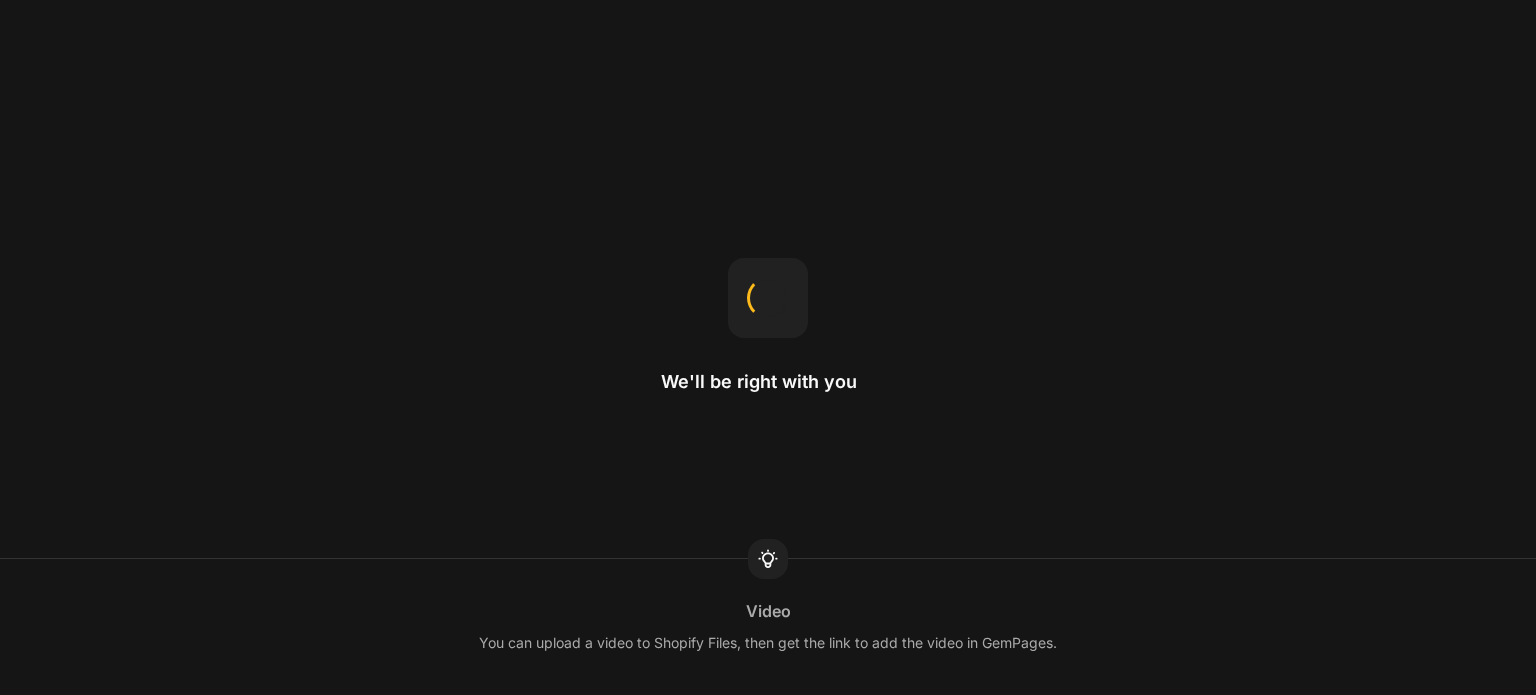 scroll, scrollTop: 0, scrollLeft: 0, axis: both 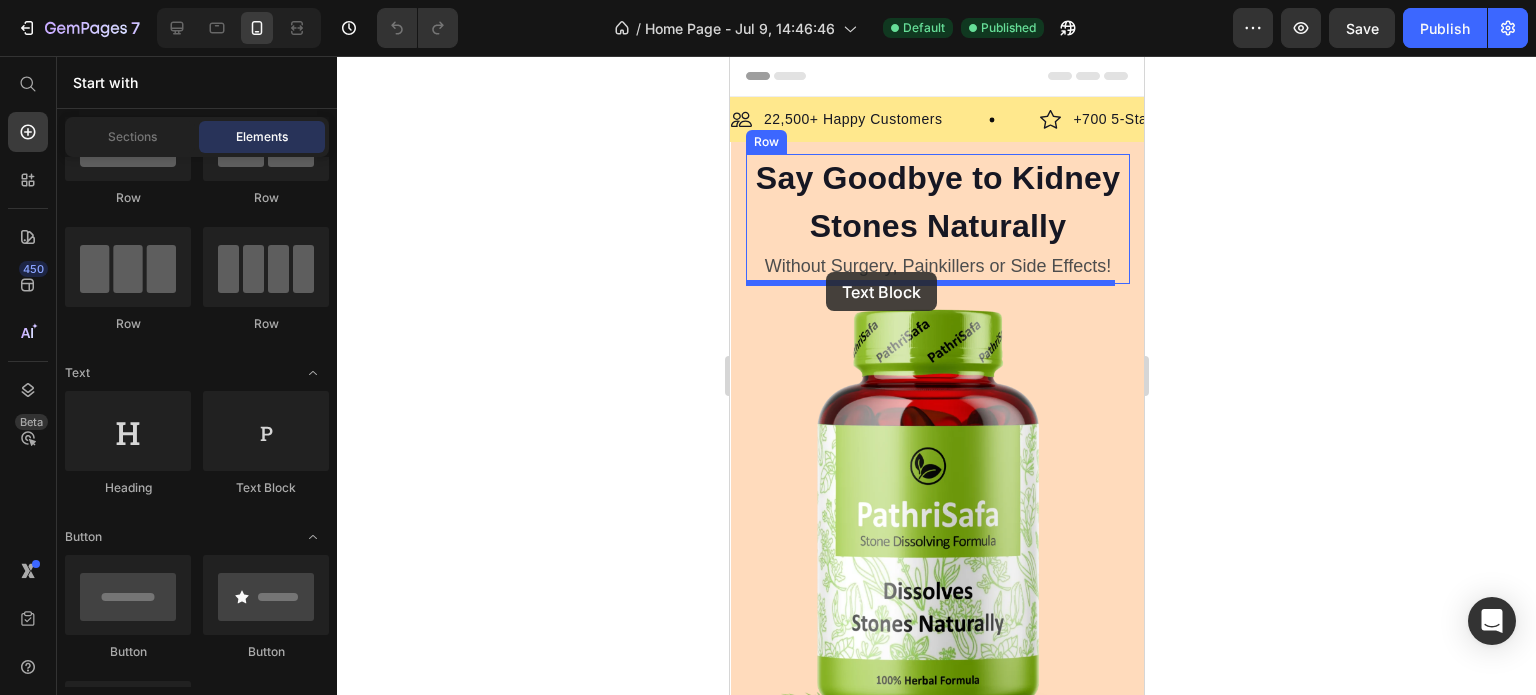 drag, startPoint x: 999, startPoint y: 497, endPoint x: 825, endPoint y: 272, distance: 284.431 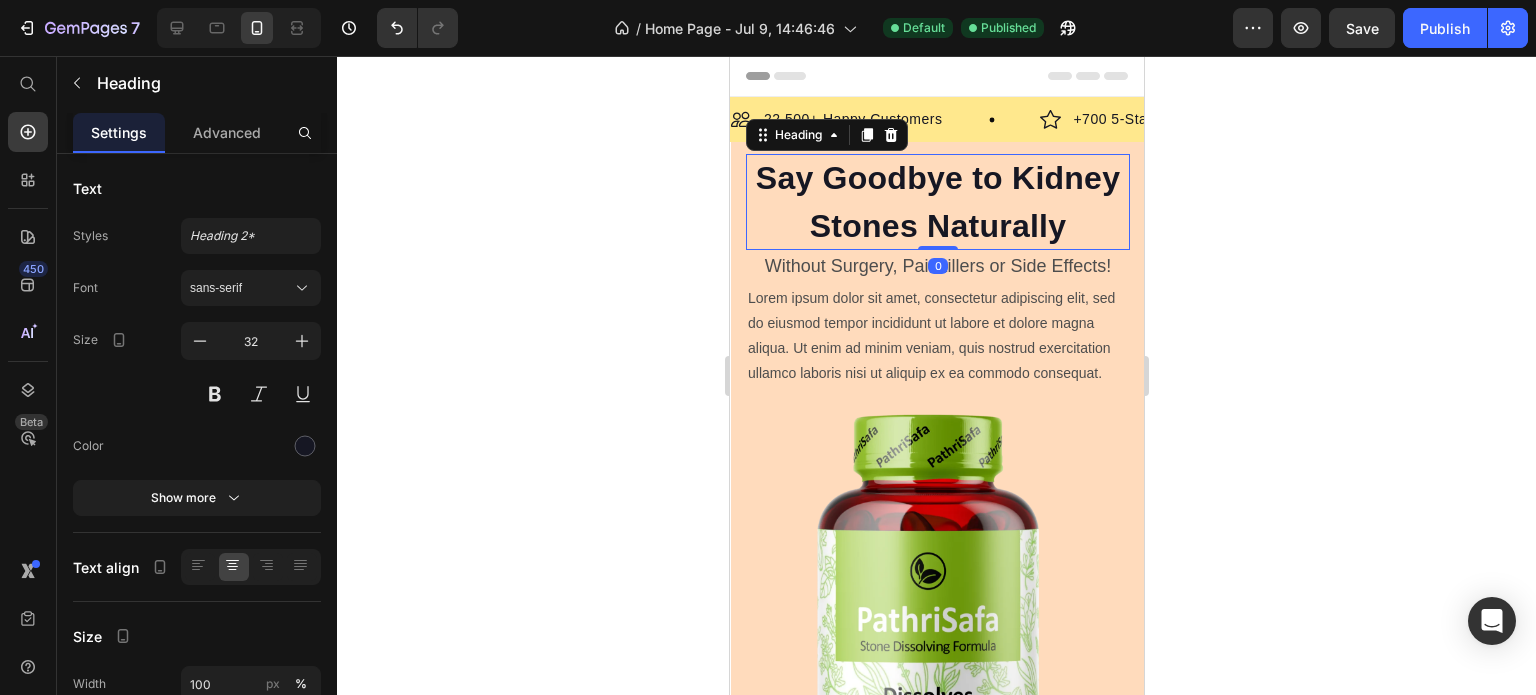 click on "Say Goodbye to Kidney Stones Naturally" at bounding box center (937, 202) 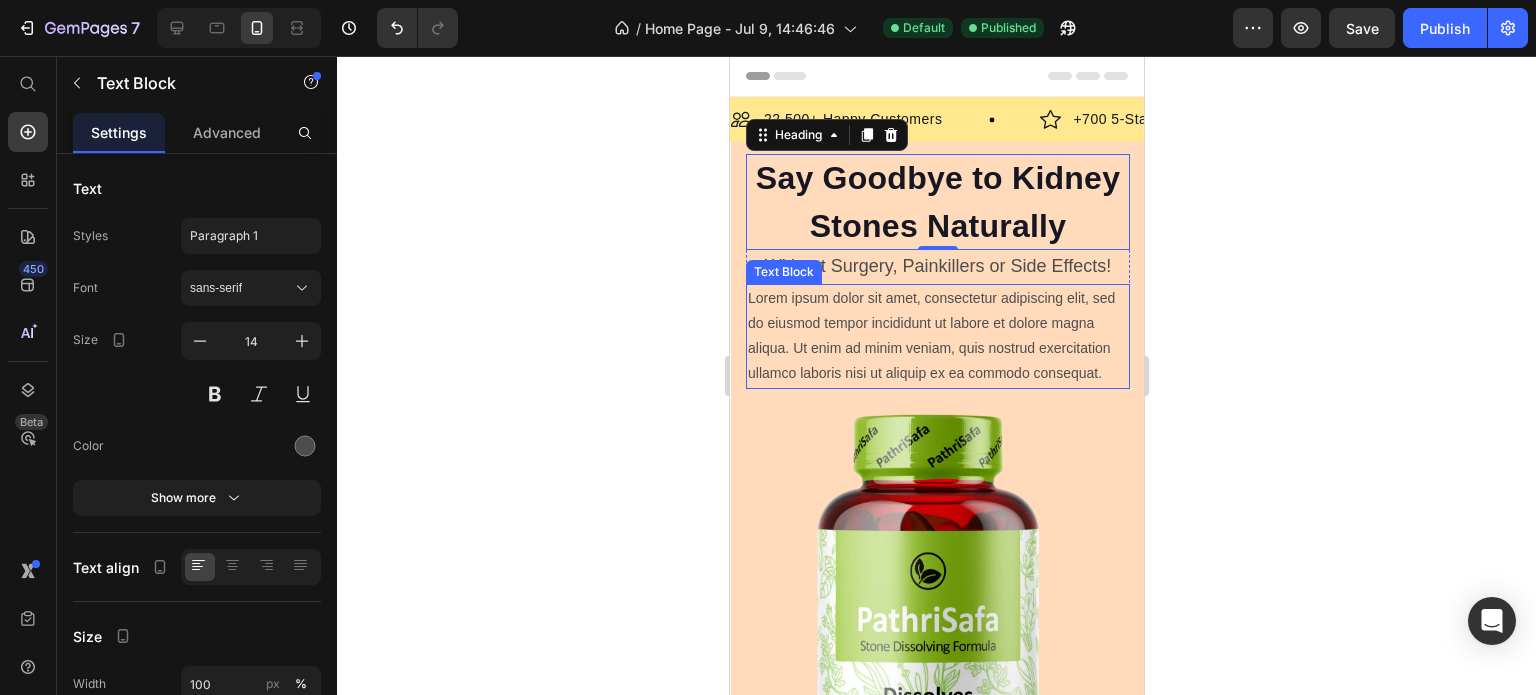 click on "Lorem ipsum dolor sit amet, consectetur adipiscing elit, sed do eiusmod tempor incididunt ut labore et dolore magna aliqua. Ut enim ad minim veniam, quis nostrud exercitation ullamco laboris nisi ut aliquip ex ea commodo consequat." at bounding box center [937, 336] 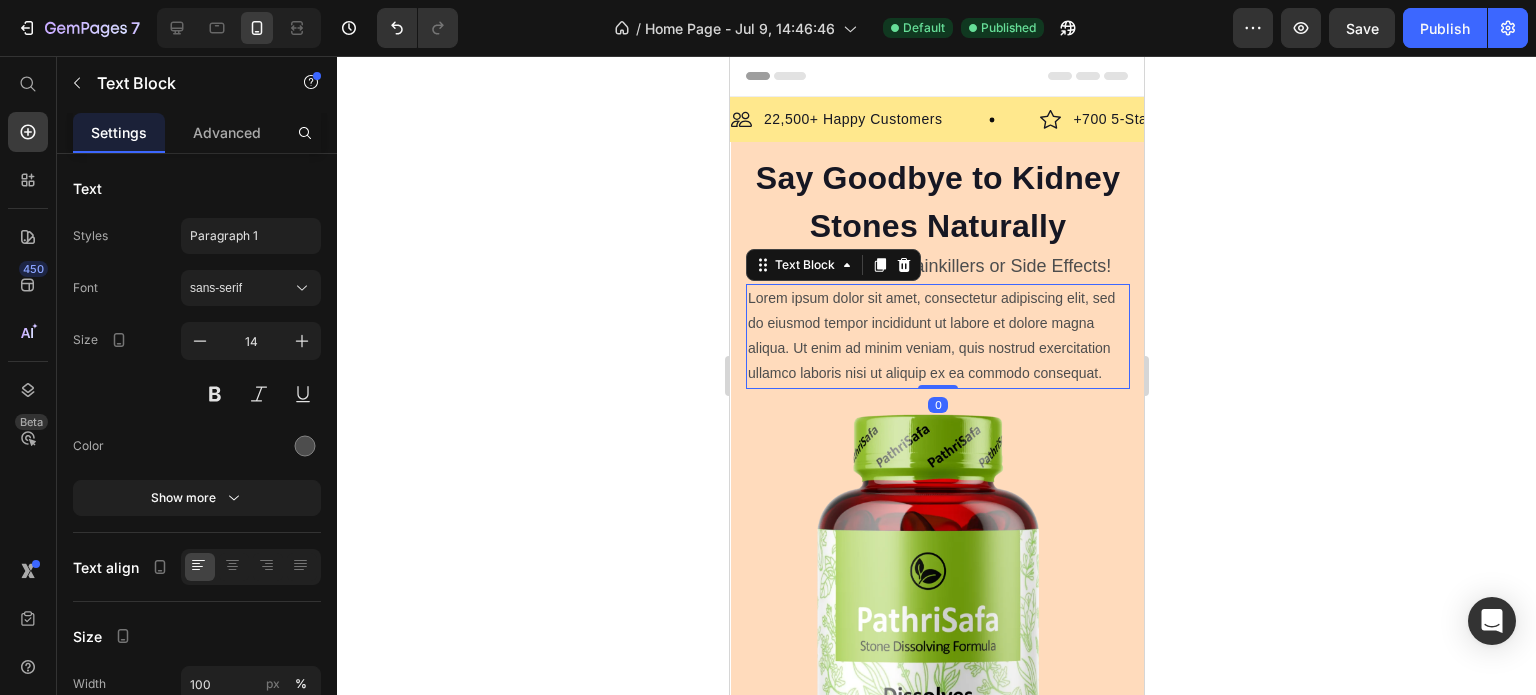 click on "Lorem ipsum dolor sit amet, consectetur adipiscing elit, sed do eiusmod tempor incididunt ut labore et dolore magna aliqua. Ut enim ad minim veniam, quis nostrud exercitation ullamco laboris nisi ut aliquip ex ea commodo consequat." at bounding box center [937, 336] 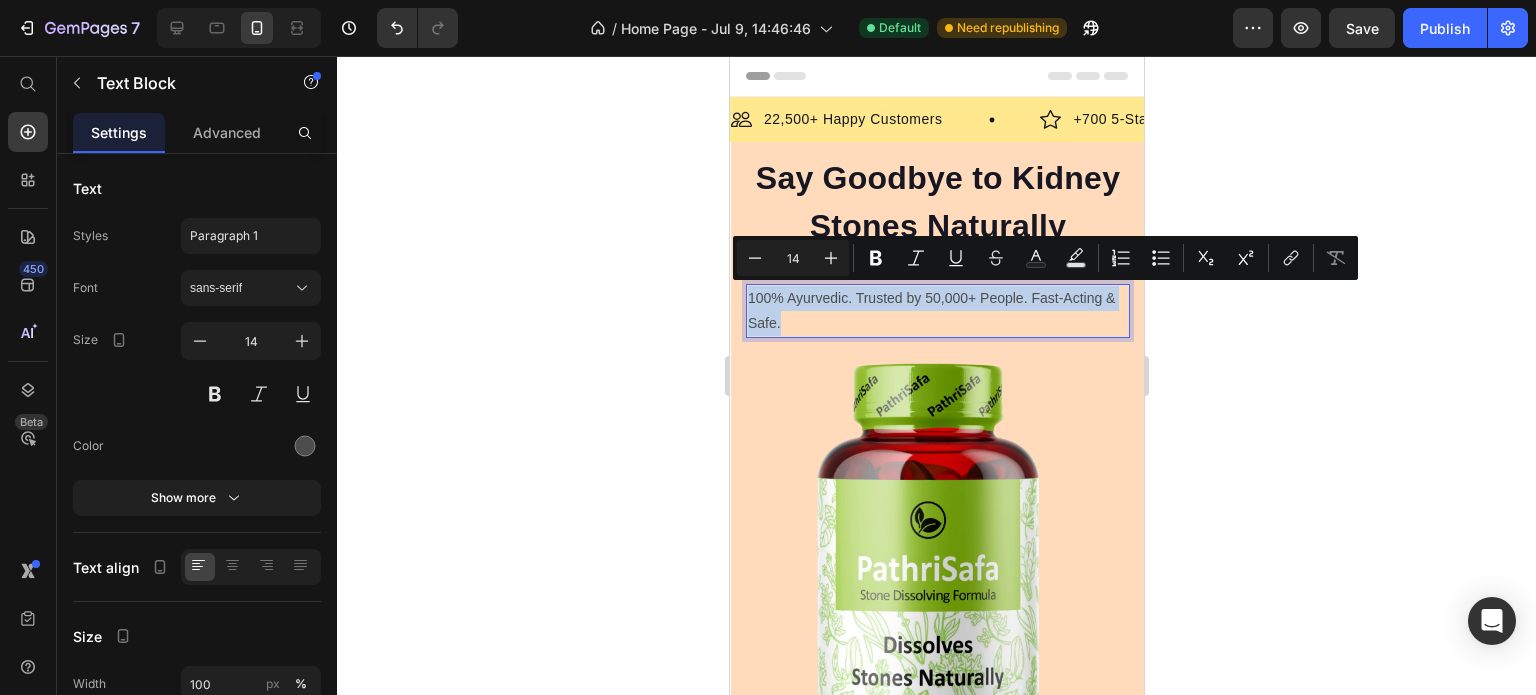 drag, startPoint x: 804, startPoint y: 322, endPoint x: 747, endPoint y: 293, distance: 63.953106 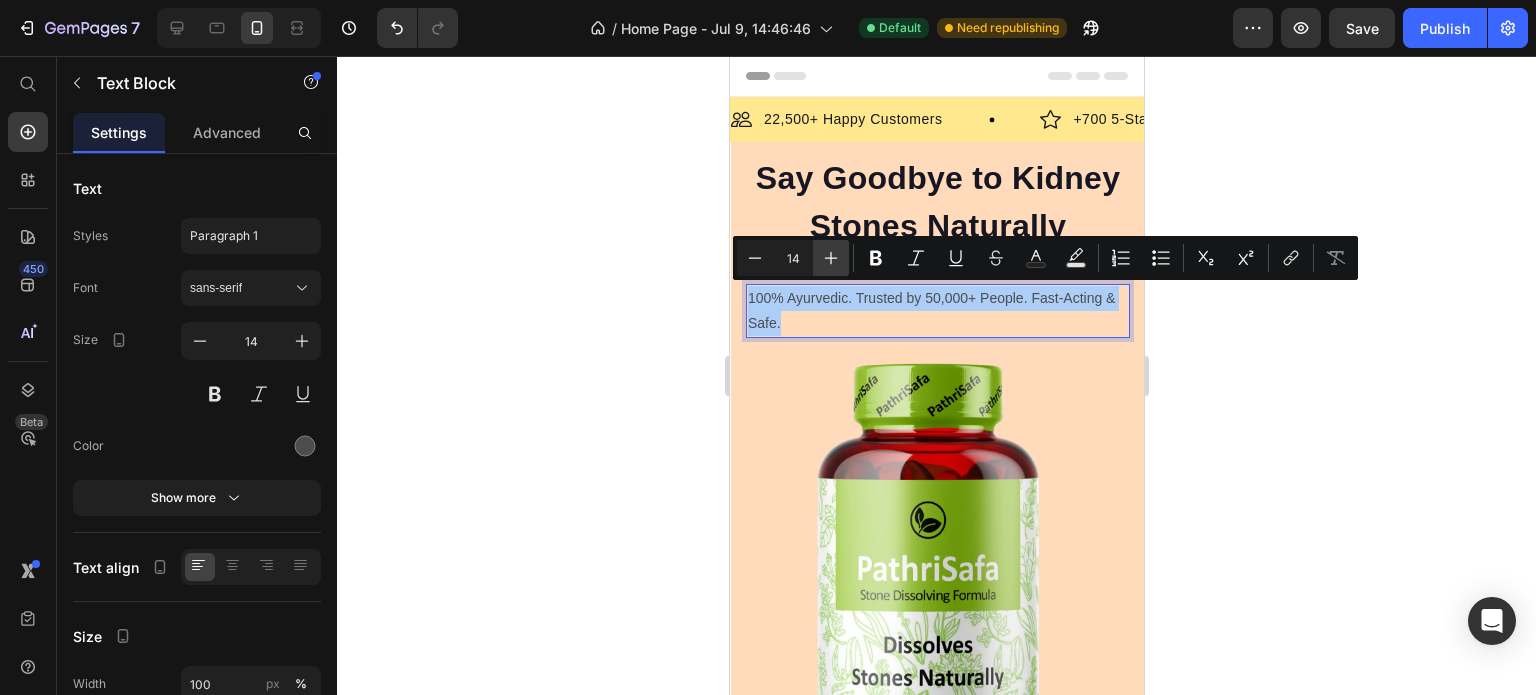 click 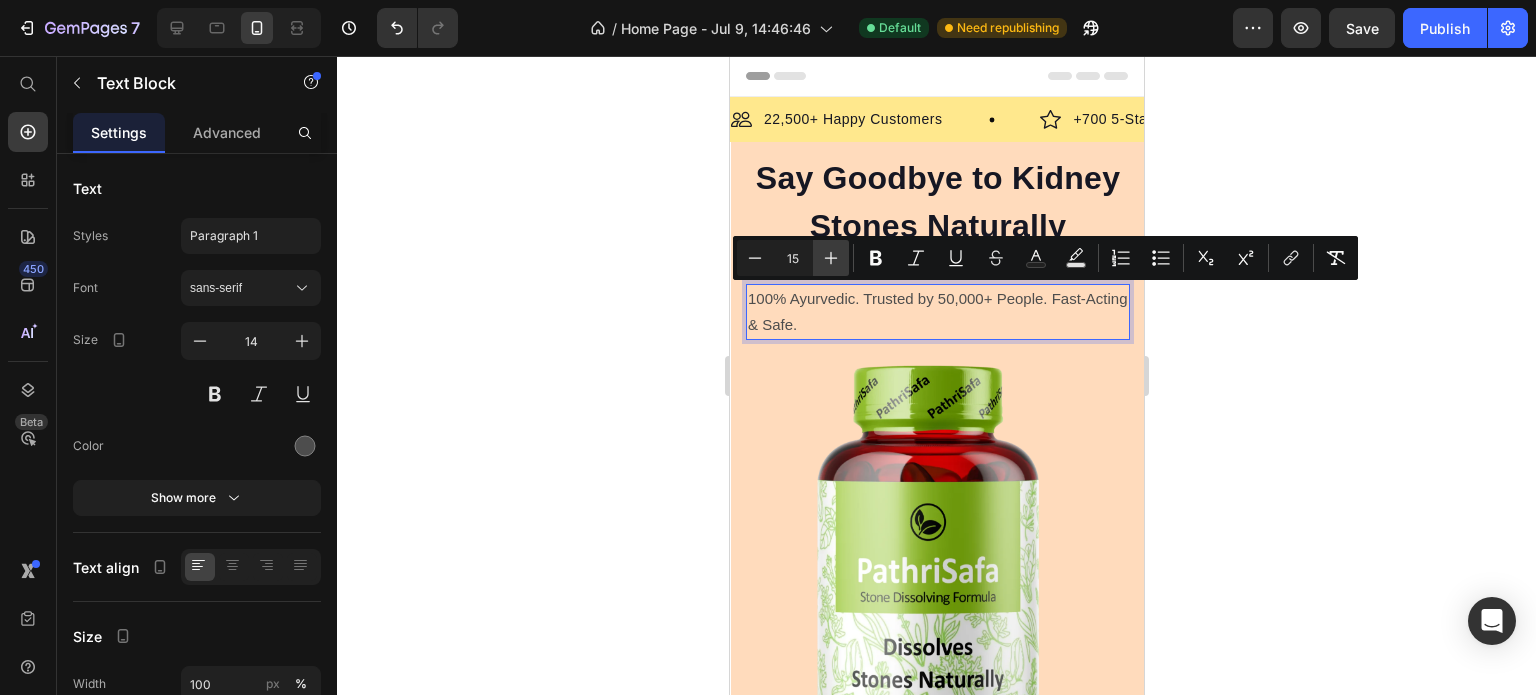 click 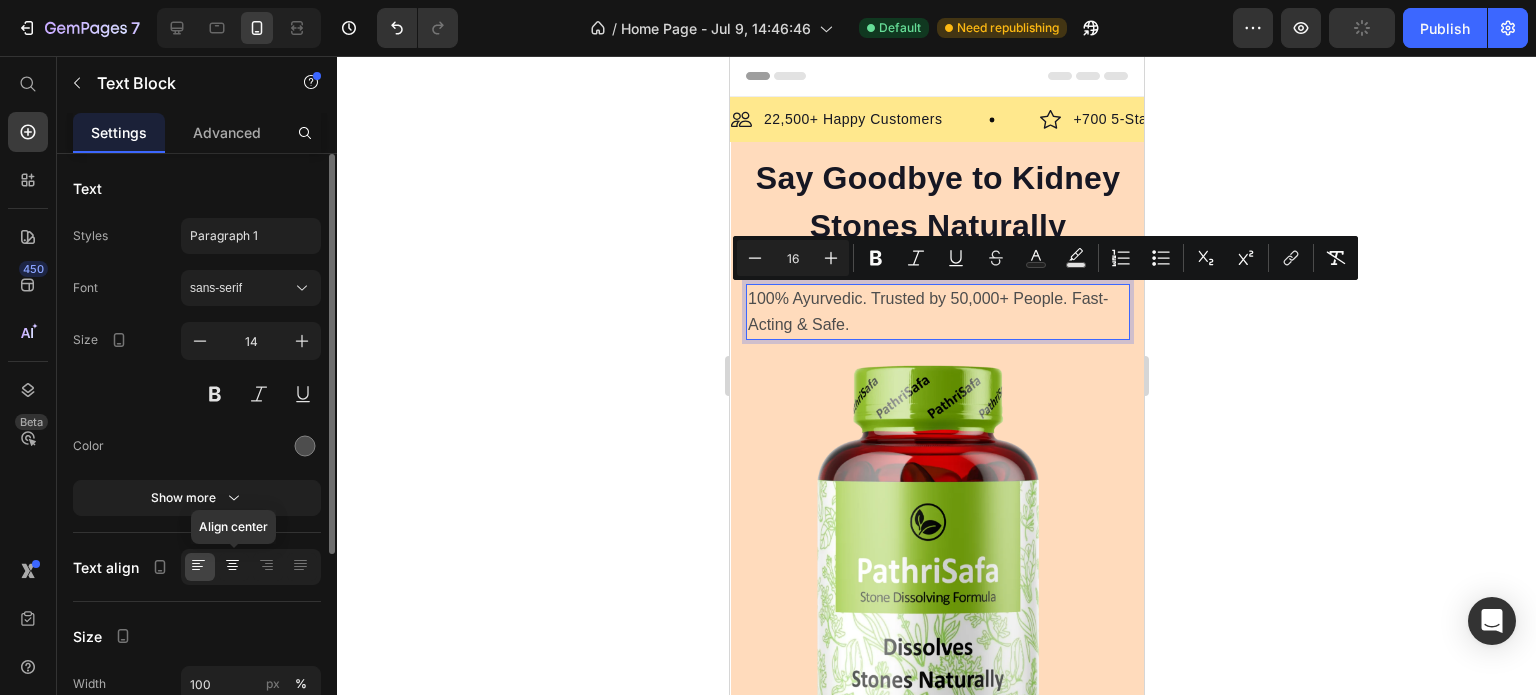 click 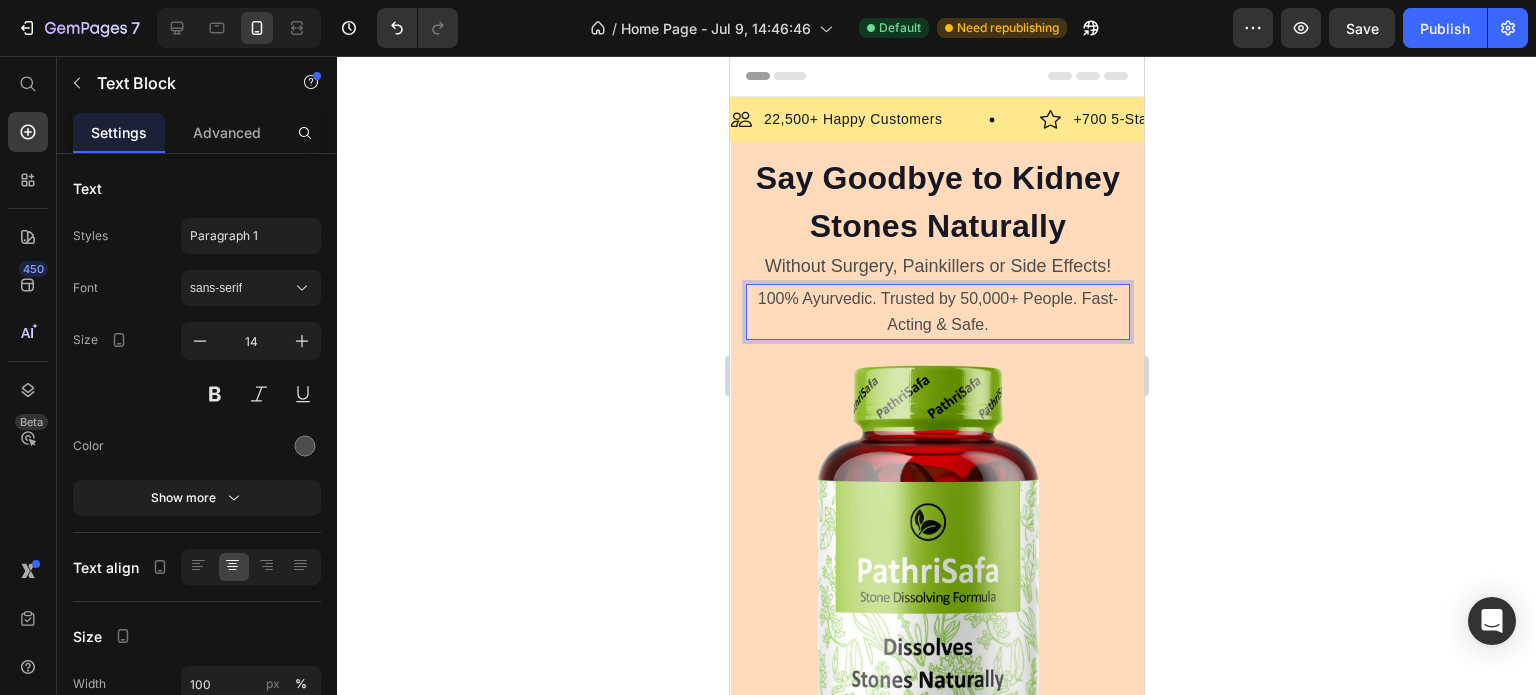 click on "100% Ayurvedic. Trusted by 50,000+ People. Fast-Acting & Safe." at bounding box center [937, 312] 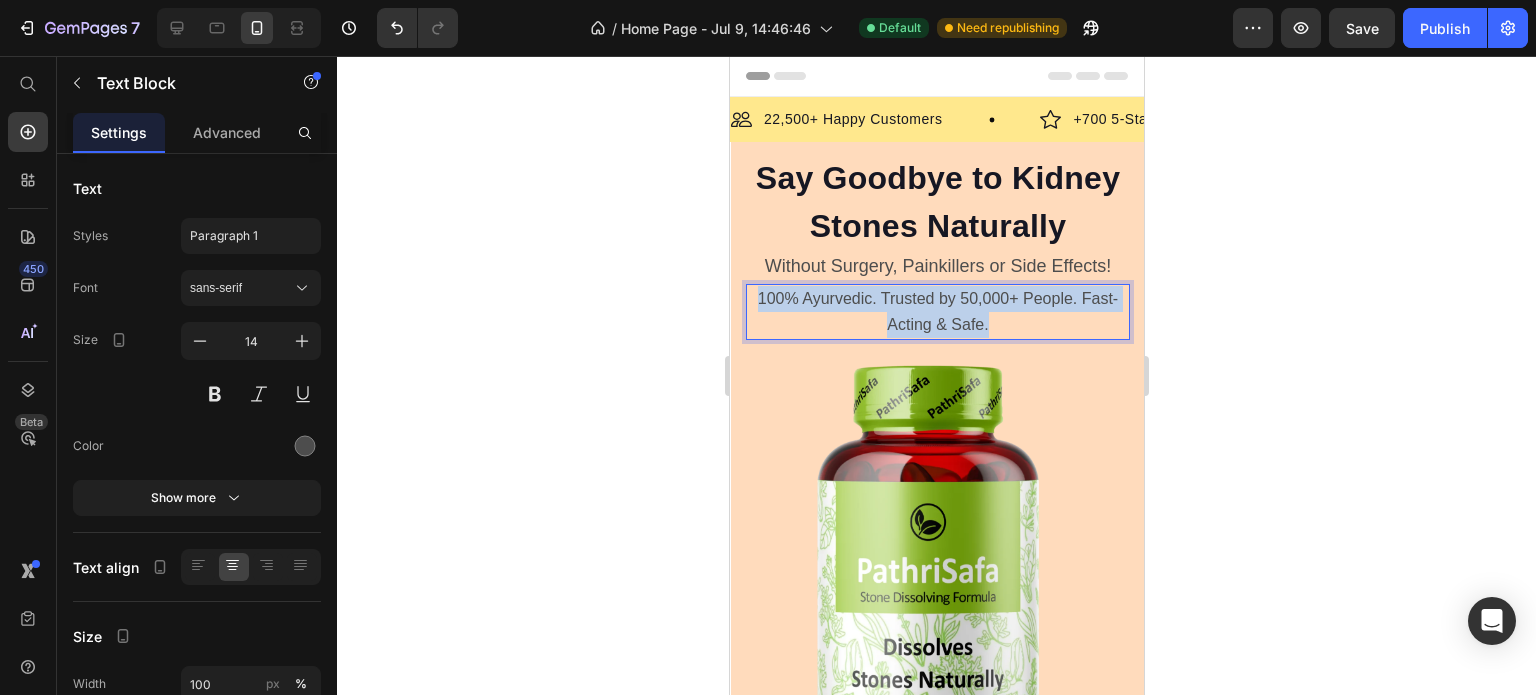 drag, startPoint x: 997, startPoint y: 327, endPoint x: 749, endPoint y: 299, distance: 249.57564 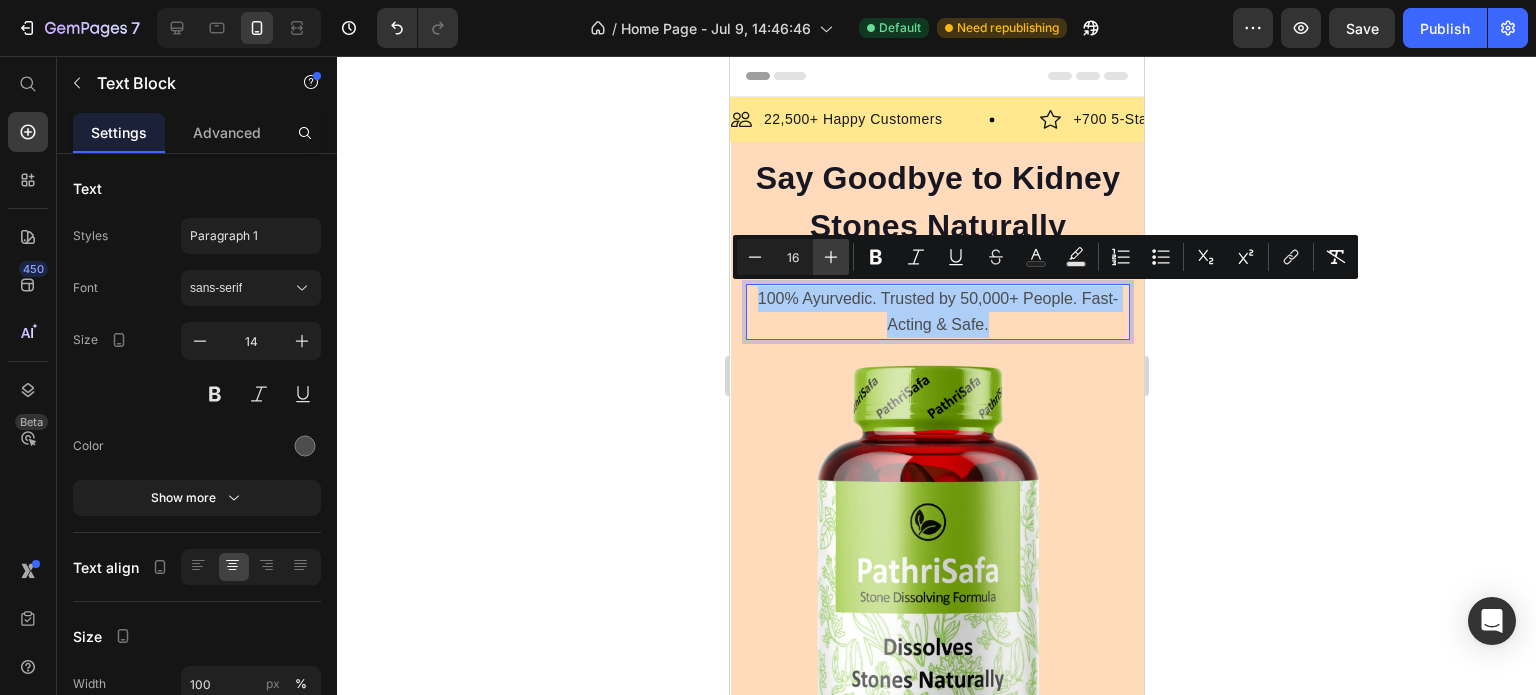 click 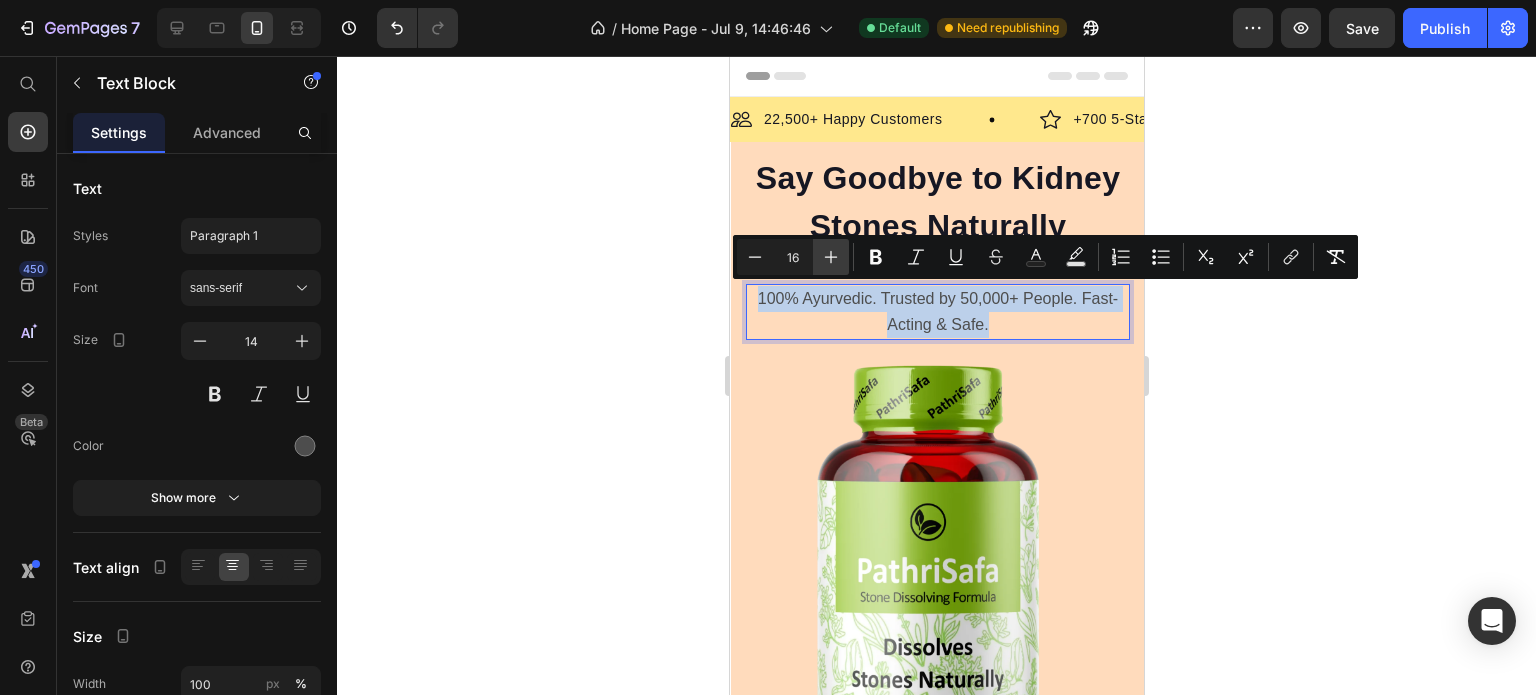 type on "17" 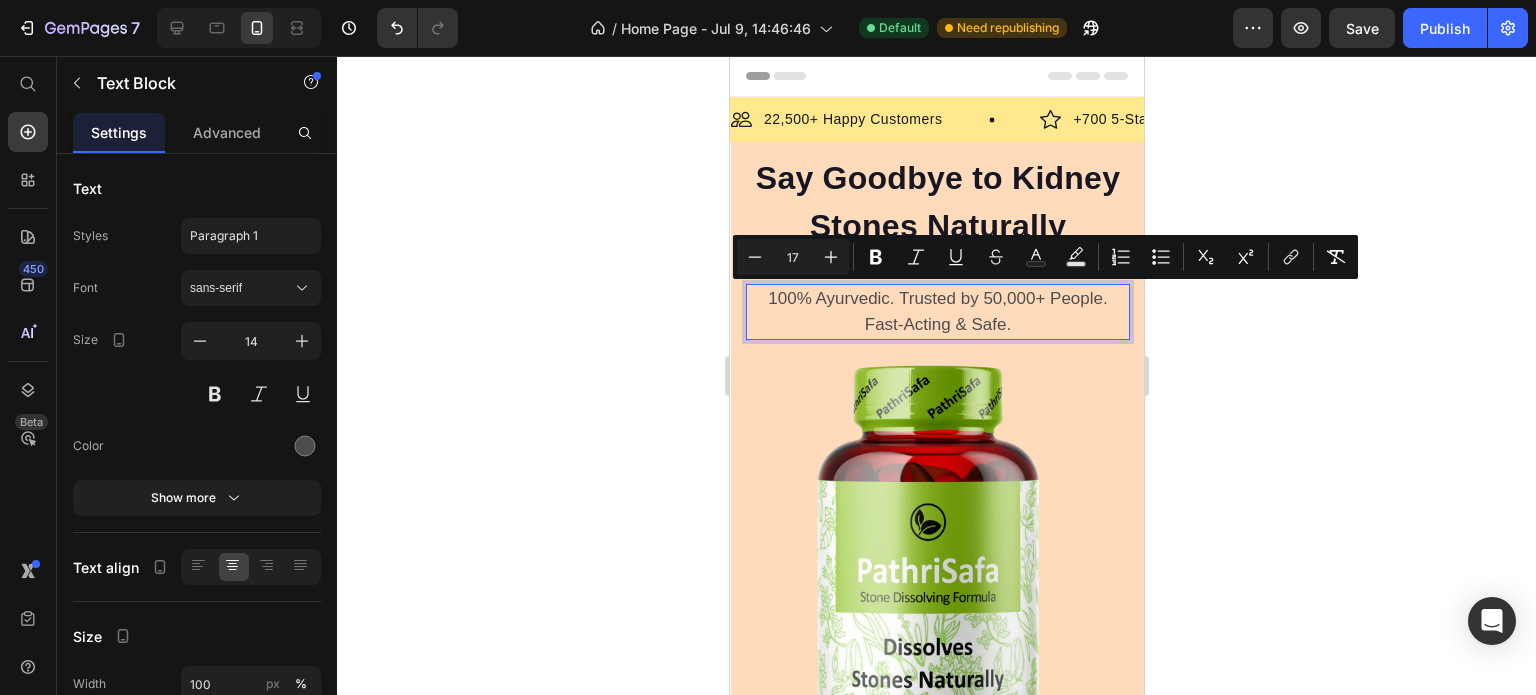 click on "100% Ayurvedic. Trusted by 50,000+ People. Fast-Acting & Safe." at bounding box center [937, 312] 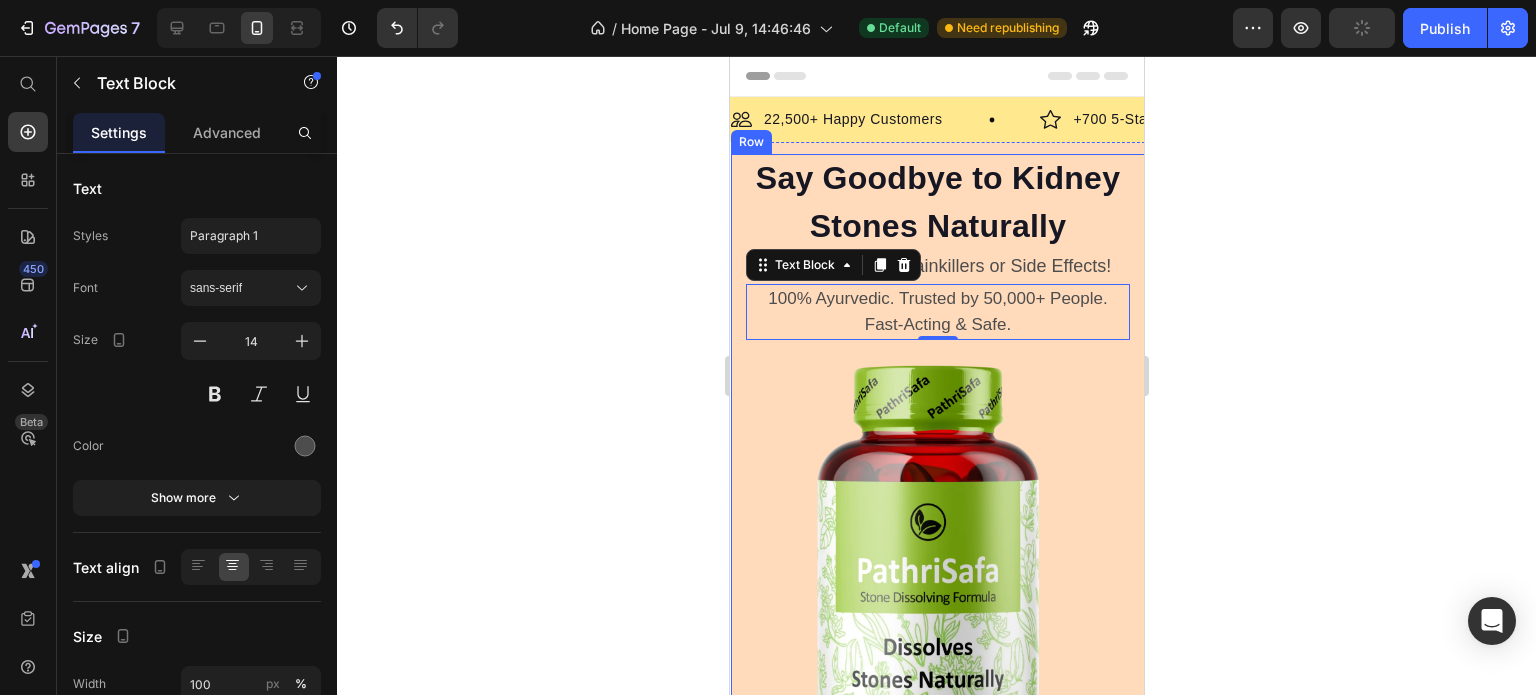 click 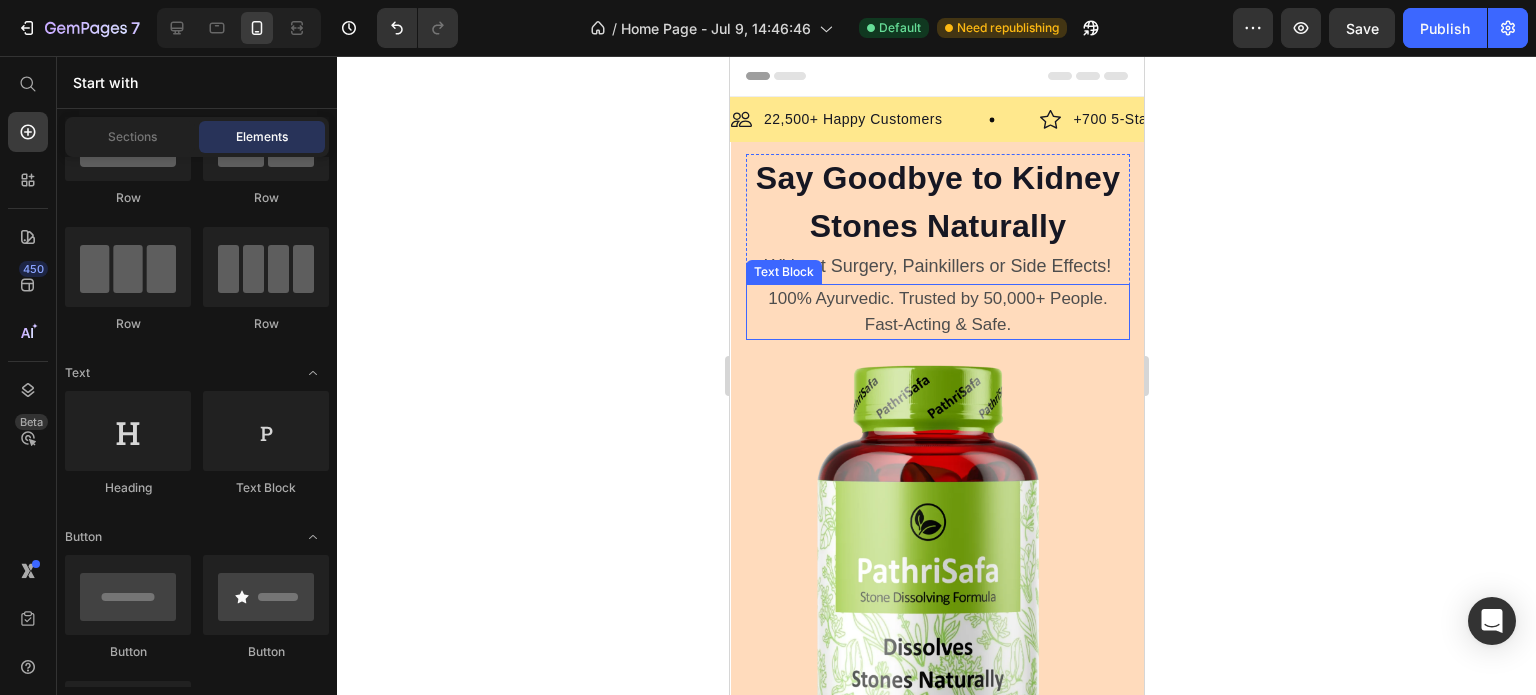 click on "100% Ayurvedic. Trusted by 50,000+ People. Fast-Acting & Safe." at bounding box center (937, 312) 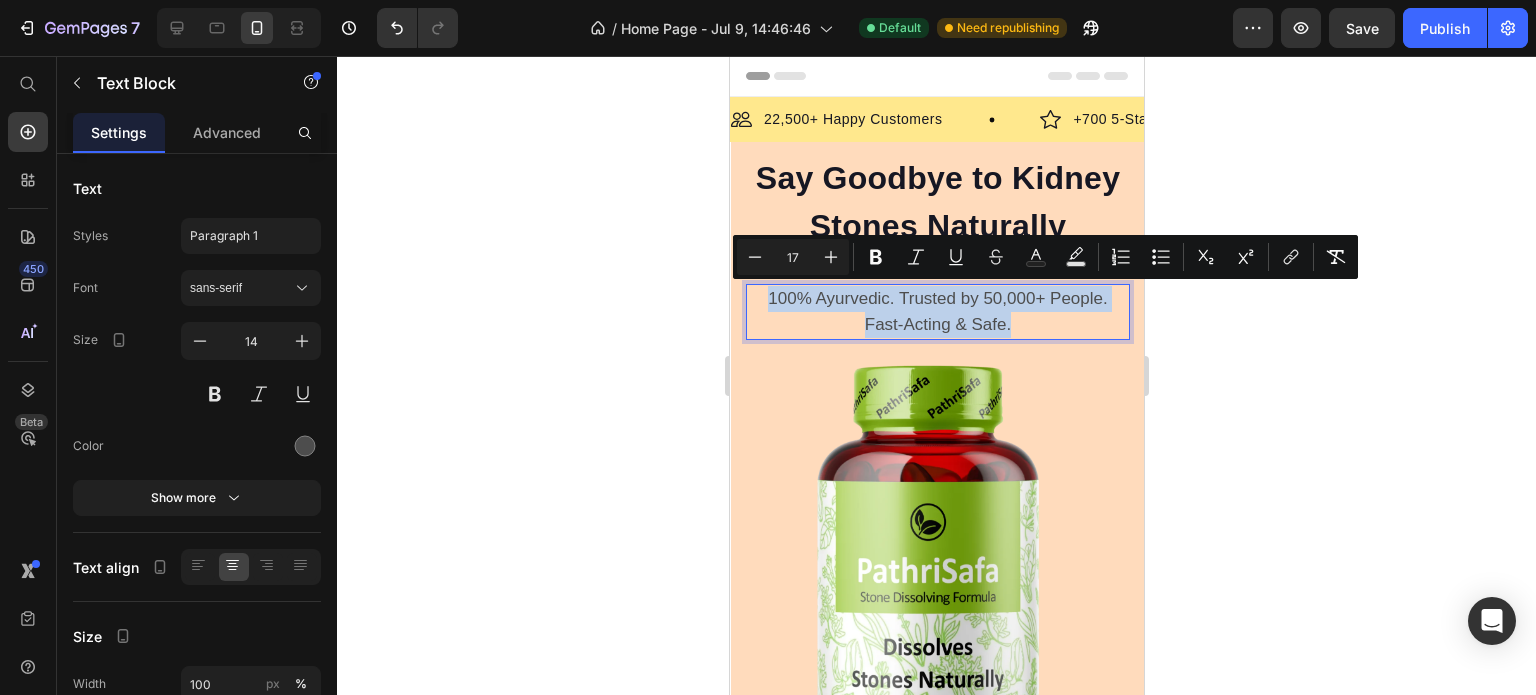 drag, startPoint x: 1007, startPoint y: 327, endPoint x: 763, endPoint y: 303, distance: 245.17749 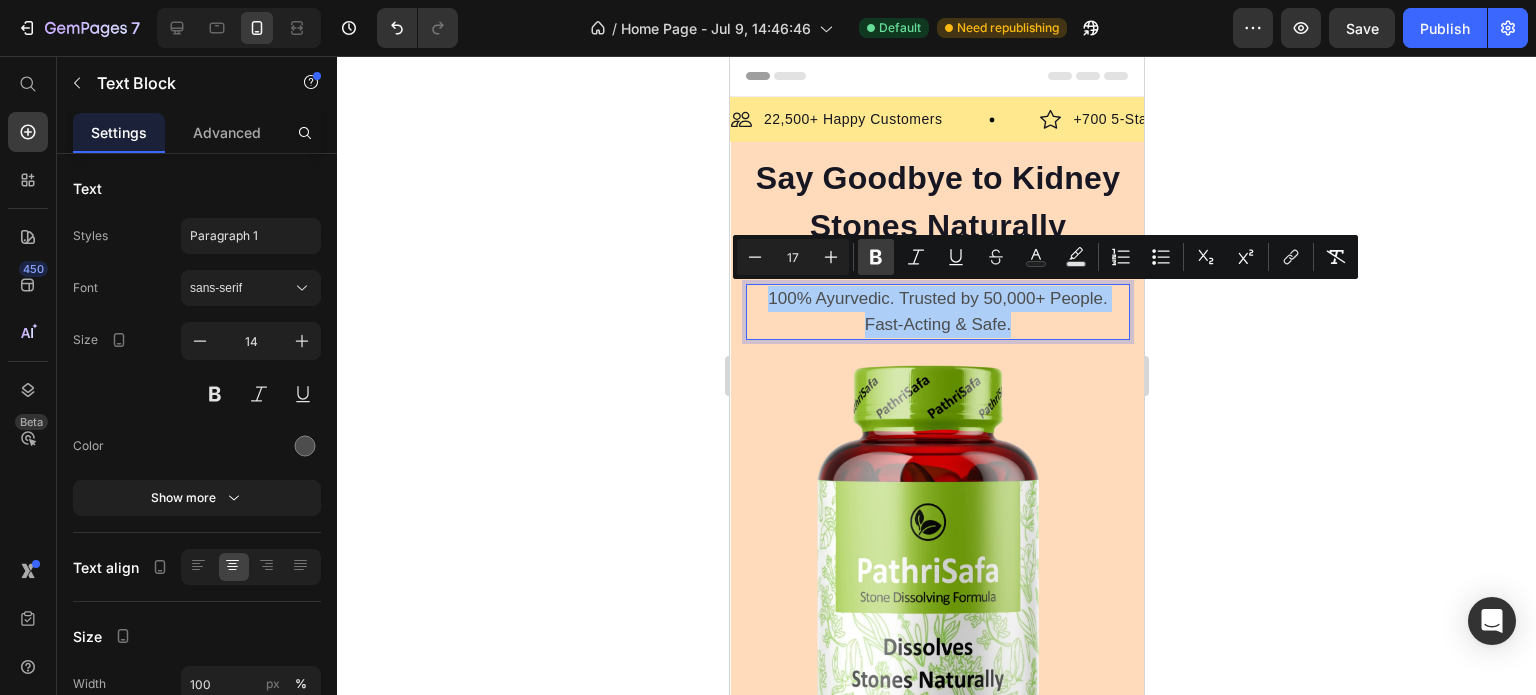 click 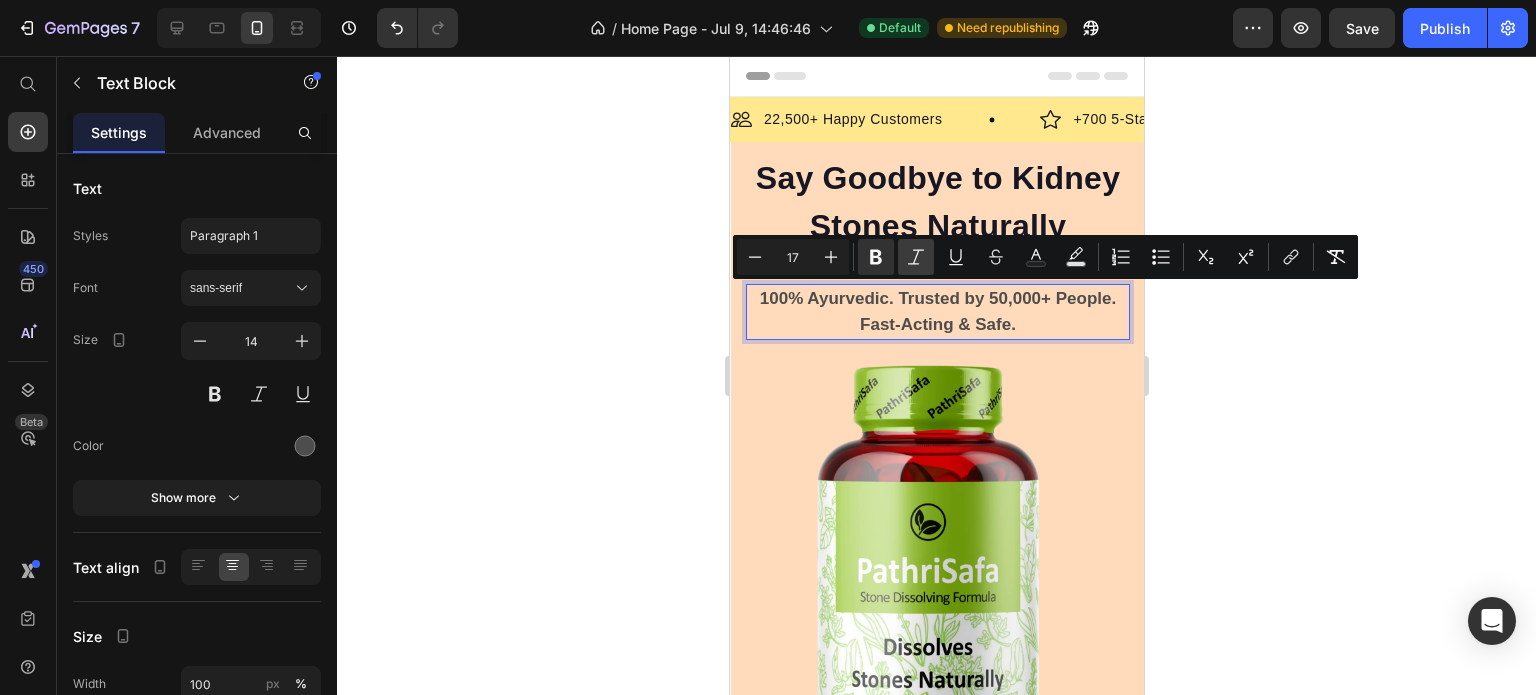 click on "Italic" at bounding box center [916, 257] 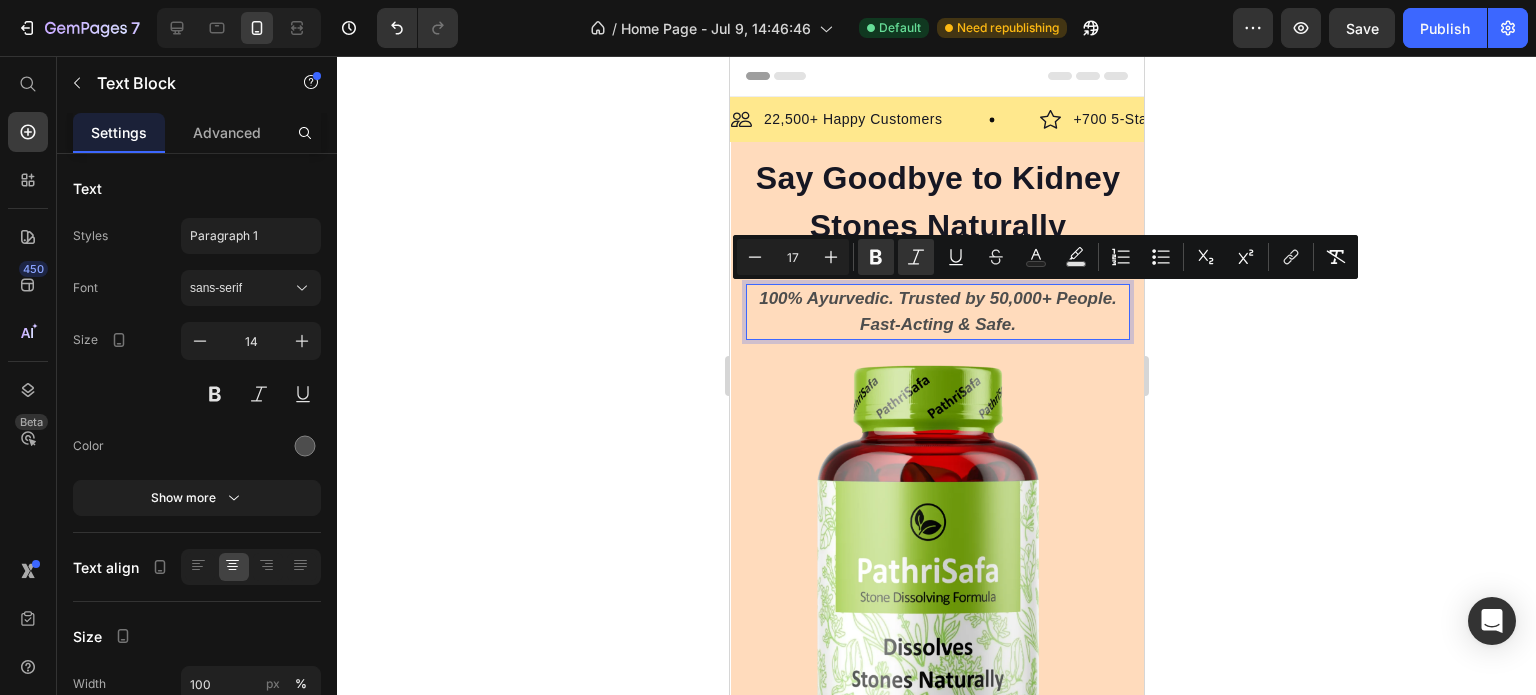 click 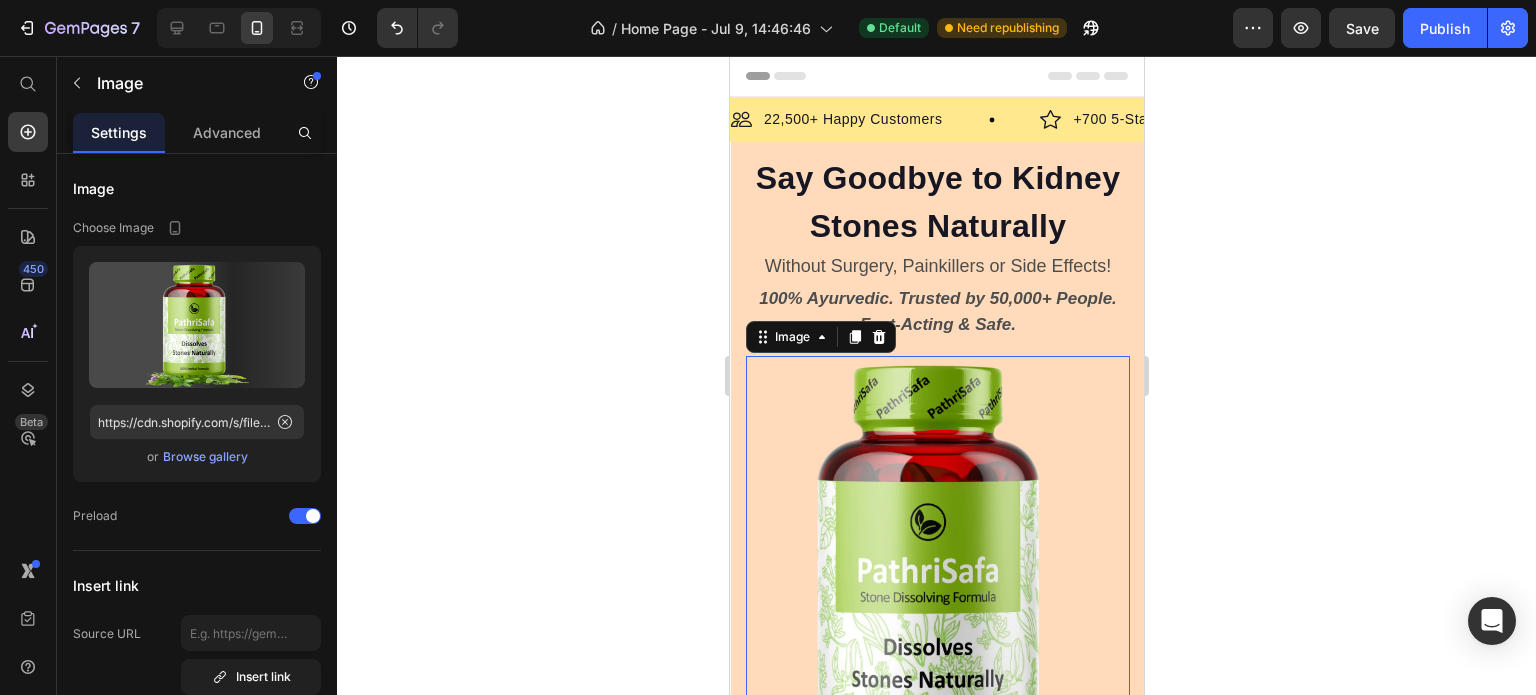 click at bounding box center [937, 591] 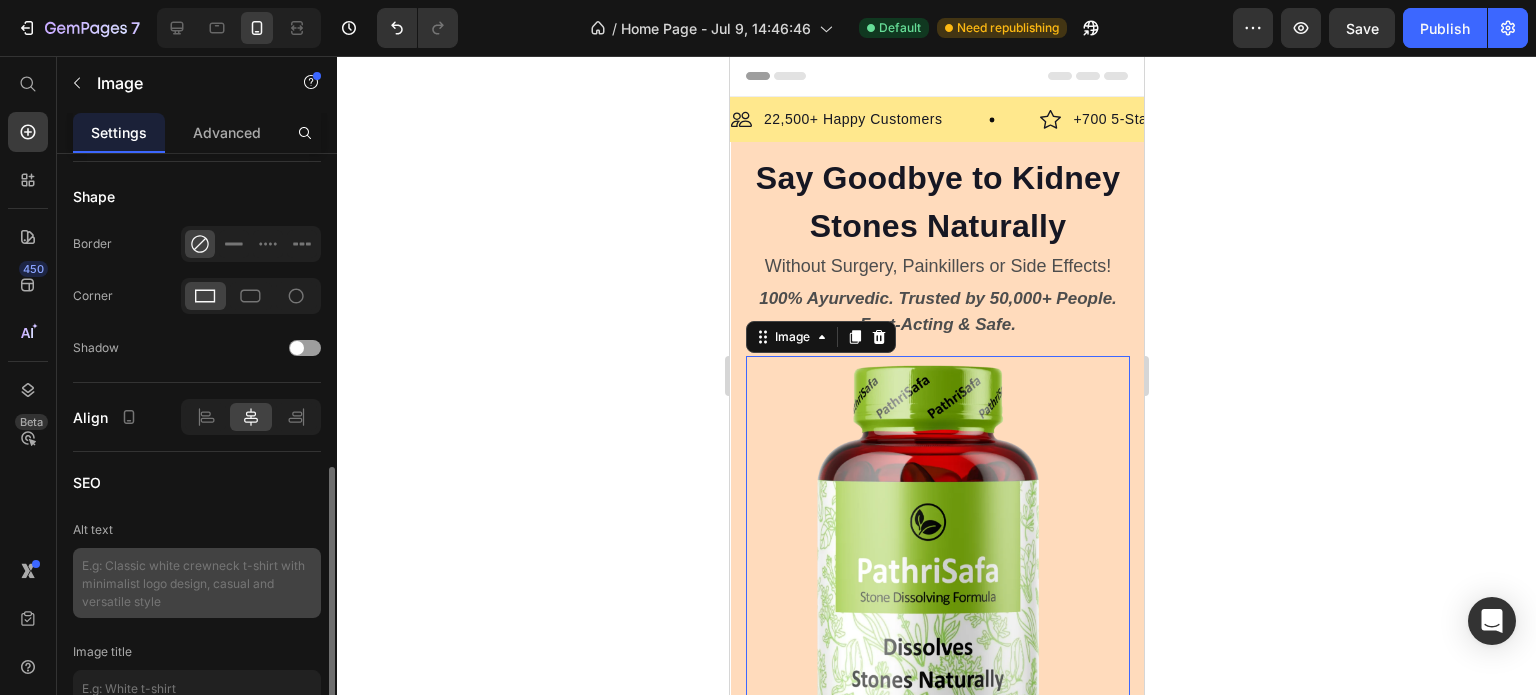 scroll, scrollTop: 371, scrollLeft: 0, axis: vertical 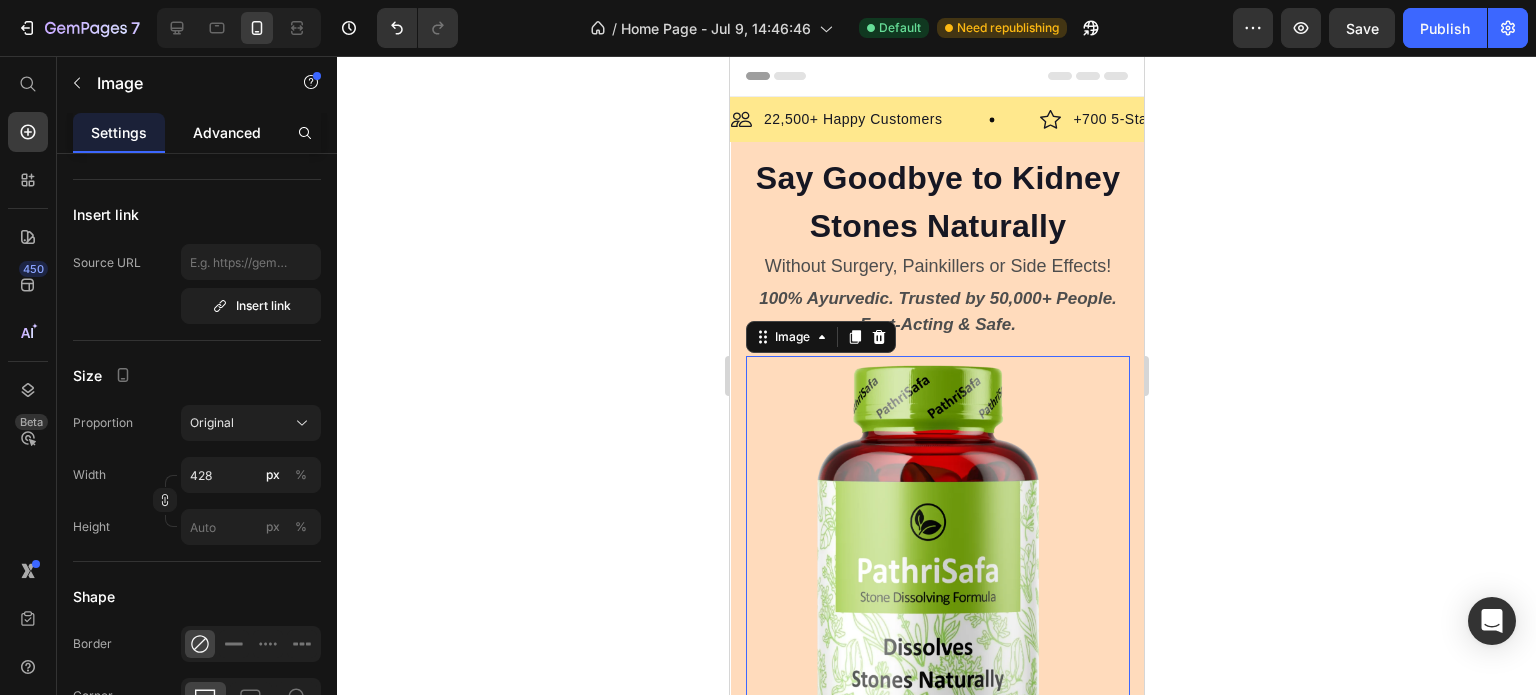 click on "Advanced" at bounding box center [227, 132] 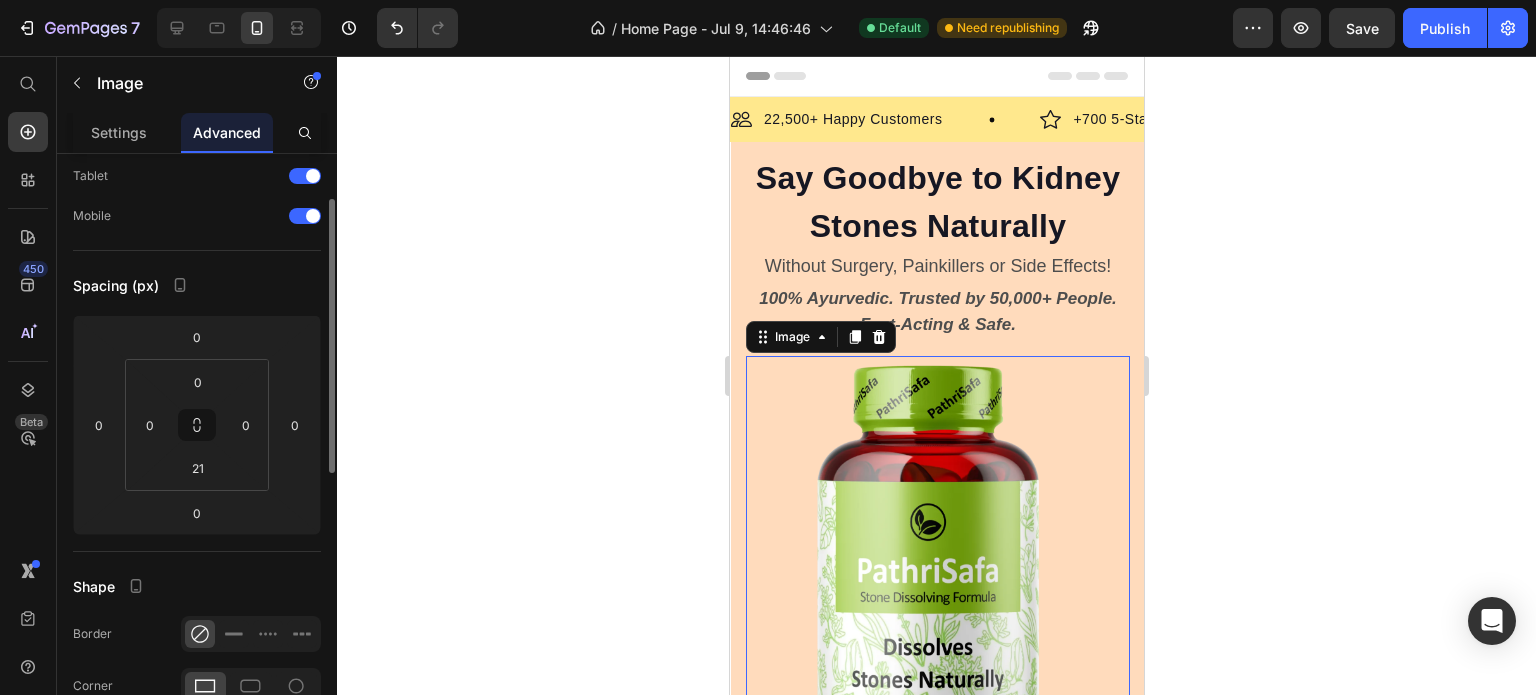 scroll, scrollTop: 500, scrollLeft: 0, axis: vertical 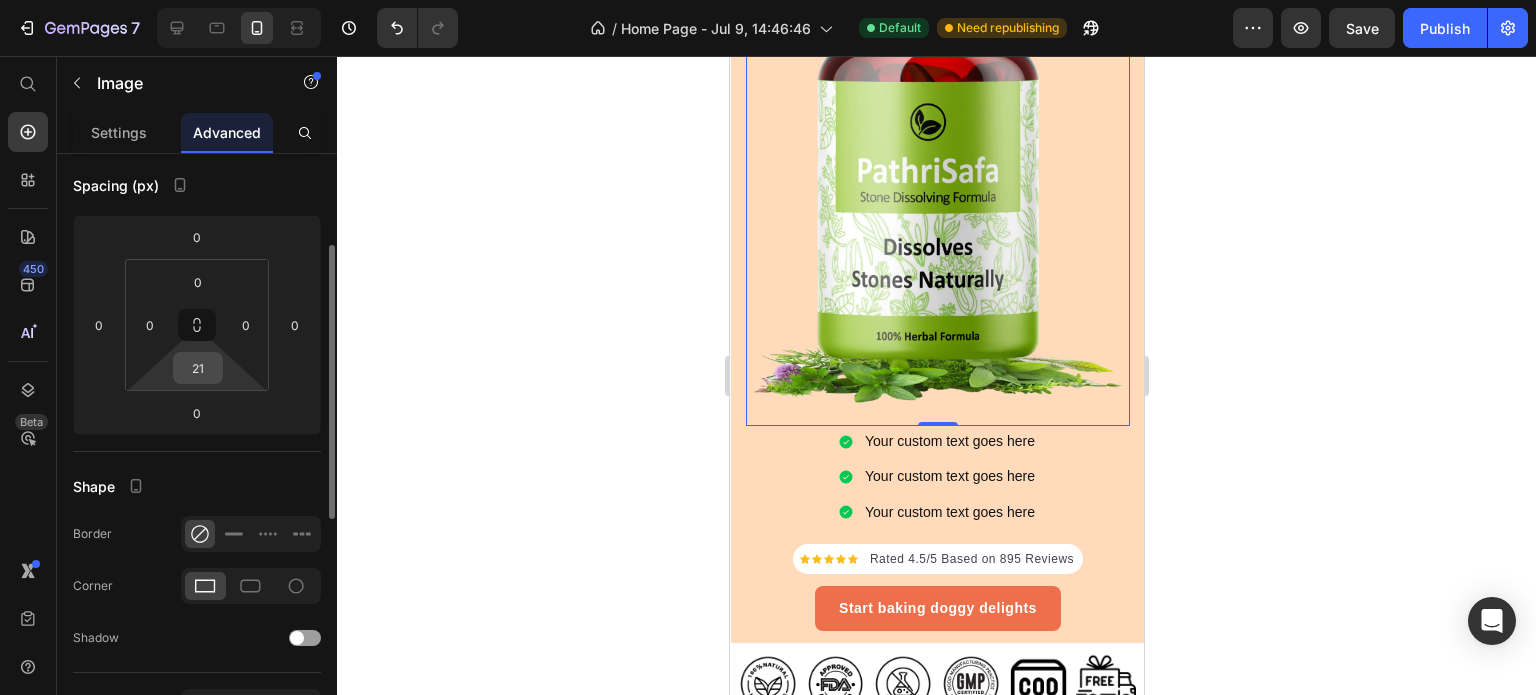 click on "21" at bounding box center [198, 368] 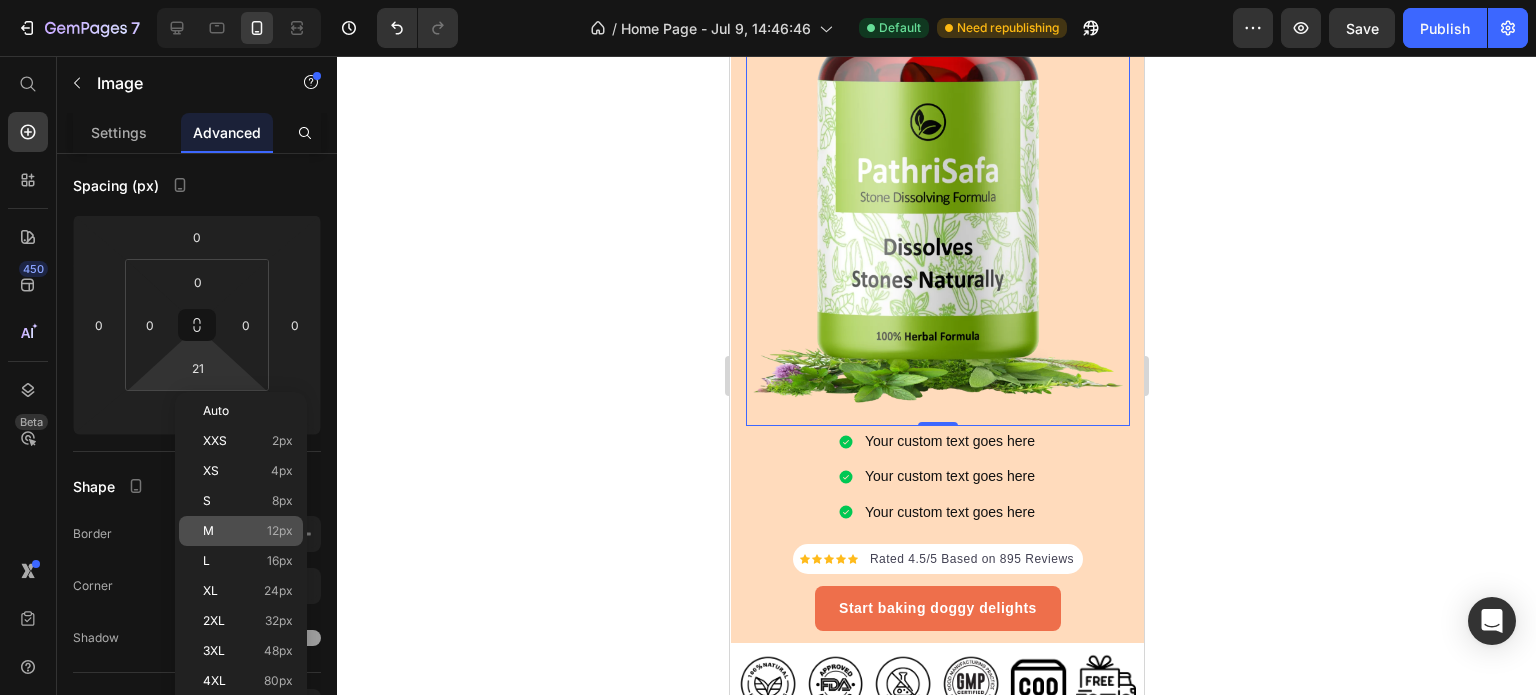 click on "M 12px" 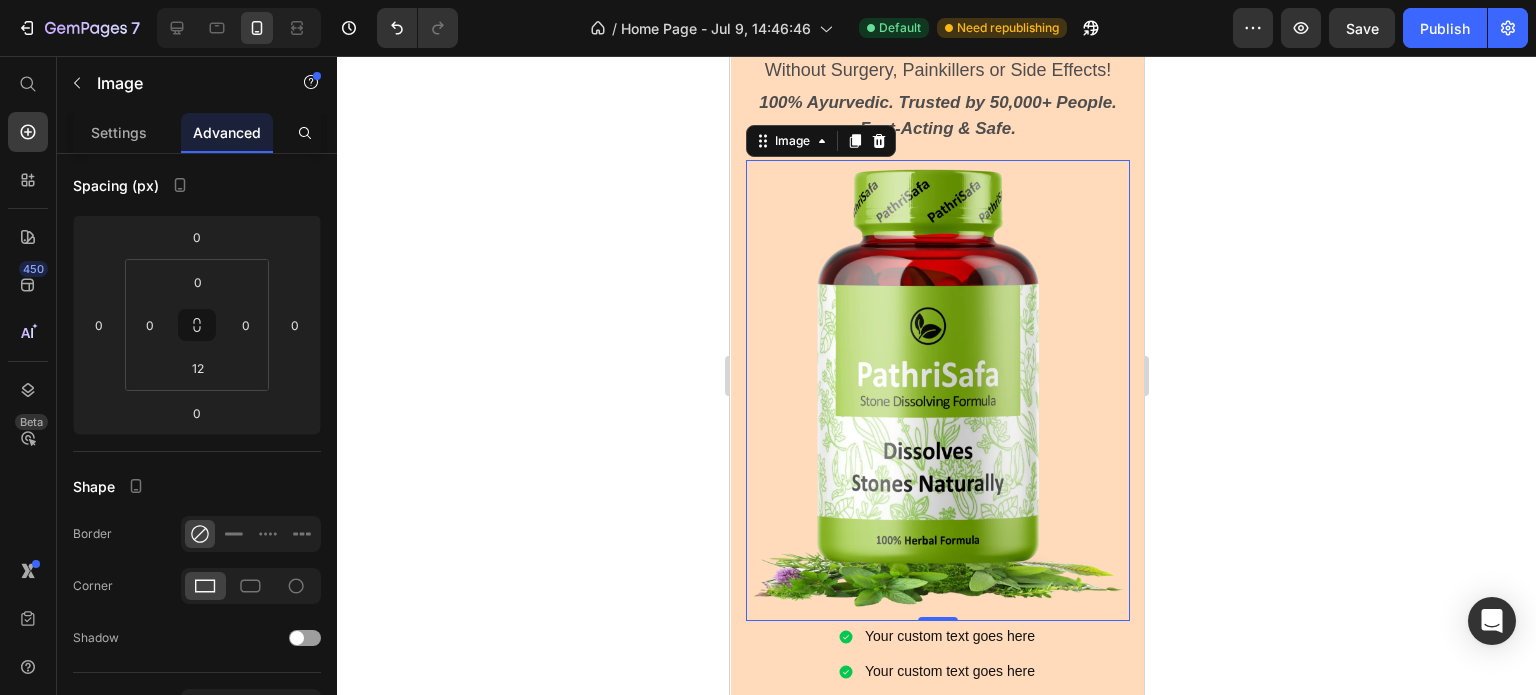 scroll, scrollTop: 0, scrollLeft: 0, axis: both 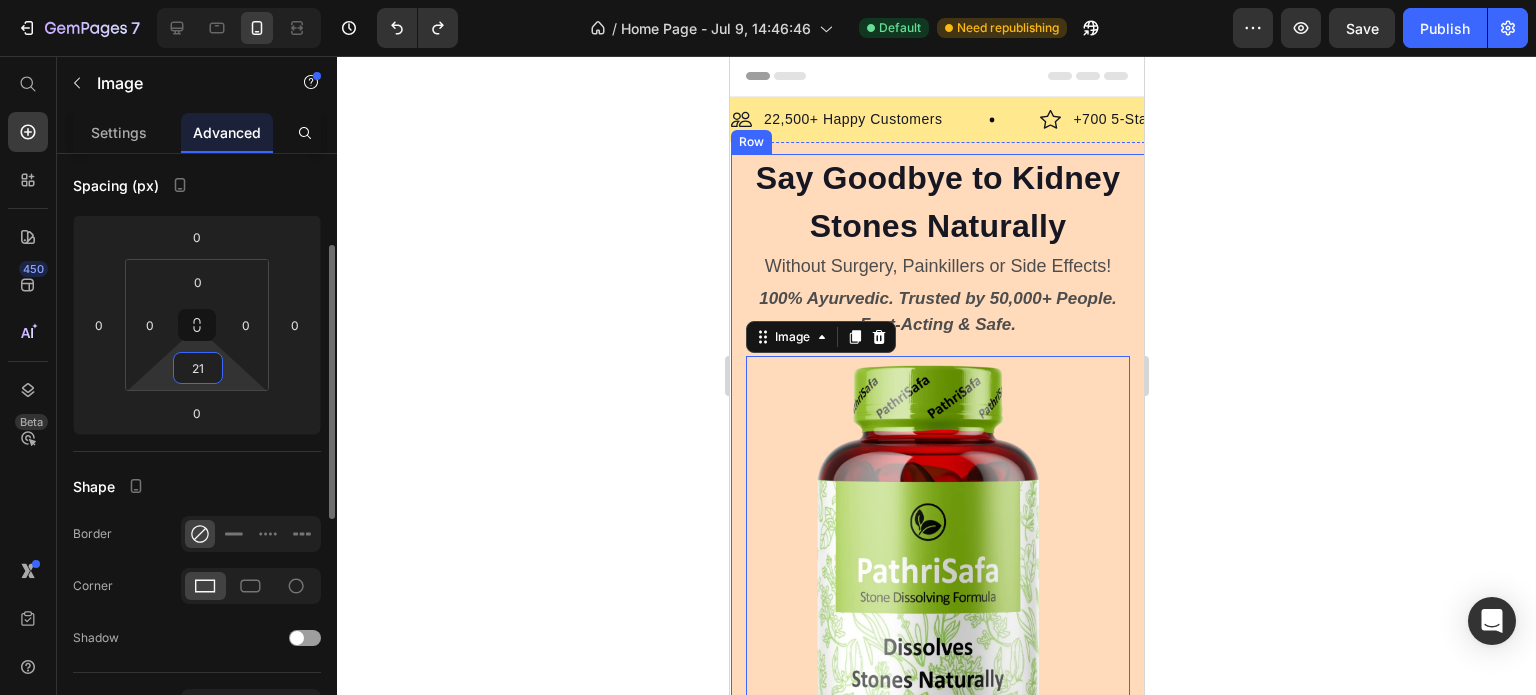 click on "21" at bounding box center [198, 368] 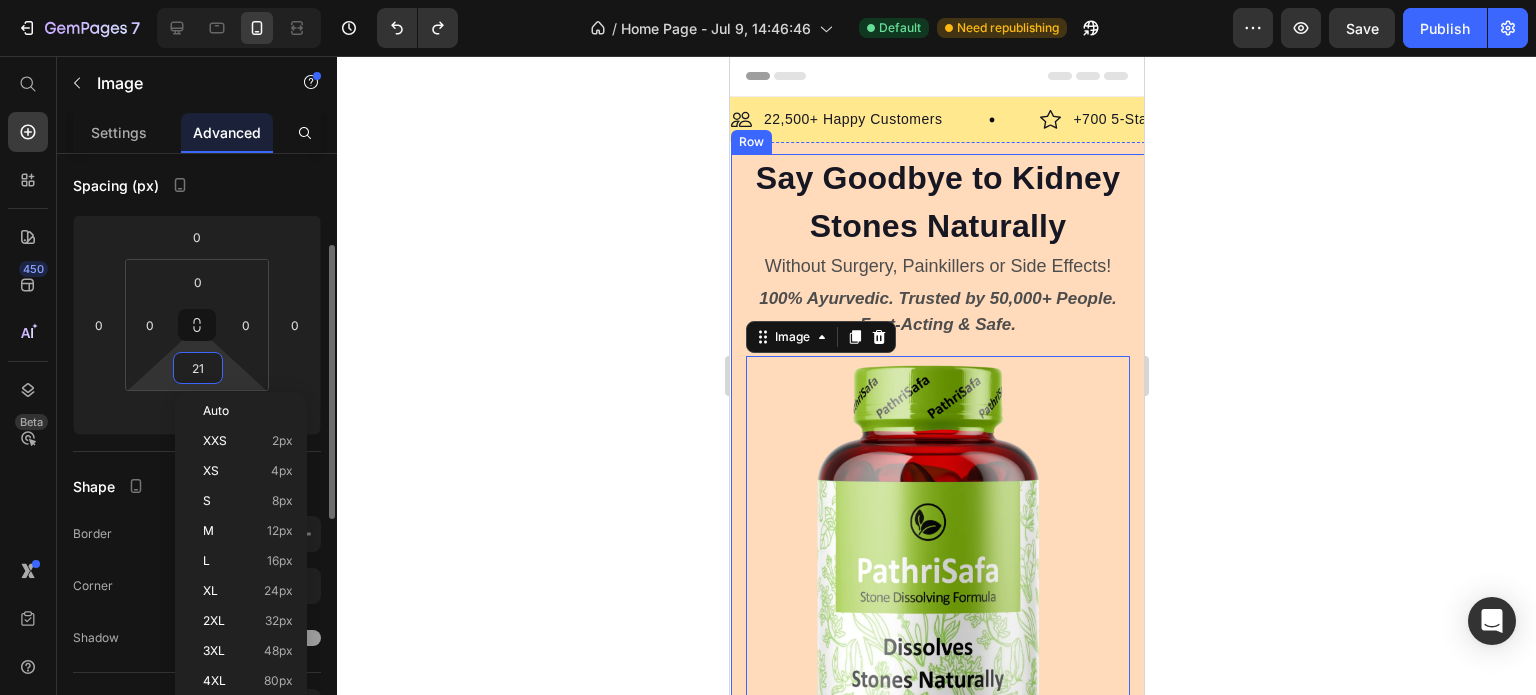 type on "8" 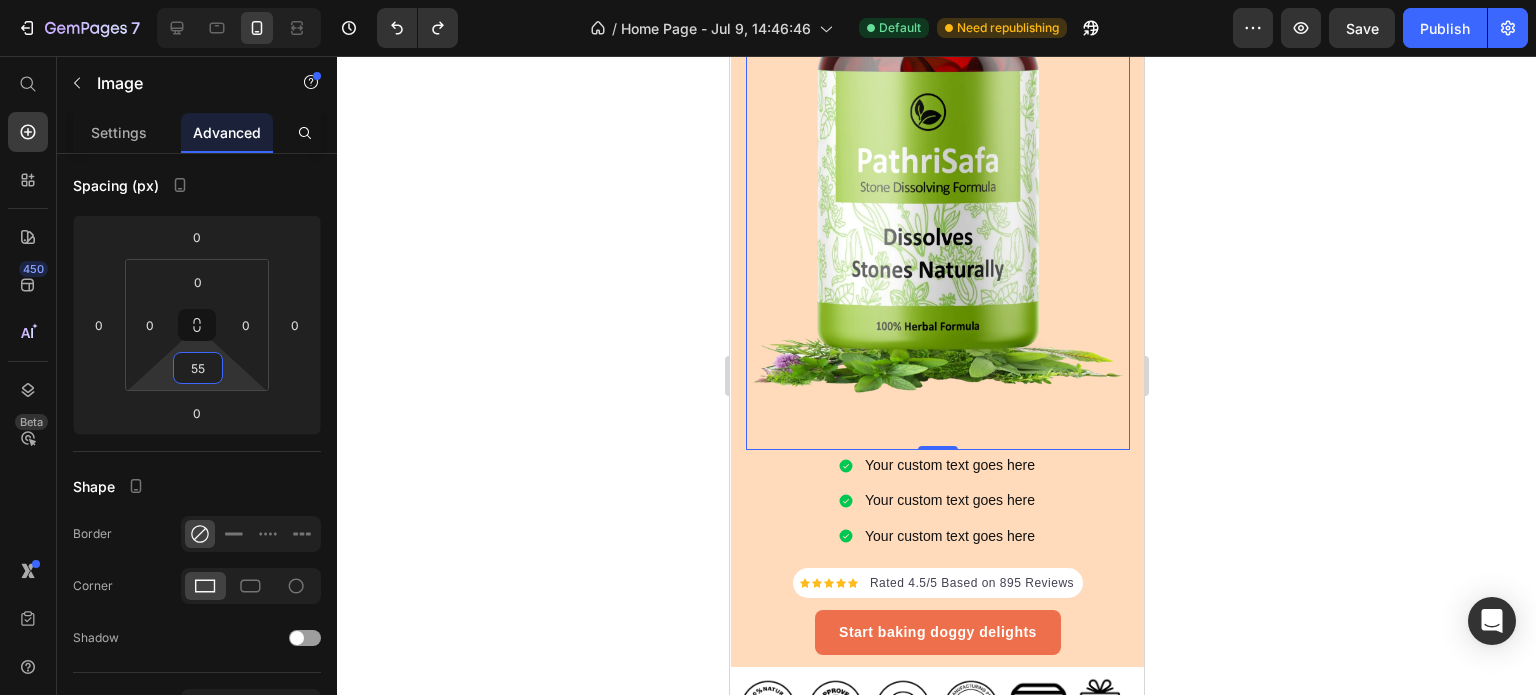 scroll, scrollTop: 500, scrollLeft: 0, axis: vertical 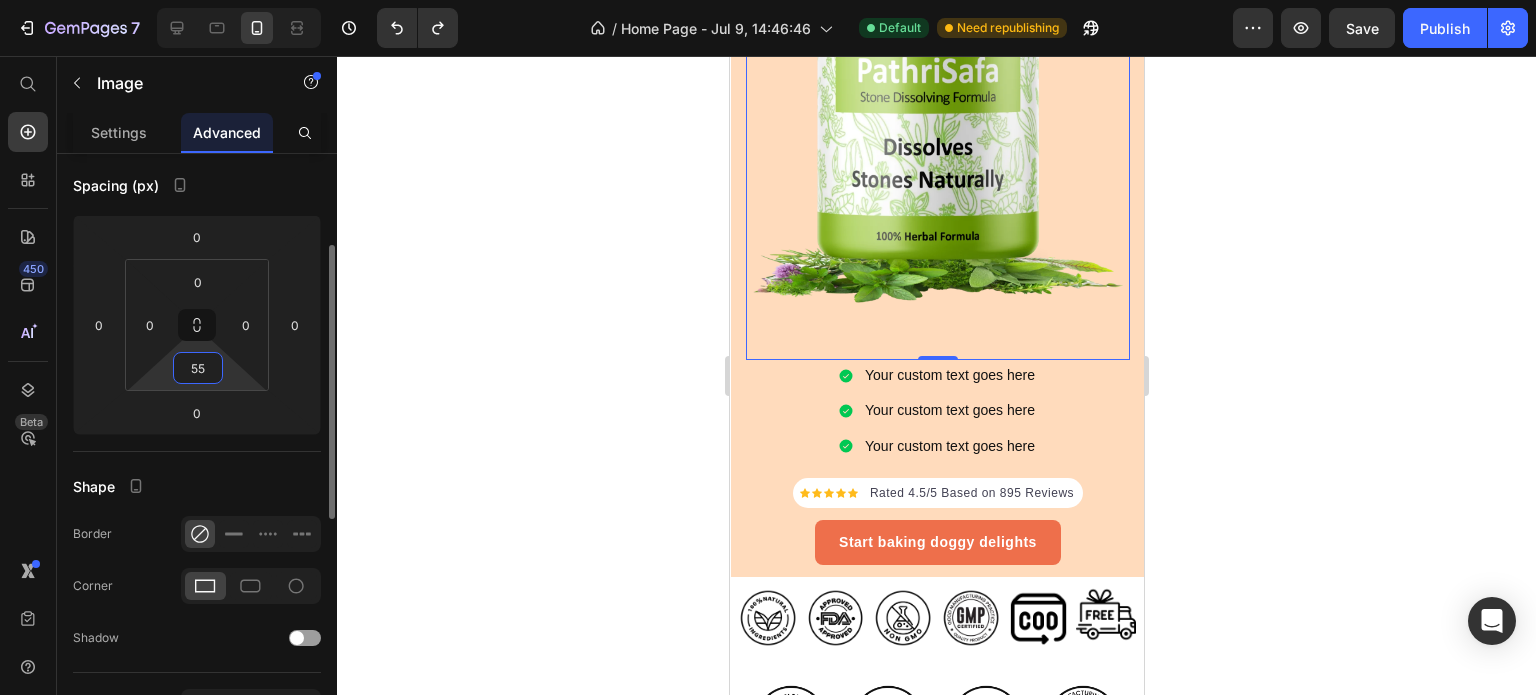 drag, startPoint x: 210, startPoint y: 369, endPoint x: 158, endPoint y: 378, distance: 52.773098 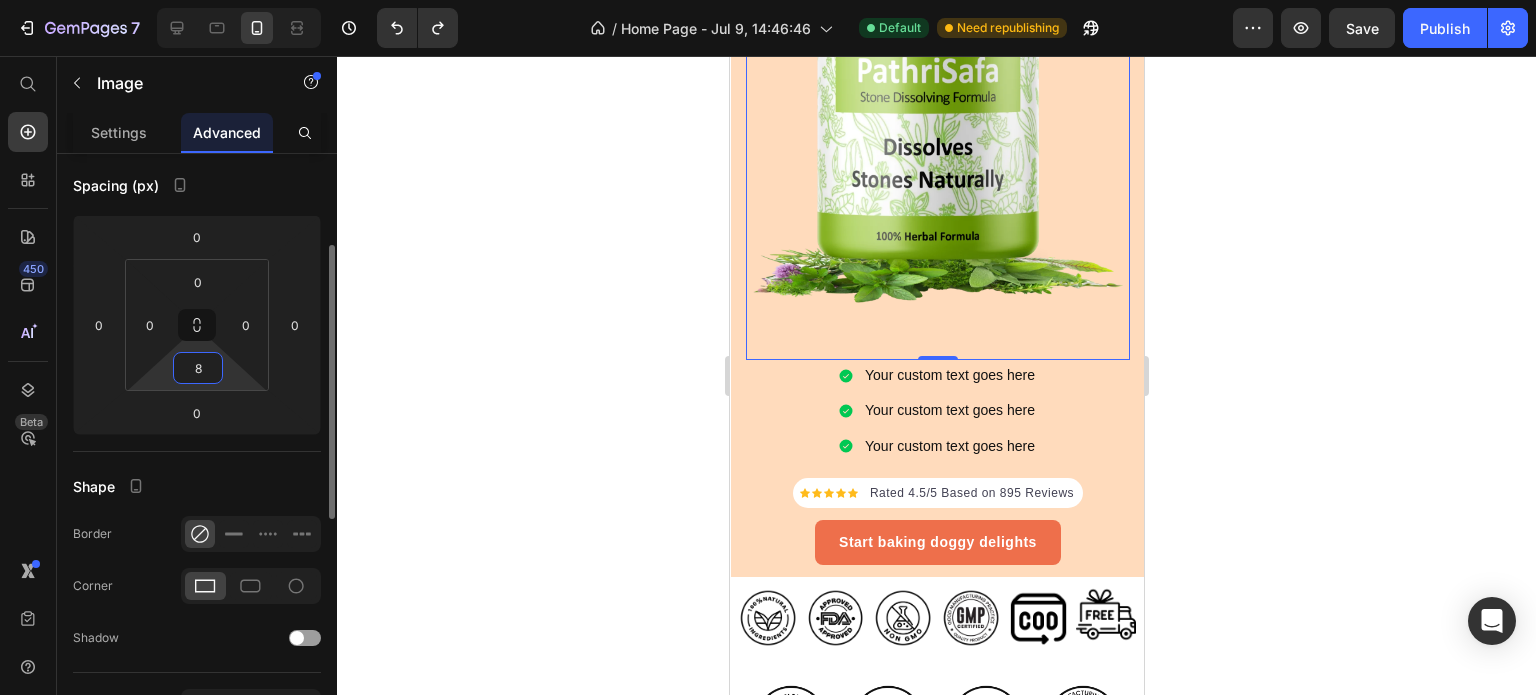 scroll, scrollTop: 453, scrollLeft: 0, axis: vertical 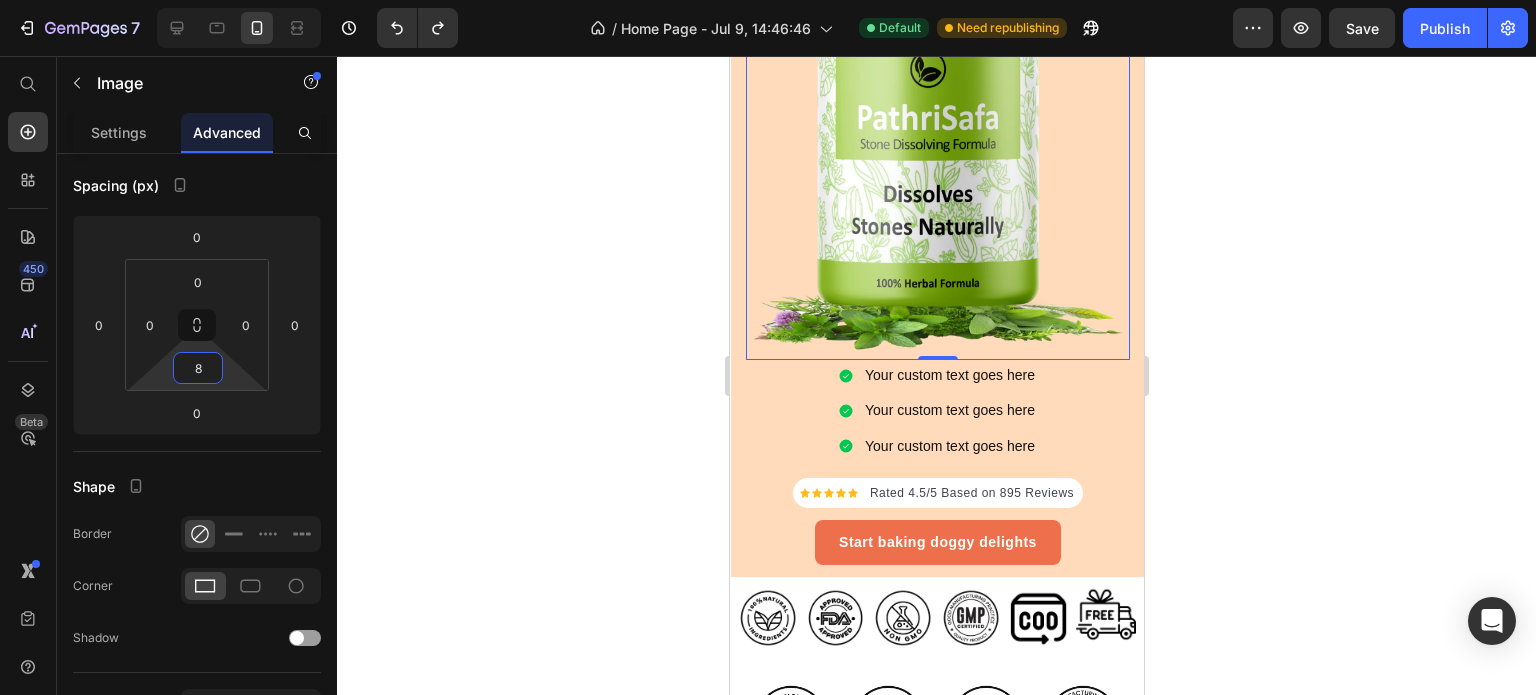 type on "8" 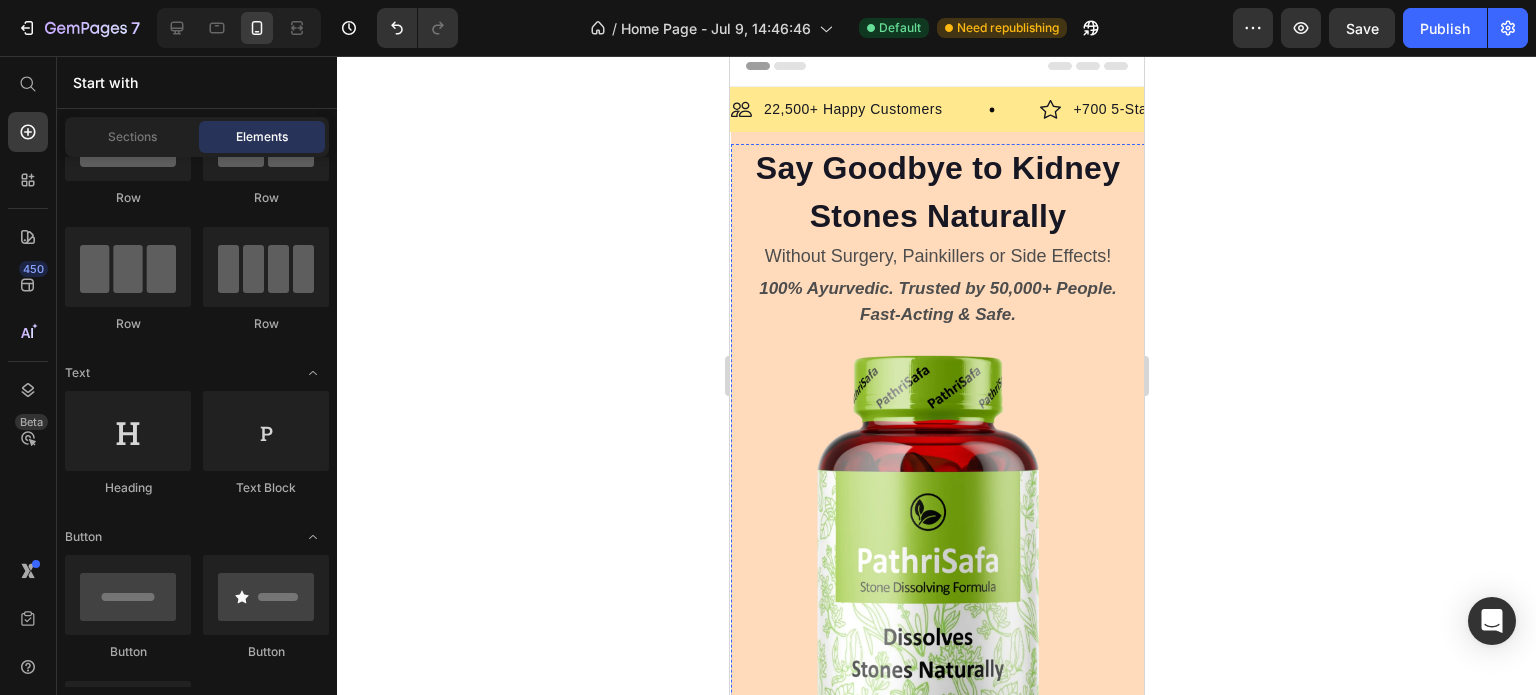 scroll, scrollTop: 0, scrollLeft: 0, axis: both 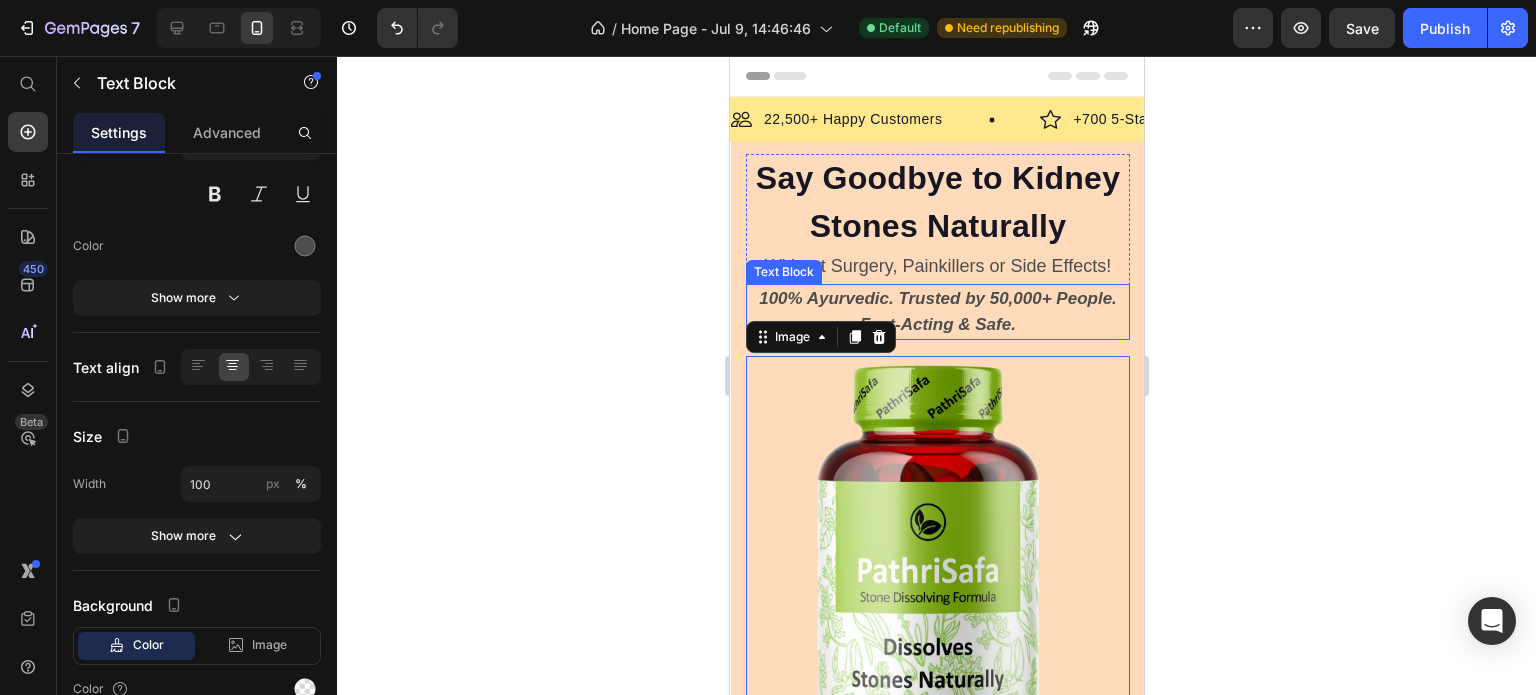 click on "100% Ayurvedic. Trusted by 50,000+ People. Fast-Acting & Safe." at bounding box center [937, 311] 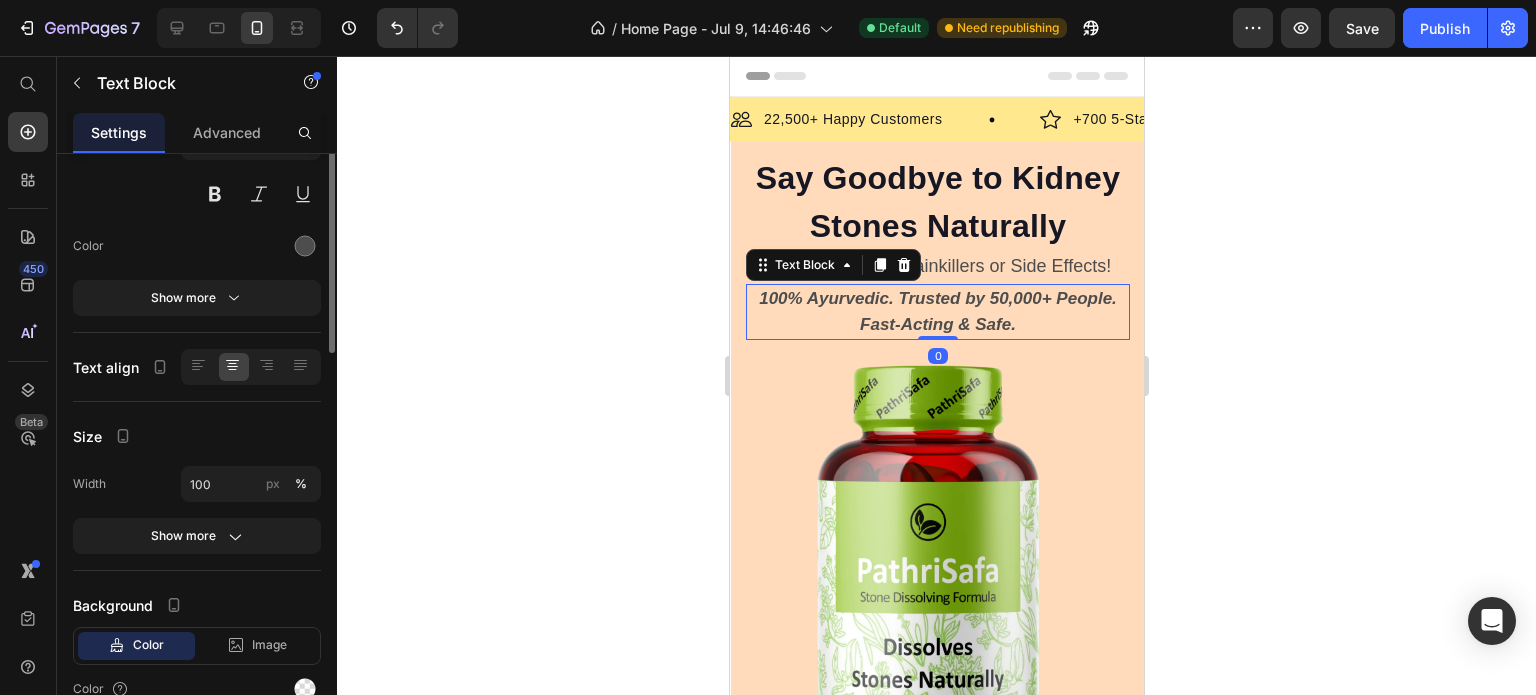 scroll, scrollTop: 0, scrollLeft: 0, axis: both 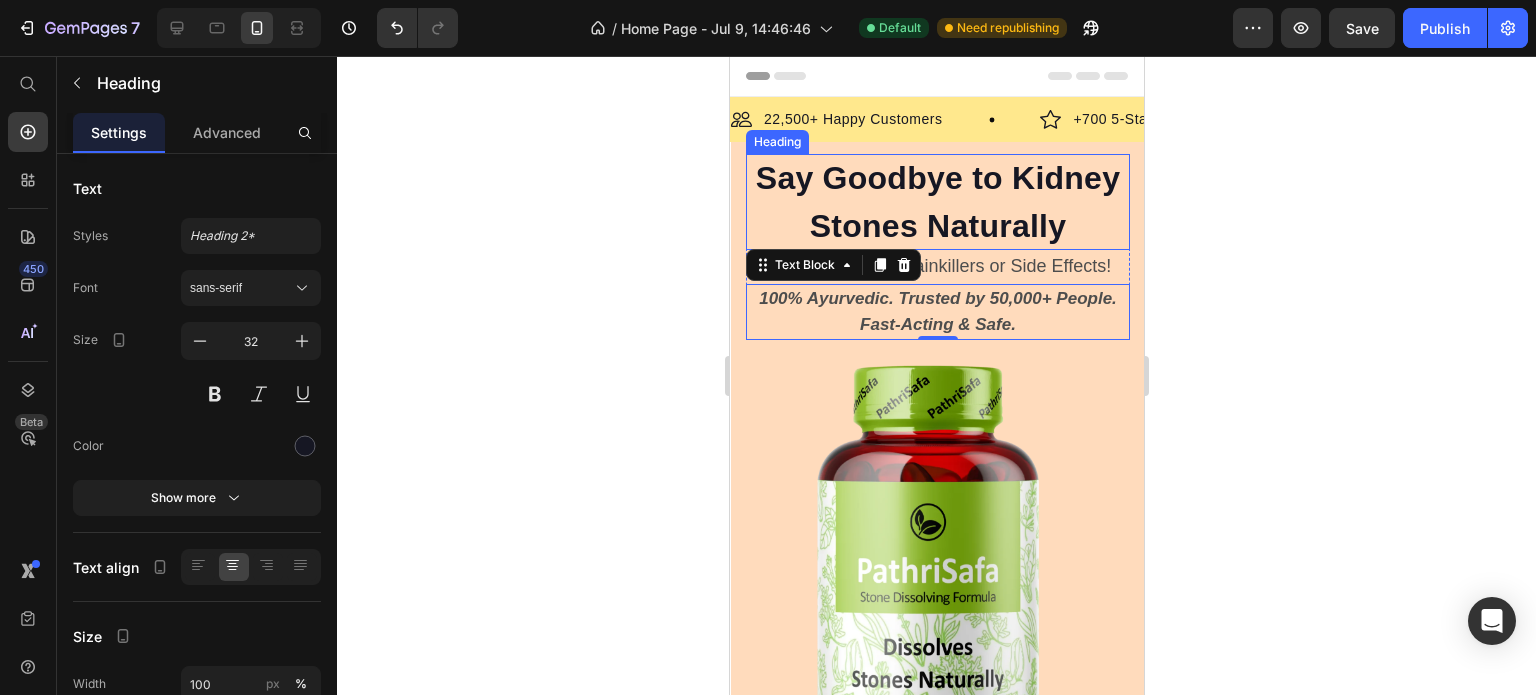 click on "Say Goodbye to Kidney Stones Naturally" at bounding box center (937, 202) 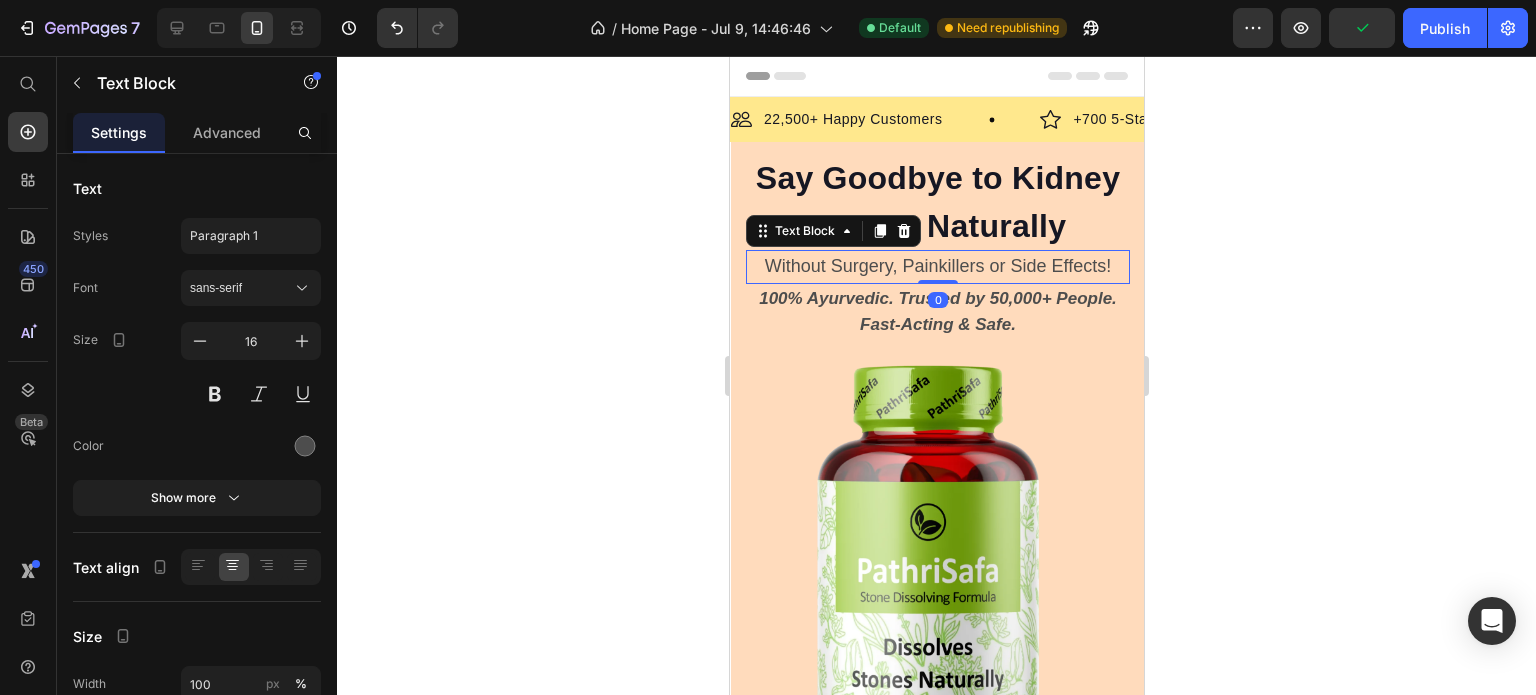 click on "Without Surgery, Painkillers or Side Effects!" at bounding box center [937, 266] 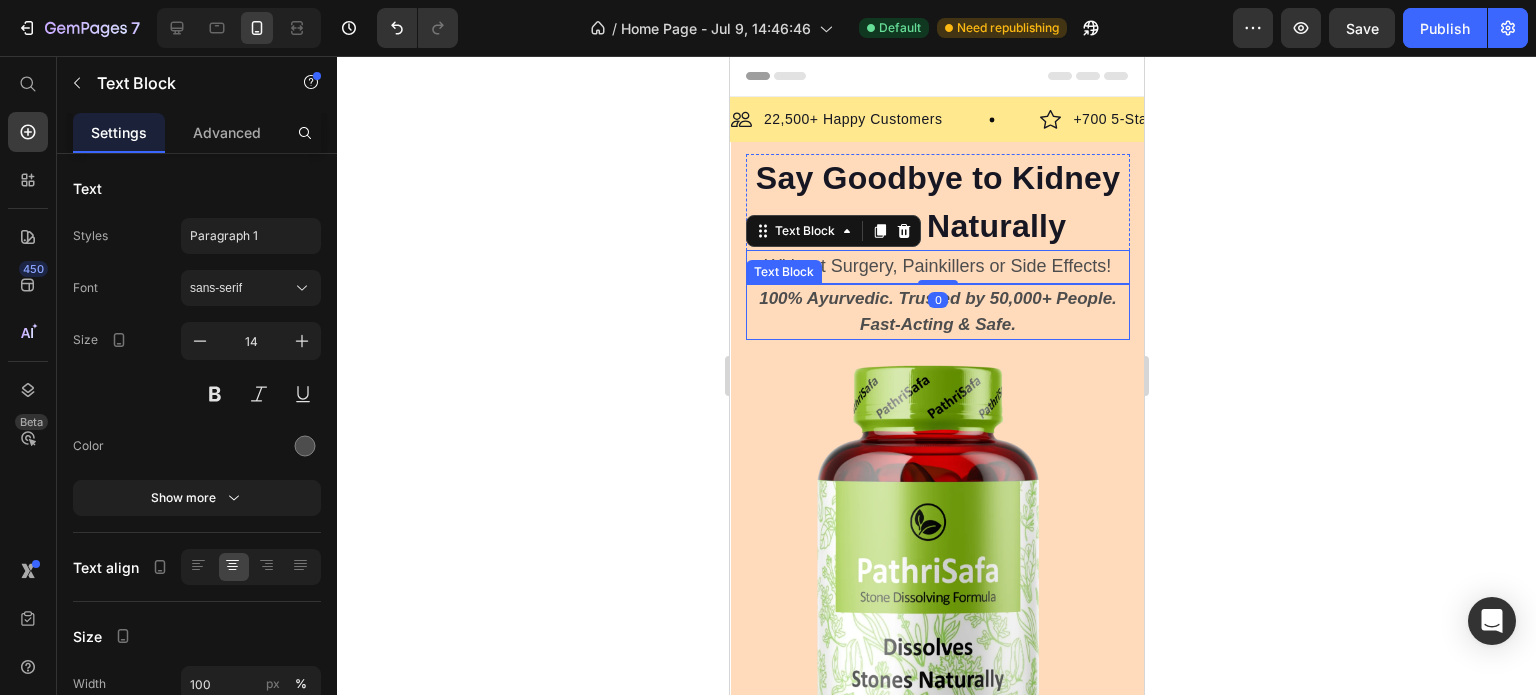 click on "100% Ayurvedic. Trusted by 50,000+ People. Fast-Acting & Safe." at bounding box center [937, 311] 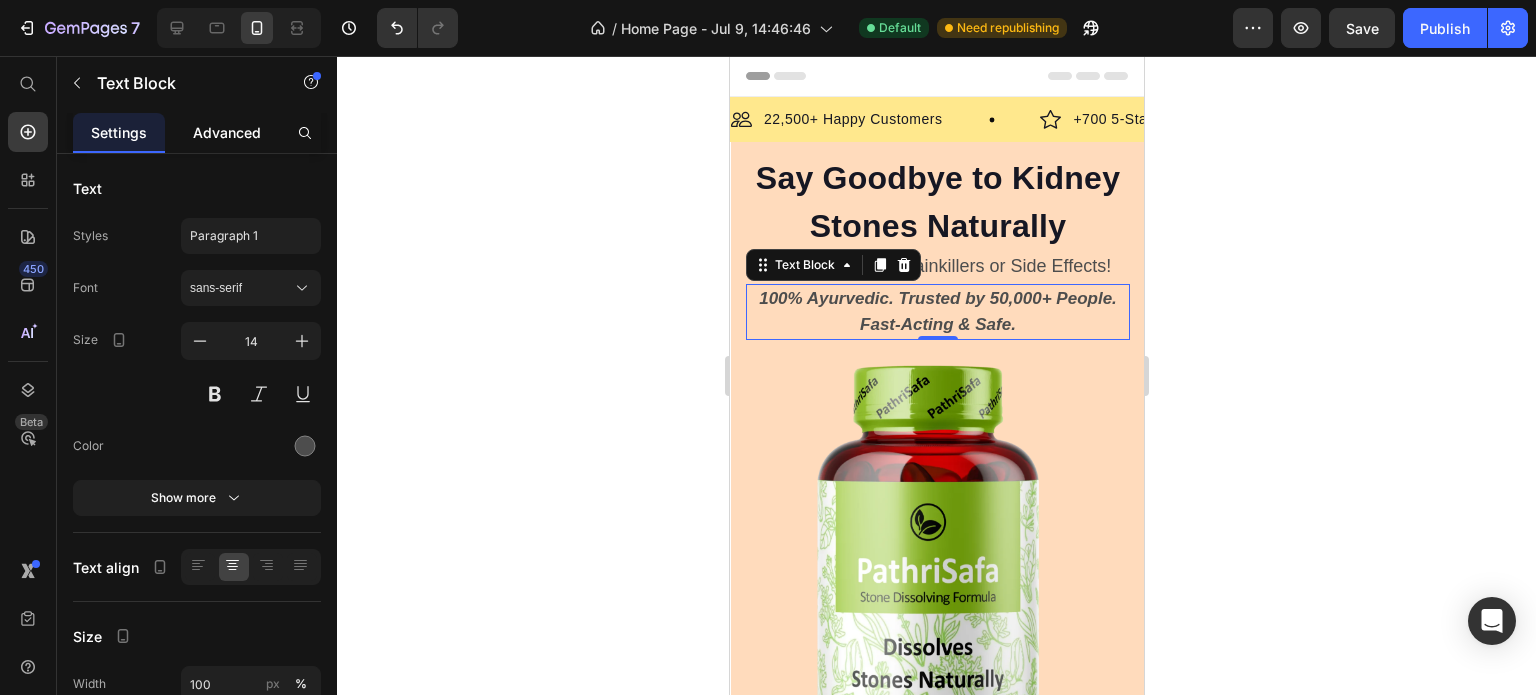 click on "Advanced" at bounding box center (227, 132) 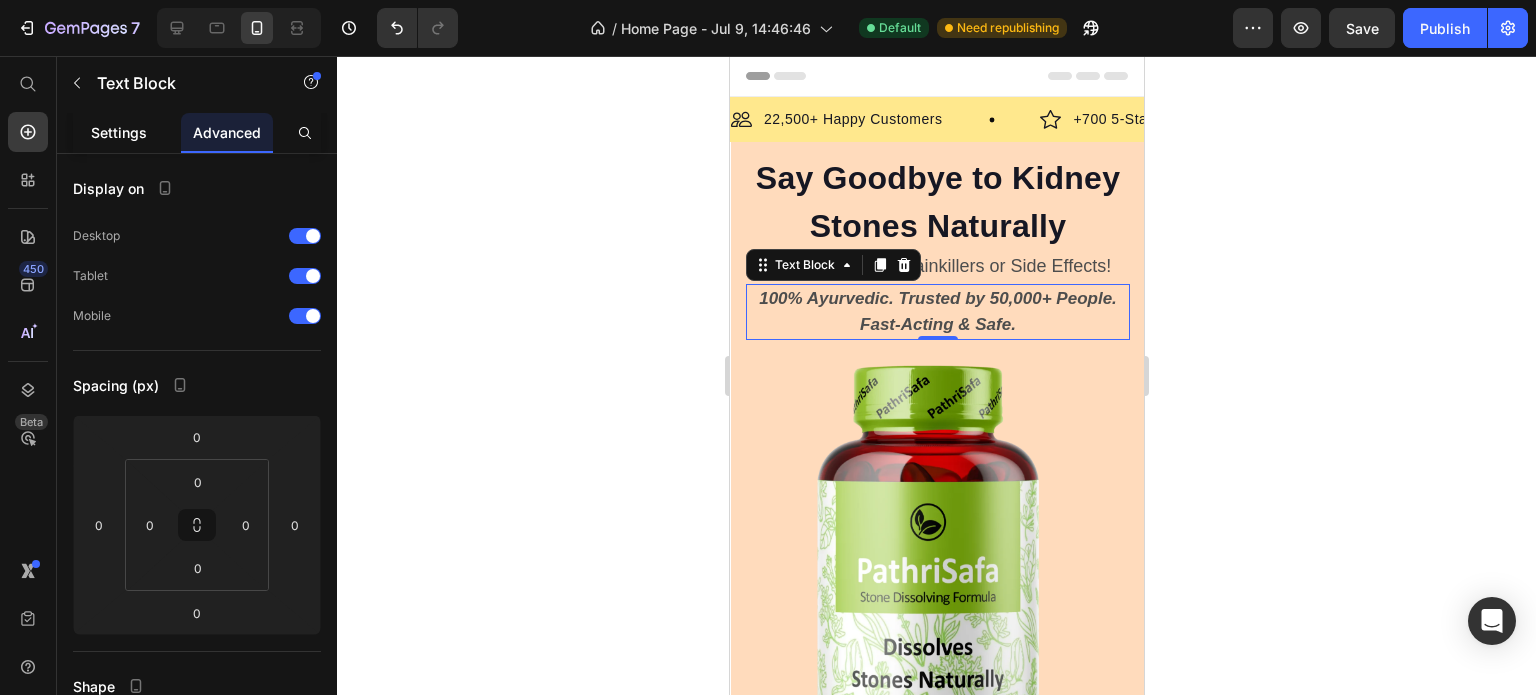 click on "Settings" at bounding box center [119, 132] 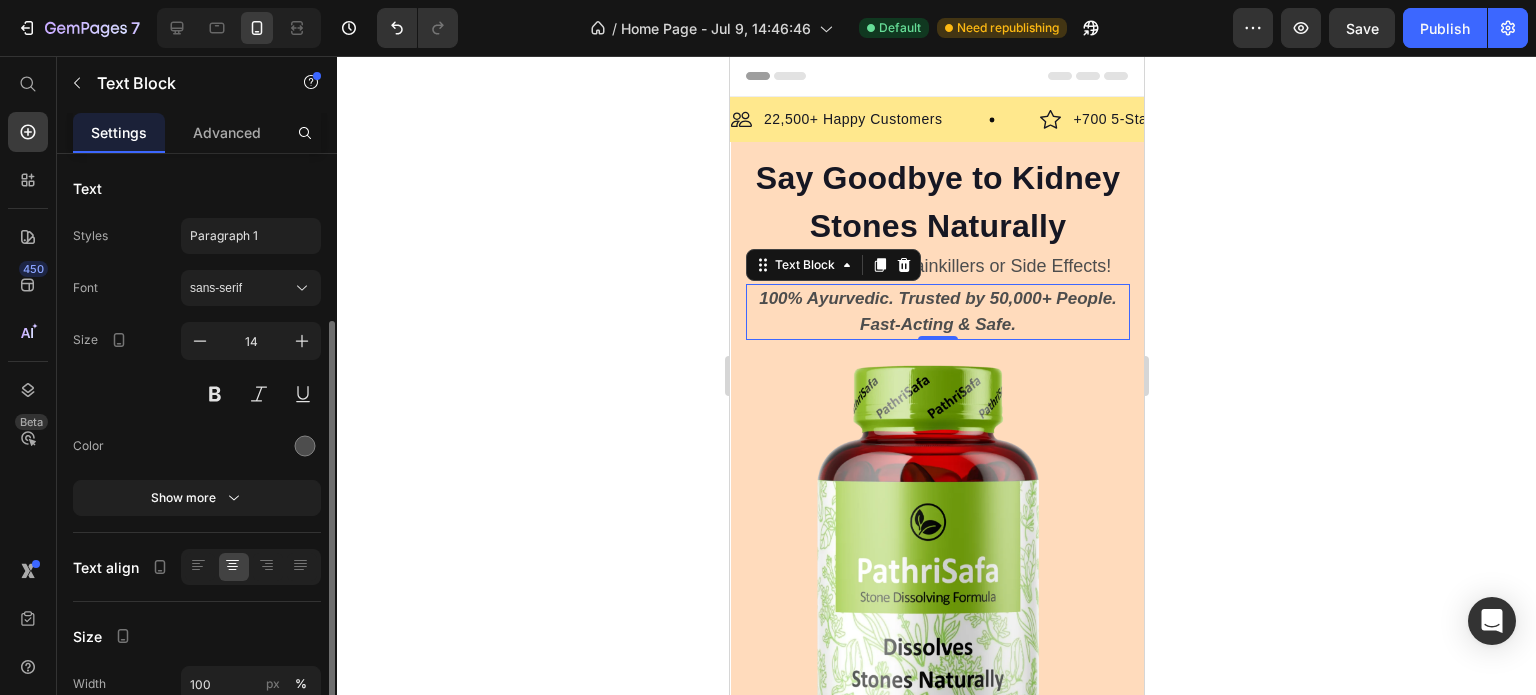 scroll, scrollTop: 294, scrollLeft: 0, axis: vertical 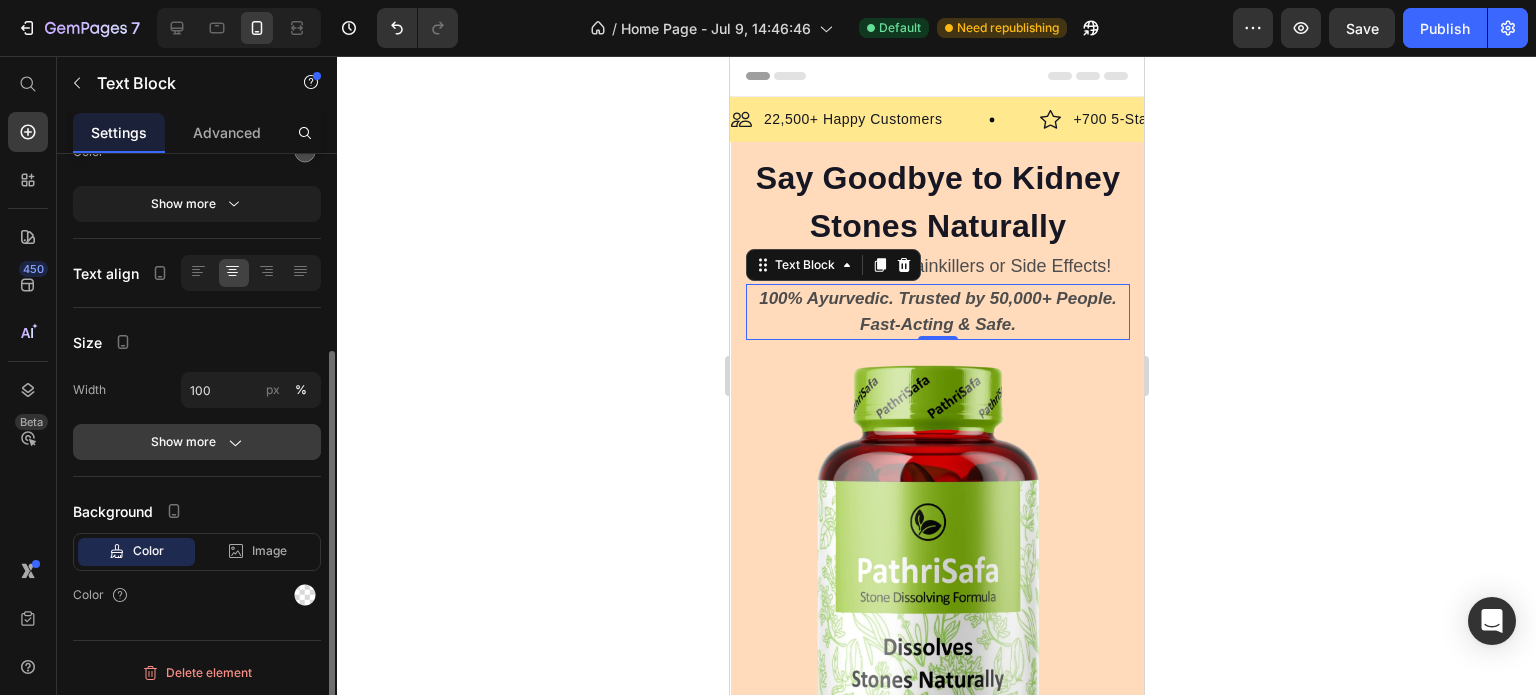 click on "Show more" 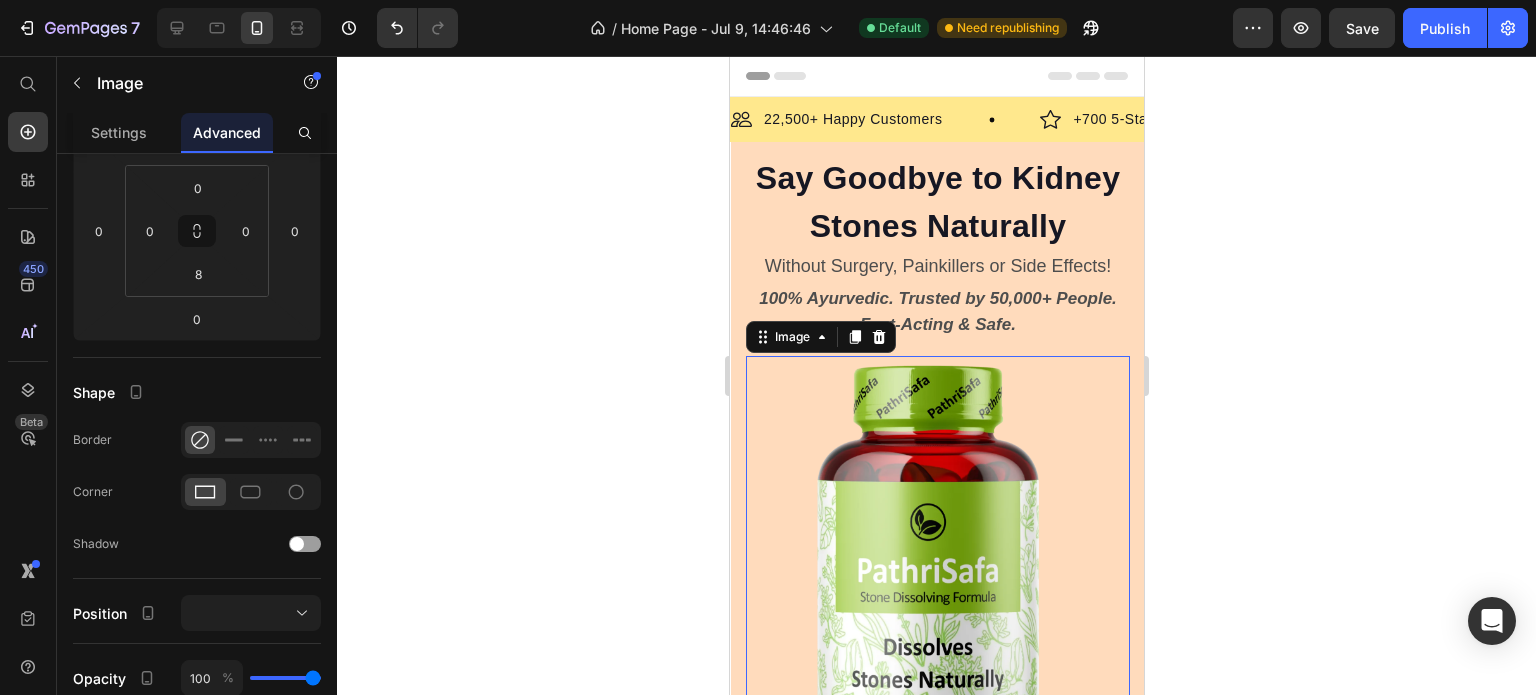 click at bounding box center [937, 584] 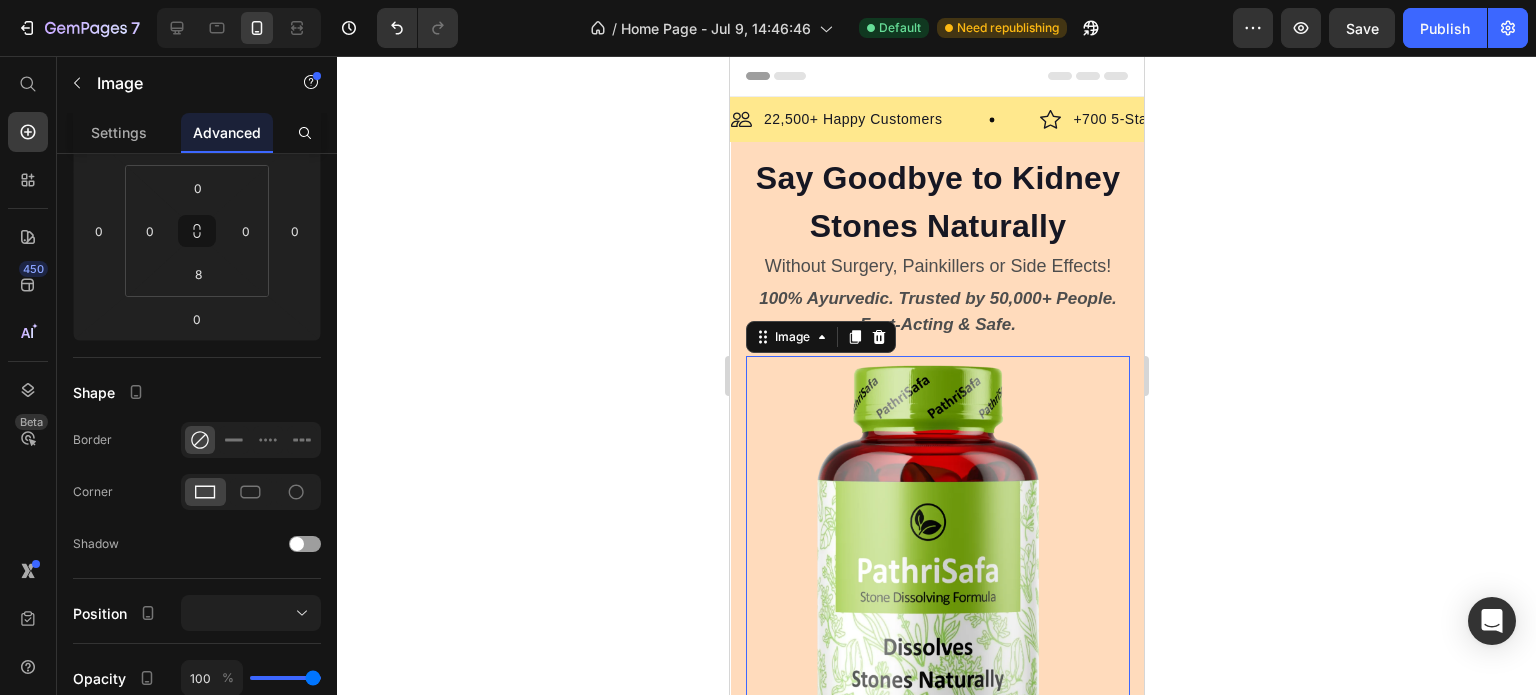 scroll, scrollTop: 0, scrollLeft: 0, axis: both 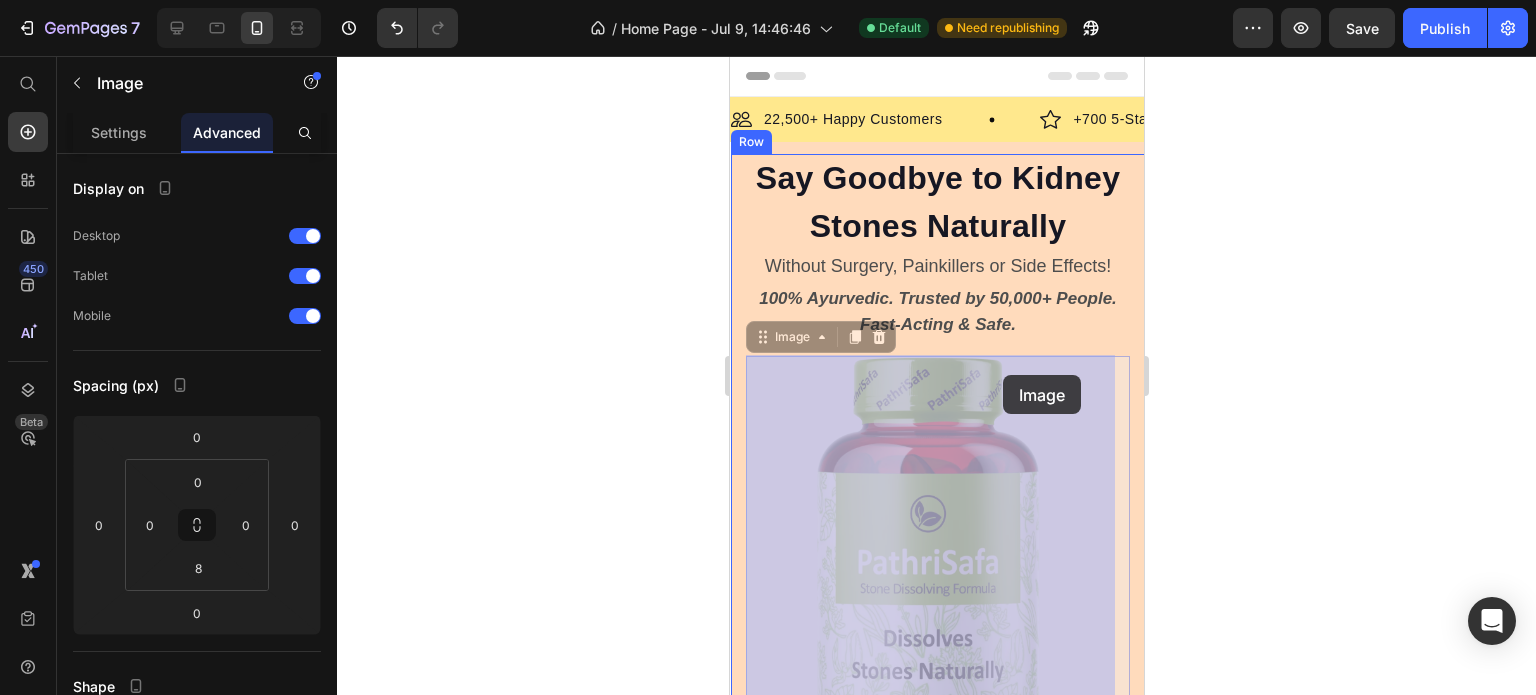 drag, startPoint x: 997, startPoint y: 358, endPoint x: 1002, endPoint y: 375, distance: 17.720045 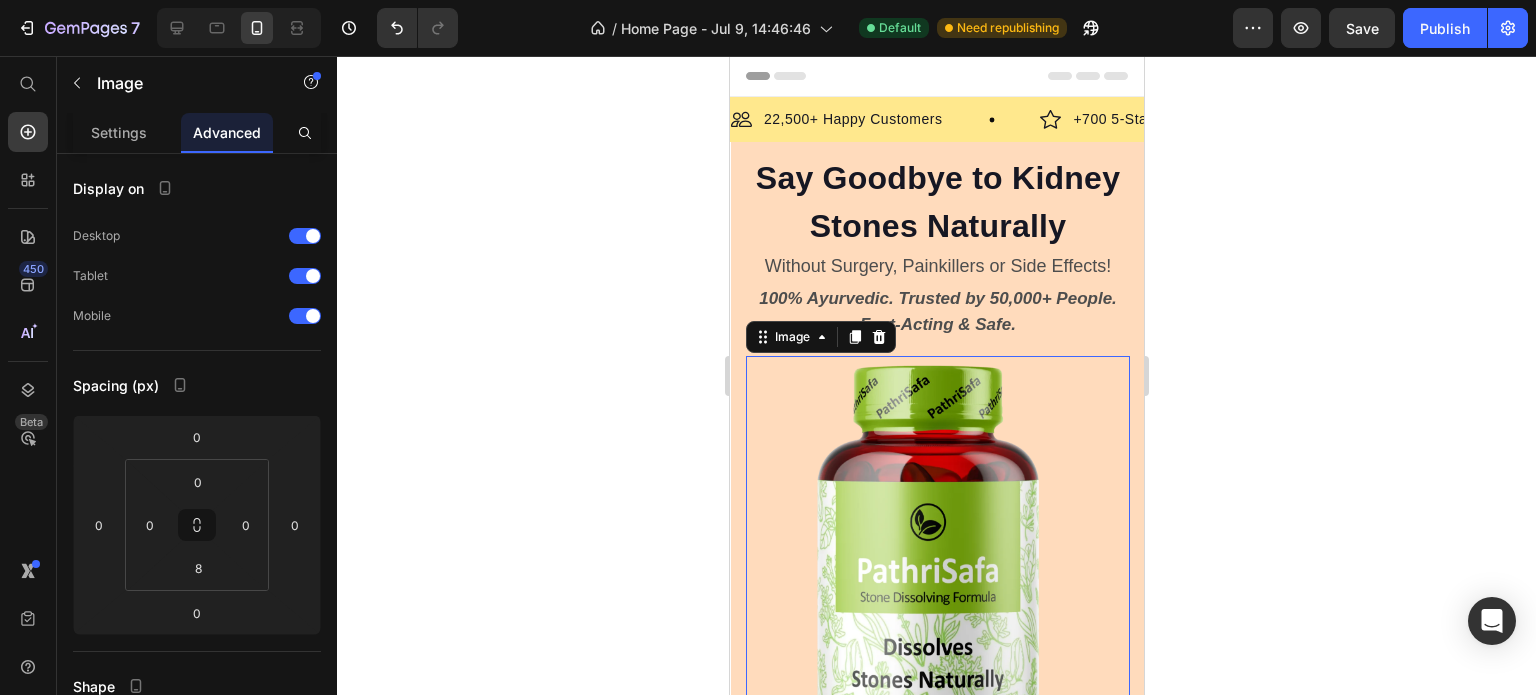 click at bounding box center (937, 584) 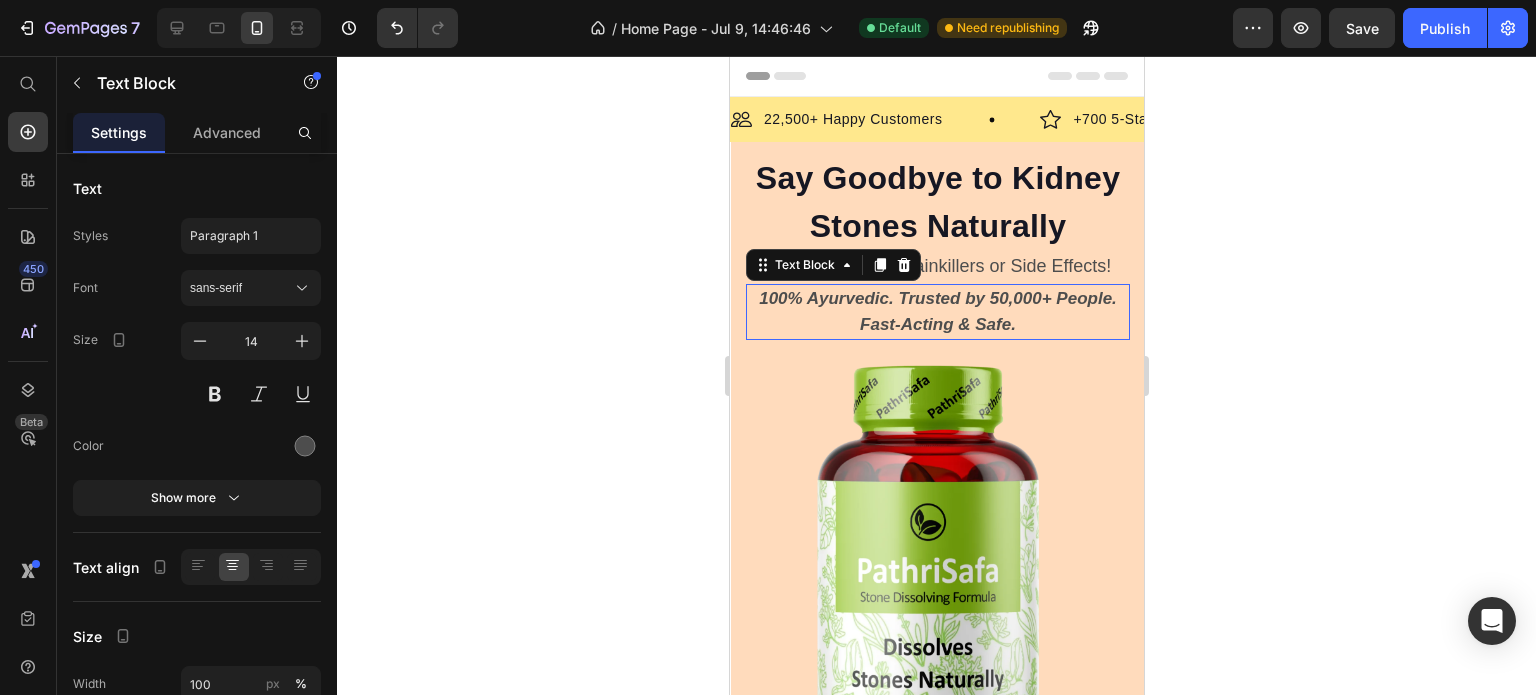 click on "100% Ayurvedic. Trusted by 50,000+ People. Fast-Acting & Safe." at bounding box center [937, 311] 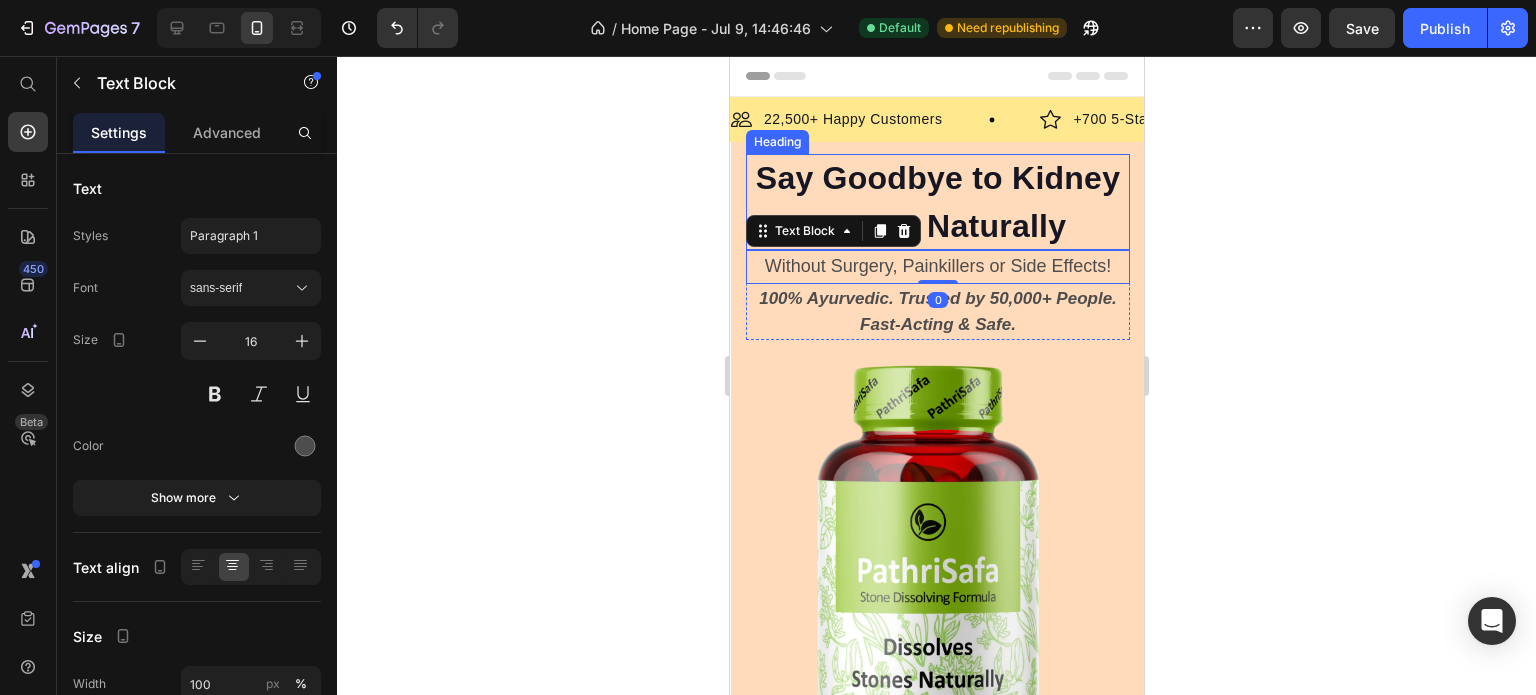 click on "Say Goodbye to Kidney Stones Naturally" at bounding box center (937, 202) 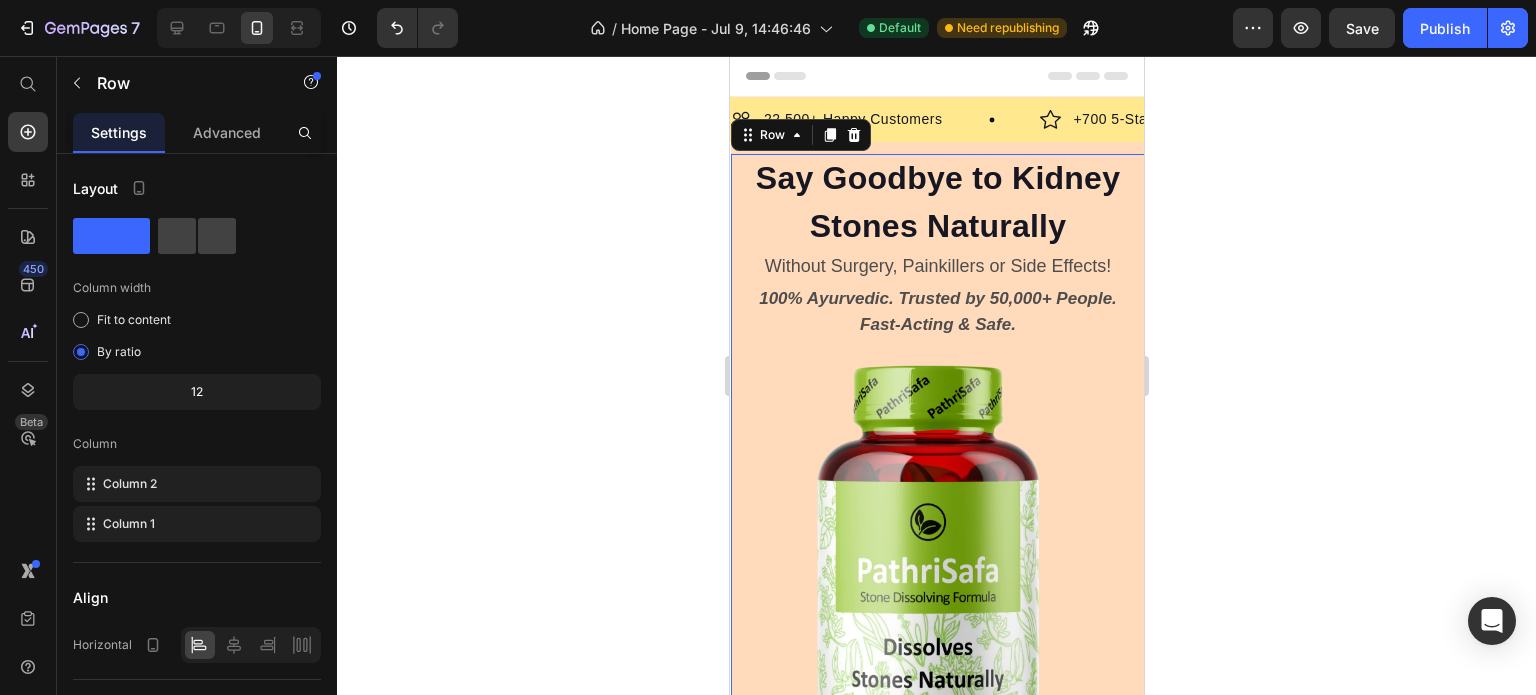 click on "Say Goodbye to Kidney Stones Naturally Heading Without Surgery, Painkillers or Side Effects! Text Block 100% Ayurvedic. Trusted by 50,000+ People. Fast-Acting & Safe. Text Block Row Image" at bounding box center [937, 483] 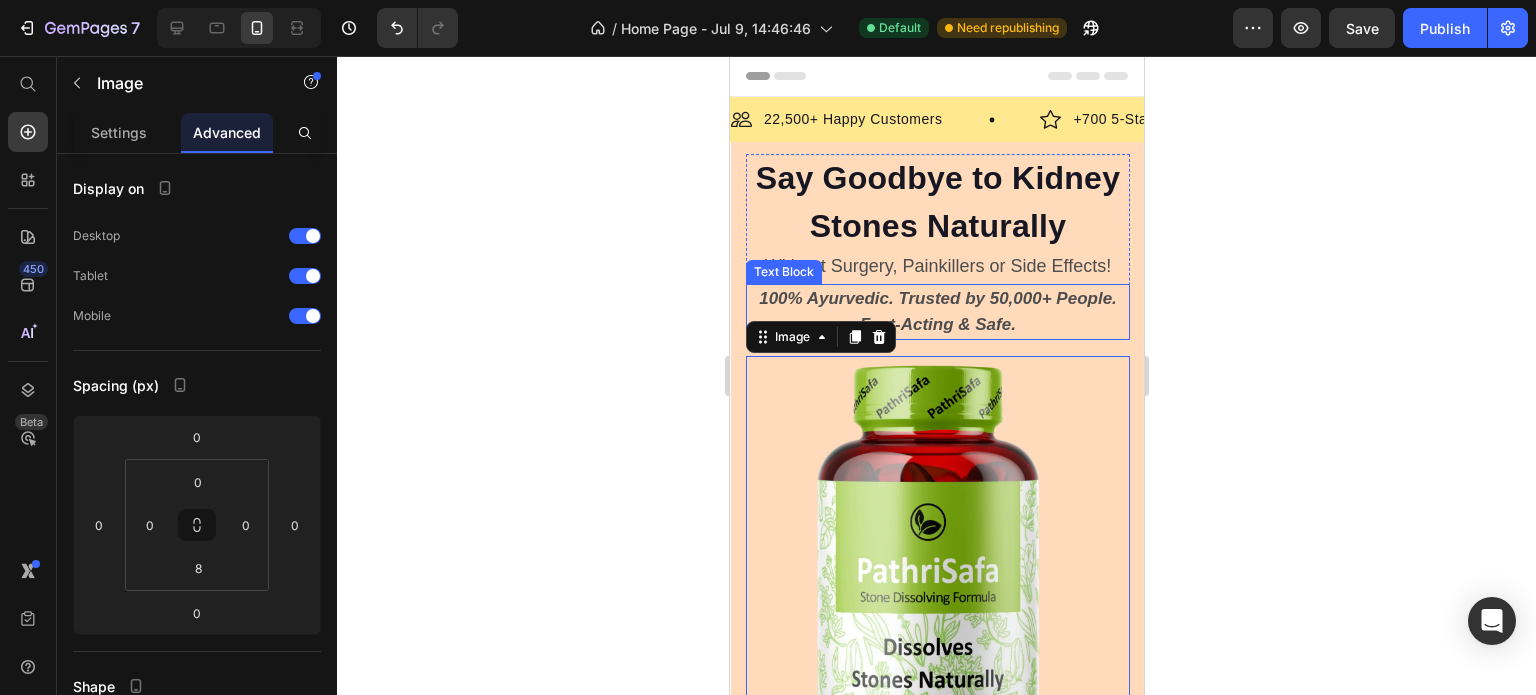 click on "100% Ayurvedic. Trusted by 50,000+ People. Fast-Acting & Safe." at bounding box center [937, 311] 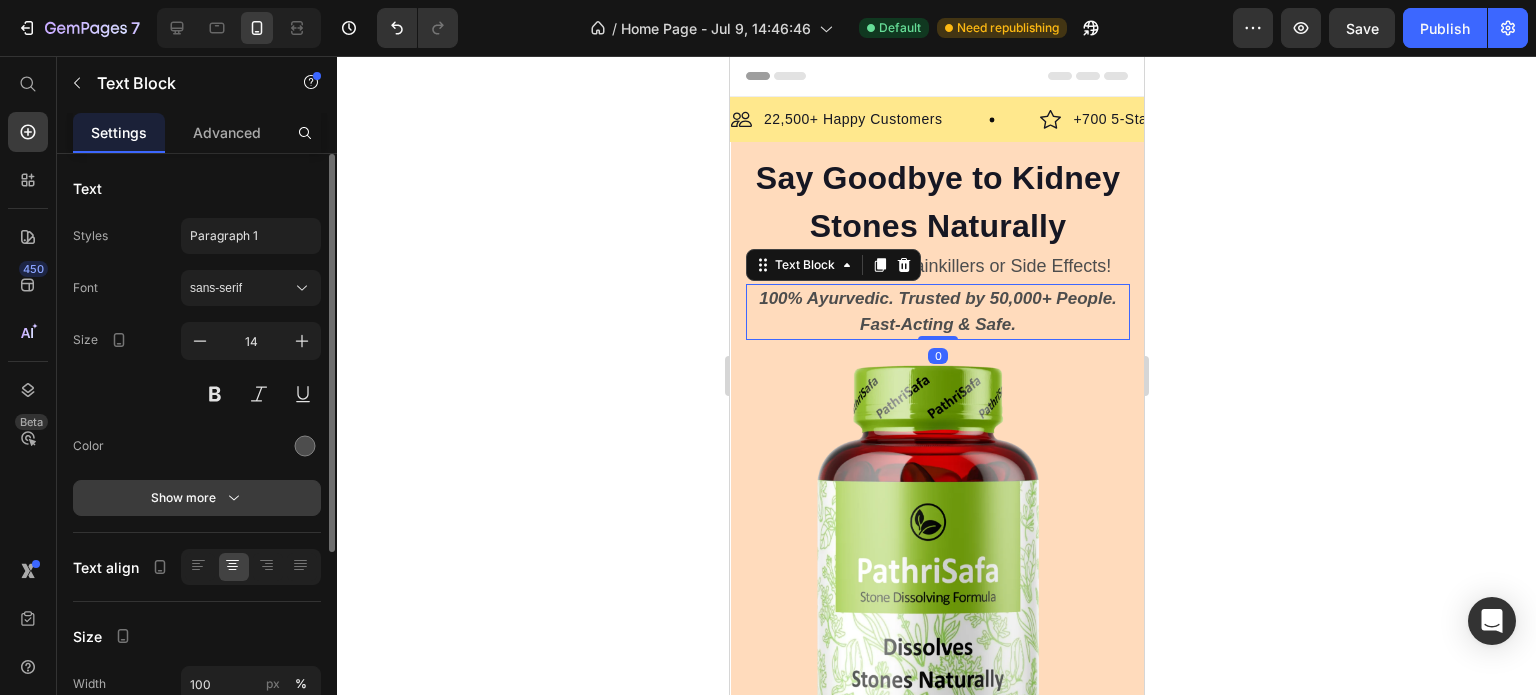 click 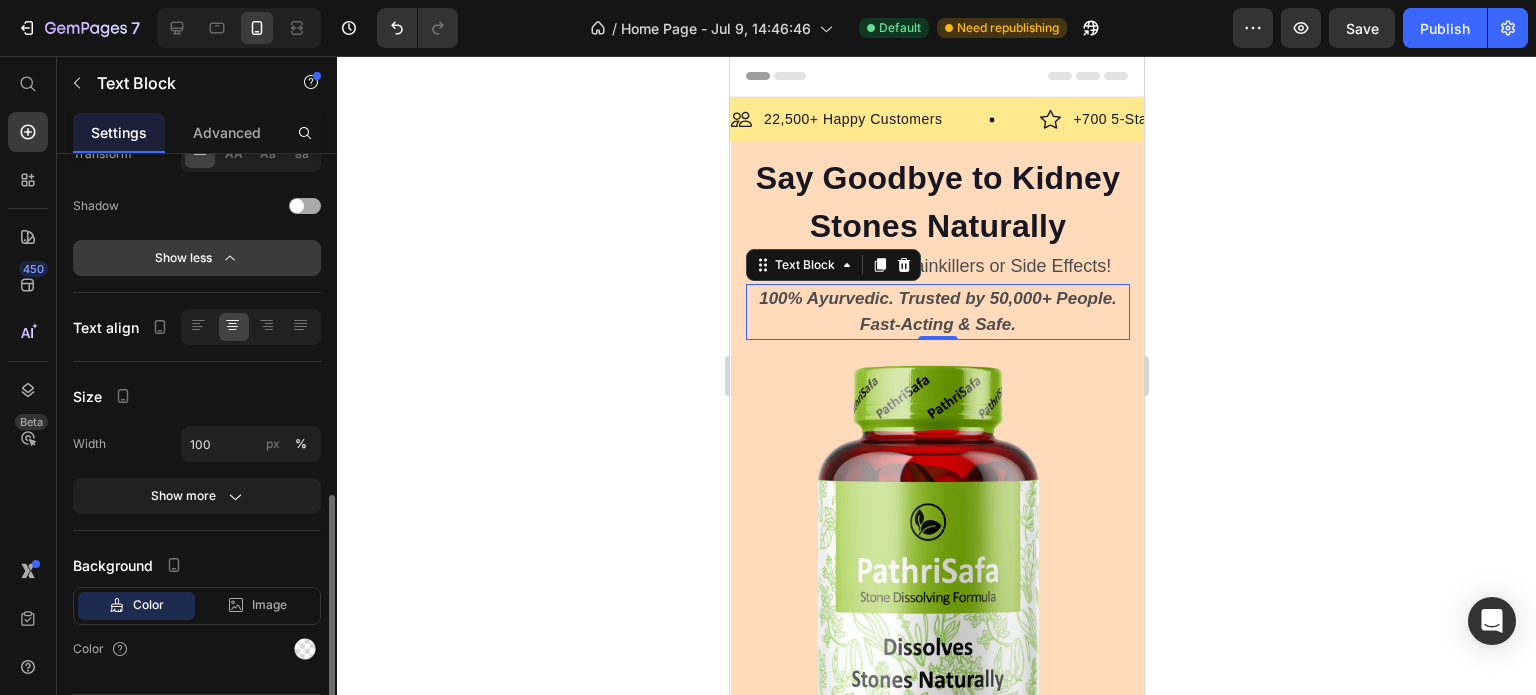 scroll, scrollTop: 554, scrollLeft: 0, axis: vertical 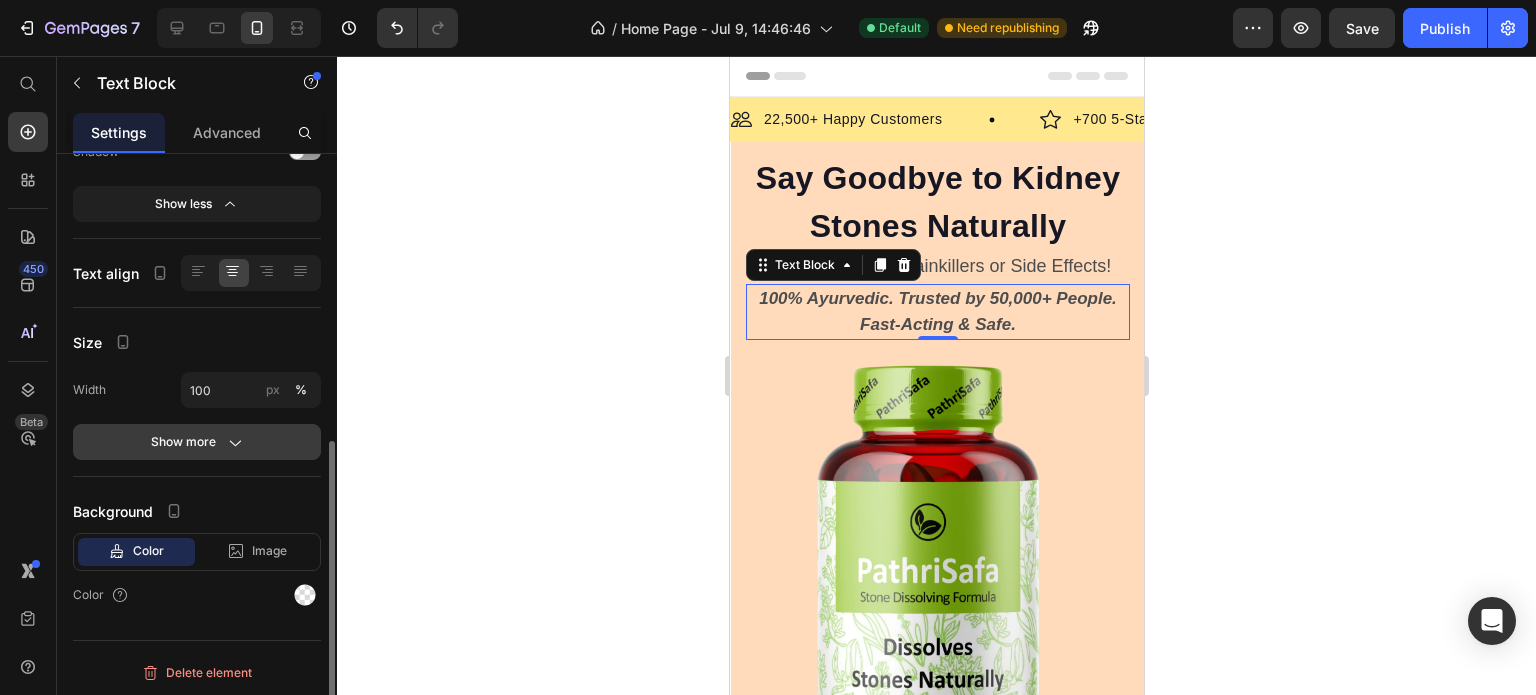 click 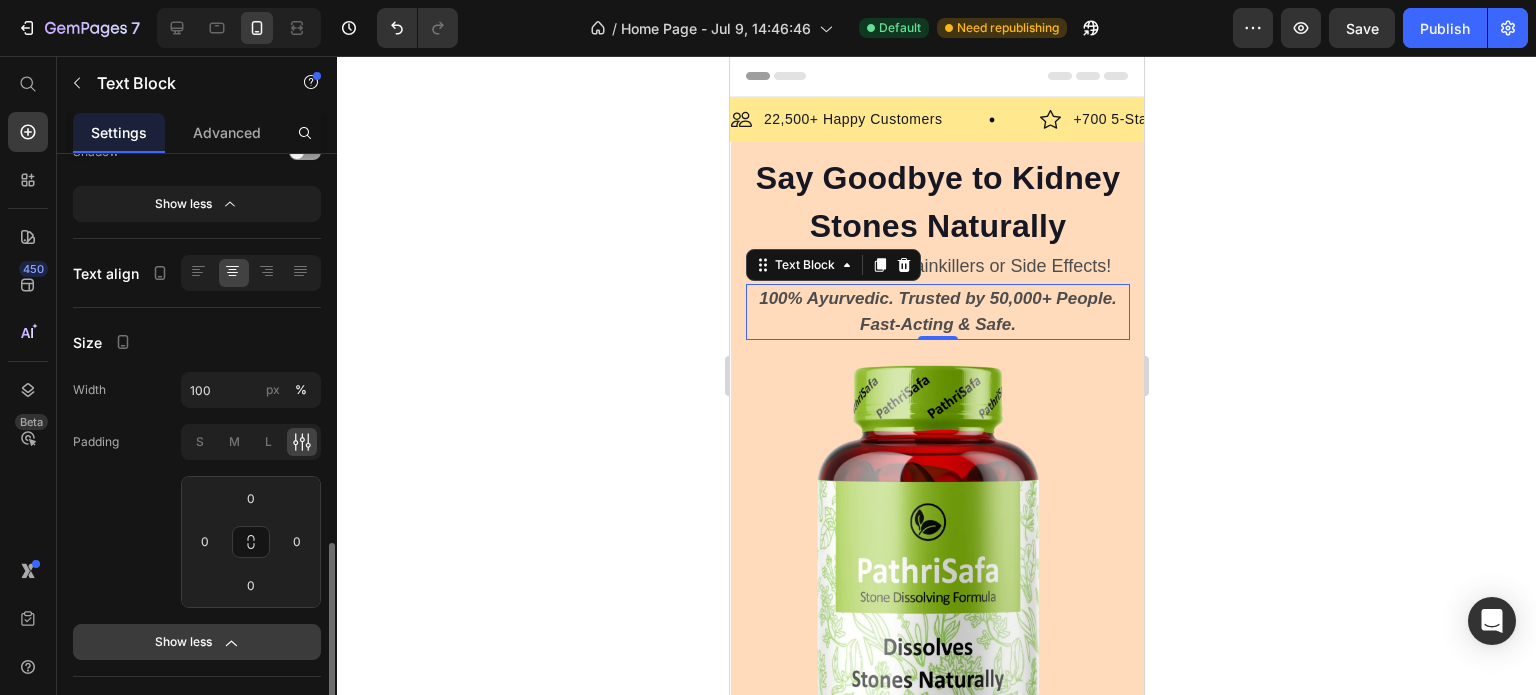 scroll, scrollTop: 654, scrollLeft: 0, axis: vertical 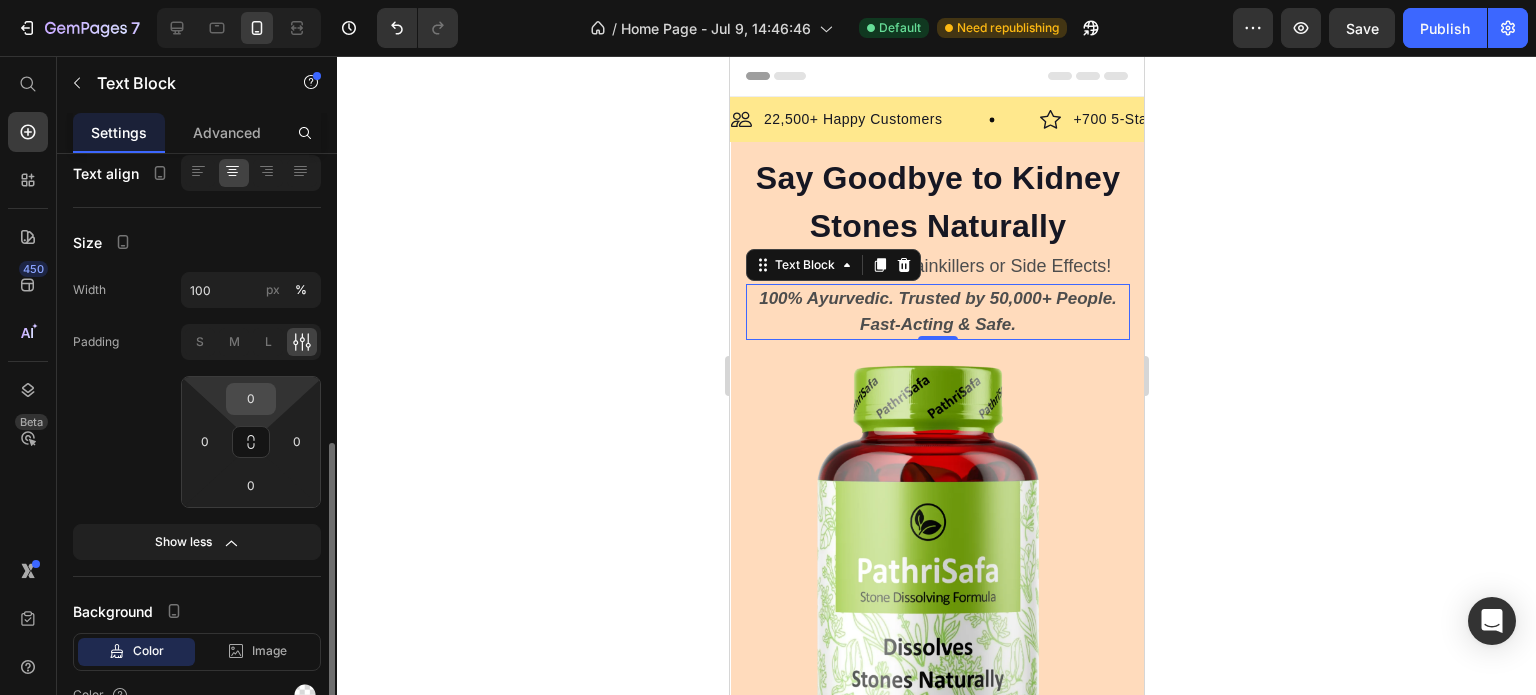 click on "0" at bounding box center (251, 399) 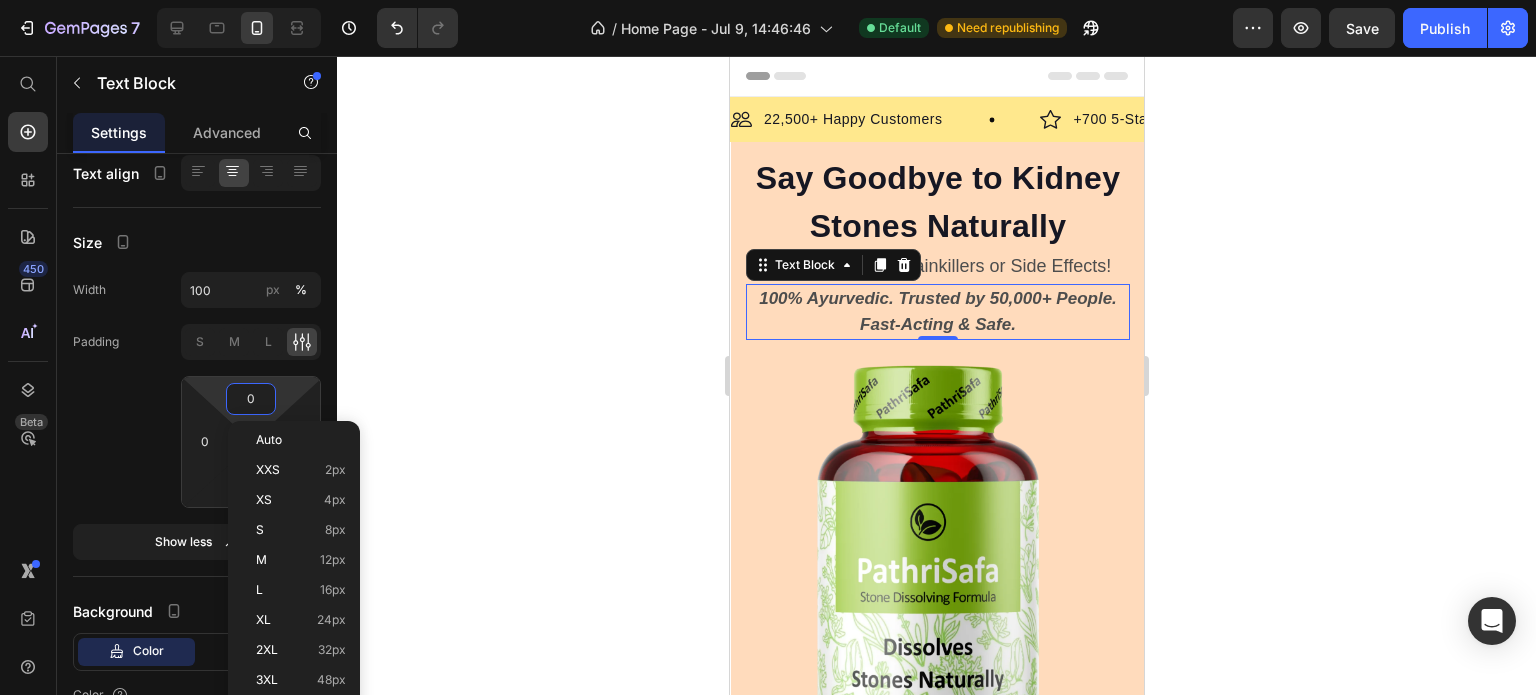 type on "4" 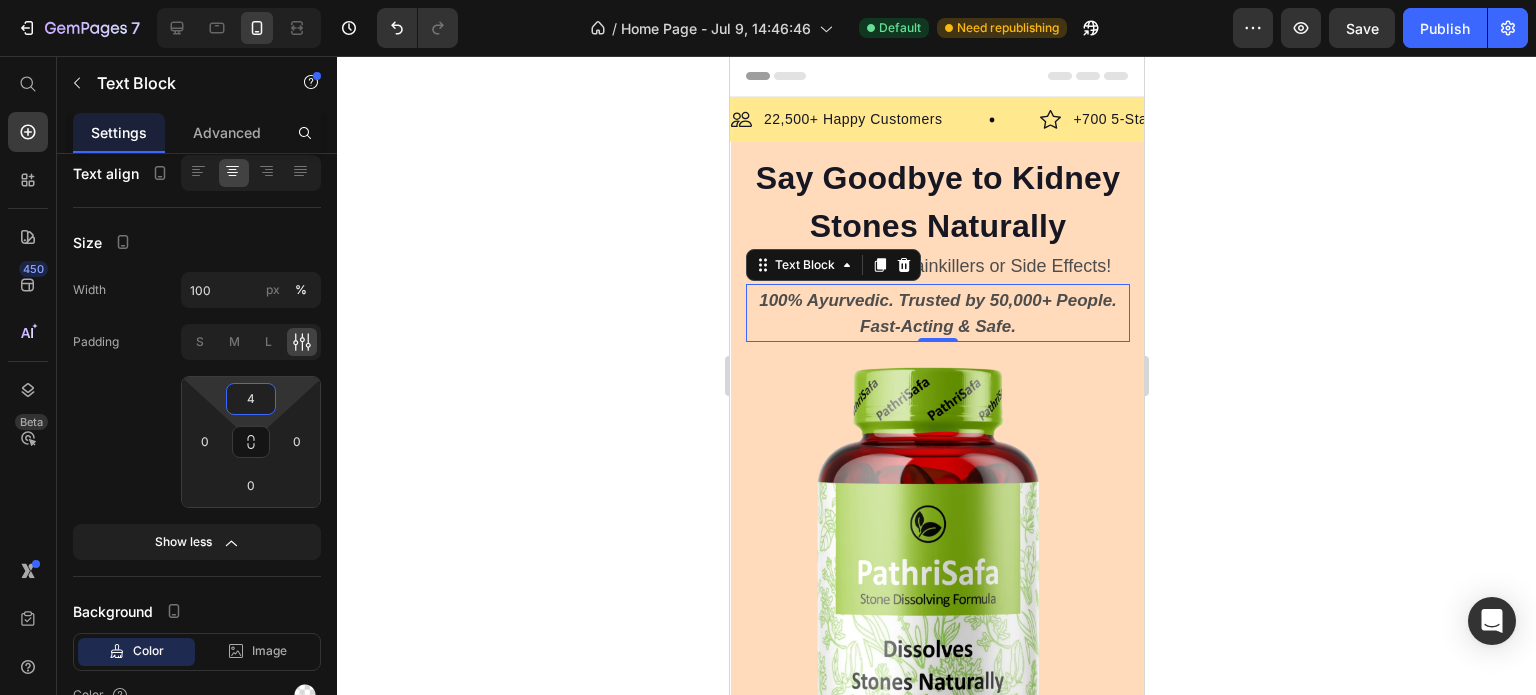 click 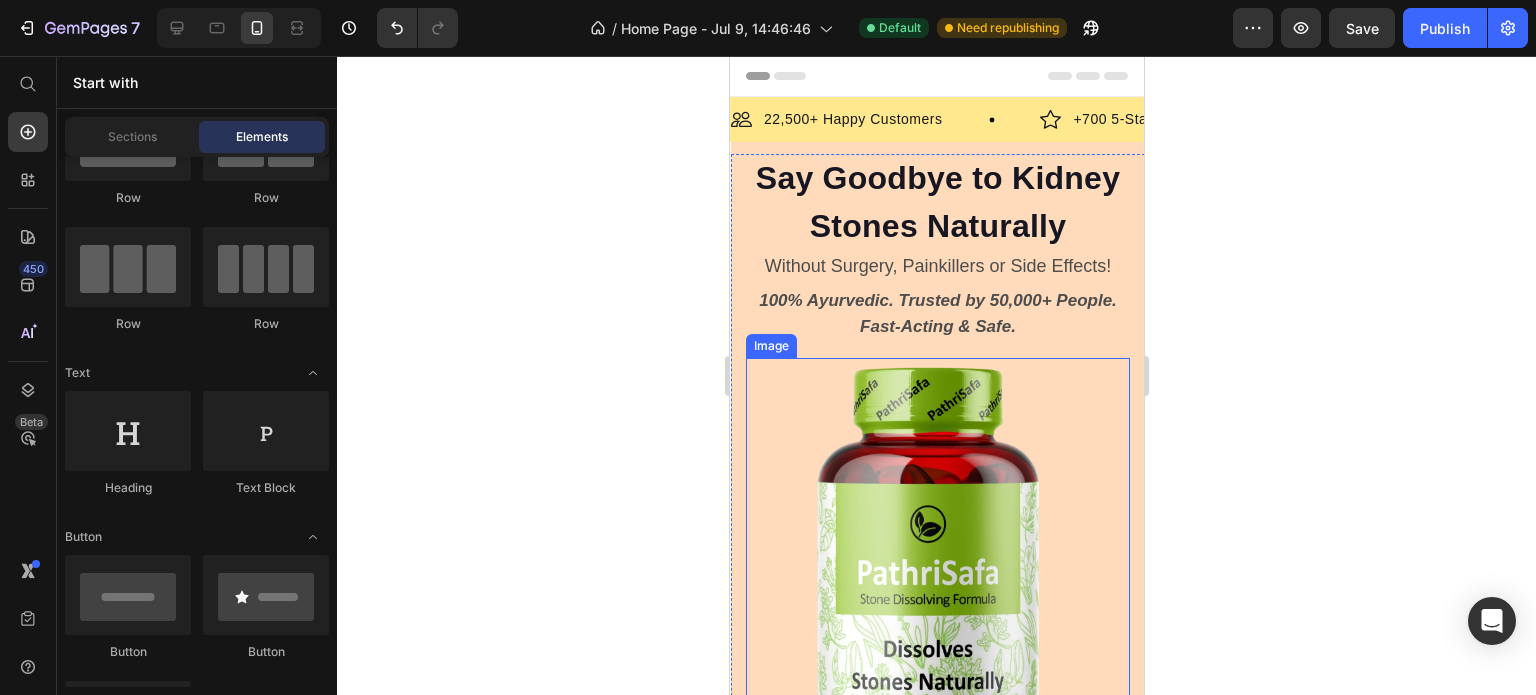 click at bounding box center (937, 586) 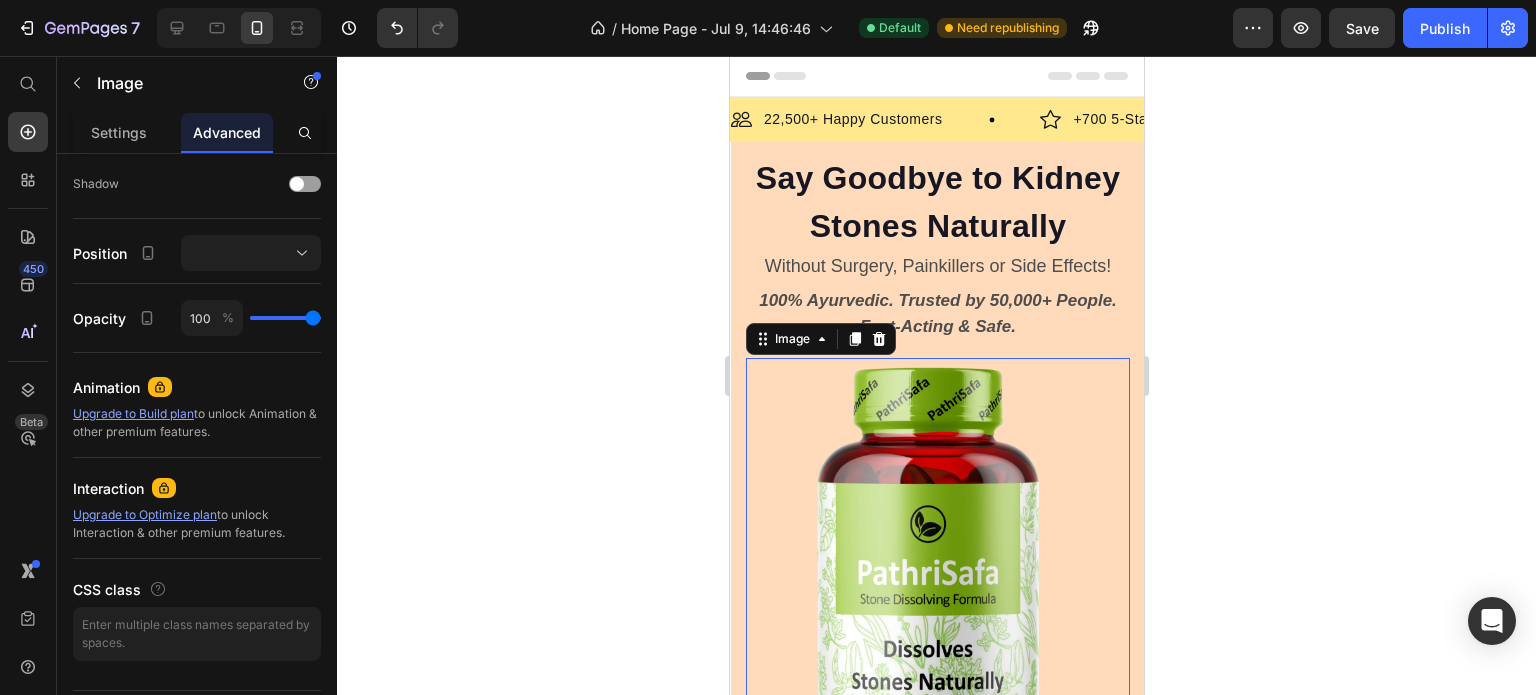 scroll, scrollTop: 0, scrollLeft: 0, axis: both 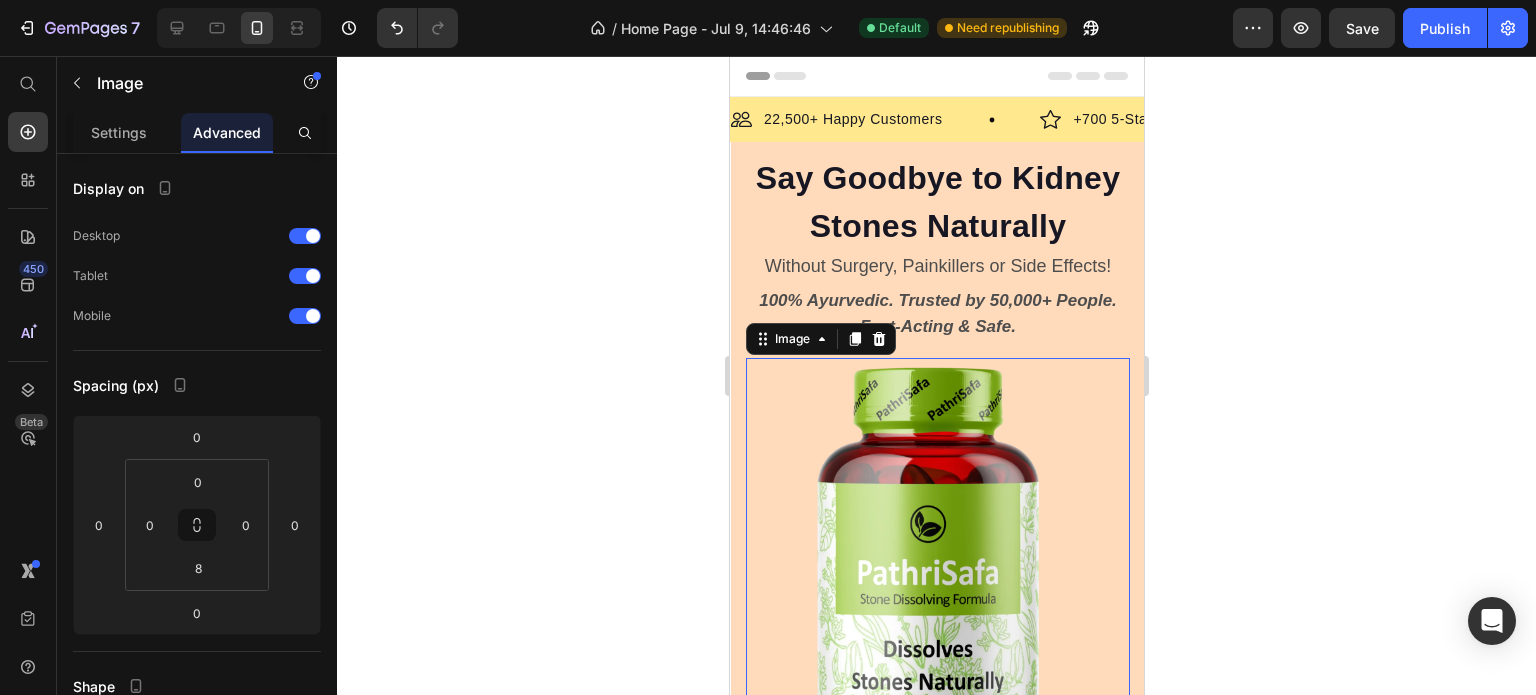 click 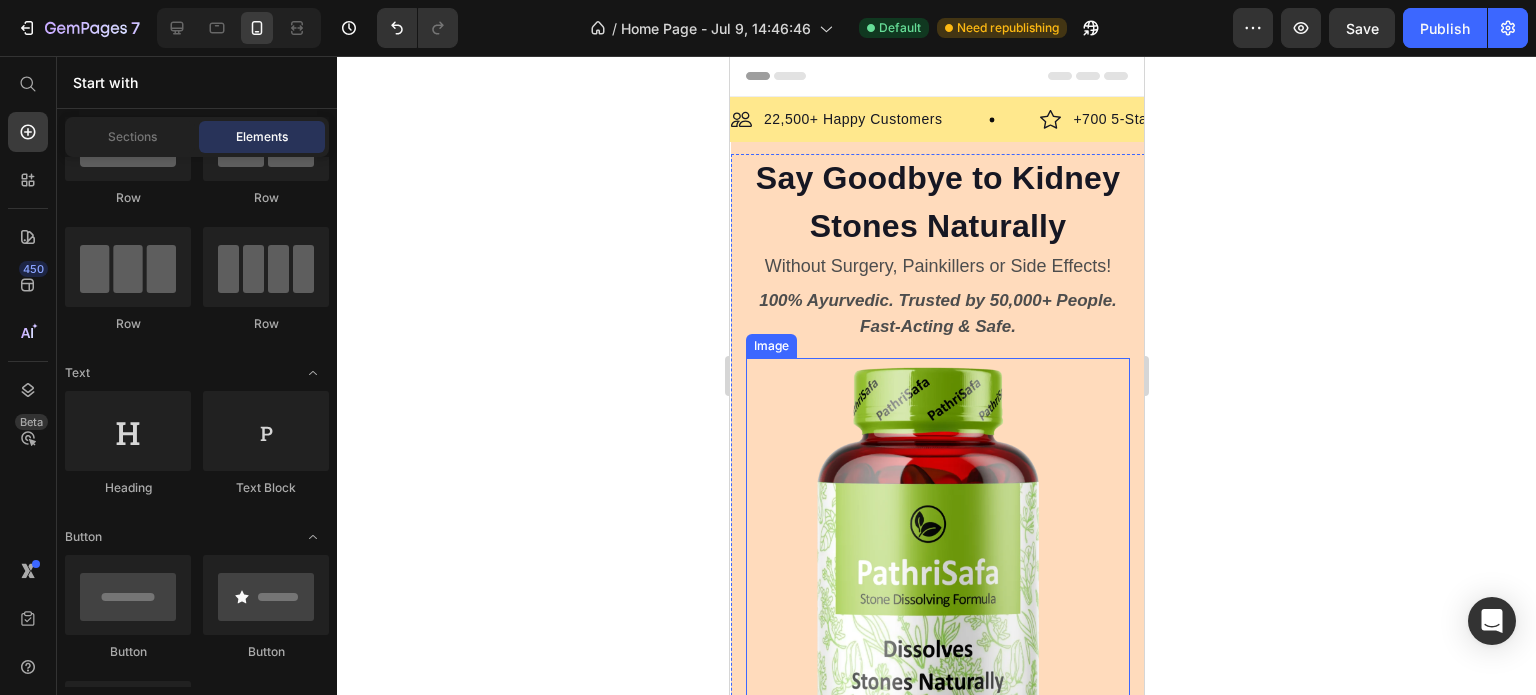 click at bounding box center (937, 586) 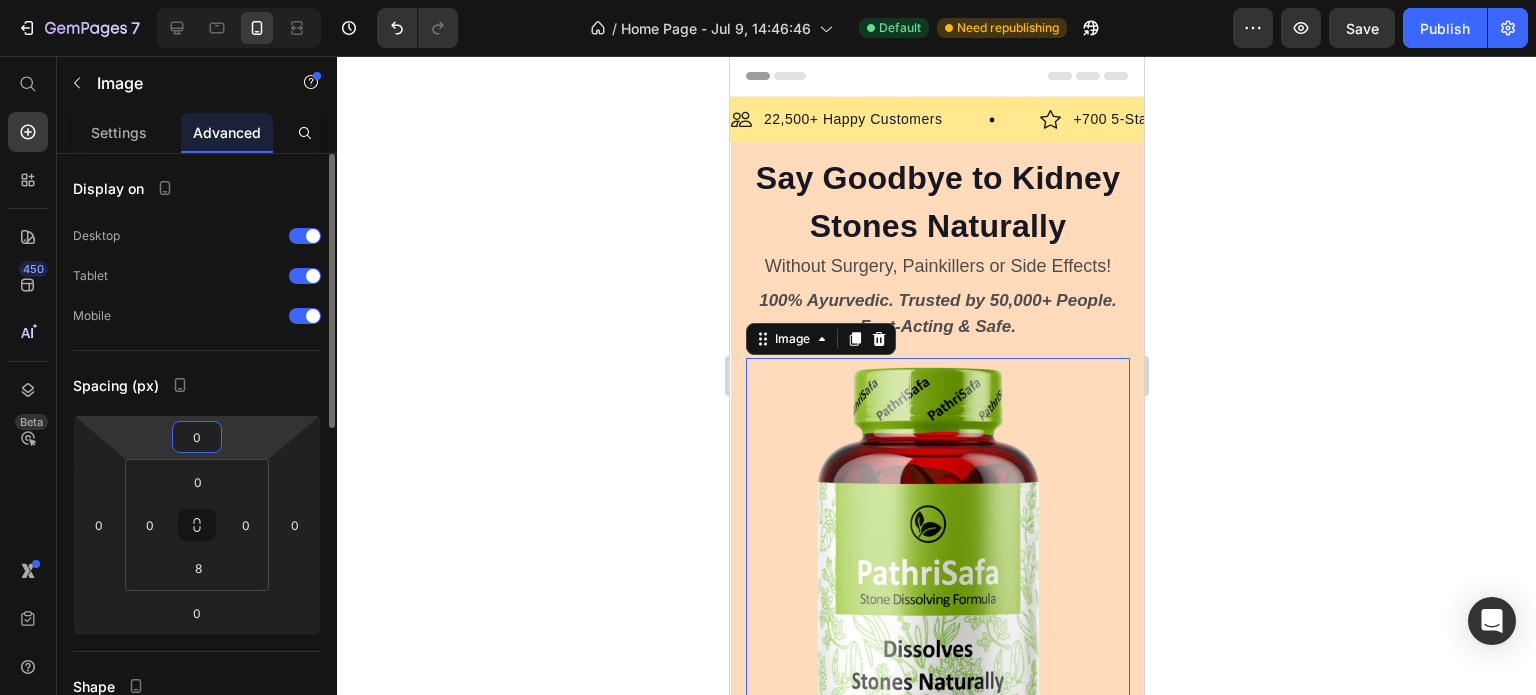 click on "0" at bounding box center [197, 437] 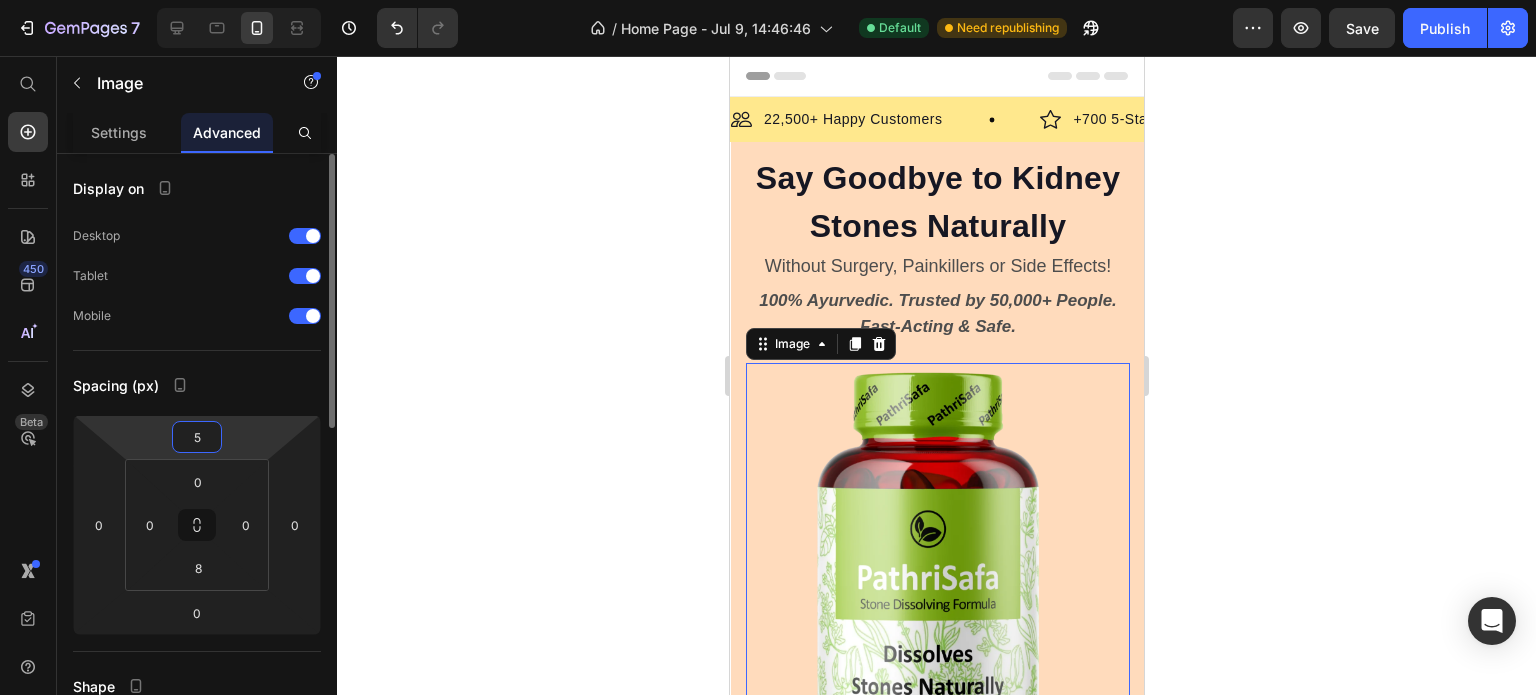 drag, startPoint x: 207, startPoint y: 447, endPoint x: 189, endPoint y: 438, distance: 20.12461 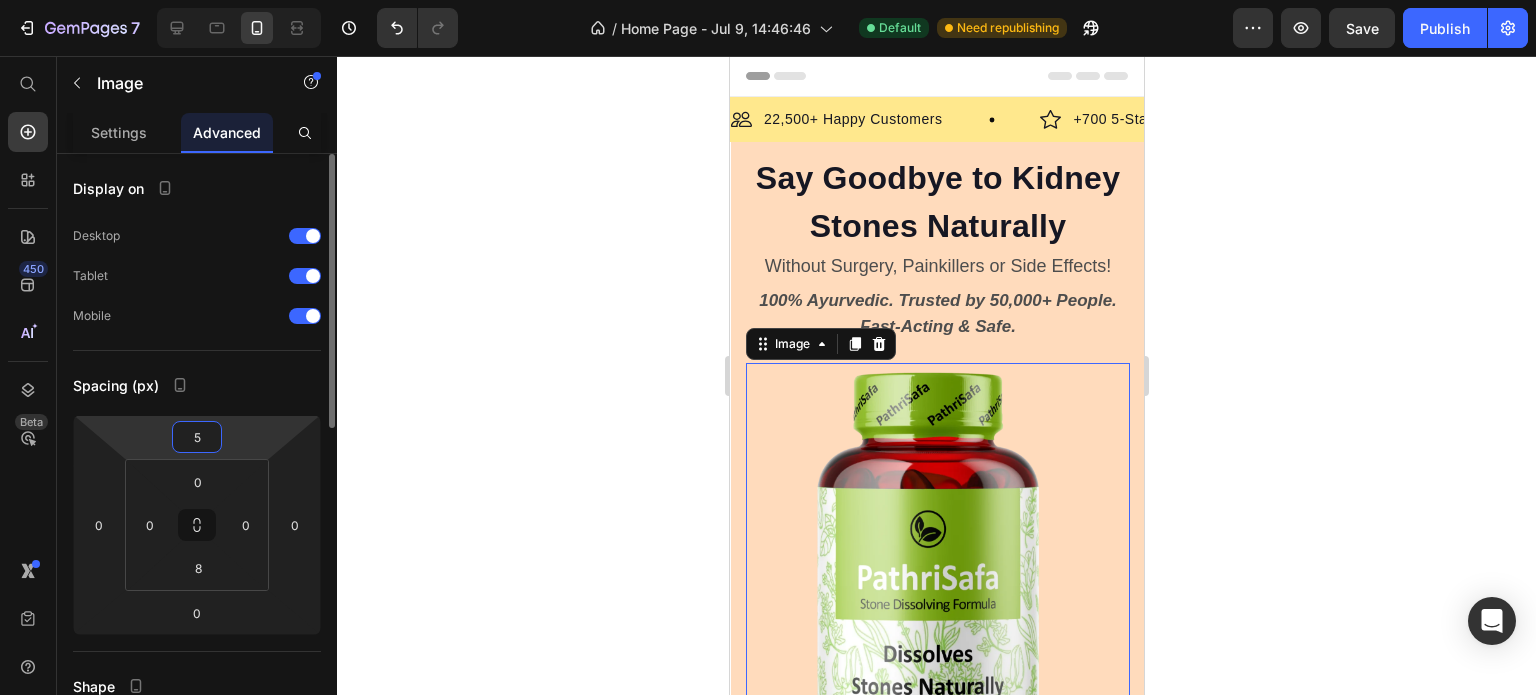 click on "5" at bounding box center (197, 437) 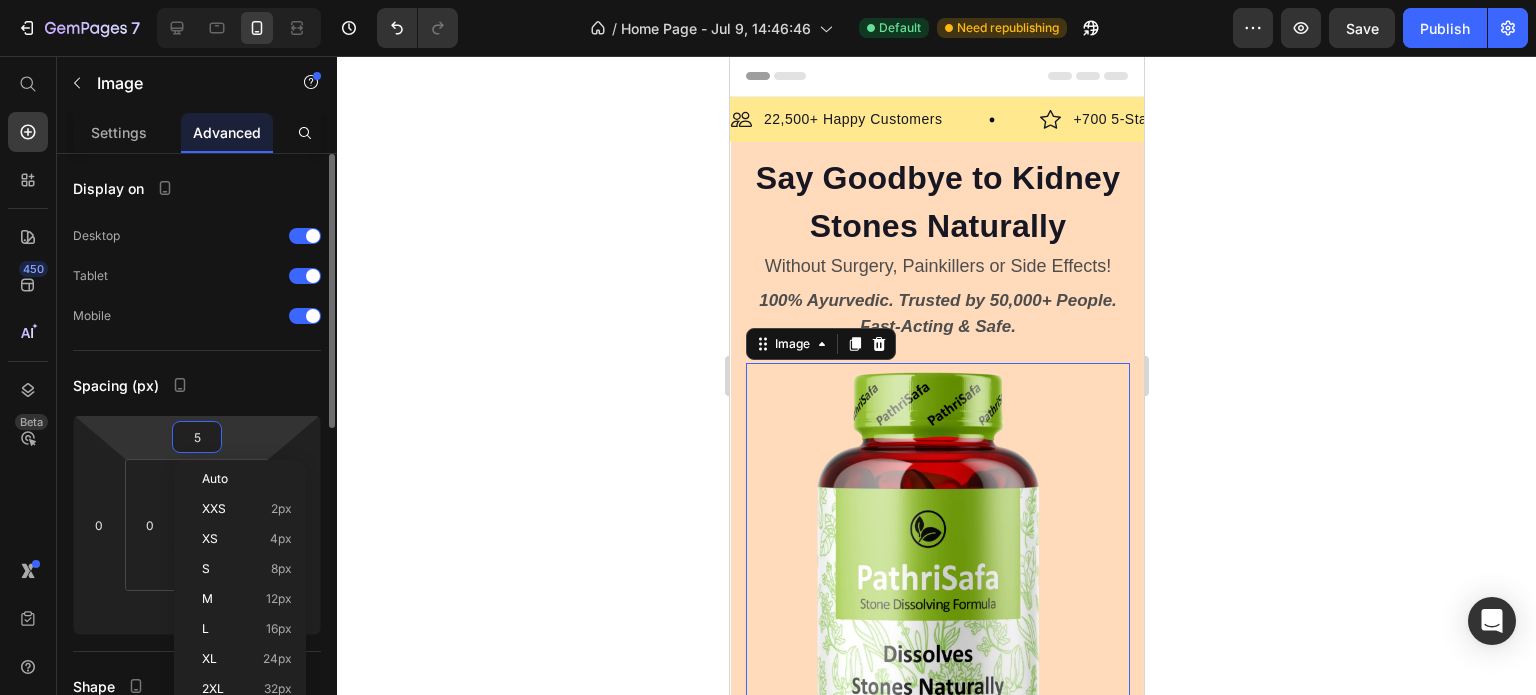 type on "0" 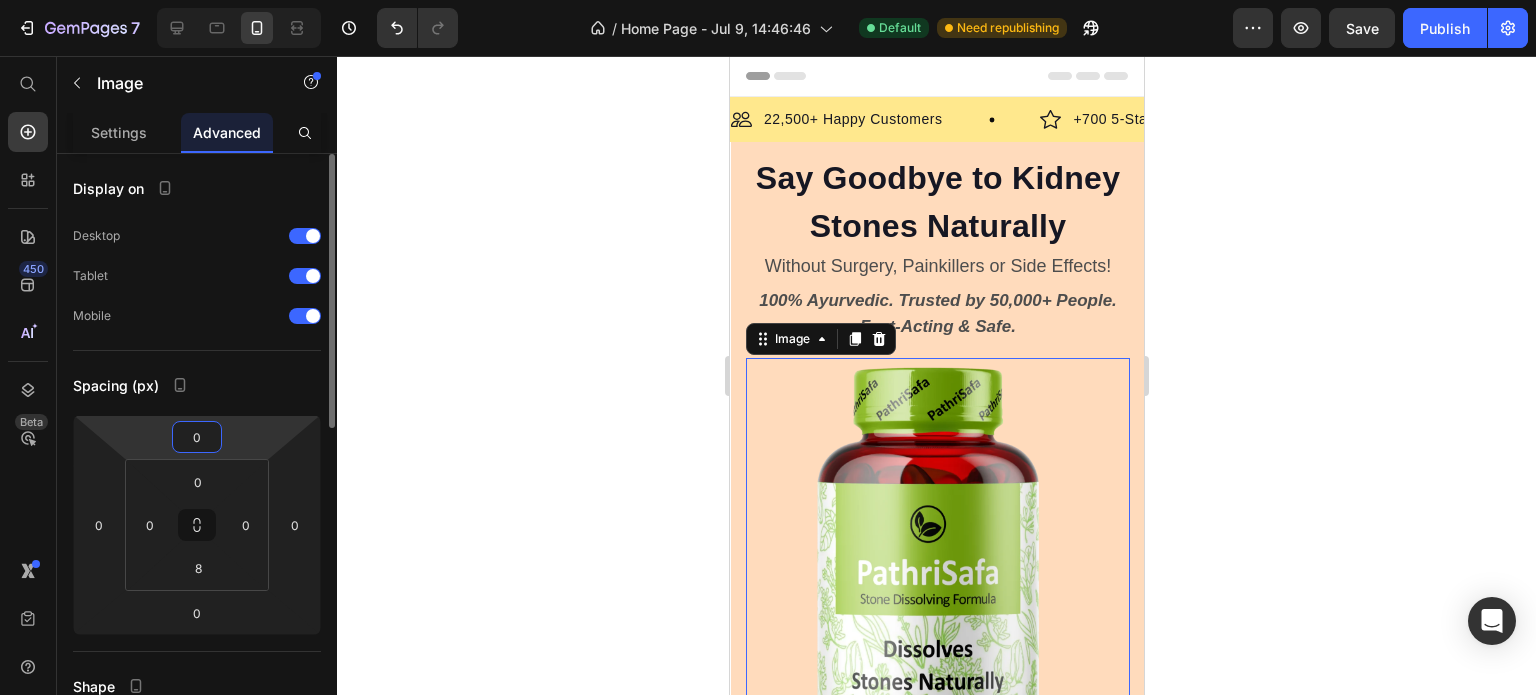 drag, startPoint x: 209, startPoint y: 427, endPoint x: 172, endPoint y: 439, distance: 38.8973 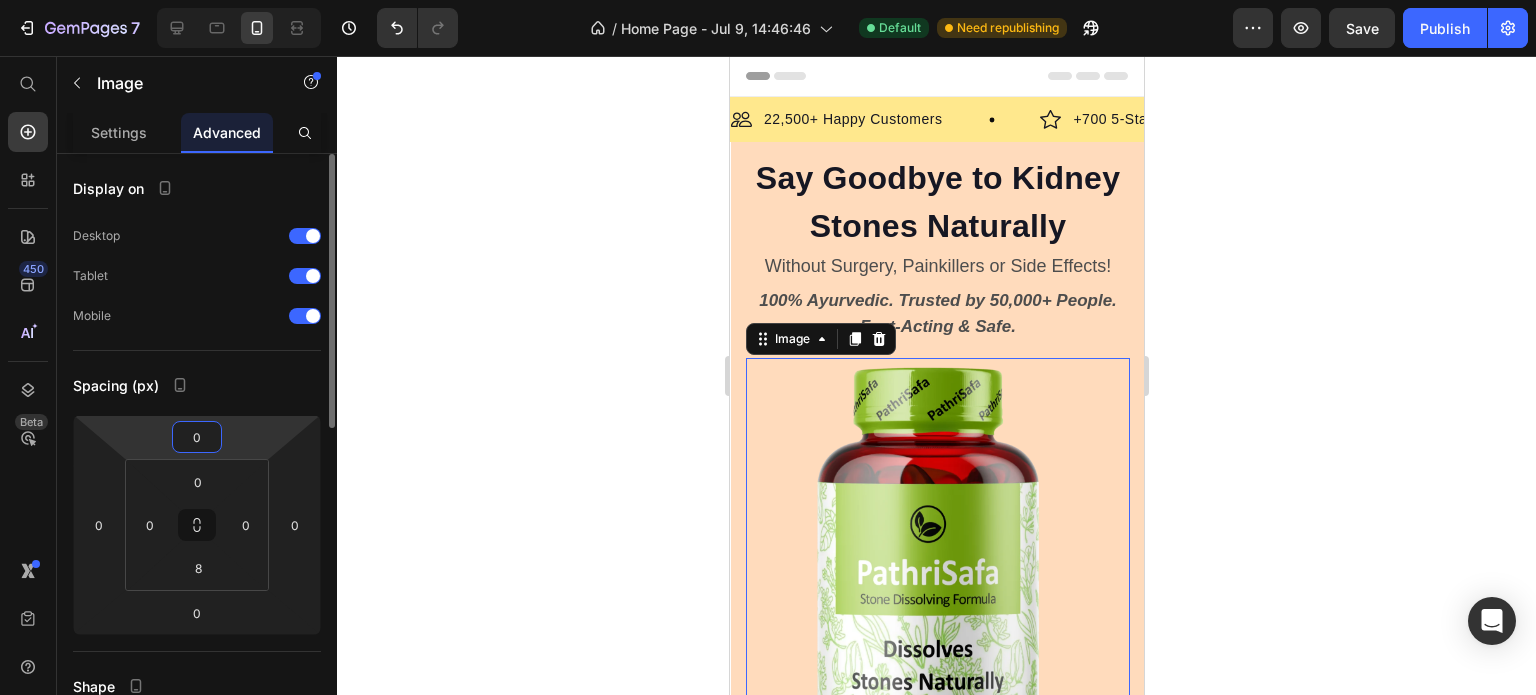 click on "0" at bounding box center [197, 437] 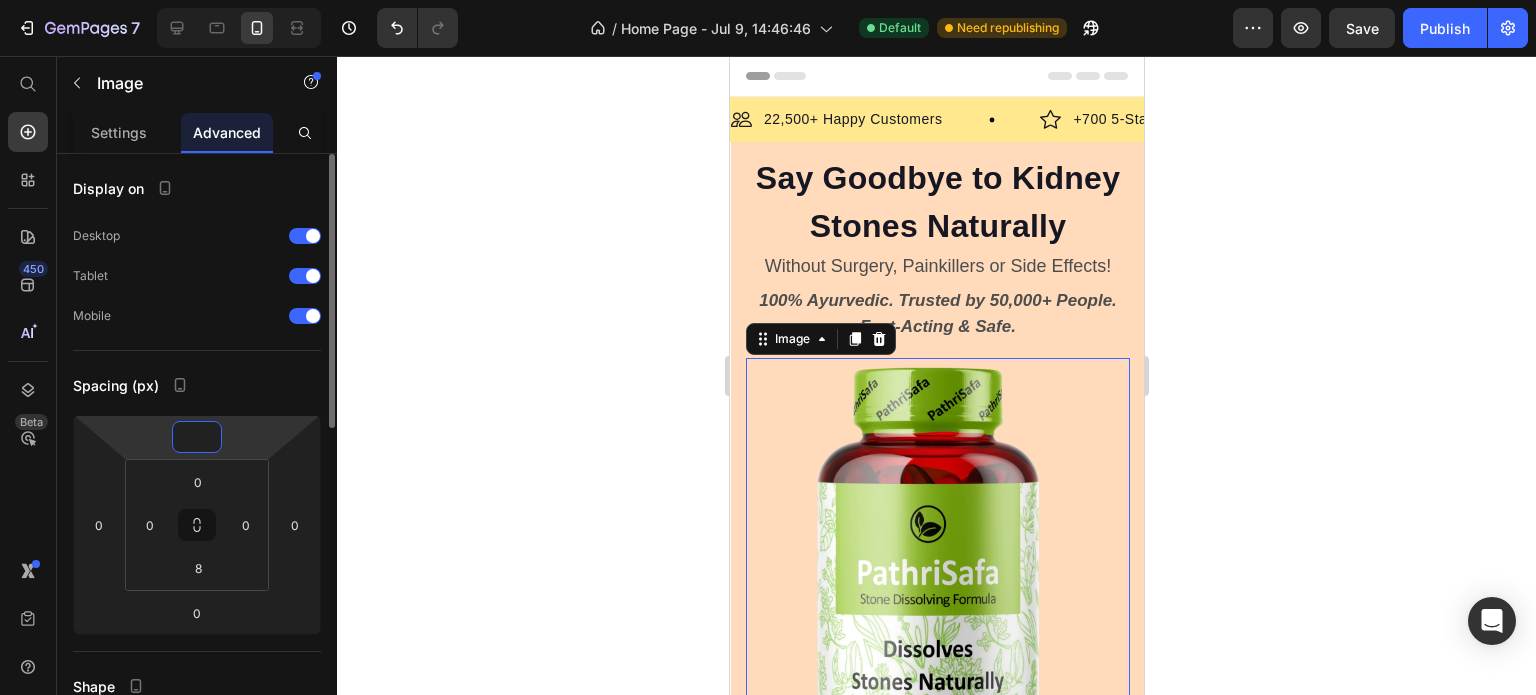 type on "-4" 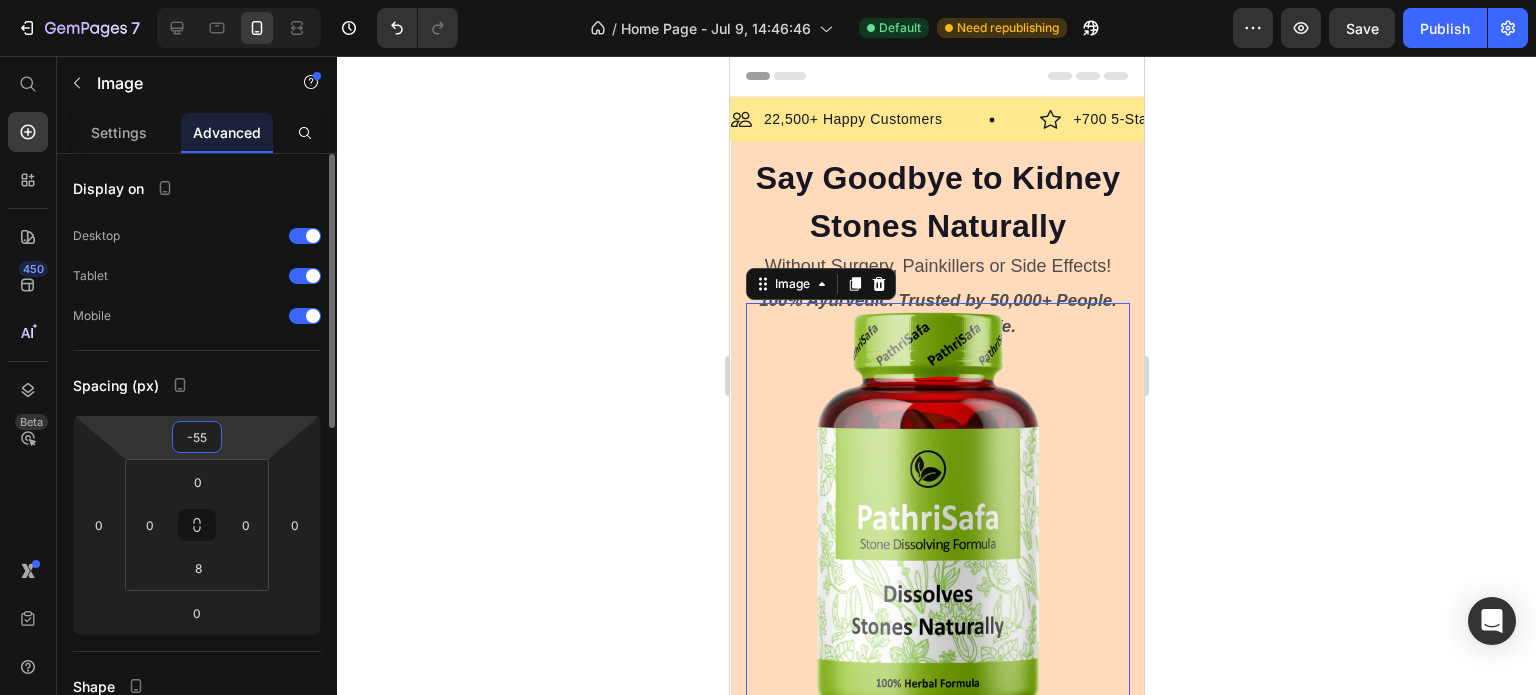 type on "-5" 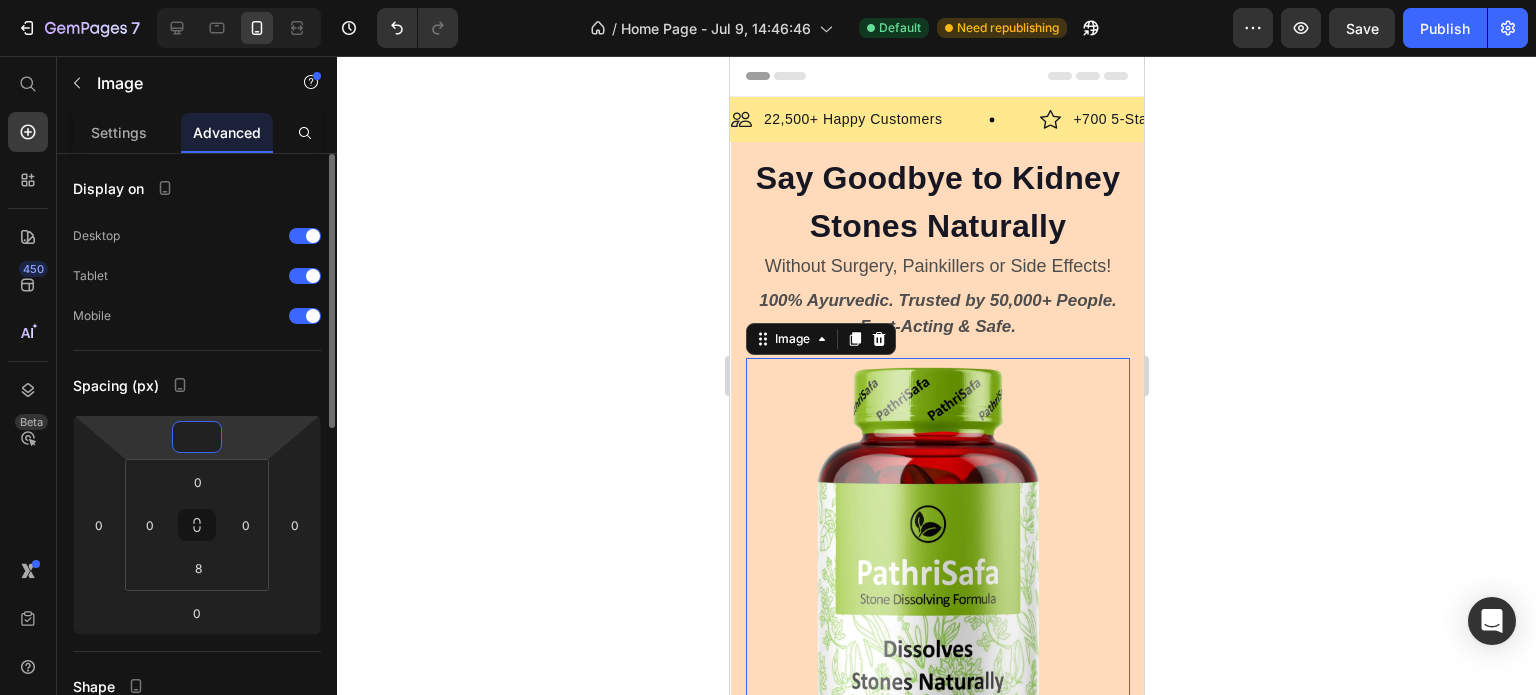 type on "-8" 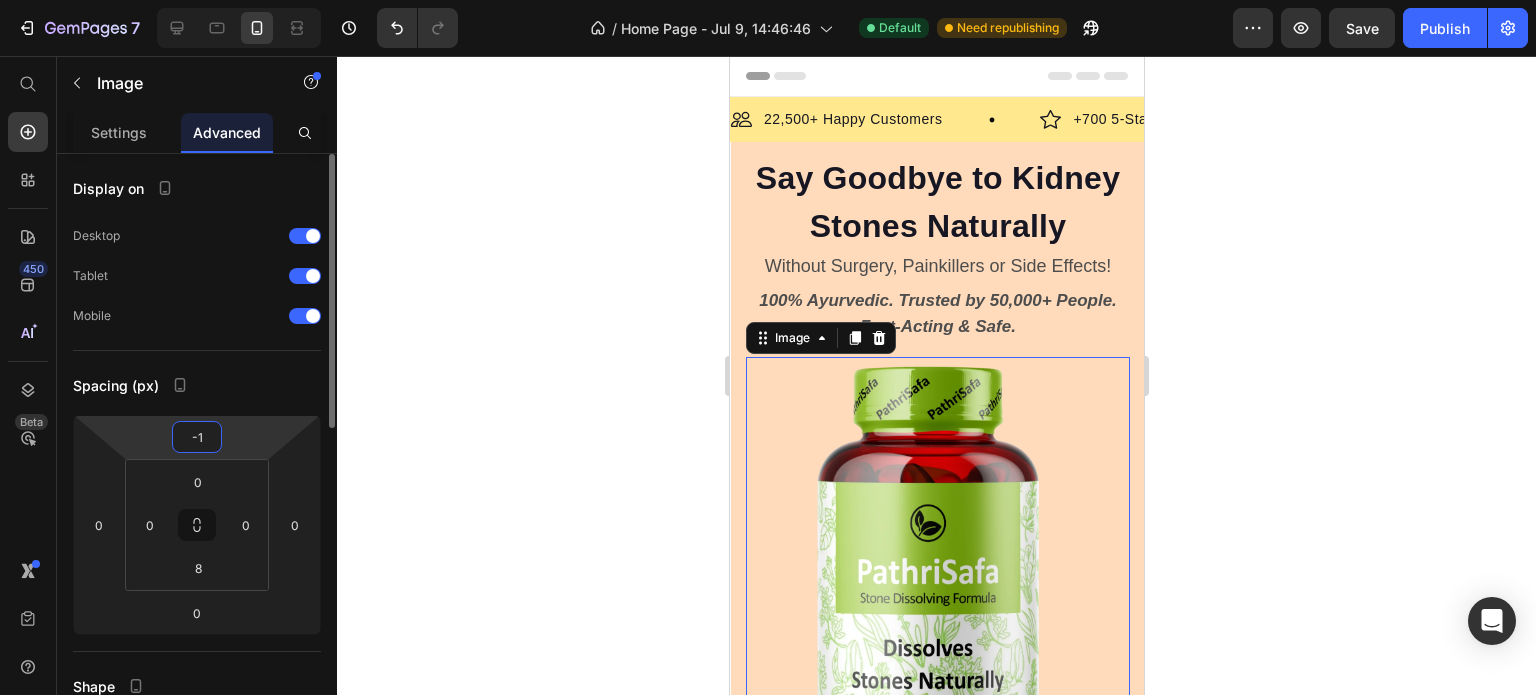 type on "-12" 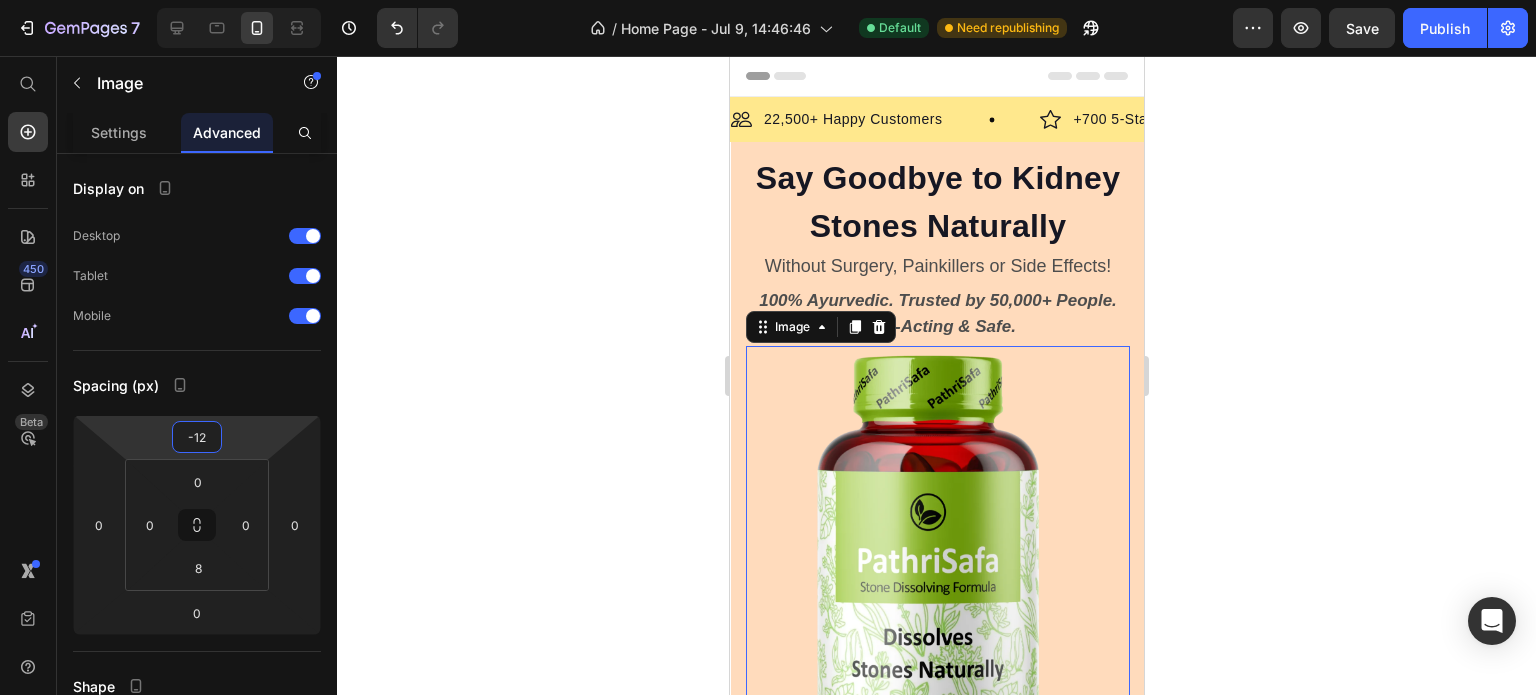 click 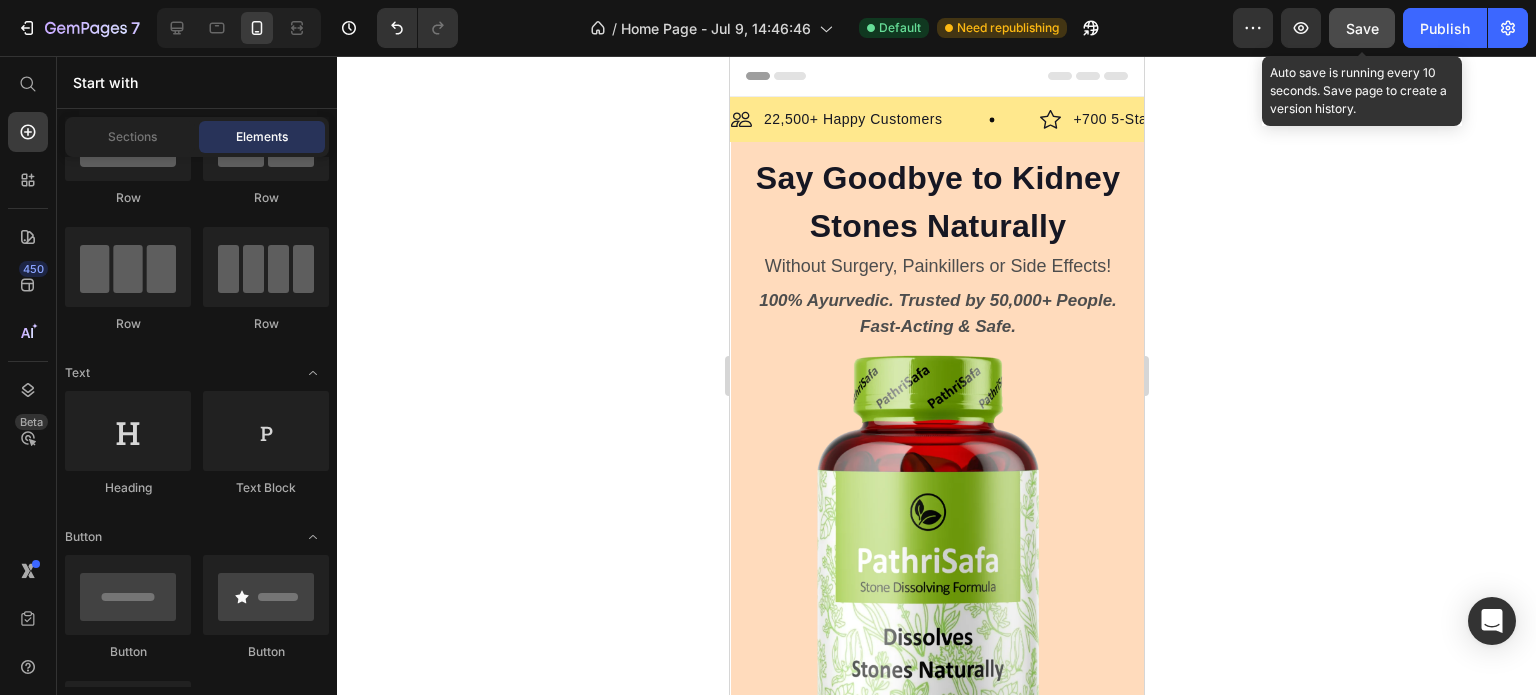 click on "Save" at bounding box center (1362, 28) 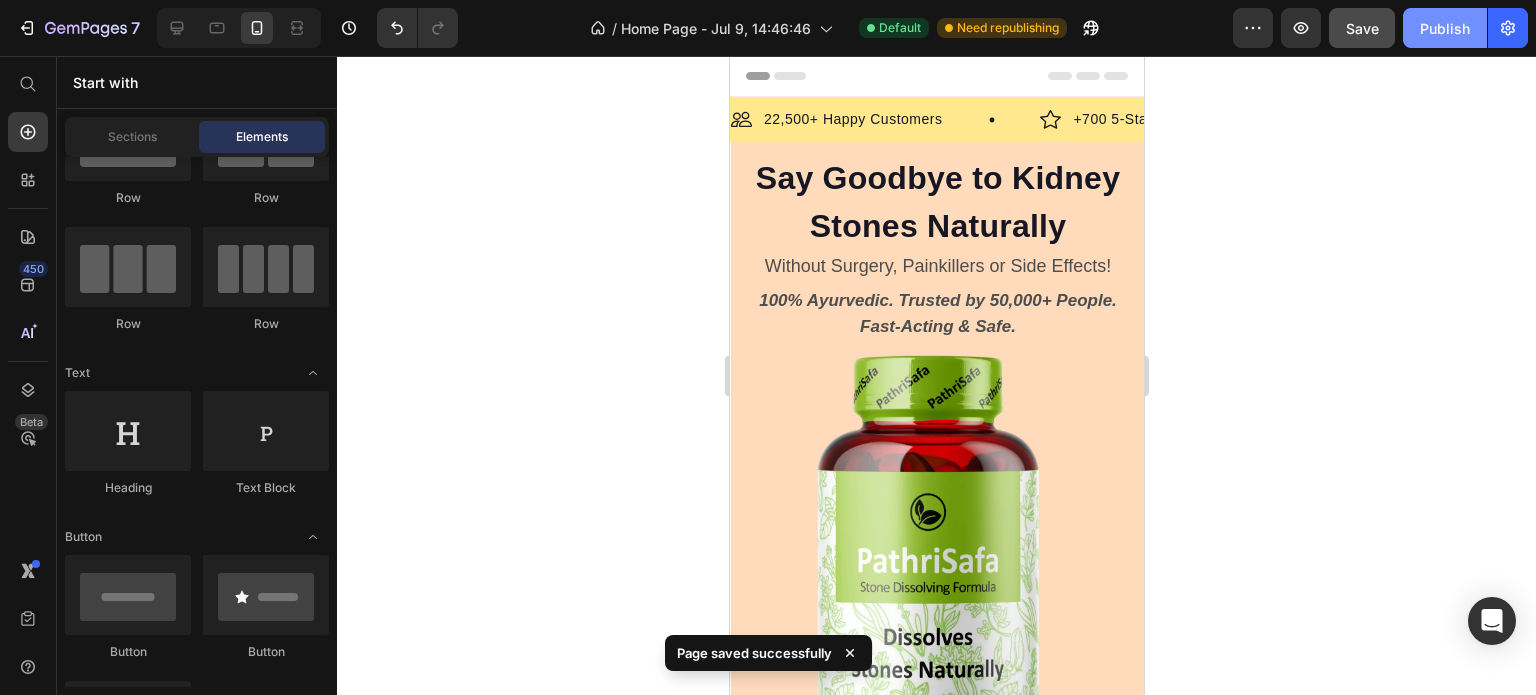 click on "Publish" at bounding box center (1445, 28) 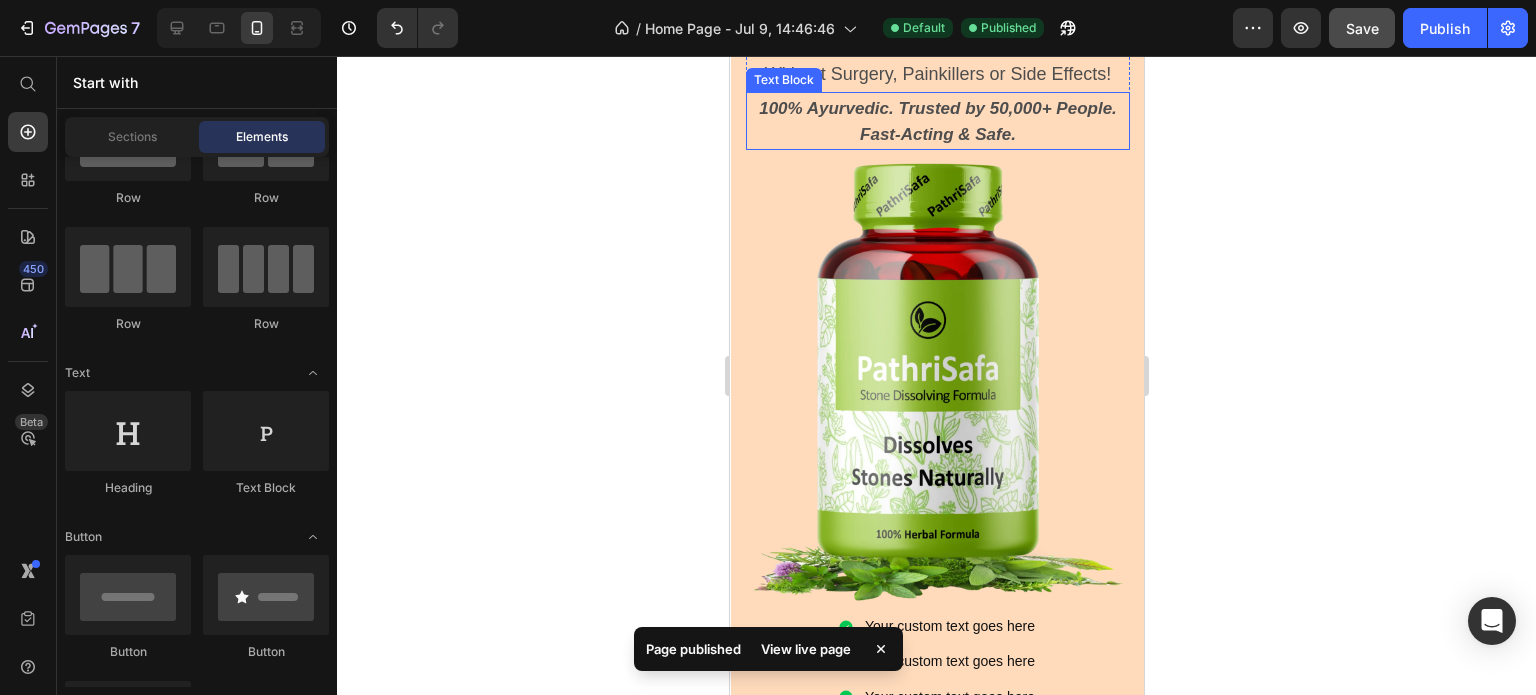 scroll, scrollTop: 0, scrollLeft: 0, axis: both 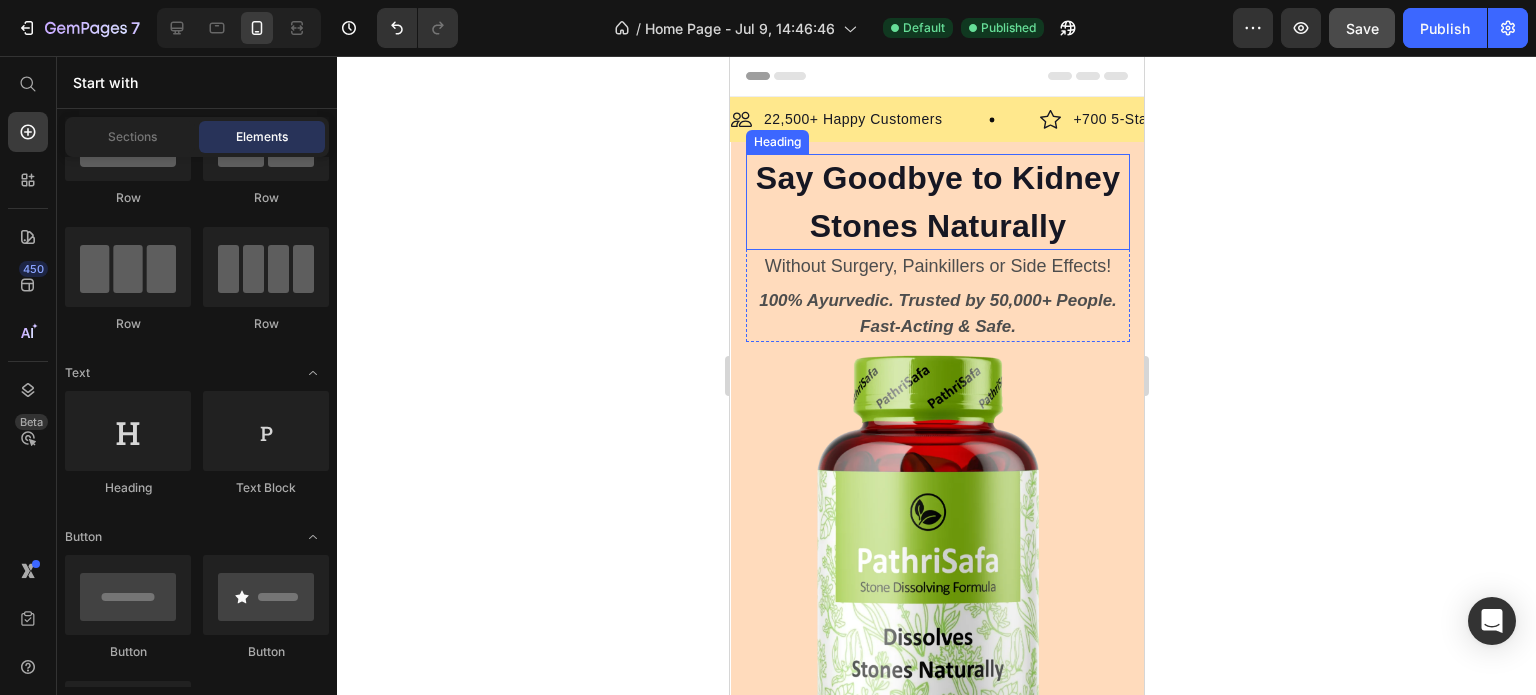 click on "Say Goodbye to Kidney Stones Naturally" at bounding box center [937, 202] 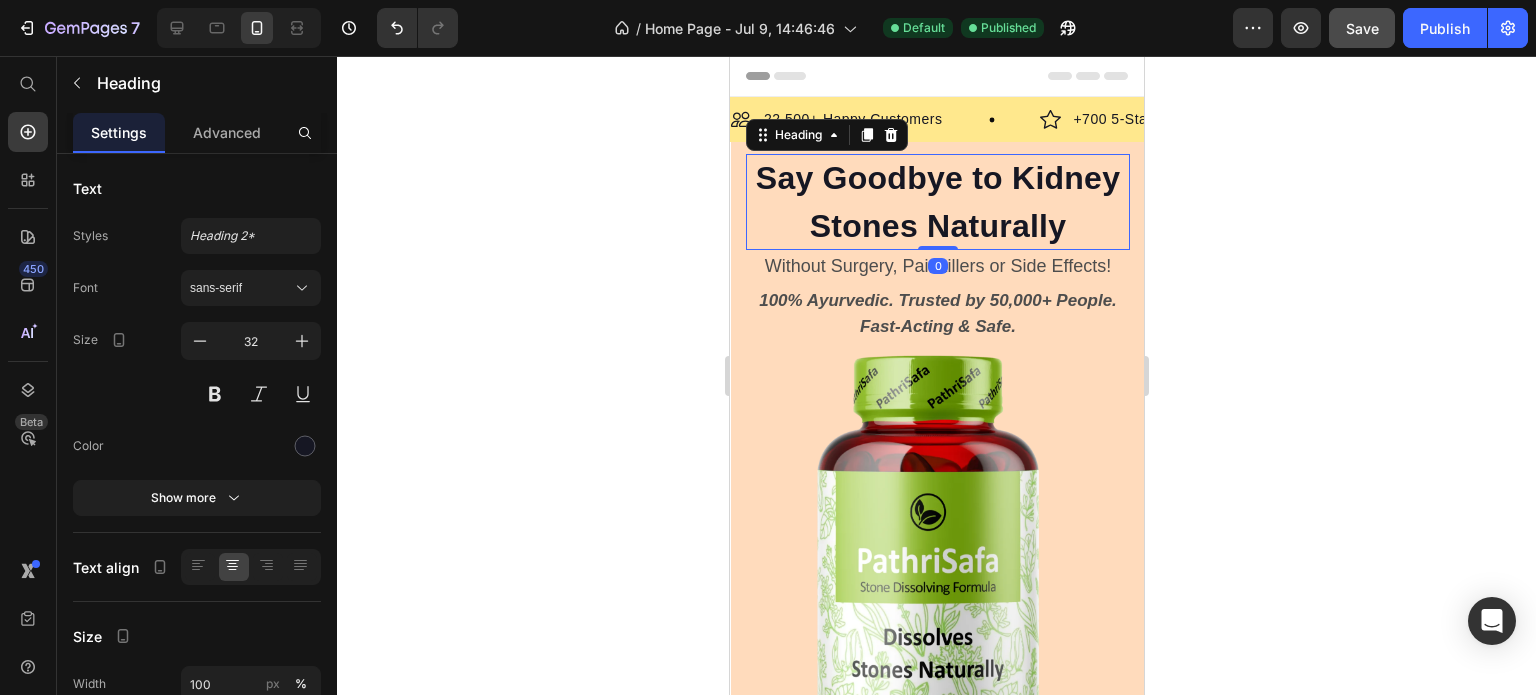 click on "Say Goodbye to Kidney Stones Naturally" at bounding box center [937, 202] 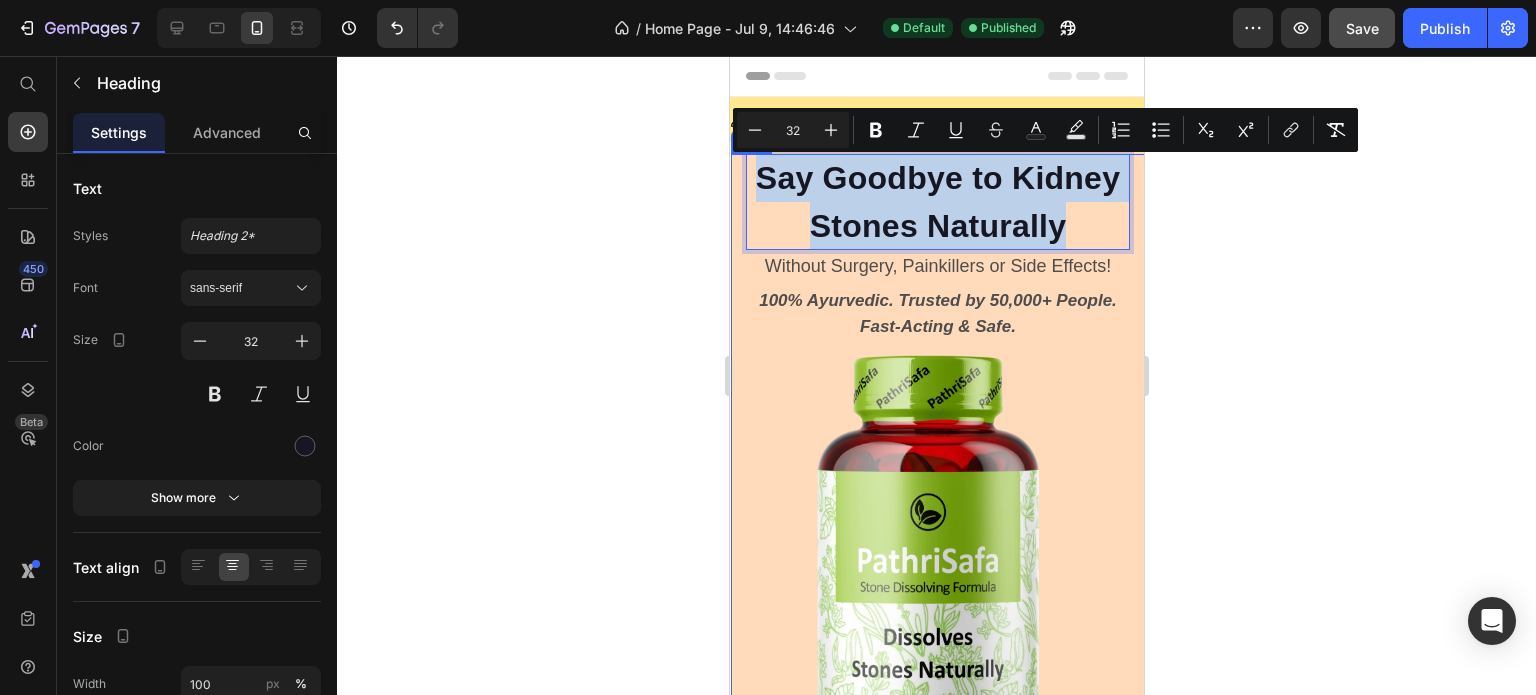 drag, startPoint x: 1081, startPoint y: 223, endPoint x: 735, endPoint y: 171, distance: 349.88568 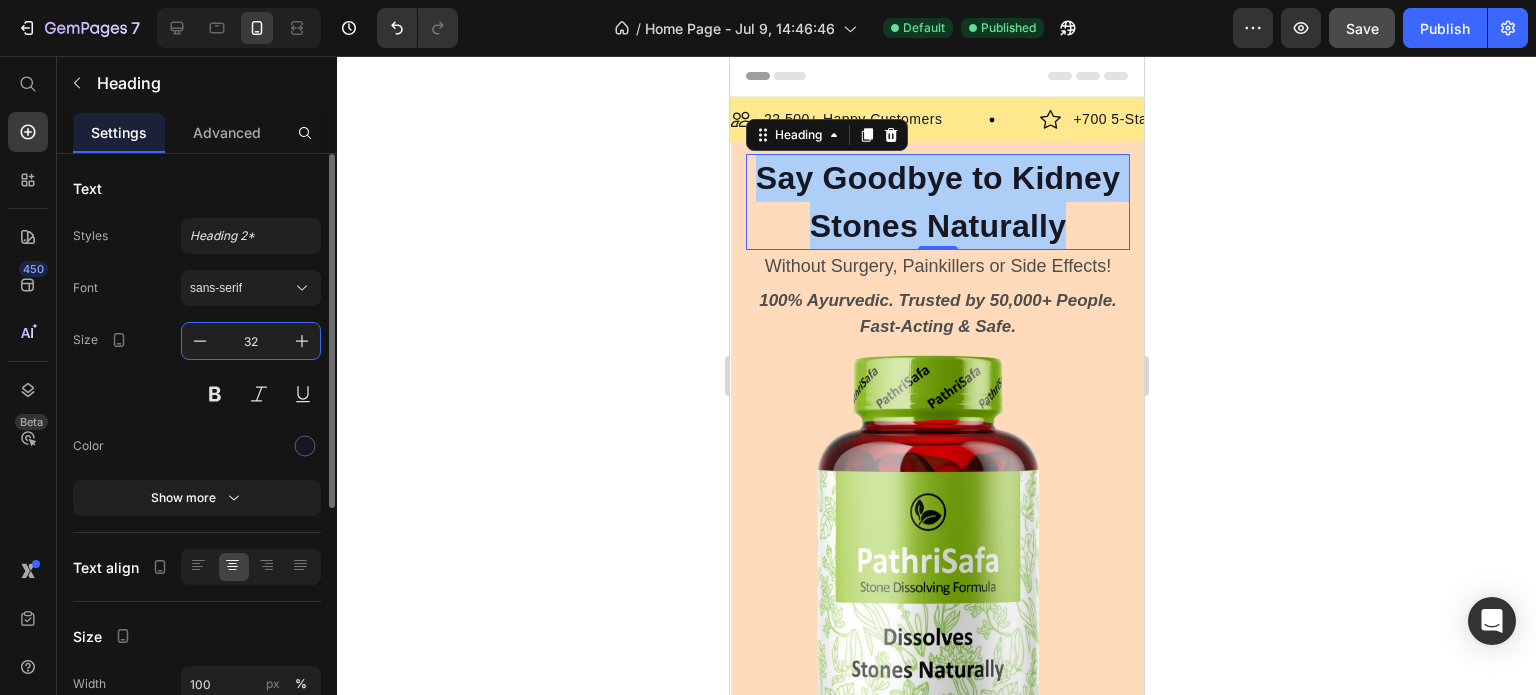 click on "32" at bounding box center (251, 341) 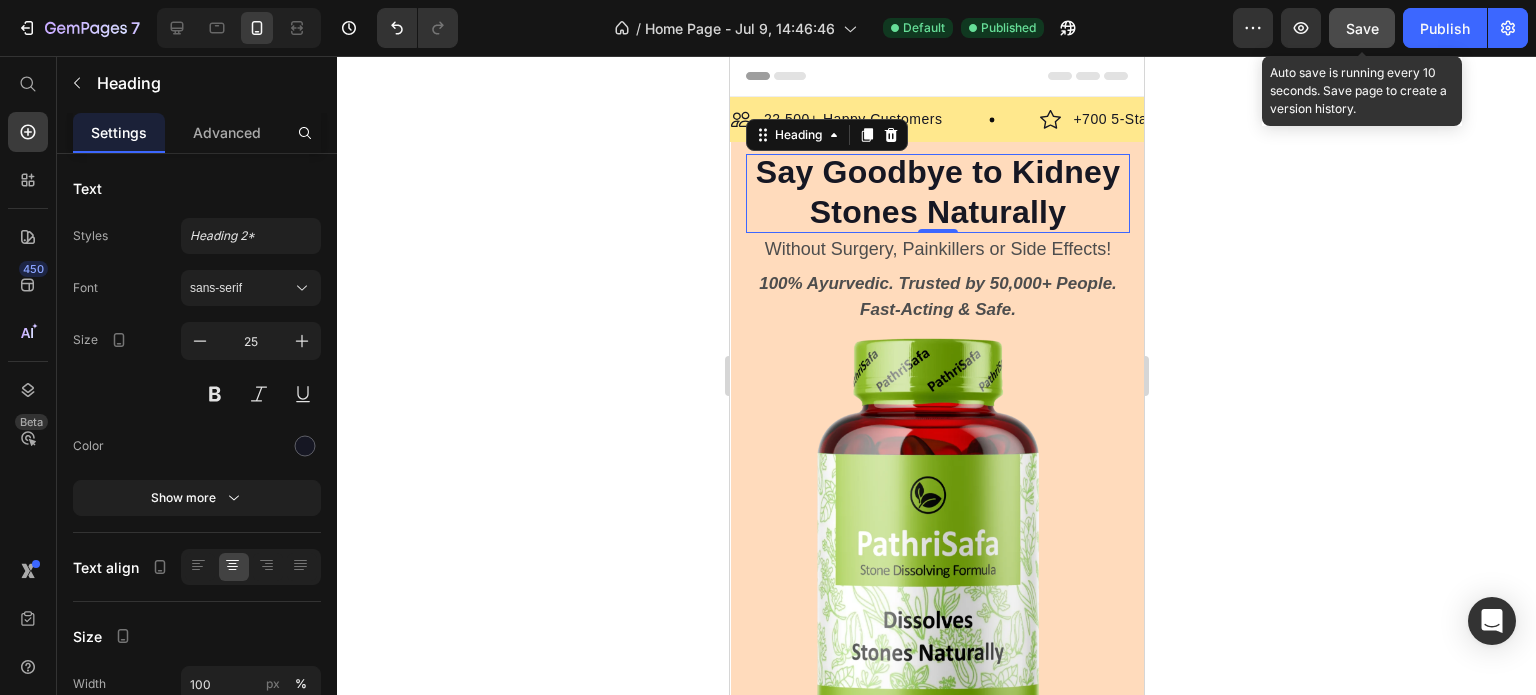 click on "Save" 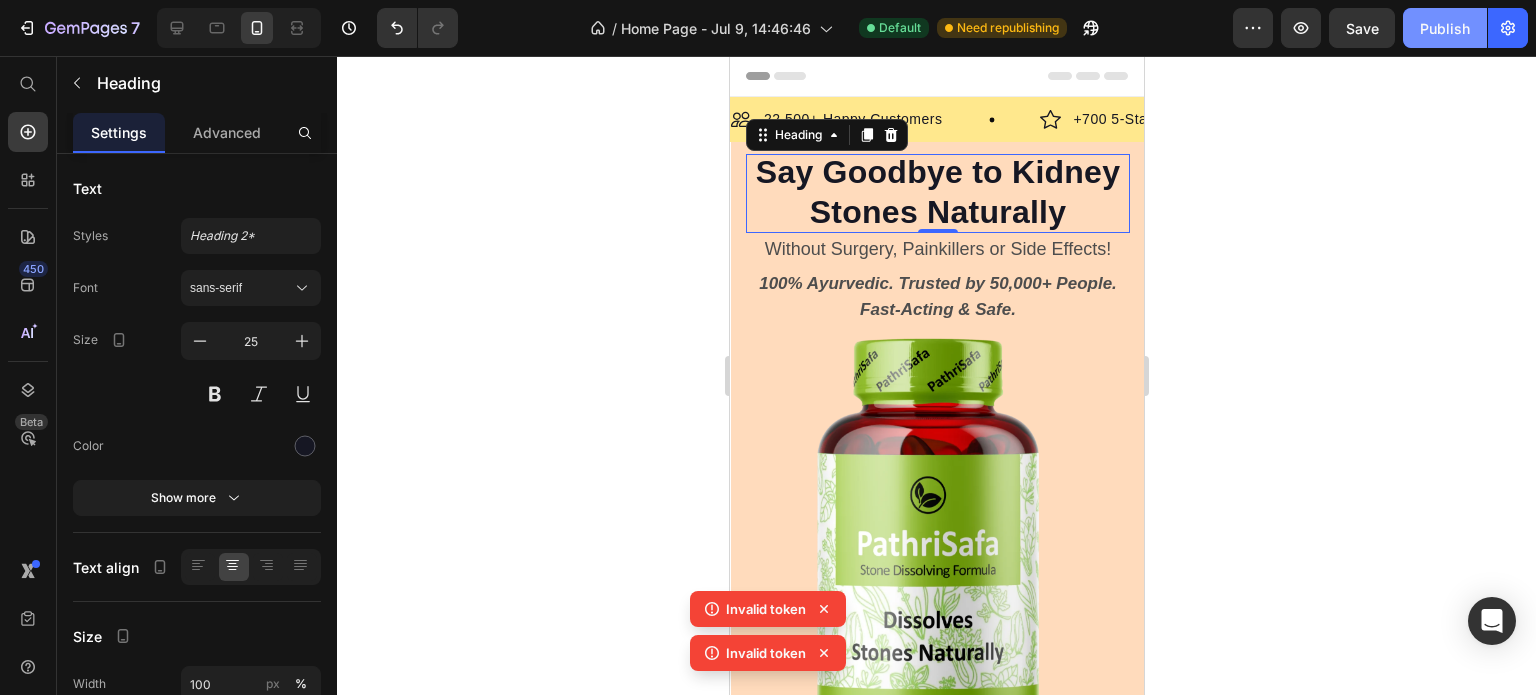 click on "Publish" at bounding box center [1445, 28] 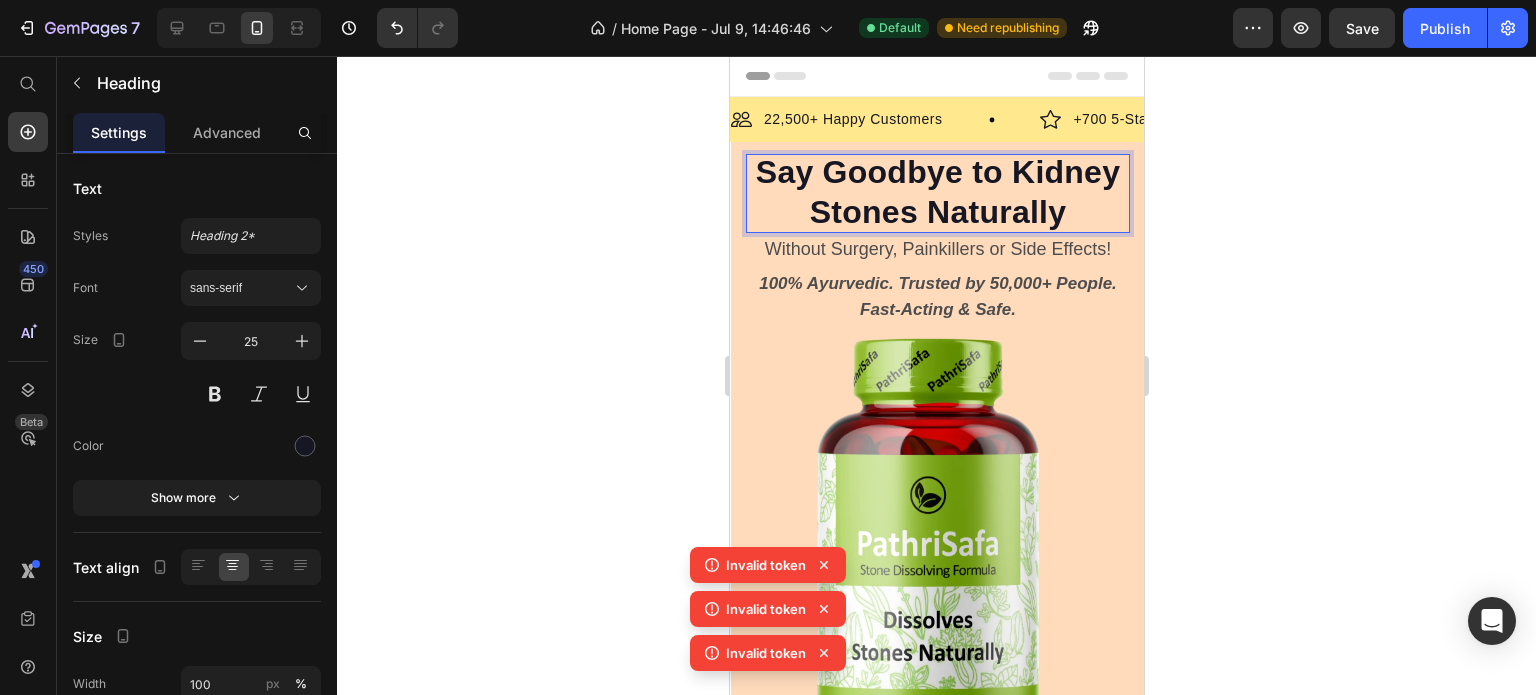 click on "Say Goodbye to Kidney Stones Naturally" at bounding box center [937, 193] 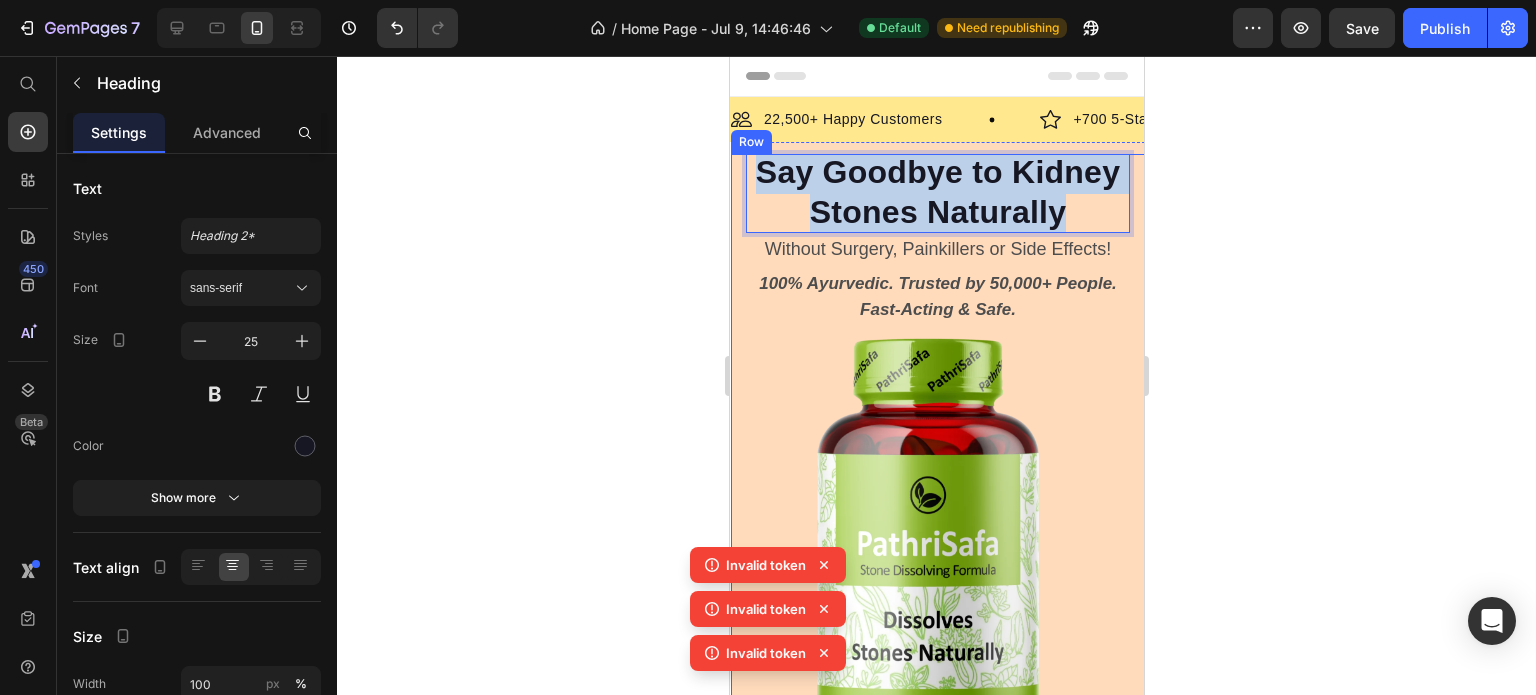 drag, startPoint x: 1097, startPoint y: 213, endPoint x: 733, endPoint y: 183, distance: 365.23416 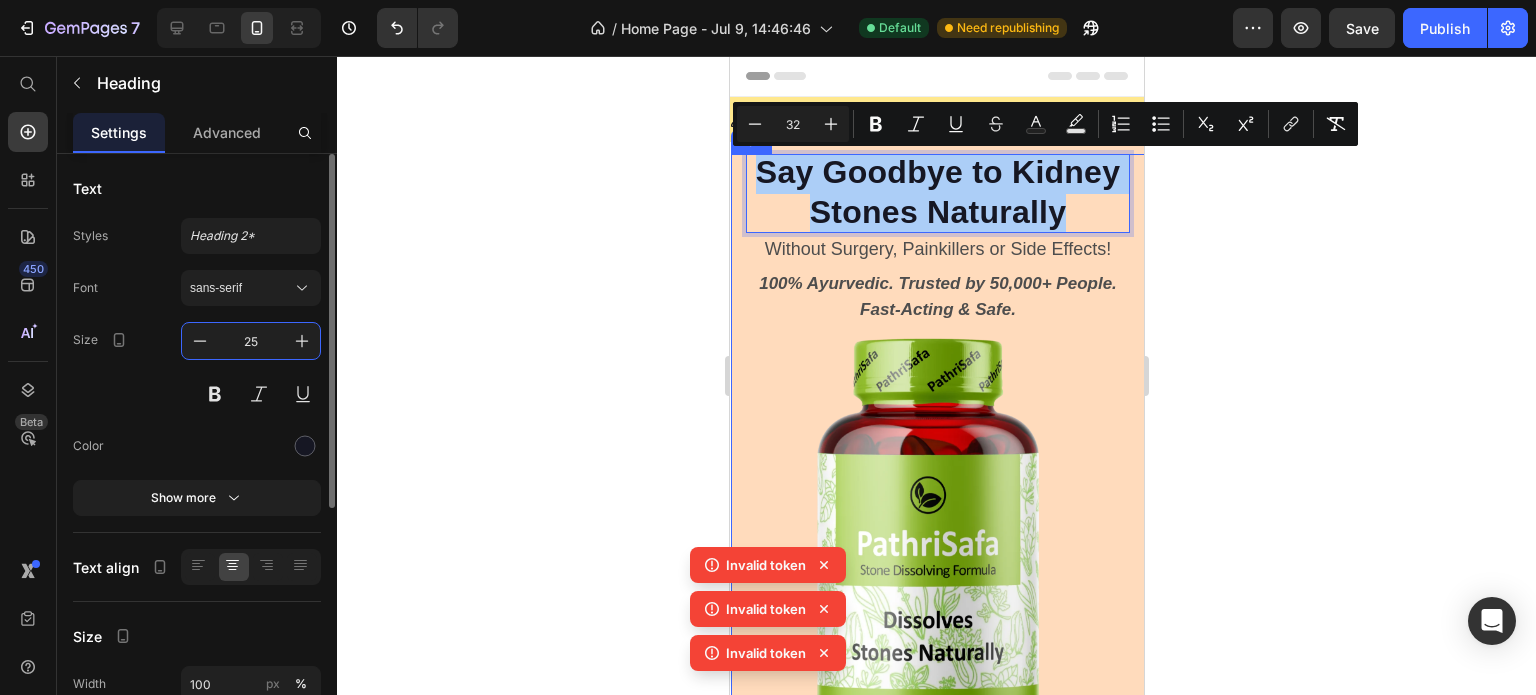 click on "25" at bounding box center [251, 341] 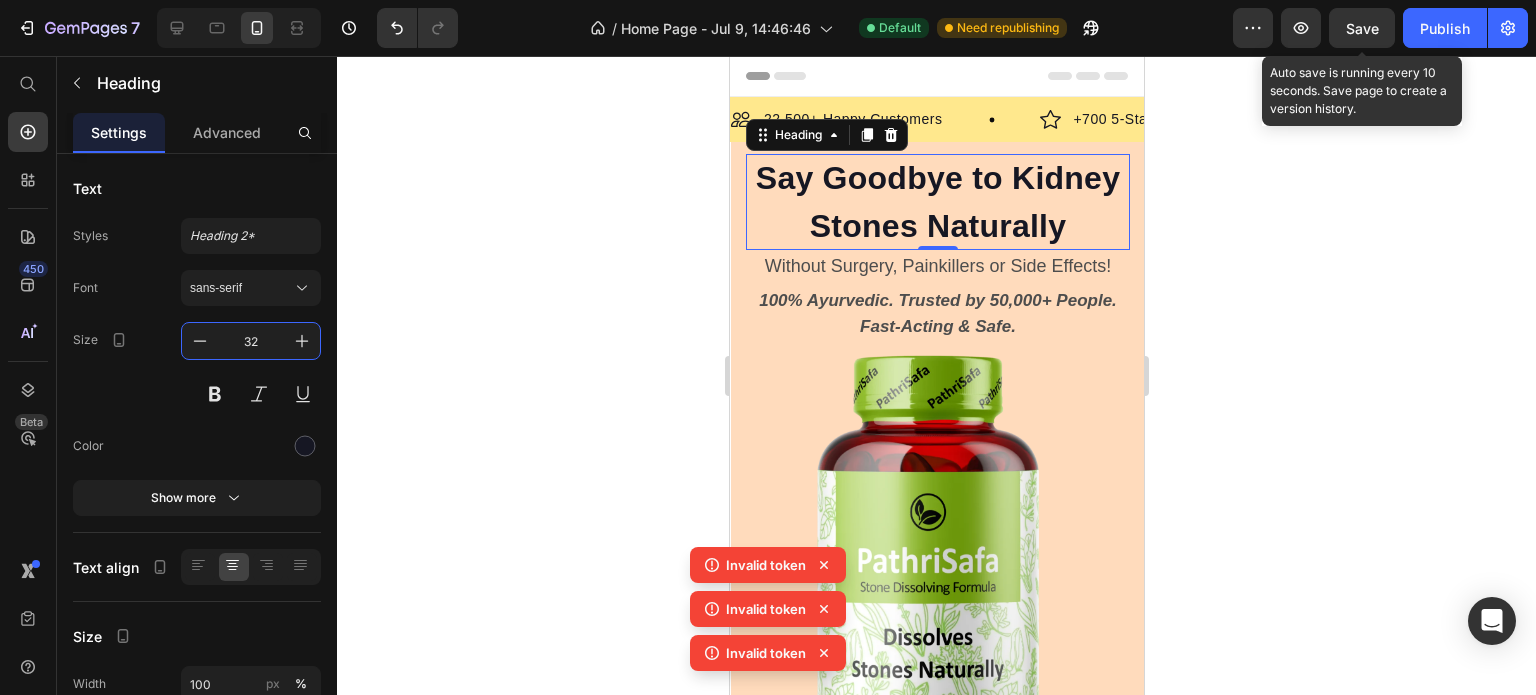 type on "32" 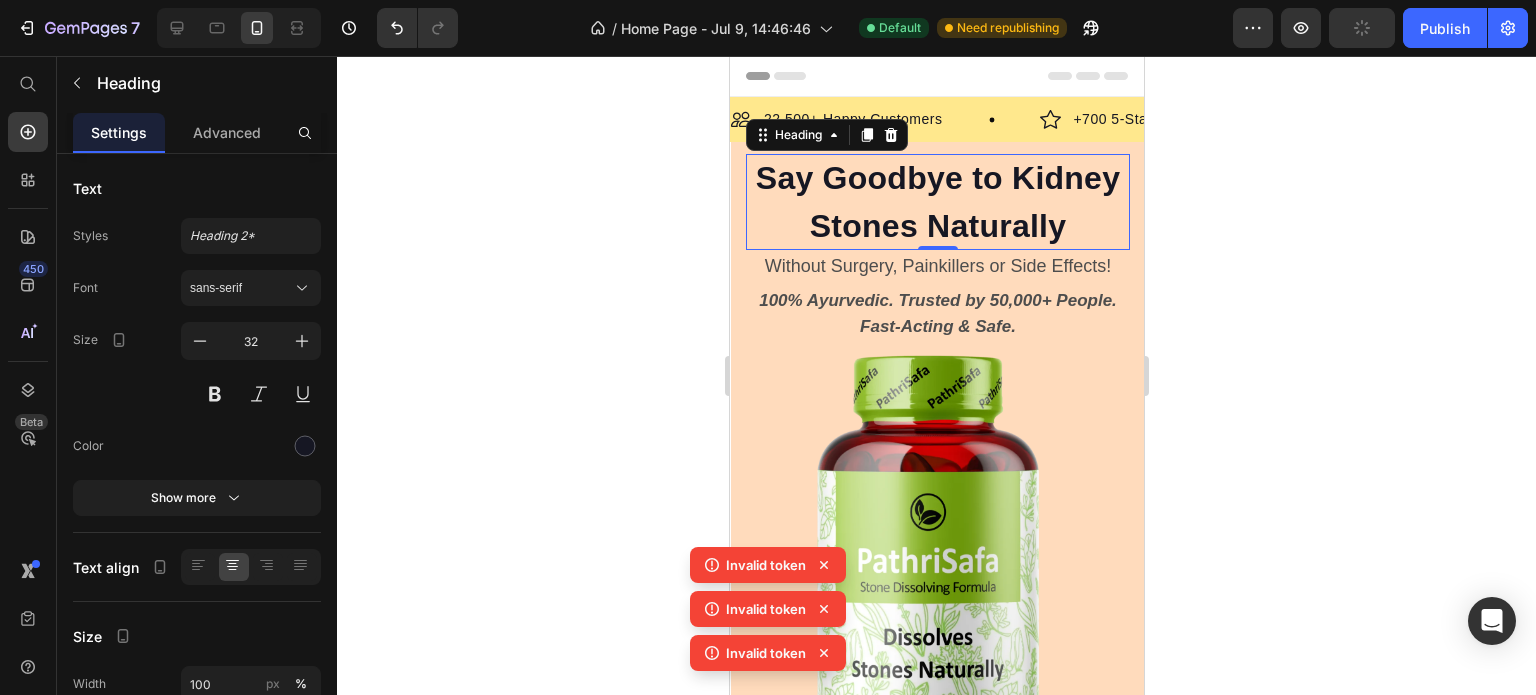 click 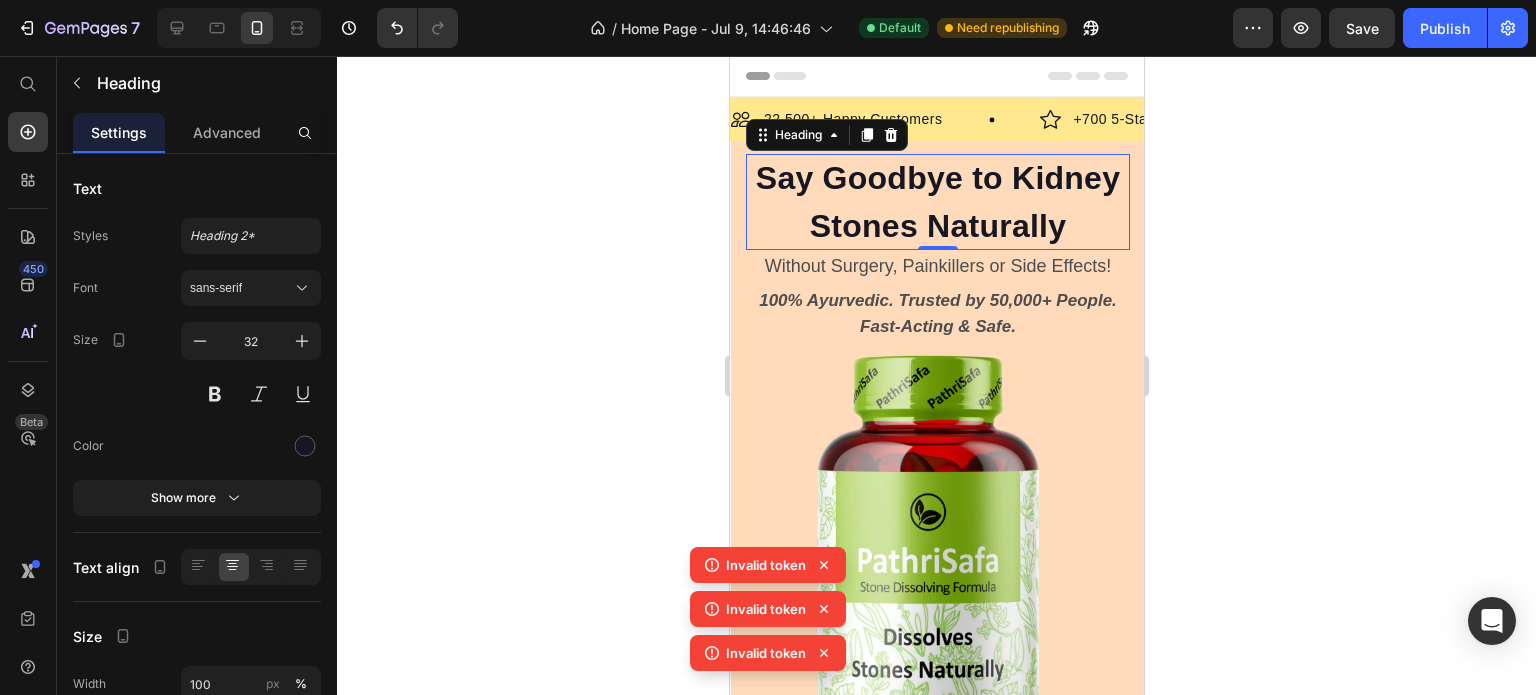 click 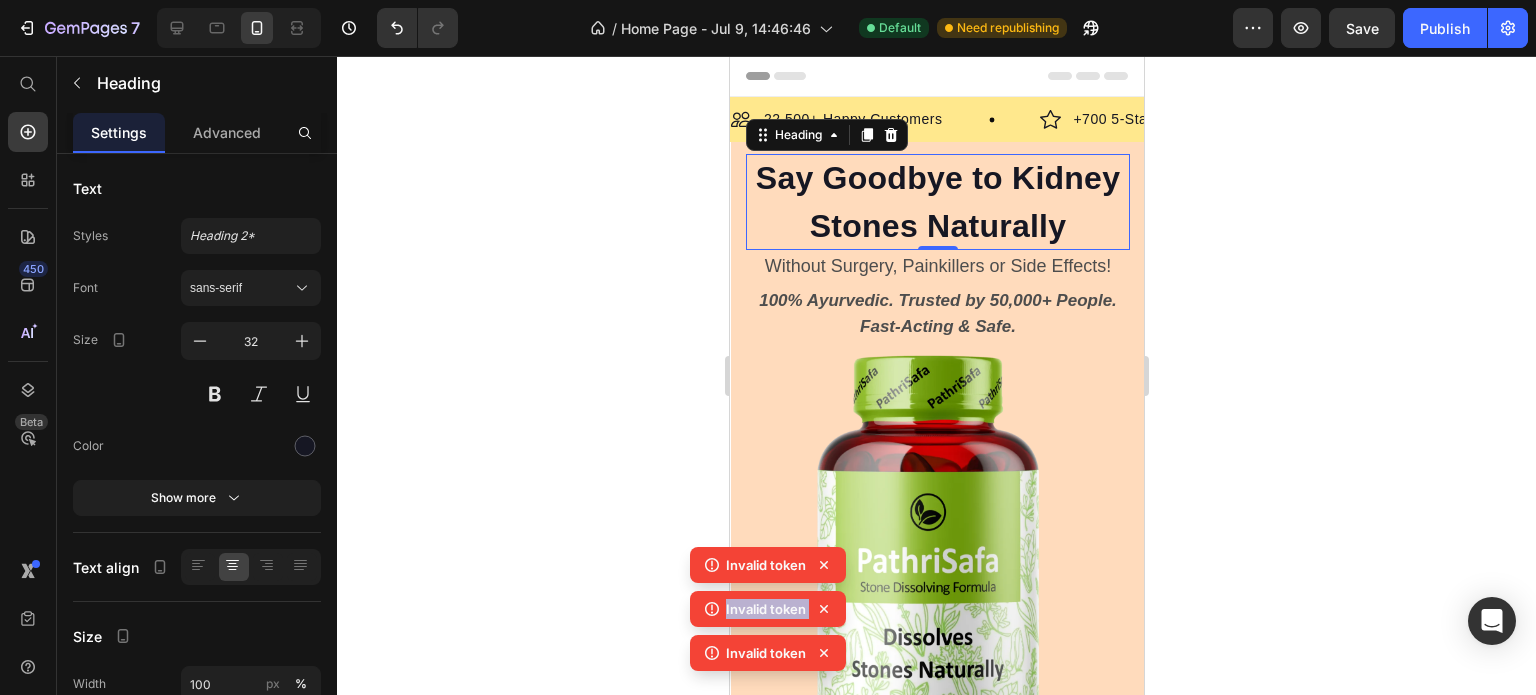click 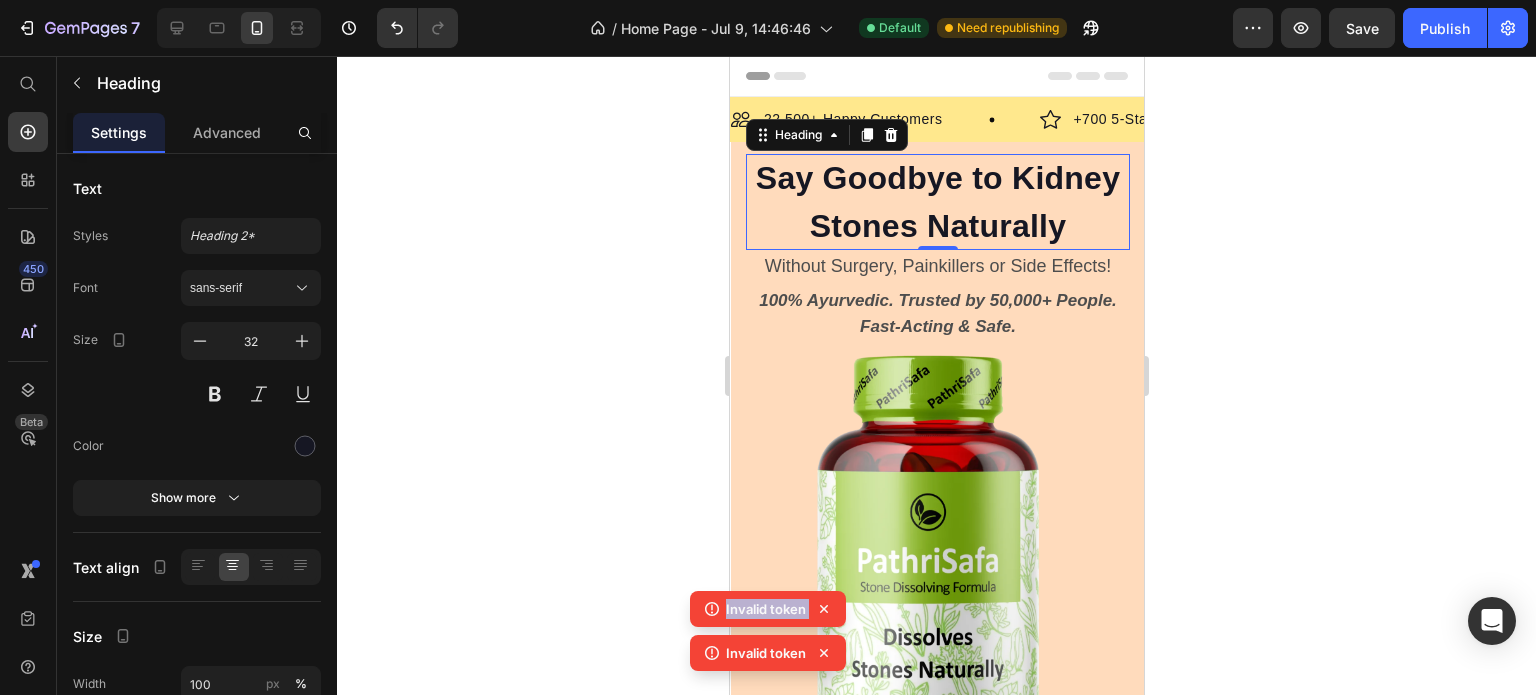 click 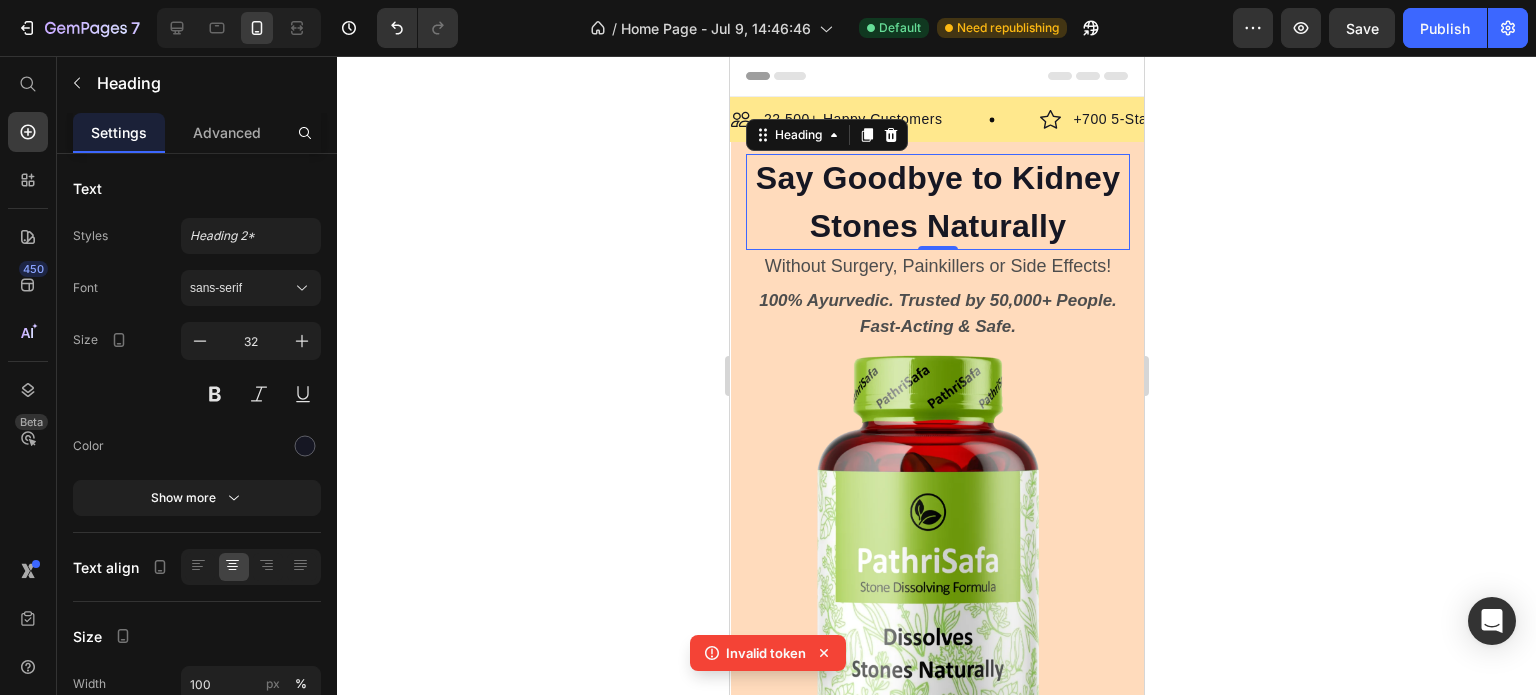 click 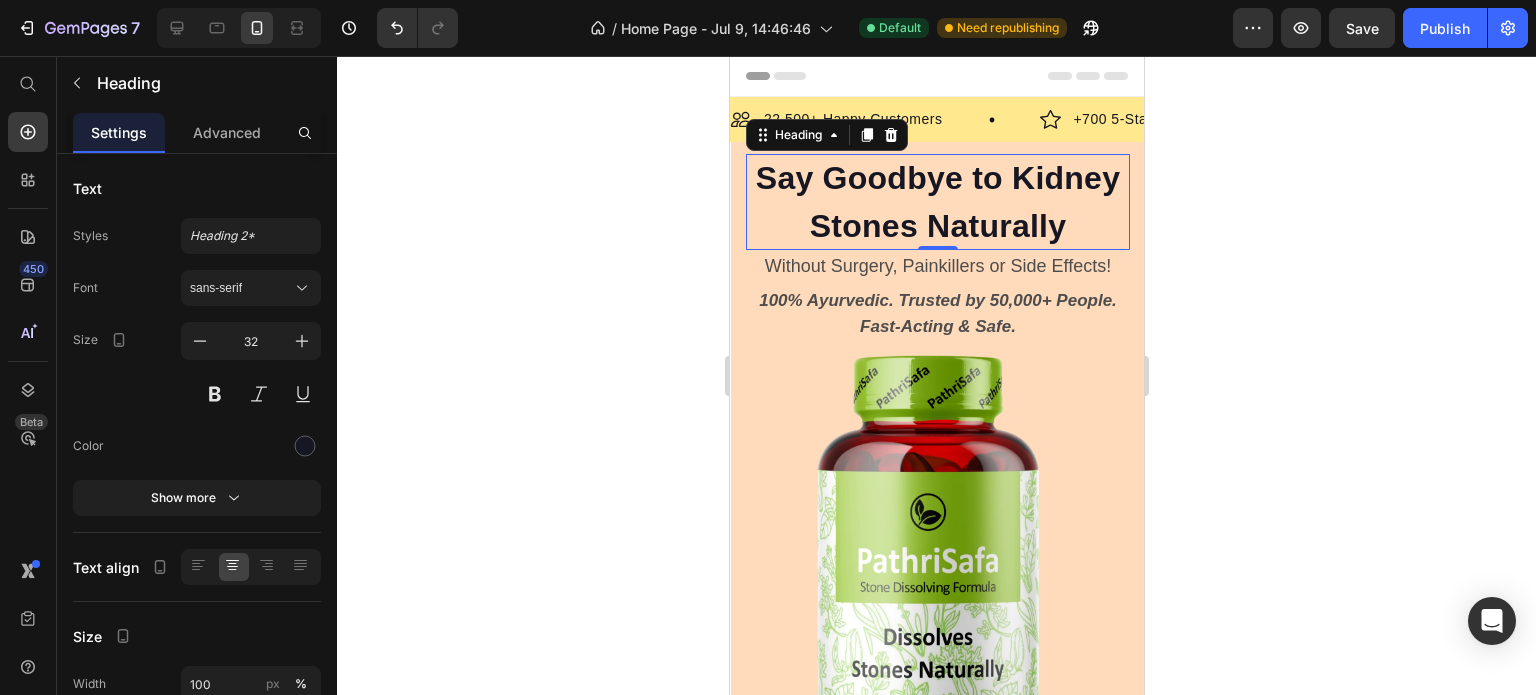 click 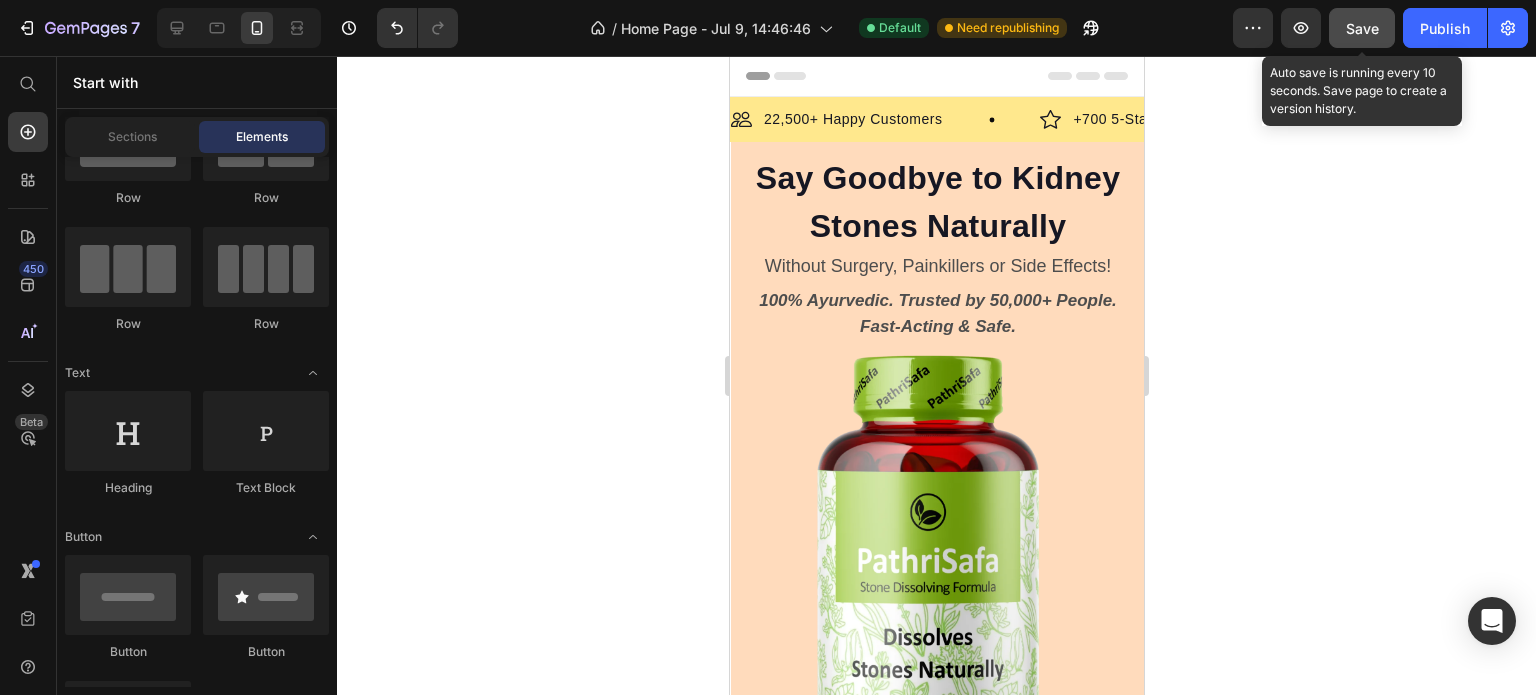 click on "Save" 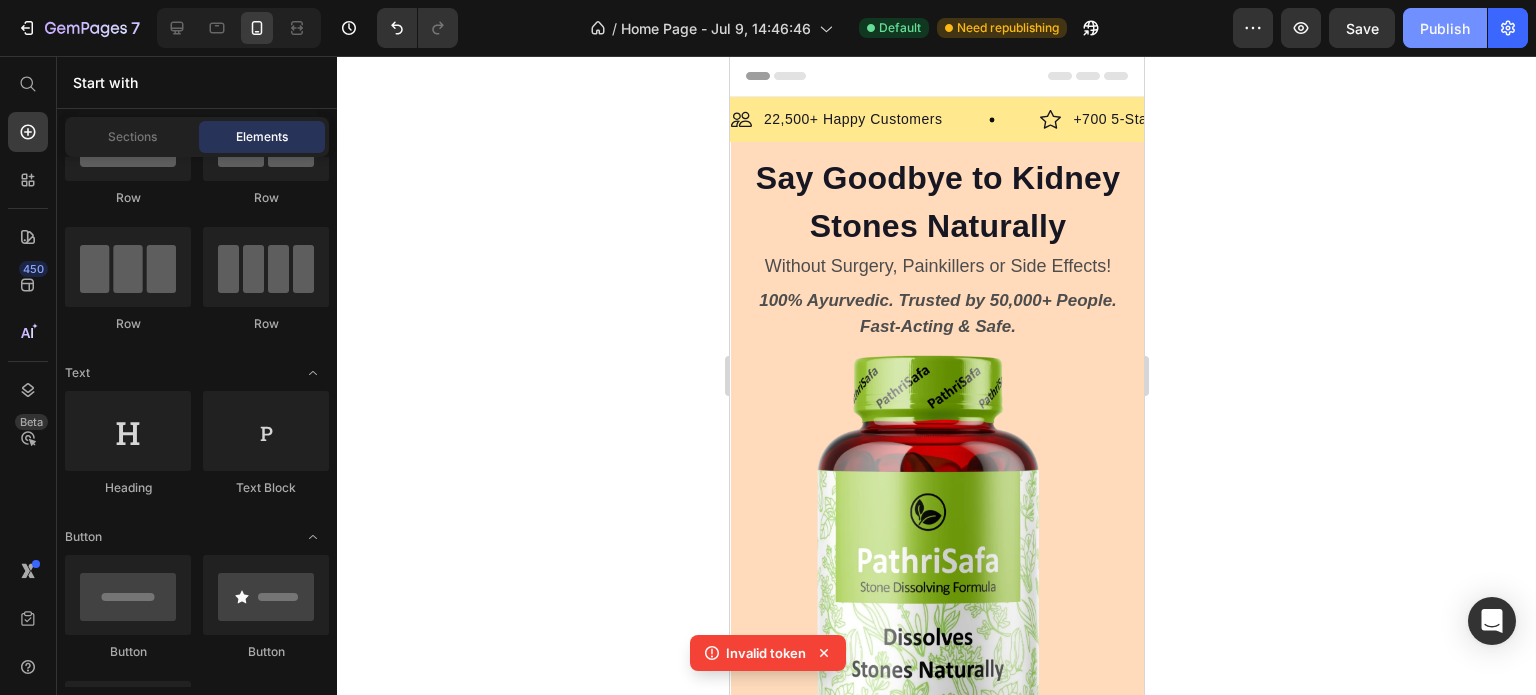 click on "Publish" at bounding box center [1445, 28] 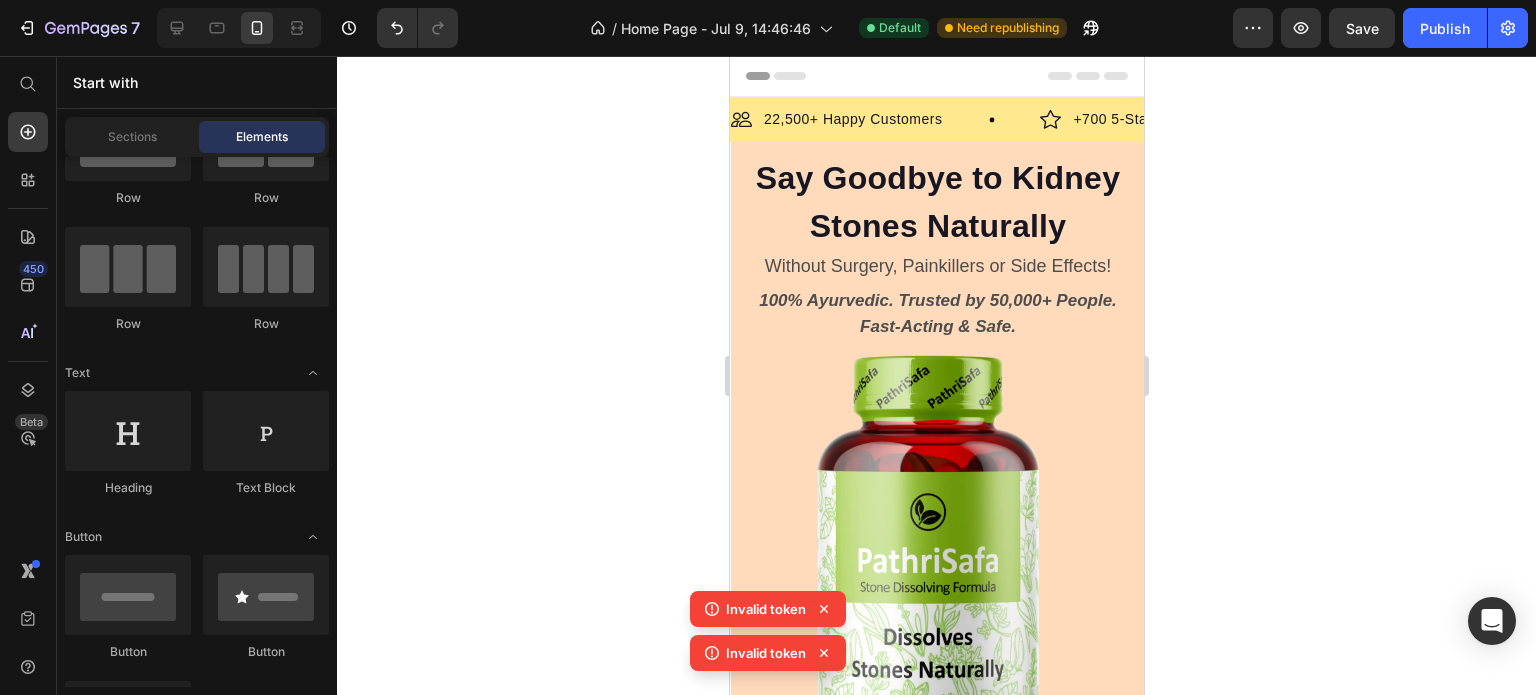 click 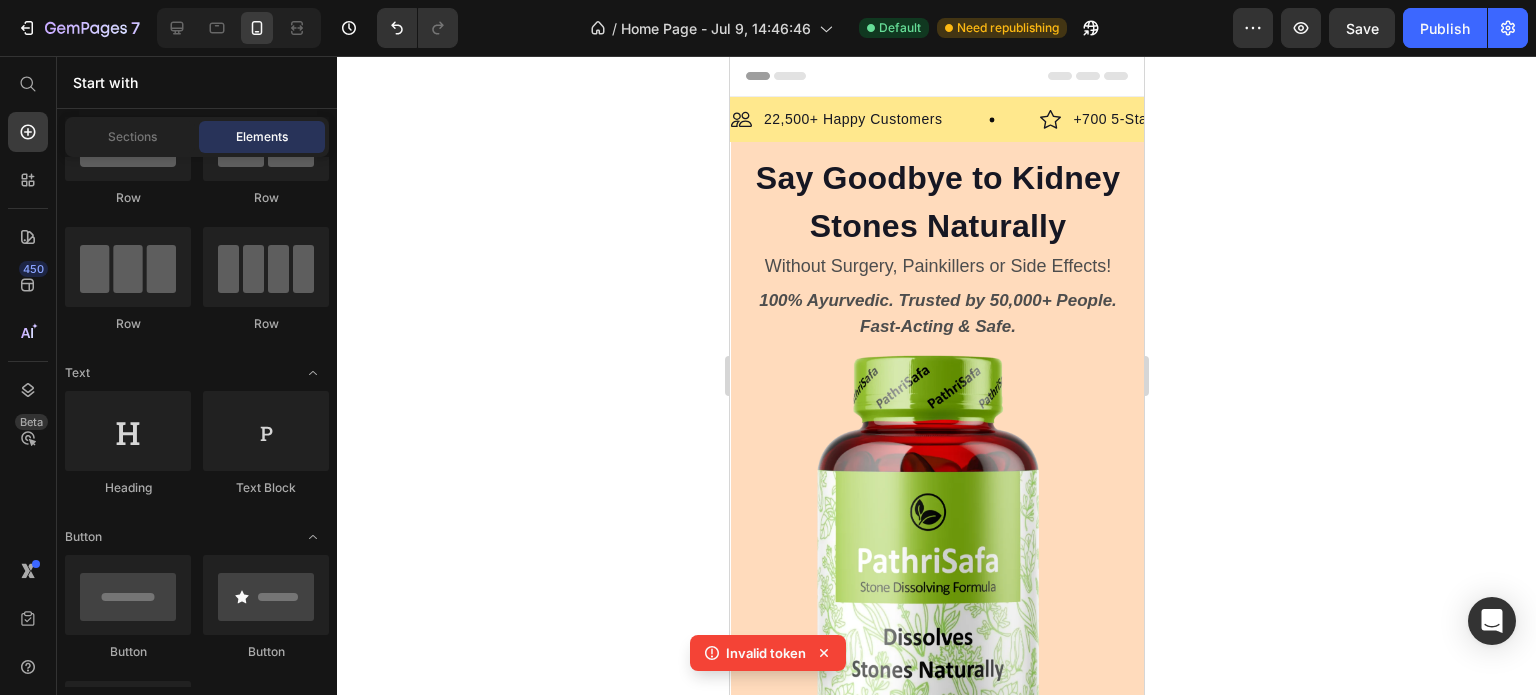 click 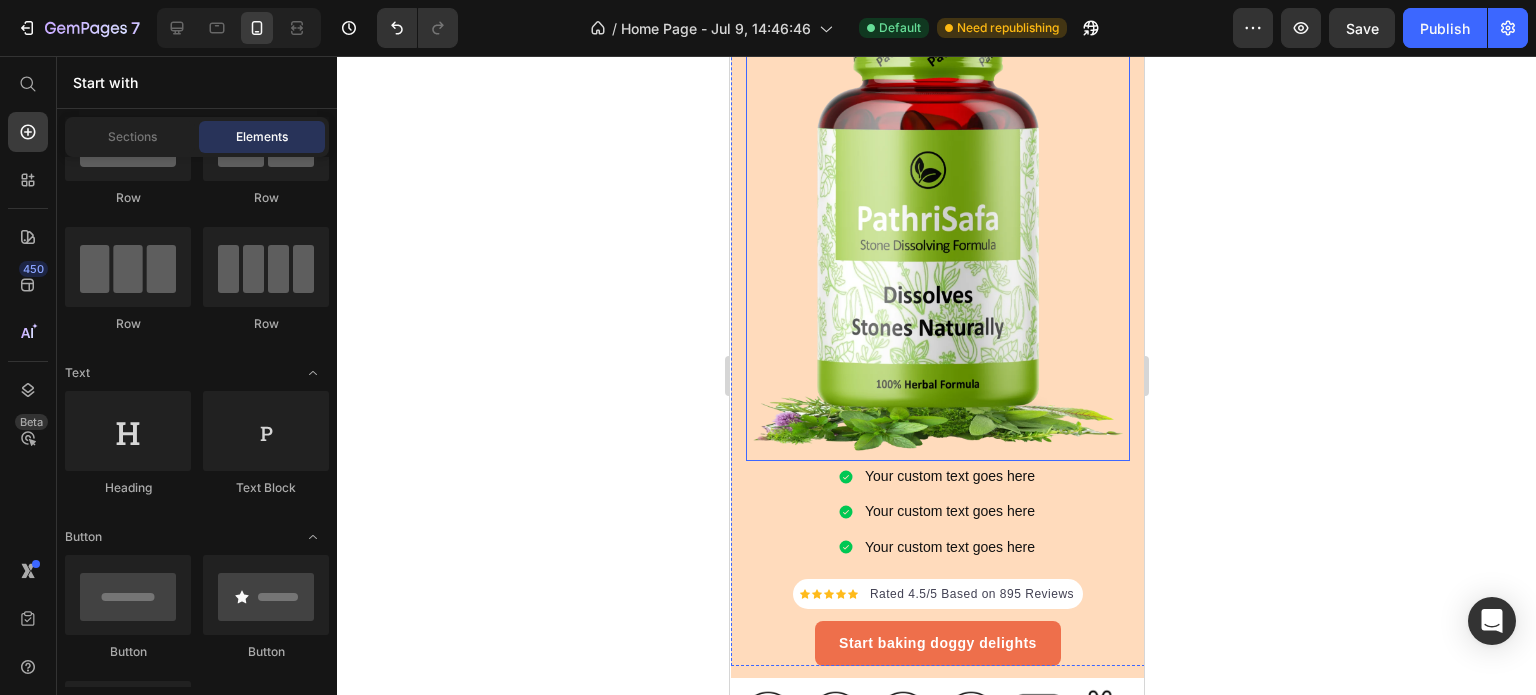 scroll, scrollTop: 400, scrollLeft: 0, axis: vertical 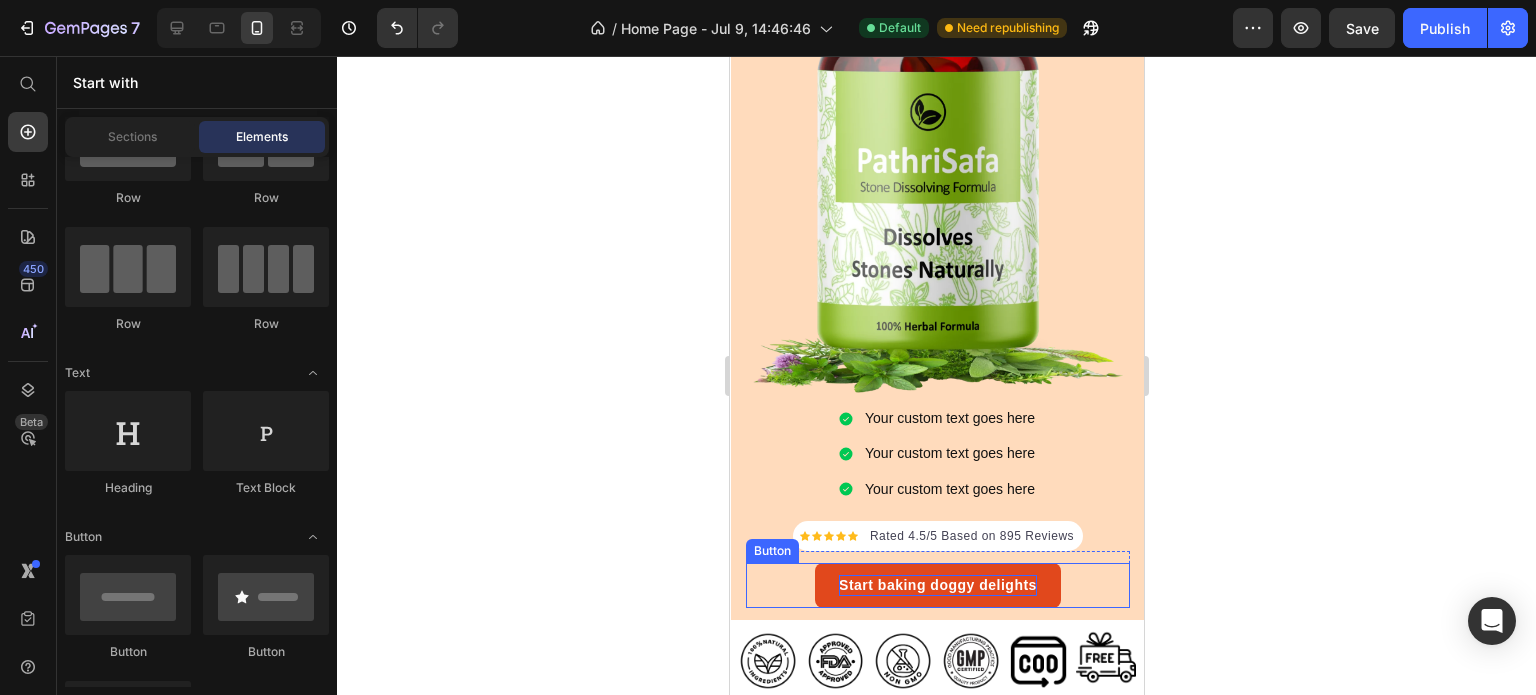 click on "Start baking doggy delights" at bounding box center (937, 585) 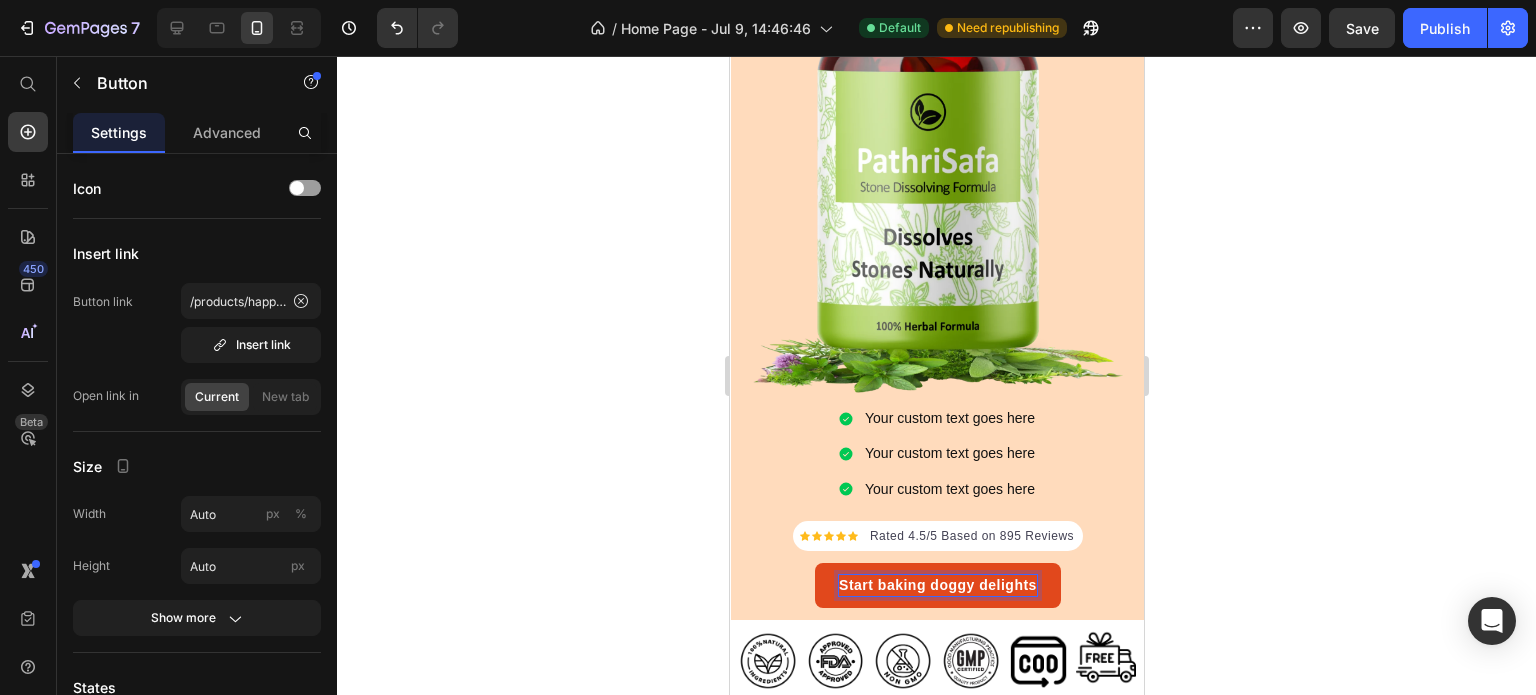 click on "Start baking doggy delights" at bounding box center [937, 585] 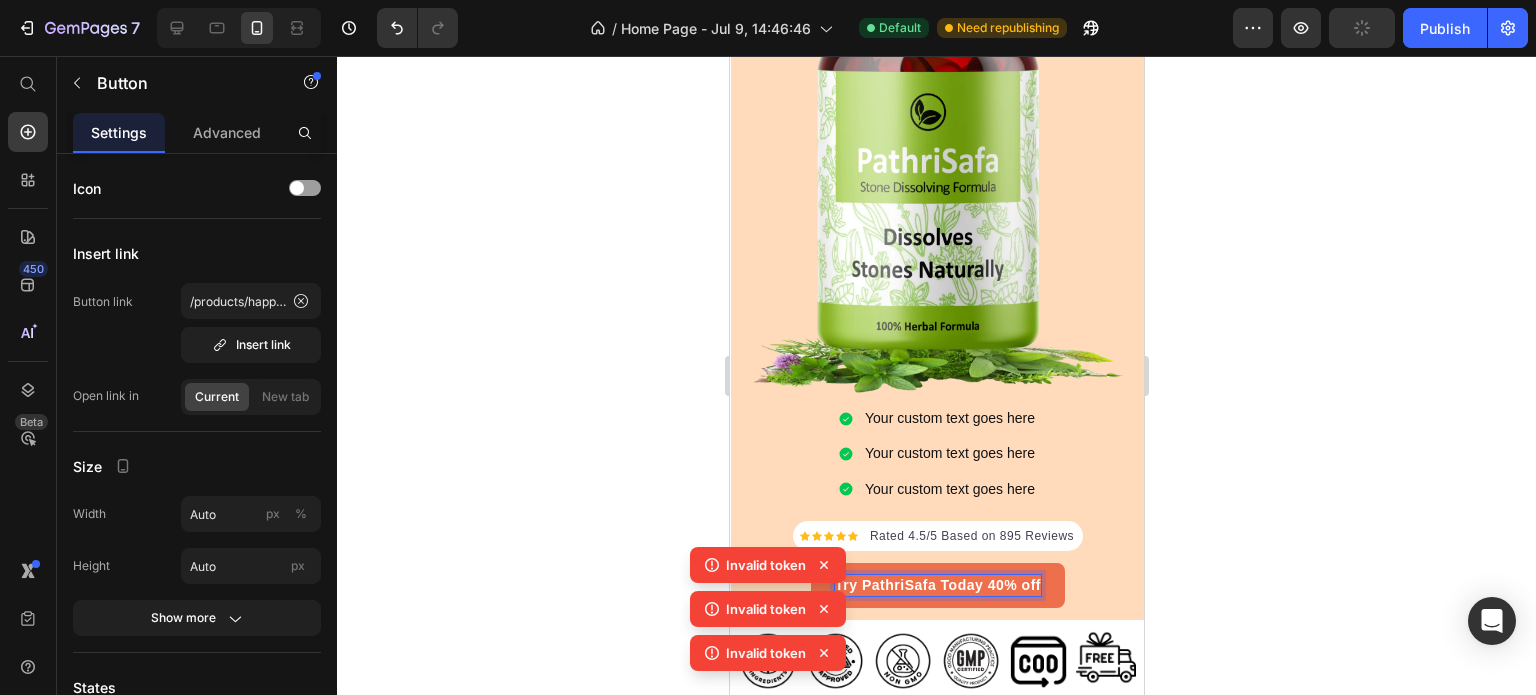 click 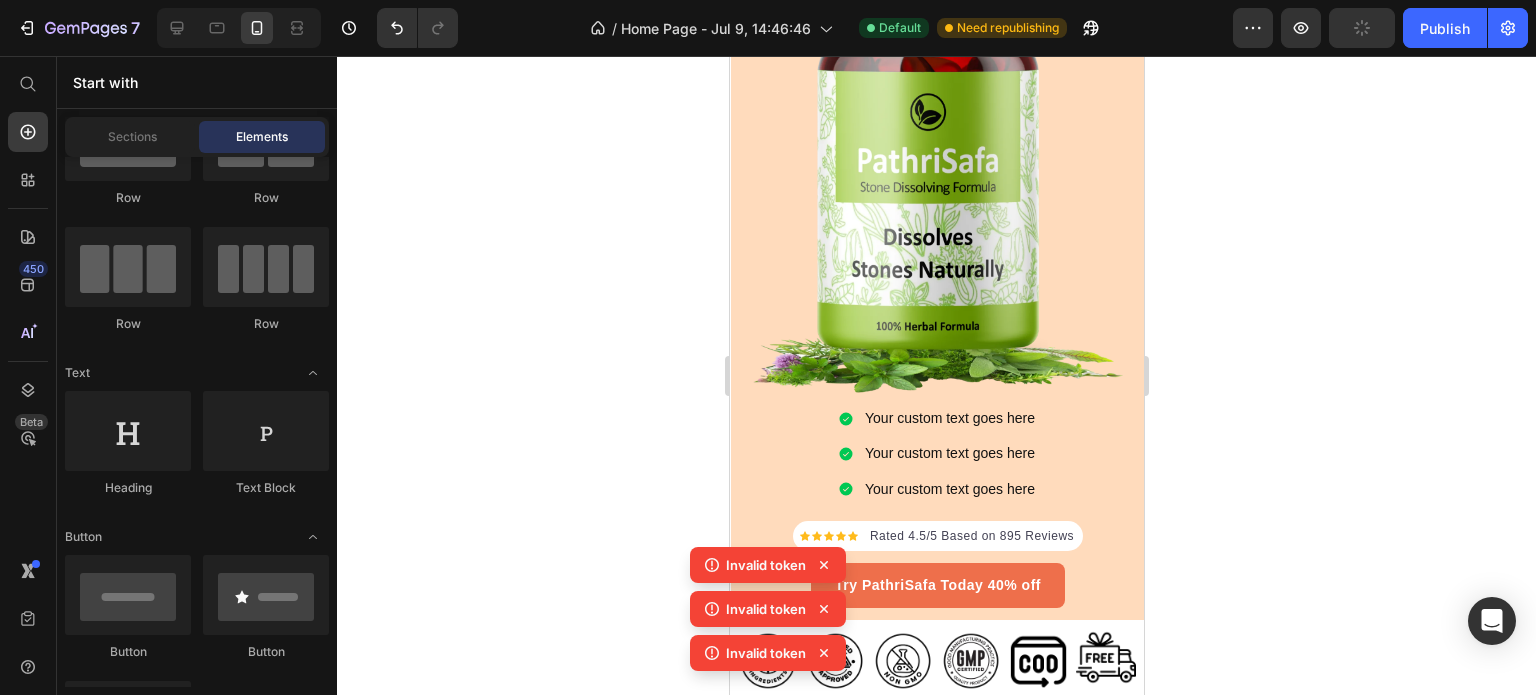 click 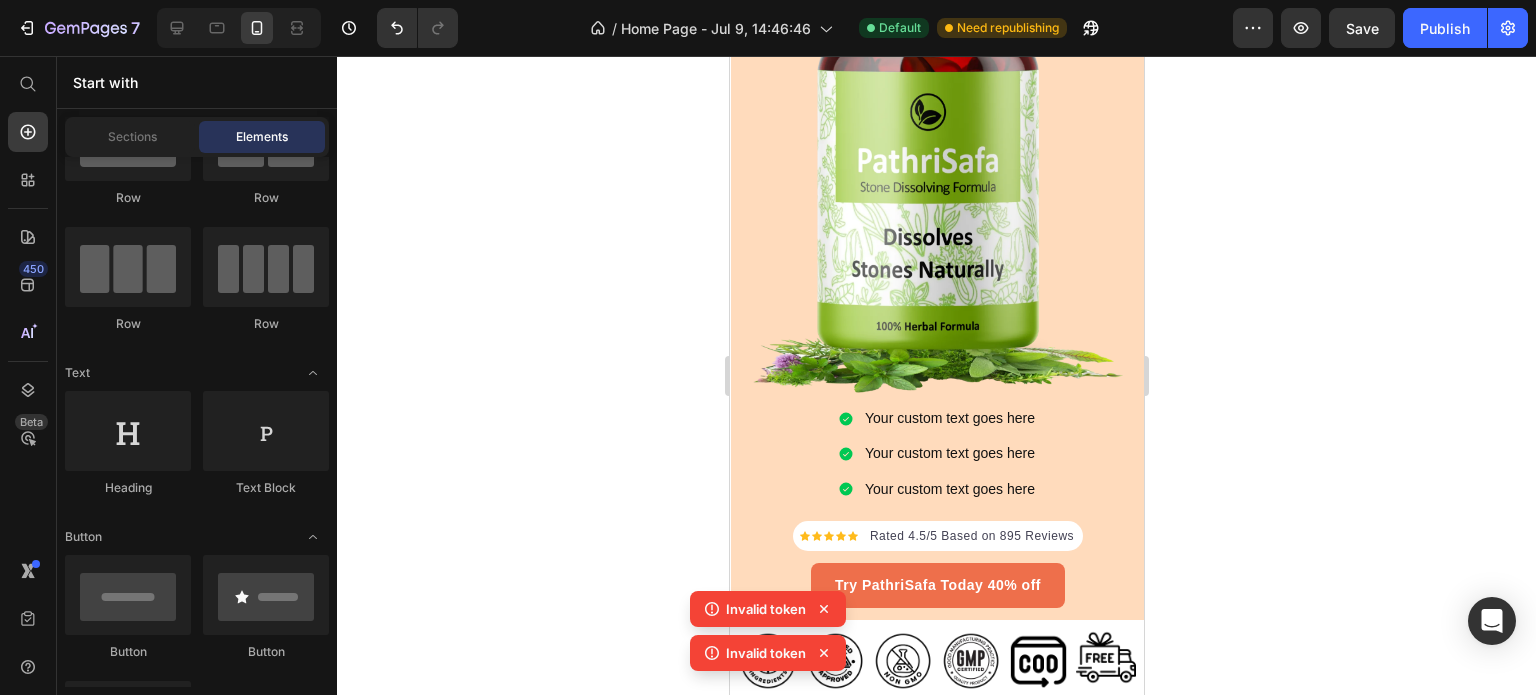 click 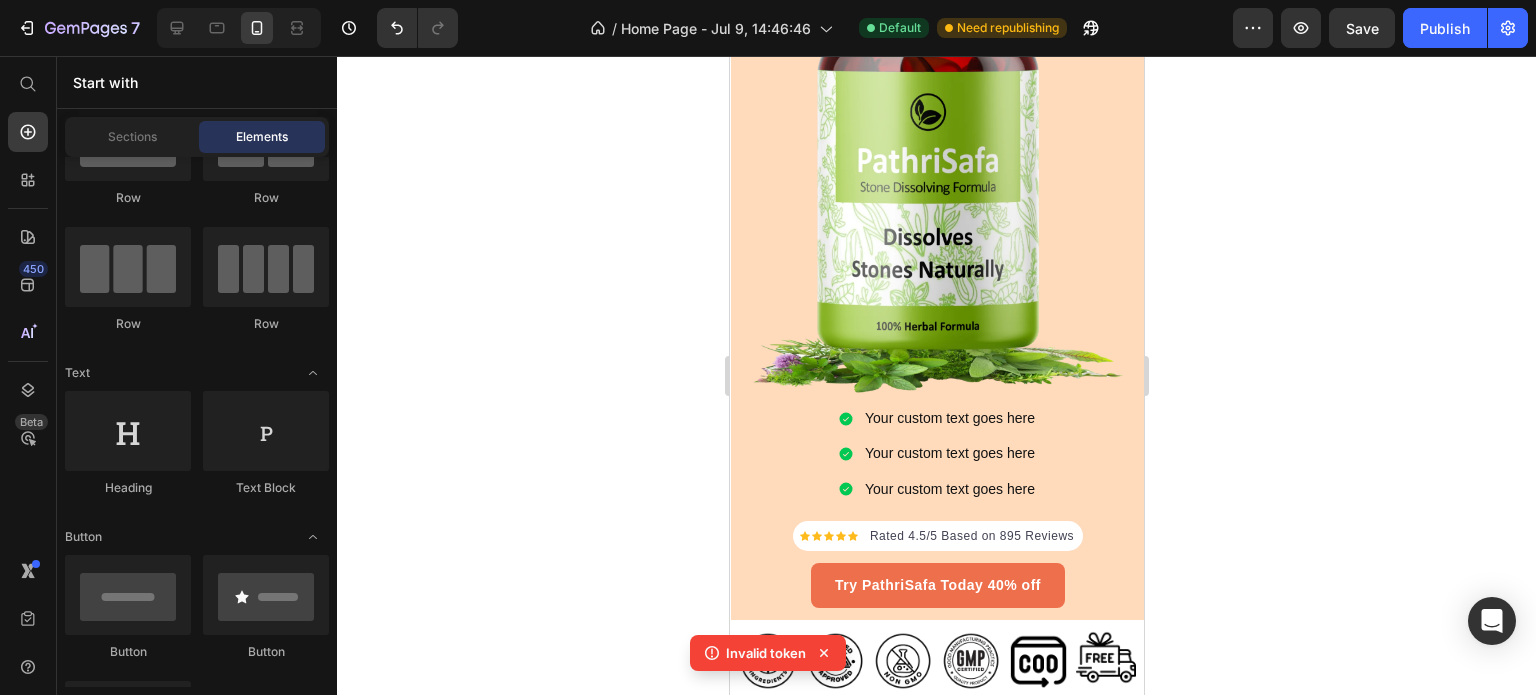 click 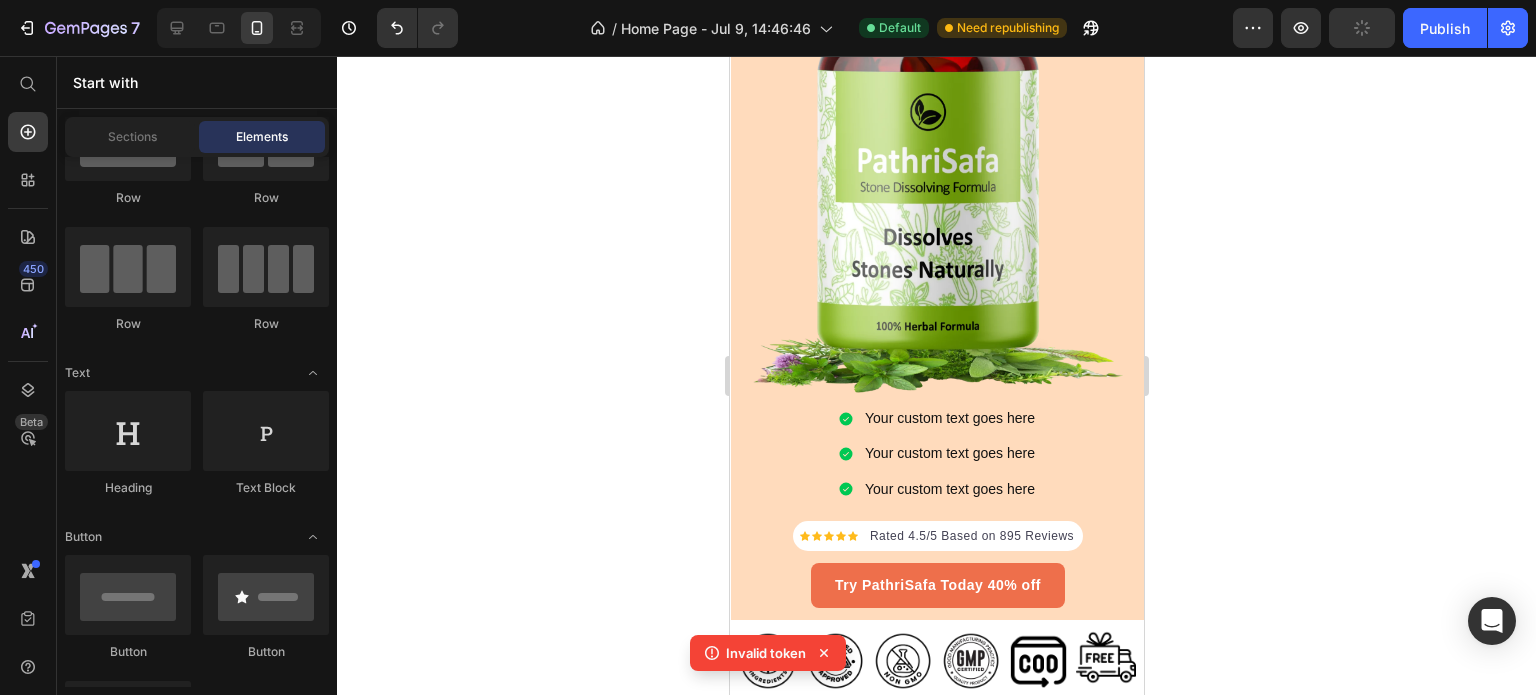 click 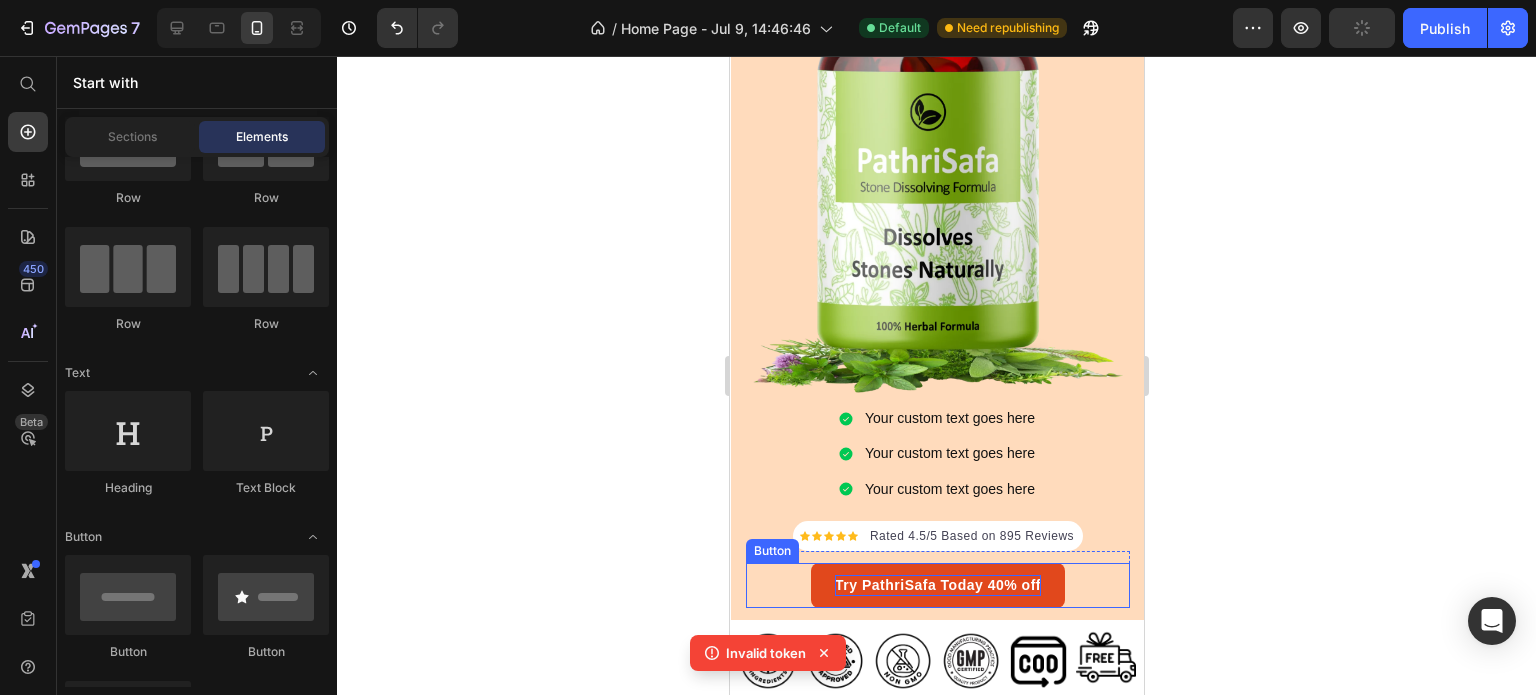click on "Try PathriSafa Today 40% off" at bounding box center (937, 585) 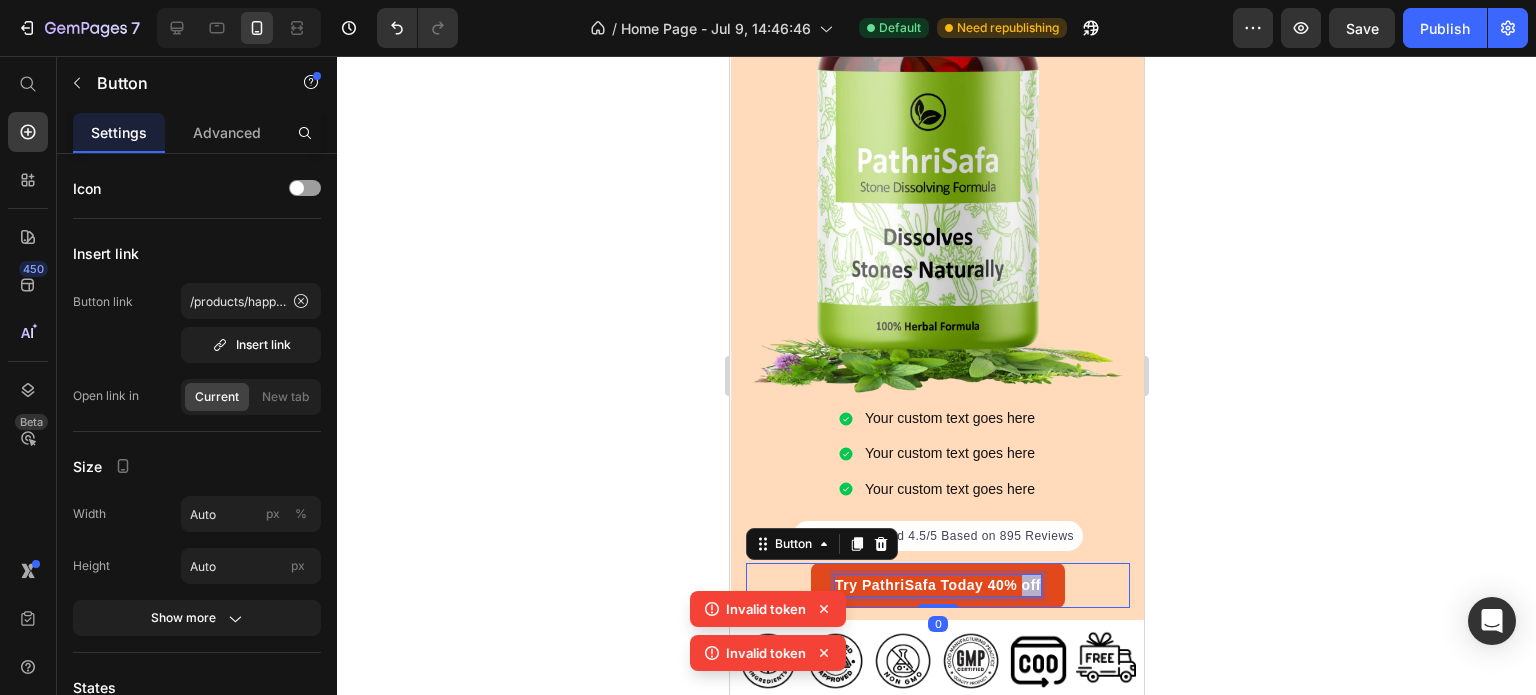 click on "Try PathriSafa Today 40% off" at bounding box center (937, 585) 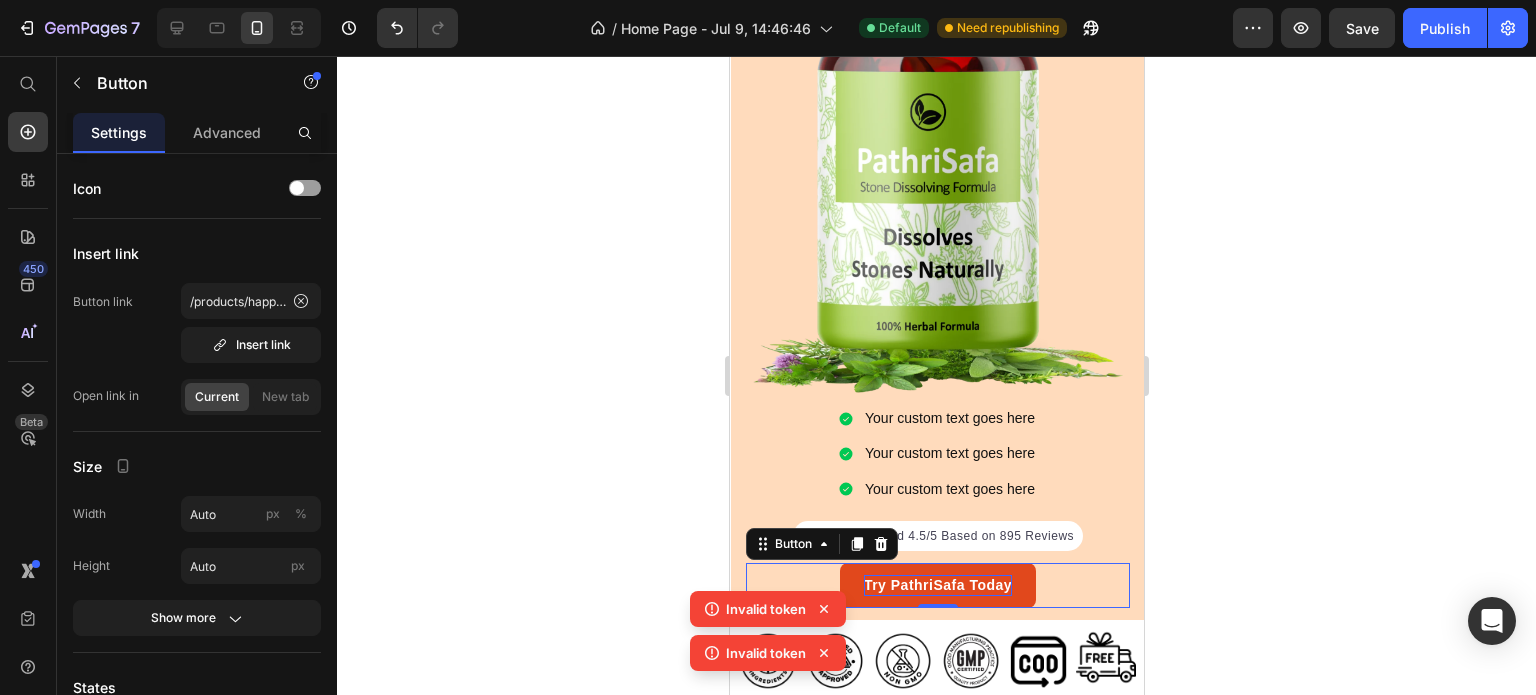 click 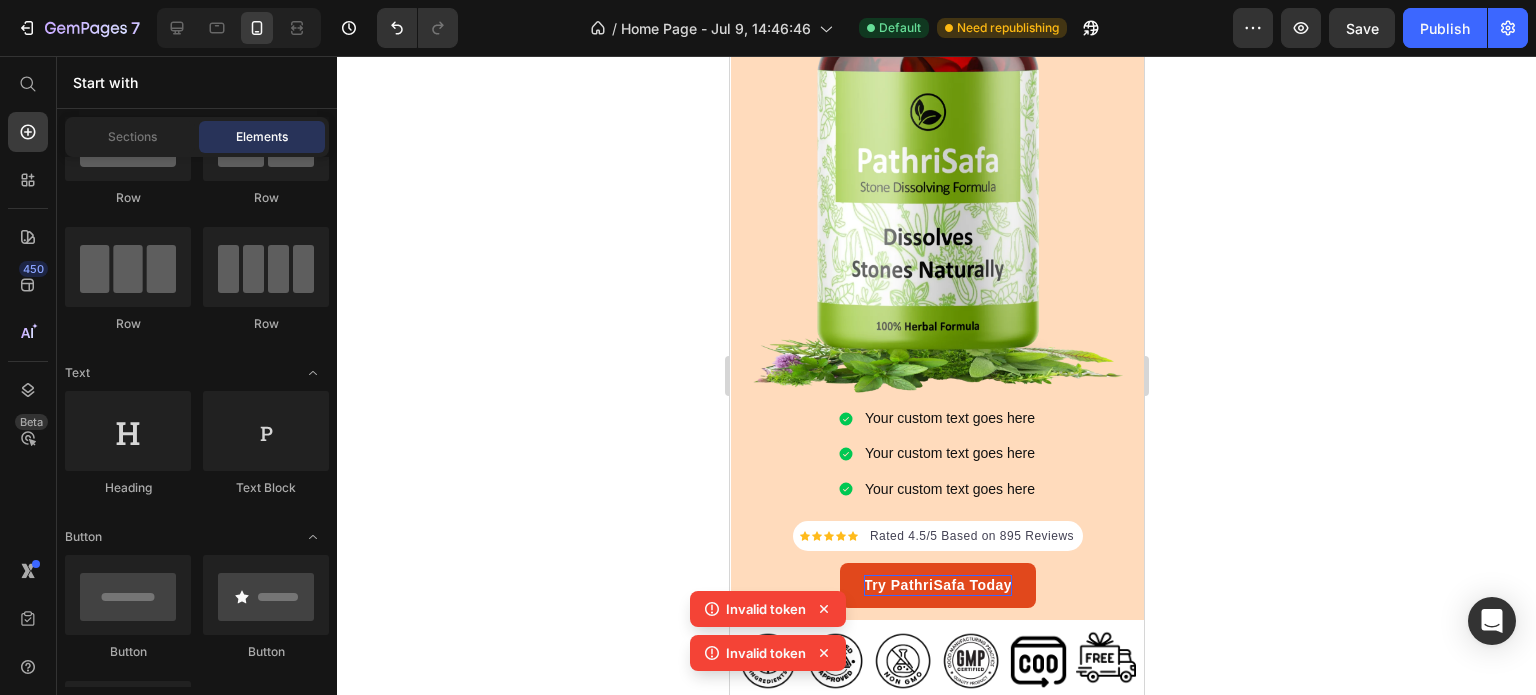 click 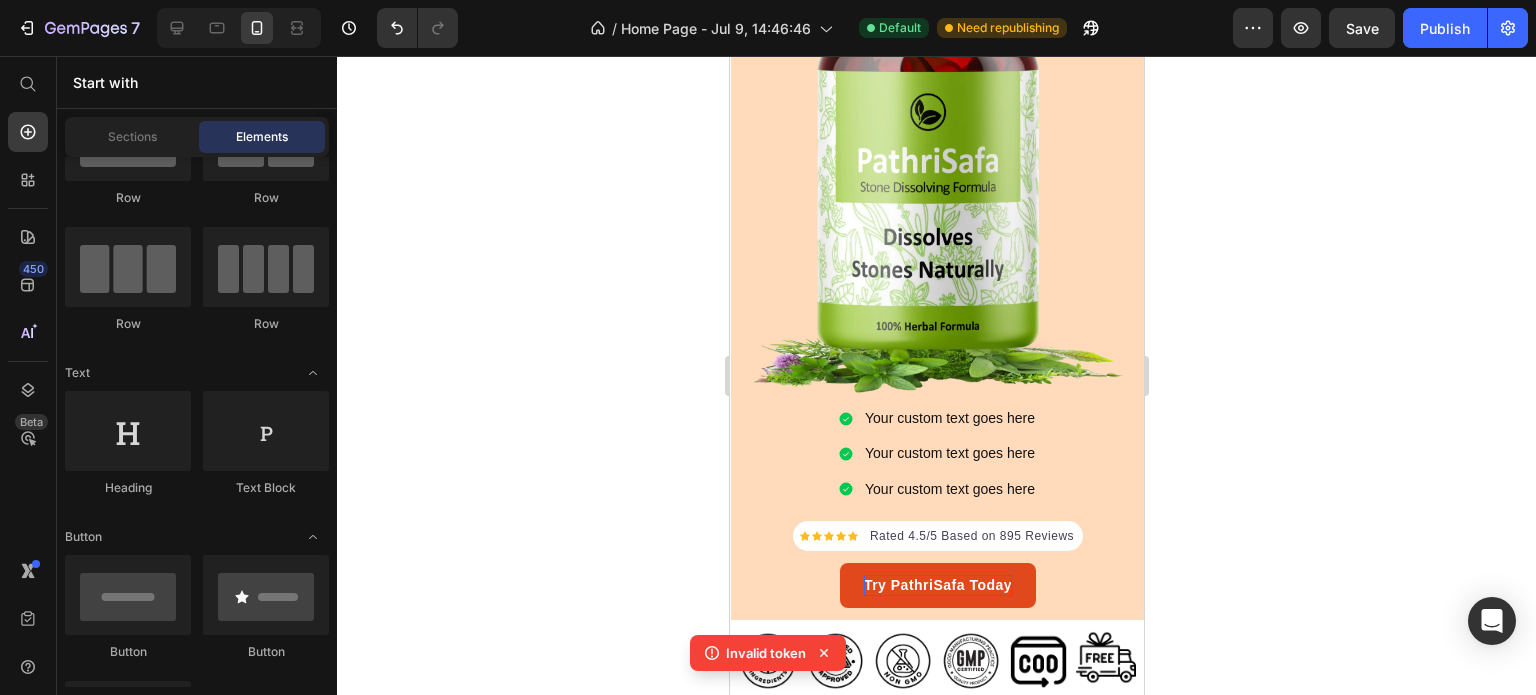 click 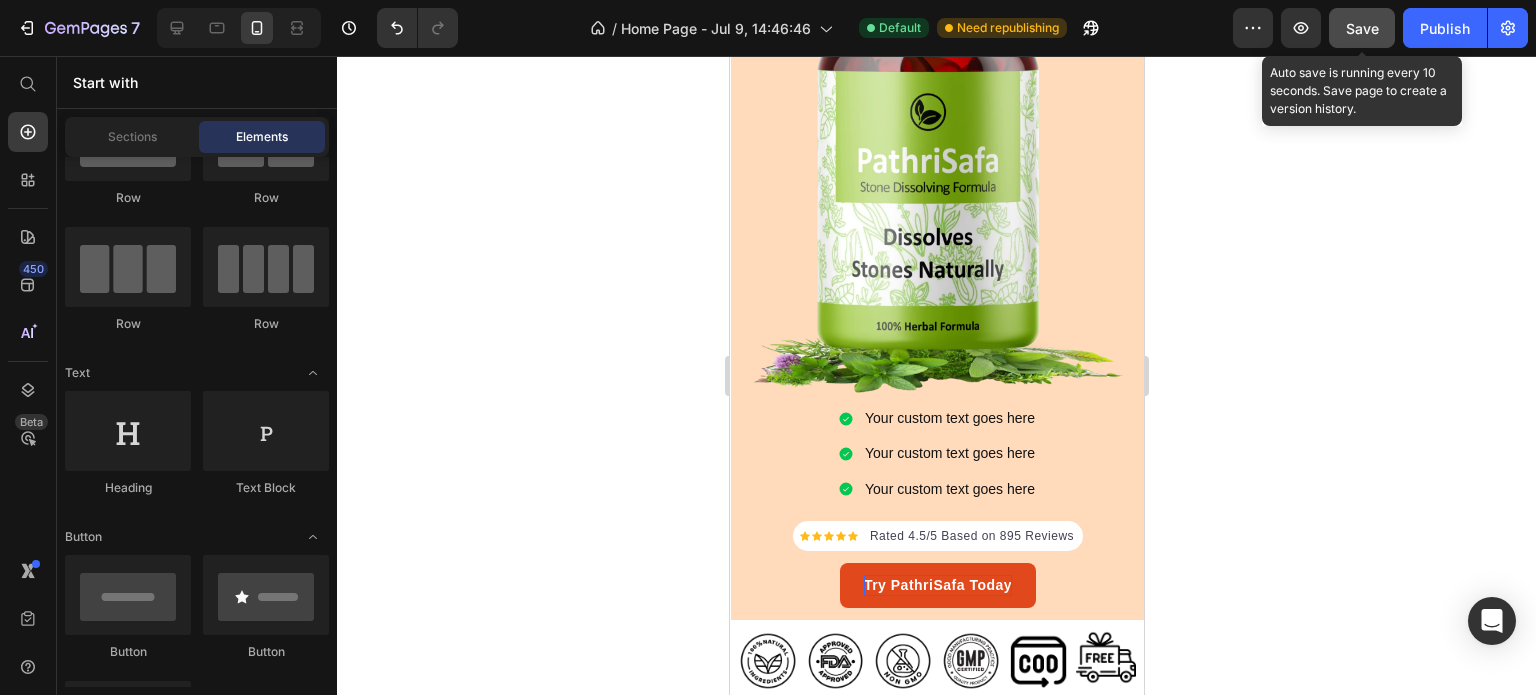 click on "Save" 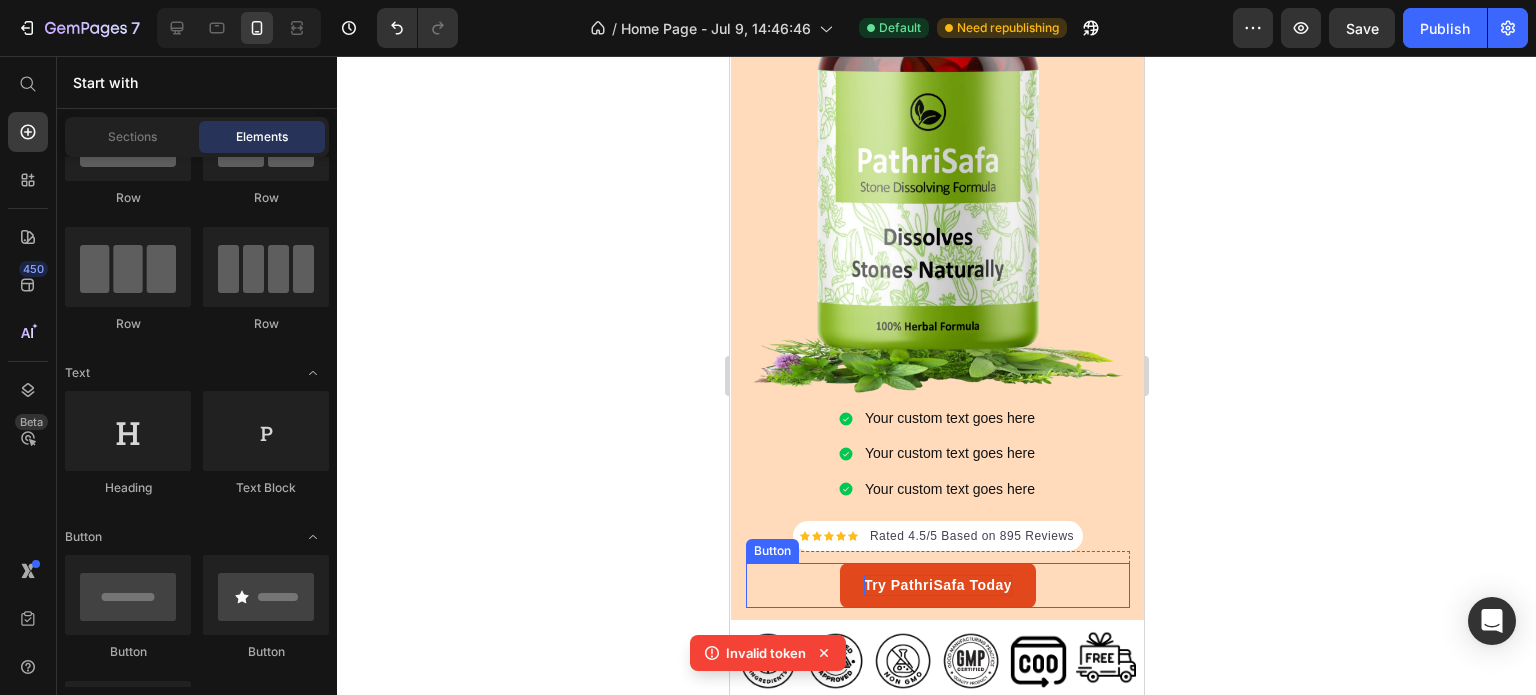 click on "Try PathriSafa Today" at bounding box center (937, 585) 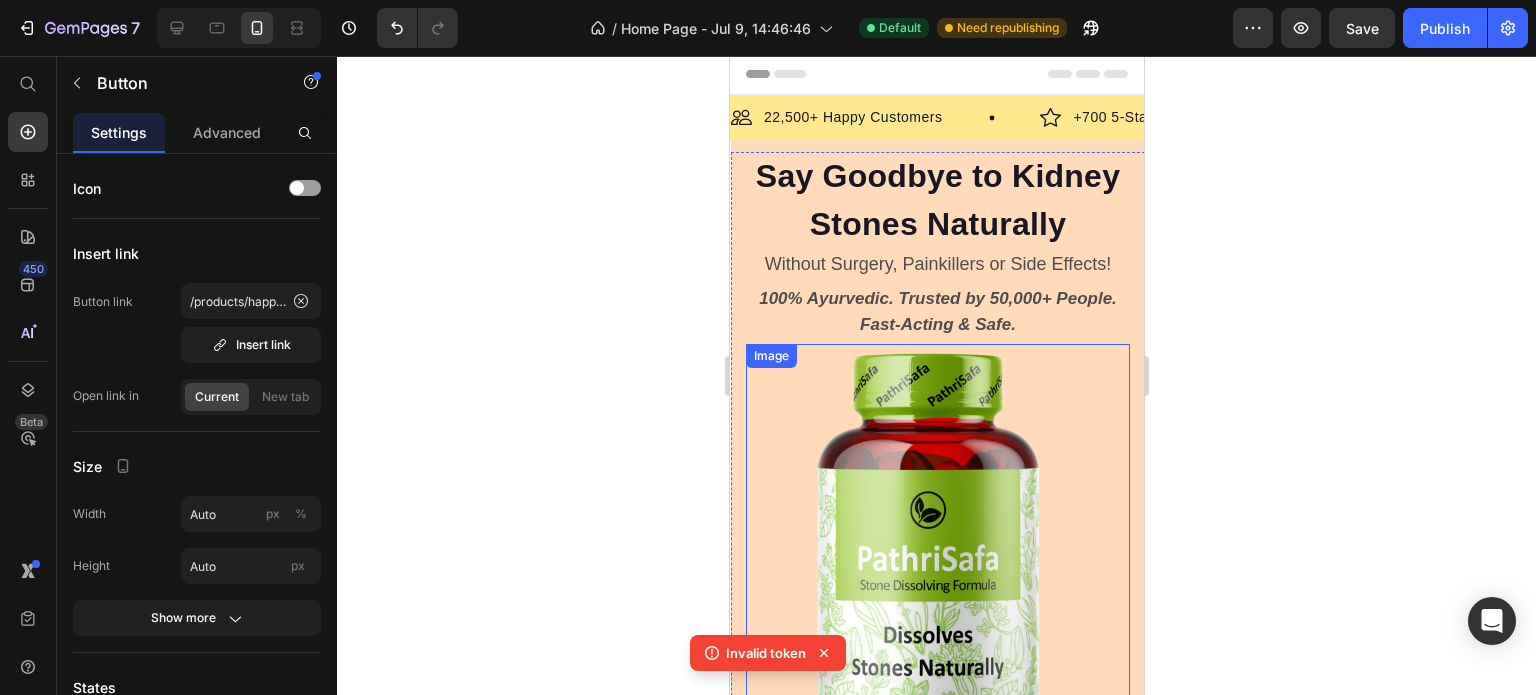 scroll, scrollTop: 0, scrollLeft: 0, axis: both 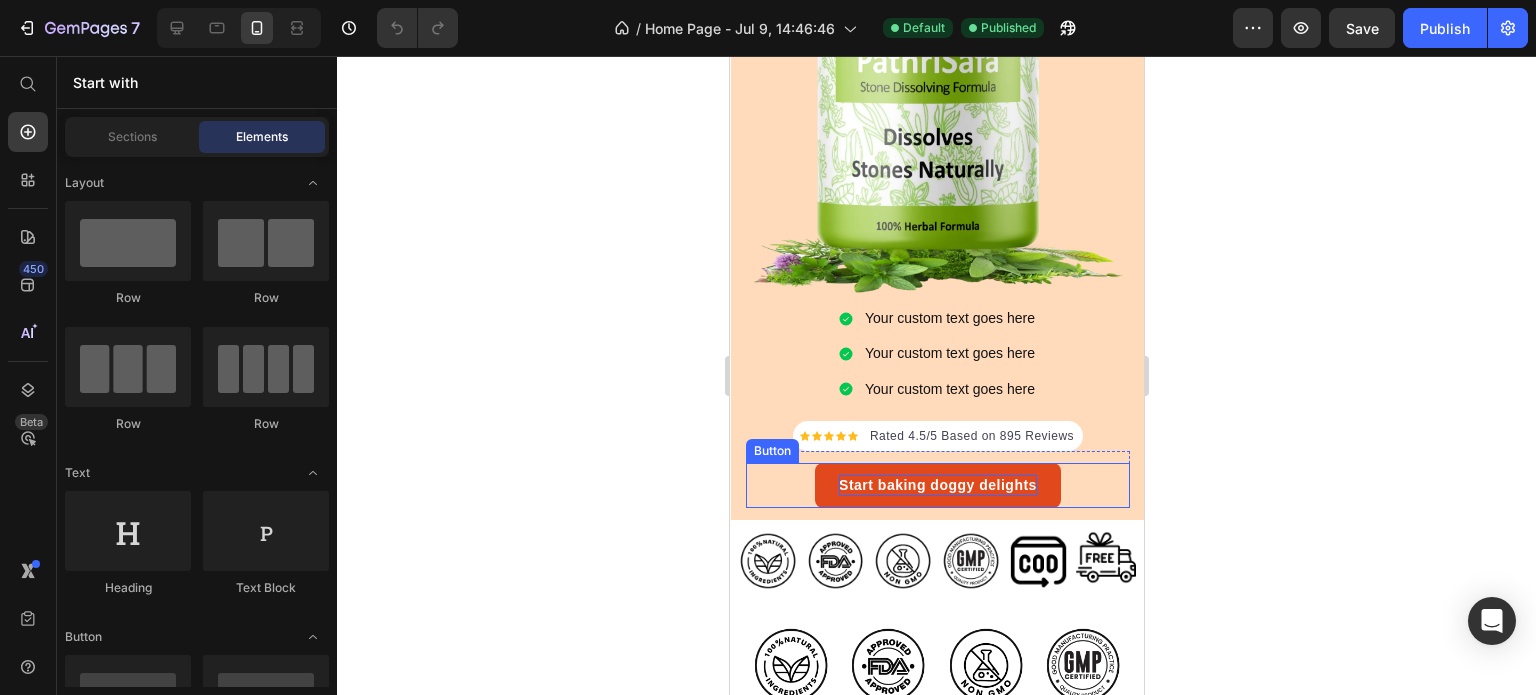 click on "Start baking doggy delights" at bounding box center (937, 485) 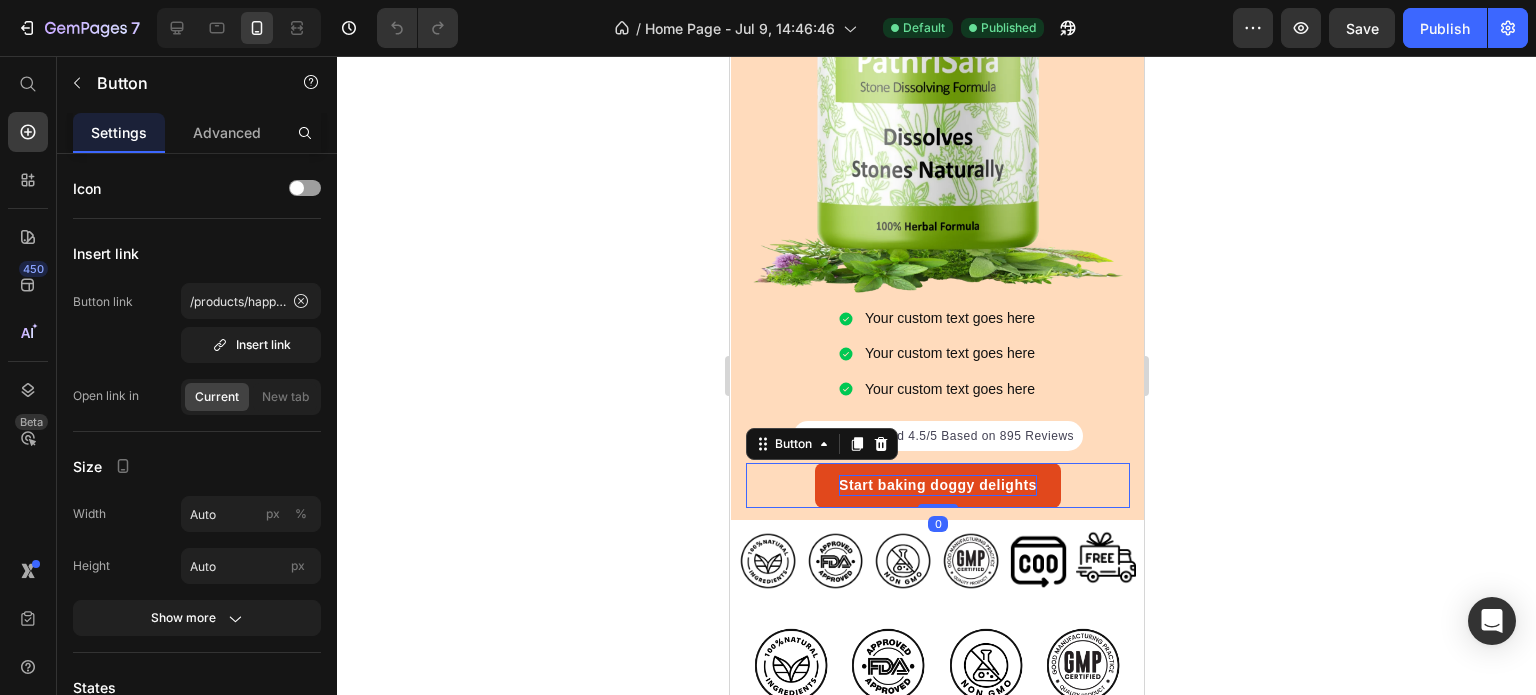 click on "Start baking doggy delights" at bounding box center (937, 485) 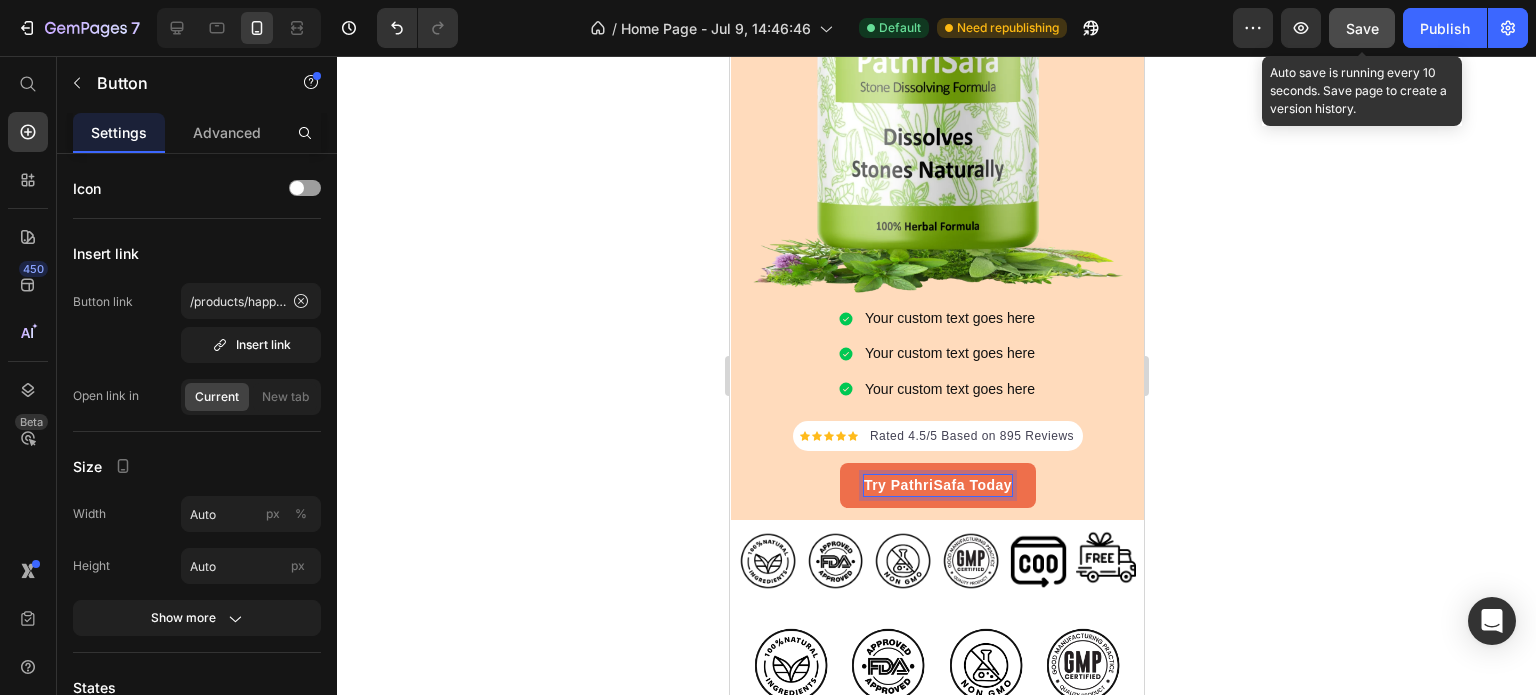 click on "Save" at bounding box center [1362, 28] 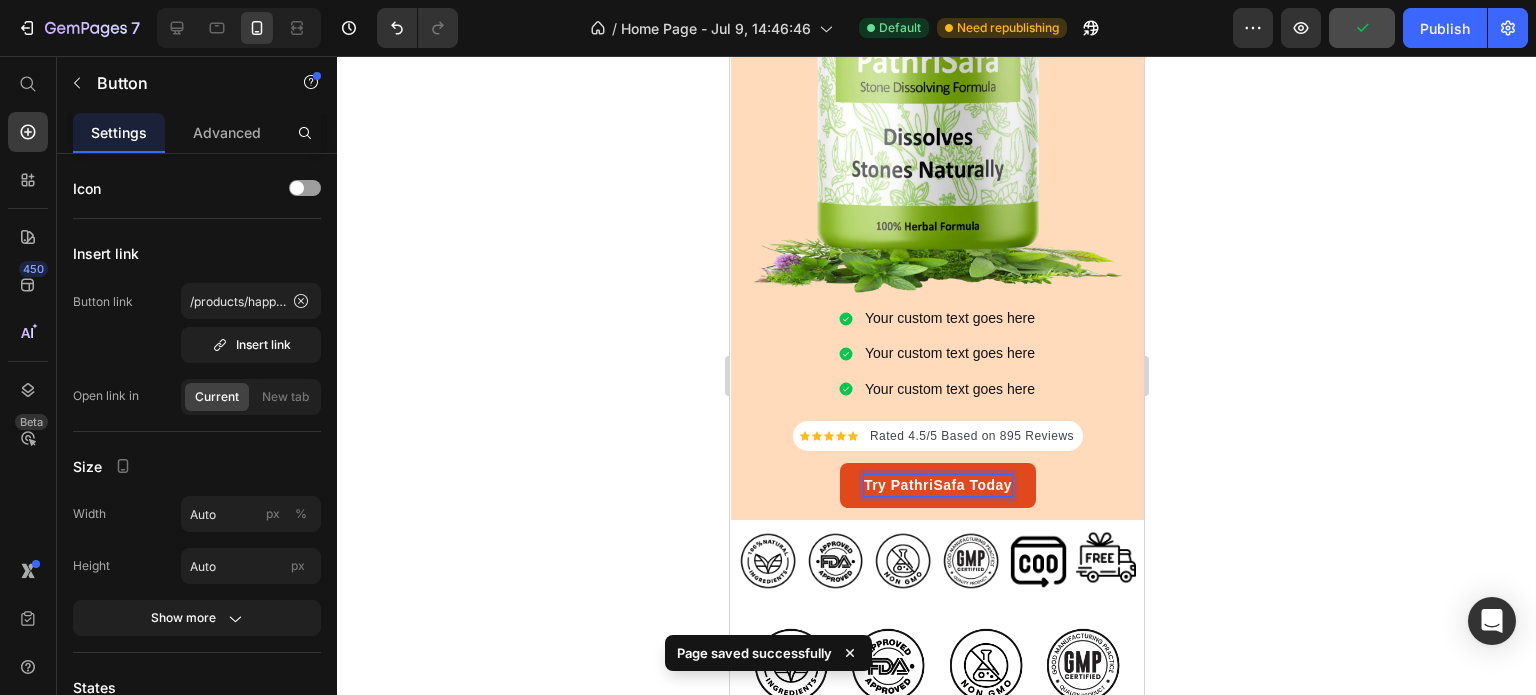 click on "Try PathriSafa Today" at bounding box center [937, 485] 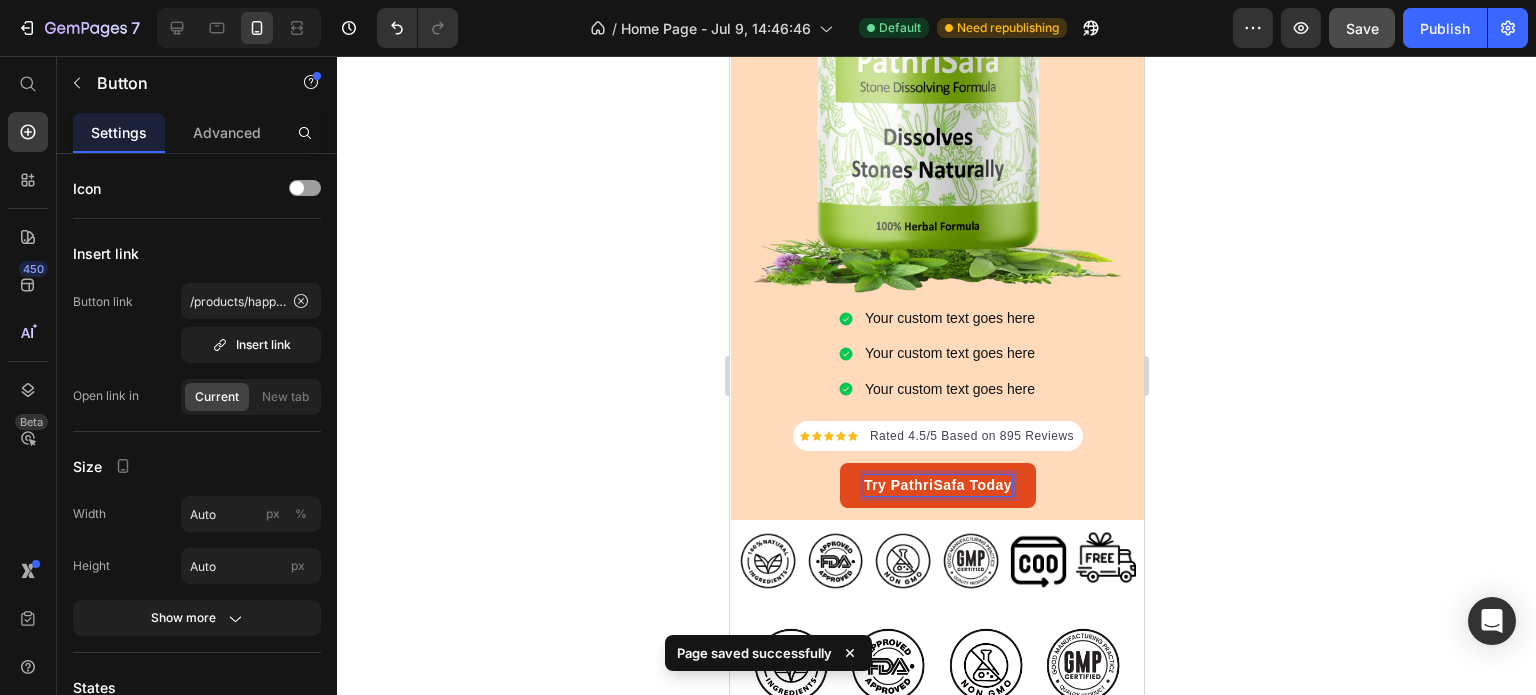click on "Try PathriSafa Today" at bounding box center (937, 485) 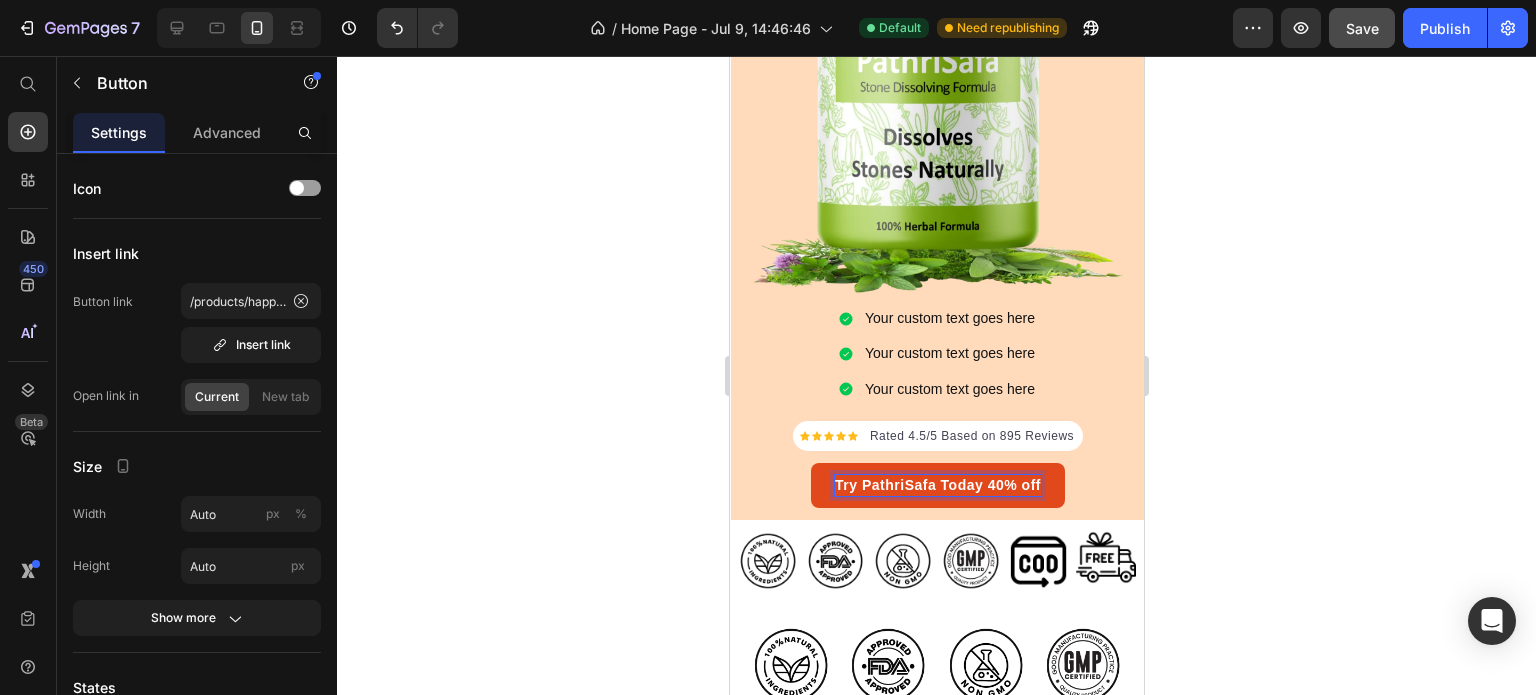 click 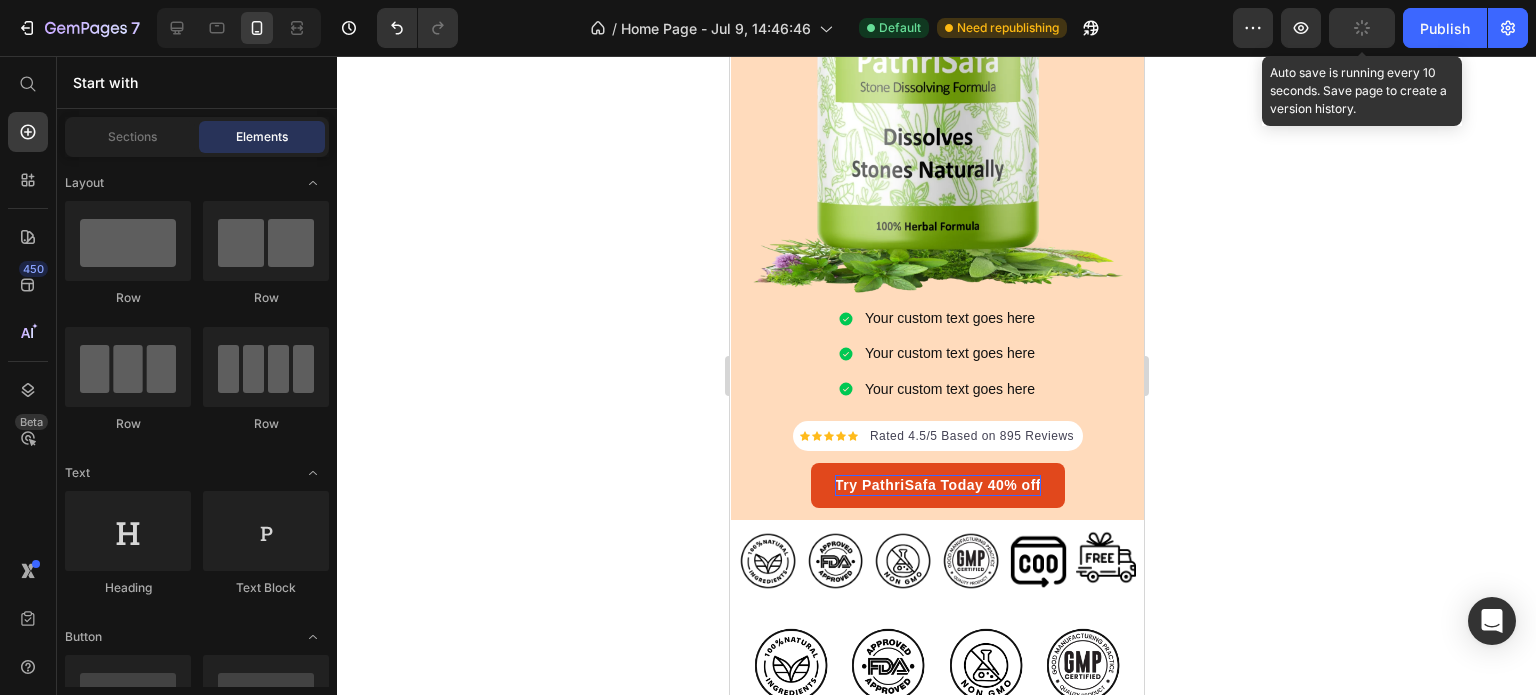 click 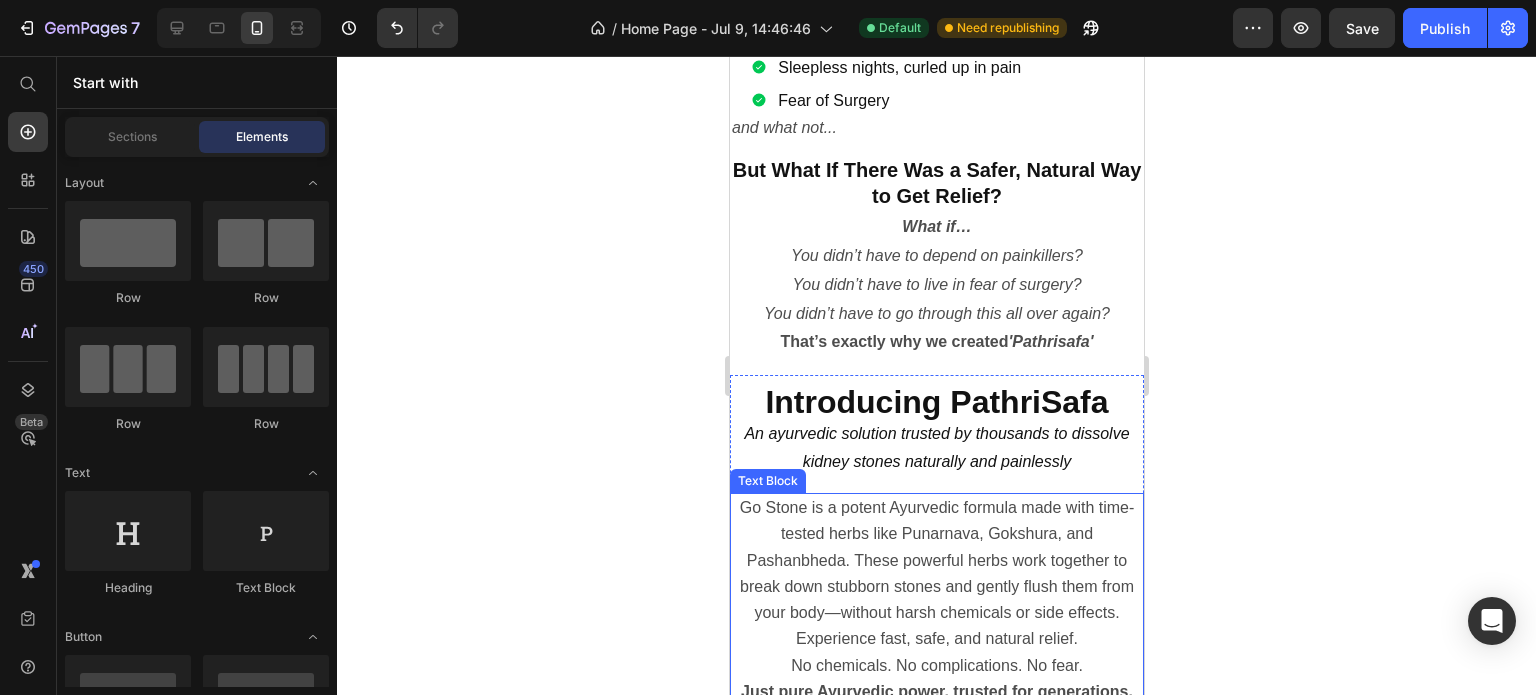 scroll, scrollTop: 1900, scrollLeft: 0, axis: vertical 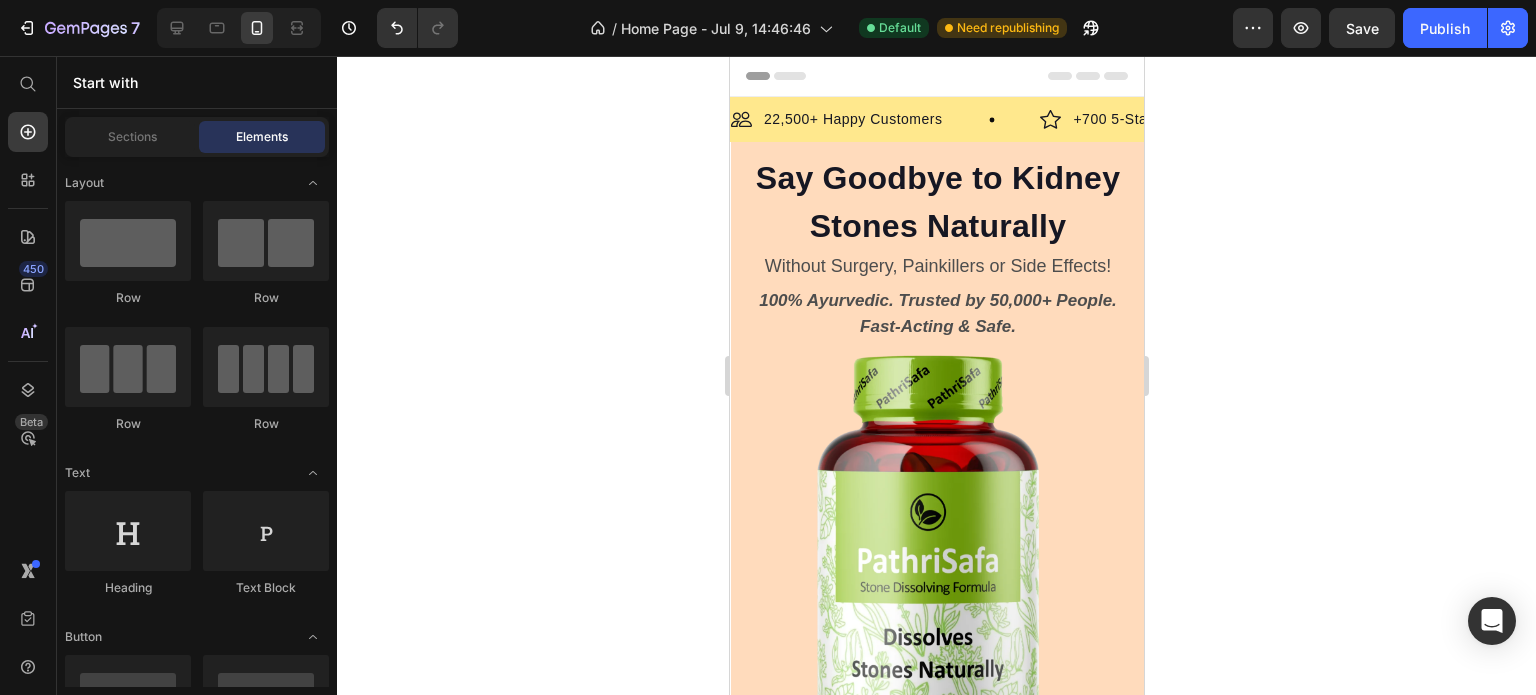 type 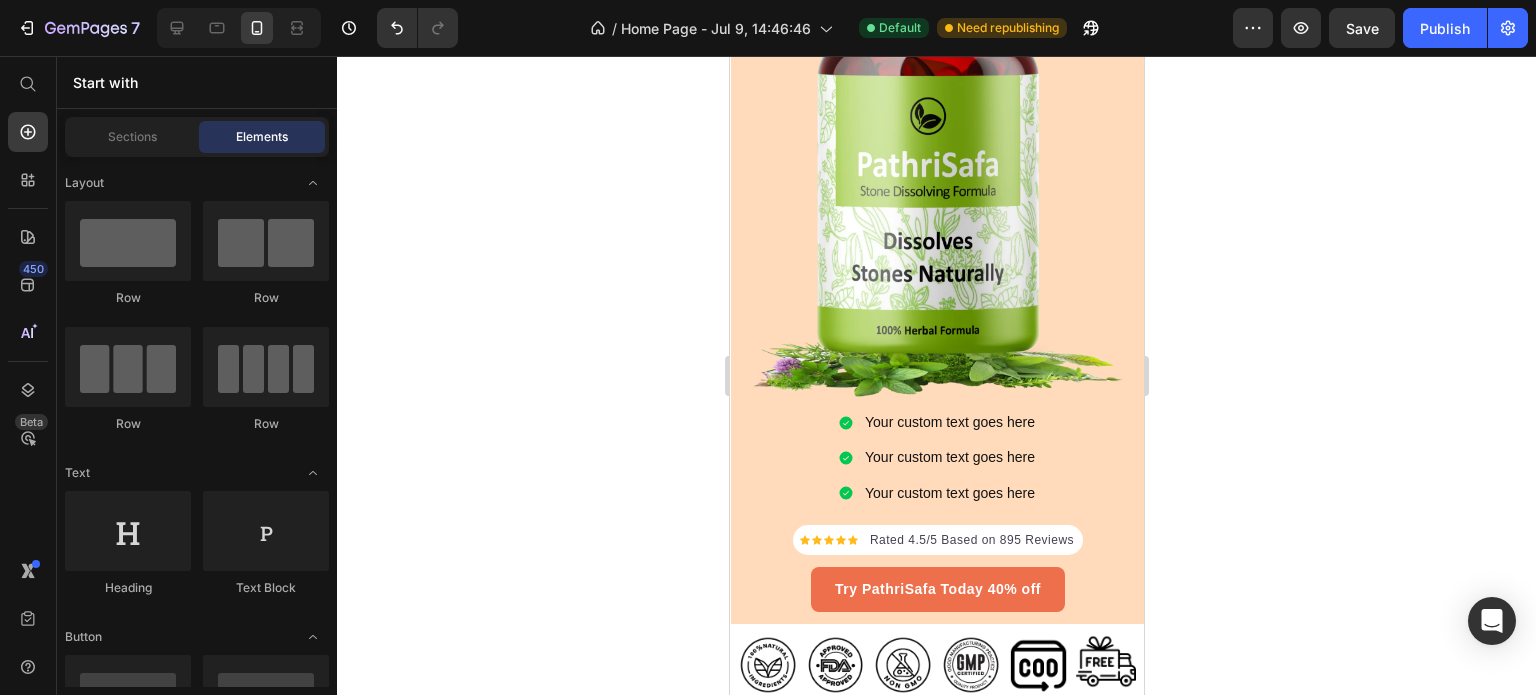 scroll, scrollTop: 0, scrollLeft: 0, axis: both 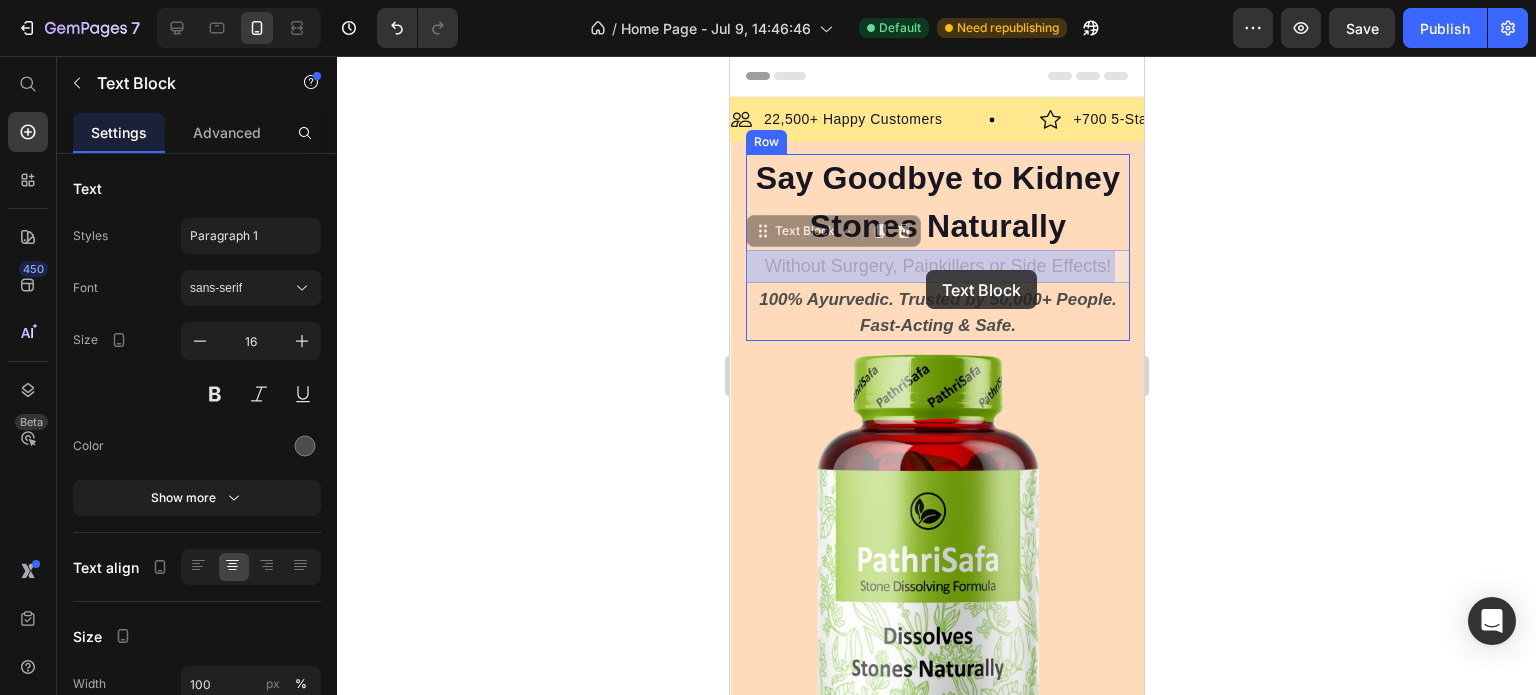 drag, startPoint x: 959, startPoint y: 270, endPoint x: 938, endPoint y: 270, distance: 21 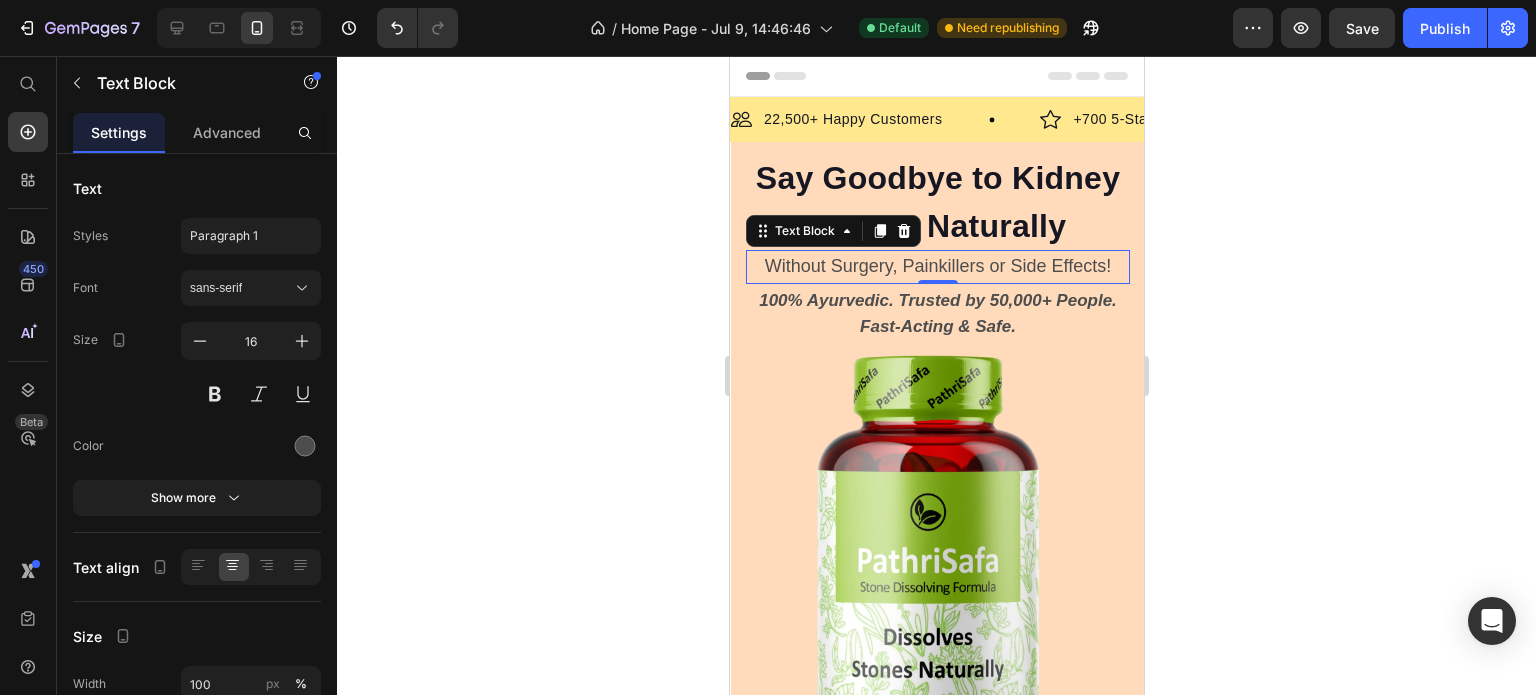 click on "Without Surgery, Painkillers or Side Effects!" at bounding box center [937, 266] 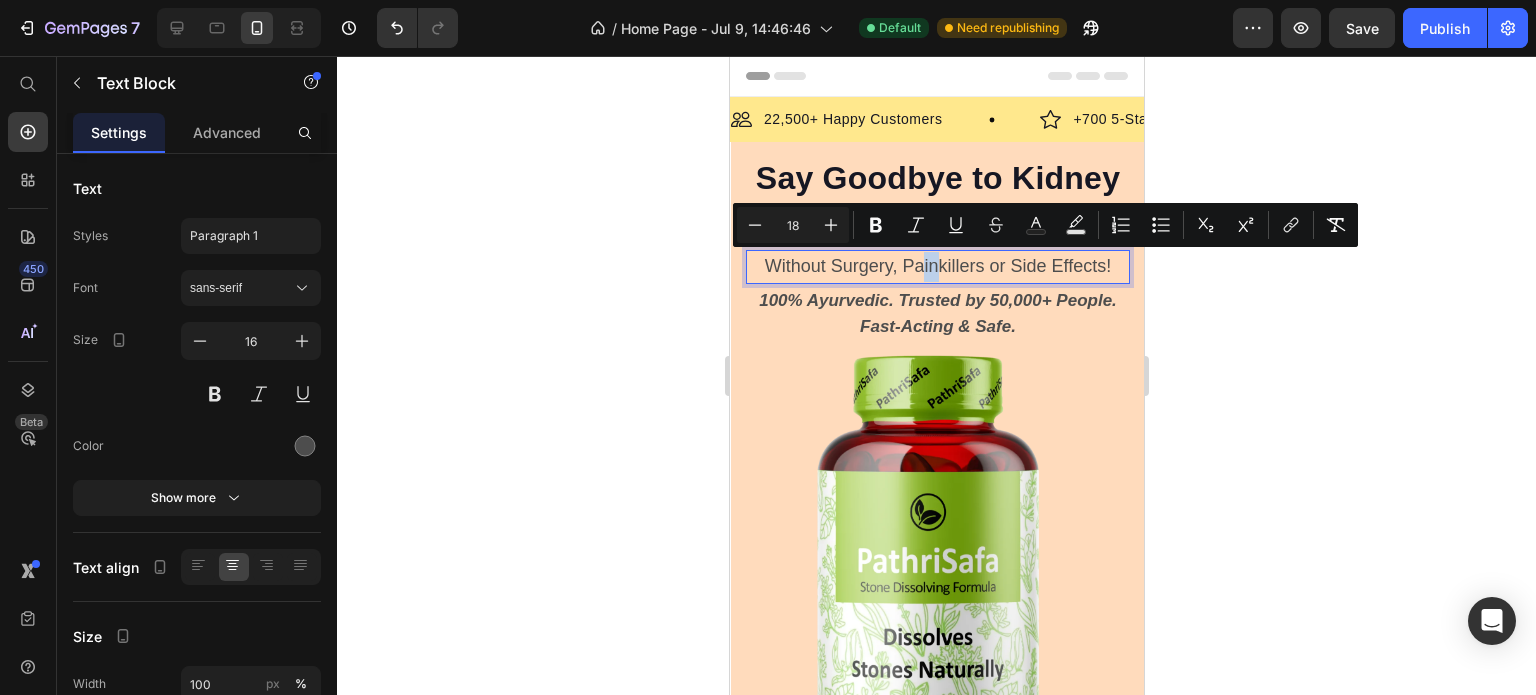 drag, startPoint x: 934, startPoint y: 266, endPoint x: 915, endPoint y: 261, distance: 19.646883 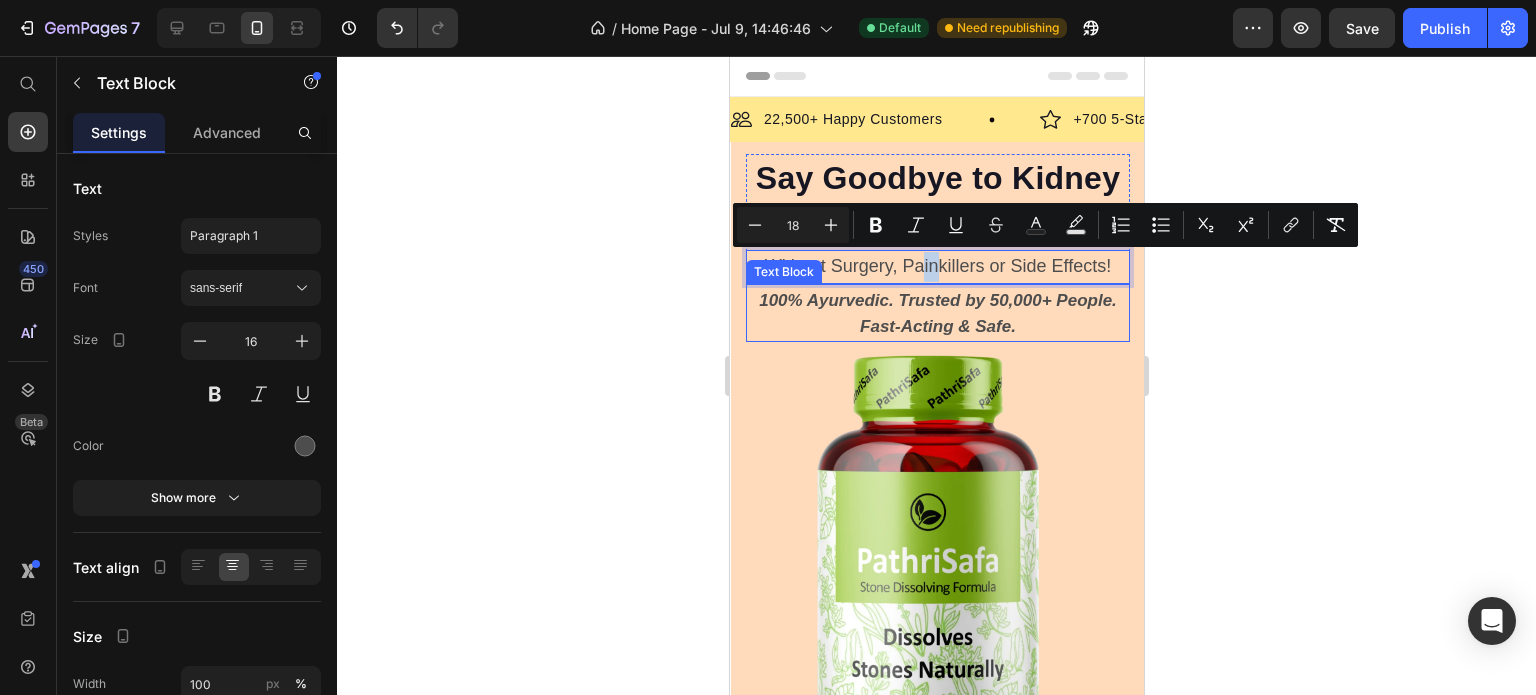 click on "100% Ayurvedic. Trusted by 50,000+ People. Fast-Acting & Safe." at bounding box center (937, 313) 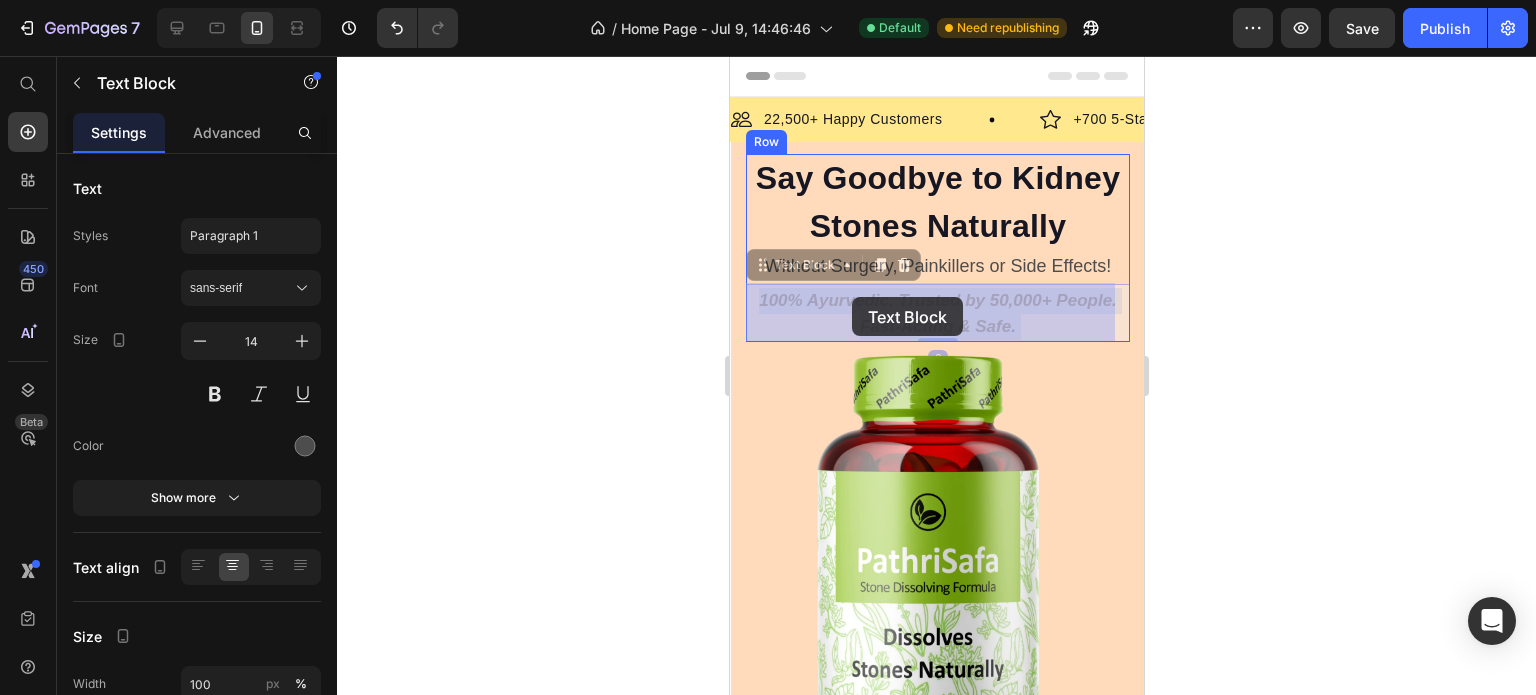 drag, startPoint x: 1007, startPoint y: 325, endPoint x: 851, endPoint y: 297, distance: 158.4929 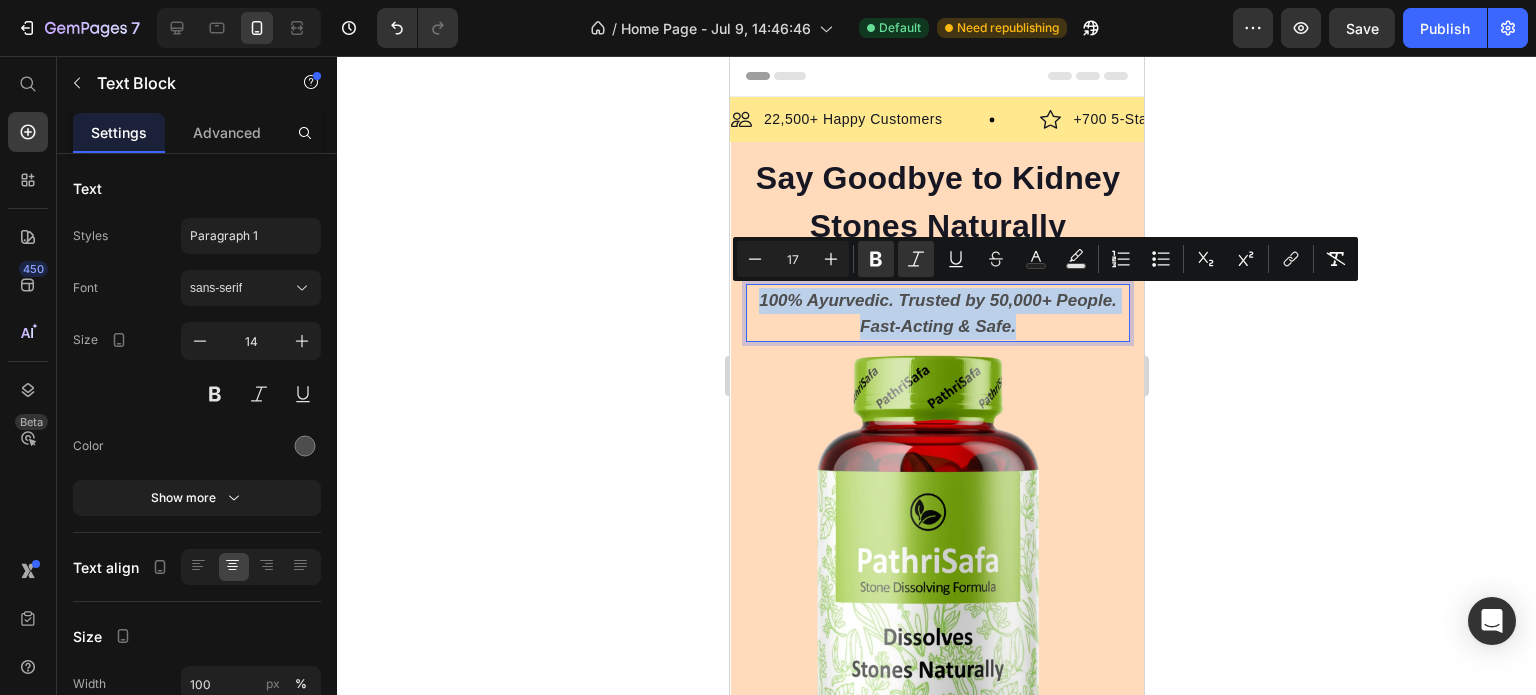 drag, startPoint x: 1017, startPoint y: 323, endPoint x: 753, endPoint y: 302, distance: 264.83392 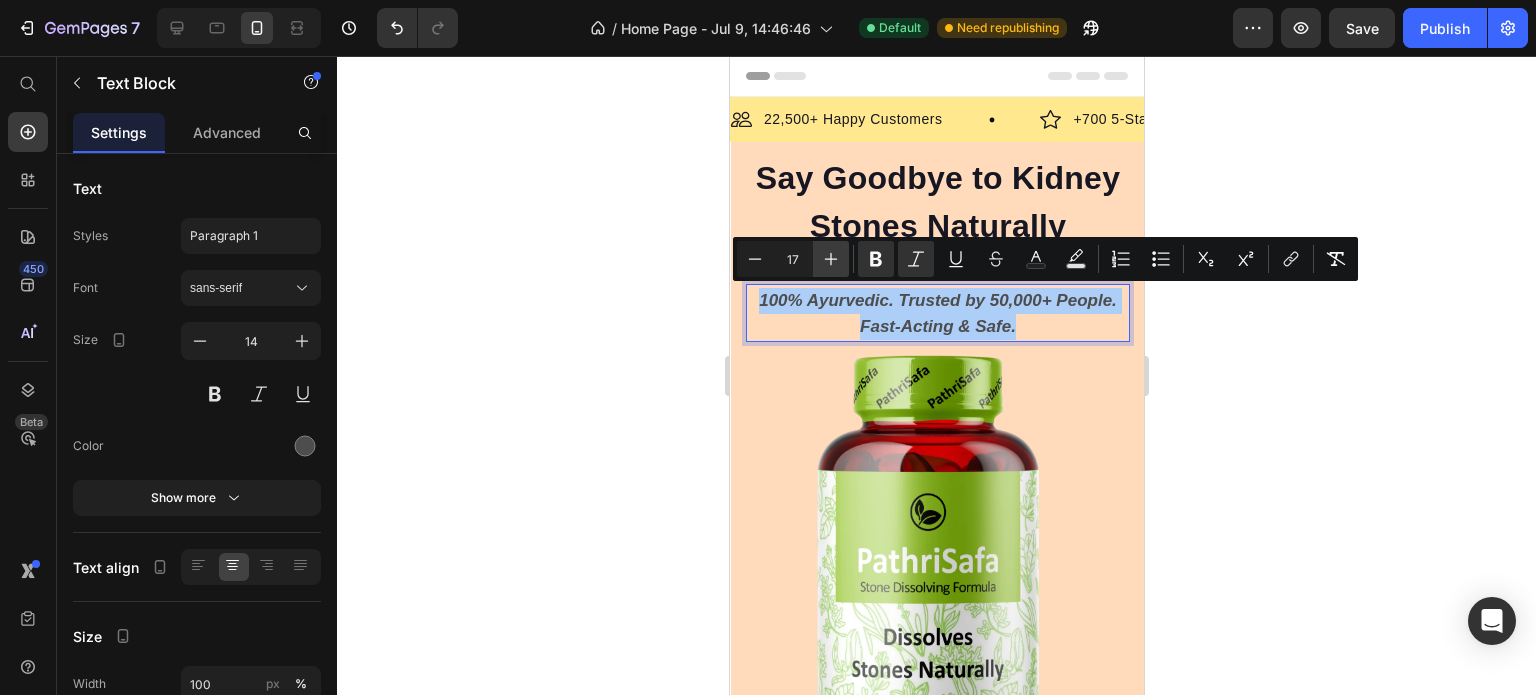 click 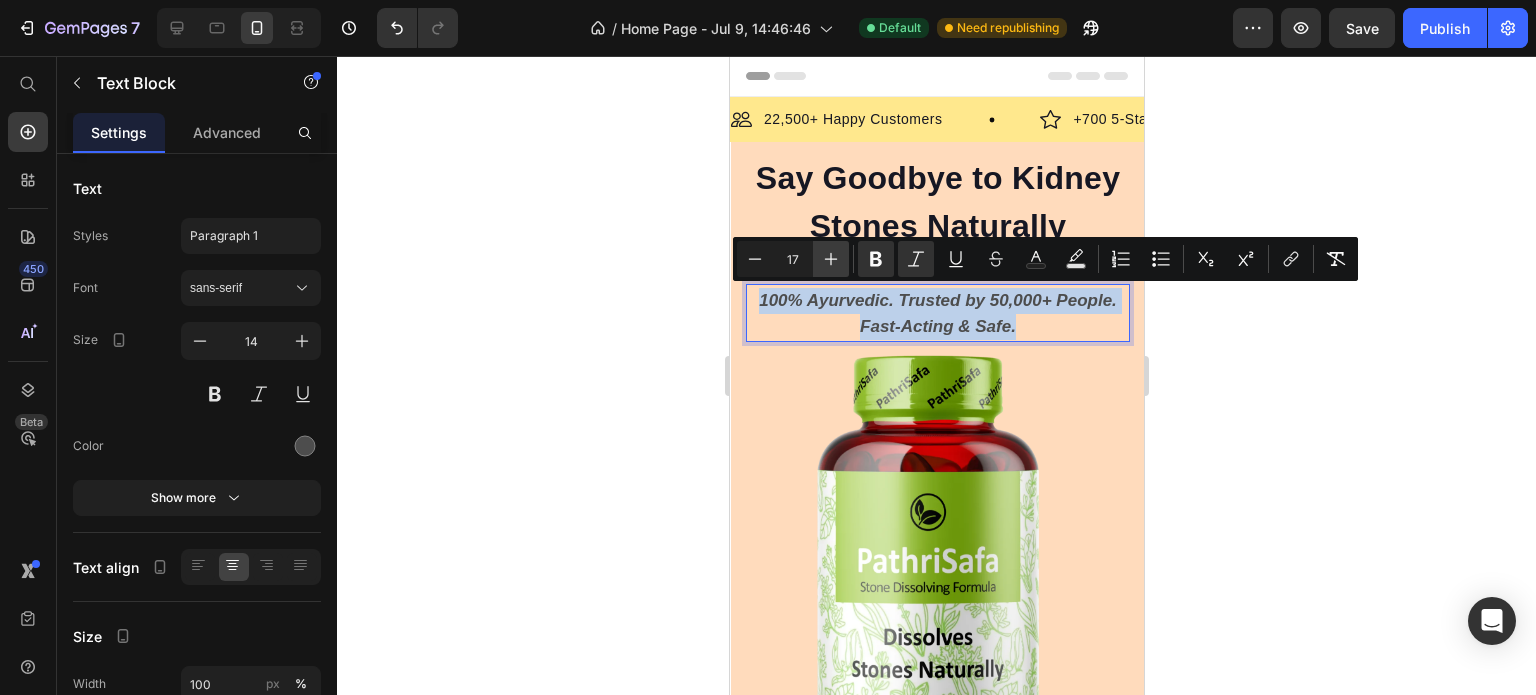 type on "18" 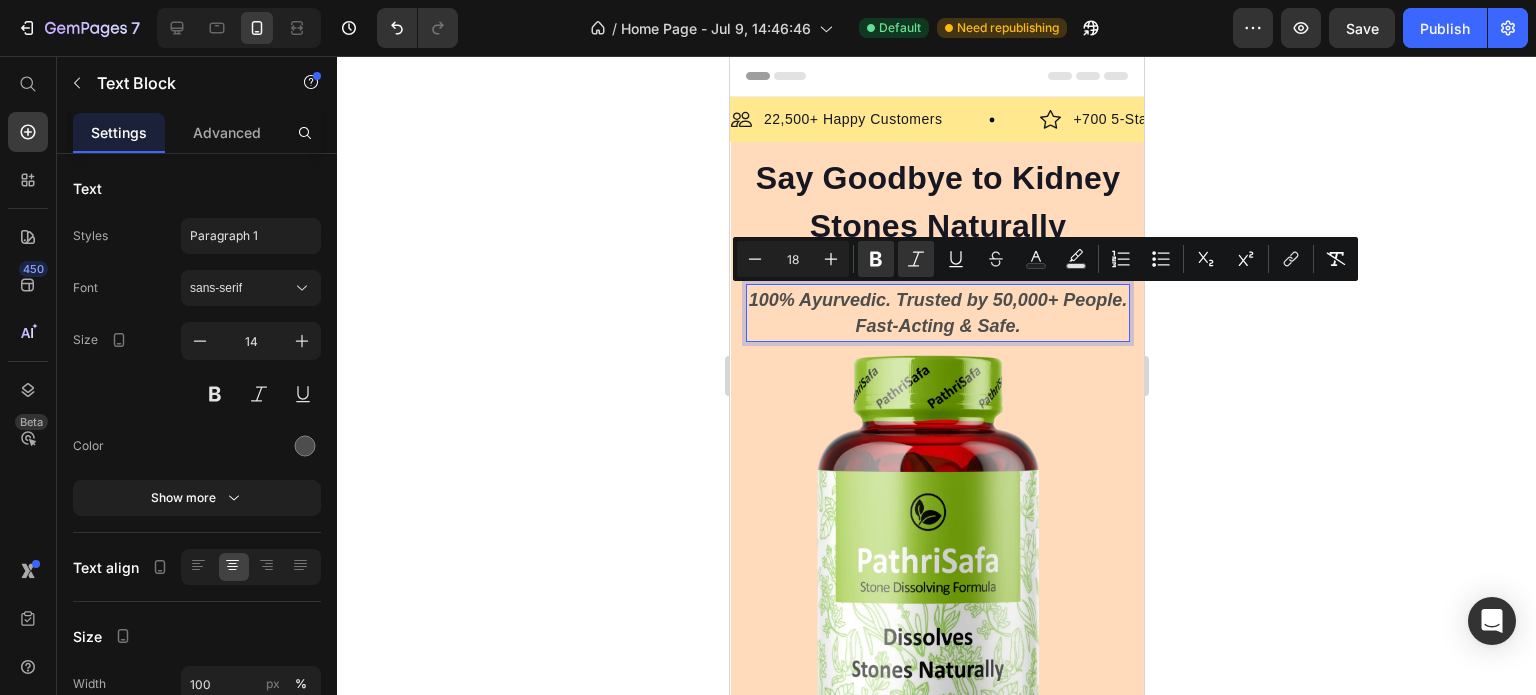click 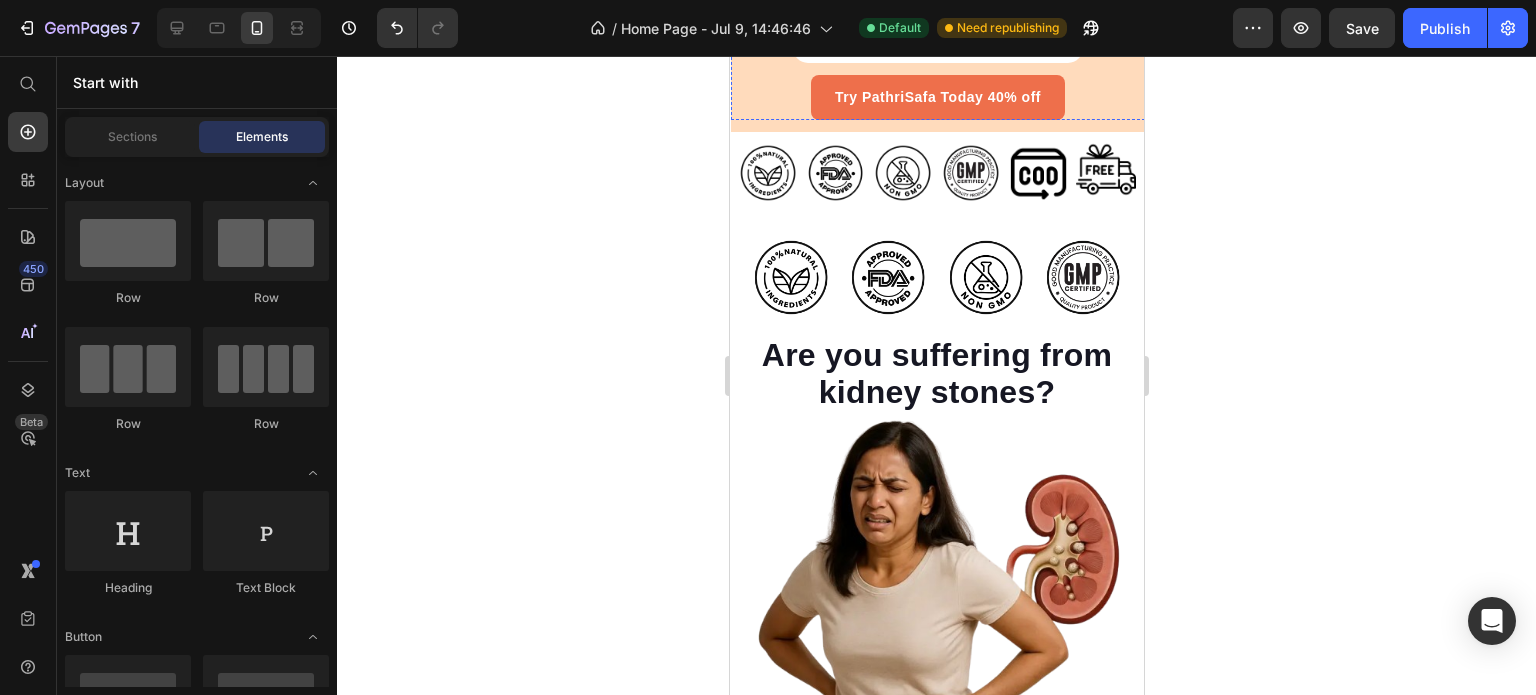 scroll, scrollTop: 1000, scrollLeft: 0, axis: vertical 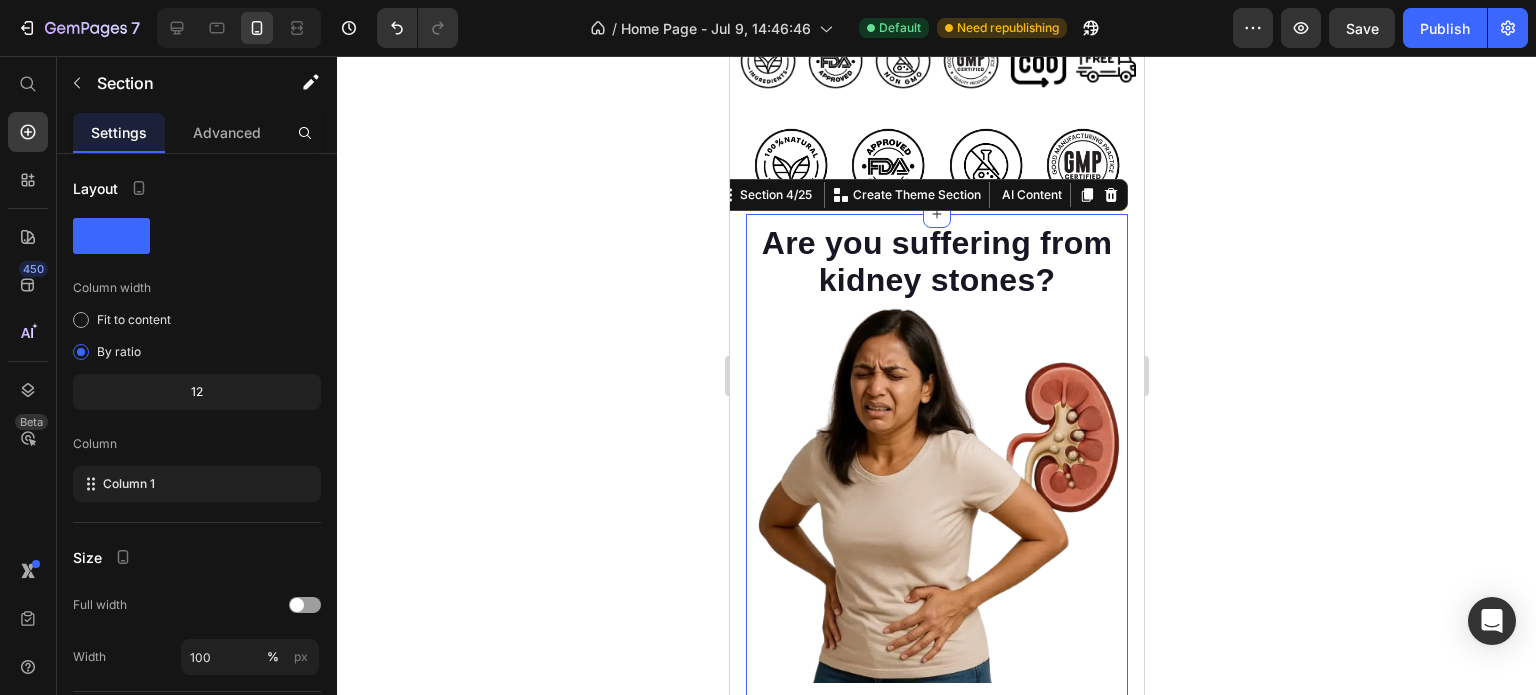 click on "Are you suffering from kidney stones? Heading Image We understand how it feels when you have stones in your kidneys: Heading Section 4/25   You can create reusable sections Create Theme Section AI Content Write with GemAI What would you like to describe here? Tone and Voice Persuasive Product Getting products... Show more Generate" at bounding box center [936, 485] 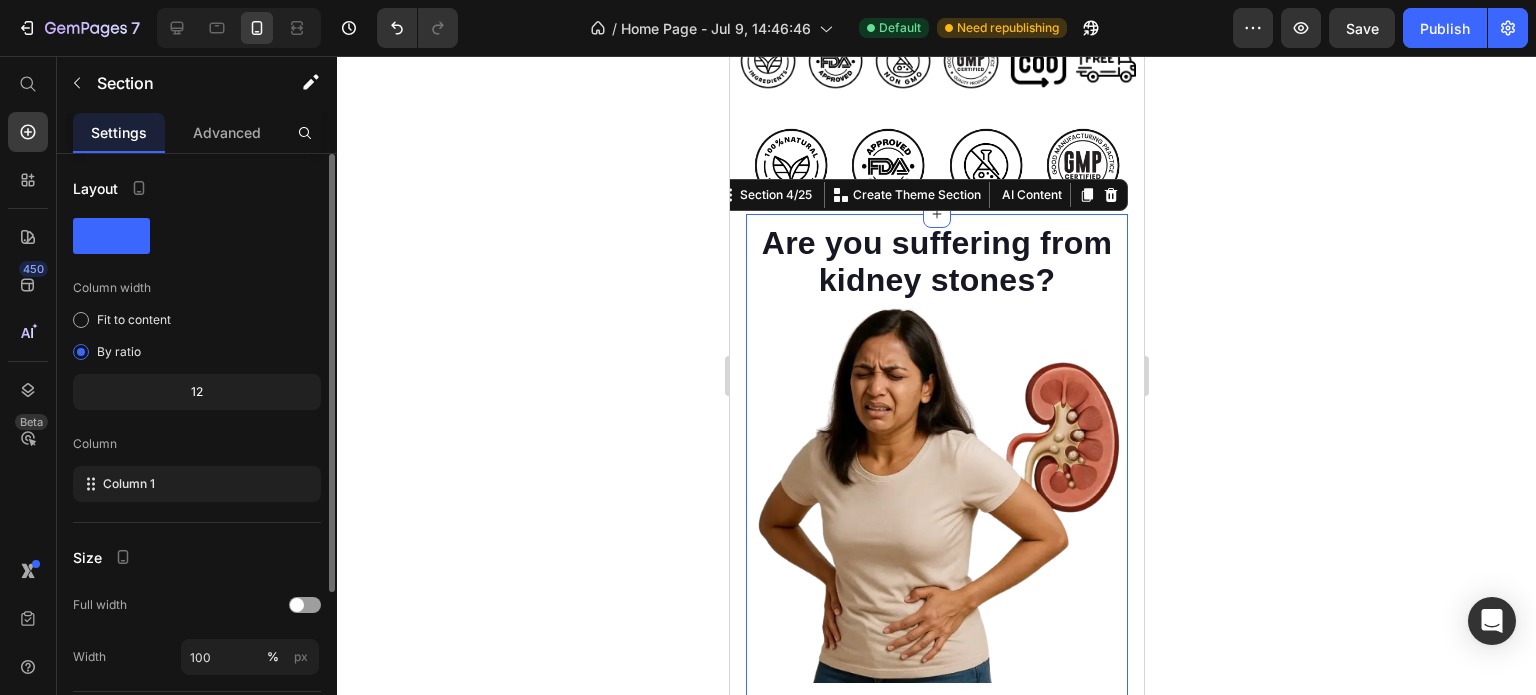 scroll, scrollTop: 216, scrollLeft: 0, axis: vertical 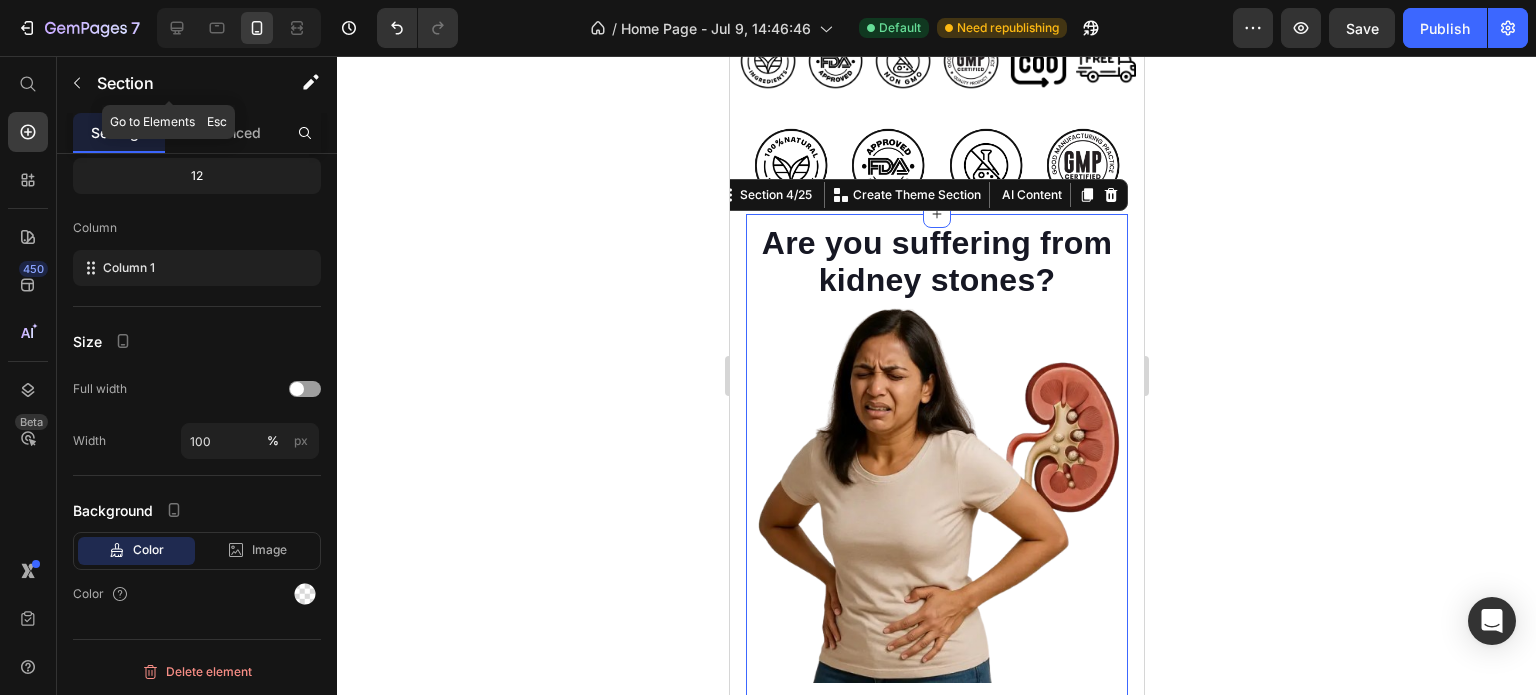 click on "Section" 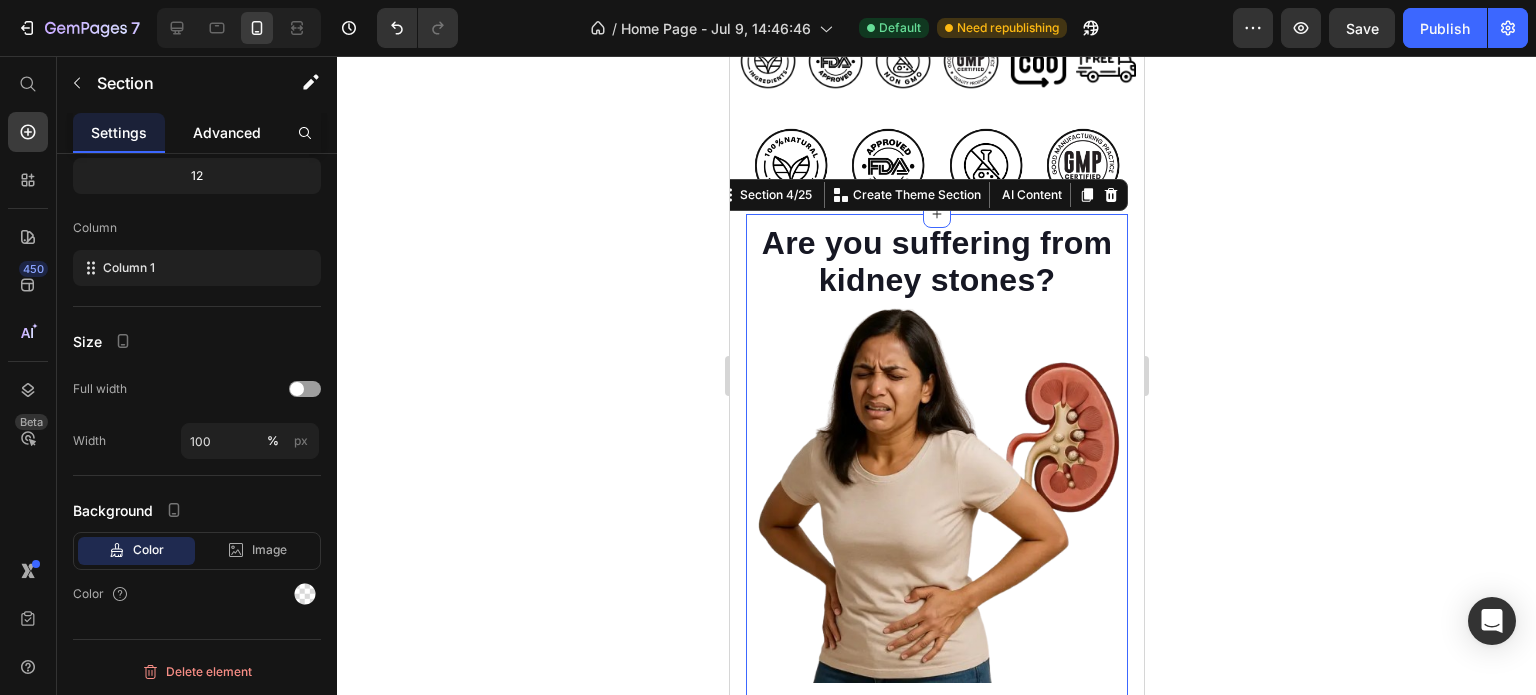 click on "Advanced" at bounding box center (227, 132) 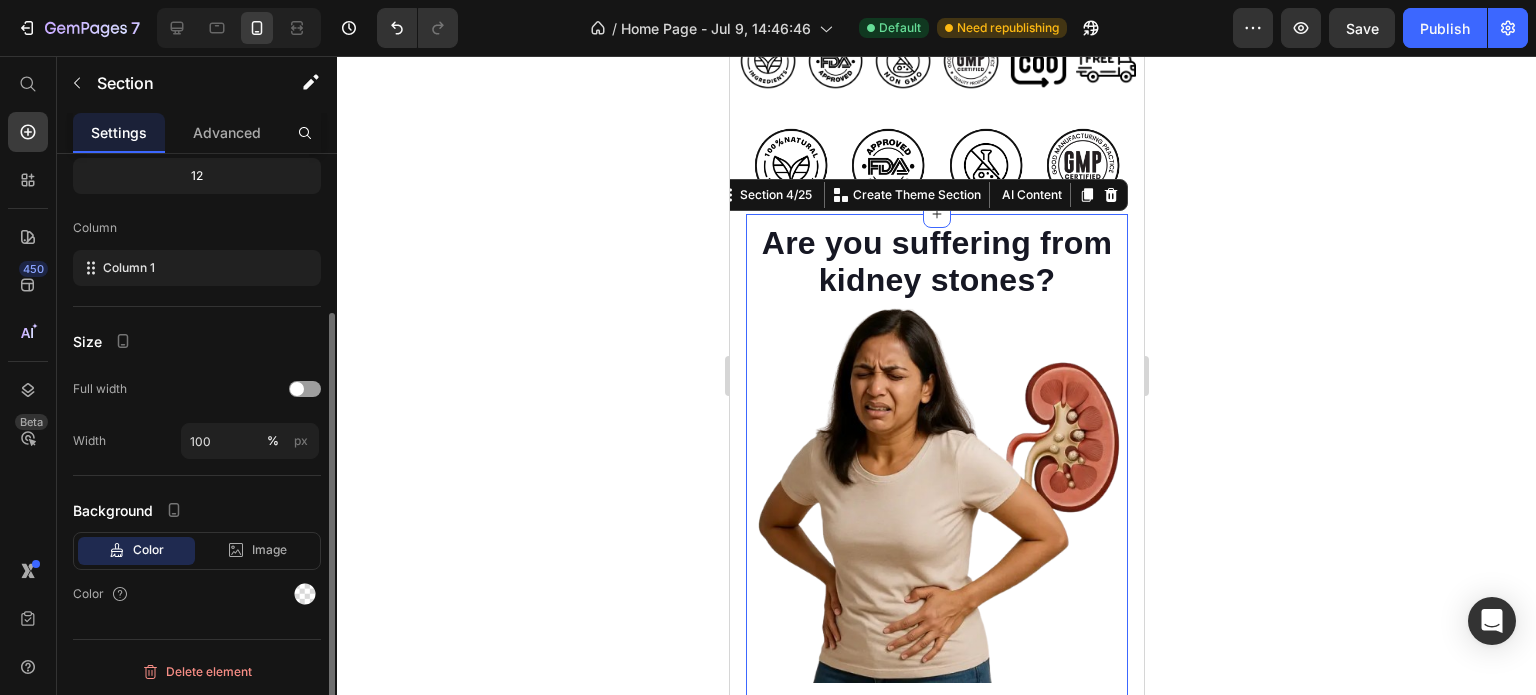 scroll, scrollTop: 0, scrollLeft: 0, axis: both 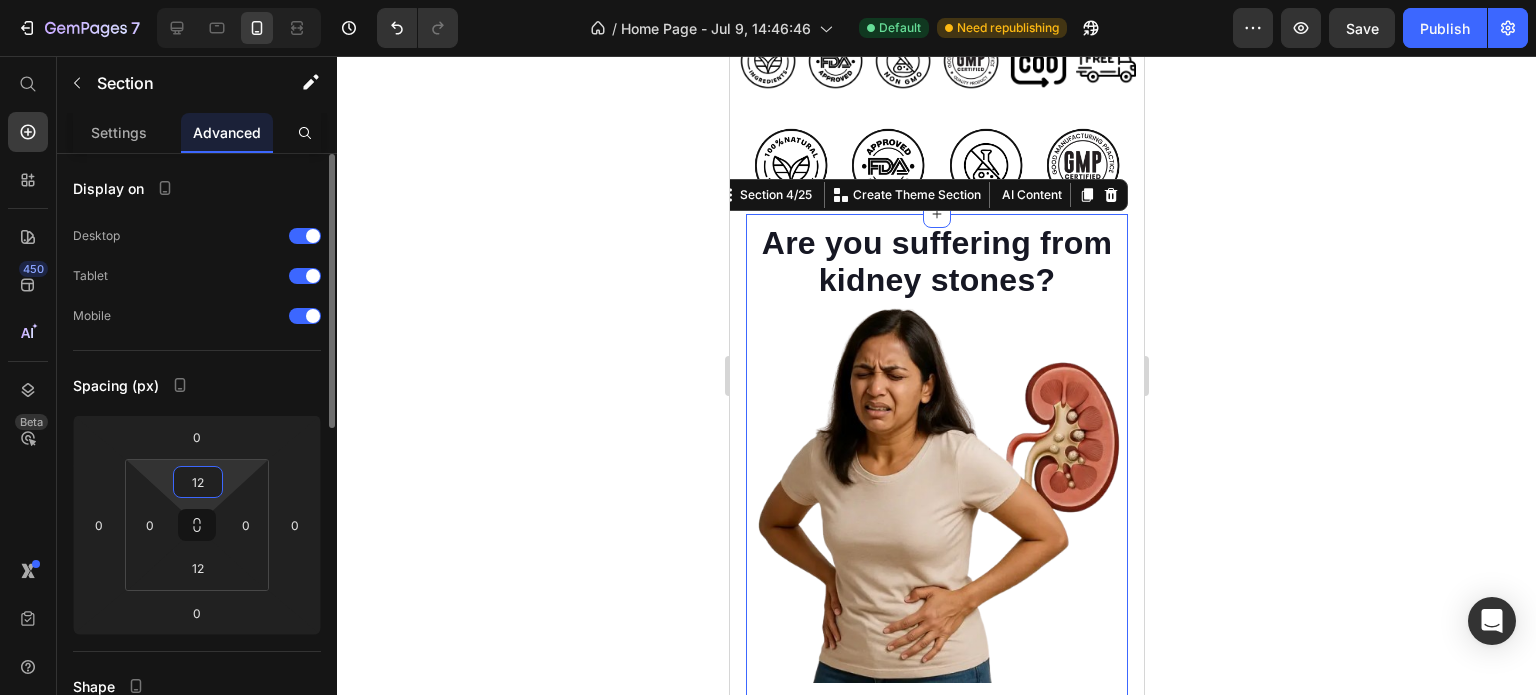 click on "12" at bounding box center (198, 482) 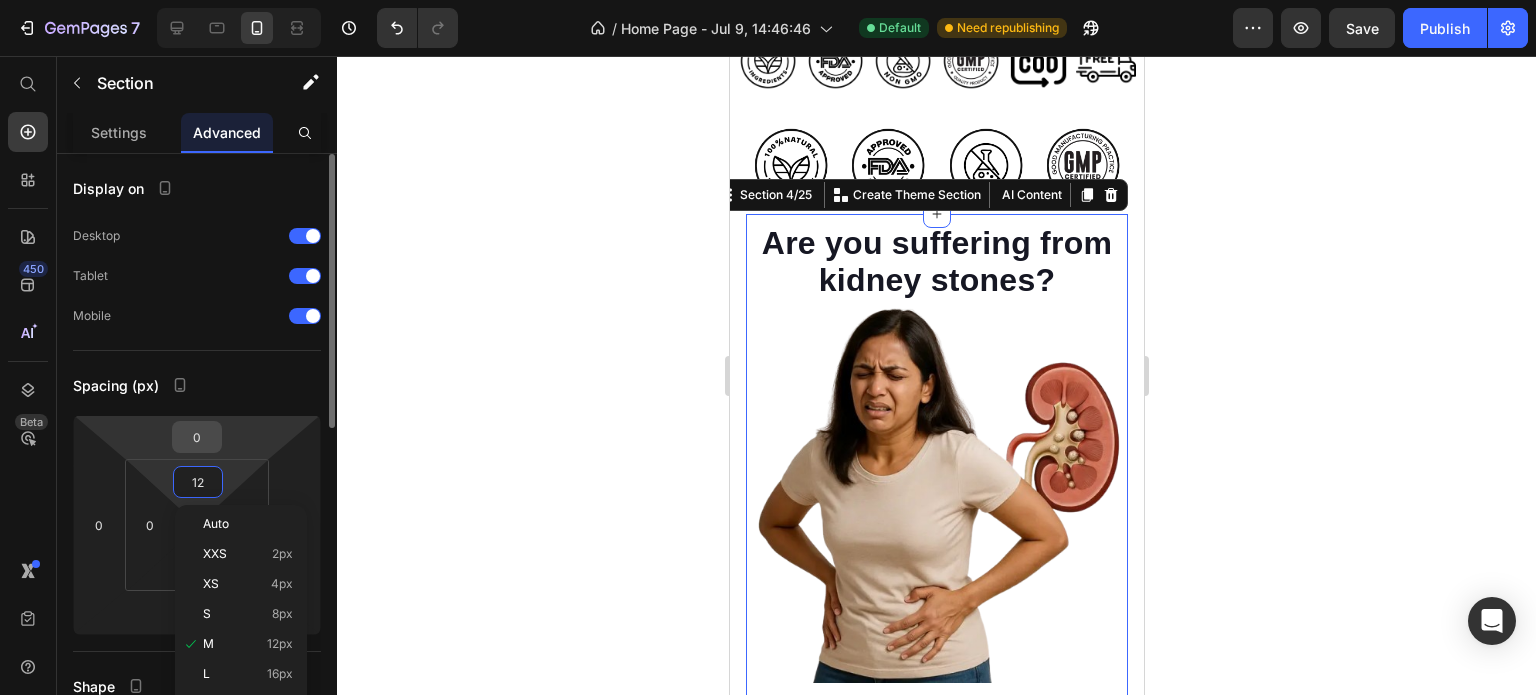 click on "0" at bounding box center (197, 437) 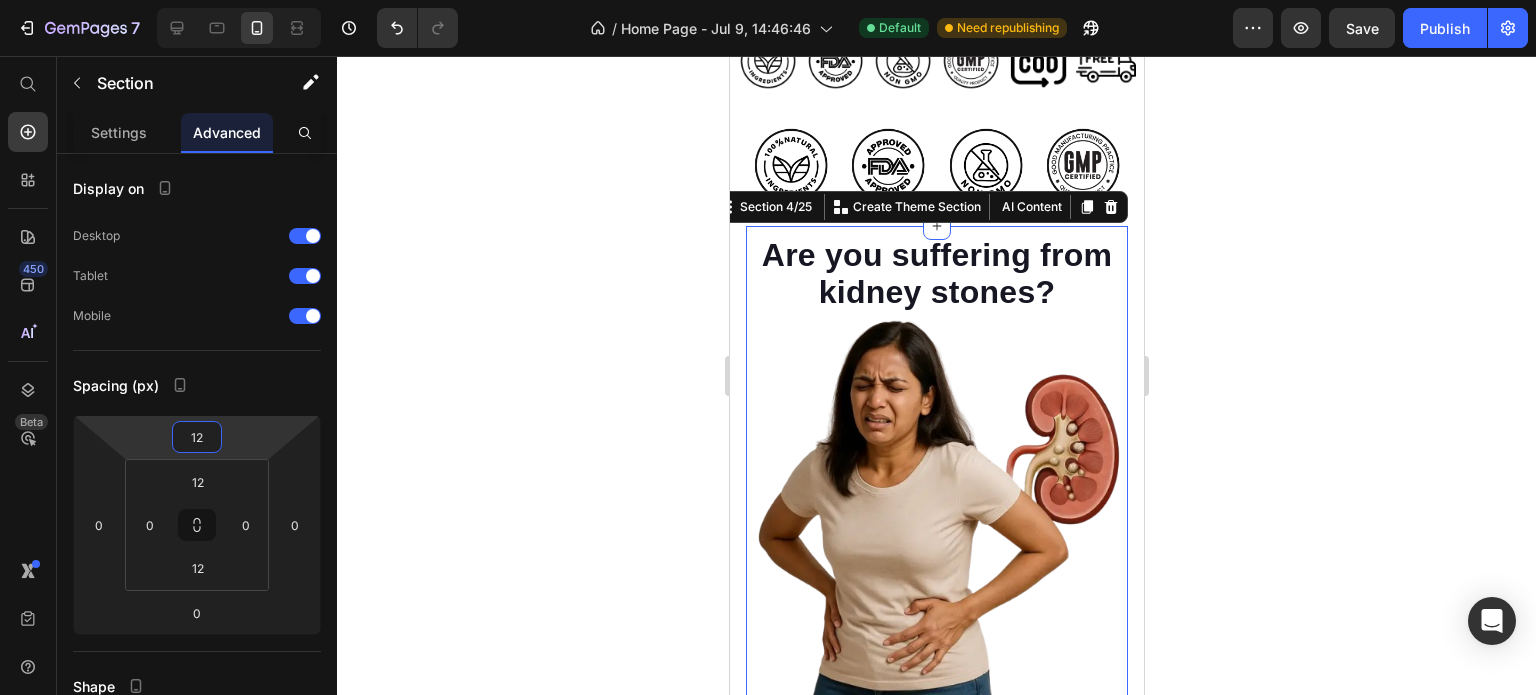 type on "12" 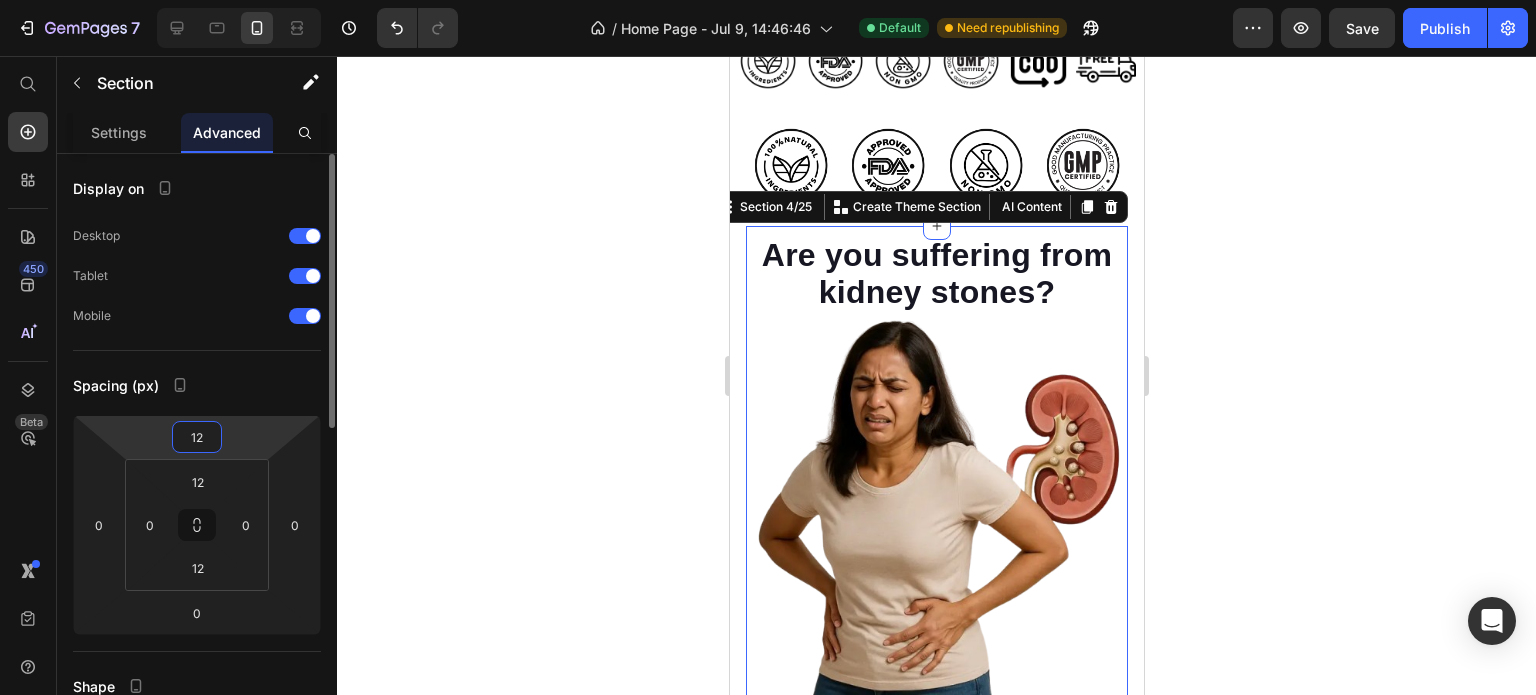 click on "12" at bounding box center [197, 437] 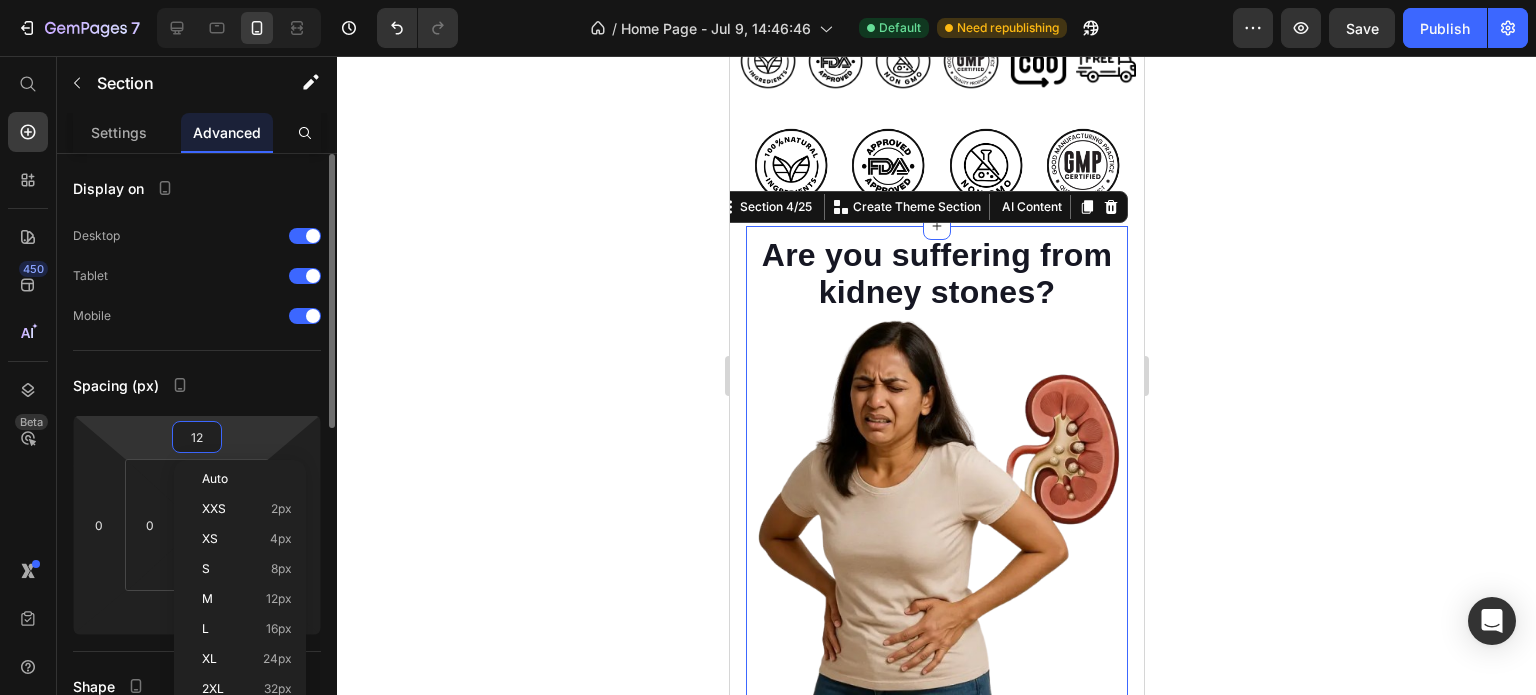 type on "8" 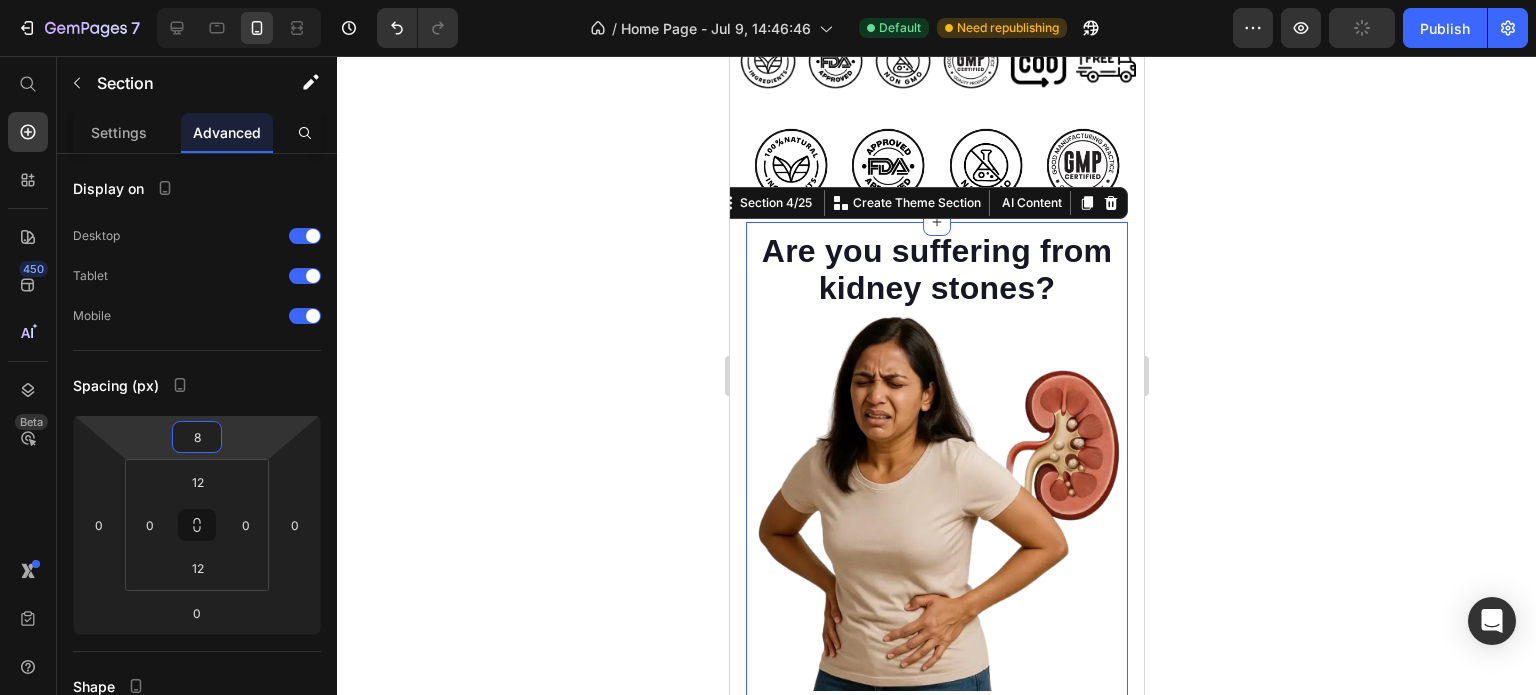 click 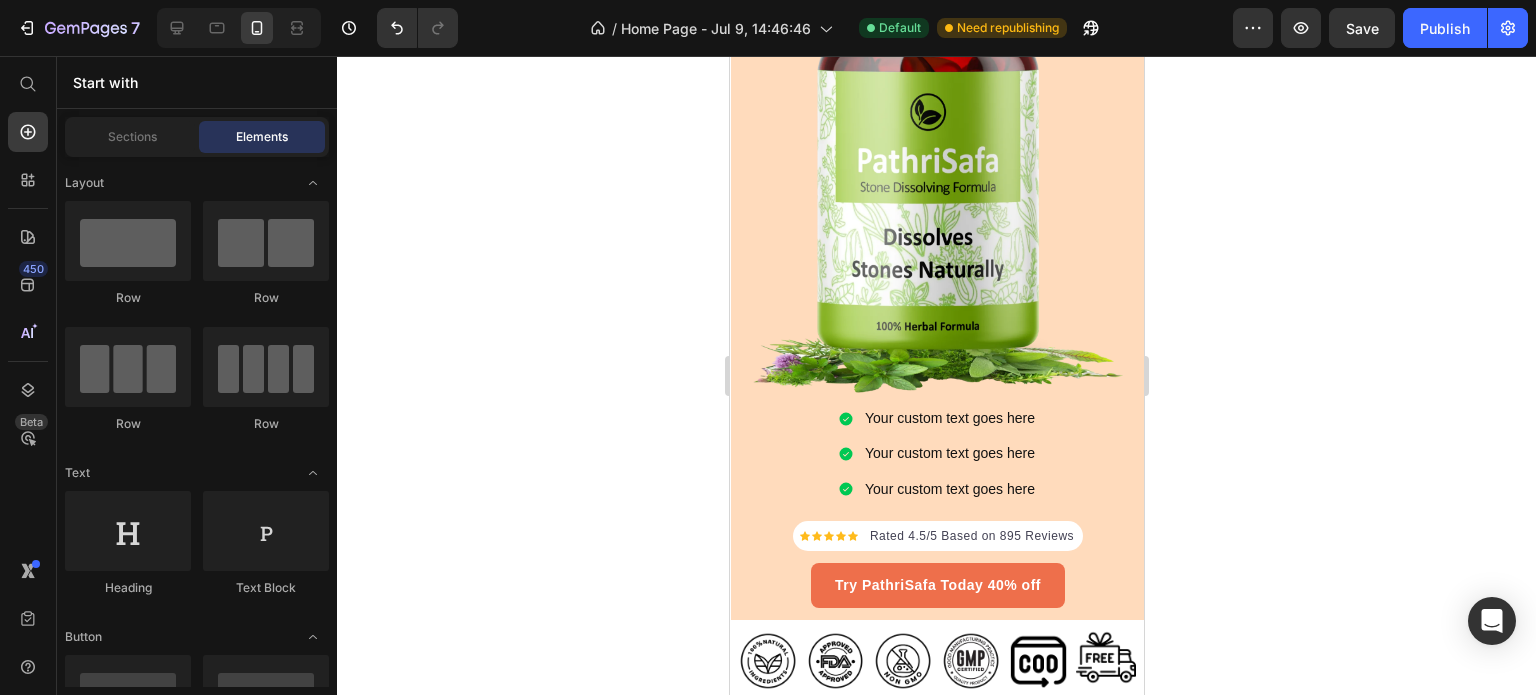 scroll, scrollTop: 300, scrollLeft: 0, axis: vertical 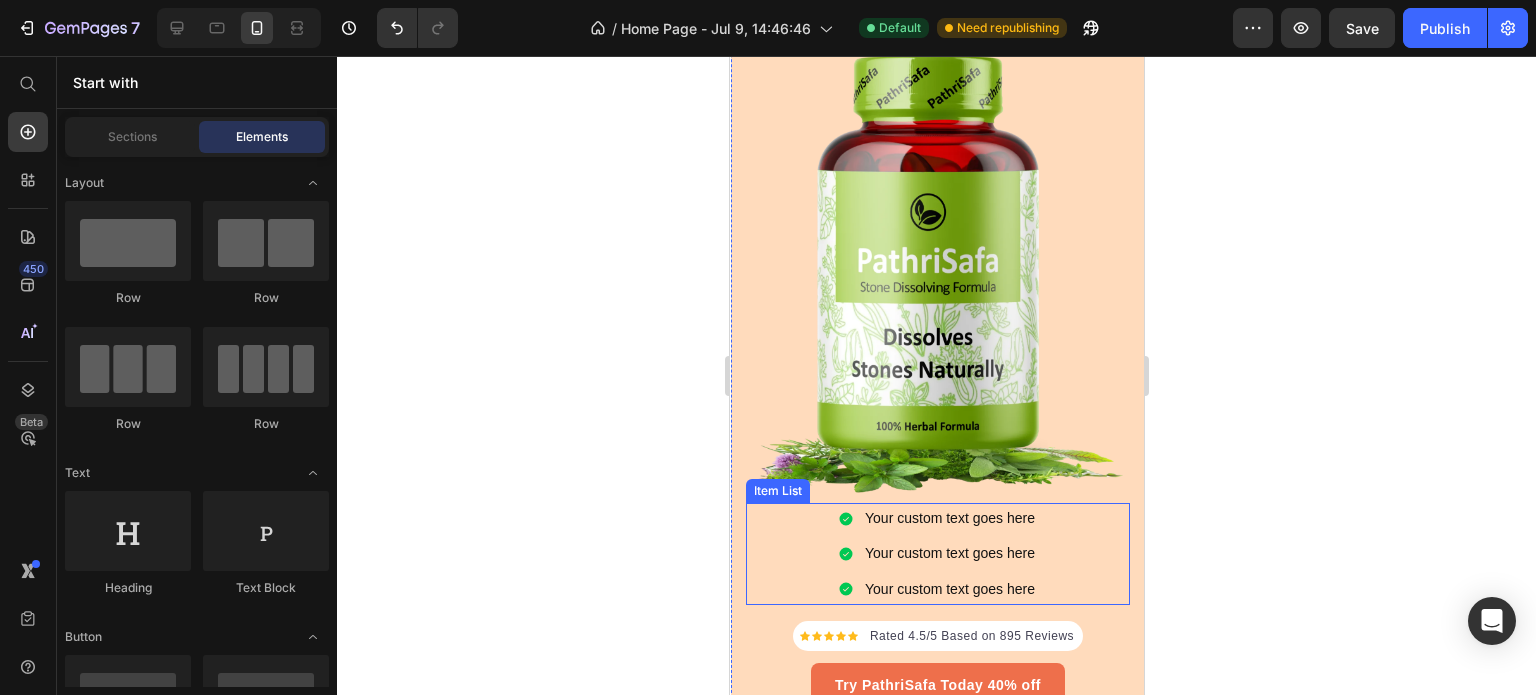 click on "Your custom text goes here" at bounding box center [949, 589] 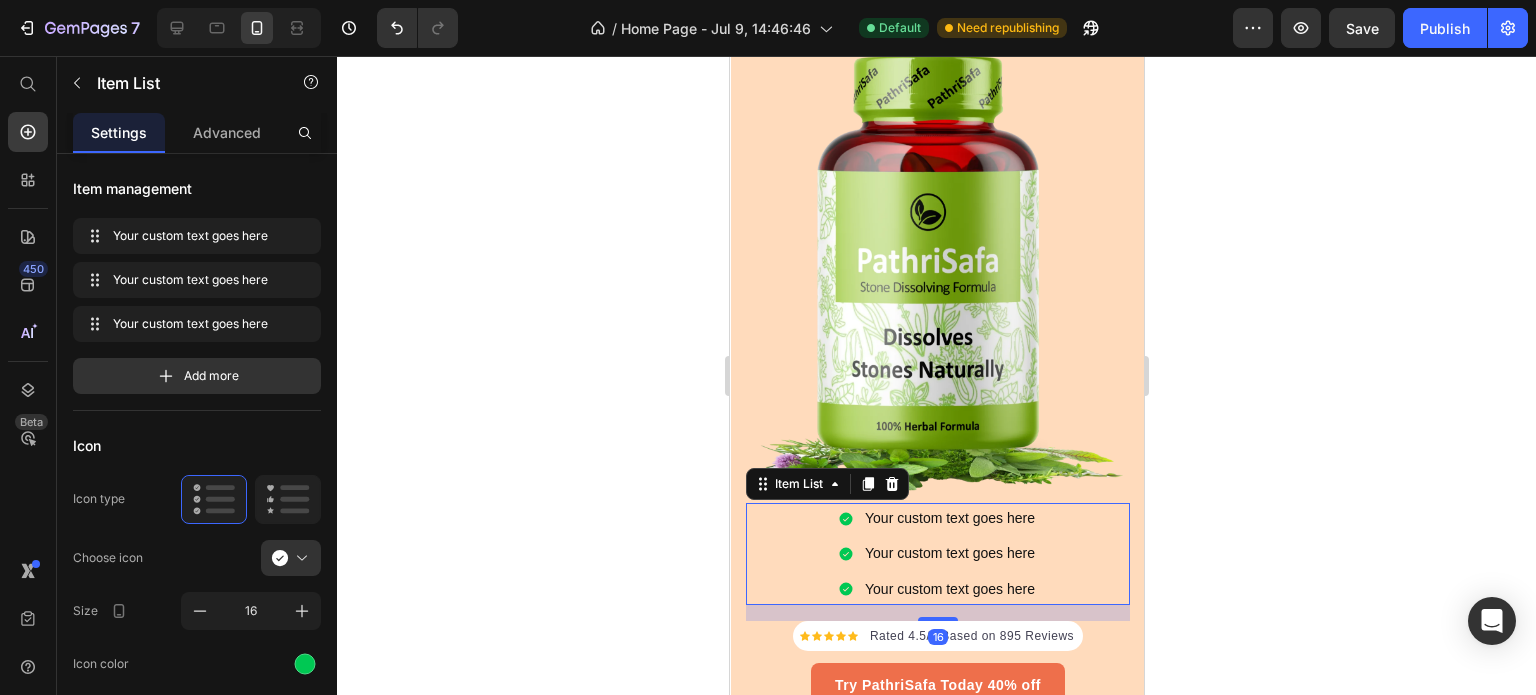click on "Your custom text goes here" at bounding box center (949, 589) 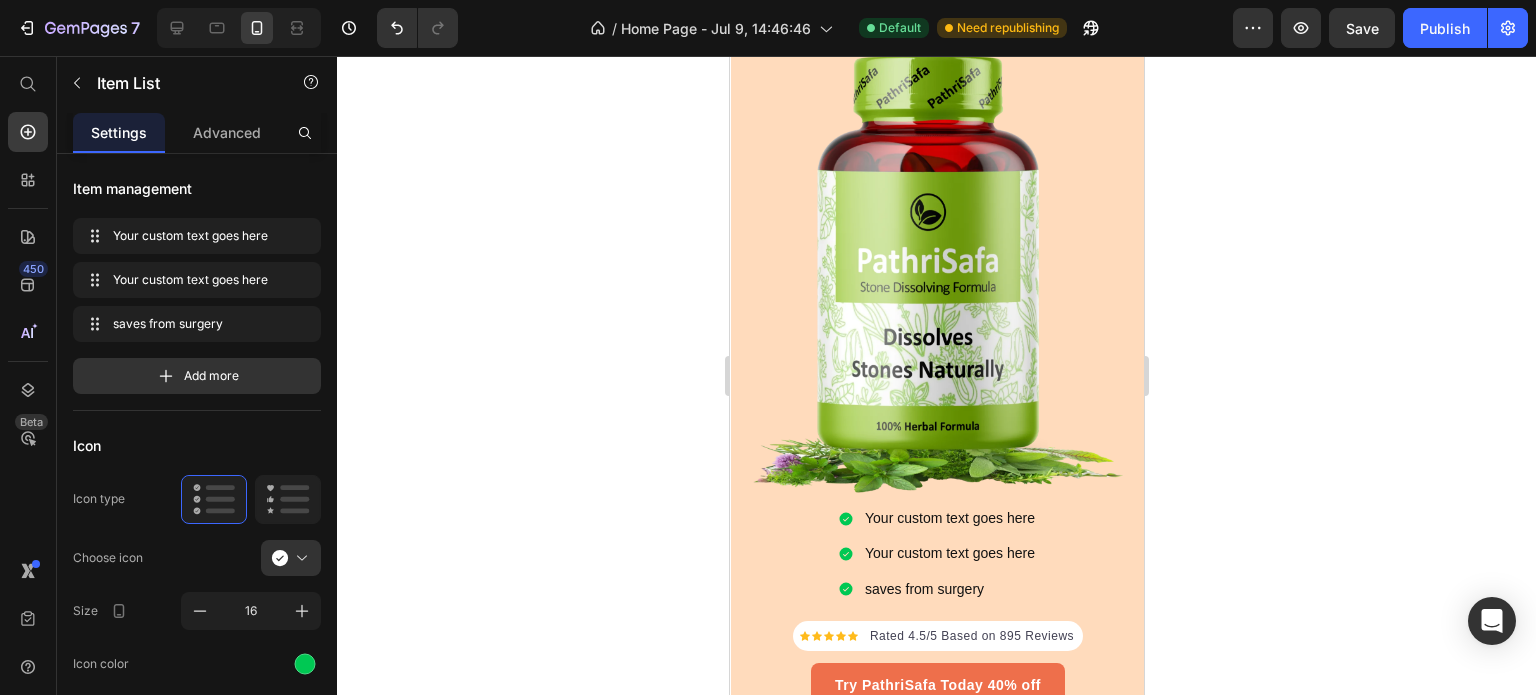 click 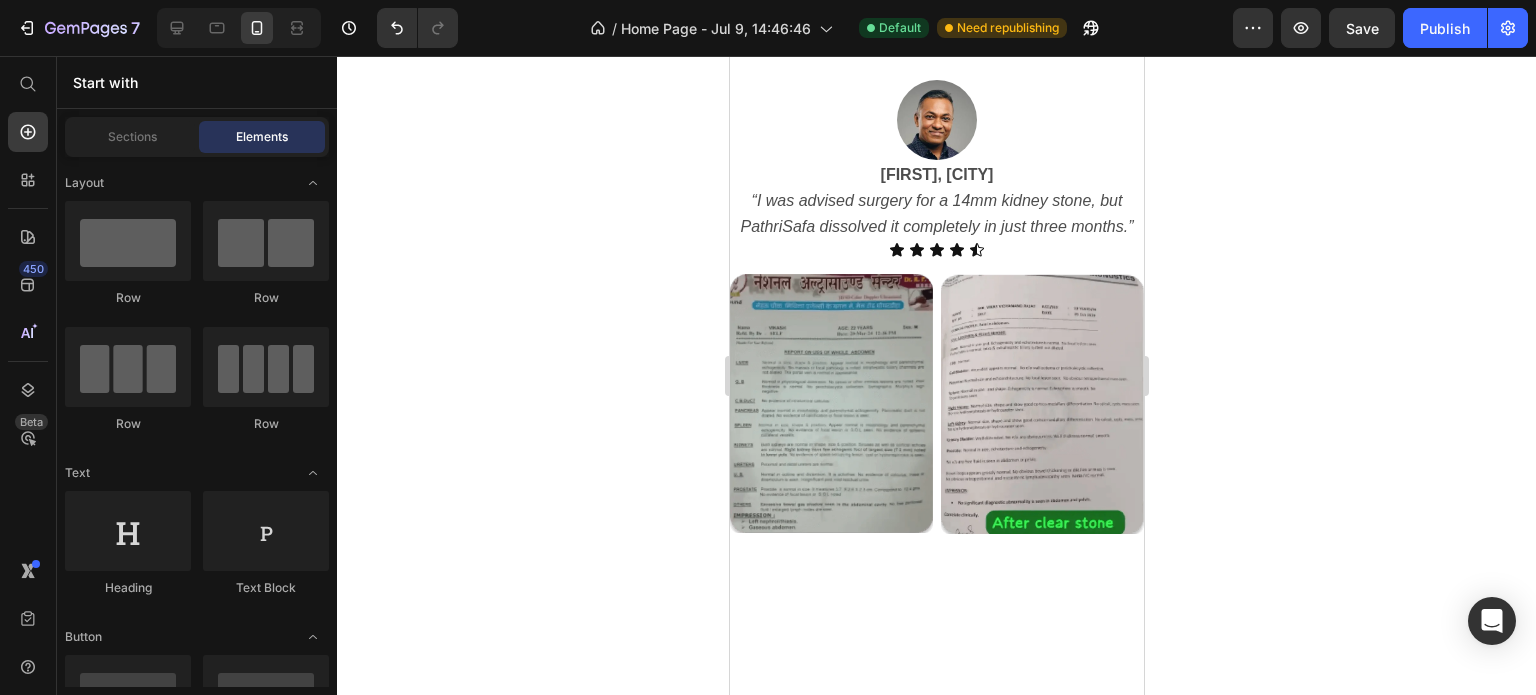 scroll, scrollTop: 4200, scrollLeft: 0, axis: vertical 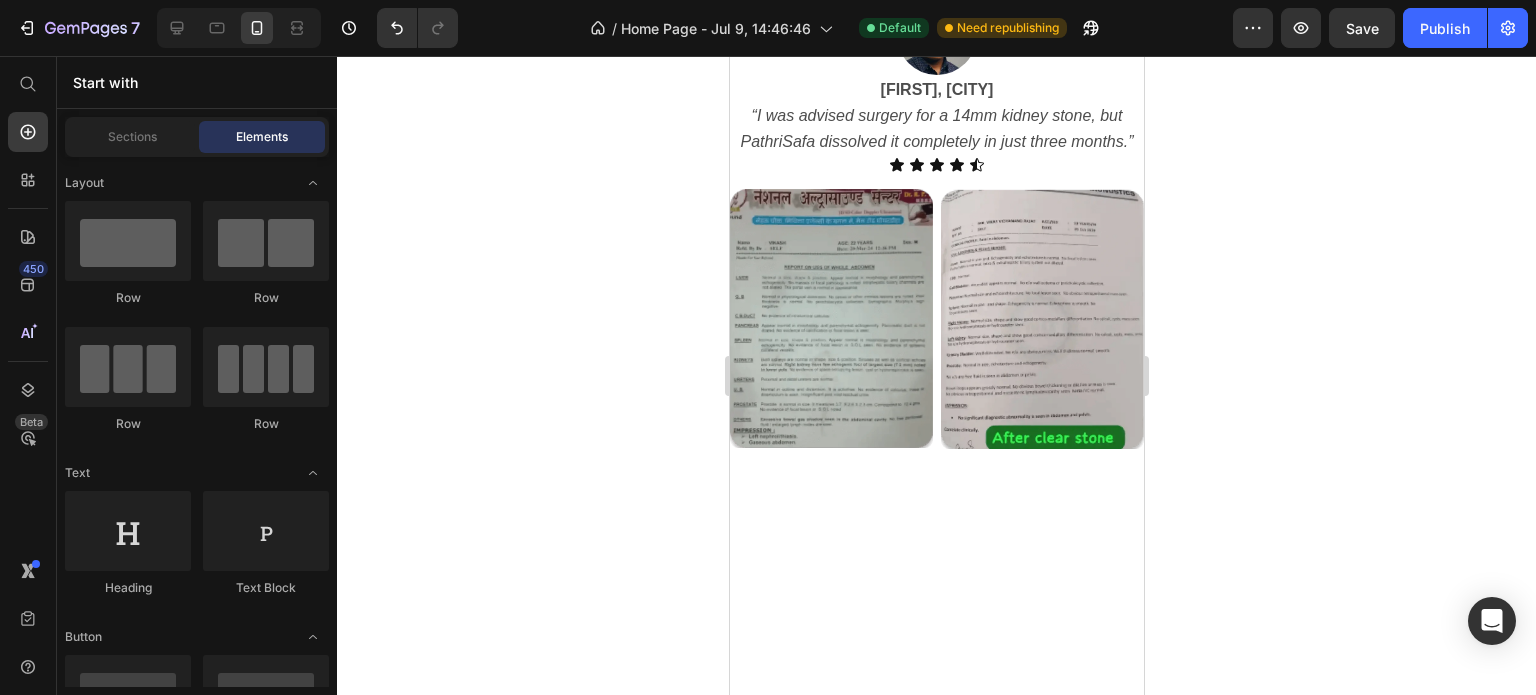 click on "Image Sarita, New Delhi "Thanks to PathriSafa, my 17mm stone dissolved and passed out through urine" Text Block Icon Icon Icon Icon Icon Icon List Row Image Image Row Row Section 12/25" at bounding box center [936, -175] 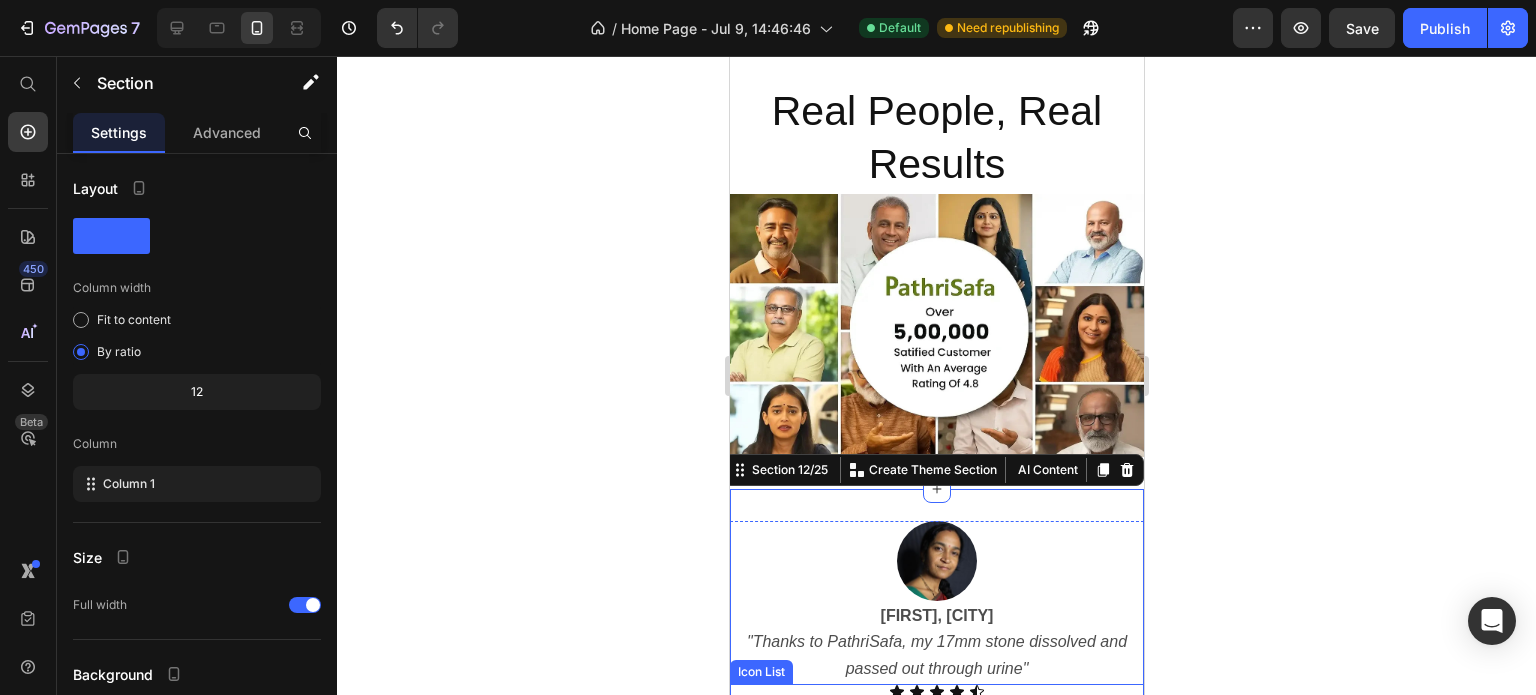 scroll, scrollTop: 4400, scrollLeft: 0, axis: vertical 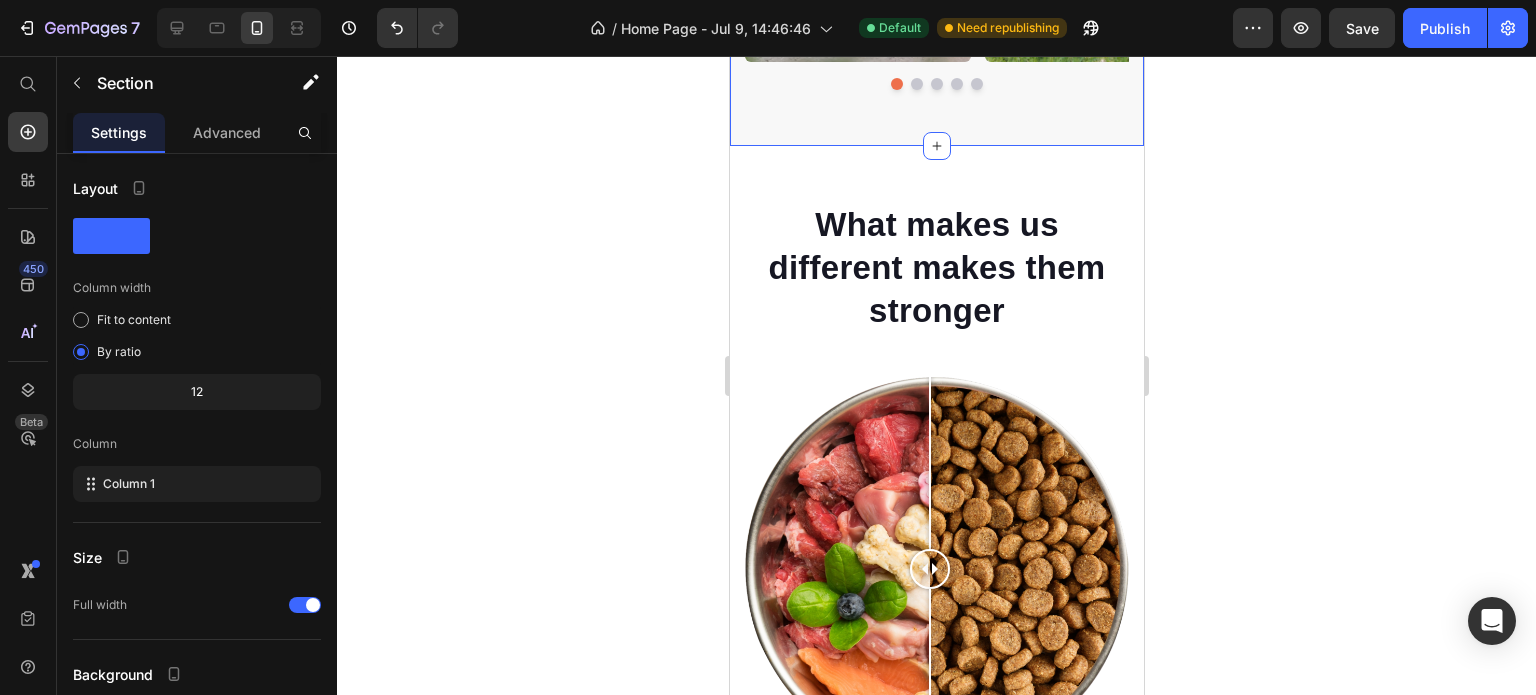 click on "What dog parents are saying Heading Video Video Video Video Video Carousel Row Section 16/25   You can create reusable sections Create Theme Section AI Content Write with GemAI What would you like to describe here? Tone and Voice Persuasive Product Show more Generate" at bounding box center [936, -147] 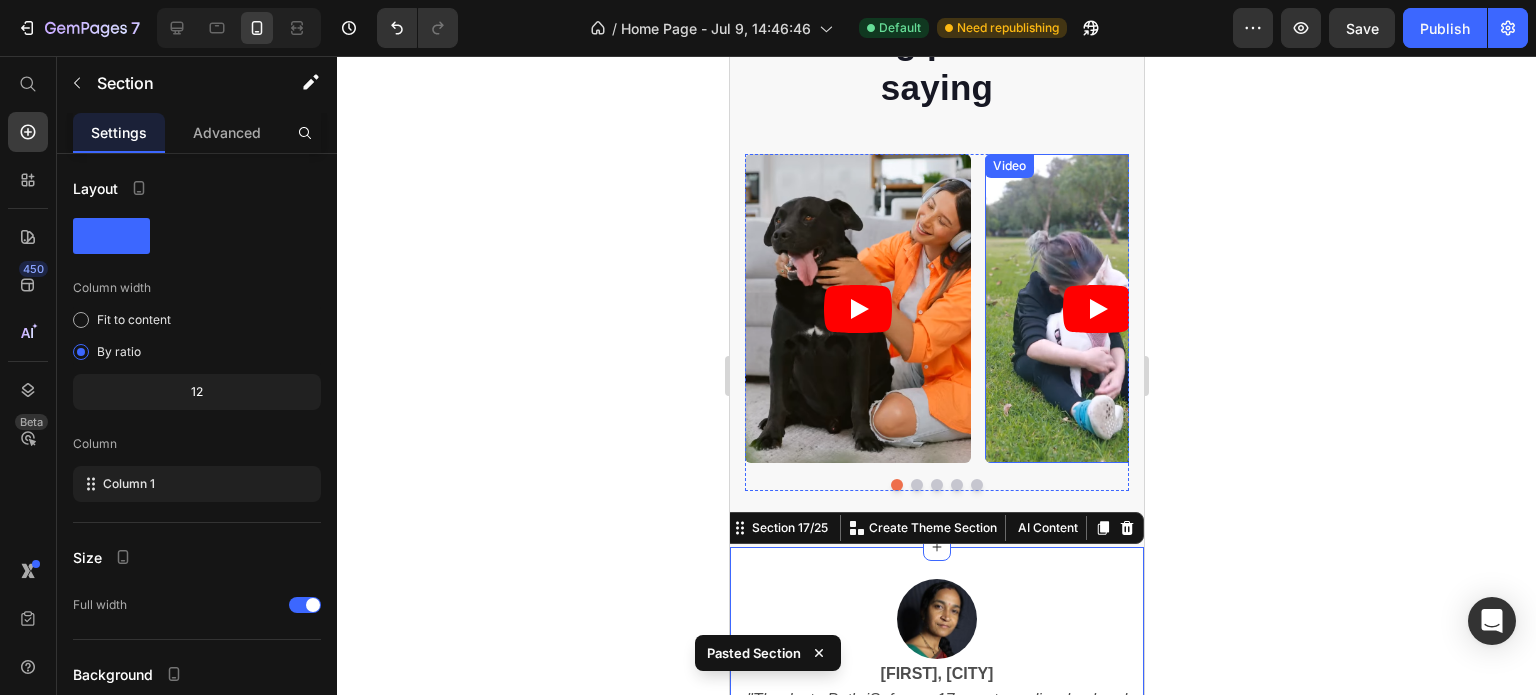 scroll, scrollTop: 7096, scrollLeft: 0, axis: vertical 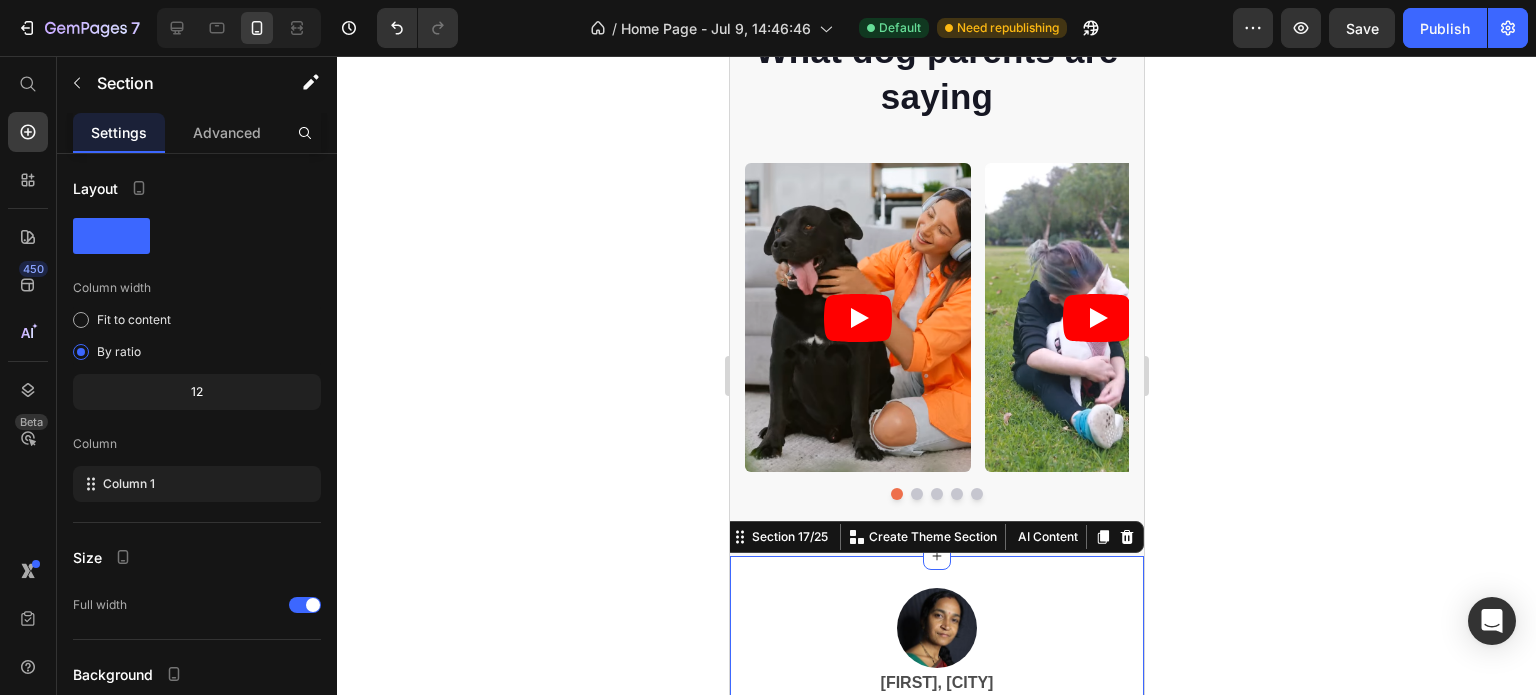 click on "Image Sarita, New Delhi "Thanks to PathriSafa, my 17mm stone dissolved and passed out through urine" Text Block Icon Icon Icon Icon Icon Icon List Row Image Image Row Row Section 17/25   You can create reusable sections Create Theme Section AI Content Write with GemAI What would you like to describe here? Tone and Voice Persuasive Product Show more Generate" at bounding box center (936, 824) 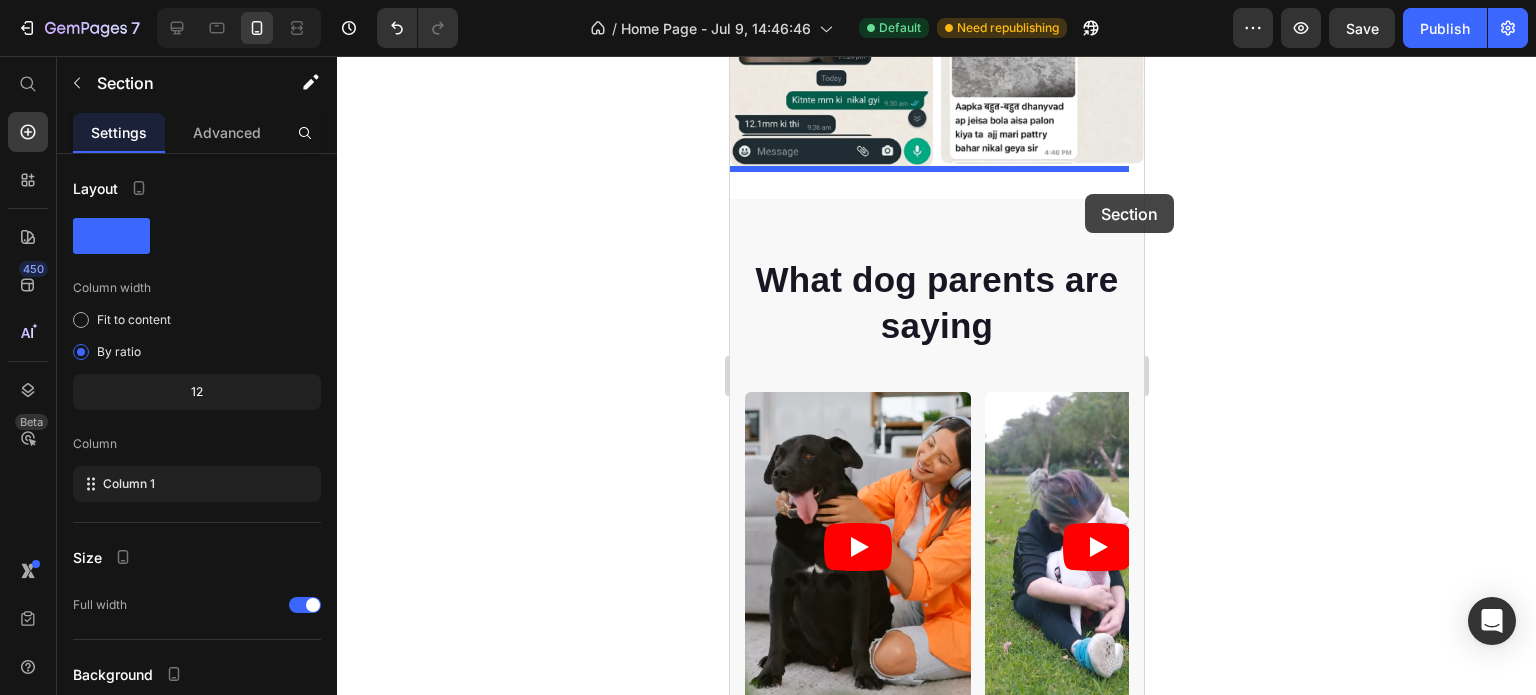scroll, scrollTop: 6785, scrollLeft: 0, axis: vertical 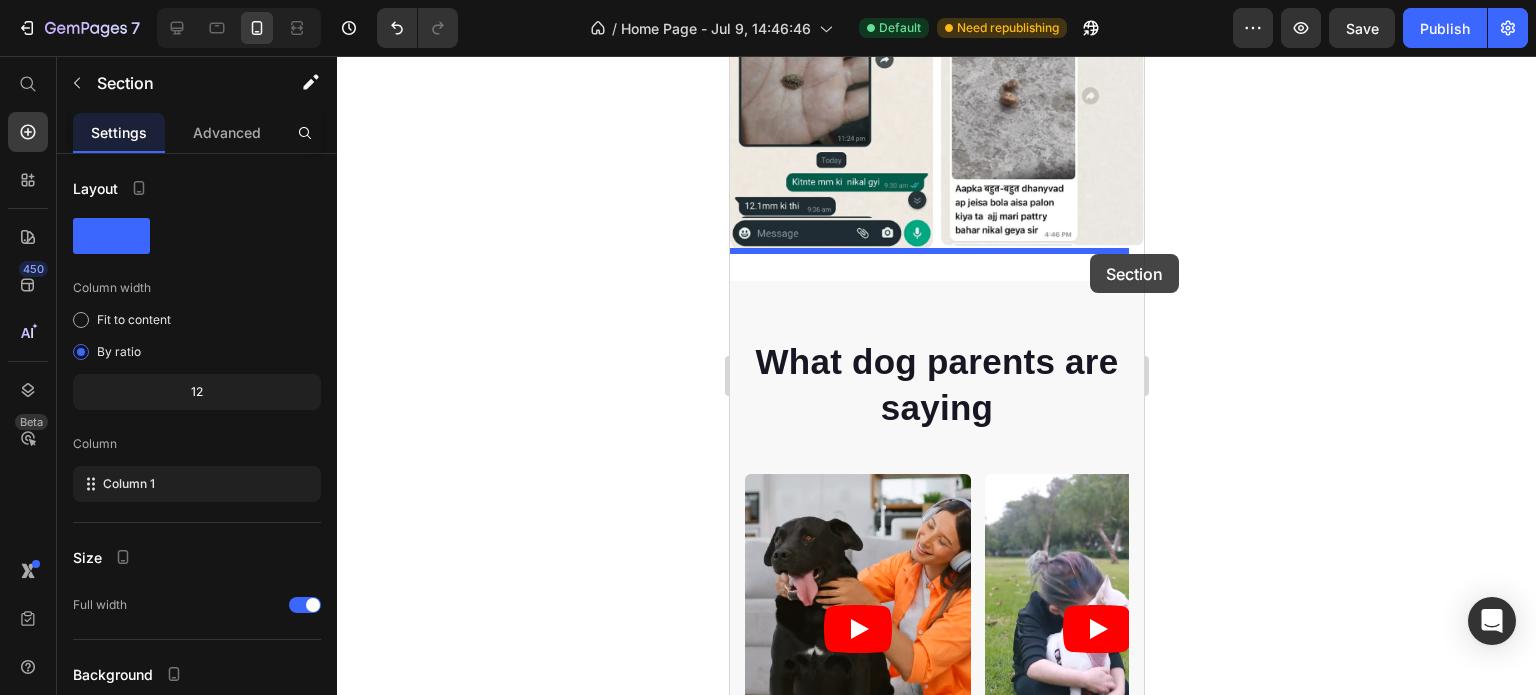 drag, startPoint x: 1107, startPoint y: 533, endPoint x: 1089, endPoint y: 254, distance: 279.58005 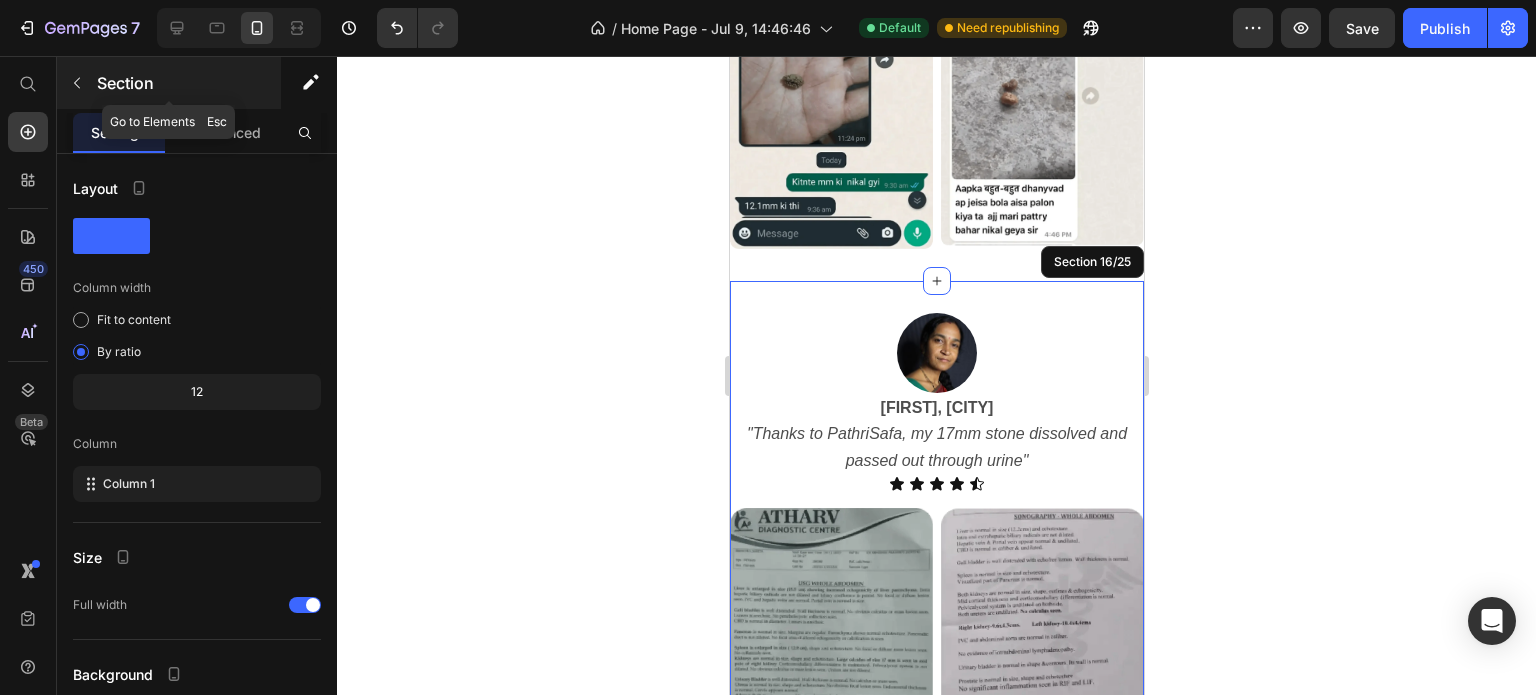 click 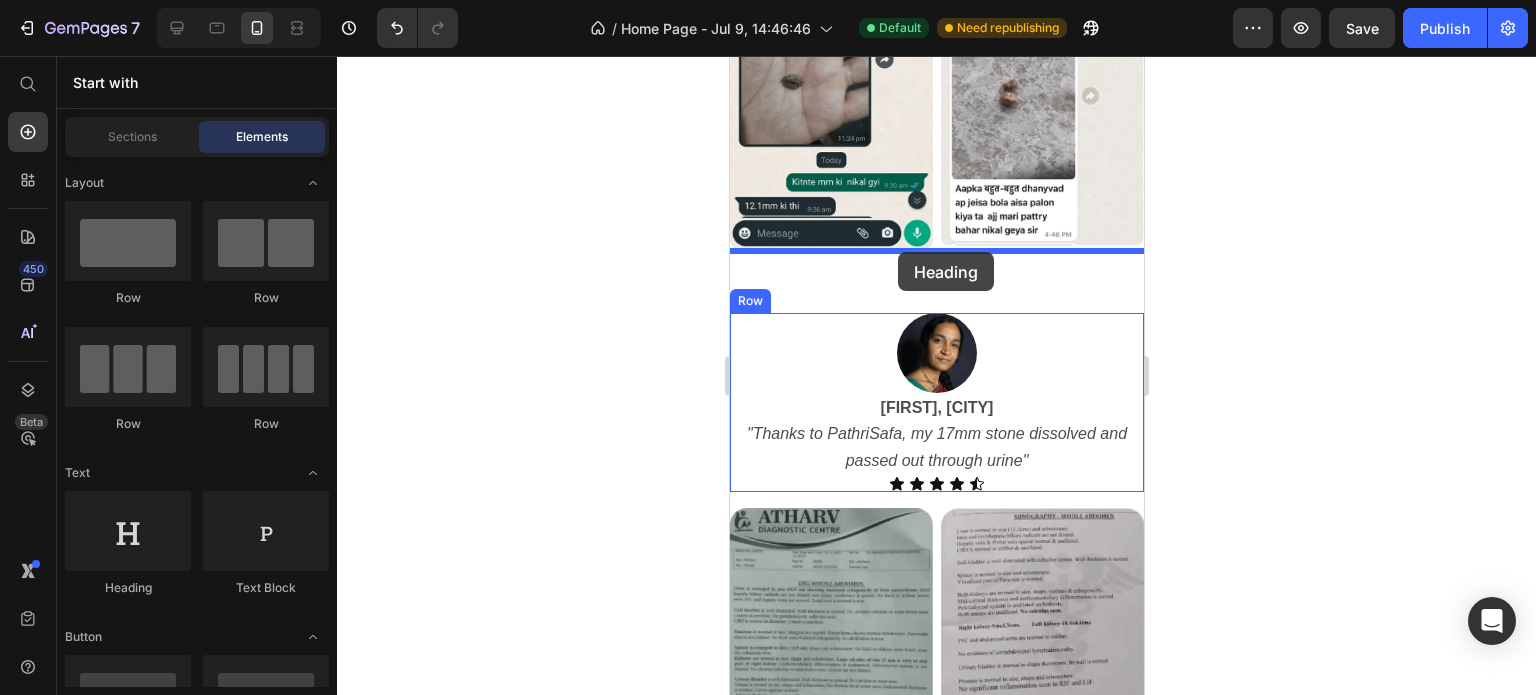 drag, startPoint x: 880, startPoint y: 610, endPoint x: 897, endPoint y: 252, distance: 358.4034 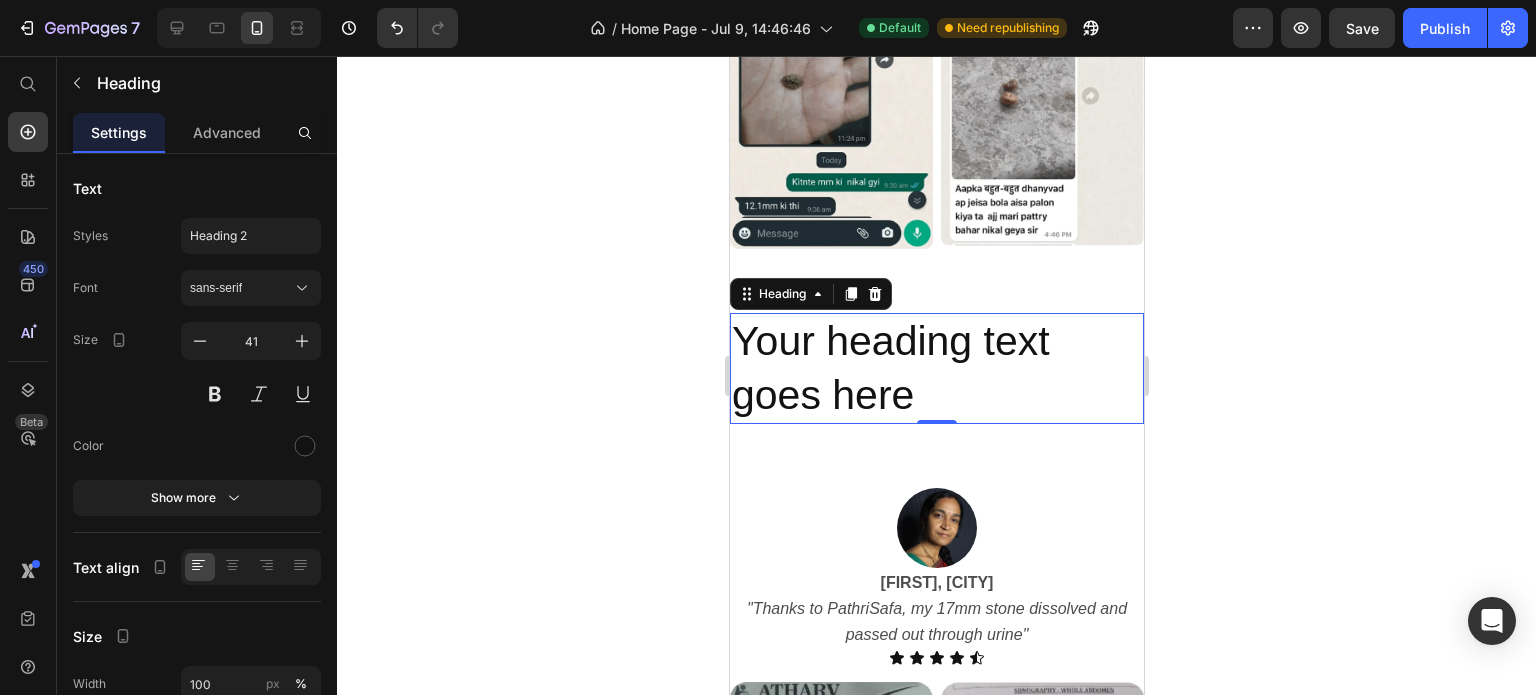 click on "Your heading text goes here" at bounding box center (936, 368) 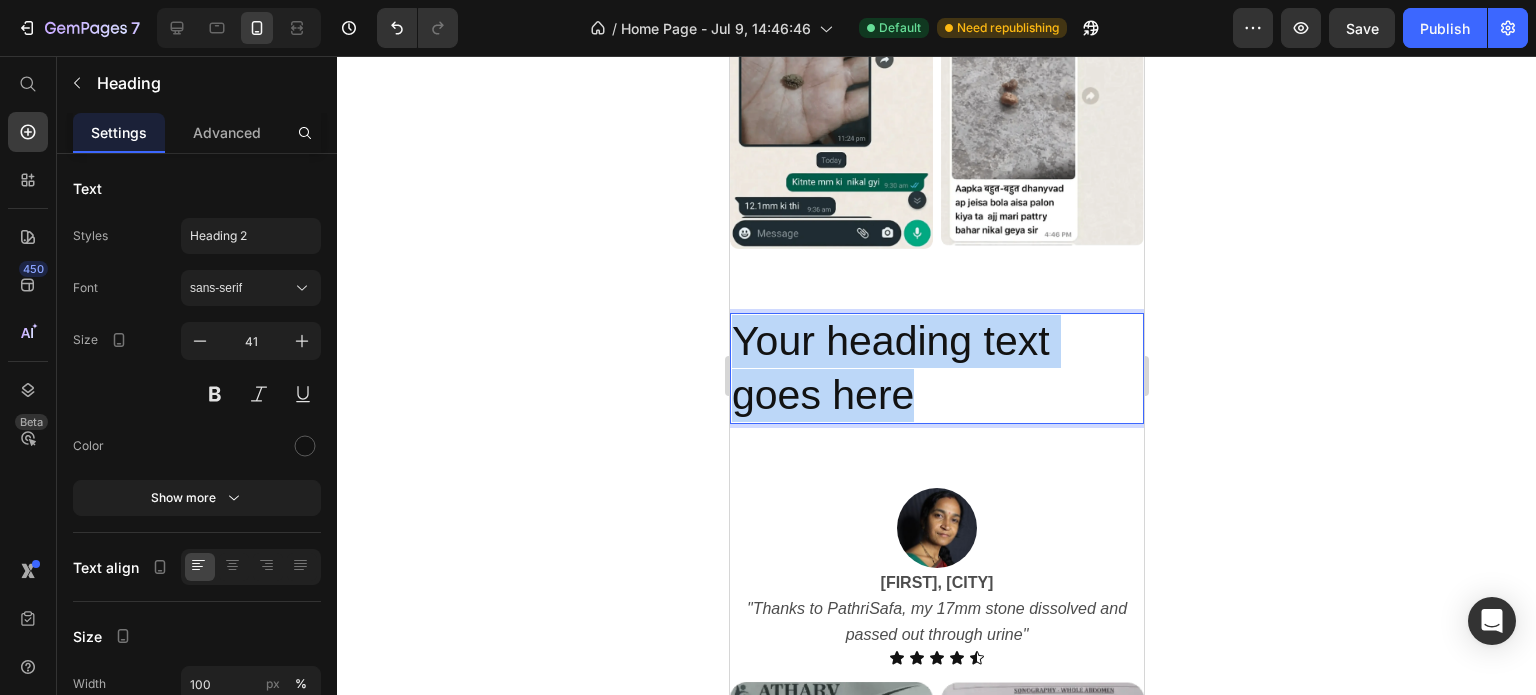 drag, startPoint x: 928, startPoint y: 375, endPoint x: 741, endPoint y: 298, distance: 202.23254 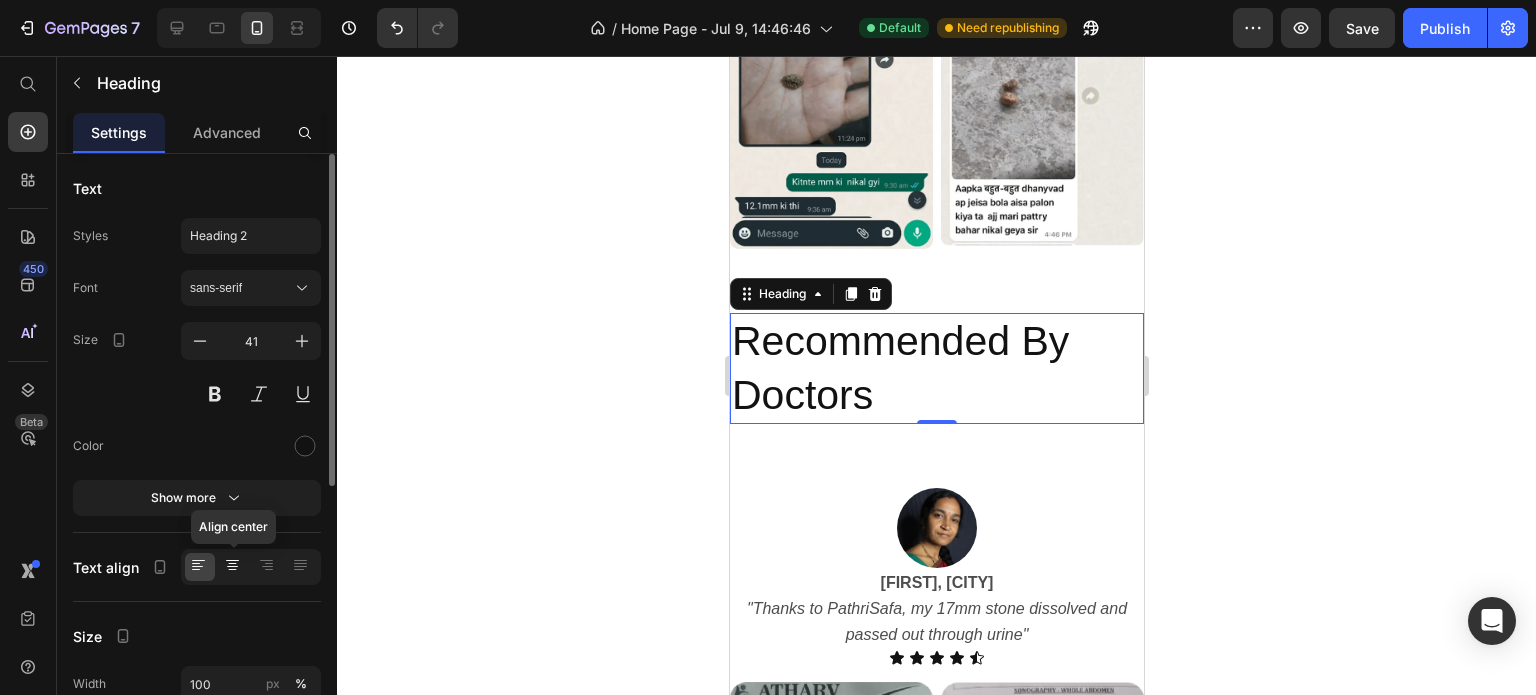 click 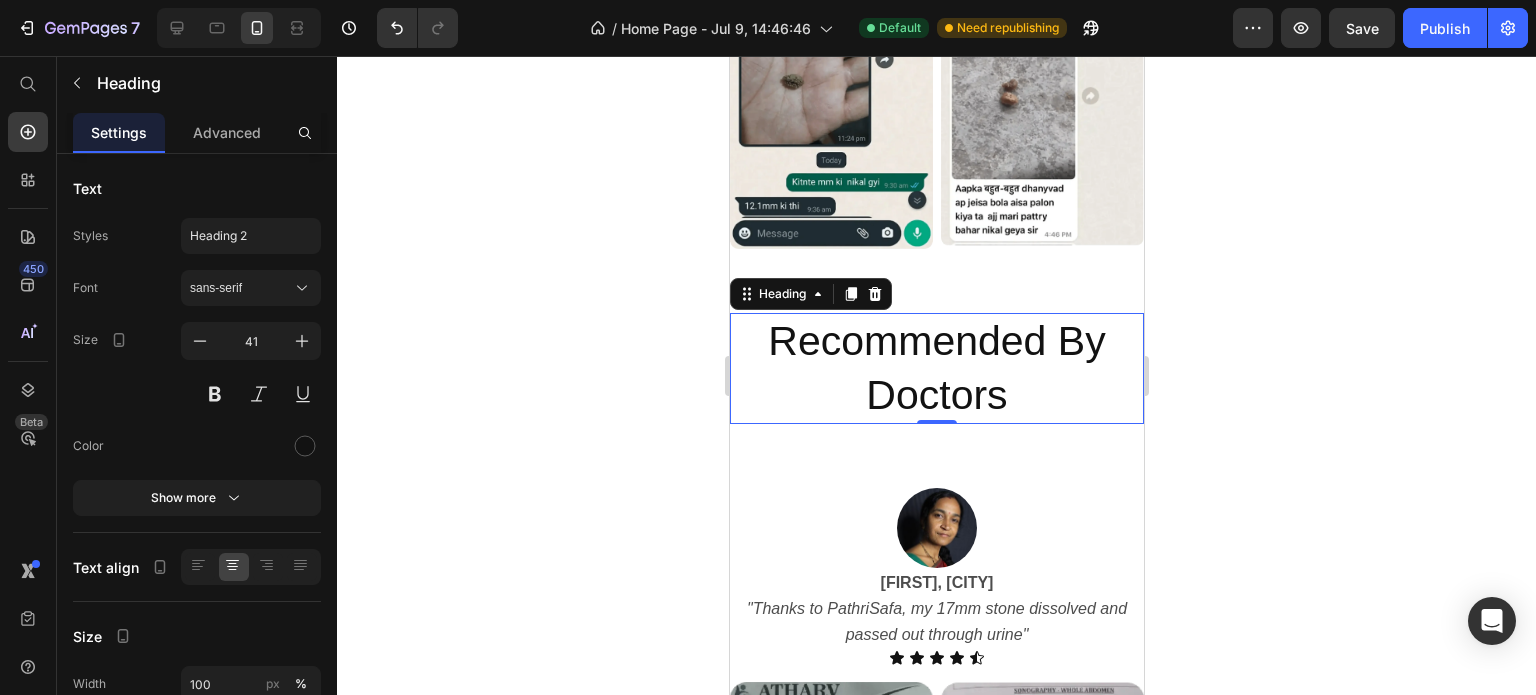 click 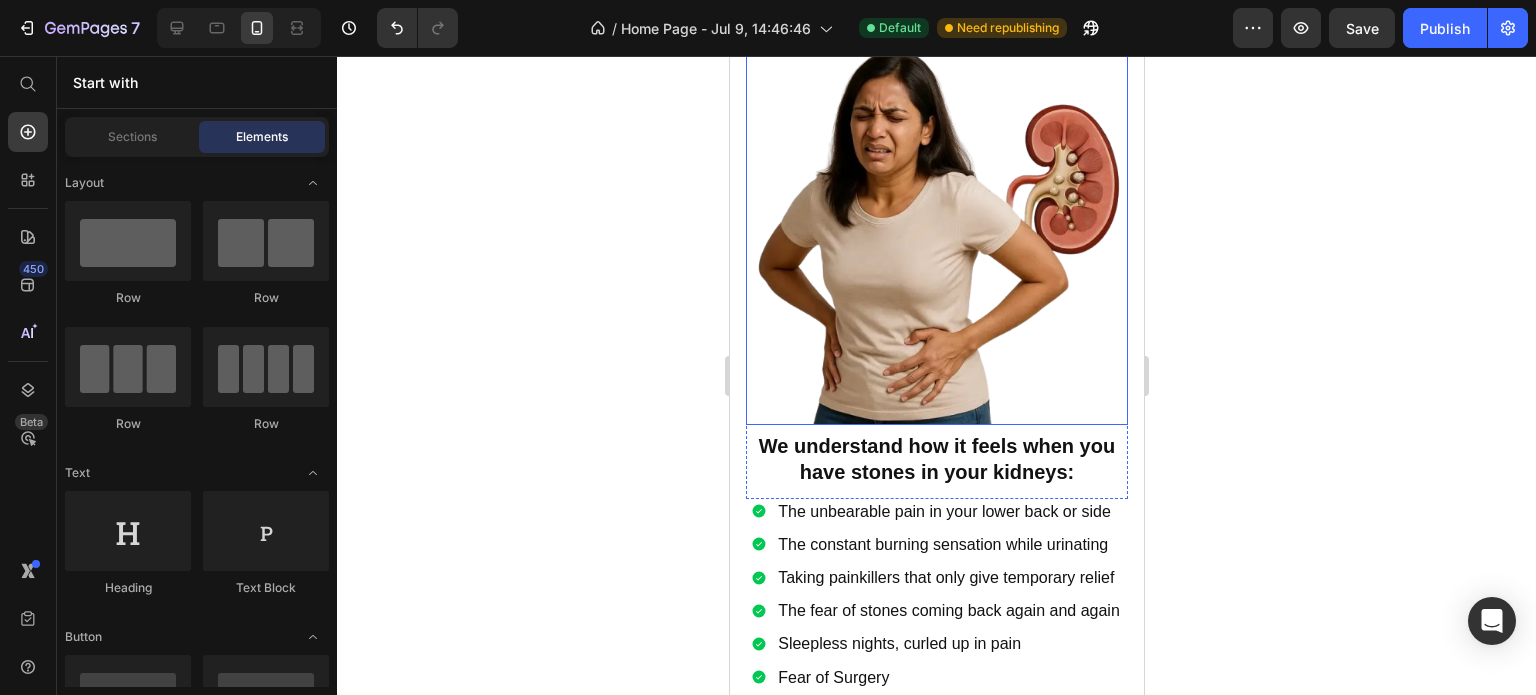 scroll, scrollTop: 1384, scrollLeft: 0, axis: vertical 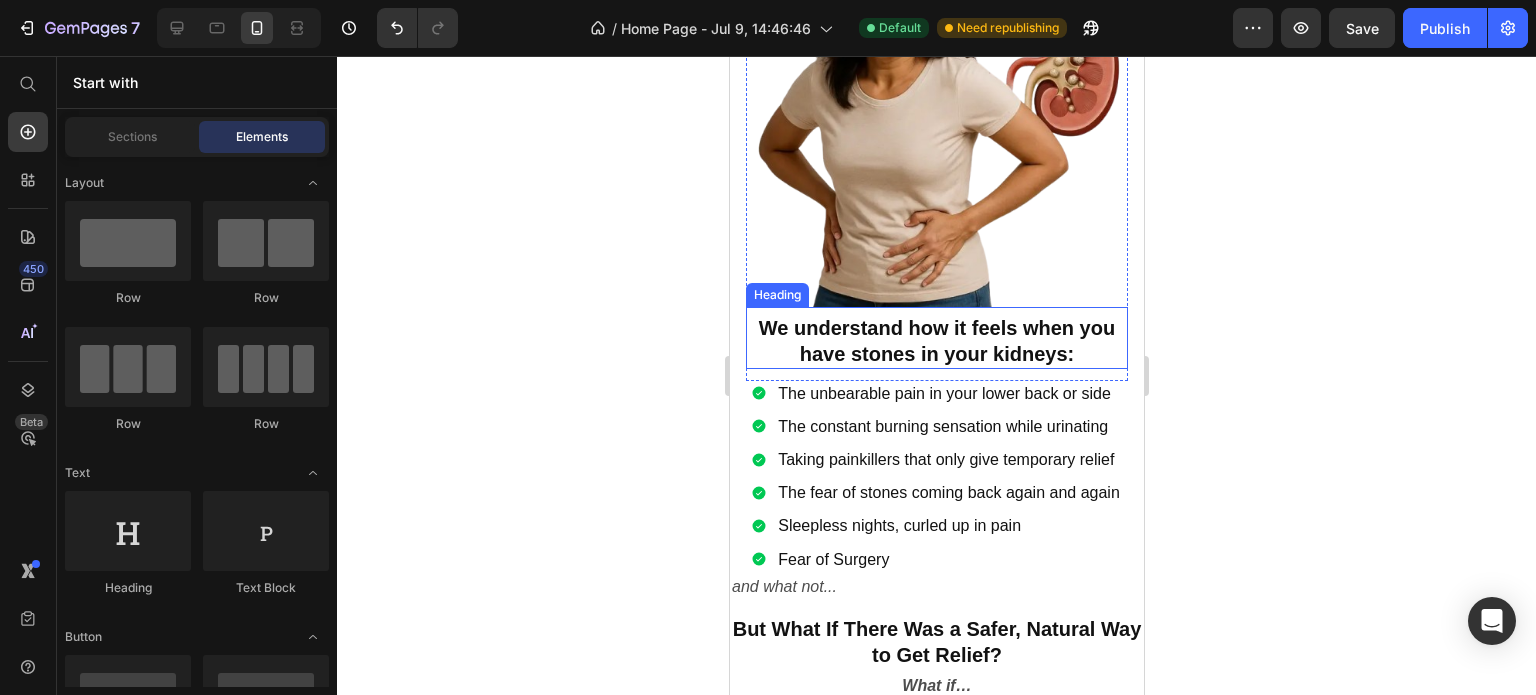 click on "We understand how it feels when you have stones in your kidneys:" at bounding box center [936, 338] 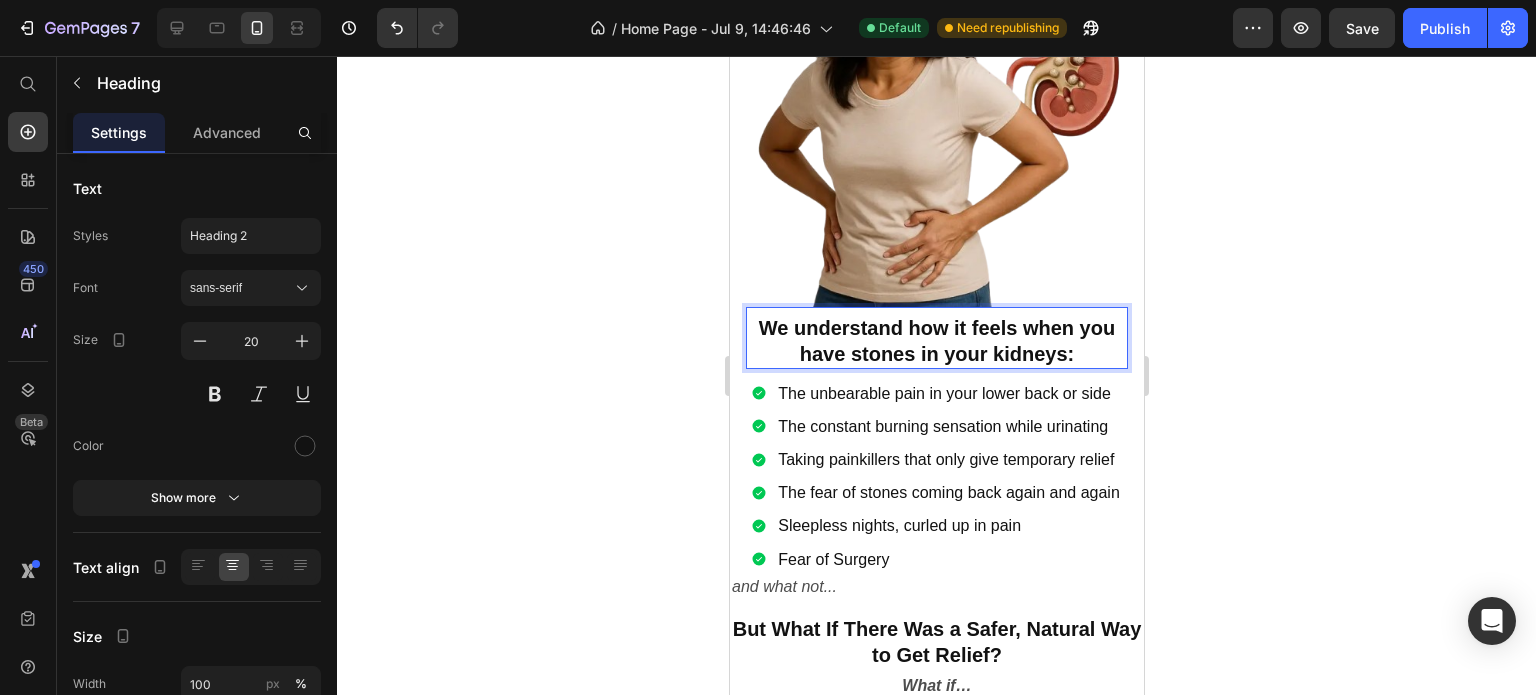 click on "We understand how it feels when you have stones in your kidneys:" at bounding box center (936, 338) 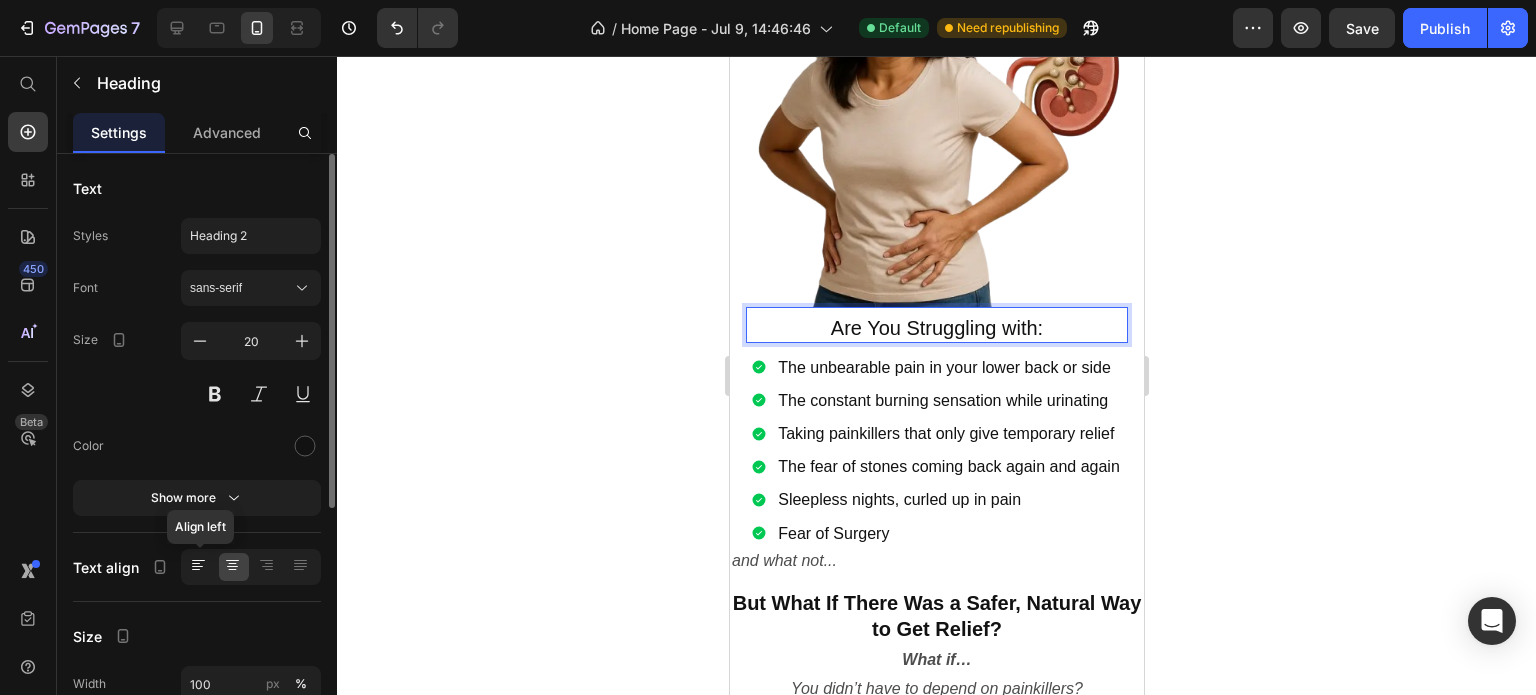 click 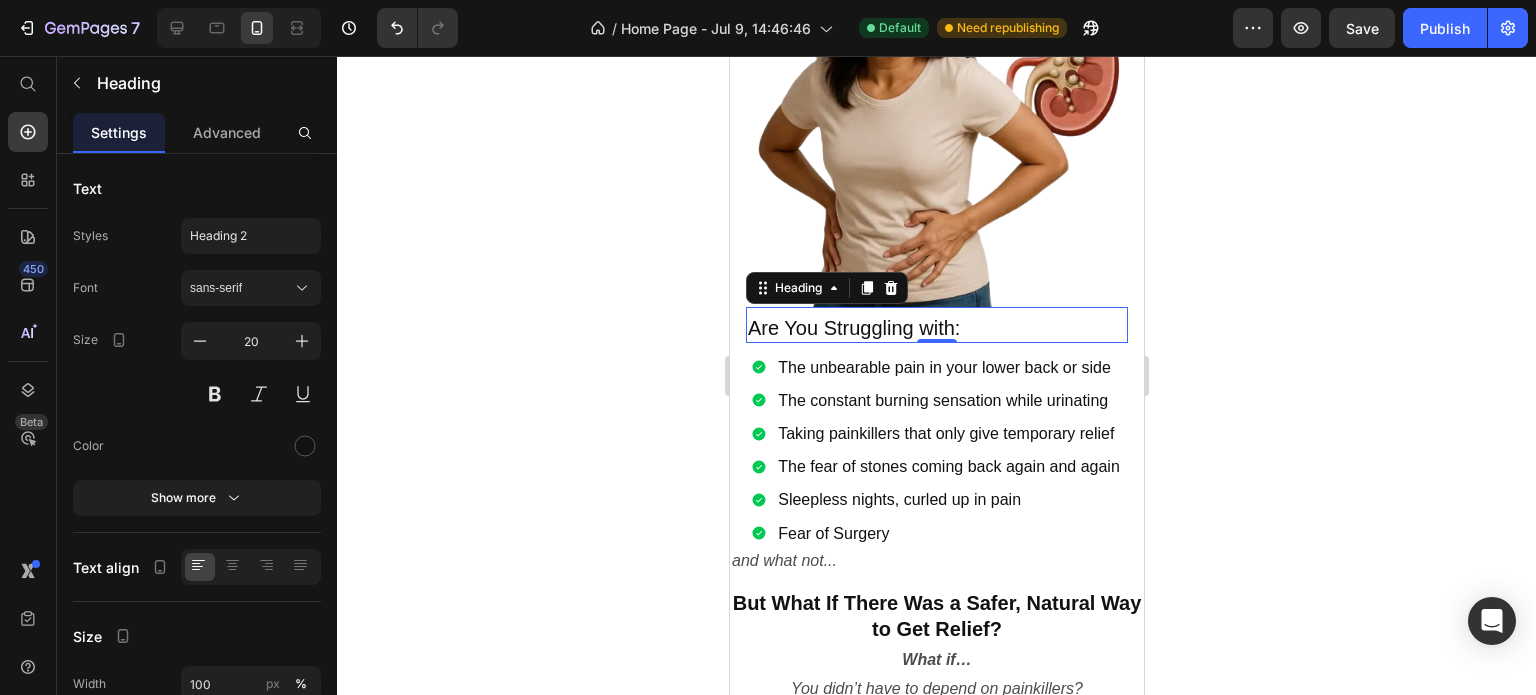 click on "Are You Struggling with:" at bounding box center [936, 328] 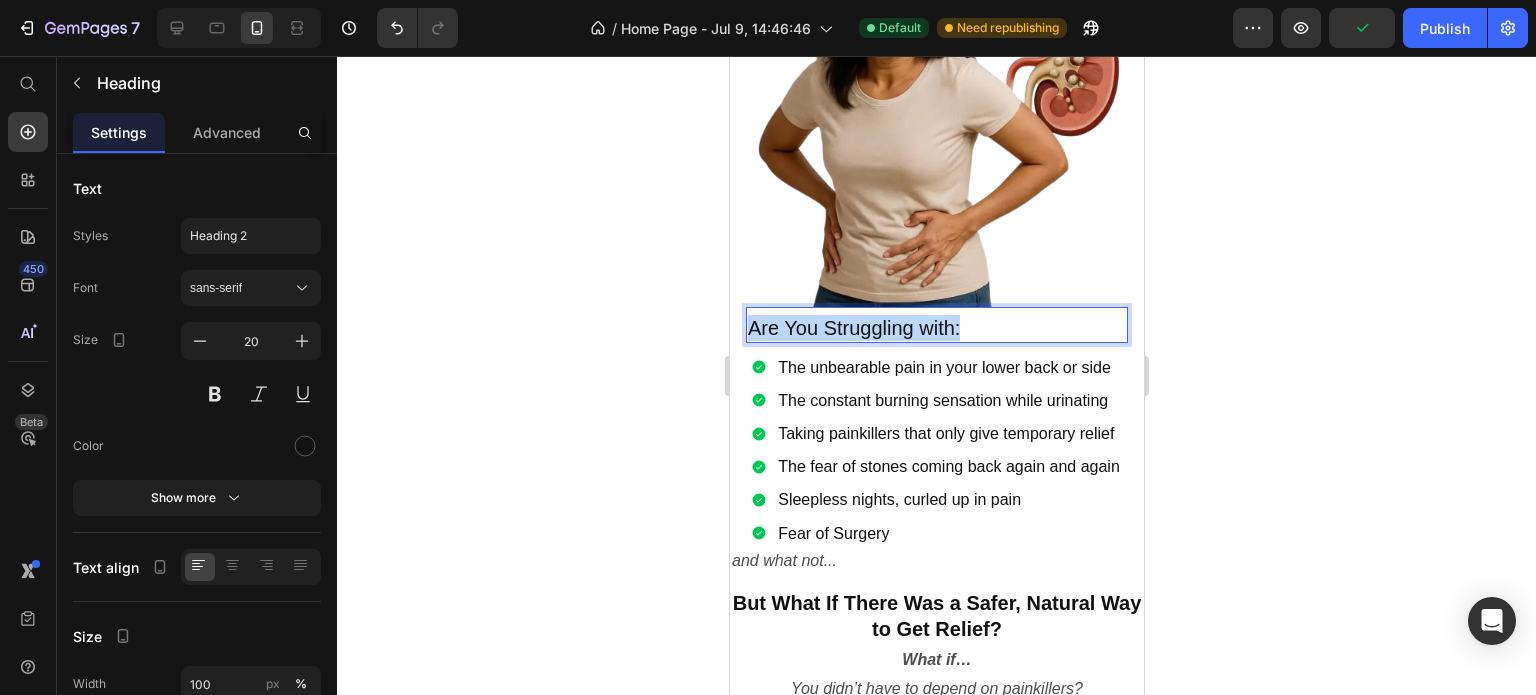 drag, startPoint x: 968, startPoint y: 290, endPoint x: 749, endPoint y: 291, distance: 219.00229 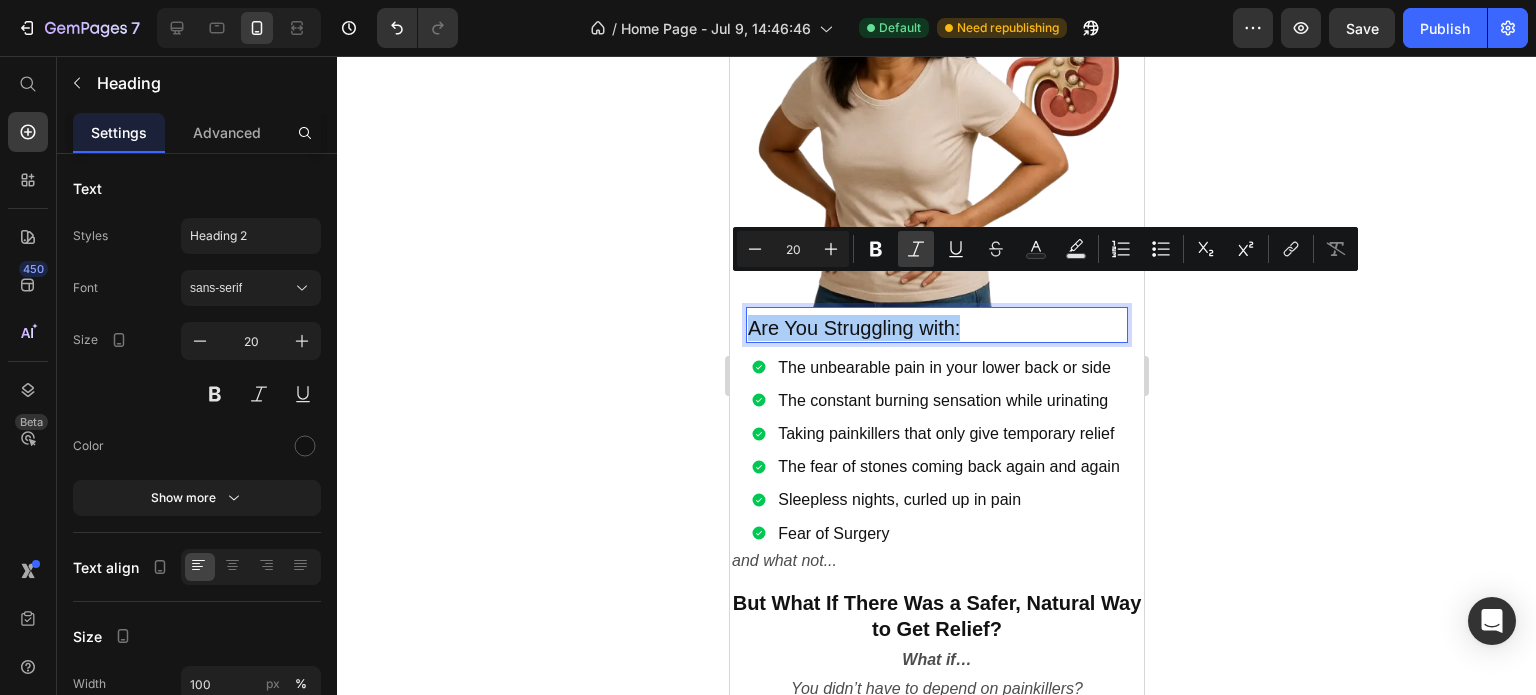 click 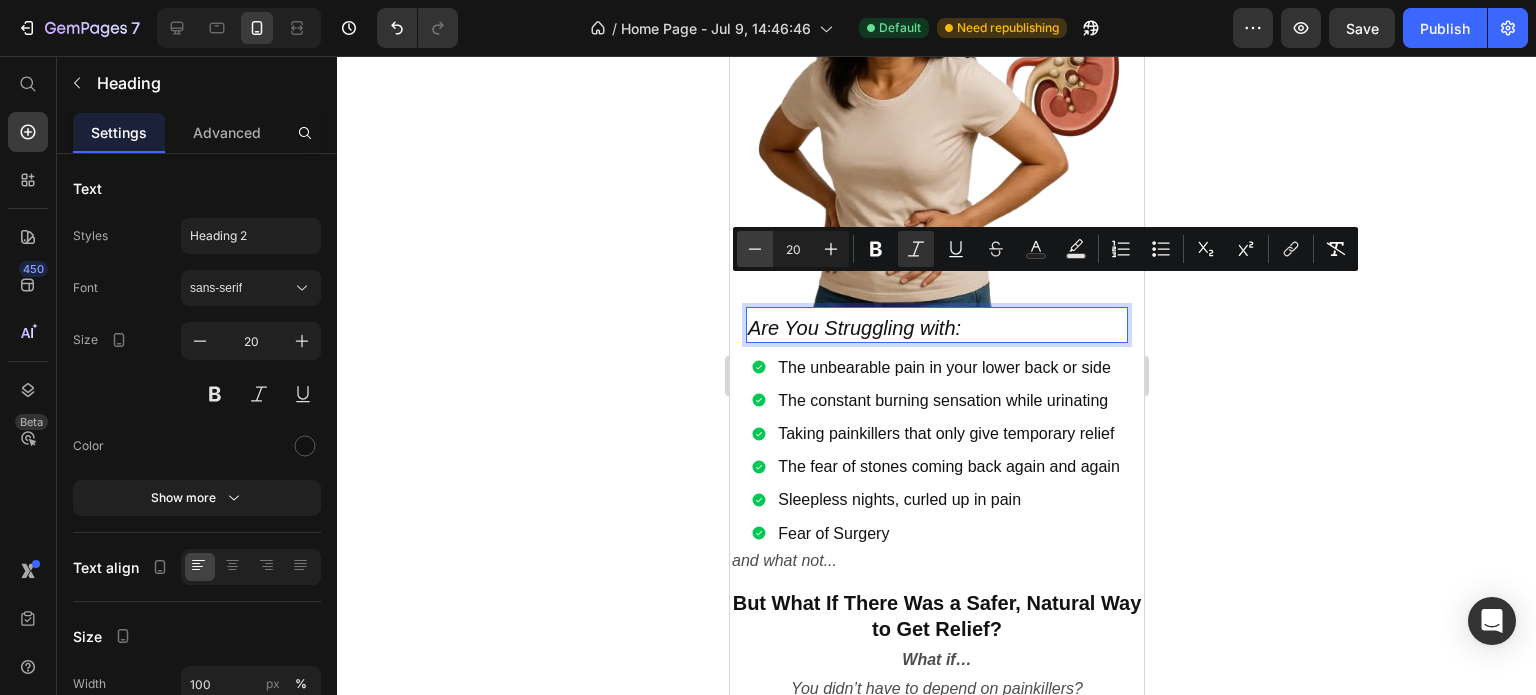 click on "Minus" at bounding box center (755, 249) 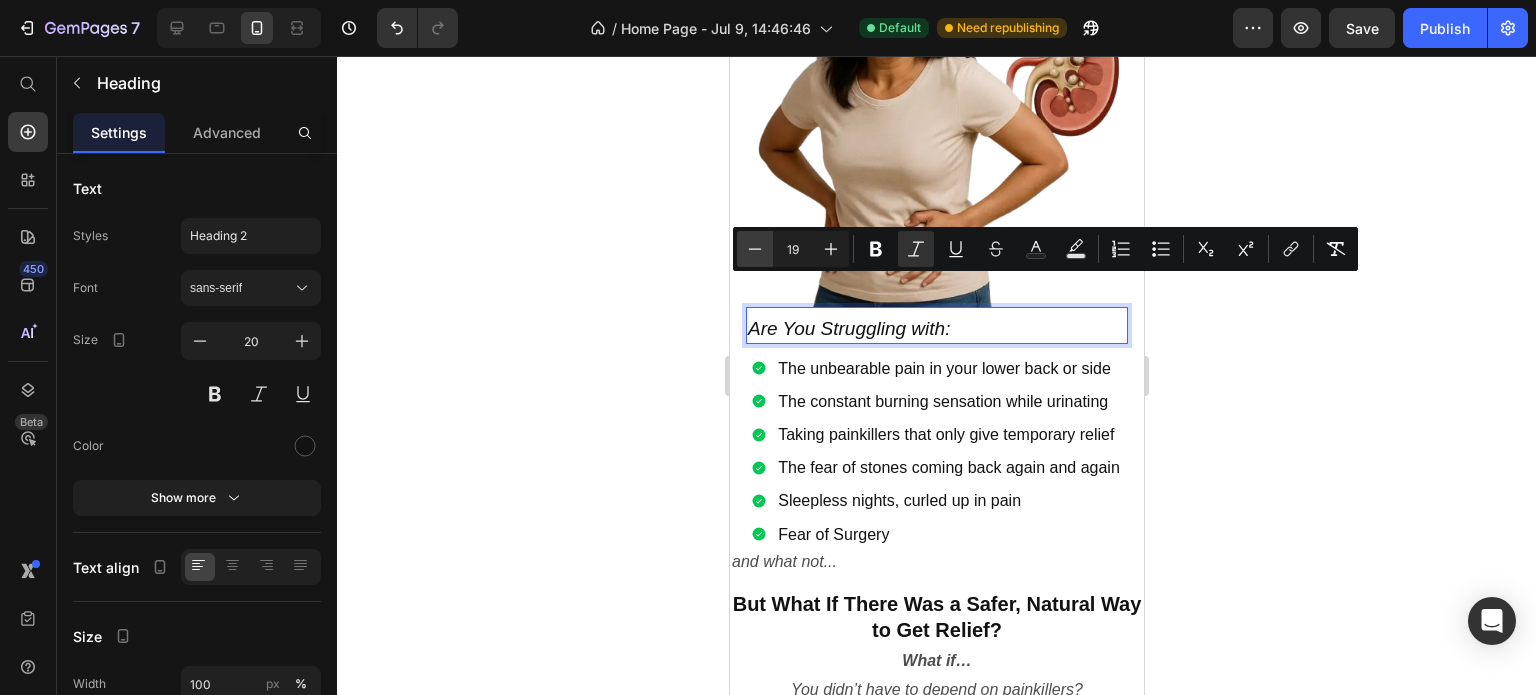 click on "Minus" at bounding box center [755, 249] 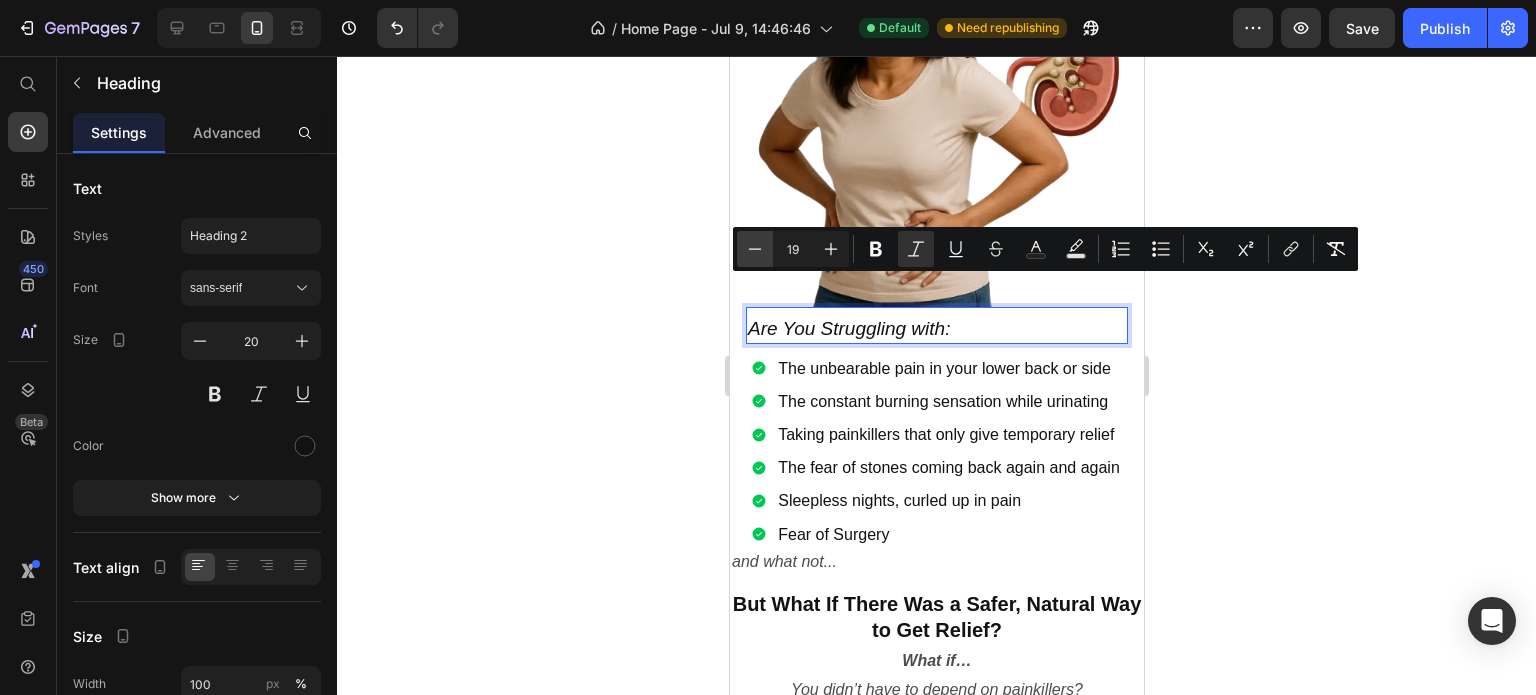 type on "18" 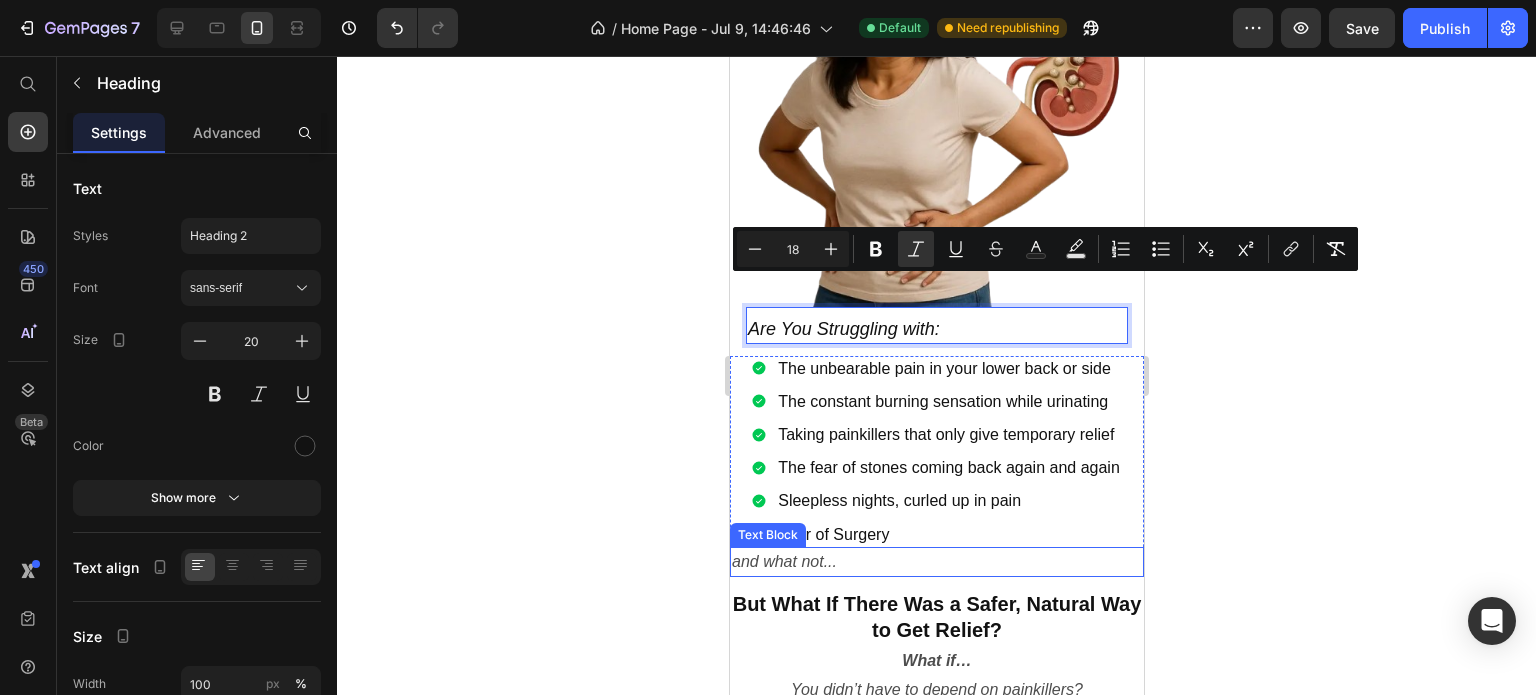 click on "Fear of Surgery" at bounding box center (948, 534) 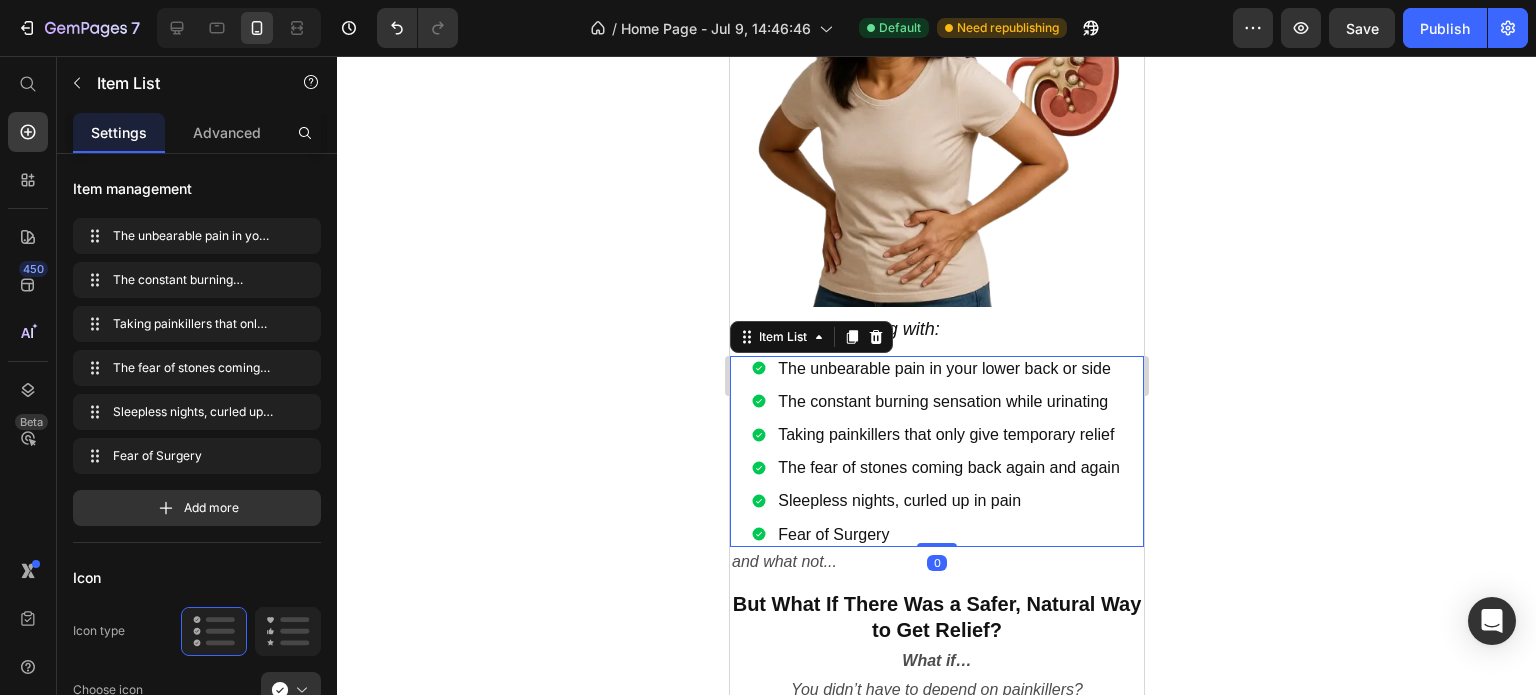 click on "Sleepless nights, curled up in pain" at bounding box center [948, 500] 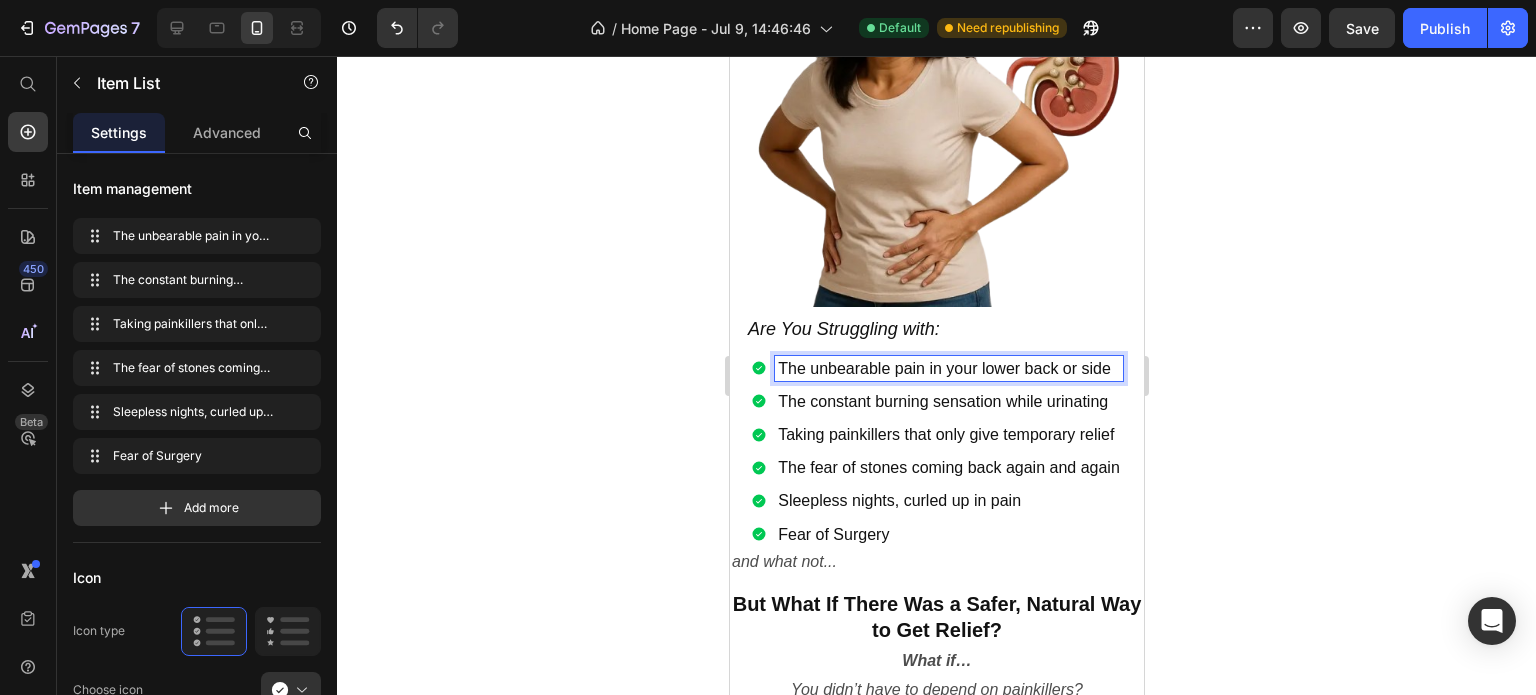 click on "The unbearable pain in your lower back or side" at bounding box center (948, 368) 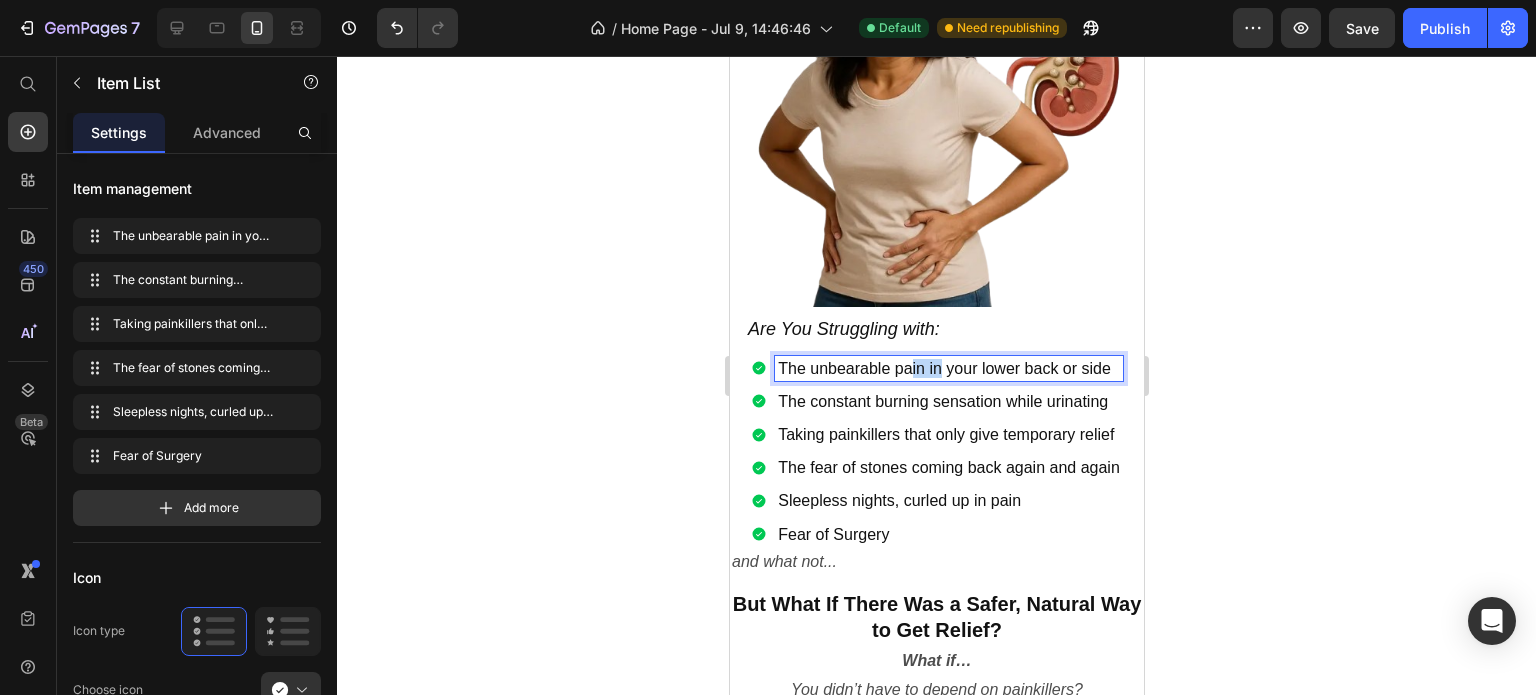 drag, startPoint x: 933, startPoint y: 327, endPoint x: 905, endPoint y: 326, distance: 28.01785 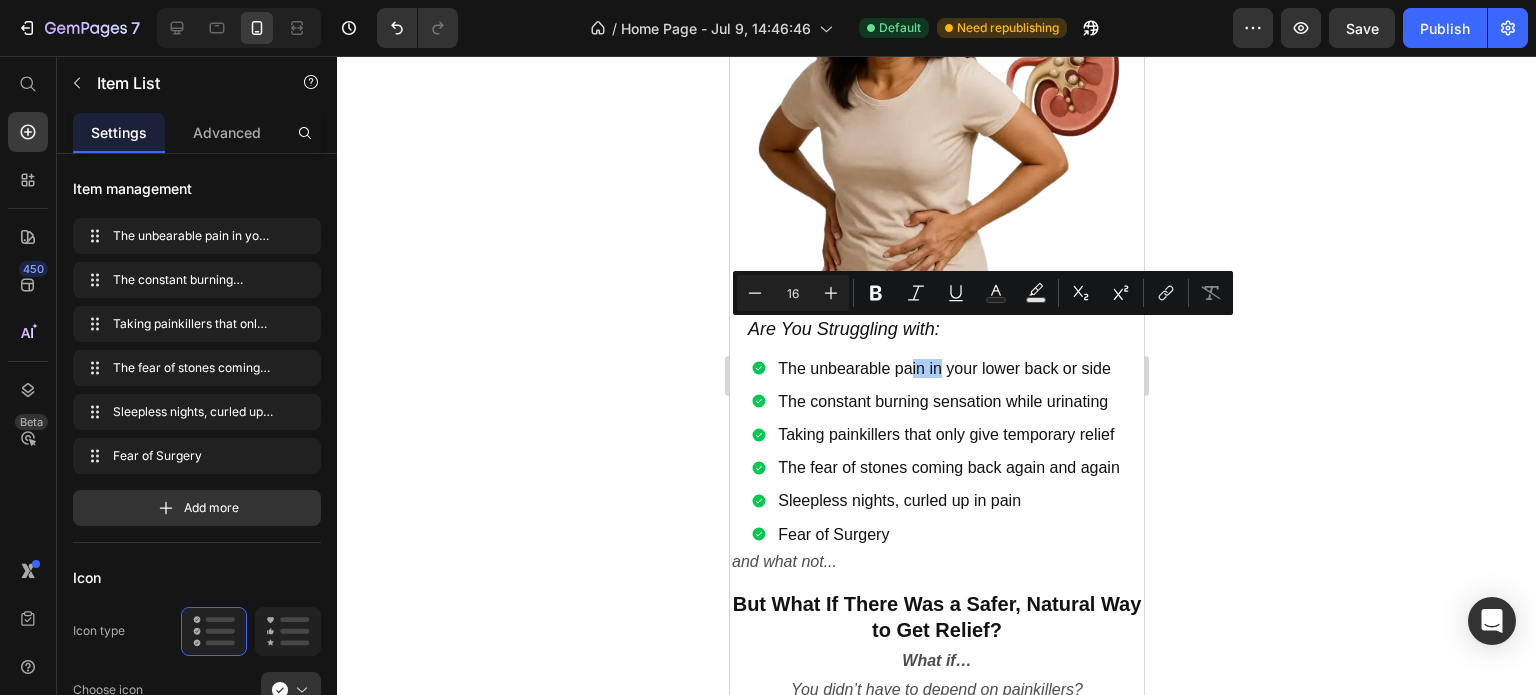 click 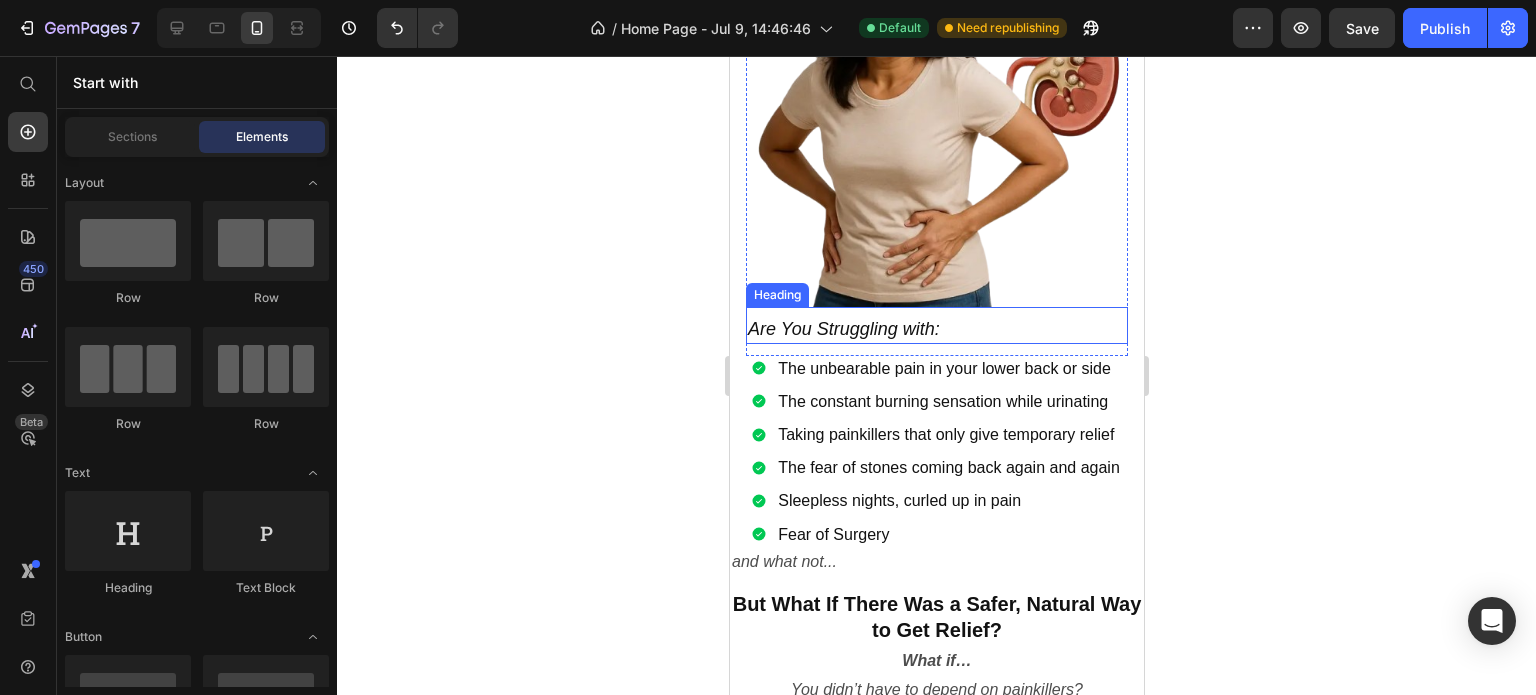 click on "⁠⁠⁠⁠⁠⁠⁠ Are You Struggling with:" at bounding box center (936, 328) 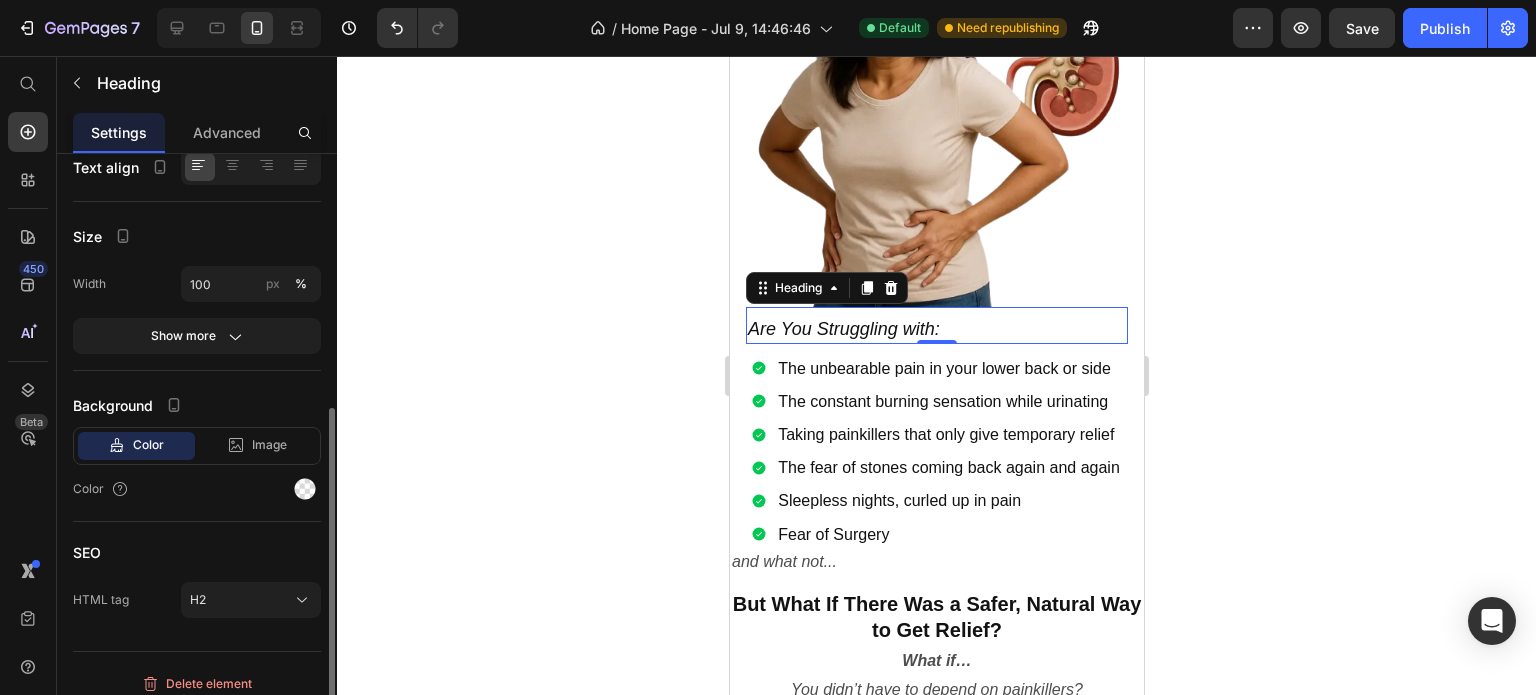 scroll, scrollTop: 411, scrollLeft: 0, axis: vertical 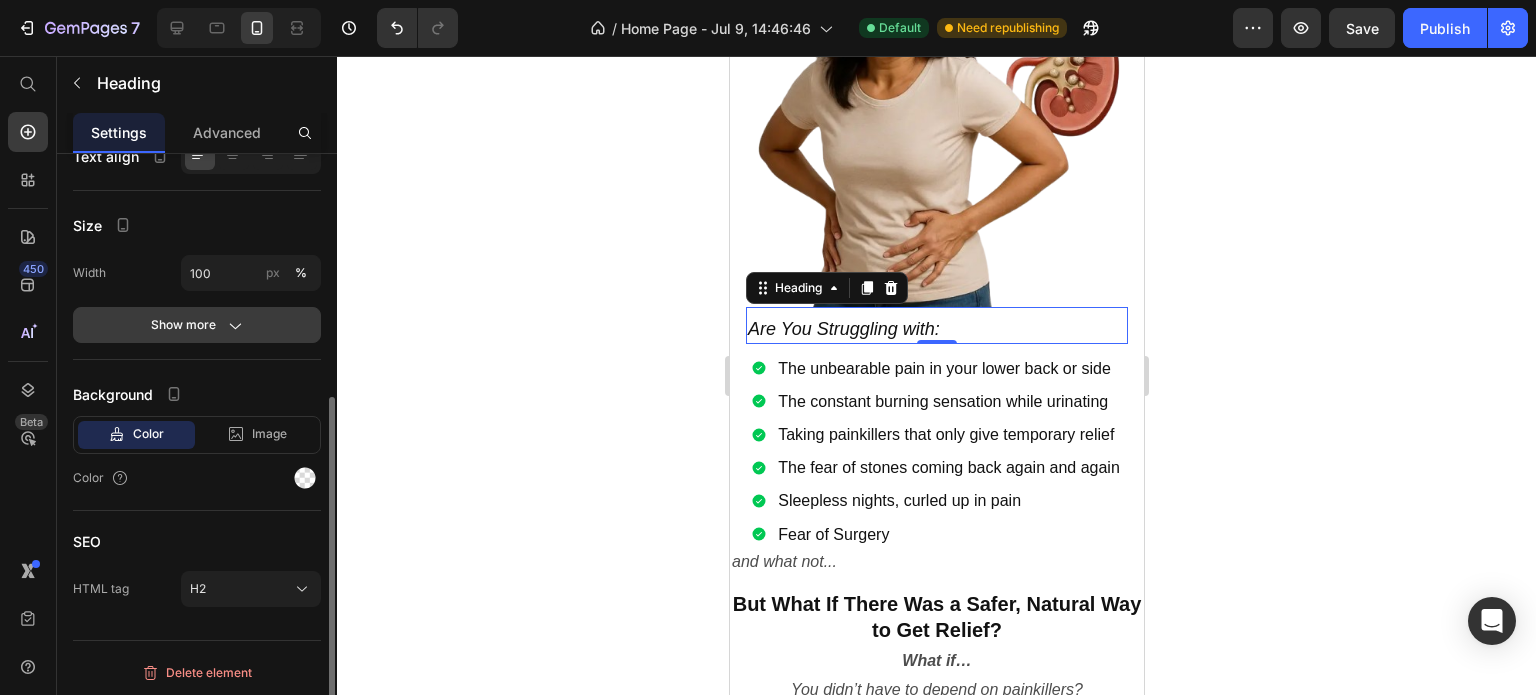 click on "Show more" 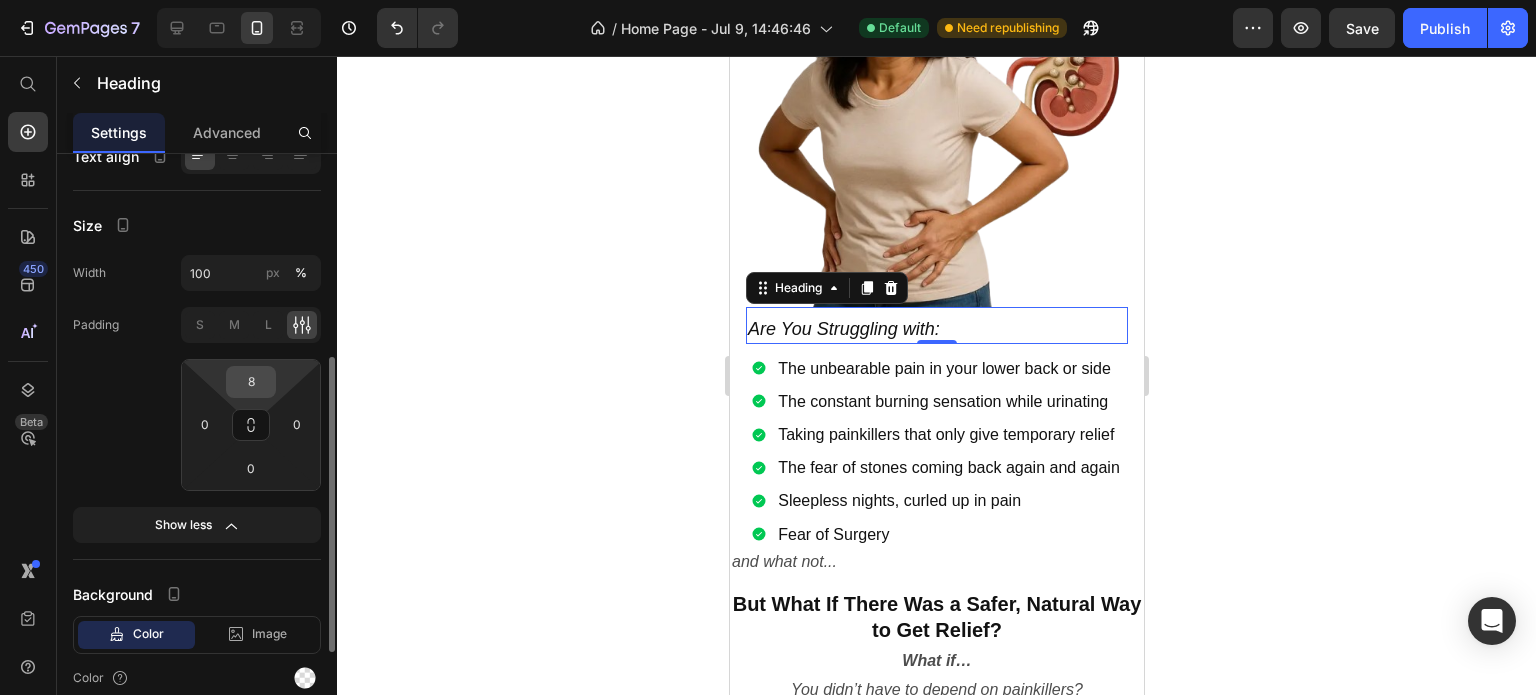 click on "8" at bounding box center [251, 382] 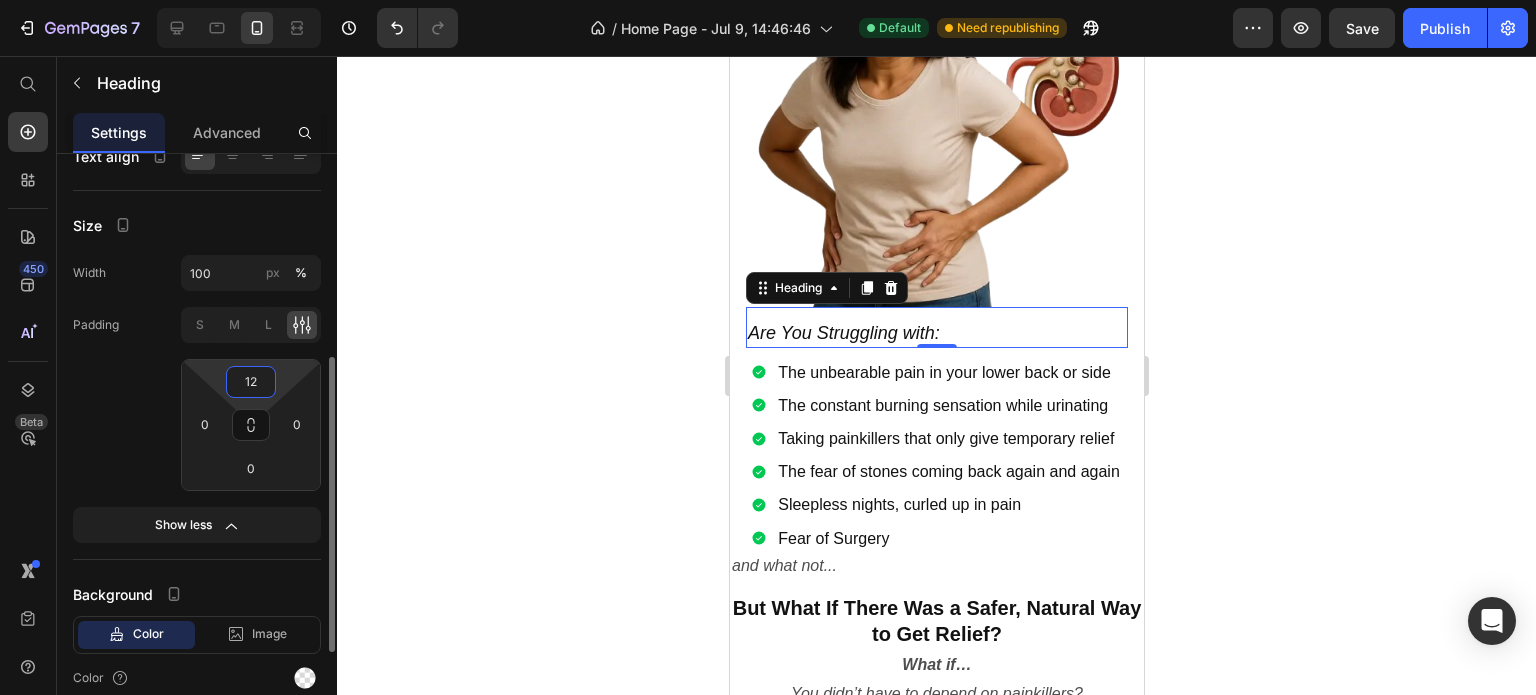 click on "12" at bounding box center (251, 382) 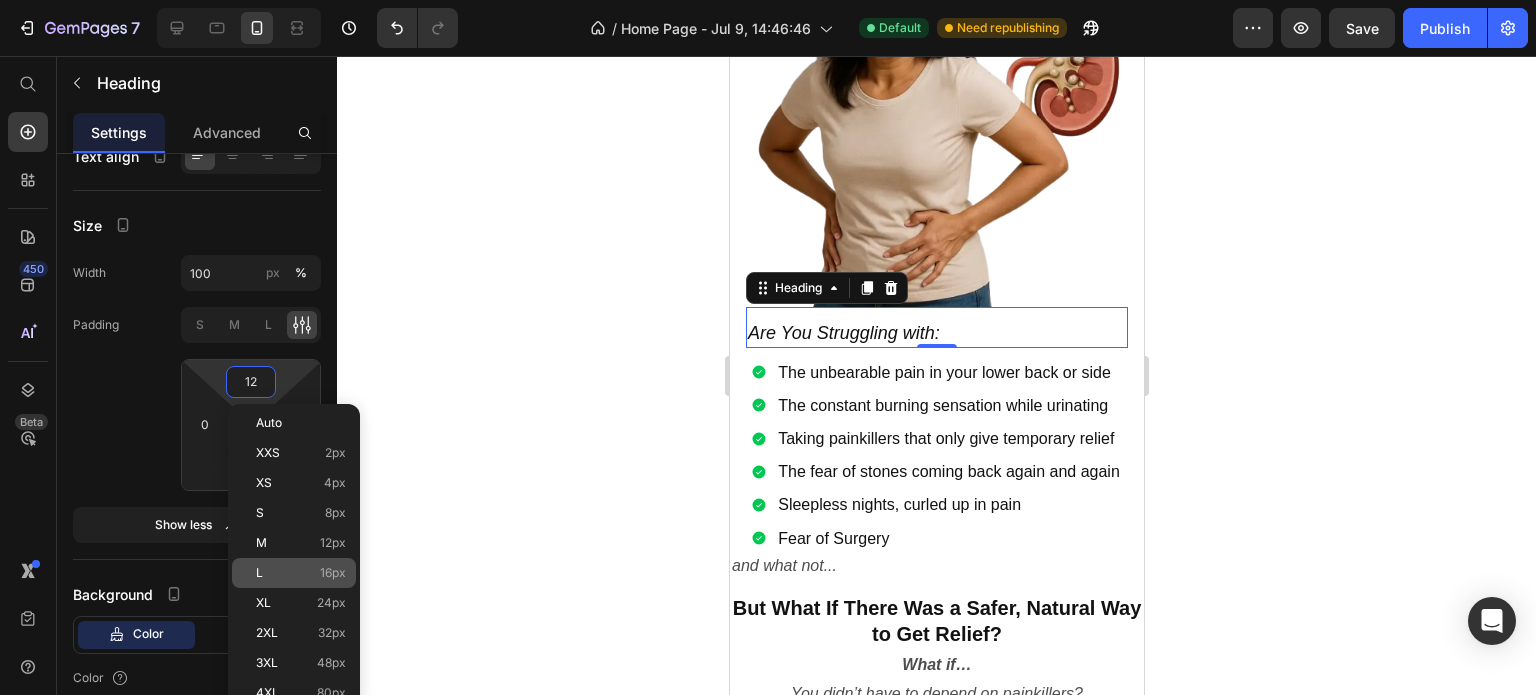 click on "L 16px" at bounding box center [301, 573] 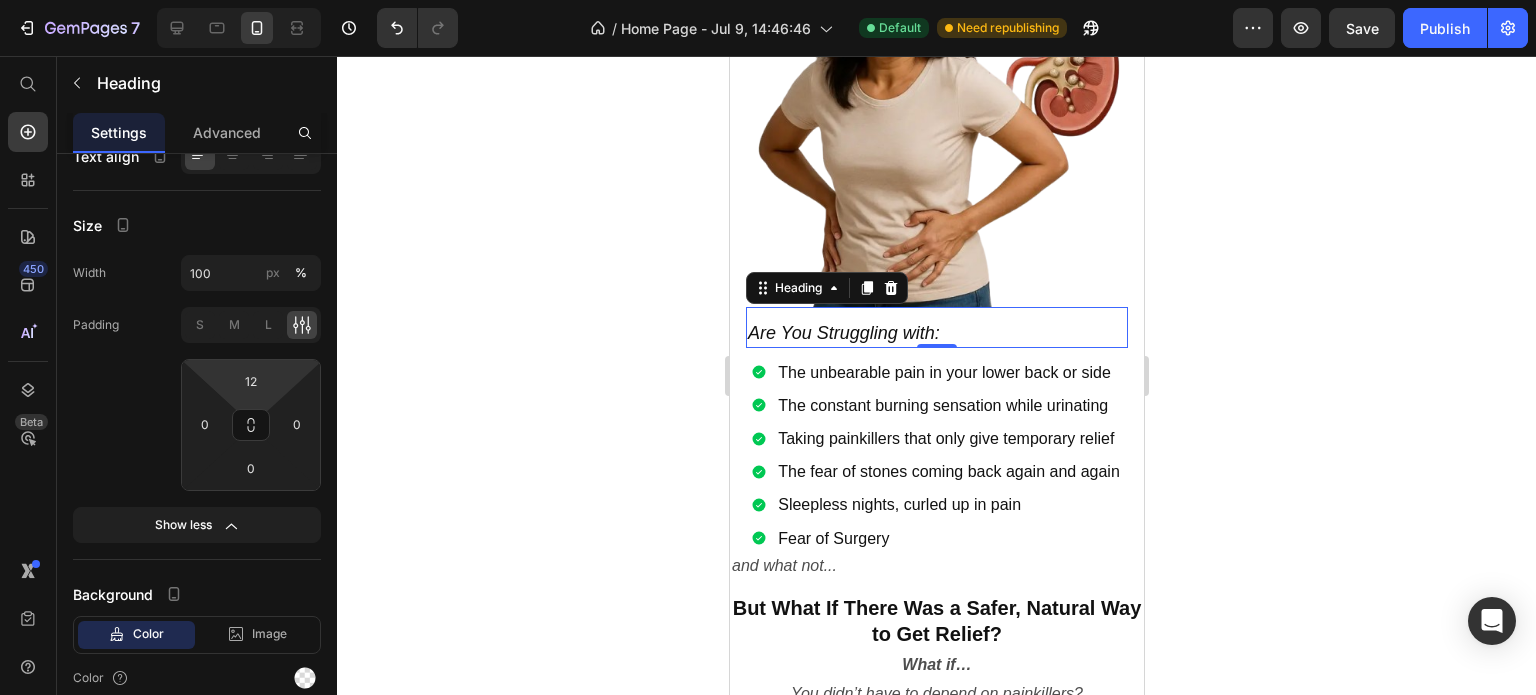 type on "16" 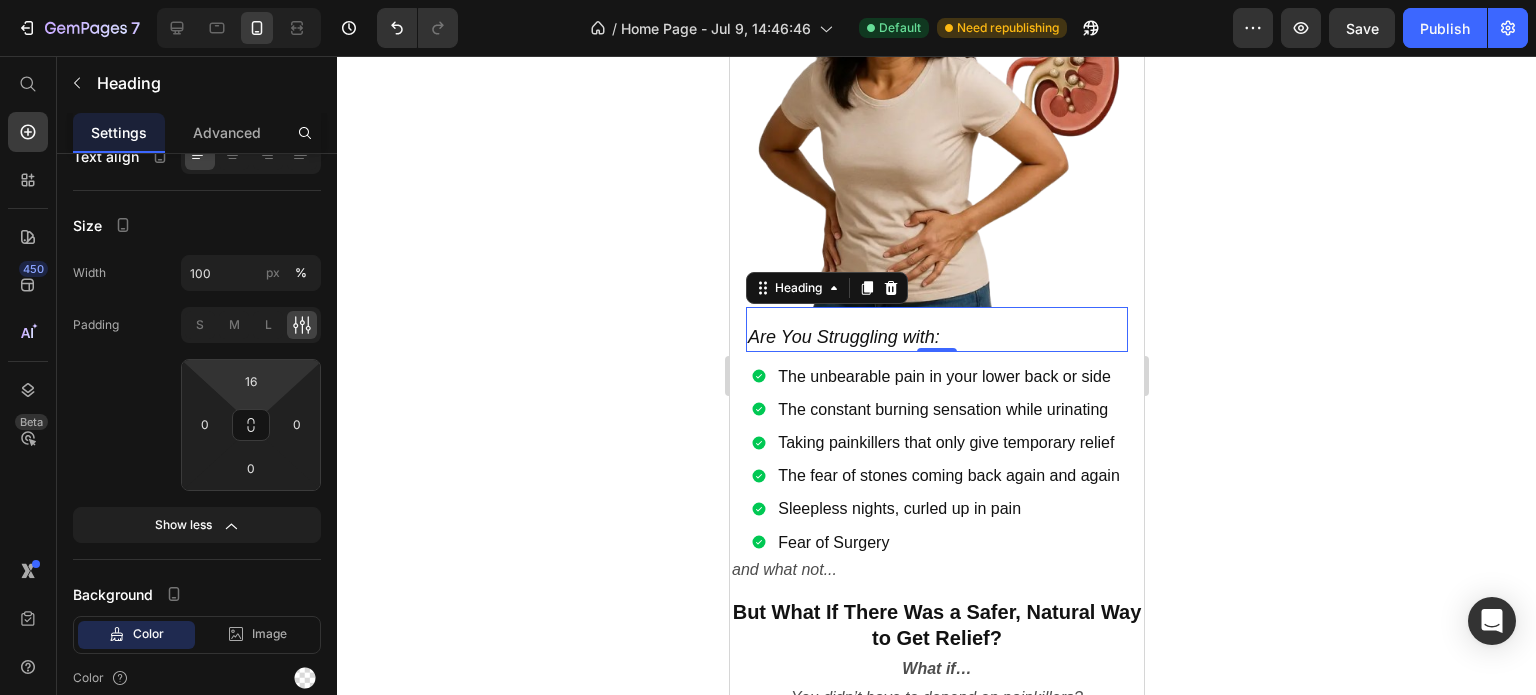 click 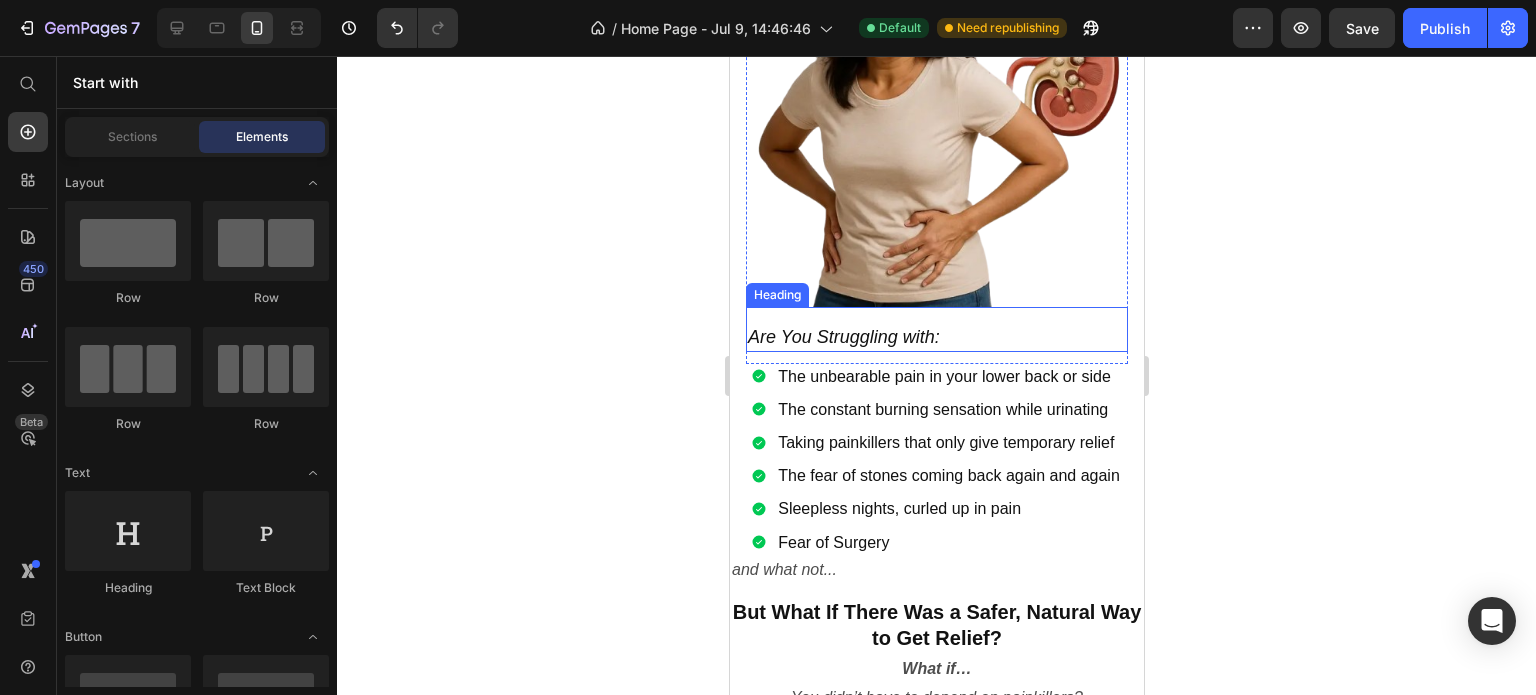 click on "Are You Struggling with:" at bounding box center [843, 337] 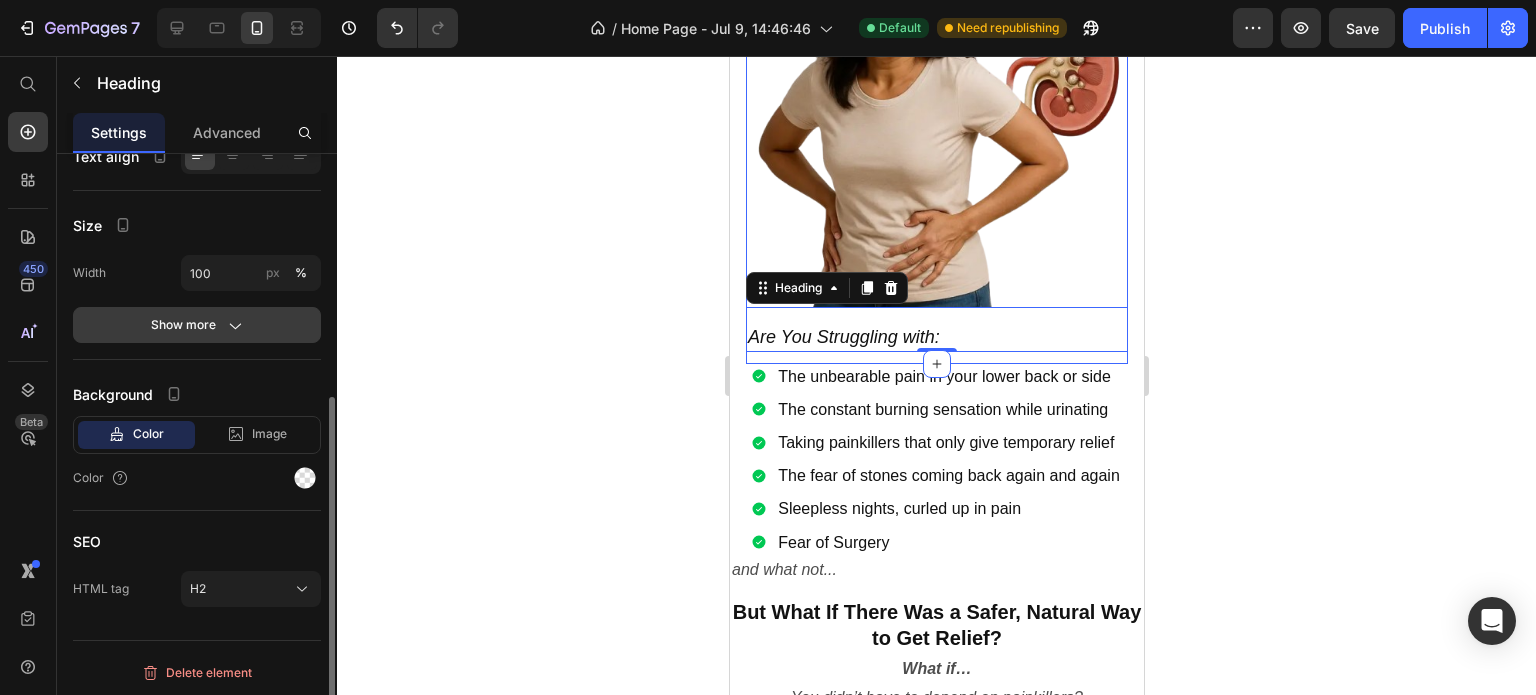 click on "Show more" 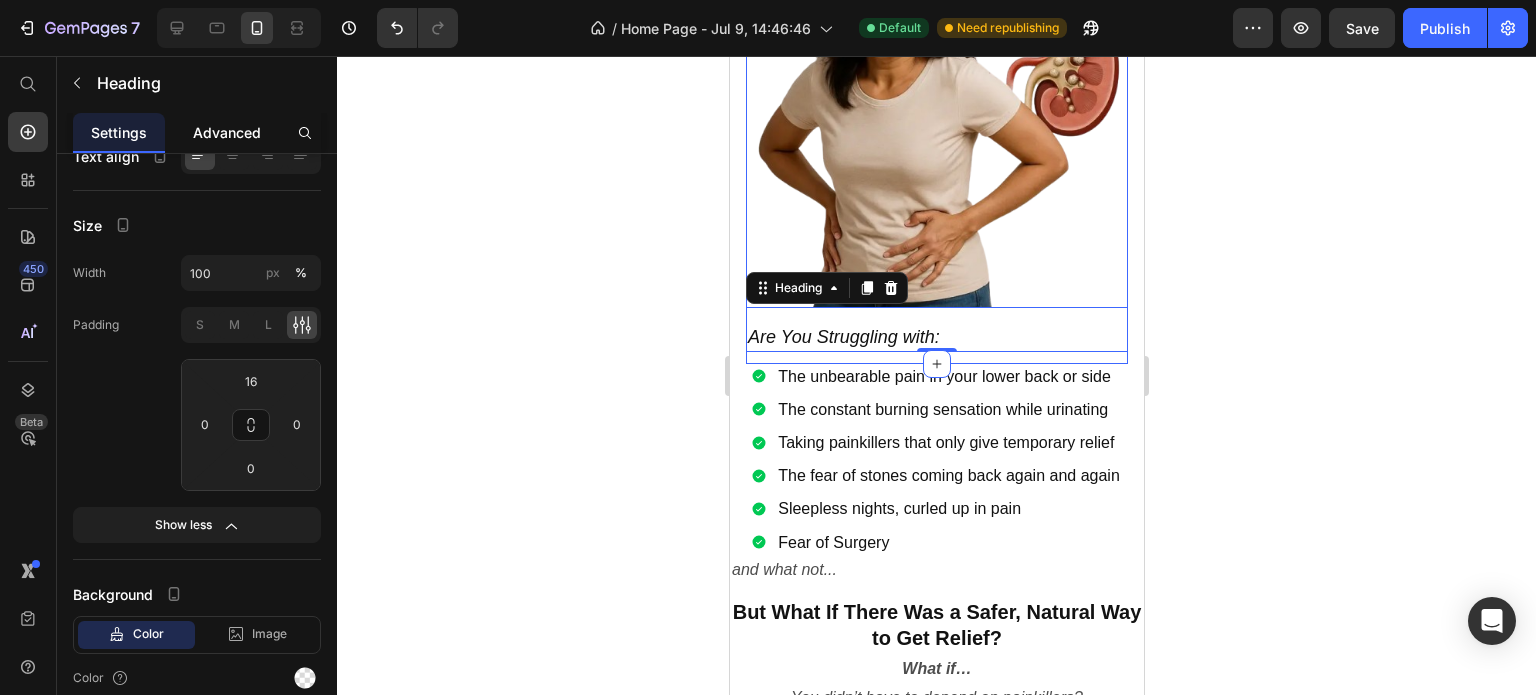 click on "Advanced" at bounding box center [227, 132] 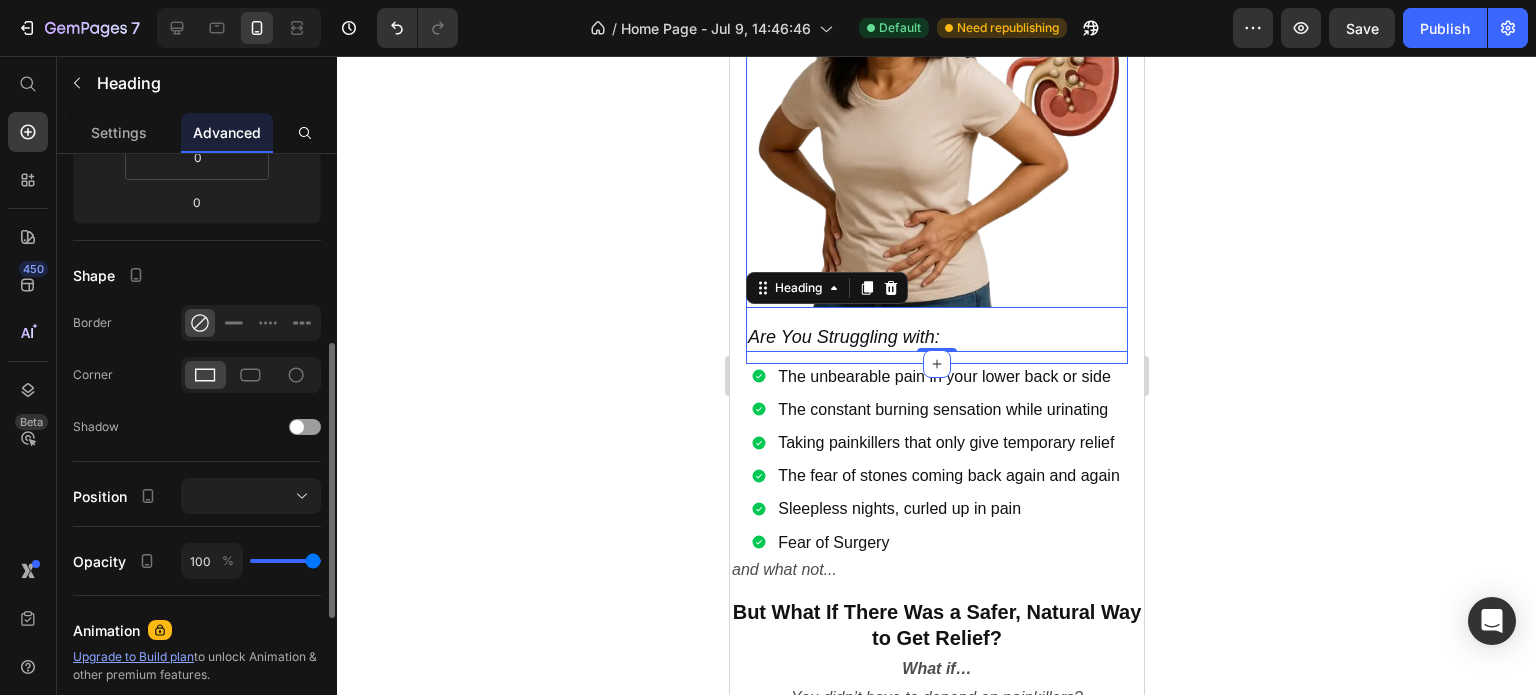 scroll, scrollTop: 0, scrollLeft: 0, axis: both 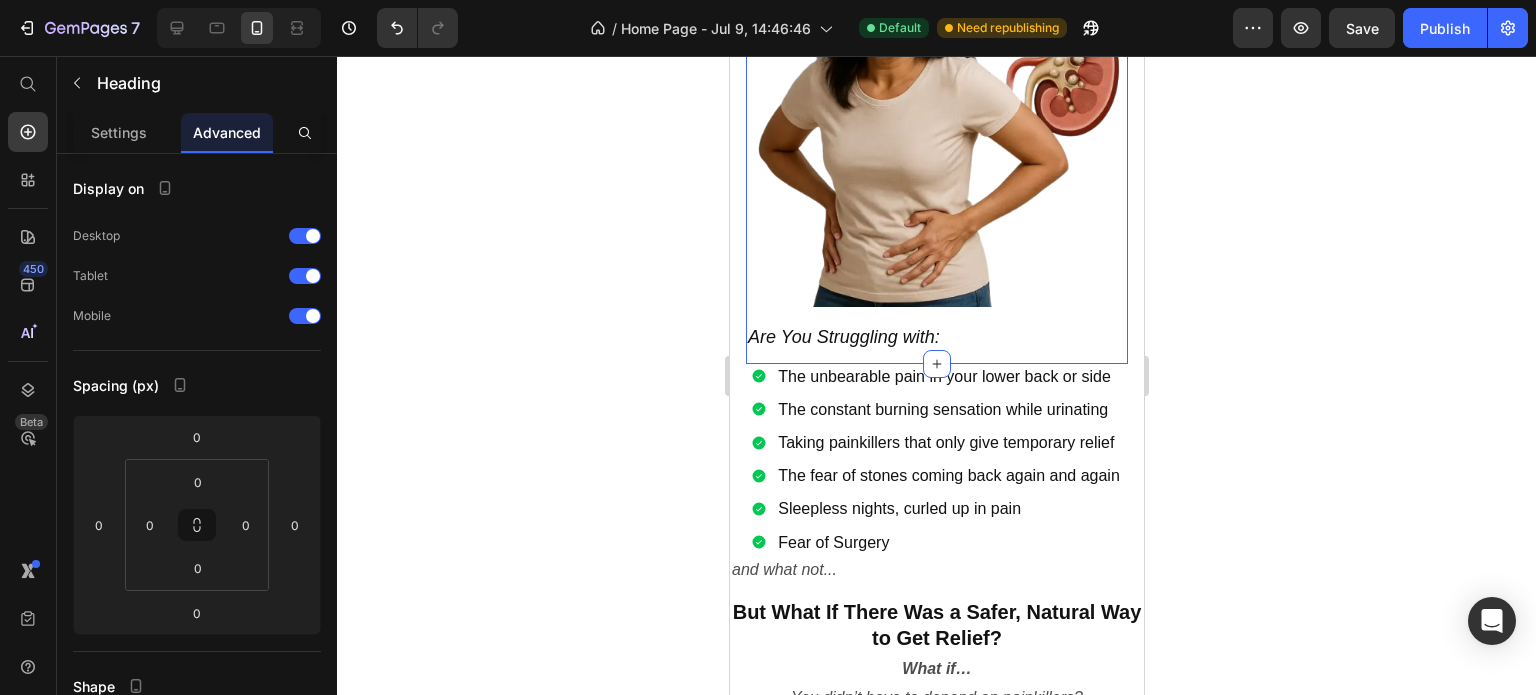 click on "Are you suffering from kidney stones? Heading Image ⁠⁠⁠⁠⁠⁠⁠ Are You Struggling with: Heading Section 4/25   You can create reusable sections Create Theme Section AI Content Write with GemAI What would you like to describe here? Tone and Voice Persuasive Product Show more Generate" at bounding box center (936, 101) 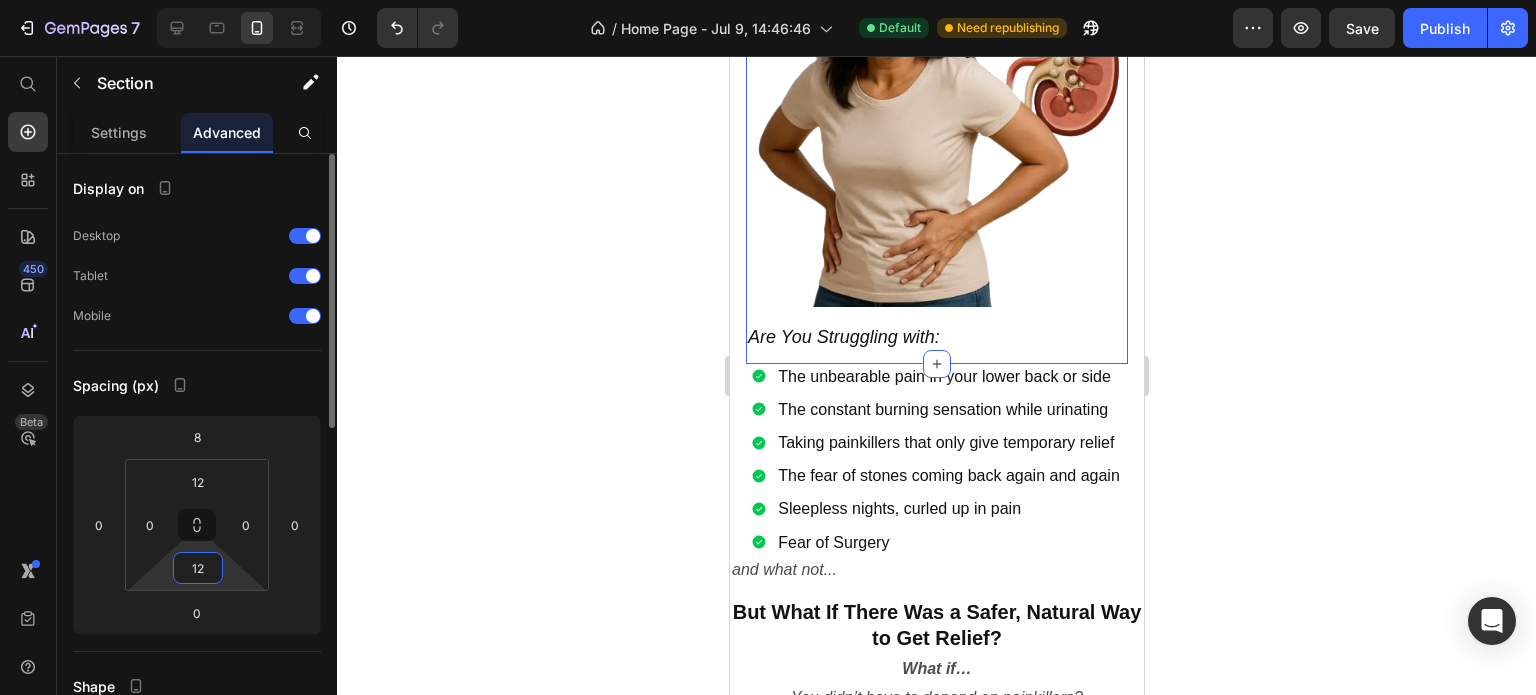 click on "12" at bounding box center (198, 568) 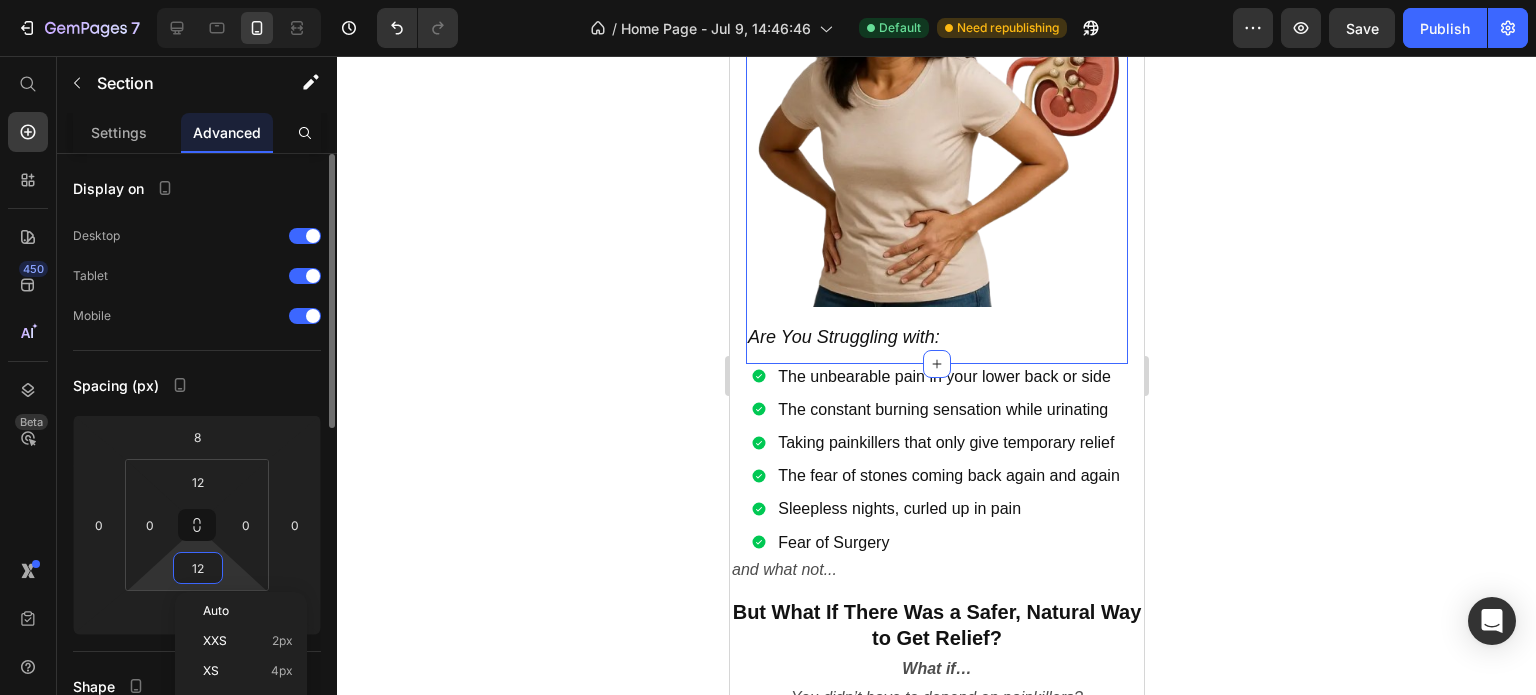type on "4" 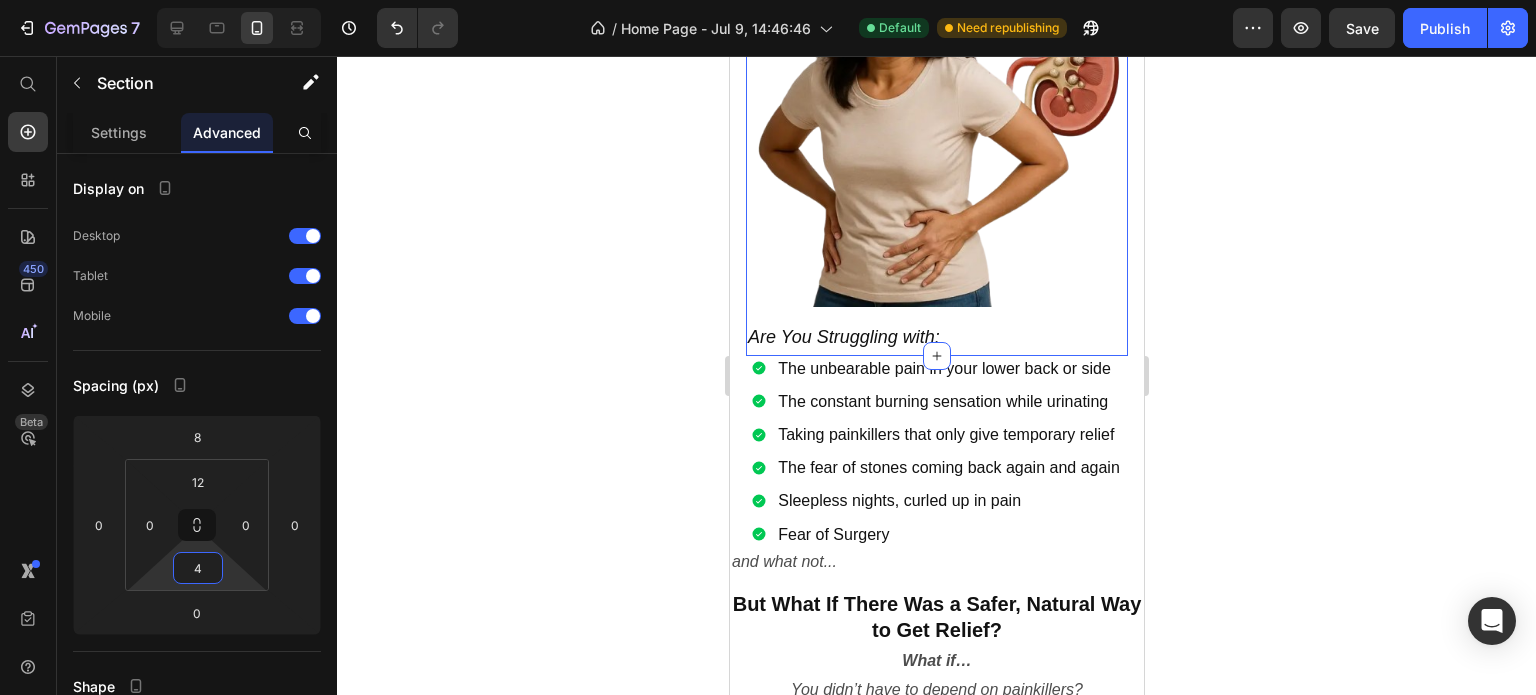 click 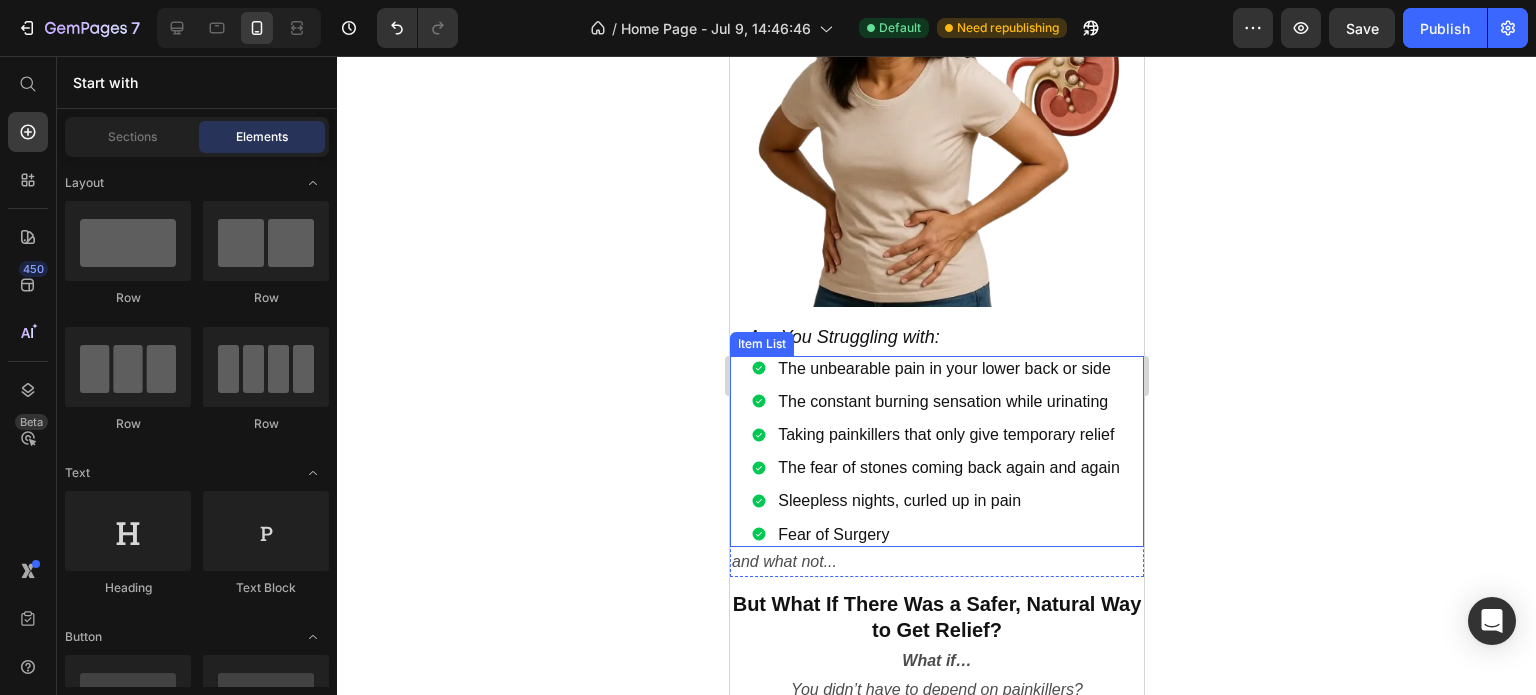 click on "The unbearable pain in your lower back or side" at bounding box center (948, 368) 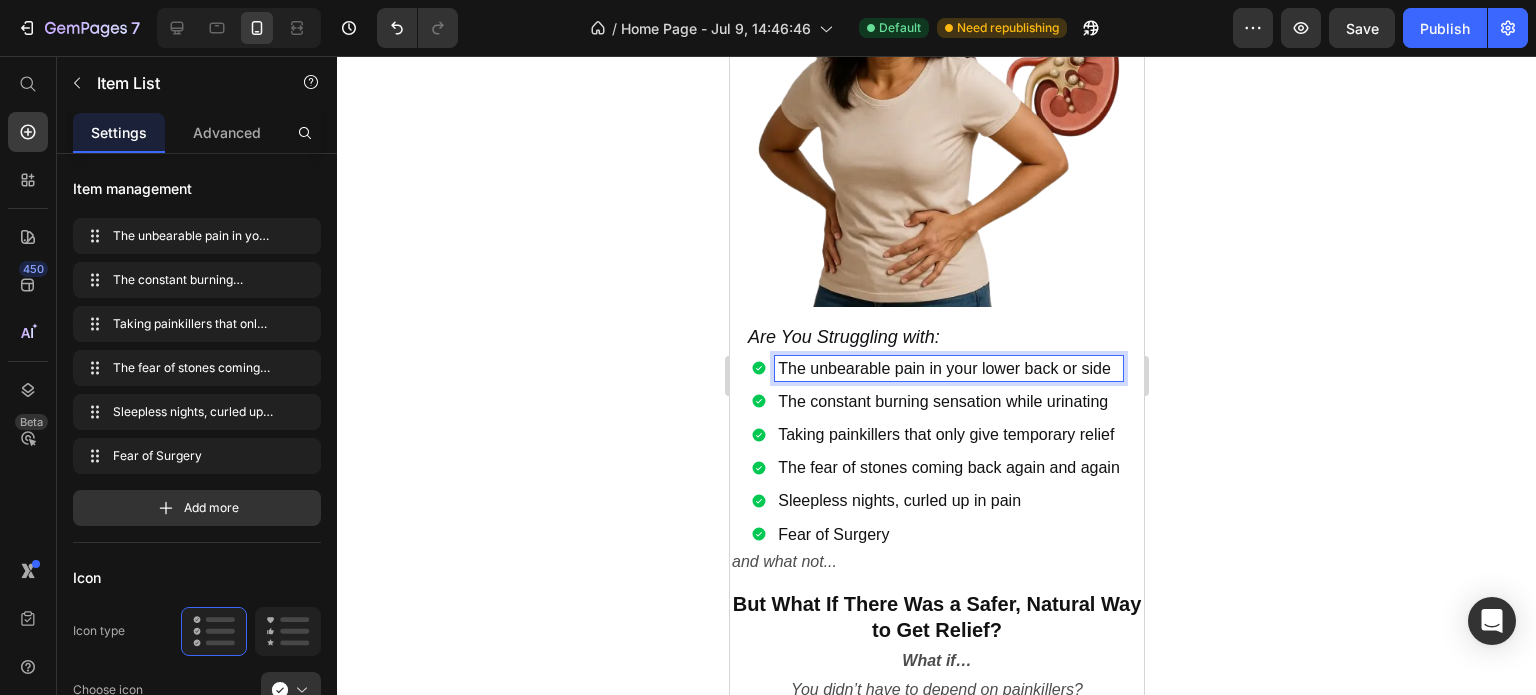 click on "The unbearable pain in your lower back or side" at bounding box center [948, 368] 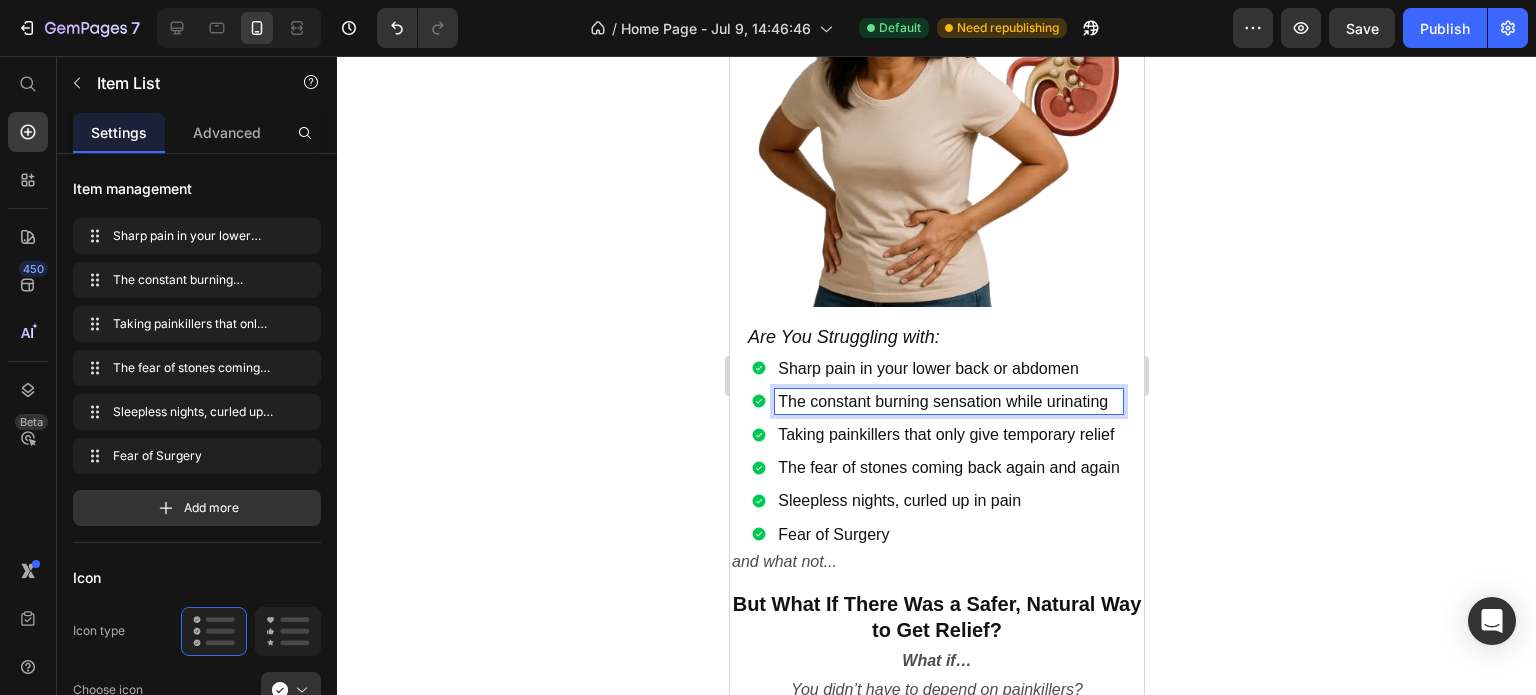 click on "The constant burning sensation while urinating" at bounding box center (948, 401) 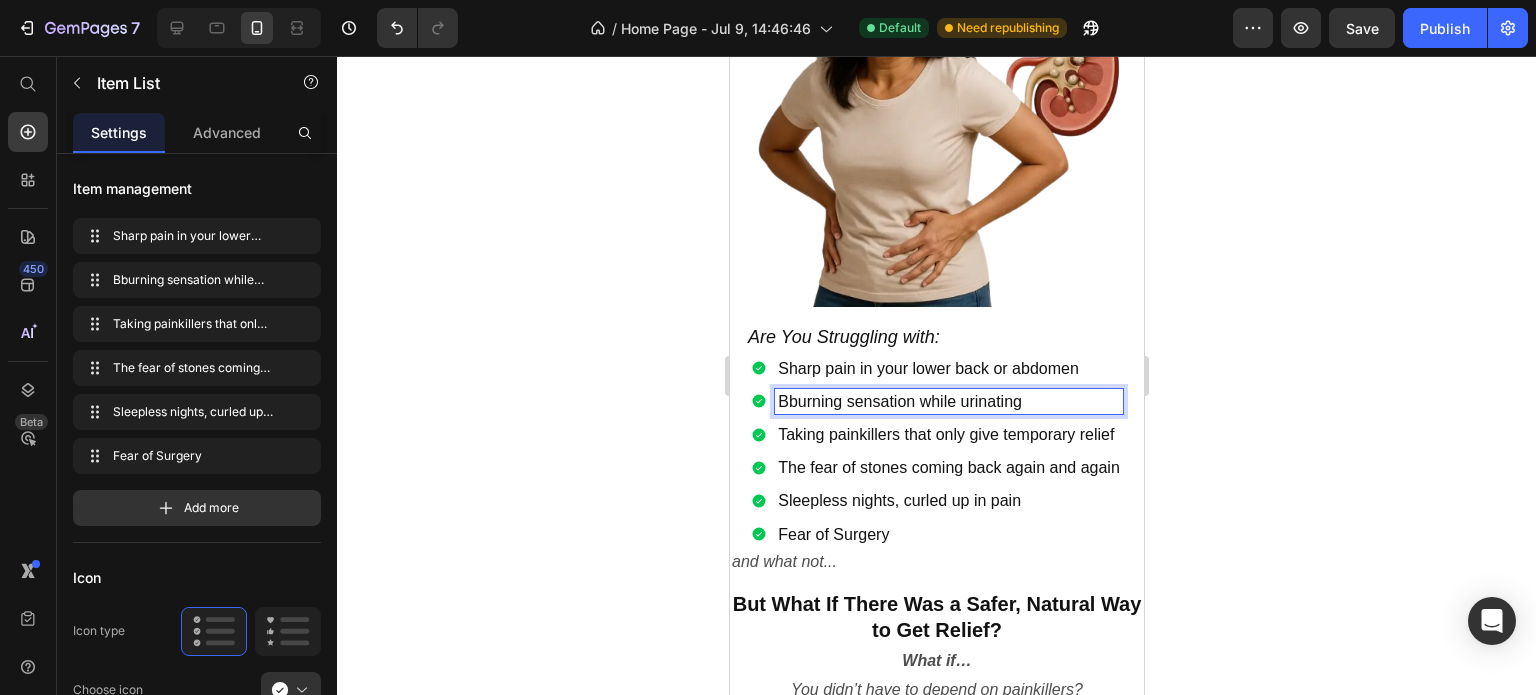 click on "Bburning sensation while urinating" at bounding box center [948, 401] 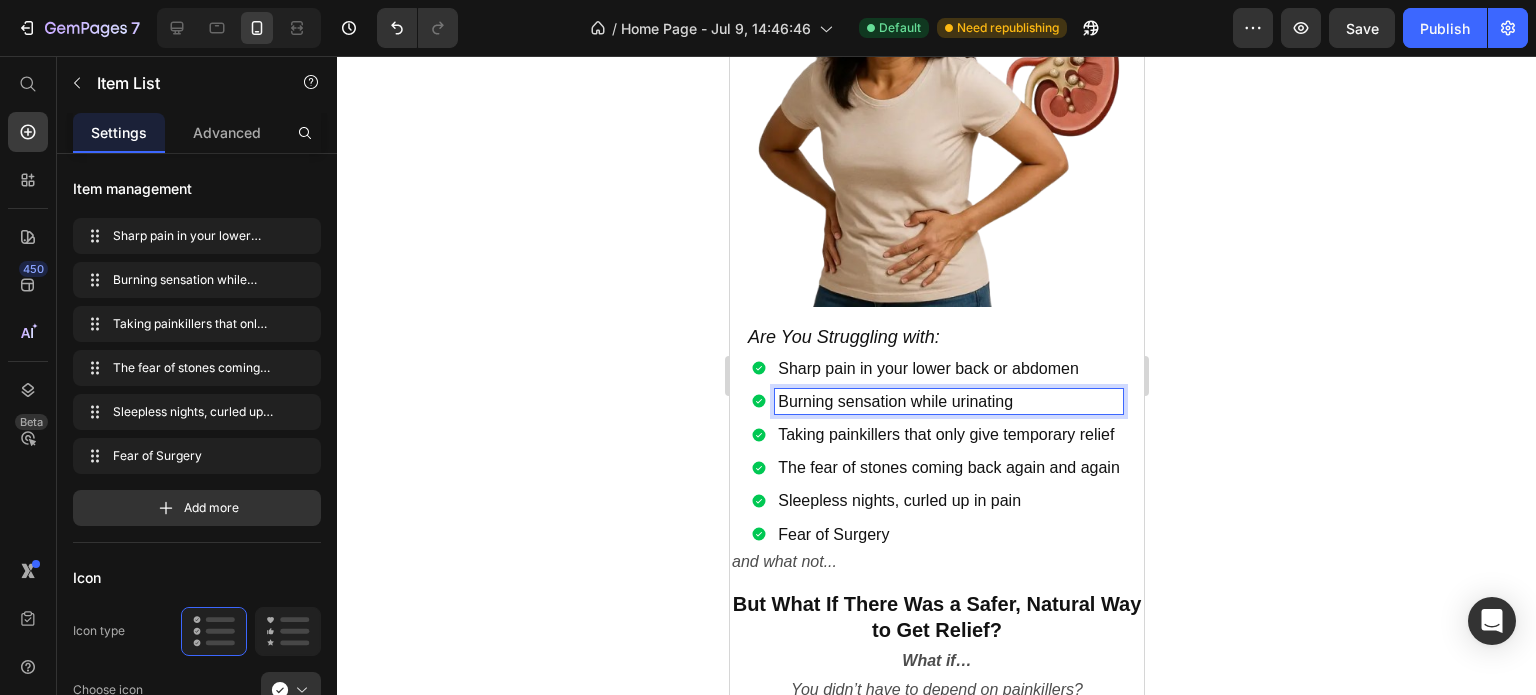 click 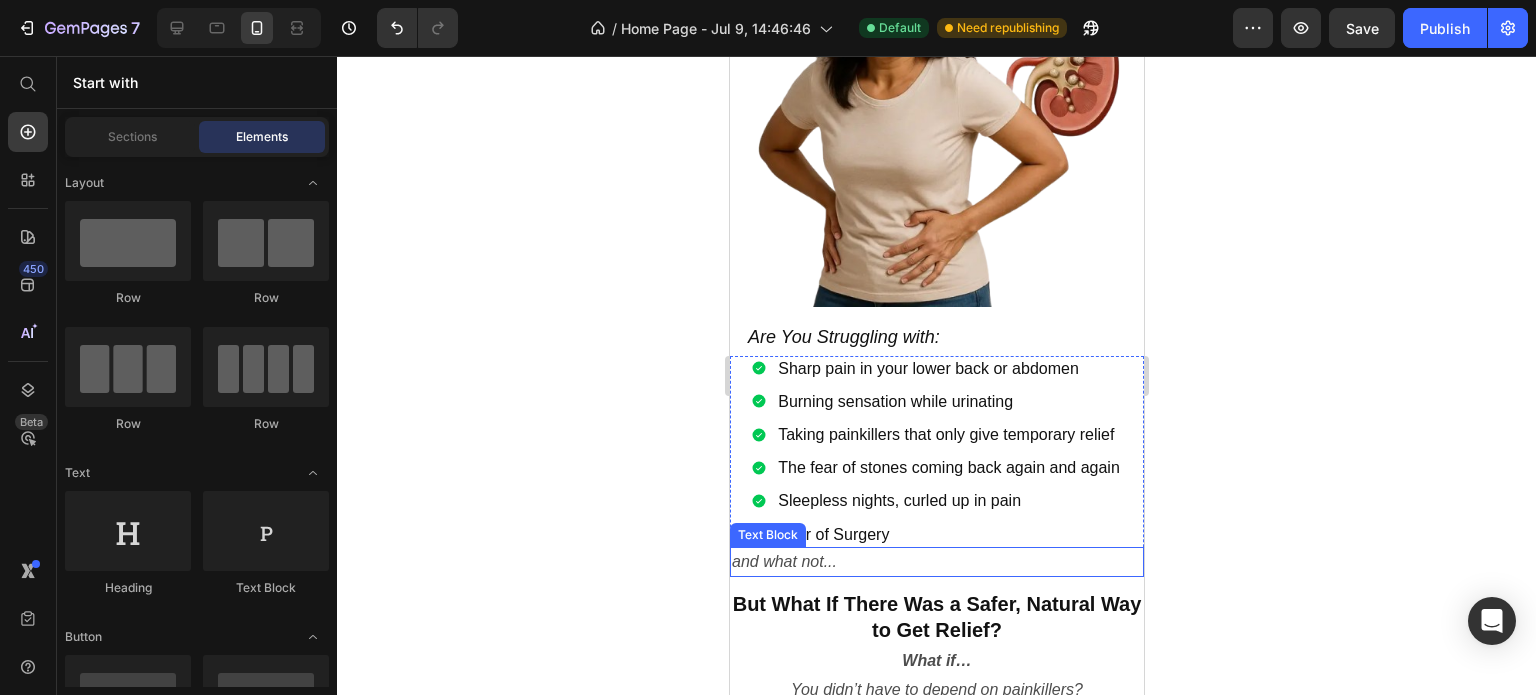 click on "and what not..." at bounding box center [783, 561] 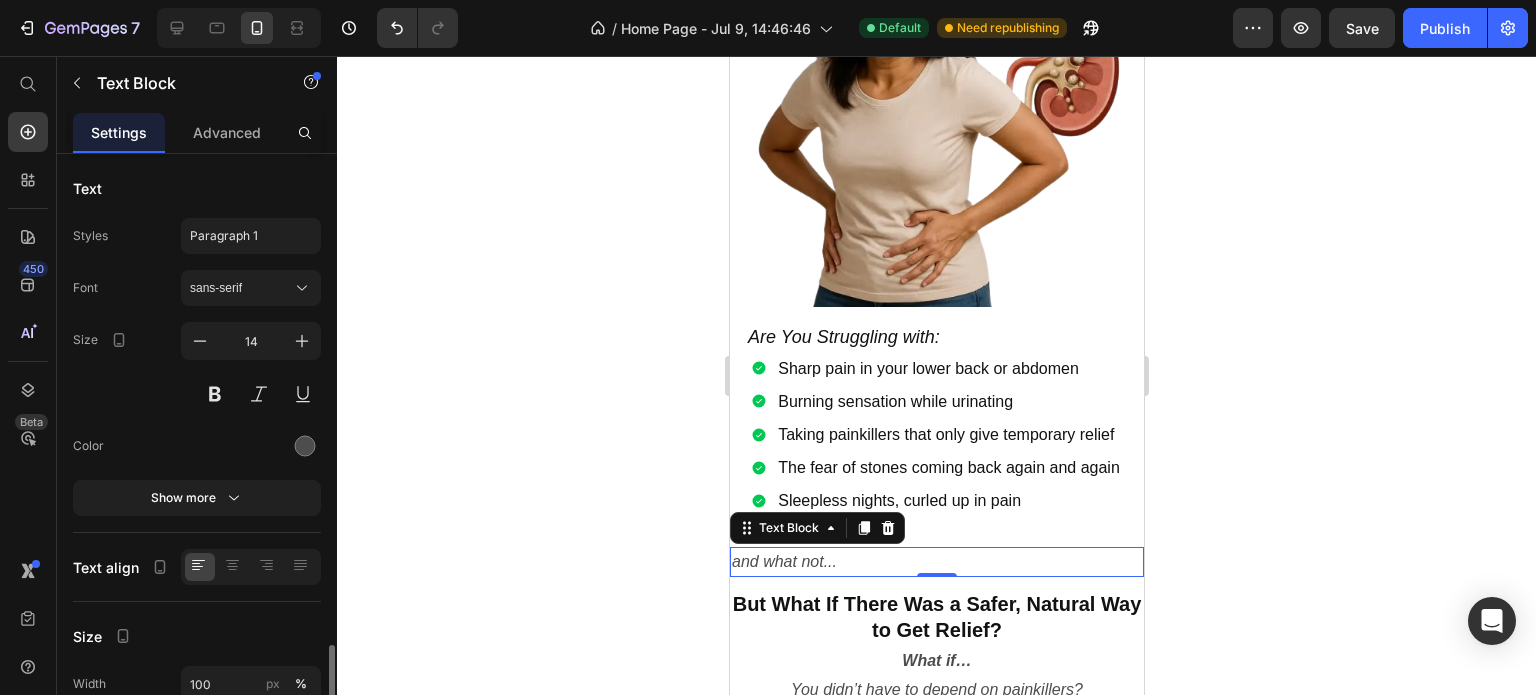 scroll, scrollTop: 294, scrollLeft: 0, axis: vertical 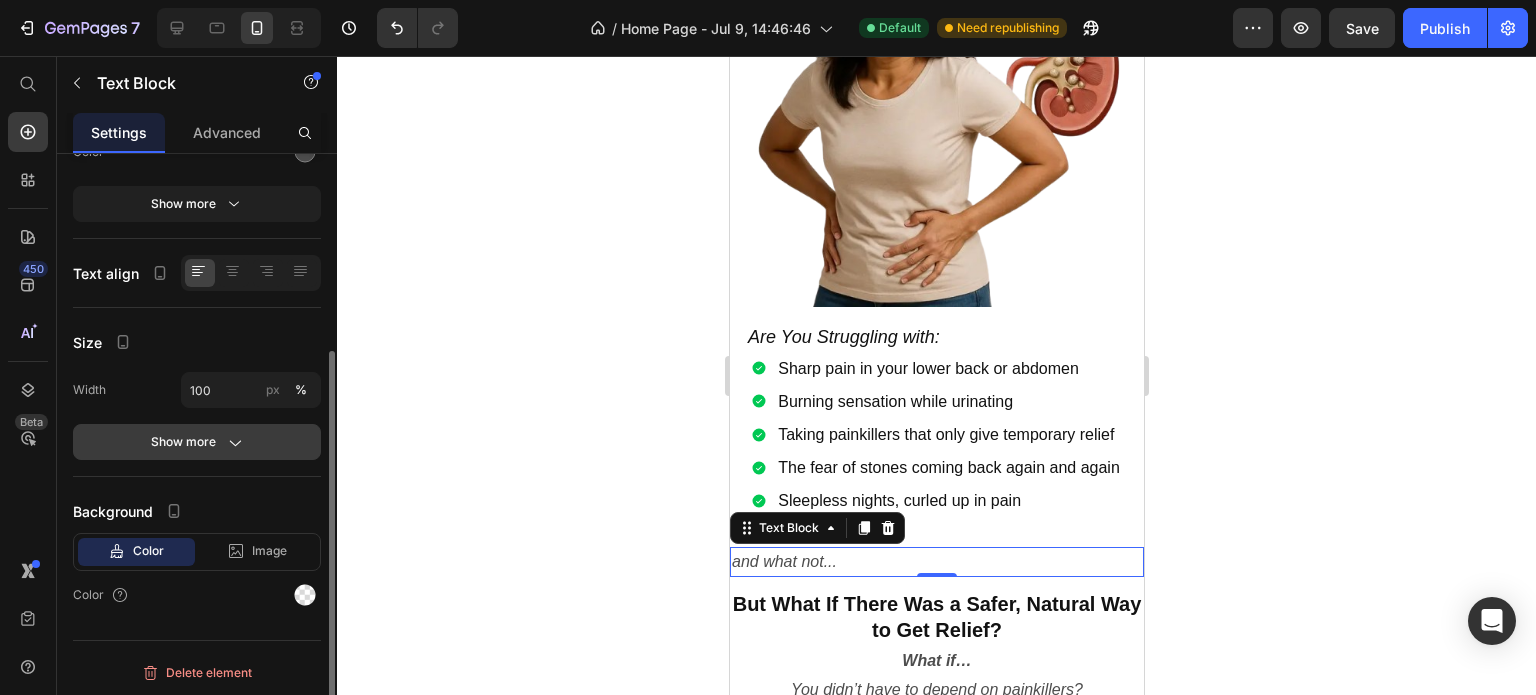 click 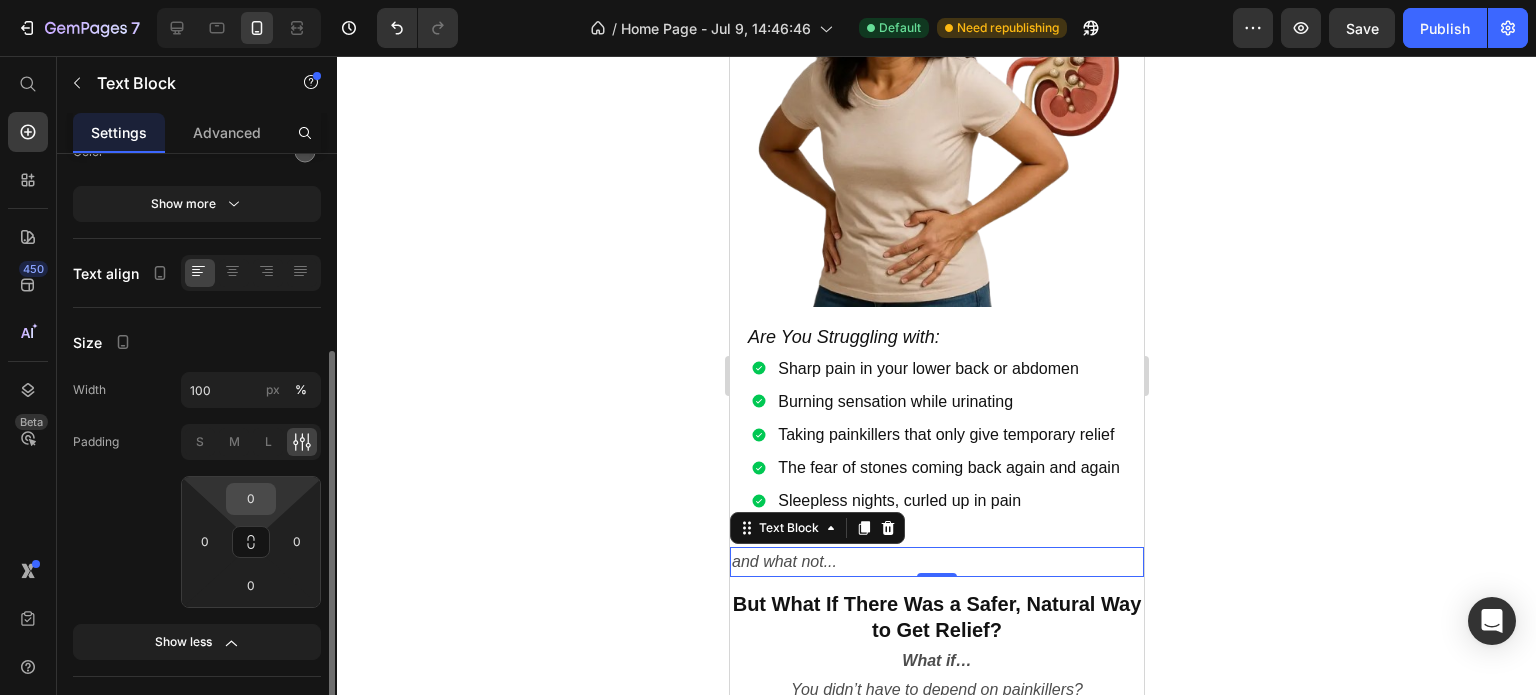 click on "0" at bounding box center [251, 499] 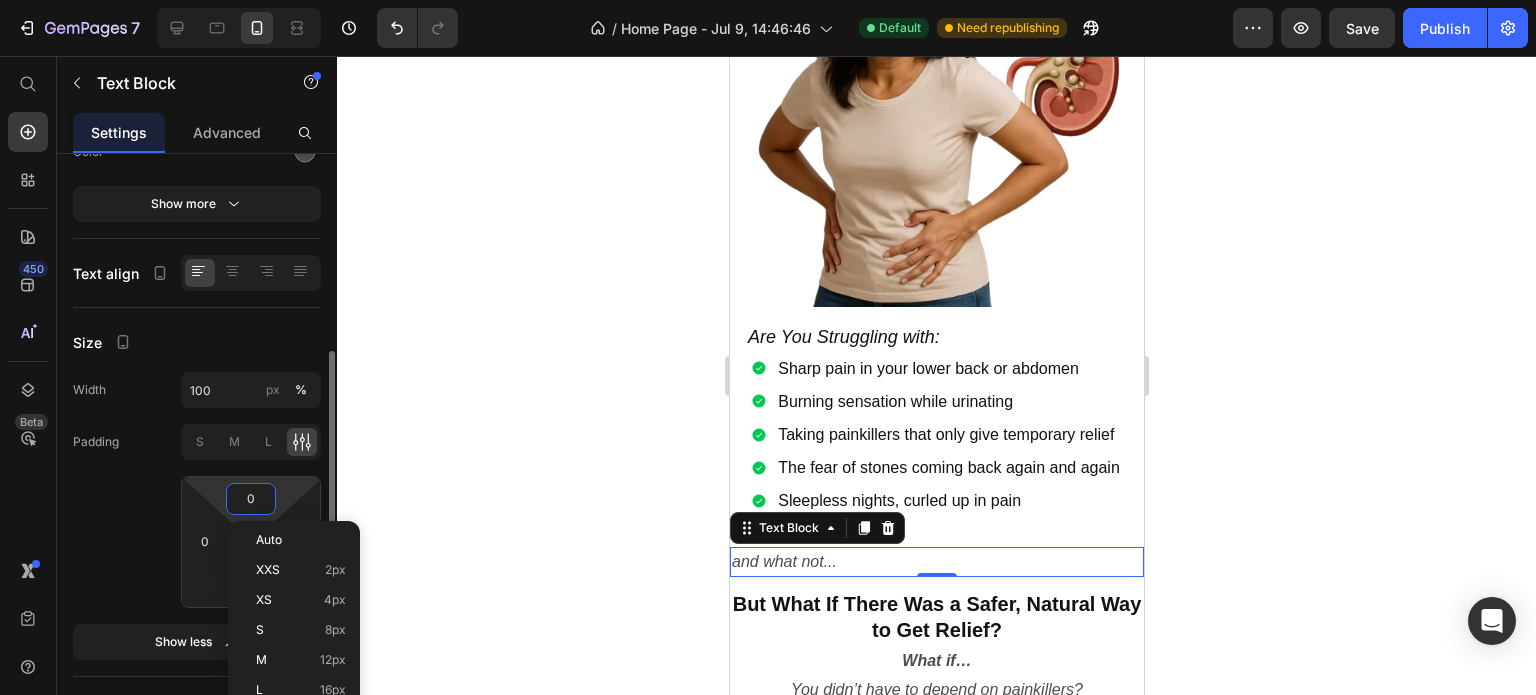 type on "8" 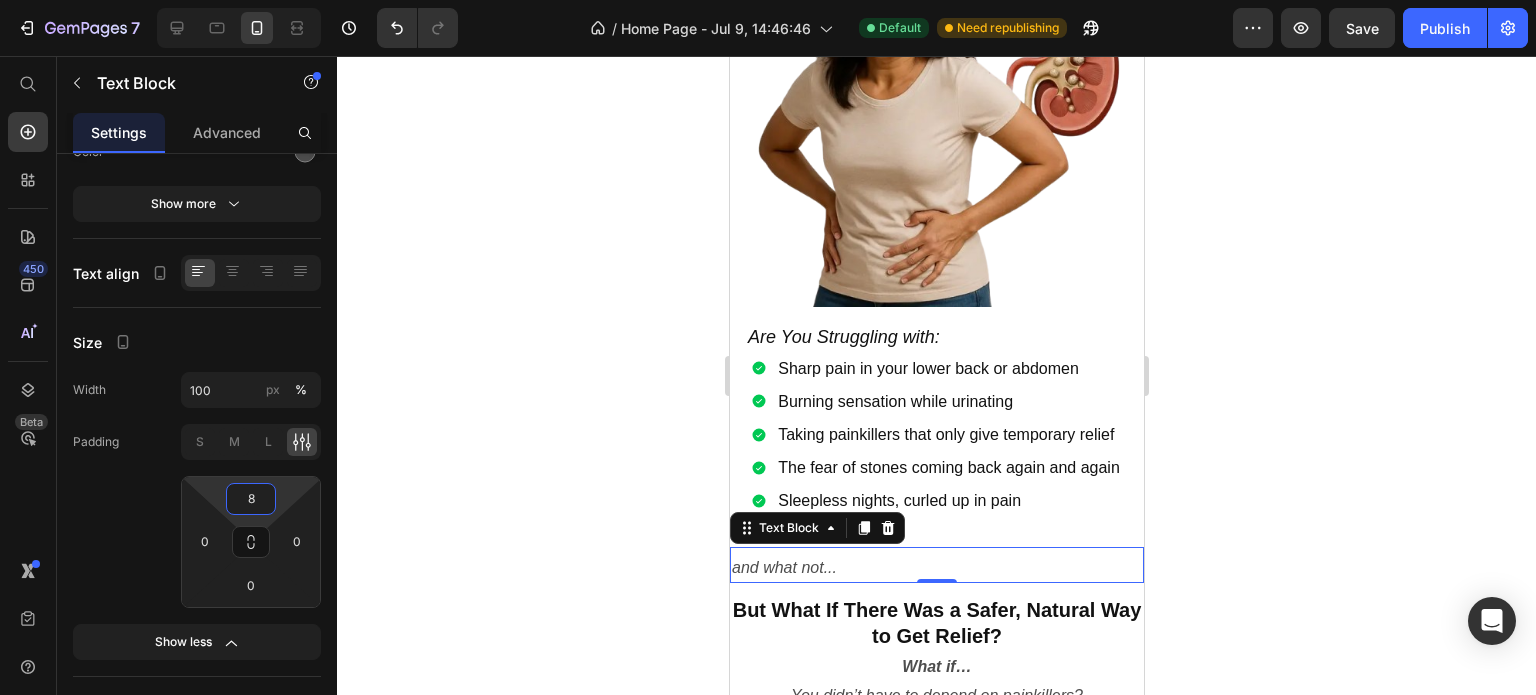 click 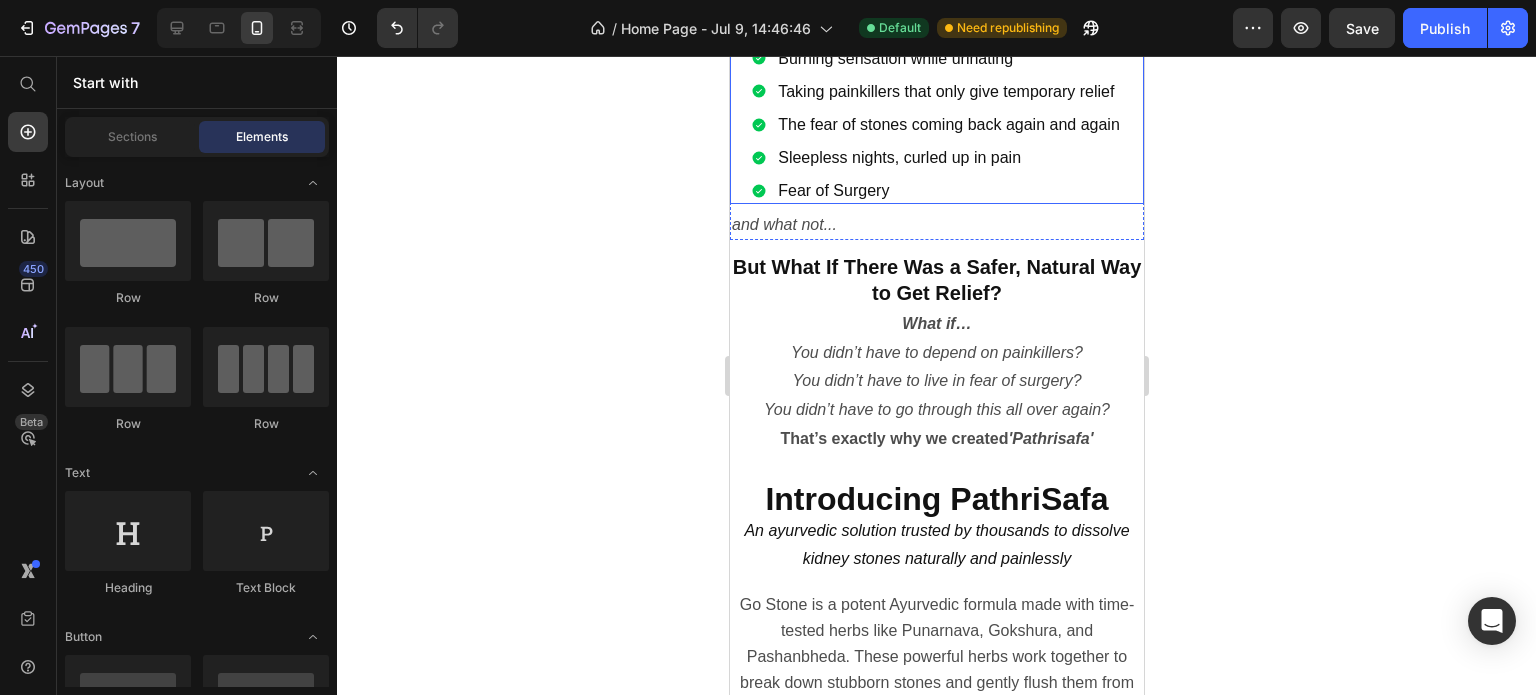 scroll, scrollTop: 1784, scrollLeft: 0, axis: vertical 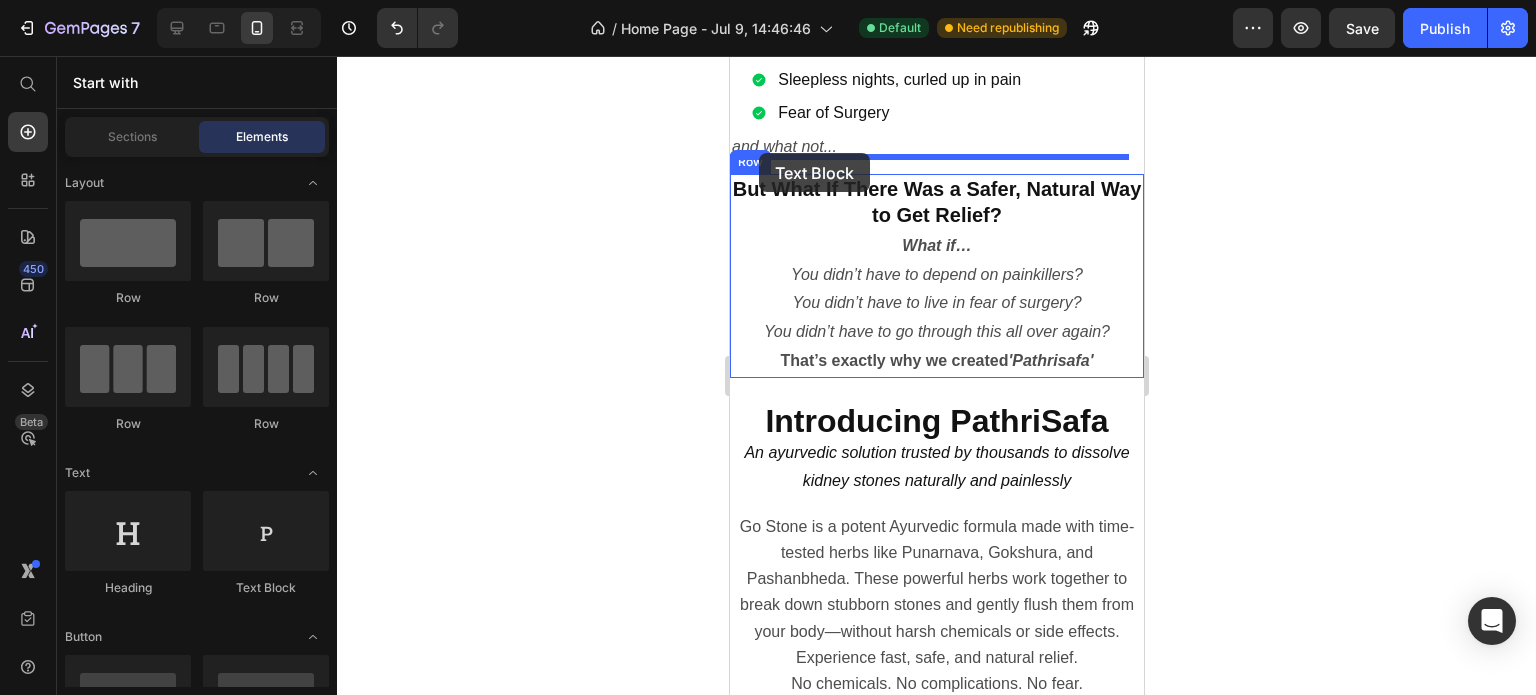 drag, startPoint x: 973, startPoint y: 586, endPoint x: 758, endPoint y: 153, distance: 483.43976 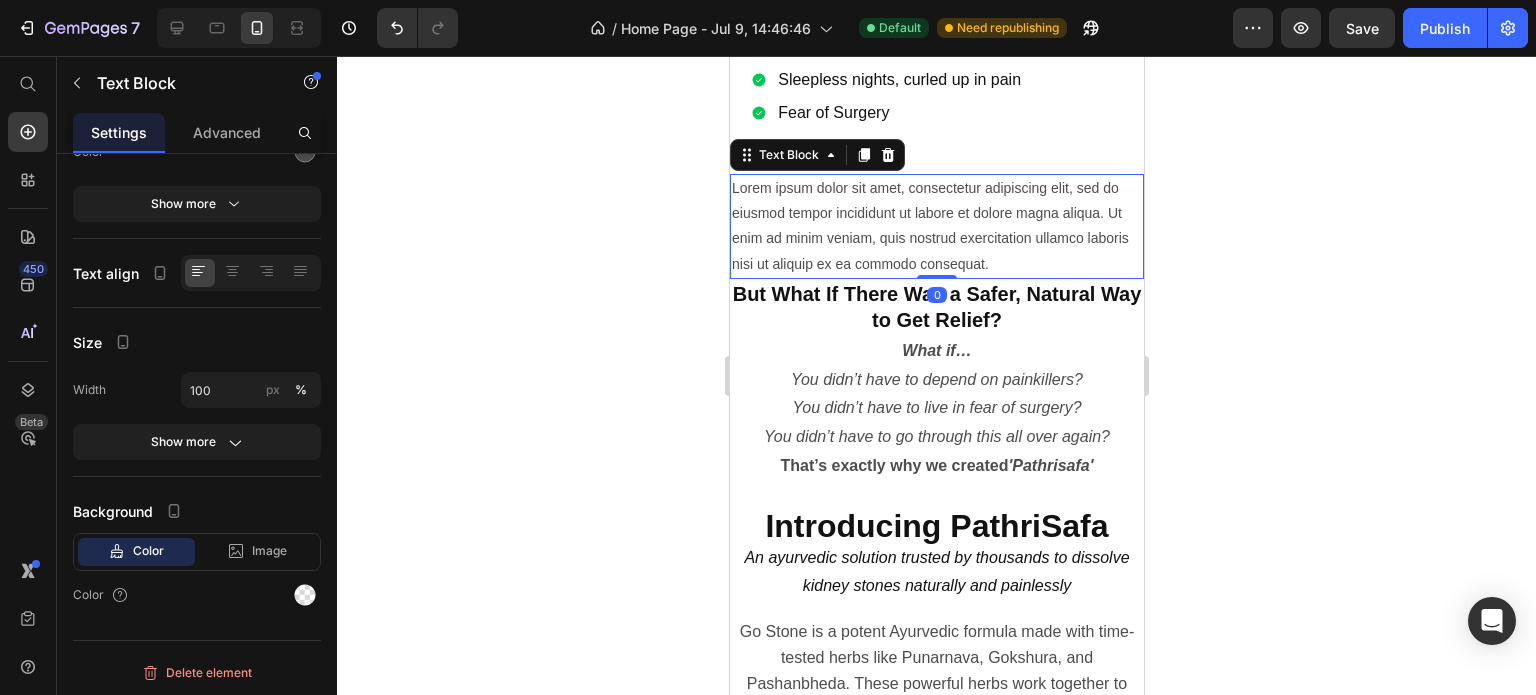 click on "Lorem ipsum dolor sit amet, consectetur adipiscing elit, sed do eiusmod tempor incididunt ut labore et dolore magna aliqua. Ut enim ad minim veniam, quis nostrud exercitation ullamco laboris nisi ut aliquip ex ea commodo consequat." at bounding box center (936, 226) 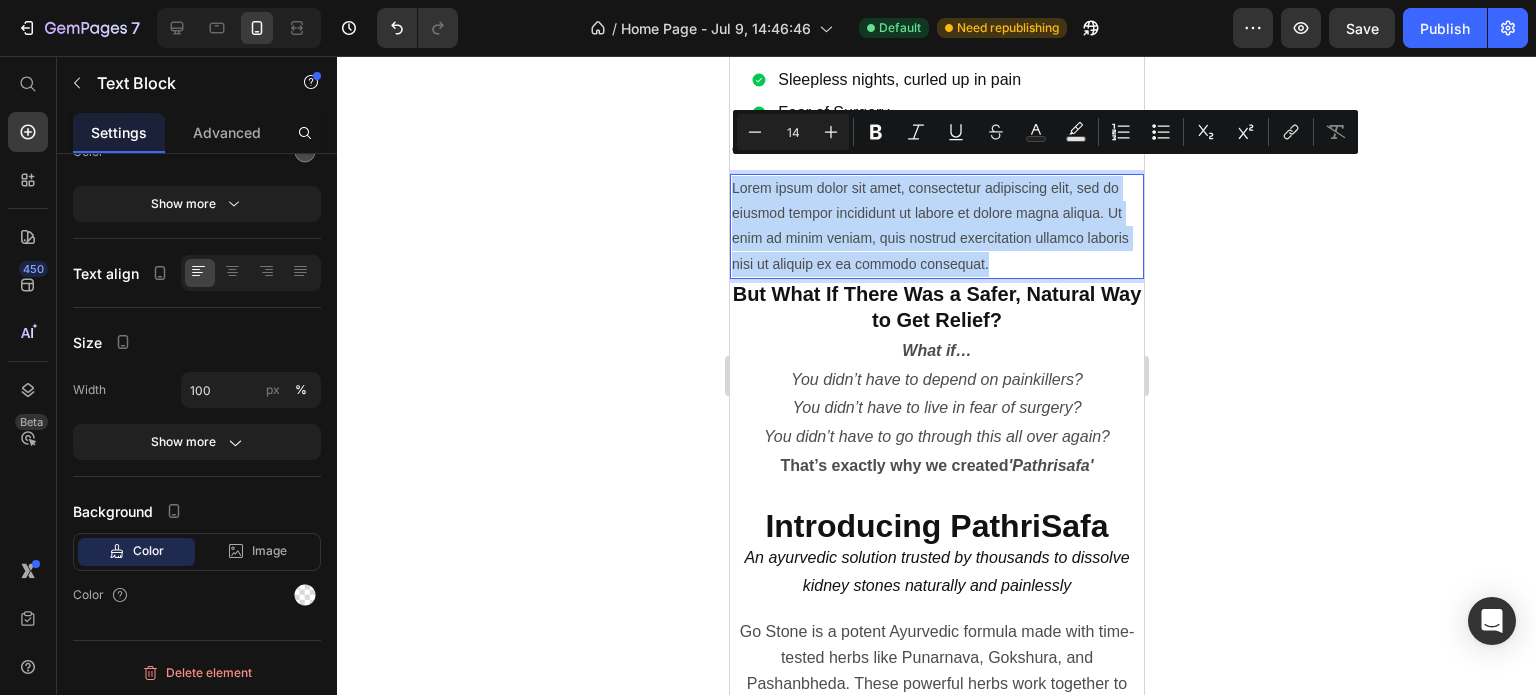 drag, startPoint x: 1065, startPoint y: 248, endPoint x: 726, endPoint y: 173, distance: 347.19736 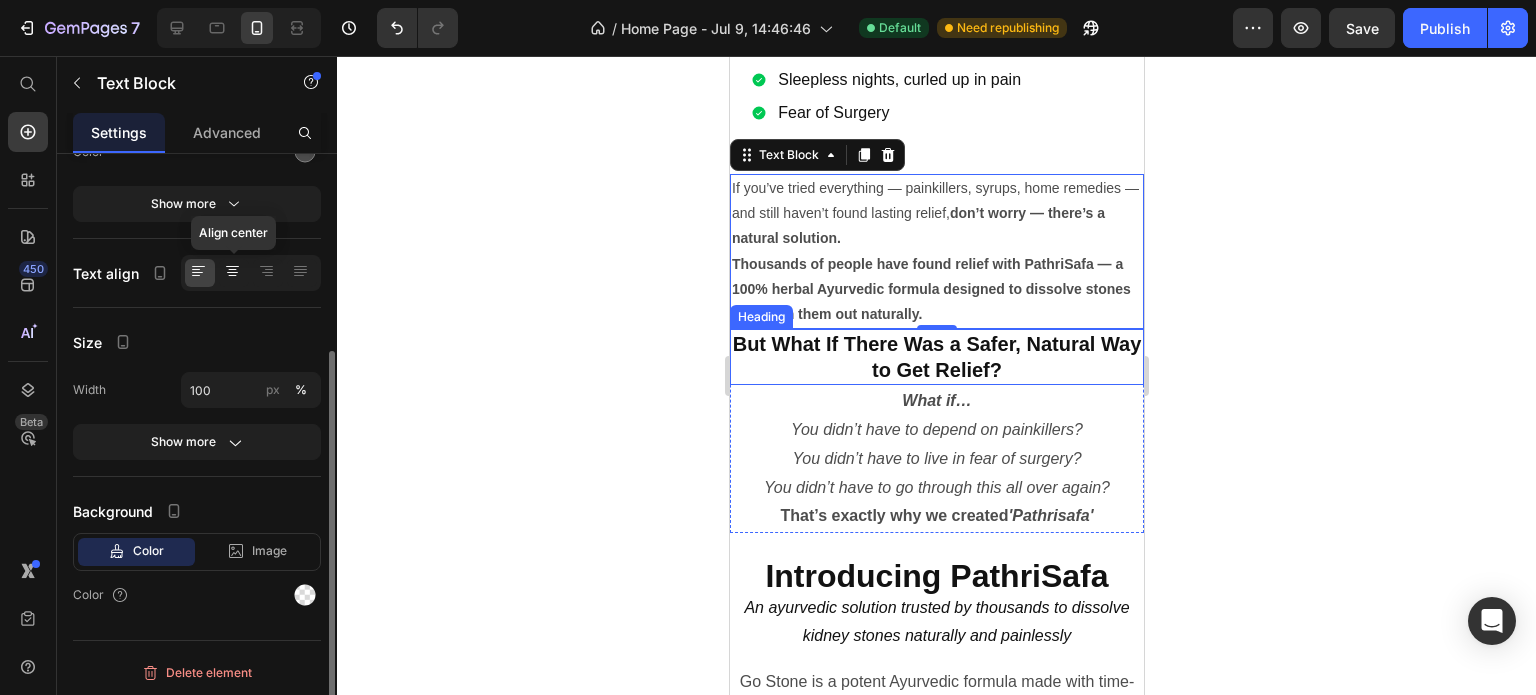 click 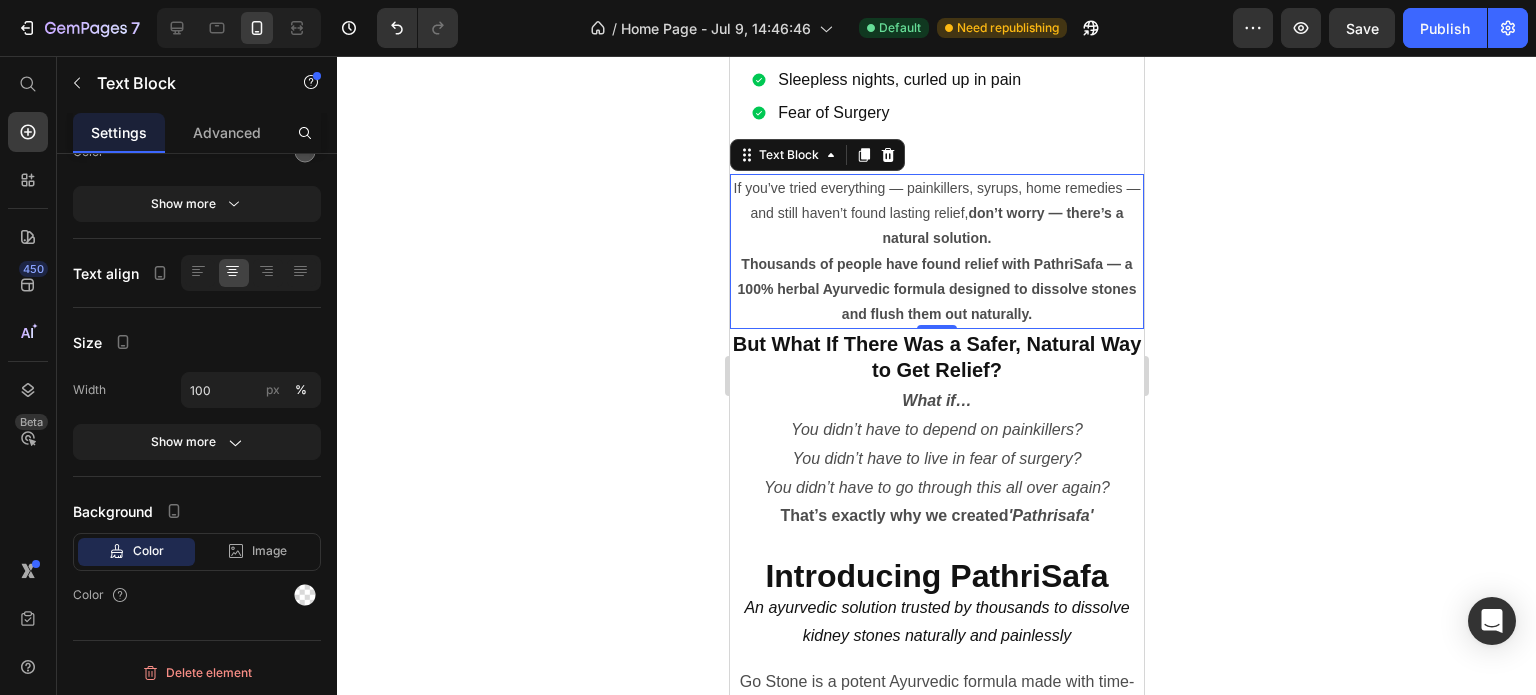 click 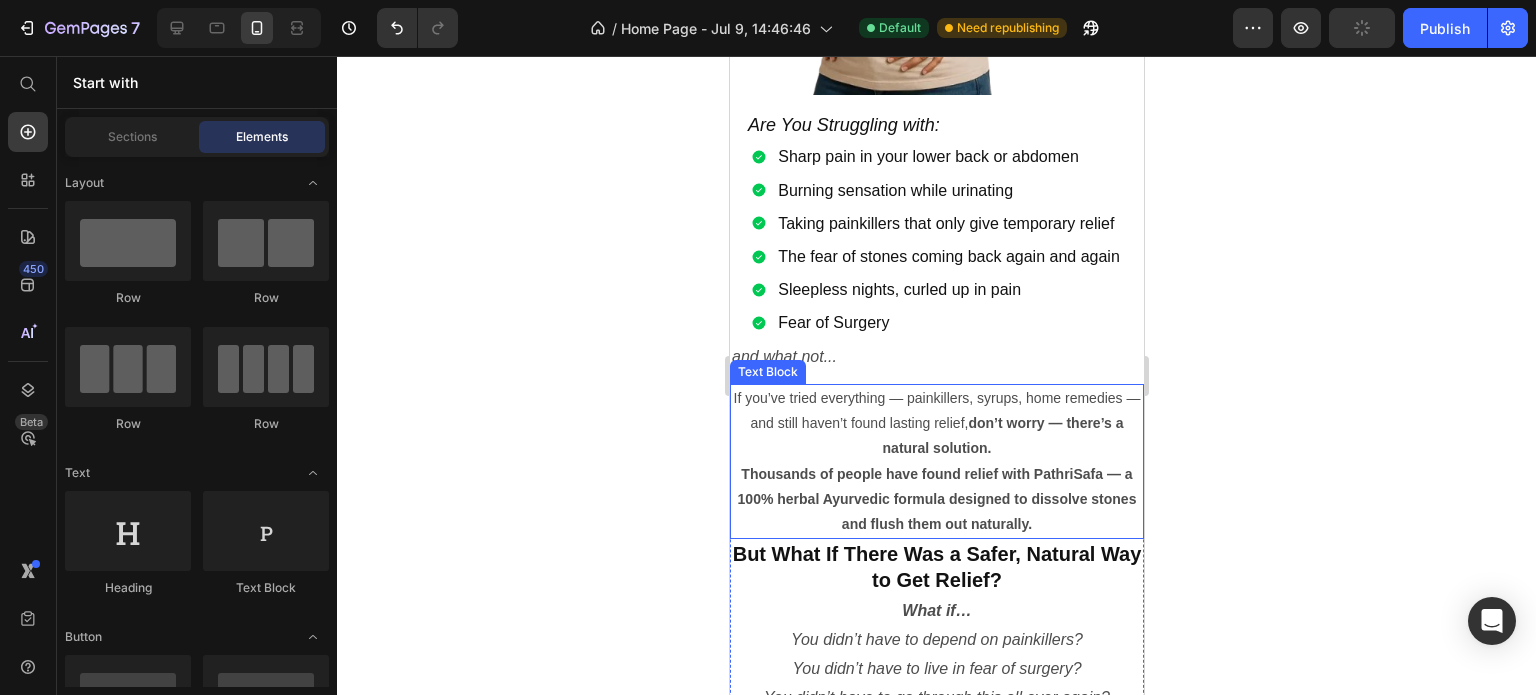 scroll, scrollTop: 1484, scrollLeft: 0, axis: vertical 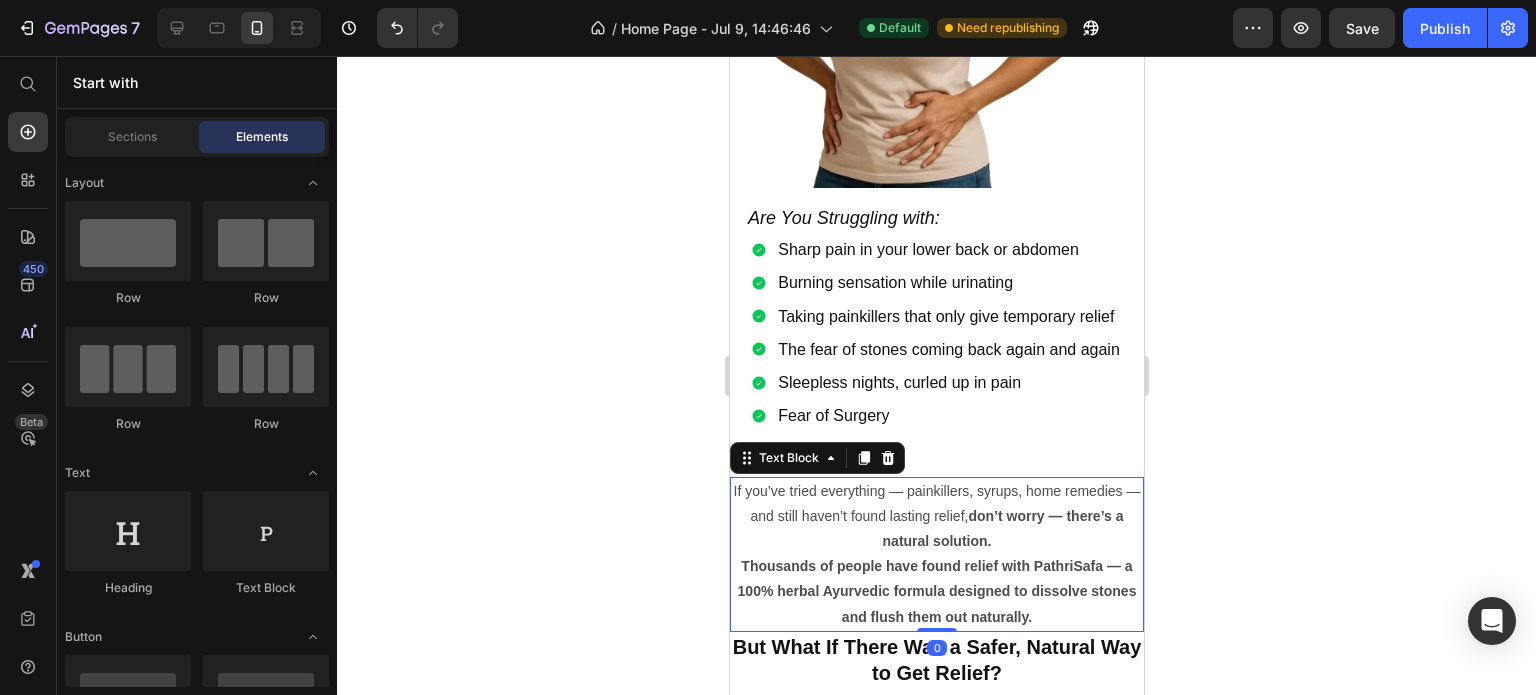 click on "Thousands of people have found relief with PathriSafa — a 100% herbal Ayurvedic formula designed to dissolve stones and flush them out naturally." at bounding box center (936, 592) 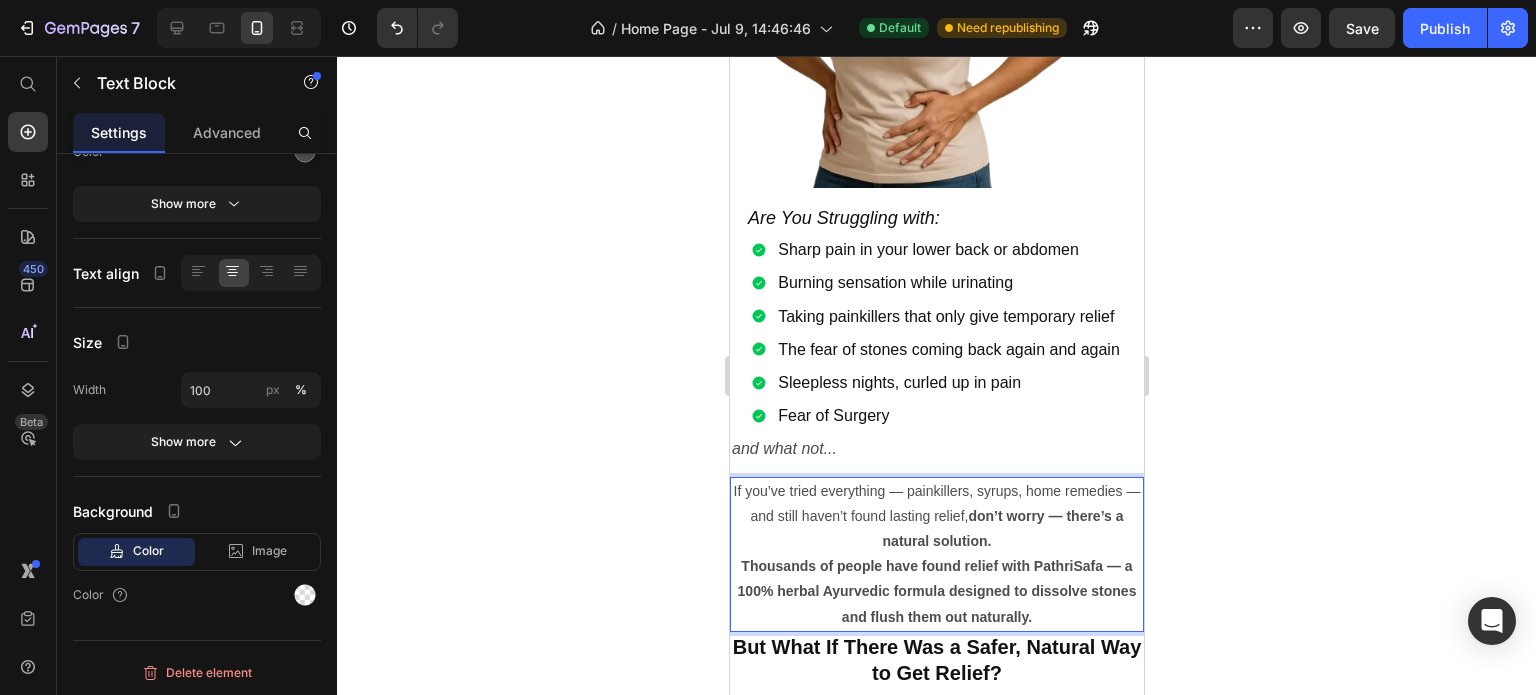 click on "Thousands of people have found relief with PathriSafa — a 100% herbal Ayurvedic formula designed to dissolve stones and flush them out naturally." at bounding box center [936, 591] 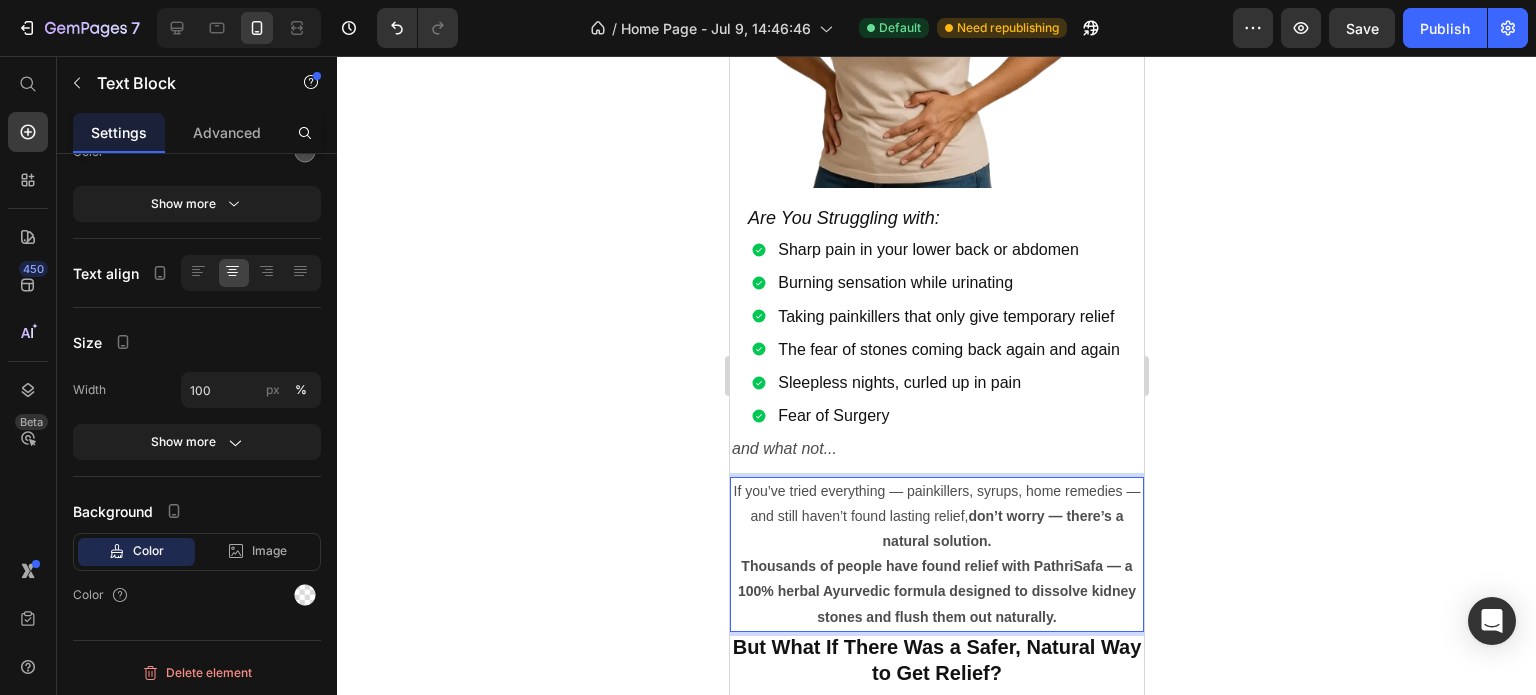 click on "If you’ve tried everything — painkillers, syrups, home remedies — and still haven’t found lasting relief,  don’t worry — there’s a natural solution." at bounding box center (936, 517) 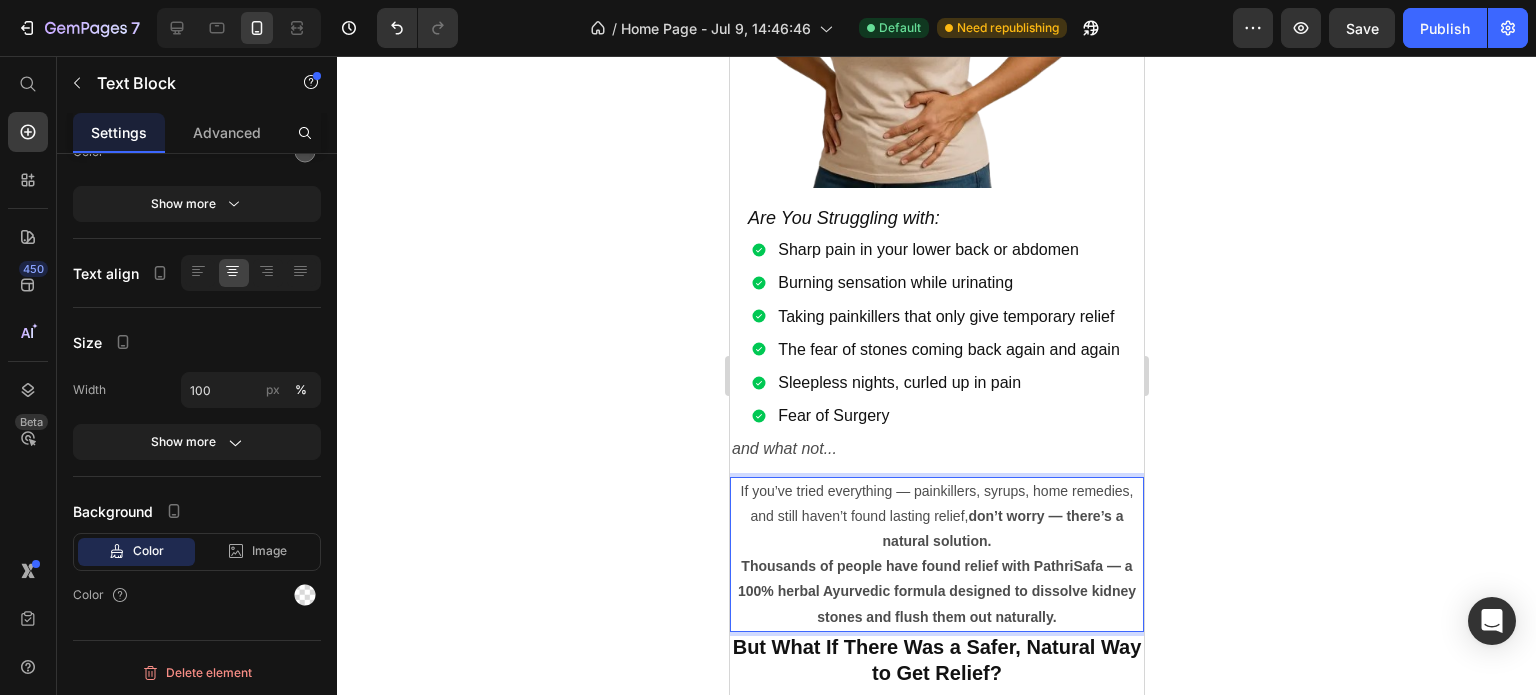 click on "don’t worry — there’s a natural solution." at bounding box center [1002, 528] 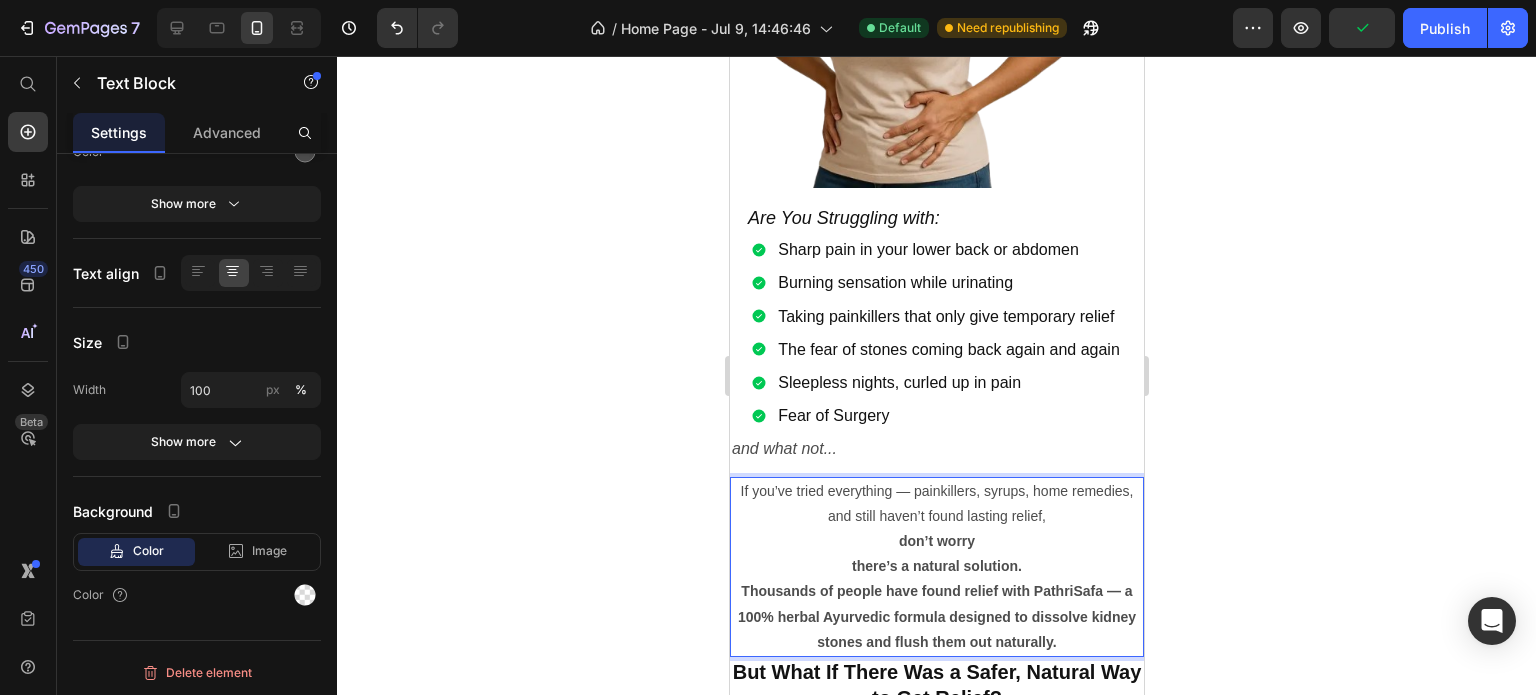 click on "there’s a natural solution." at bounding box center [936, 566] 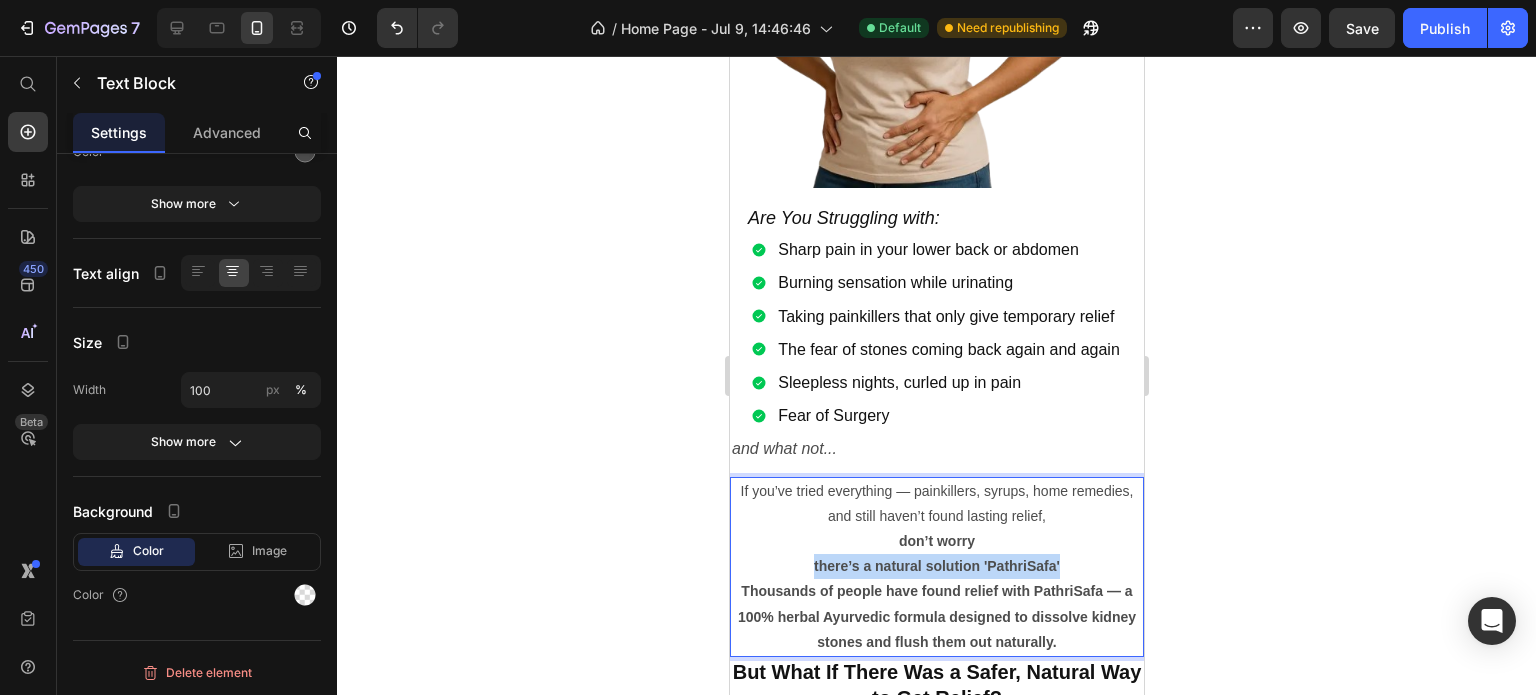 drag, startPoint x: 1058, startPoint y: 545, endPoint x: 803, endPoint y: 546, distance: 255.00197 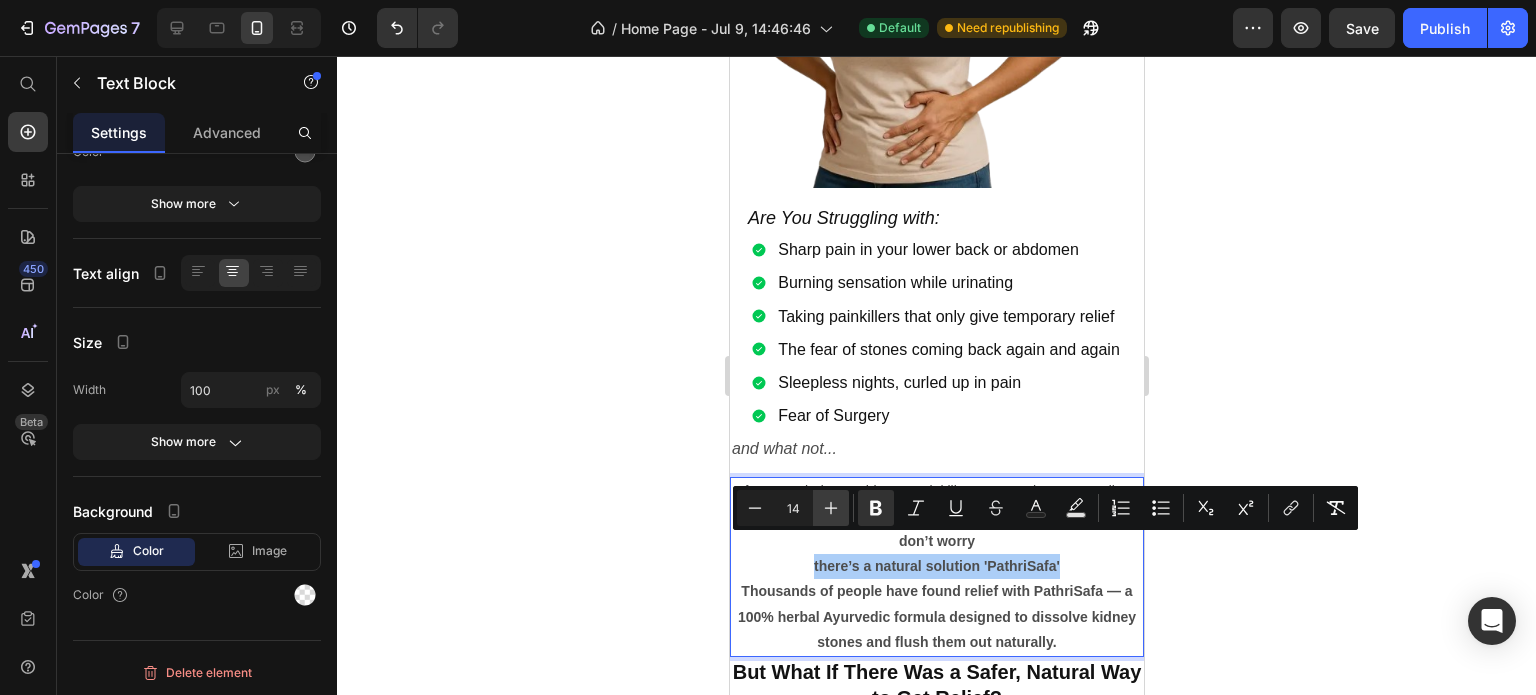 click 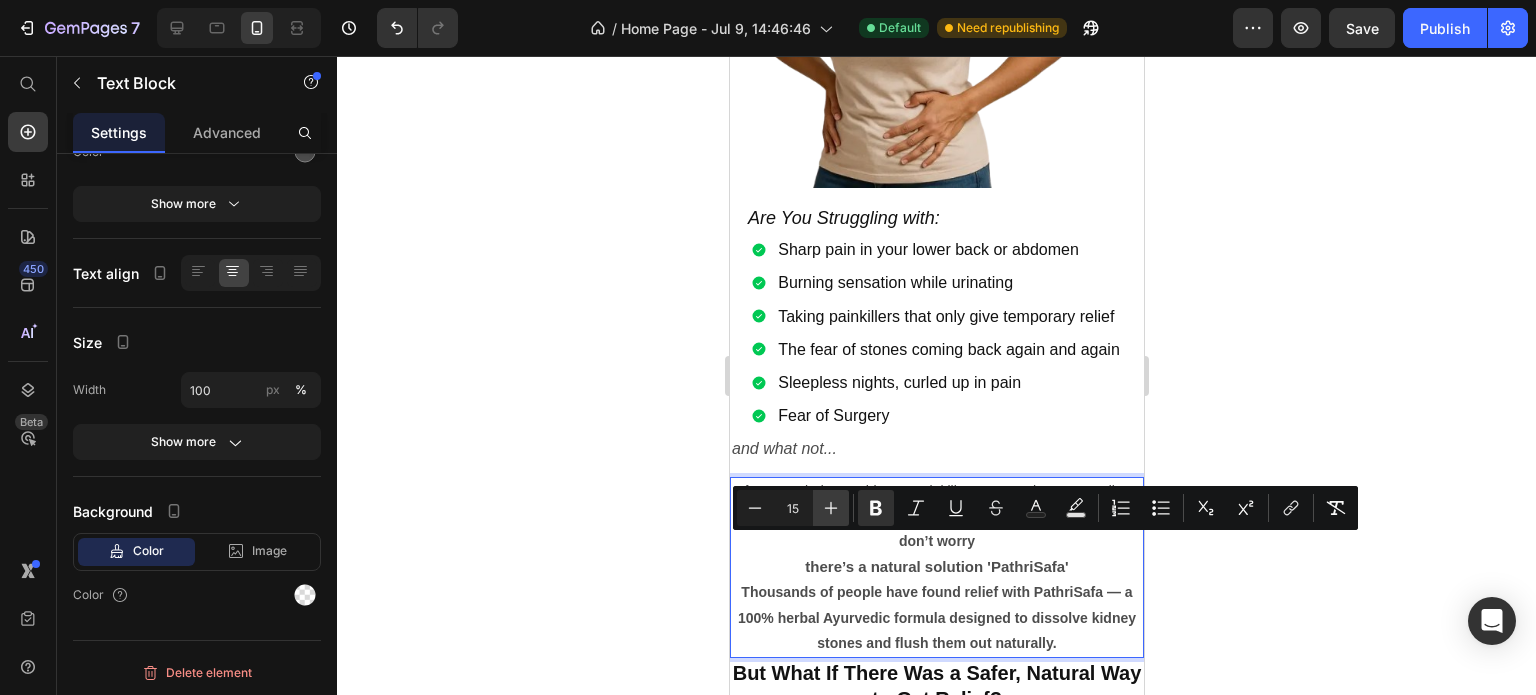 click 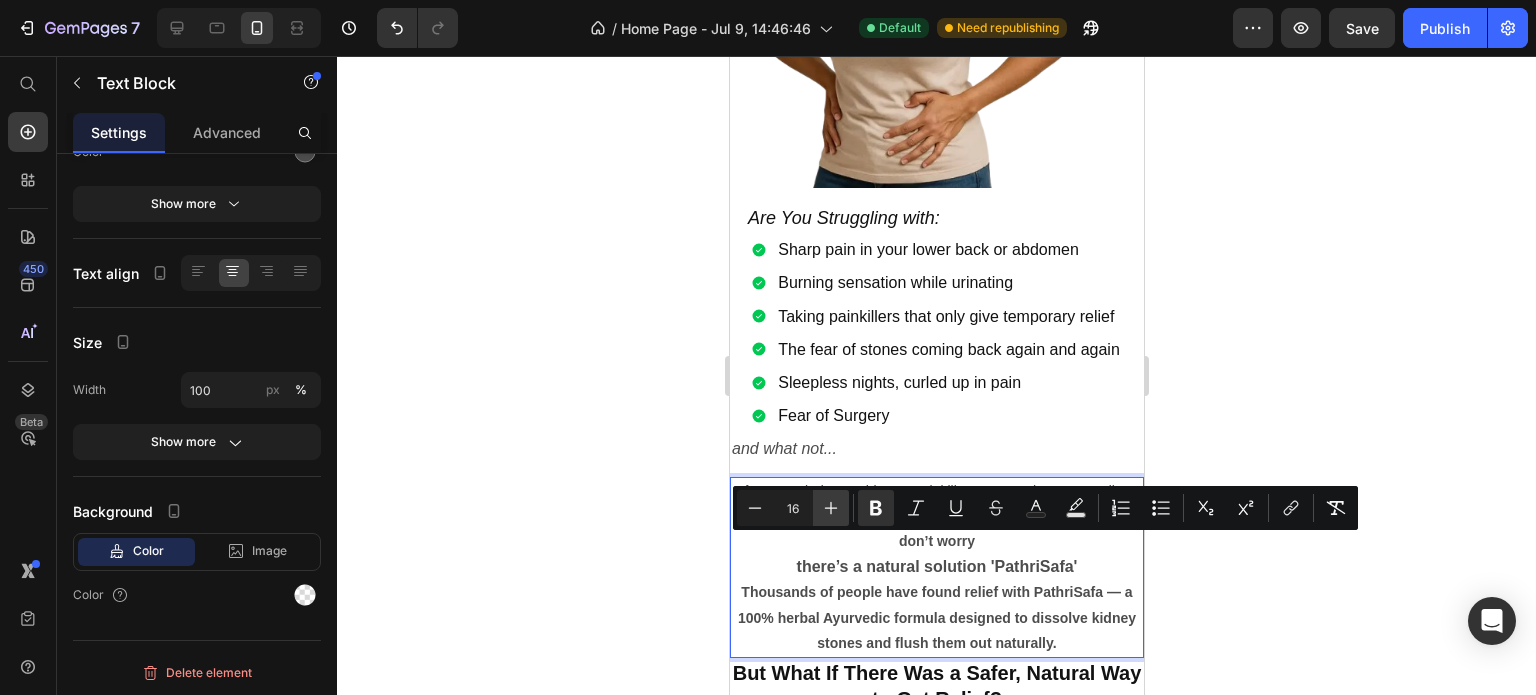 click 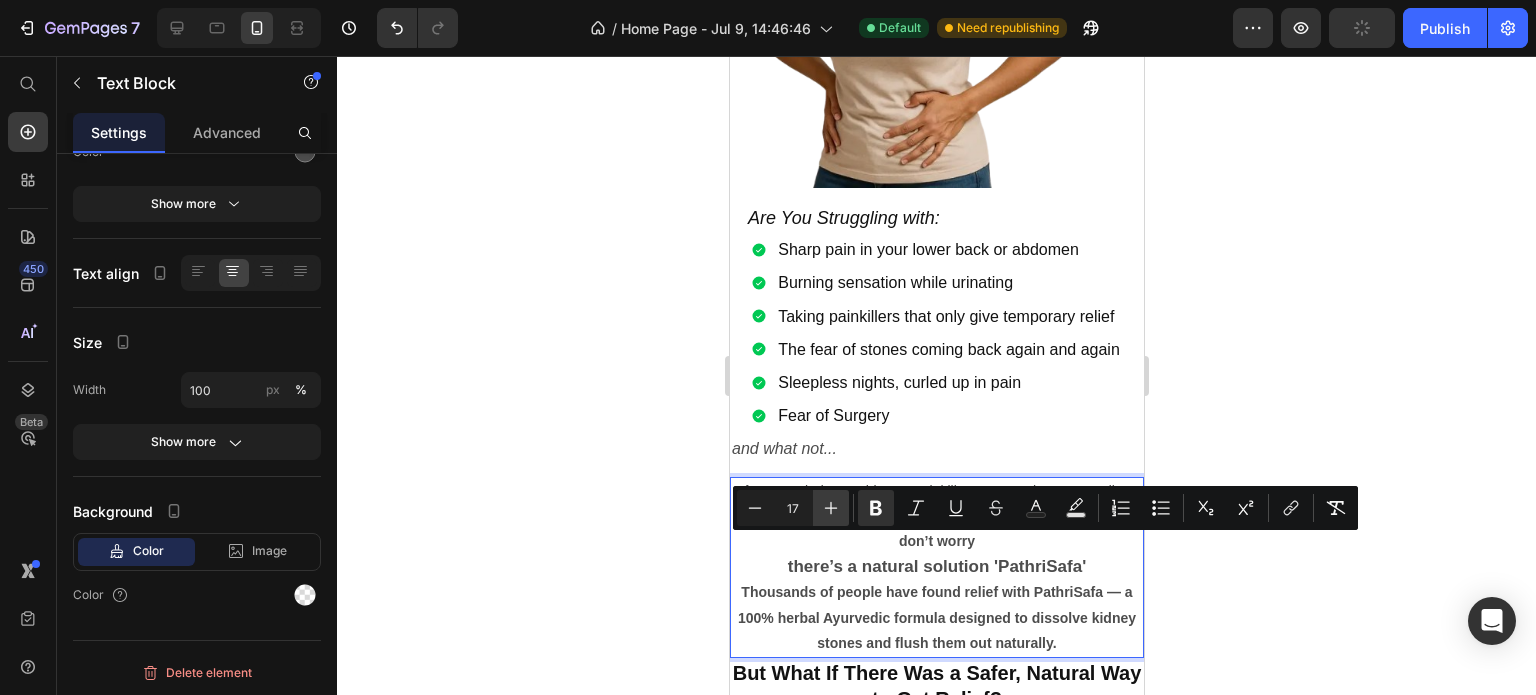 click 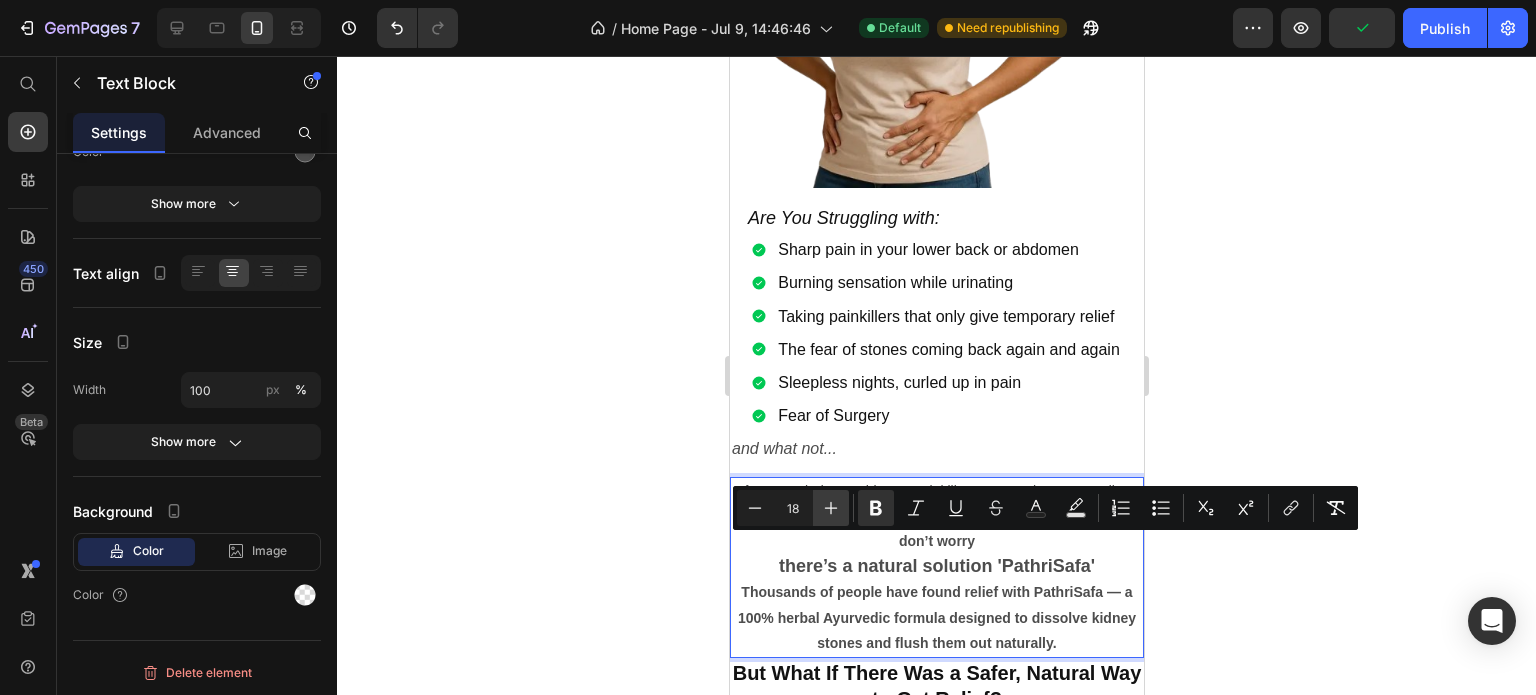 click 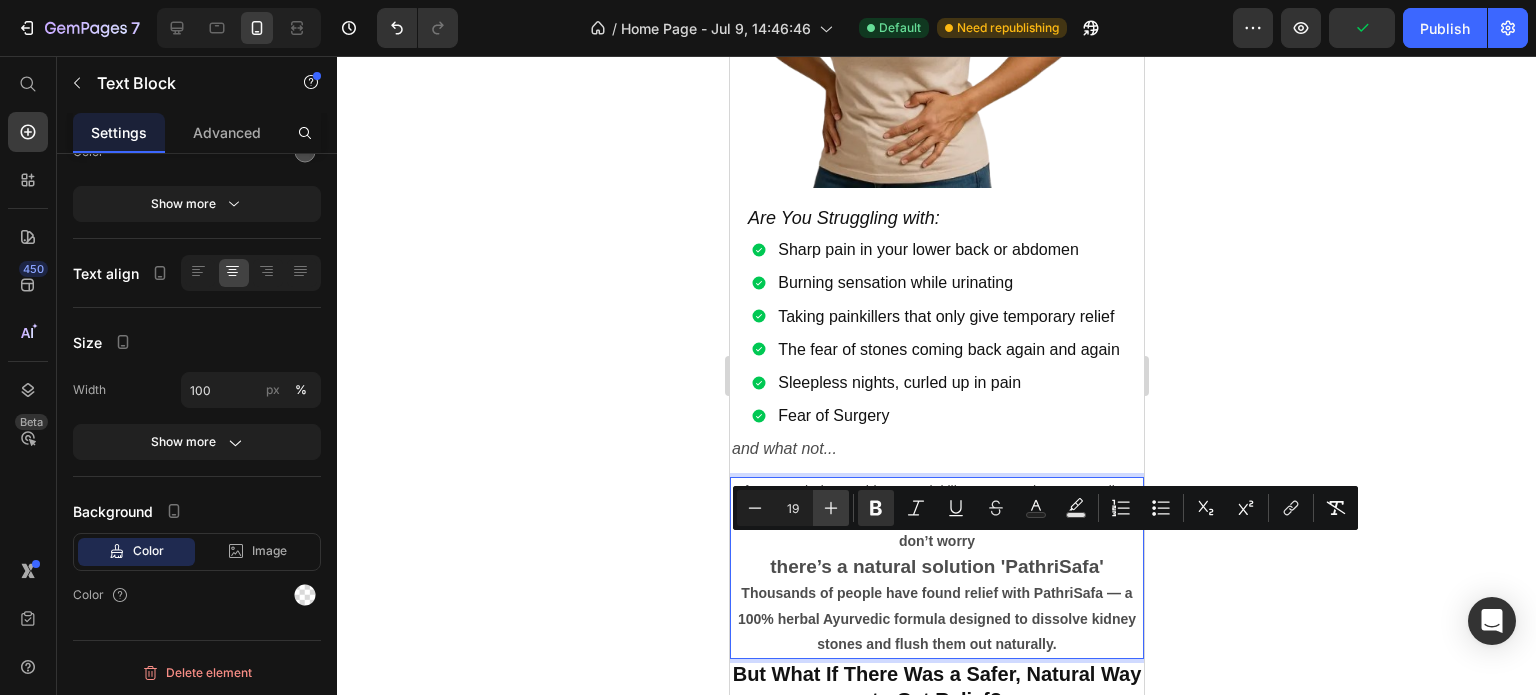 click 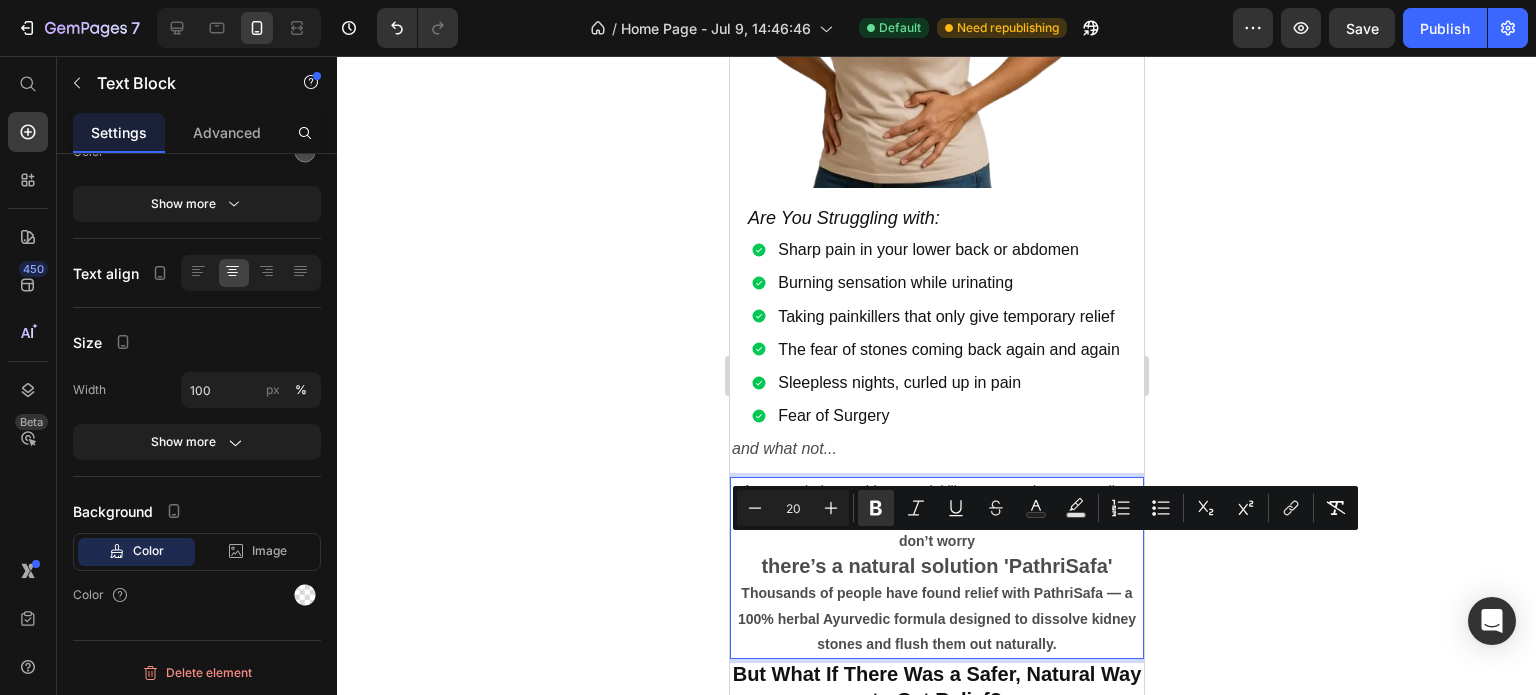 click on "there’s a natural solution 'PathriSafa'" at bounding box center [935, 566] 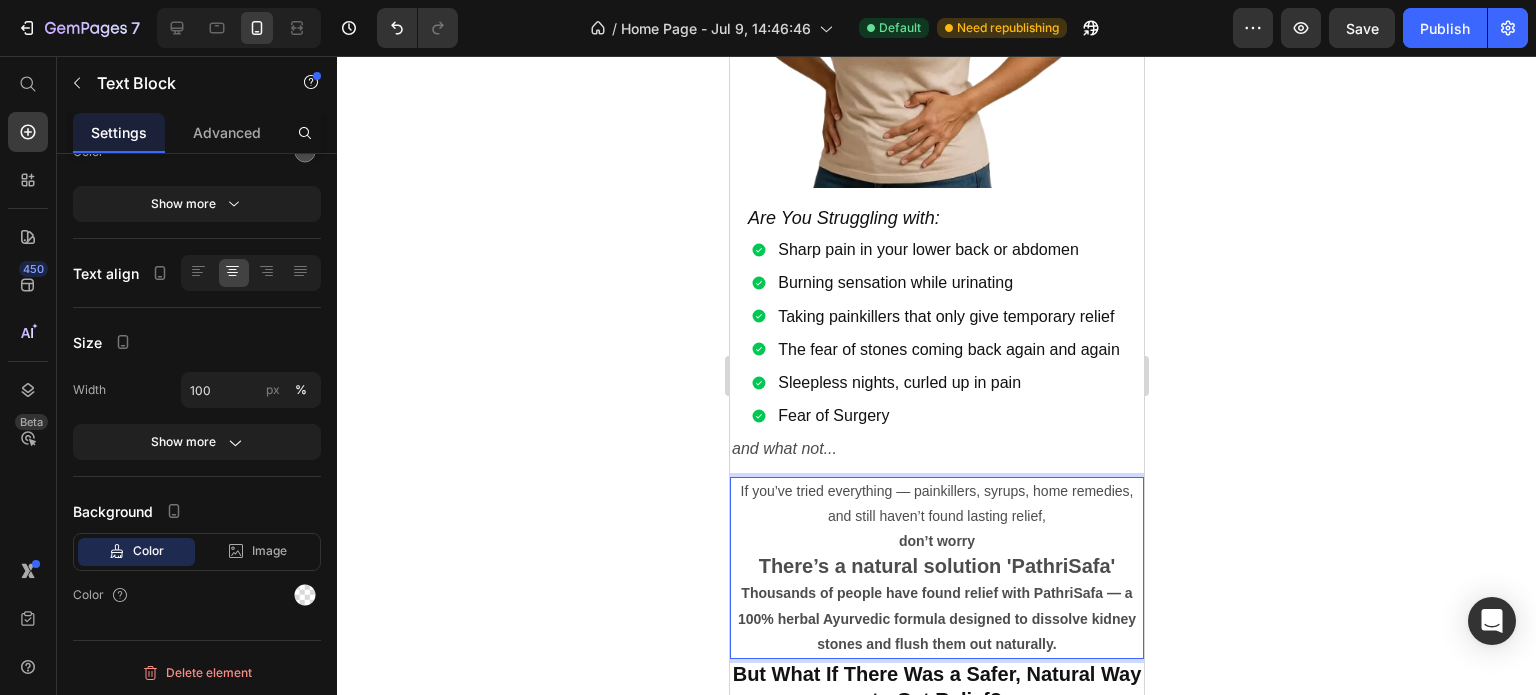 click on "don’t worry" at bounding box center (936, 541) 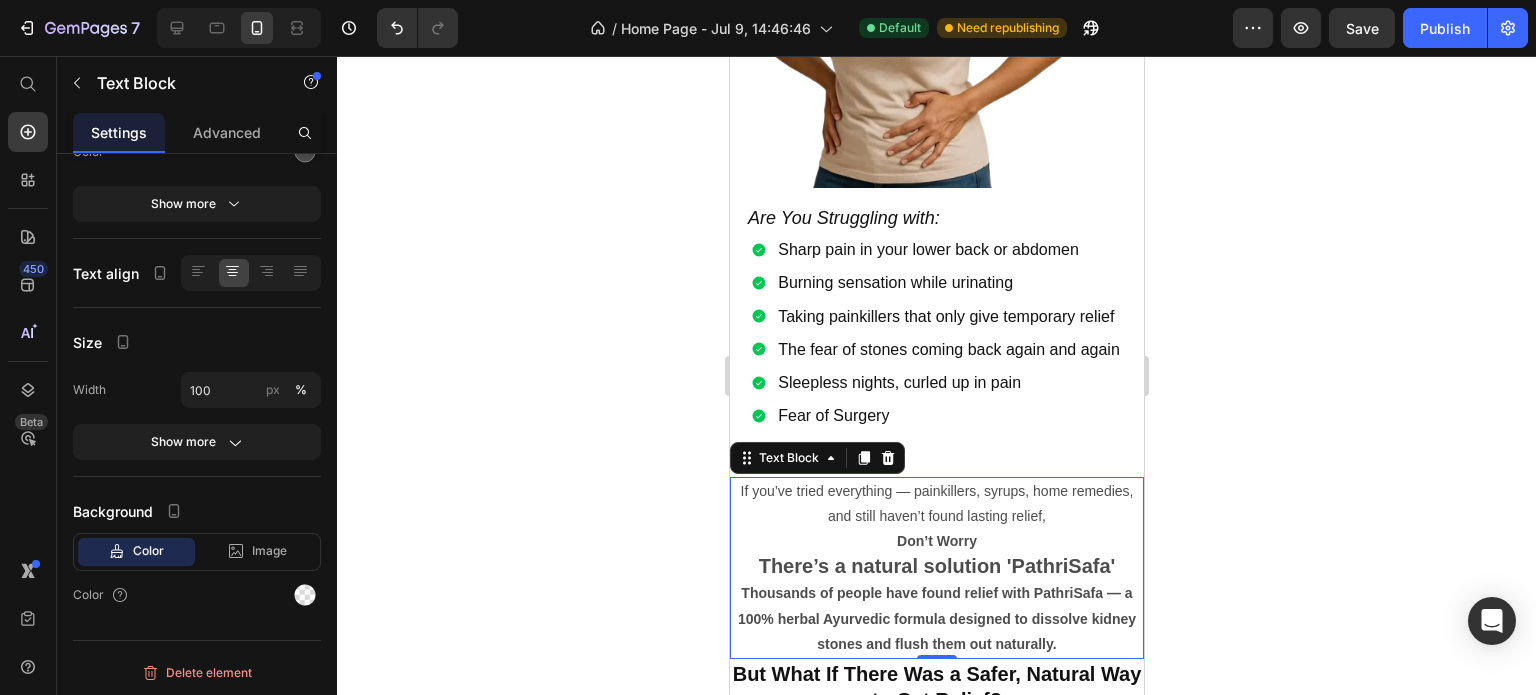 click 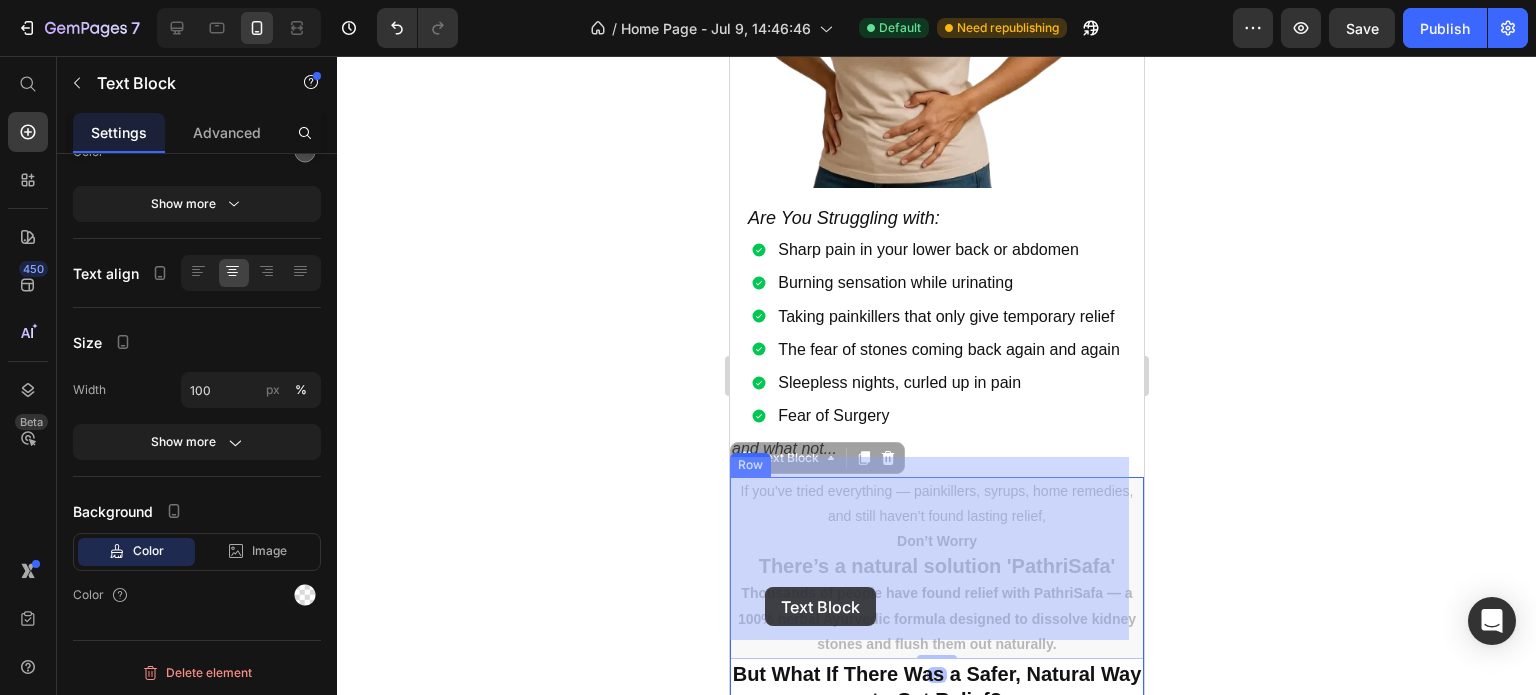 drag, startPoint x: 1082, startPoint y: 627, endPoint x: 797, endPoint y: 602, distance: 286.0944 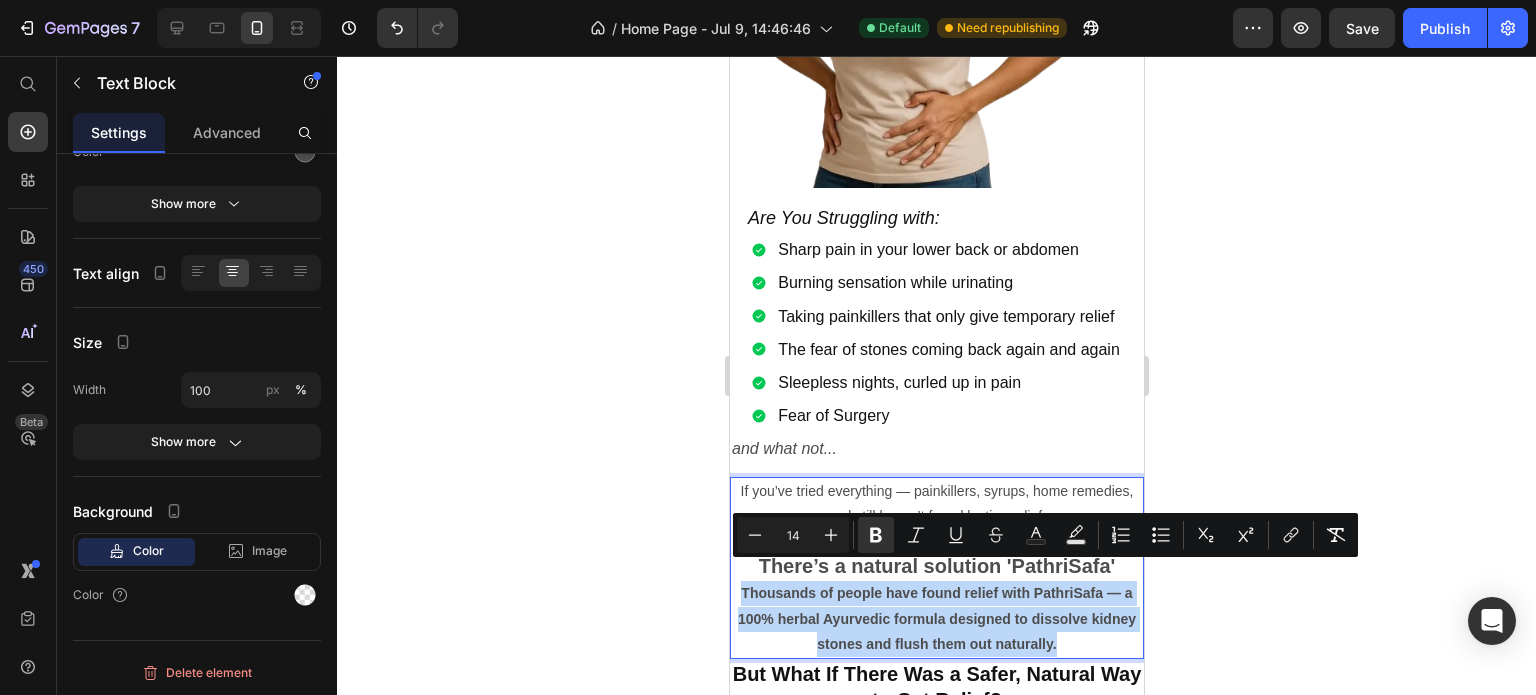 drag, startPoint x: 1082, startPoint y: 627, endPoint x: 734, endPoint y: 575, distance: 351.86362 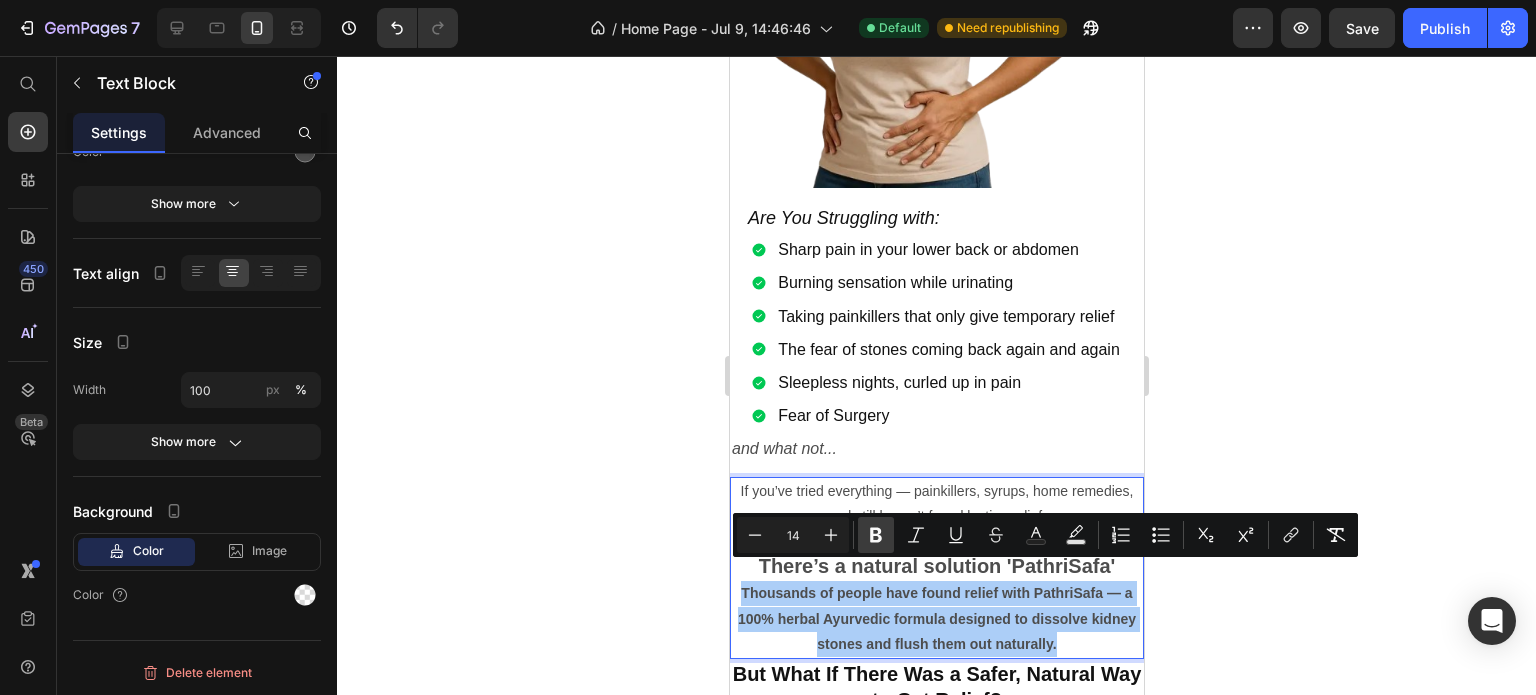 click 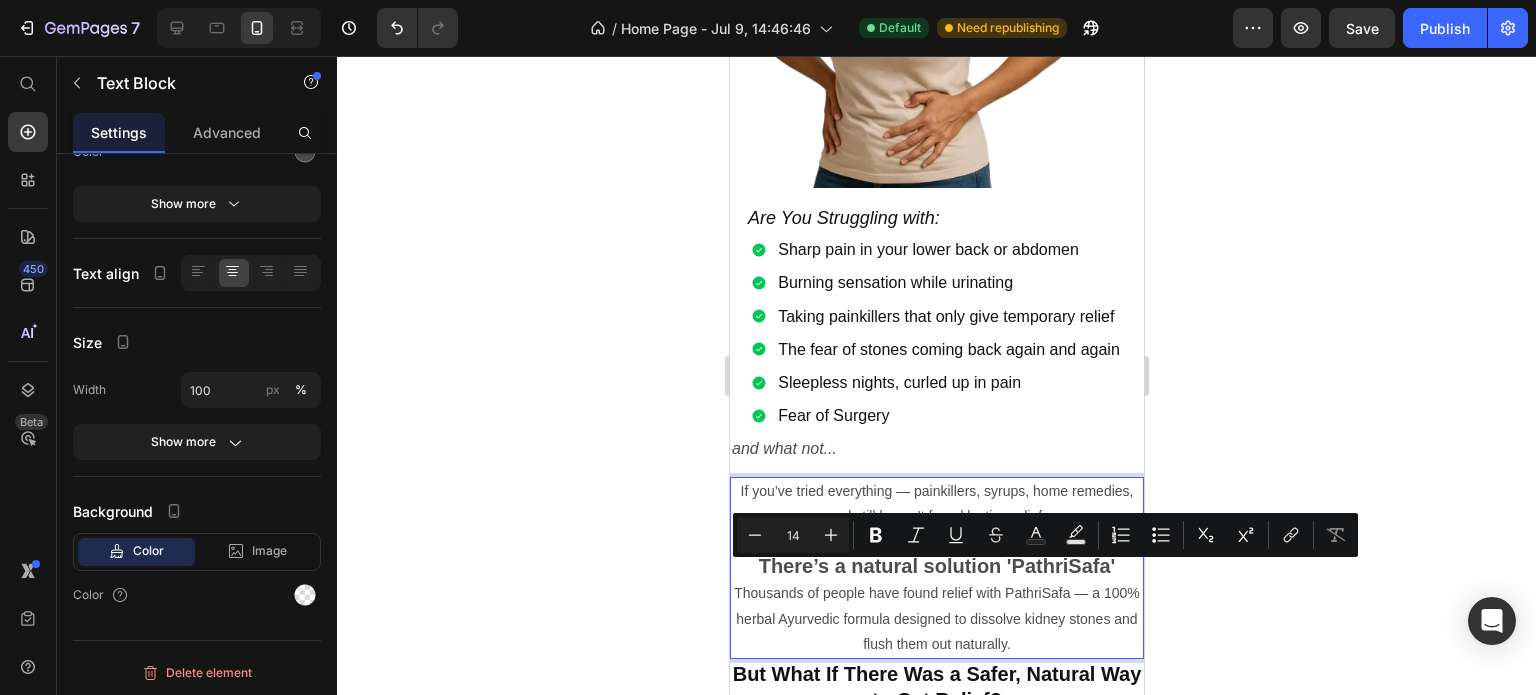 click 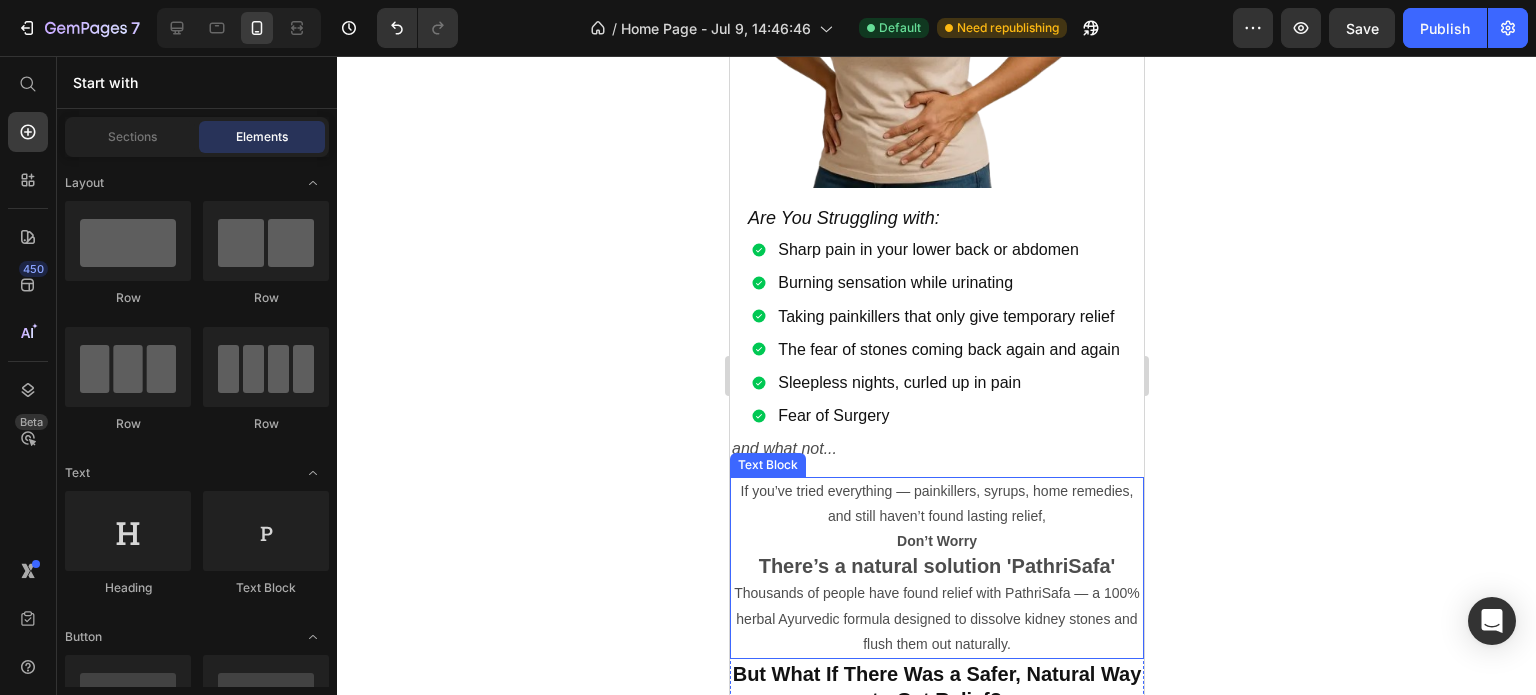 click on "Thousands of people have found relief with PathriSafa — a 100% herbal Ayurvedic formula designed to dissolve kidney stones and flush them out naturally." at bounding box center (936, 619) 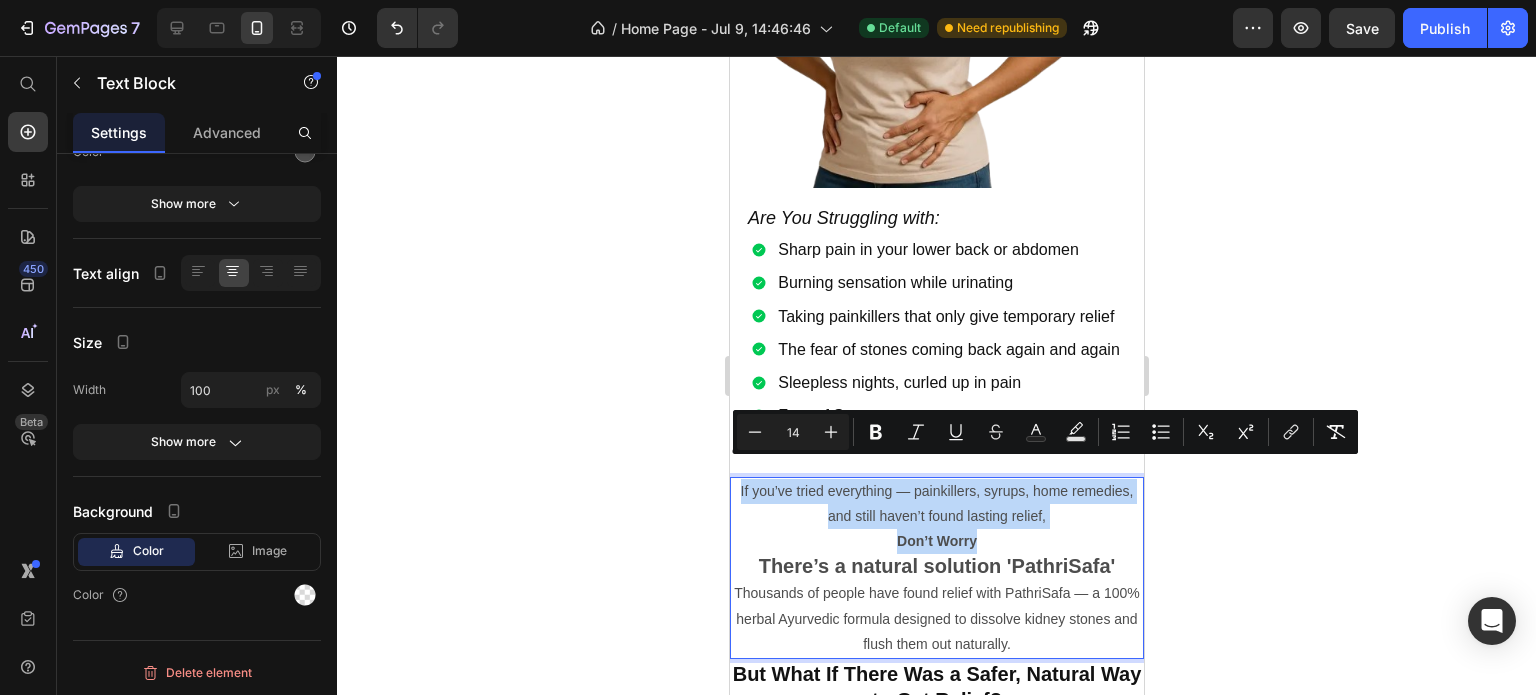 drag, startPoint x: 973, startPoint y: 520, endPoint x: 733, endPoint y: 465, distance: 246.22145 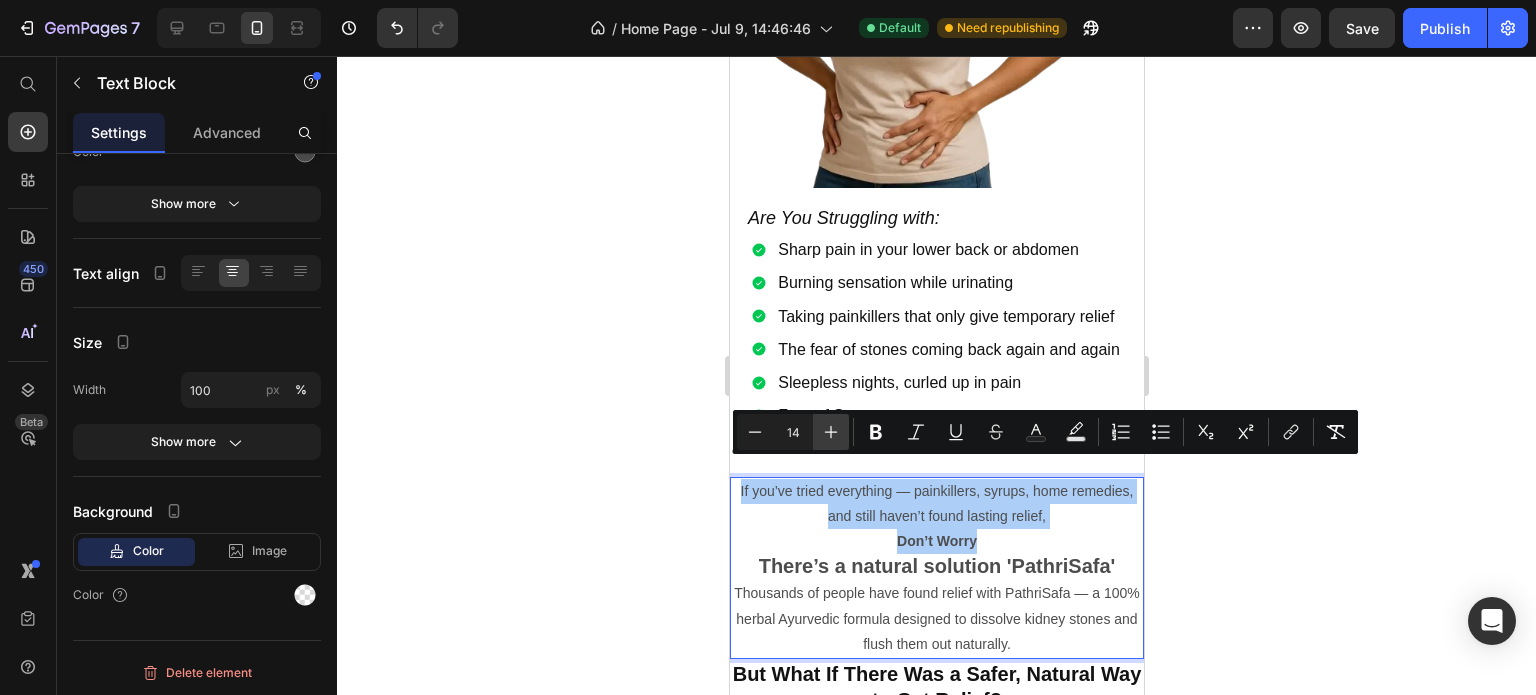 click on "Plus" at bounding box center [831, 432] 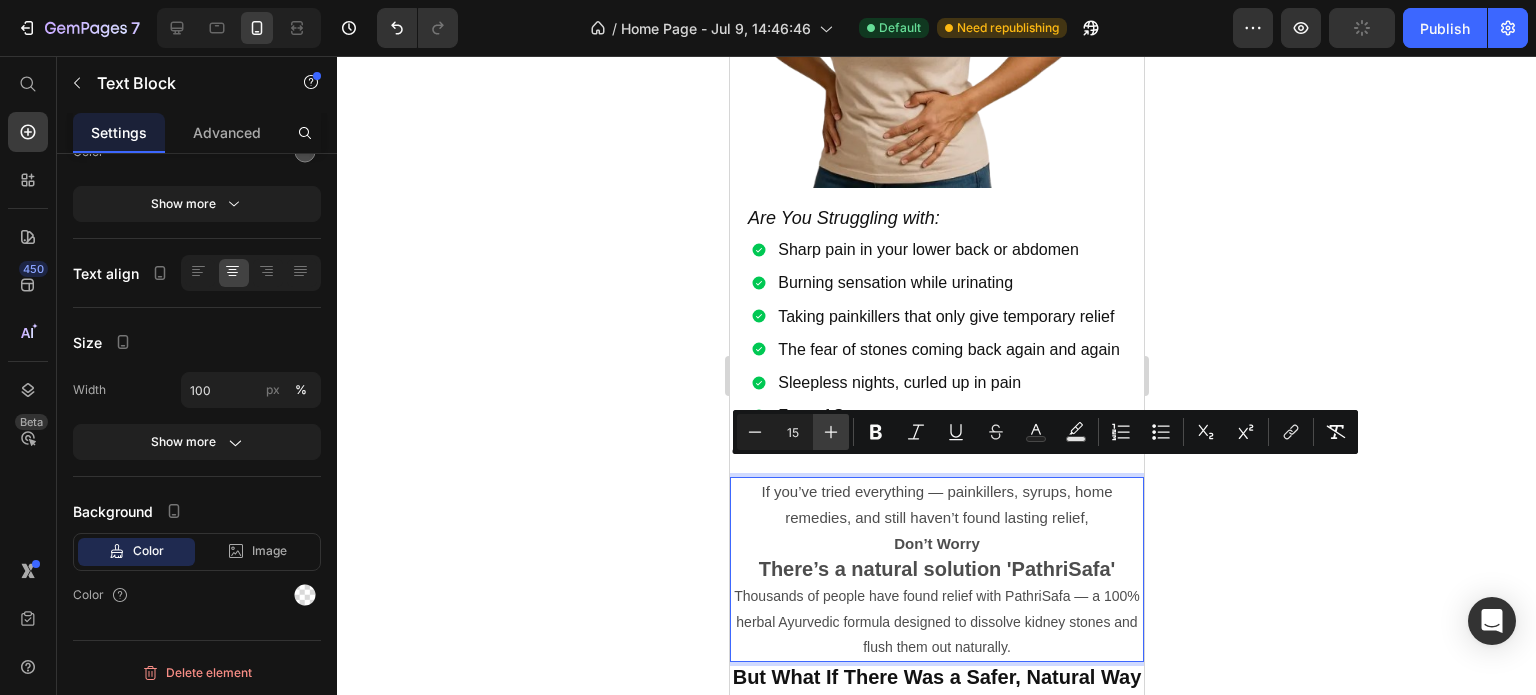 click on "Plus" at bounding box center (831, 432) 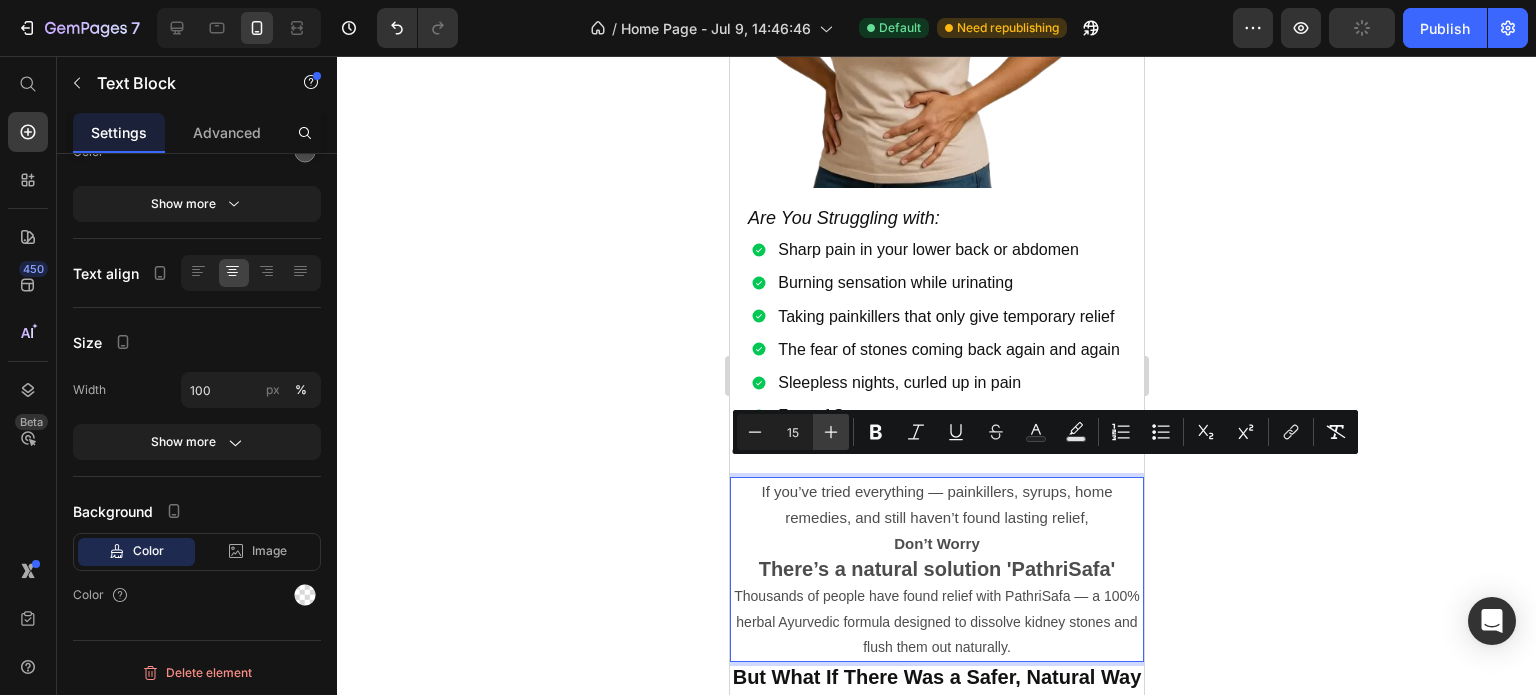 type on "16" 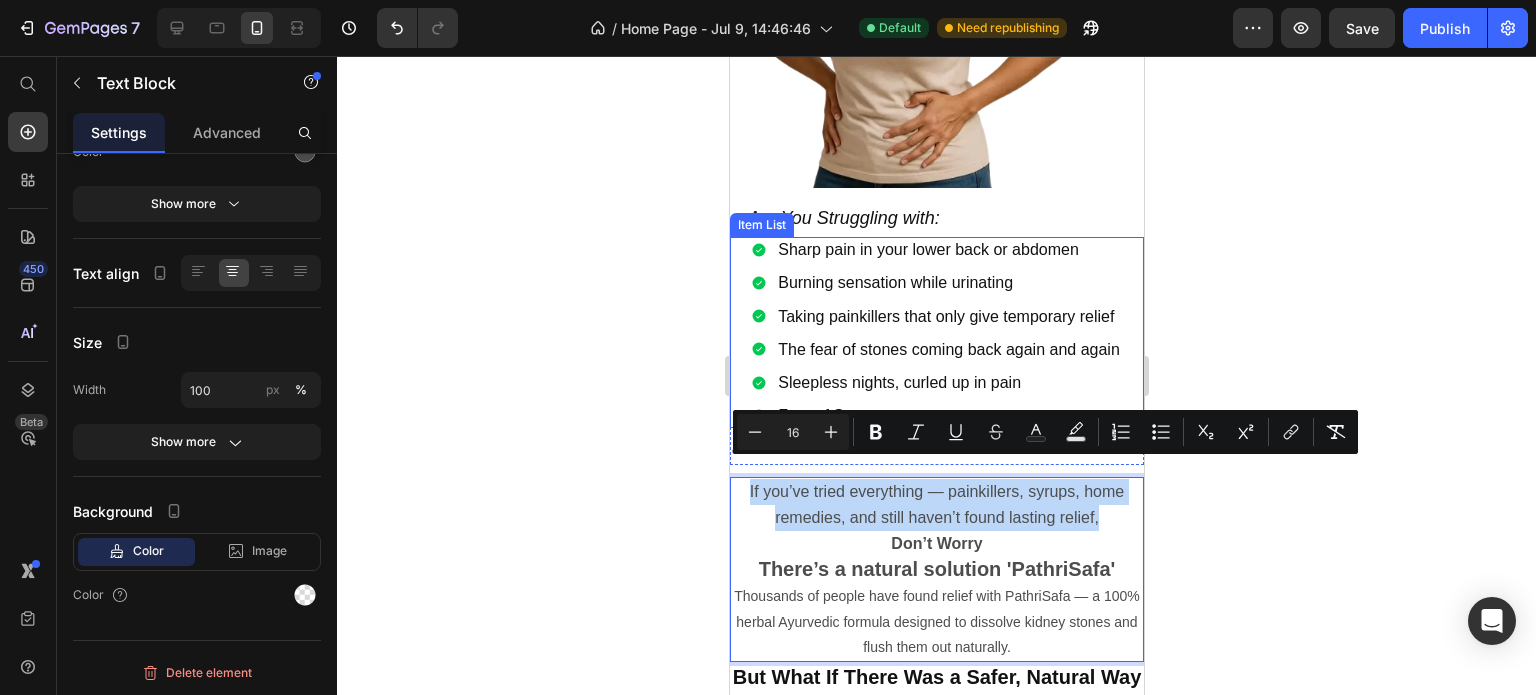 click on "The fear of stones coming back again and again" at bounding box center (948, 349) 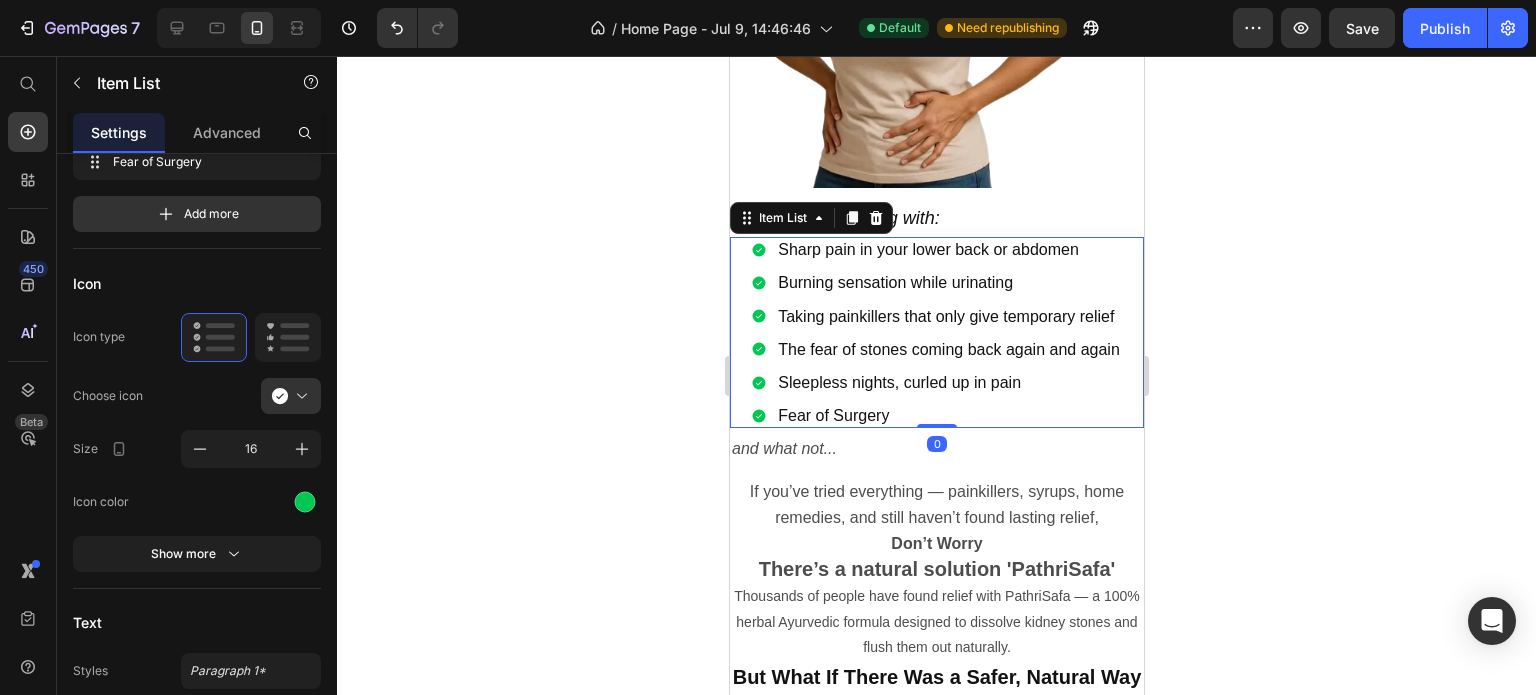 scroll, scrollTop: 0, scrollLeft: 0, axis: both 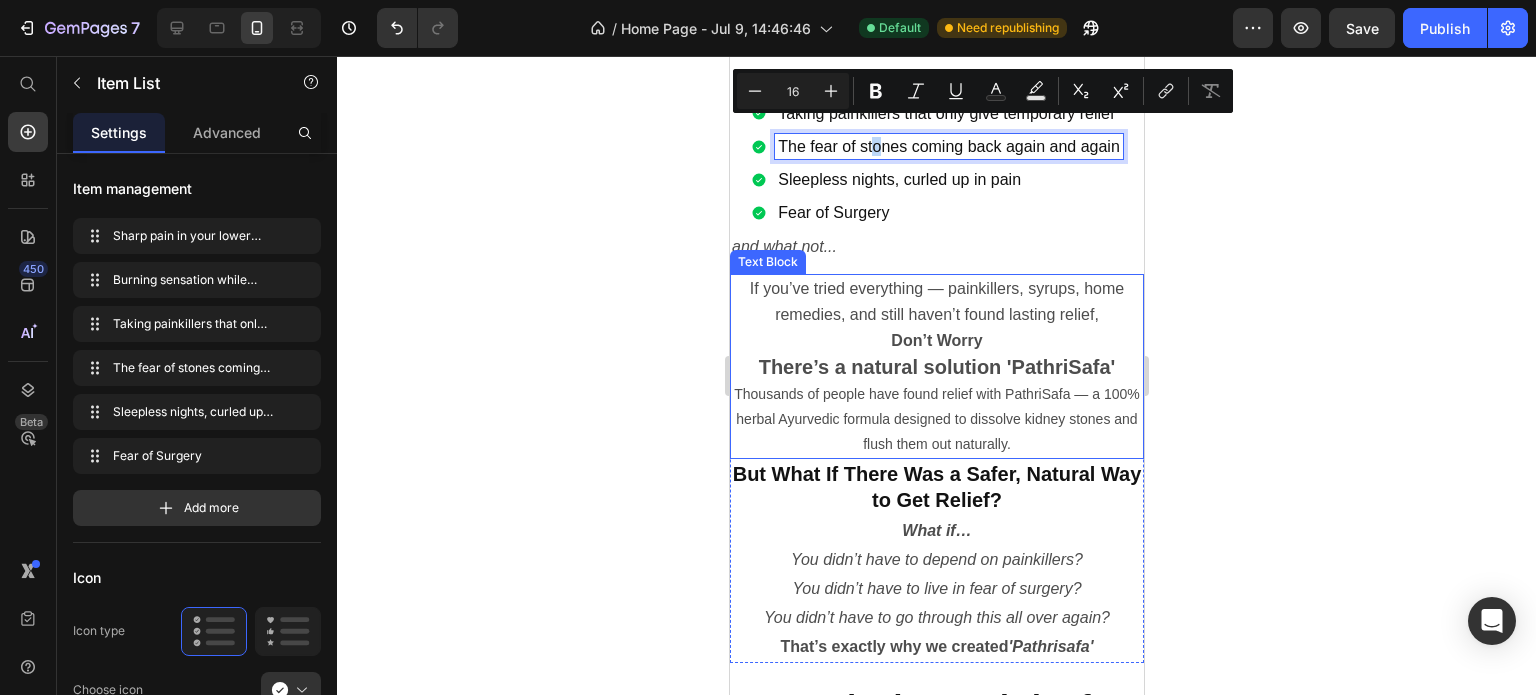 click on "Thousands of people have found relief with PathriSafa — a 100% herbal Ayurvedic formula designed to dissolve kidney stones and flush them out naturally." at bounding box center [936, 420] 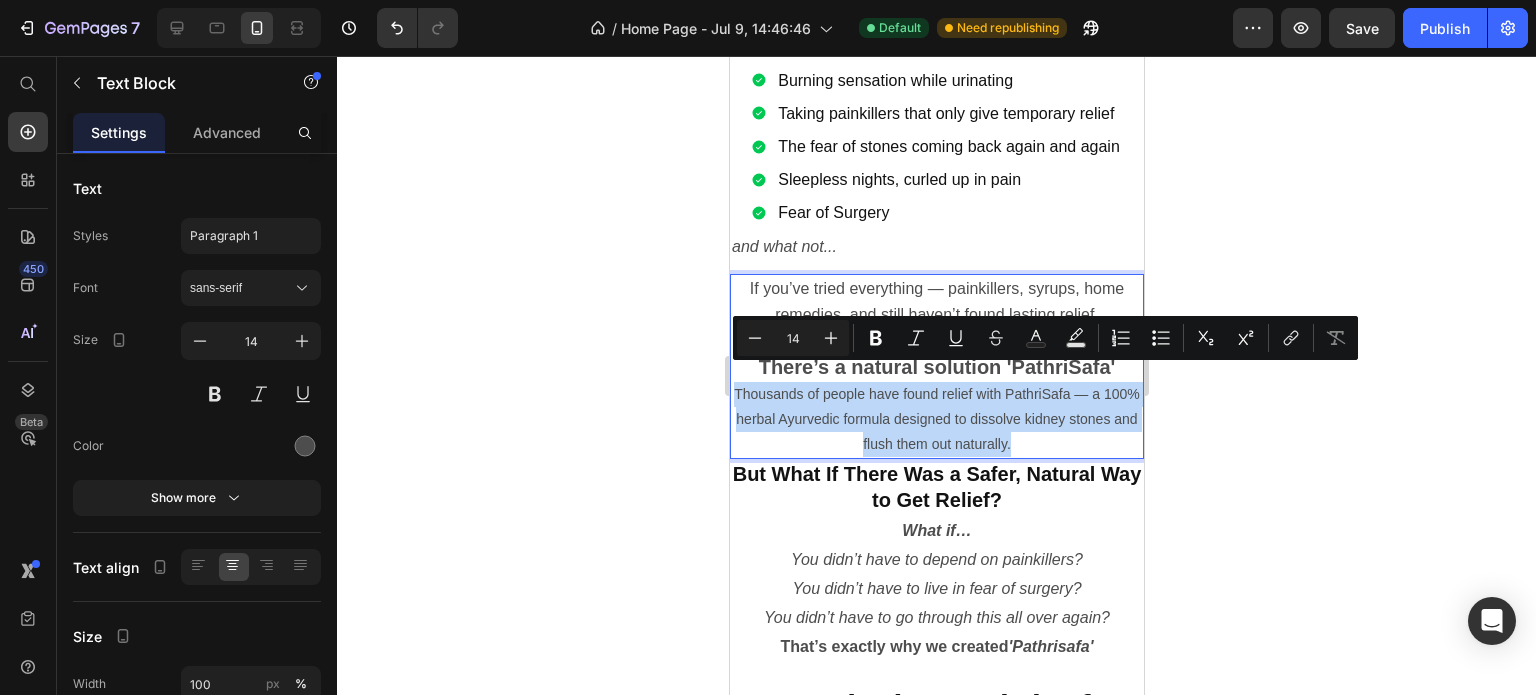 drag, startPoint x: 1052, startPoint y: 424, endPoint x: 741, endPoint y: 372, distance: 315.3173 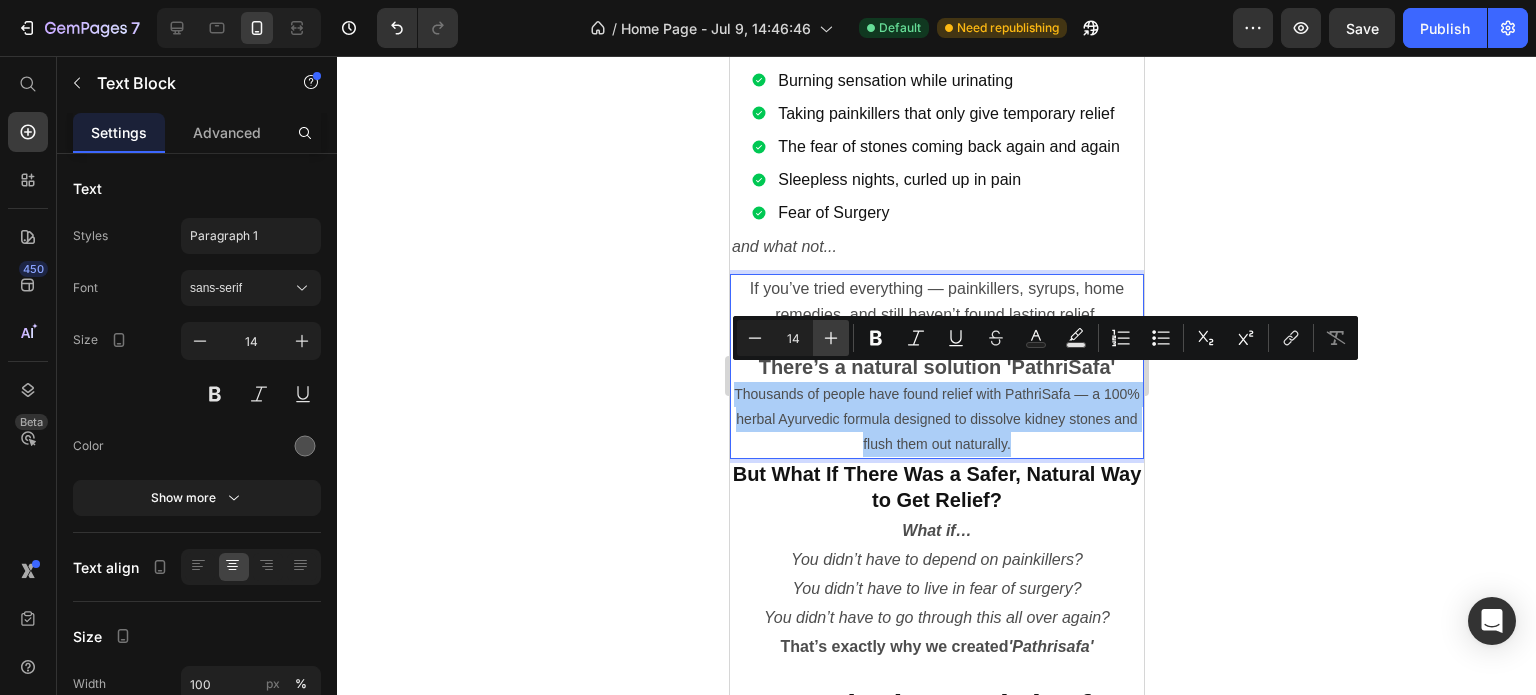 click 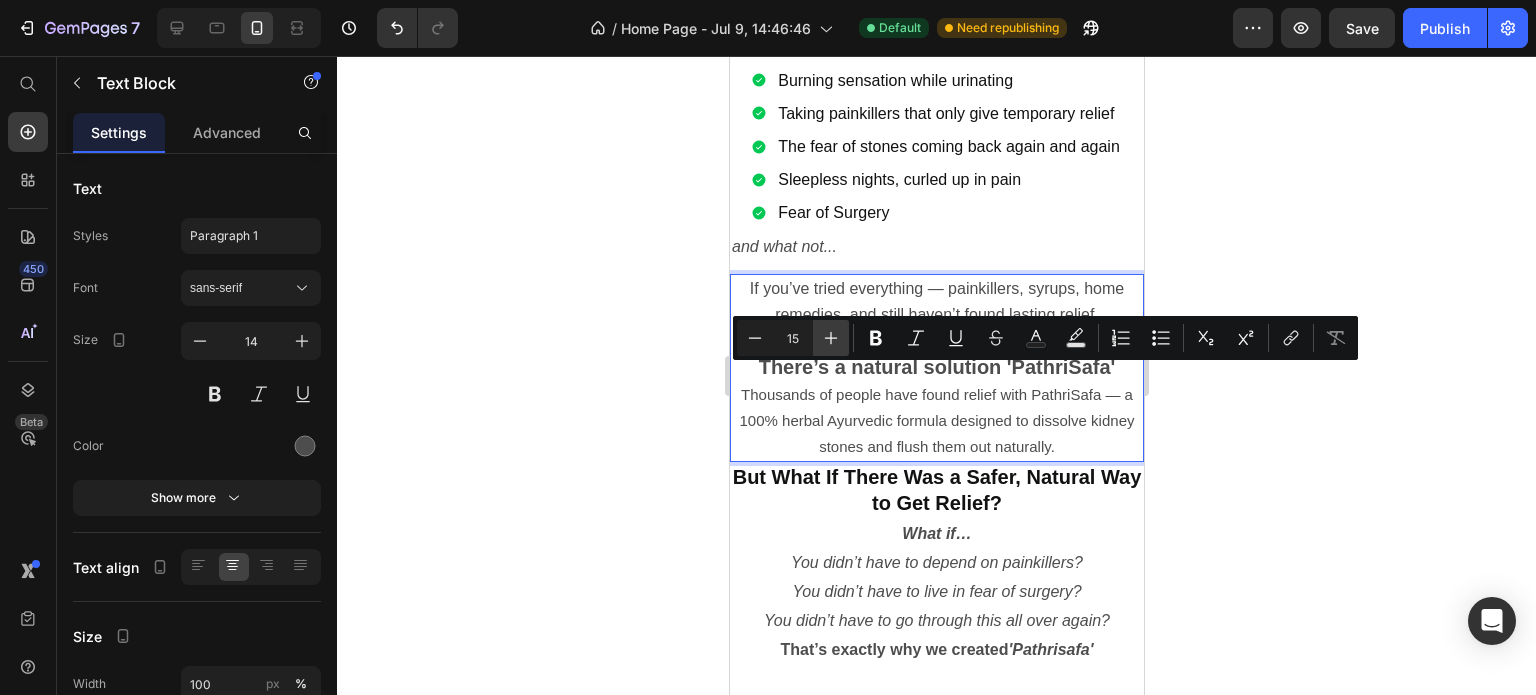 click 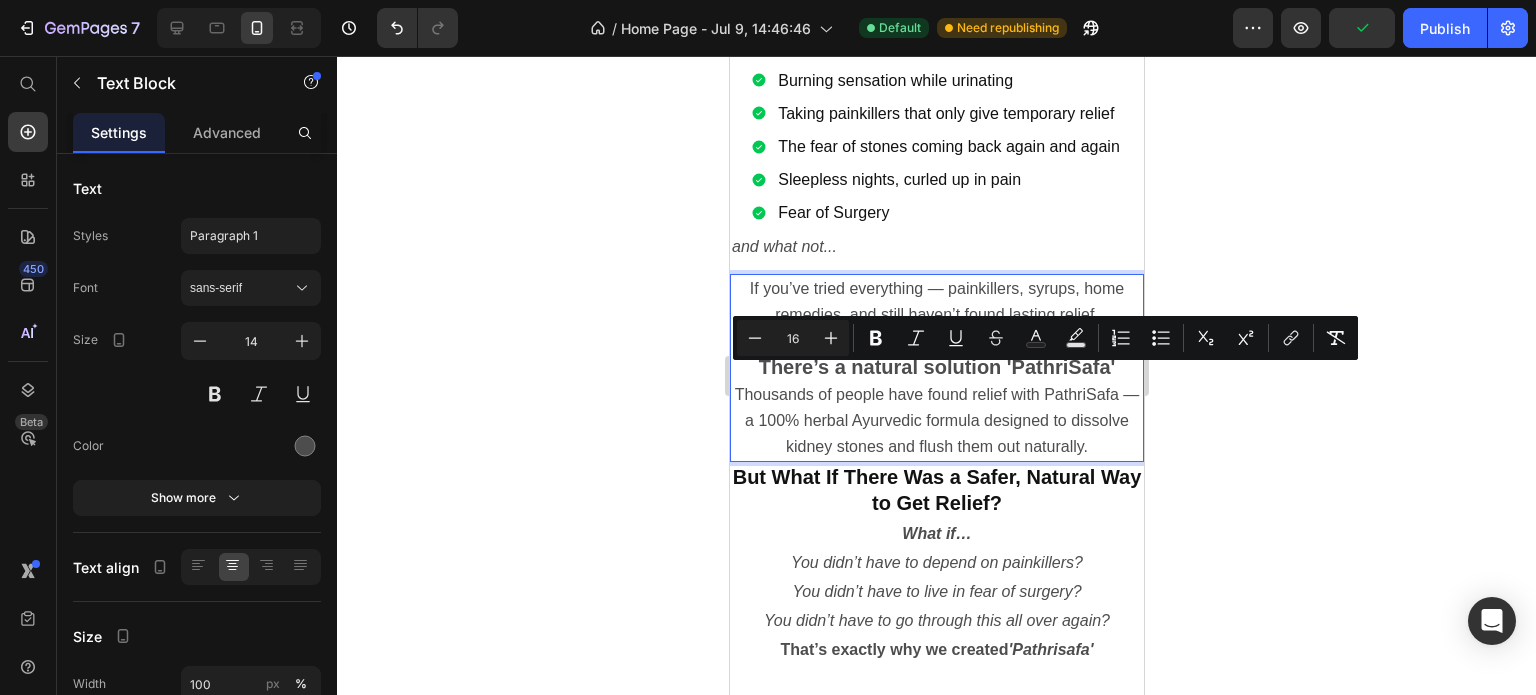 click 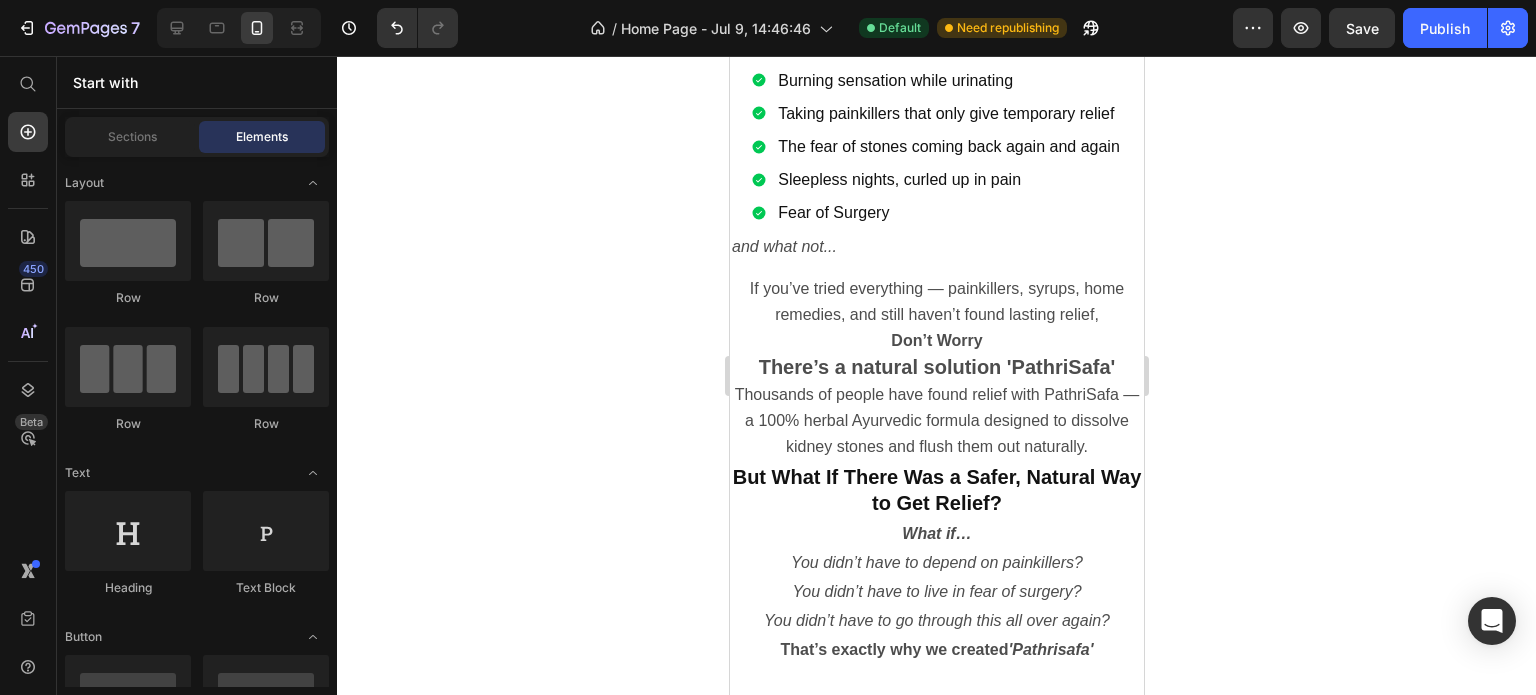 click 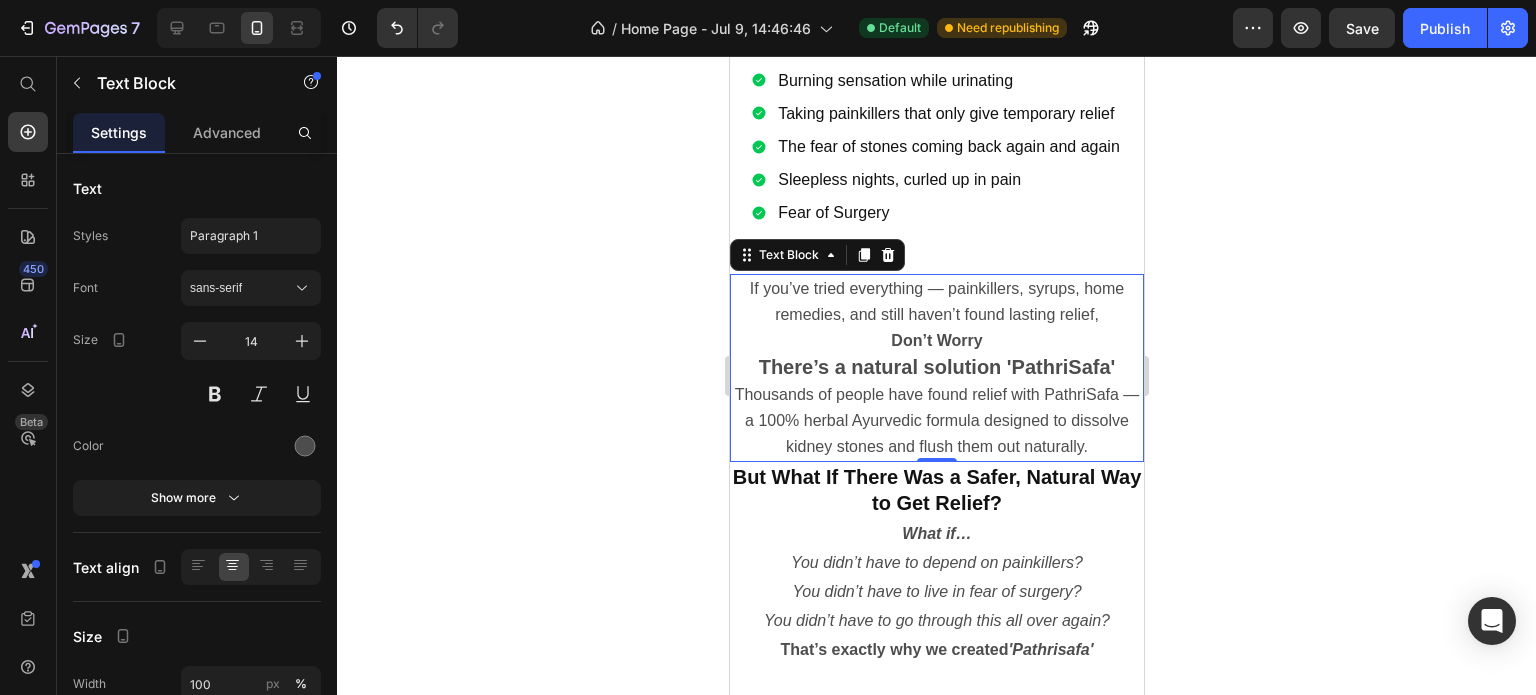 click 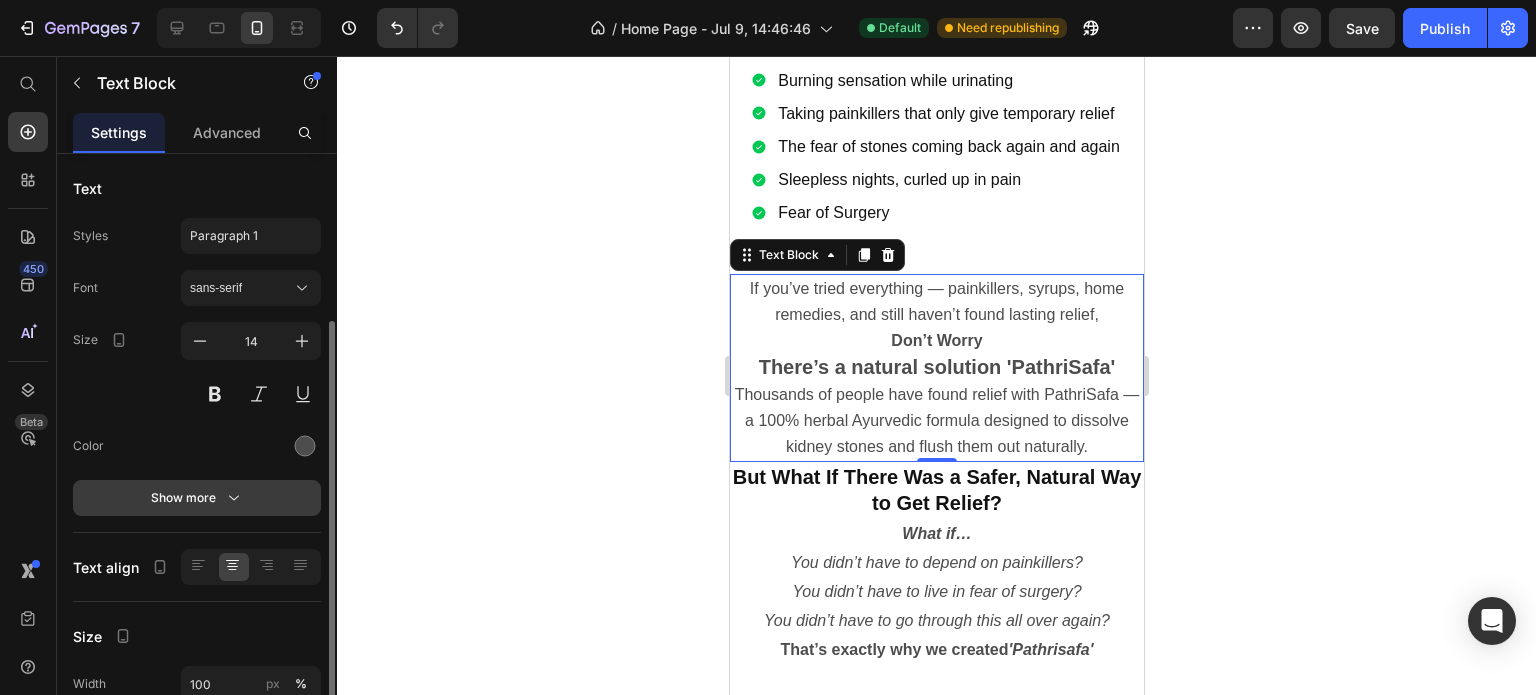 scroll, scrollTop: 294, scrollLeft: 0, axis: vertical 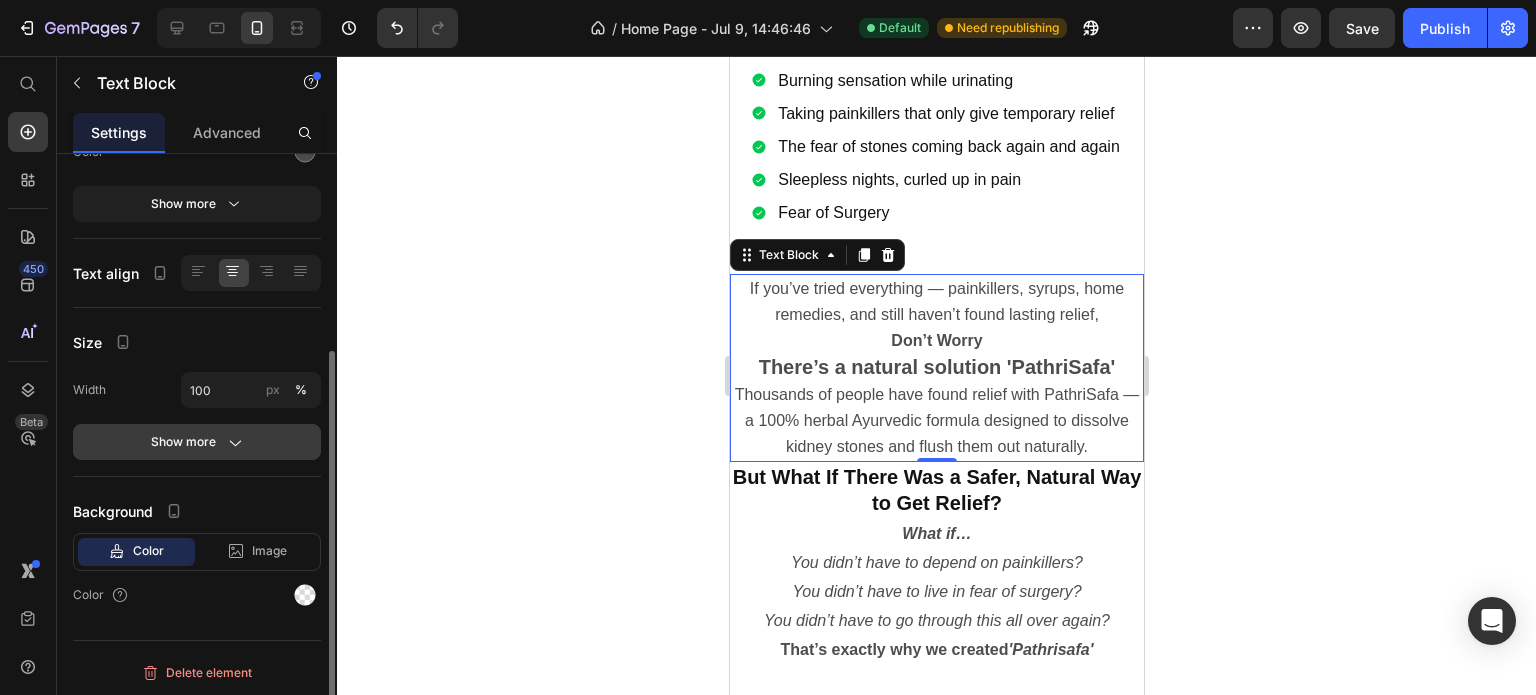 click 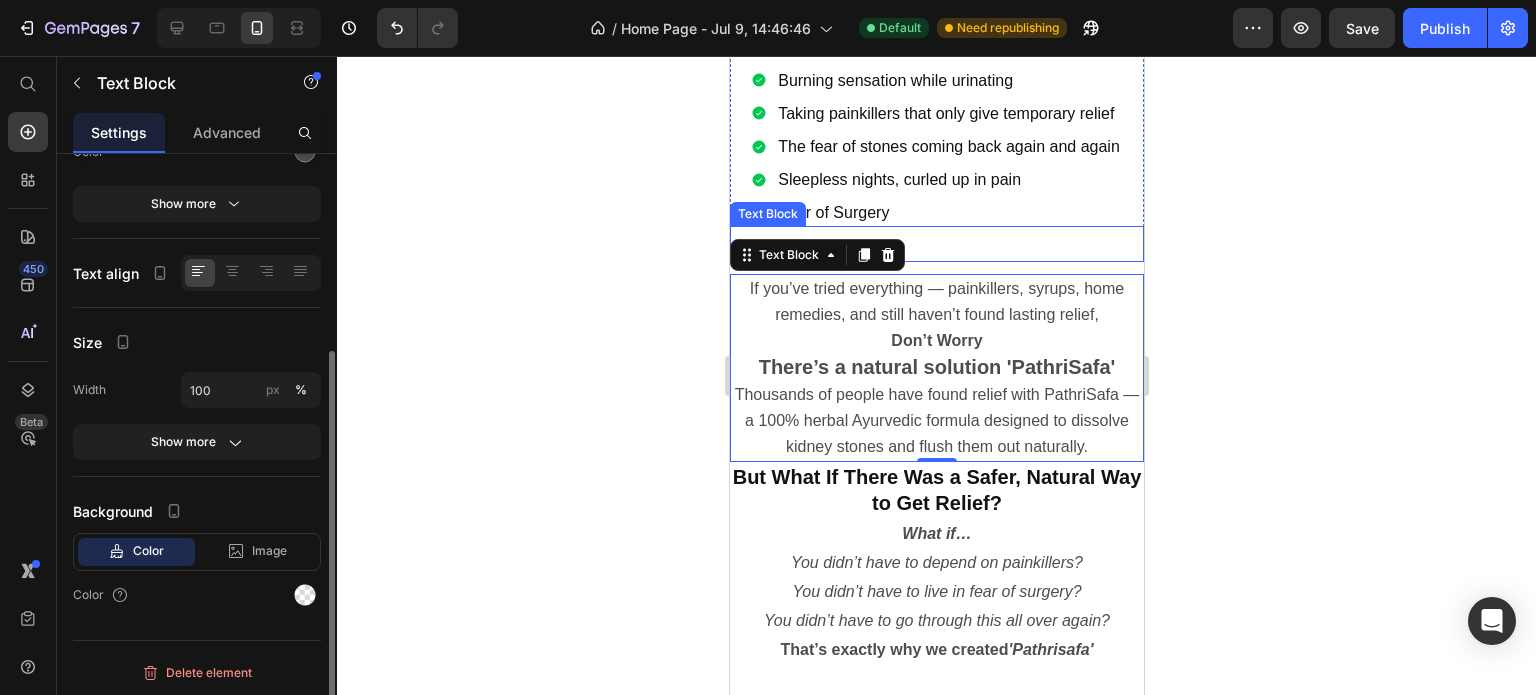 click on "and what not..." at bounding box center (936, 247) 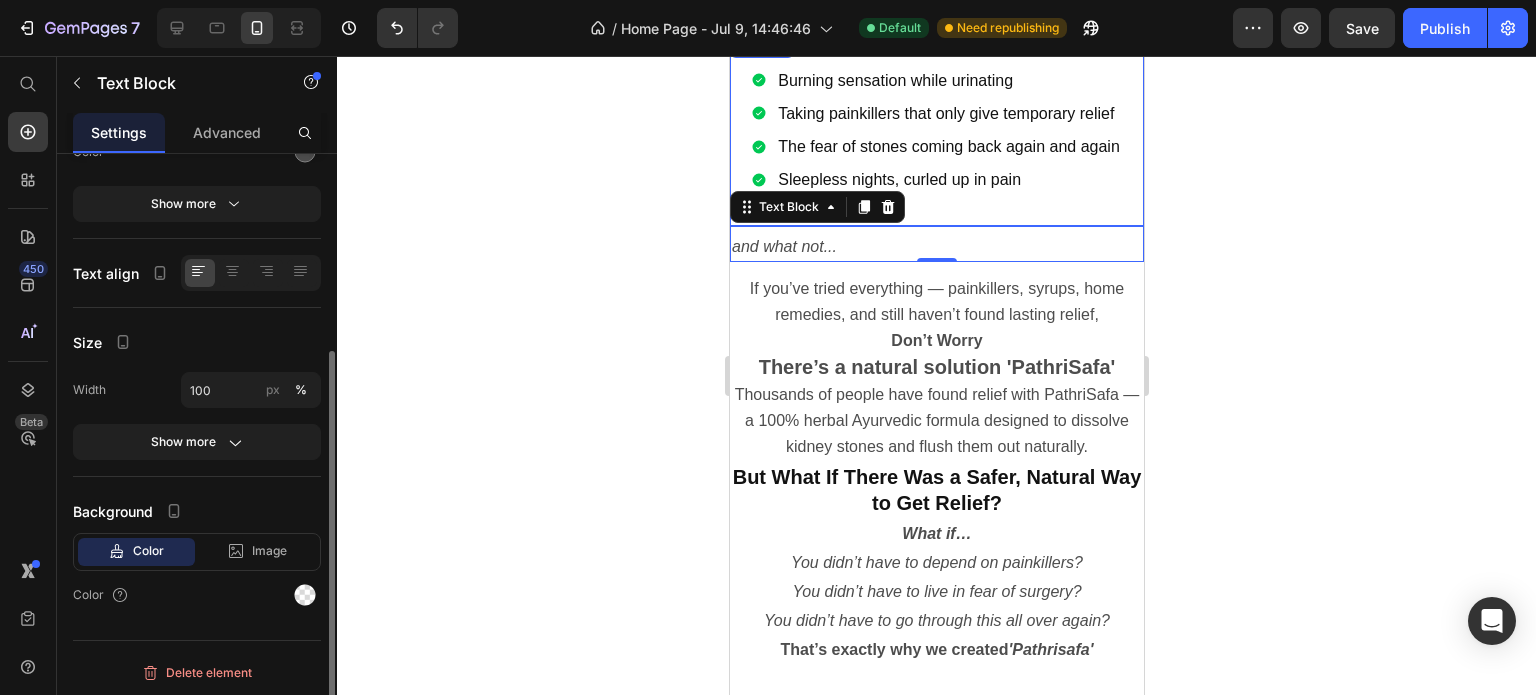 click on "Sharp pain in your lower back or abdomen Burning sensation while urinating Taking painkillers that only give temporary relief The fear of stones coming back again and again Sleepless nights, curled up in pain Fear of Surgery" at bounding box center (936, 129) 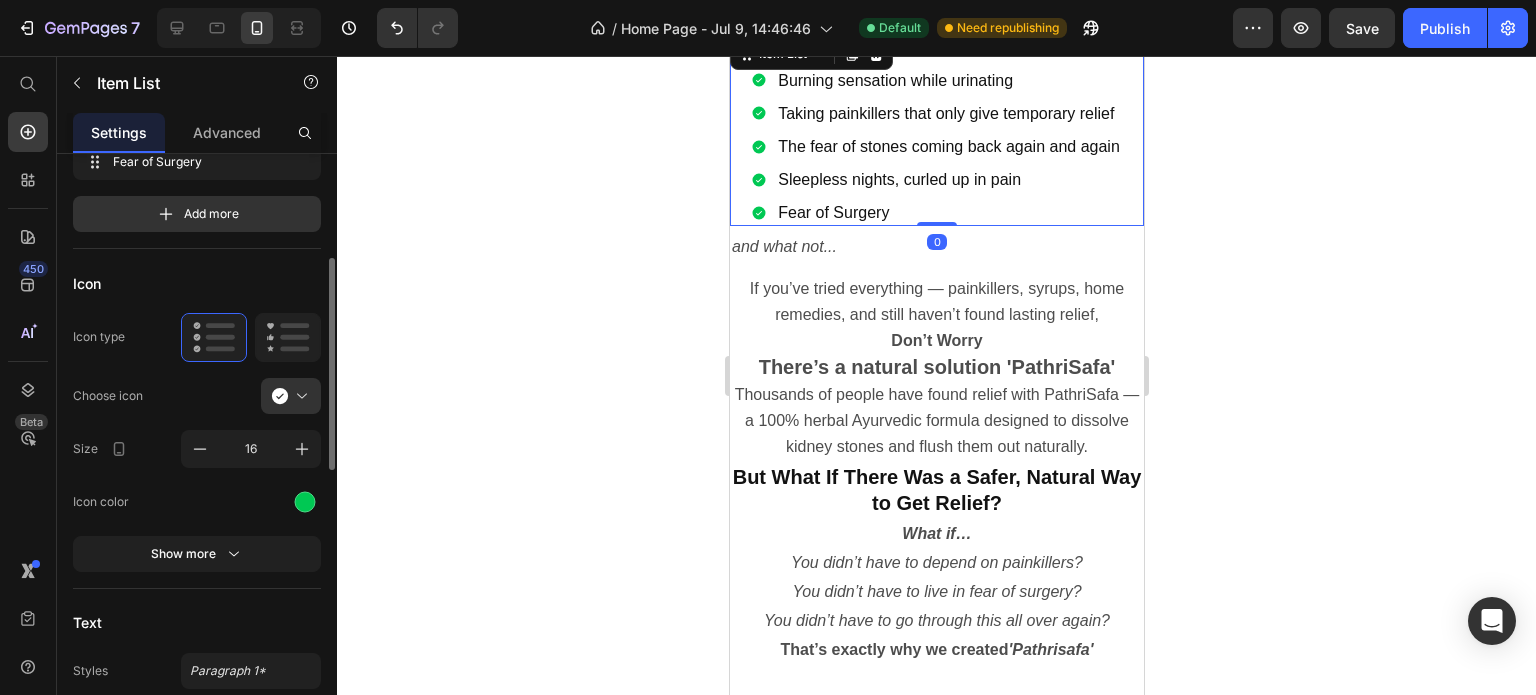 scroll, scrollTop: 0, scrollLeft: 0, axis: both 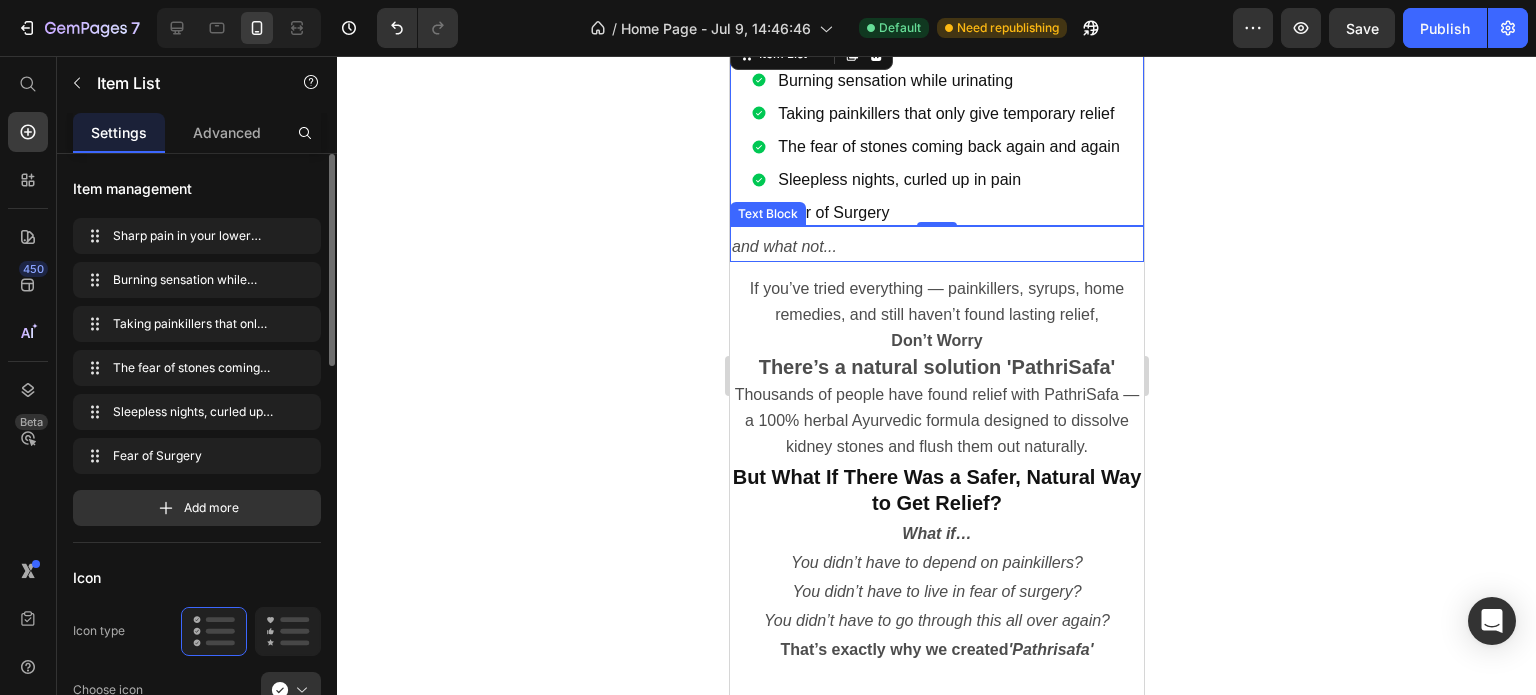 click on "and what not..." at bounding box center [936, 247] 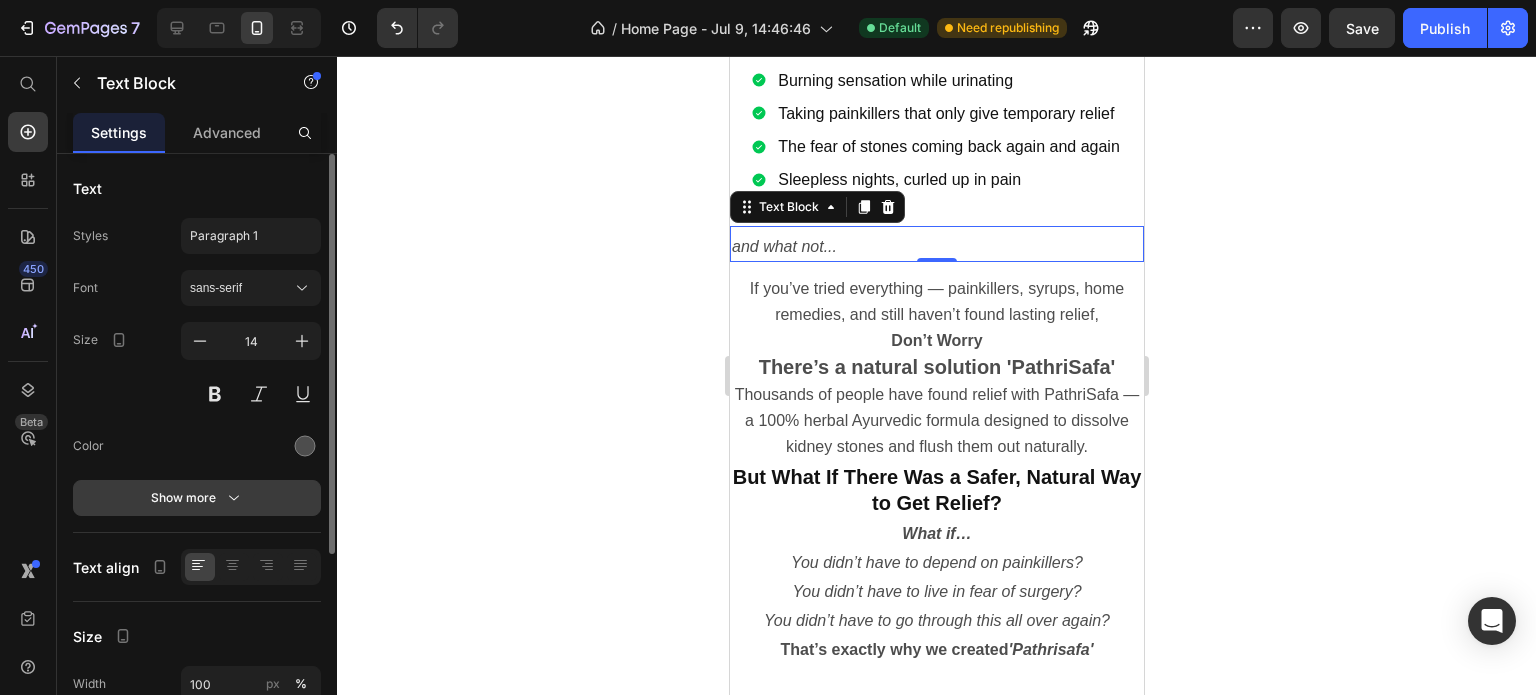 click 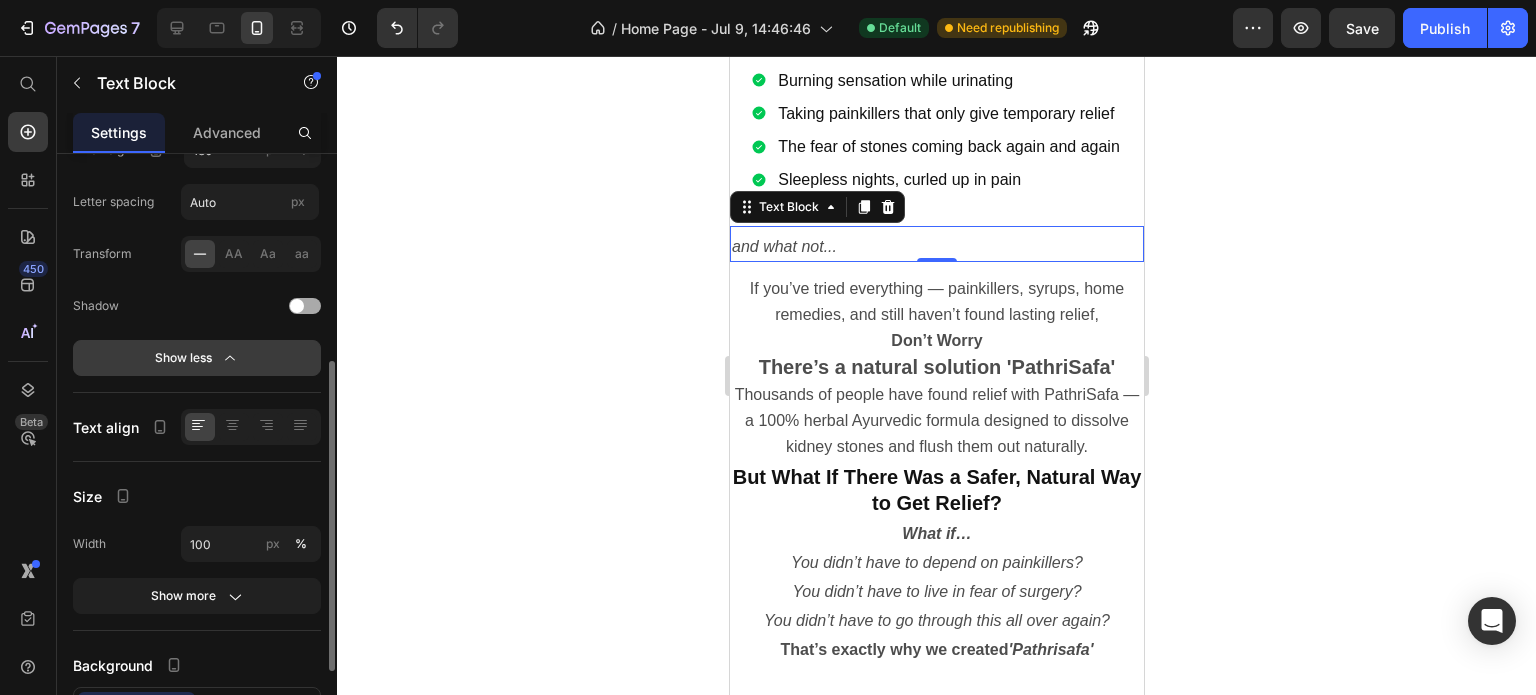 scroll, scrollTop: 500, scrollLeft: 0, axis: vertical 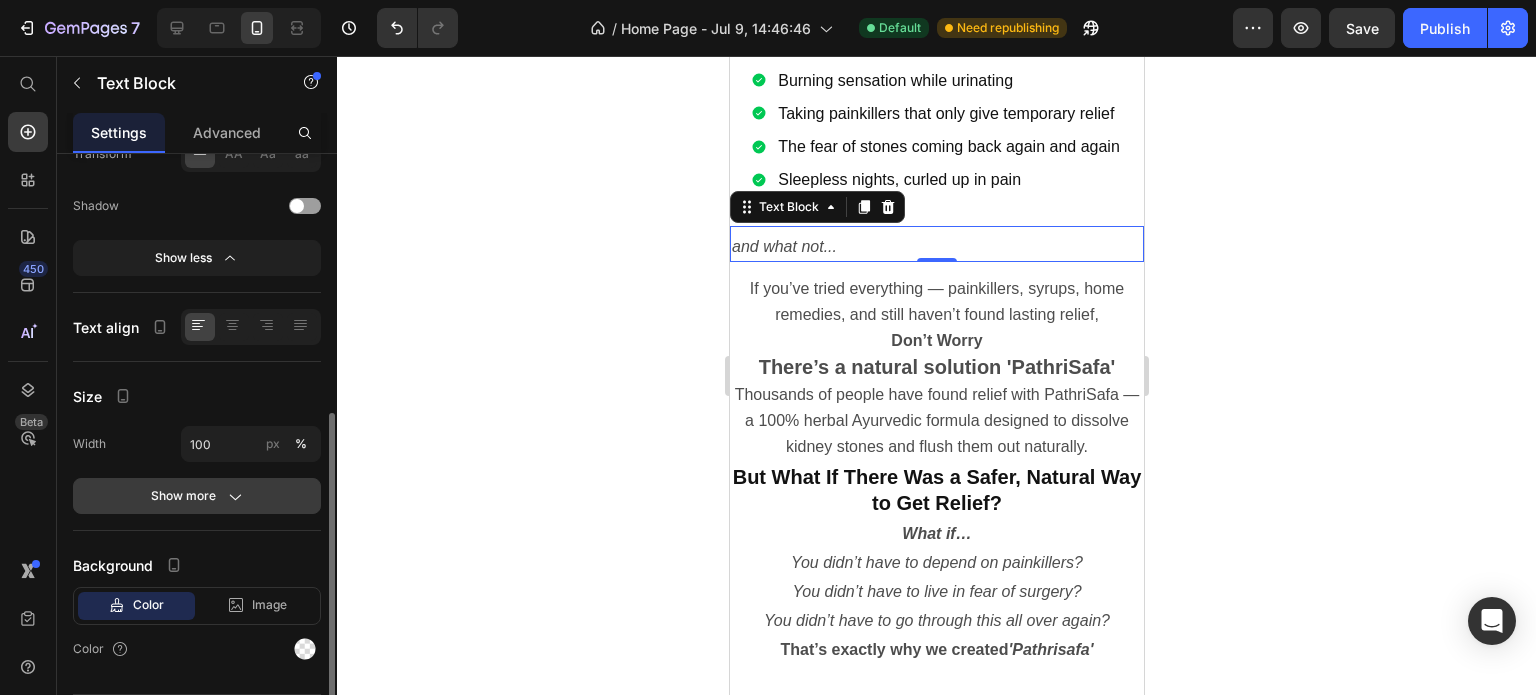click 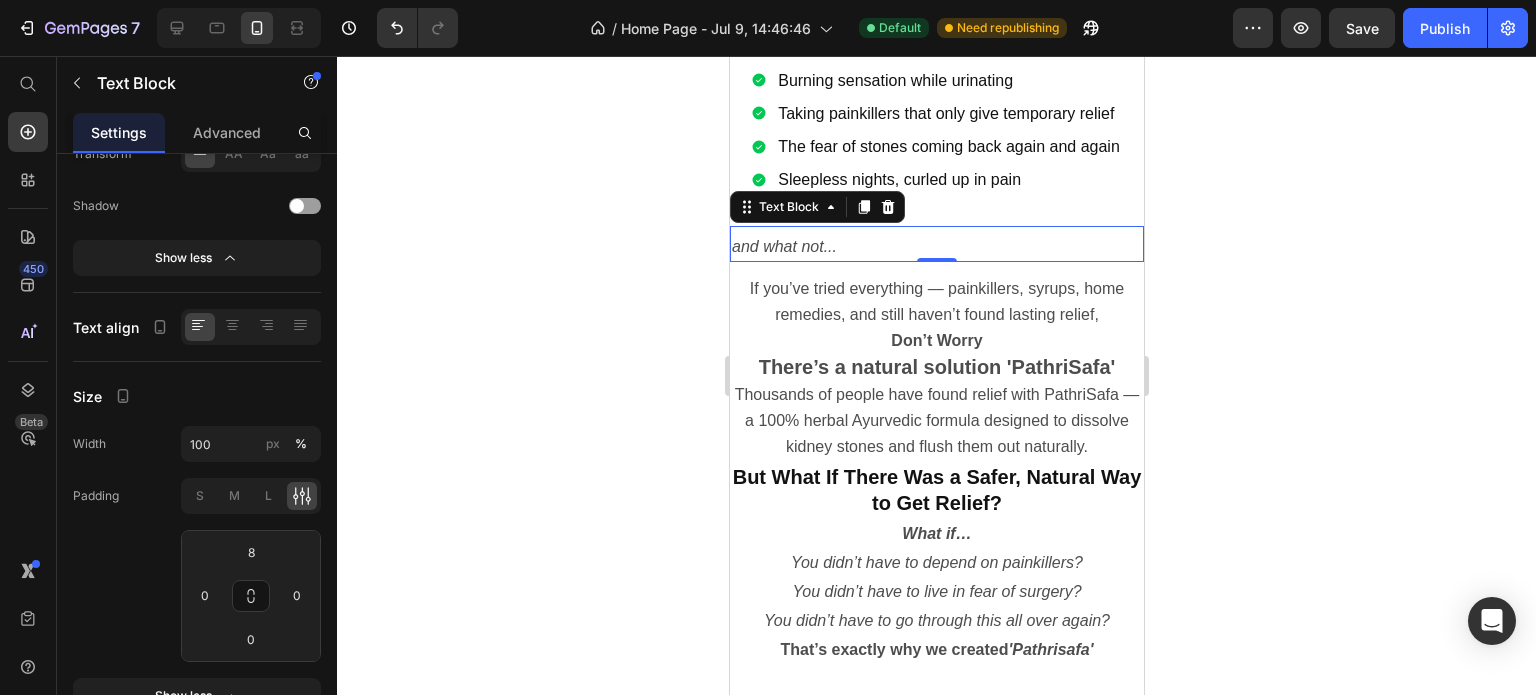 click 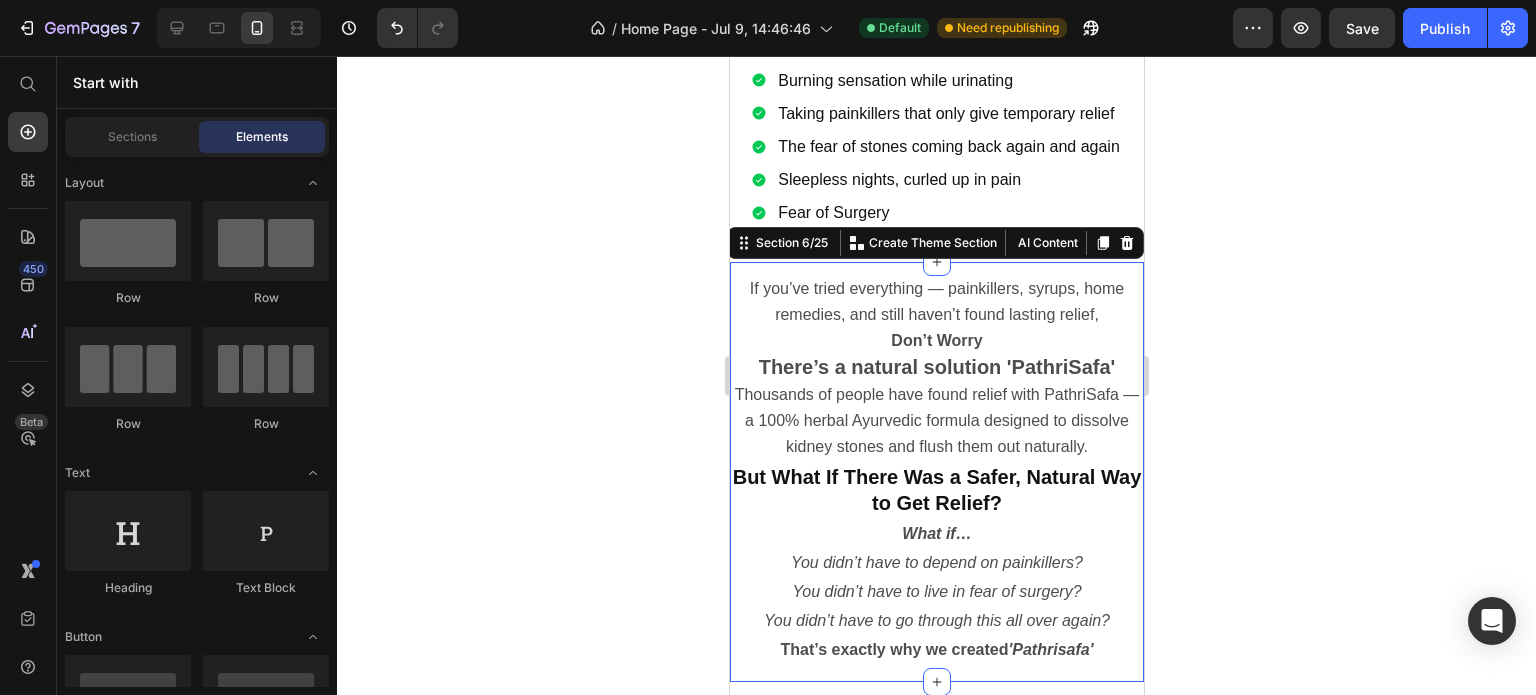 scroll, scrollTop: 0, scrollLeft: 0, axis: both 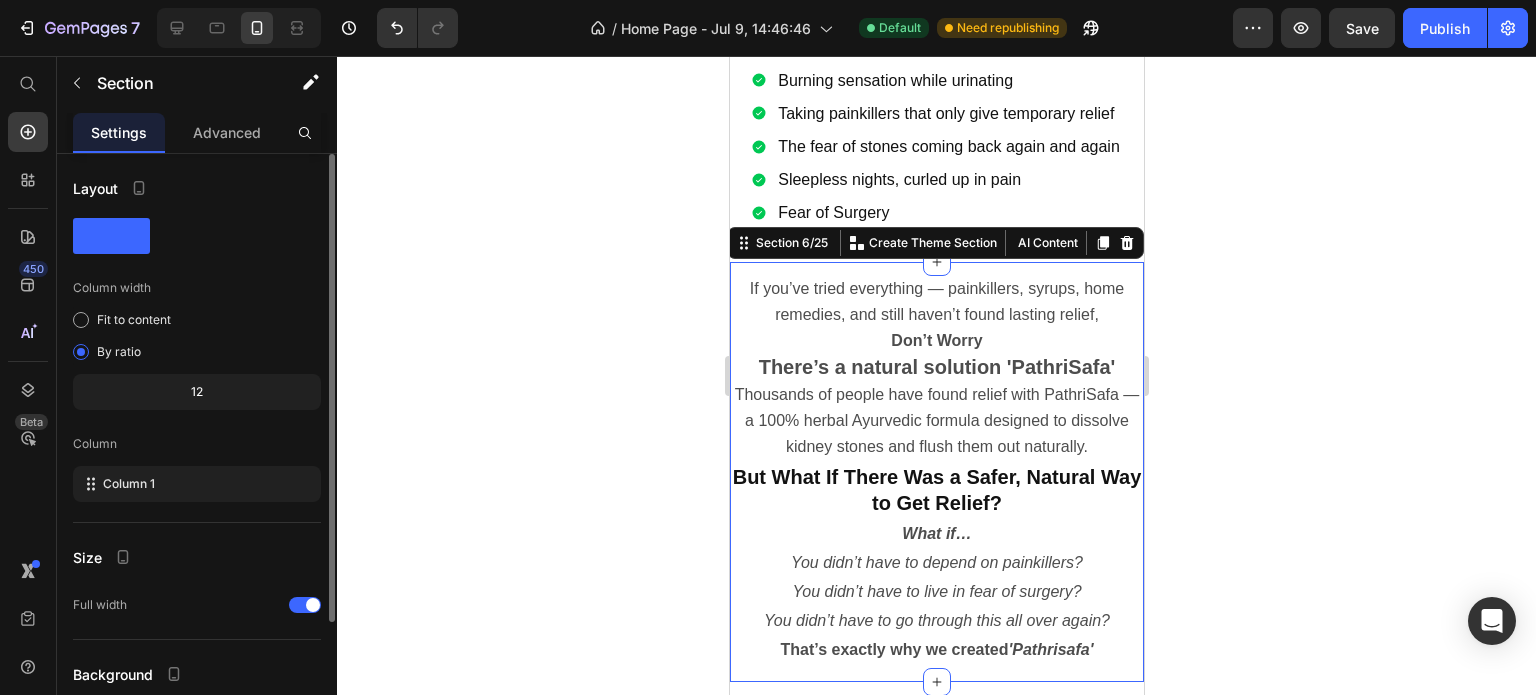 click on "If you’ve tried everything — painkillers, syrups, home remedies, and still haven’t found lasting relief, Don’t Worry There’s a natural solution 'PathriSafa' Thousands of people have found relief with PathriSafa — a 100% herbal Ayurvedic formula designed to dissolve kidney stones and flush them out naturally. Text Block But What If There Was a Safer, Natural Way to Get Relief? Heading What if… You didn’t have to depend on painkillers? You didn’t have to live in fear of surgery? You didn’t have to go through this all over again? That’s exactly why we created  'Pathrisafa' Text Block Row Section 6/25   You can create reusable sections Create Theme Section AI Content Write with GemAI What would you like to describe here? Tone and Voice Persuasive Product Show more Generate" at bounding box center [936, 472] 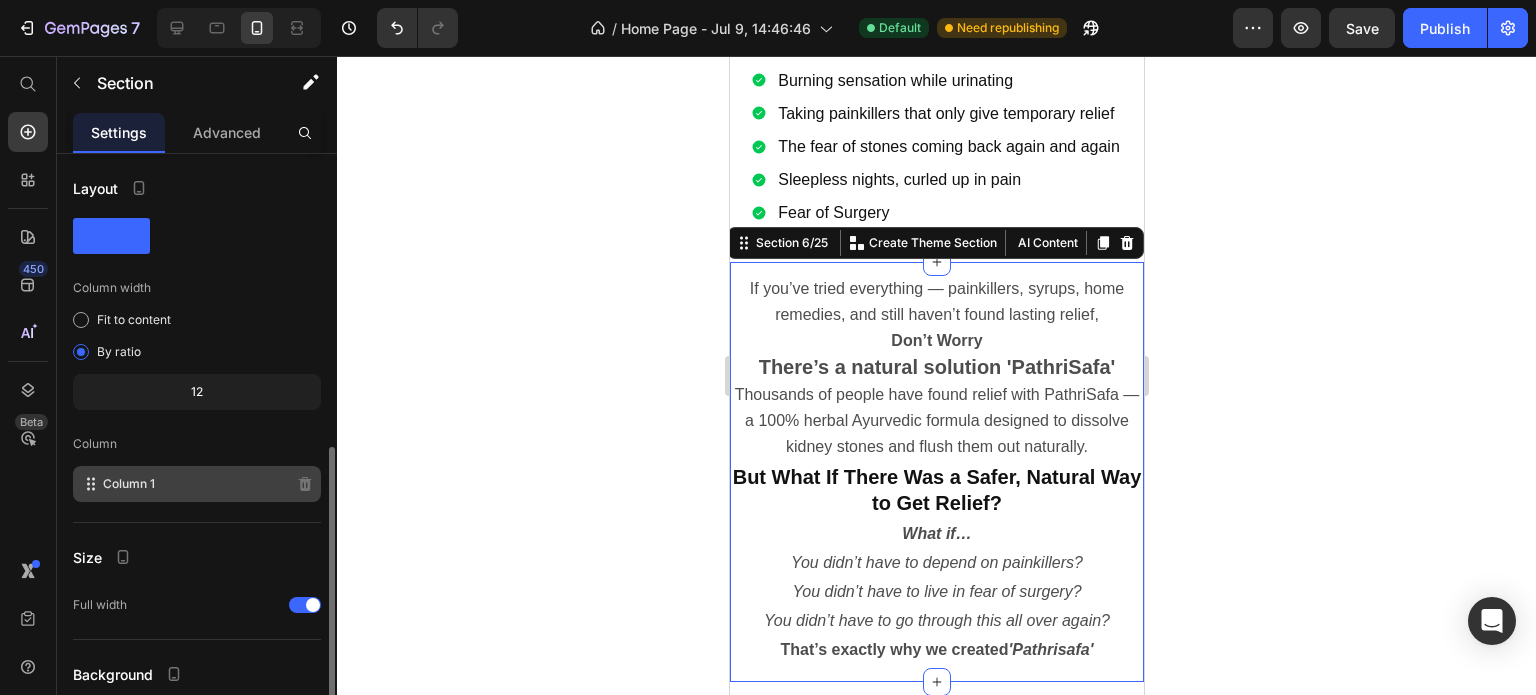 scroll, scrollTop: 164, scrollLeft: 0, axis: vertical 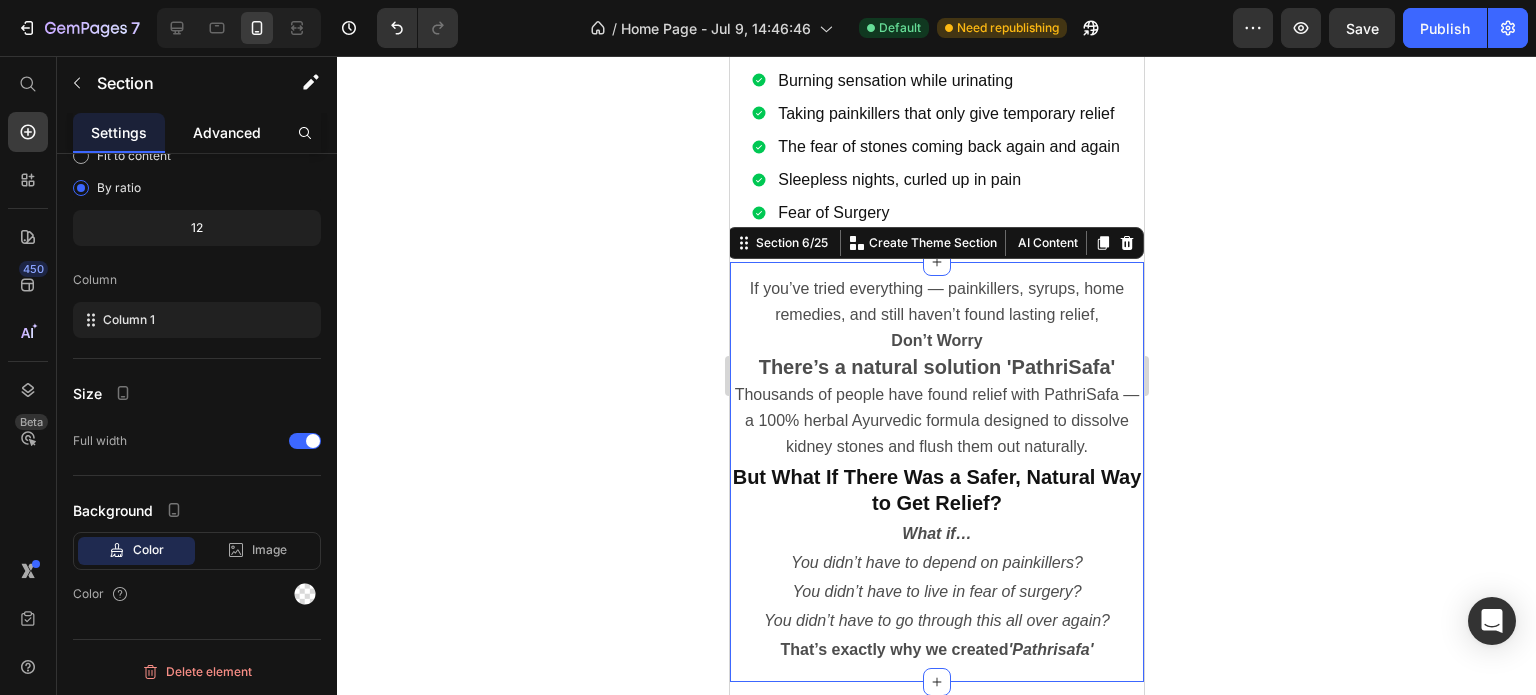 click on "Advanced" 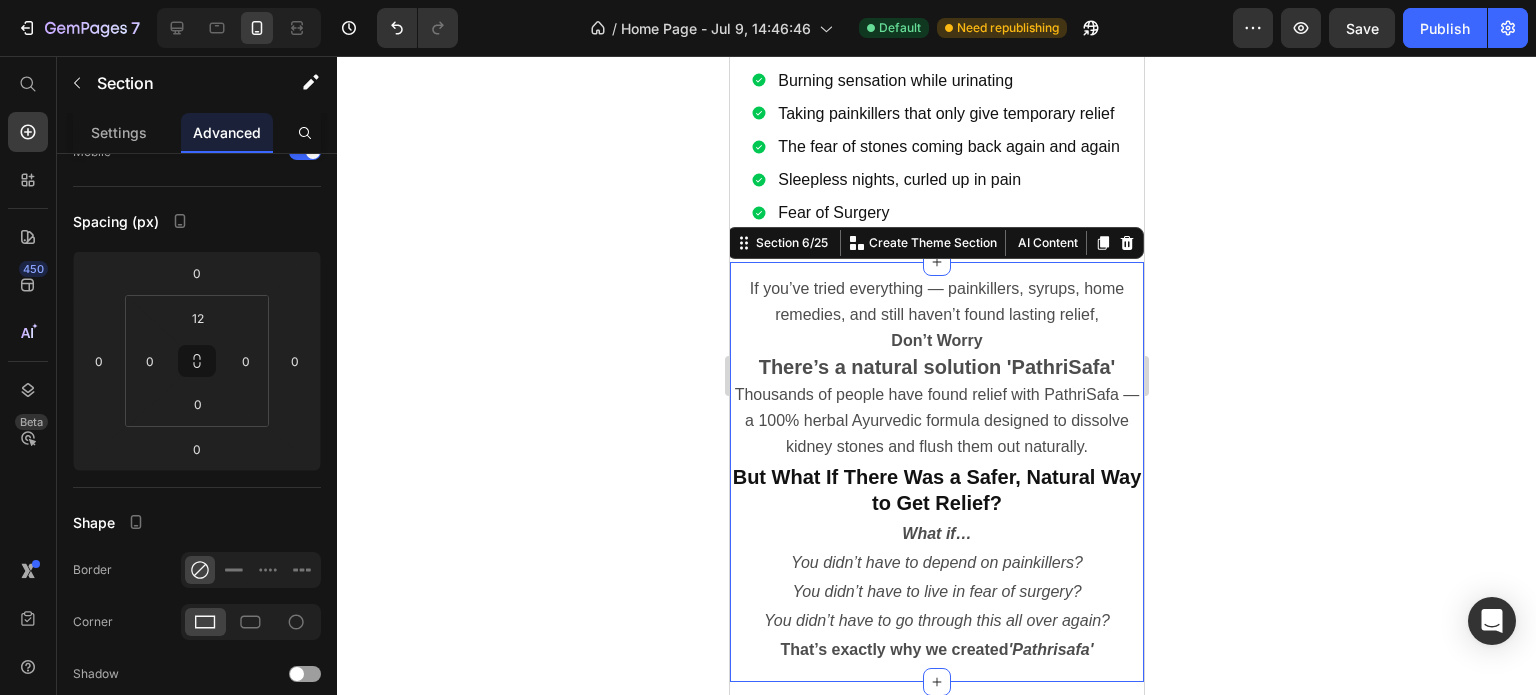 scroll, scrollTop: 0, scrollLeft: 0, axis: both 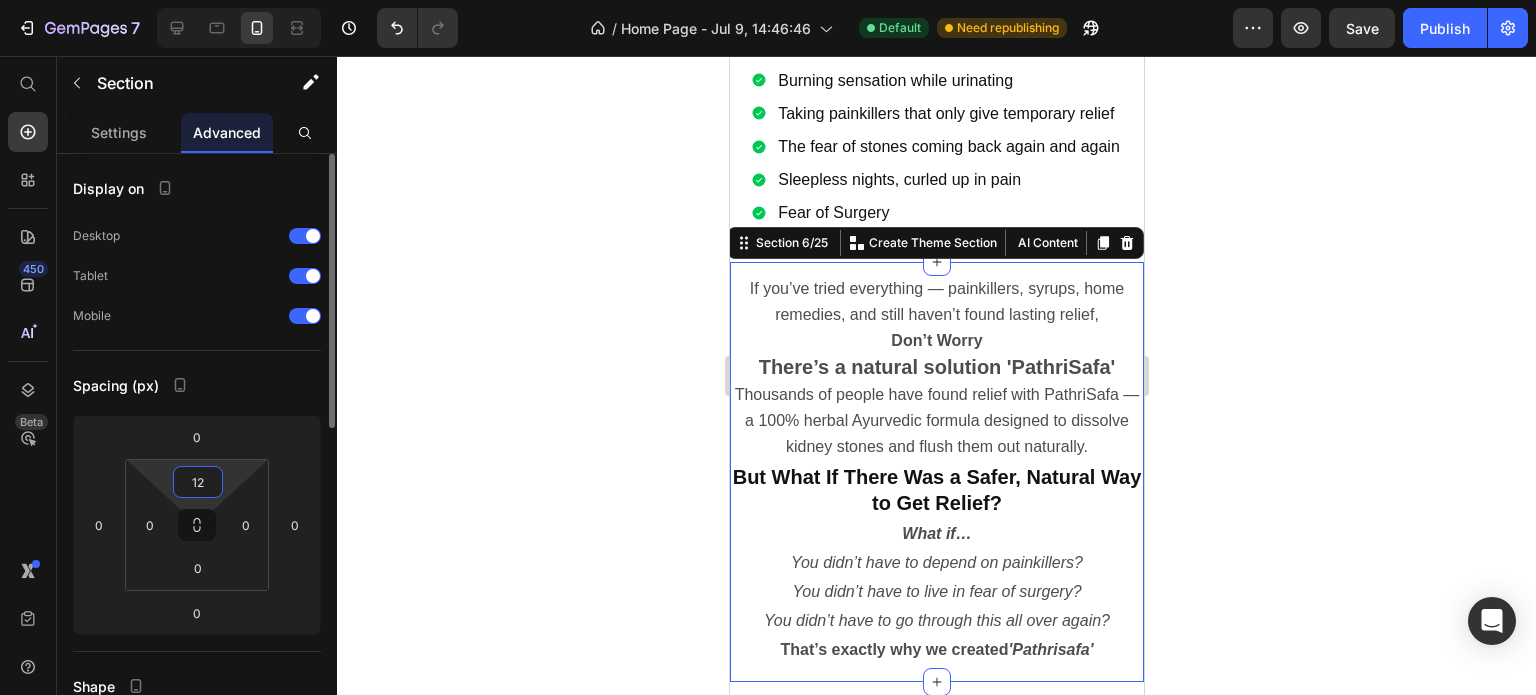 click on "12" at bounding box center [198, 482] 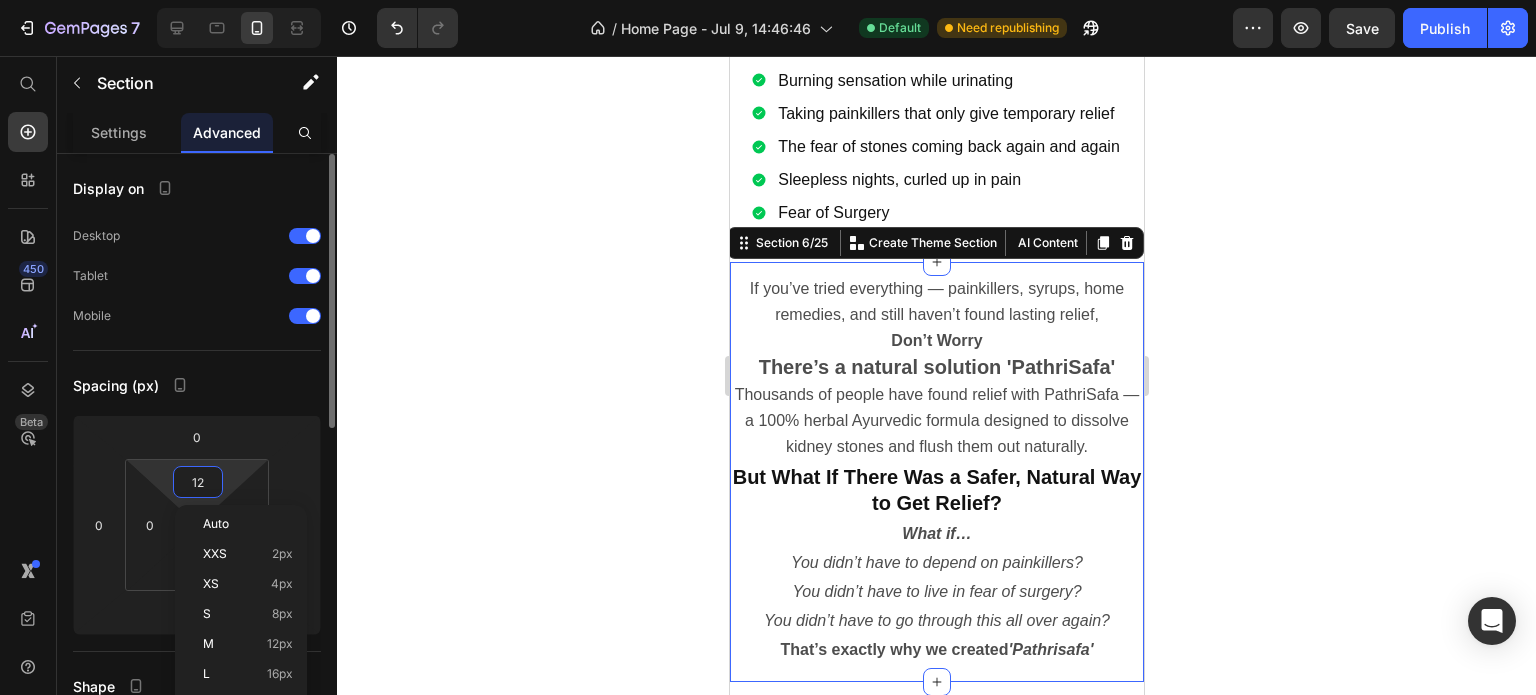 type on "4" 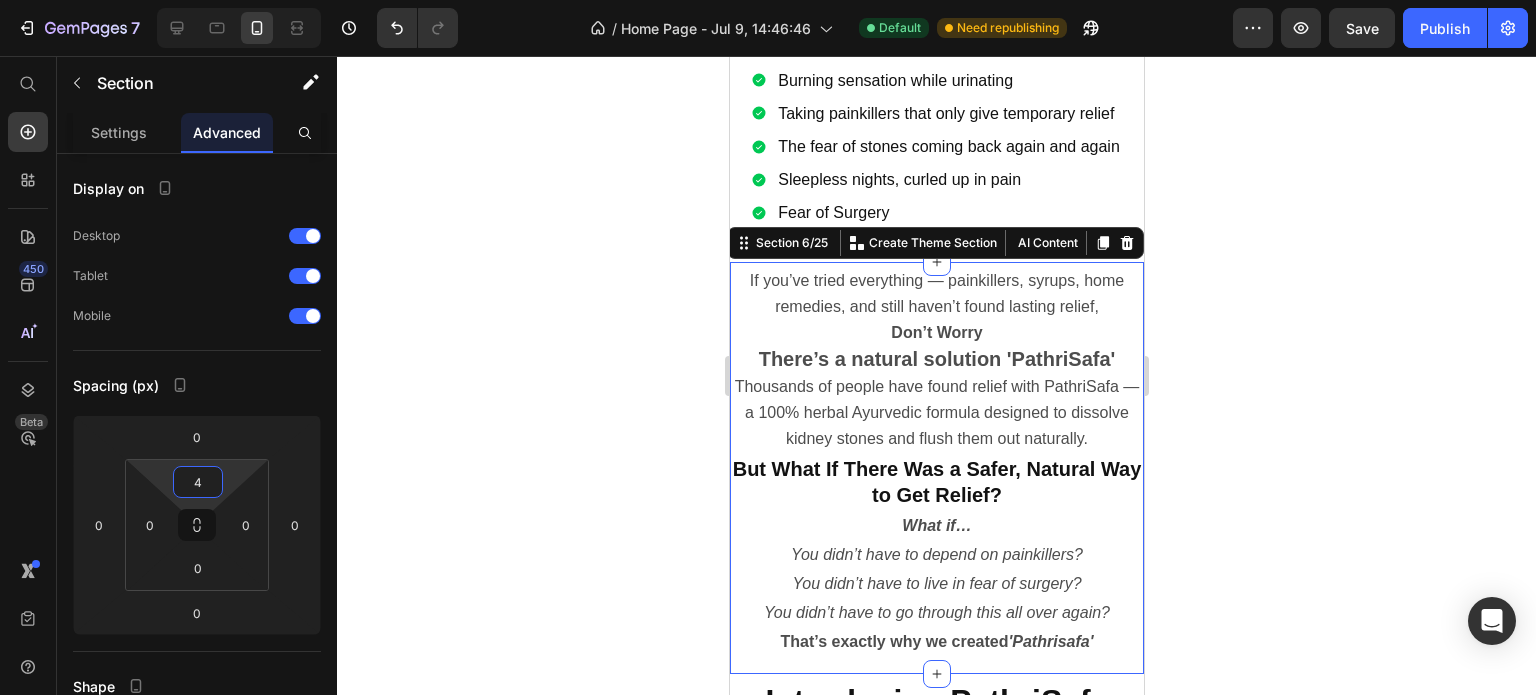click 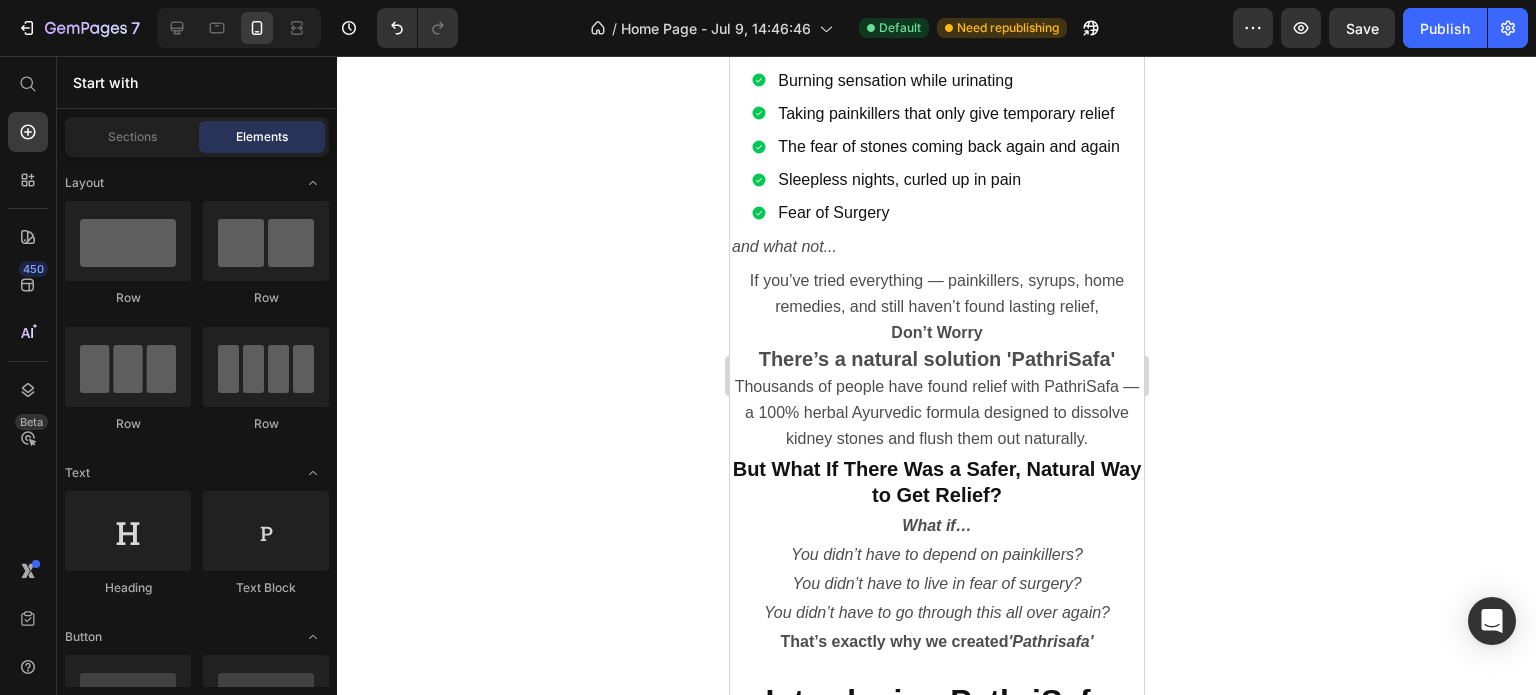 click 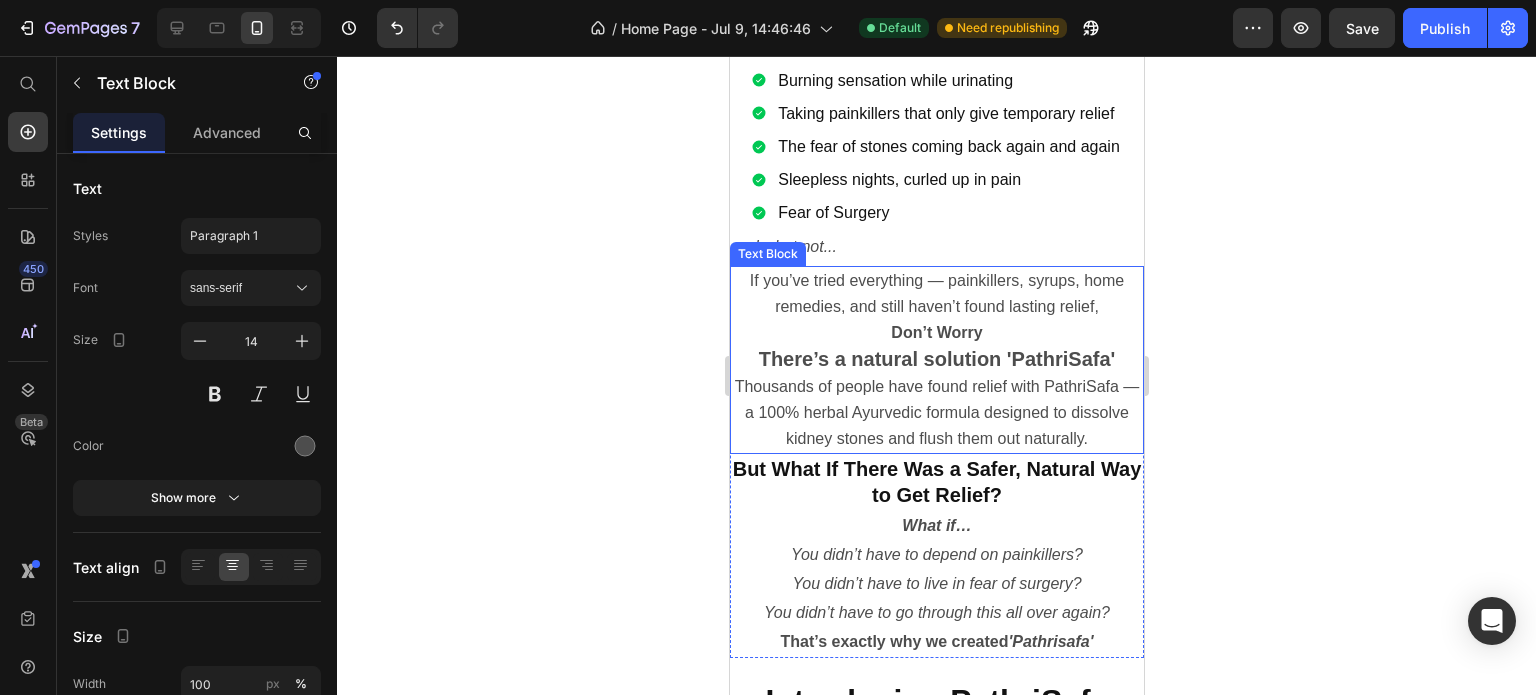click on "Don’t Worry" at bounding box center (936, 333) 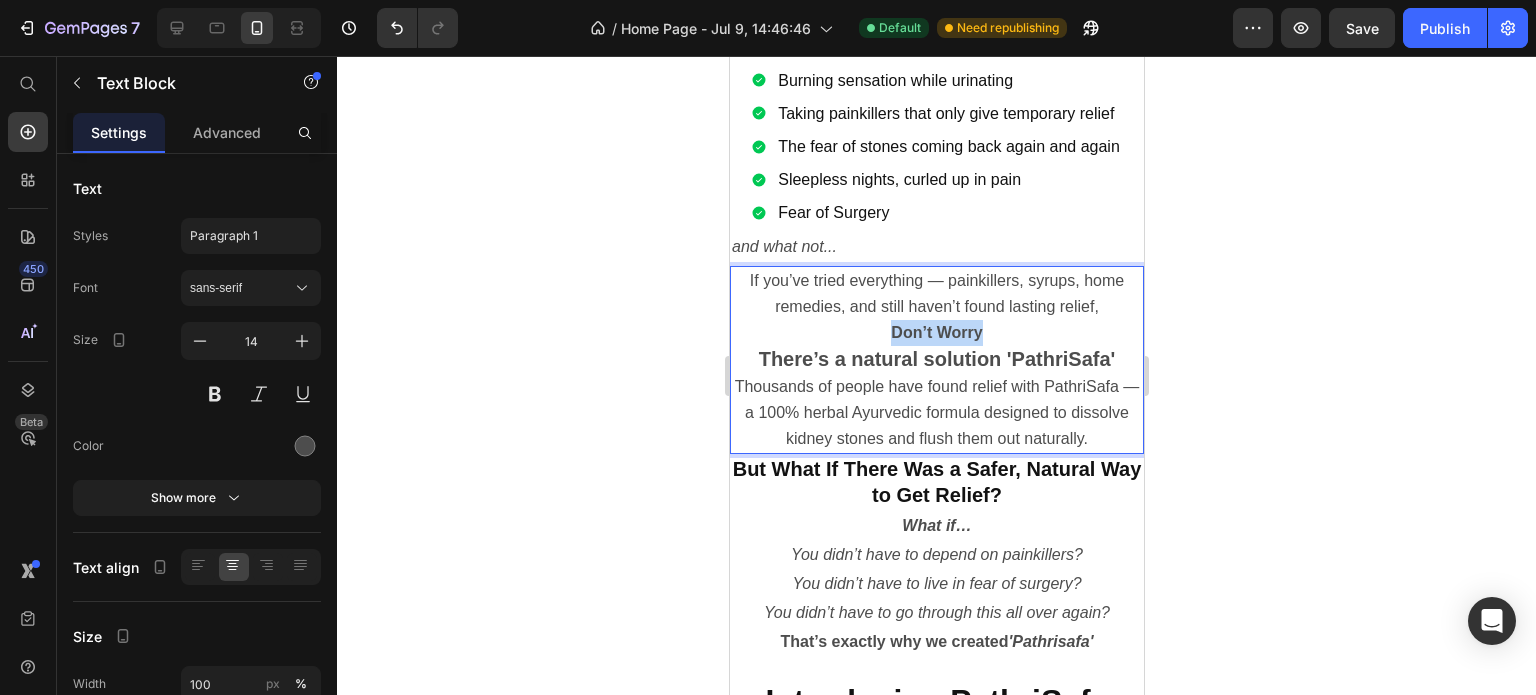 drag, startPoint x: 981, startPoint y: 308, endPoint x: 883, endPoint y: 308, distance: 98 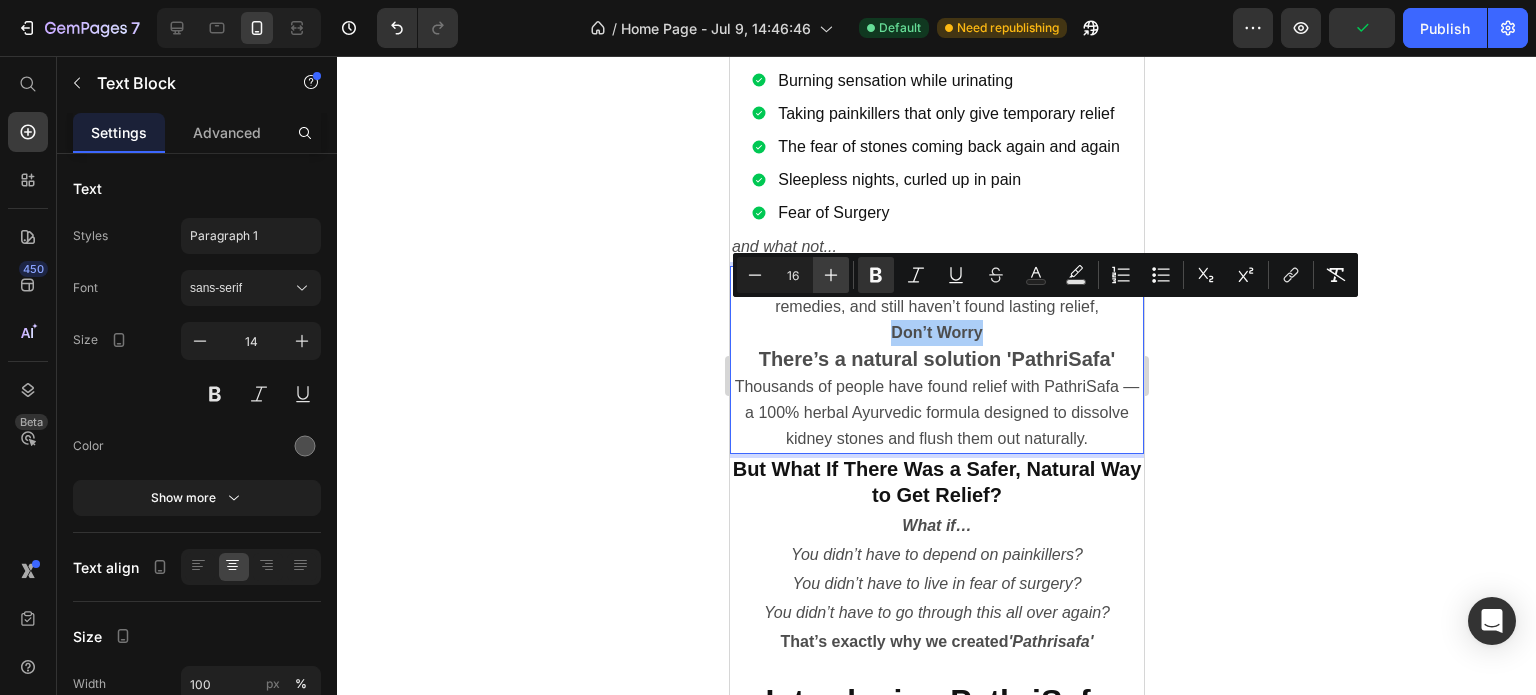 click 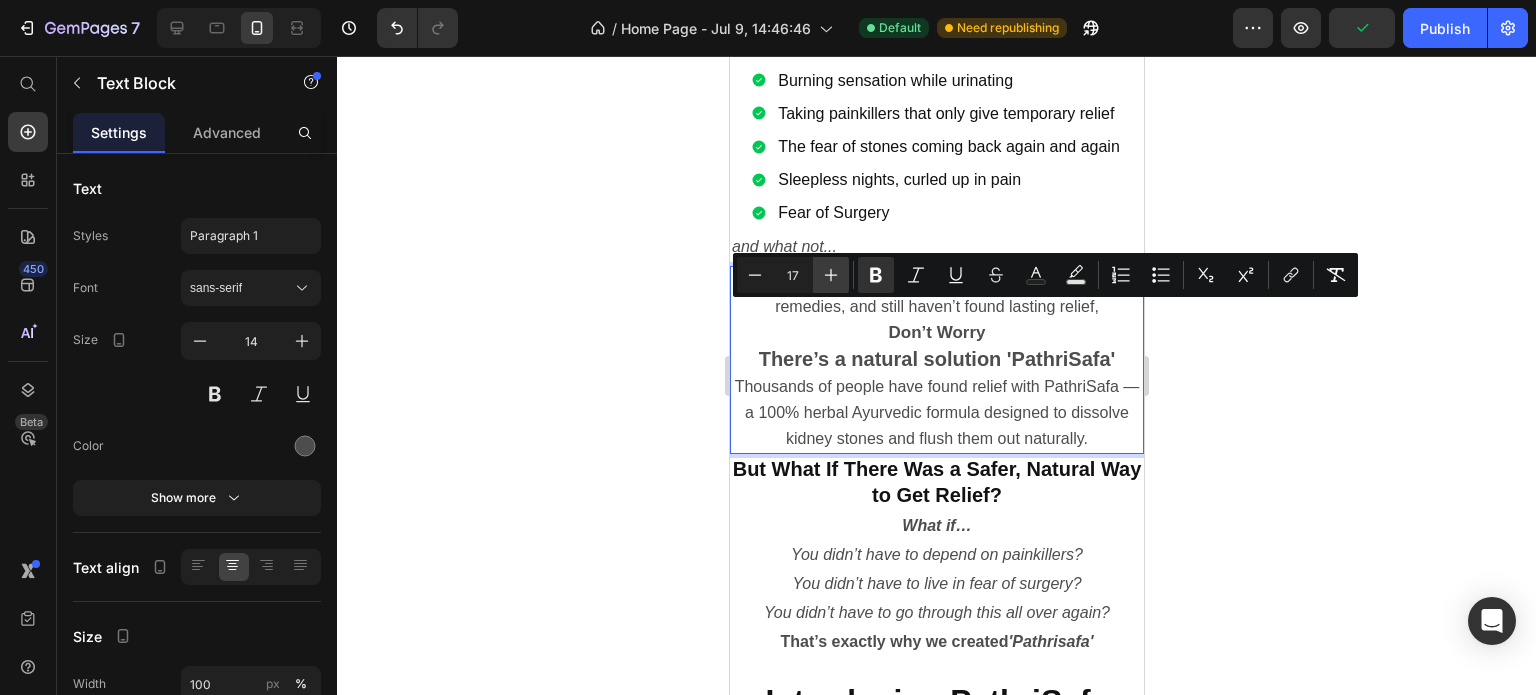 click 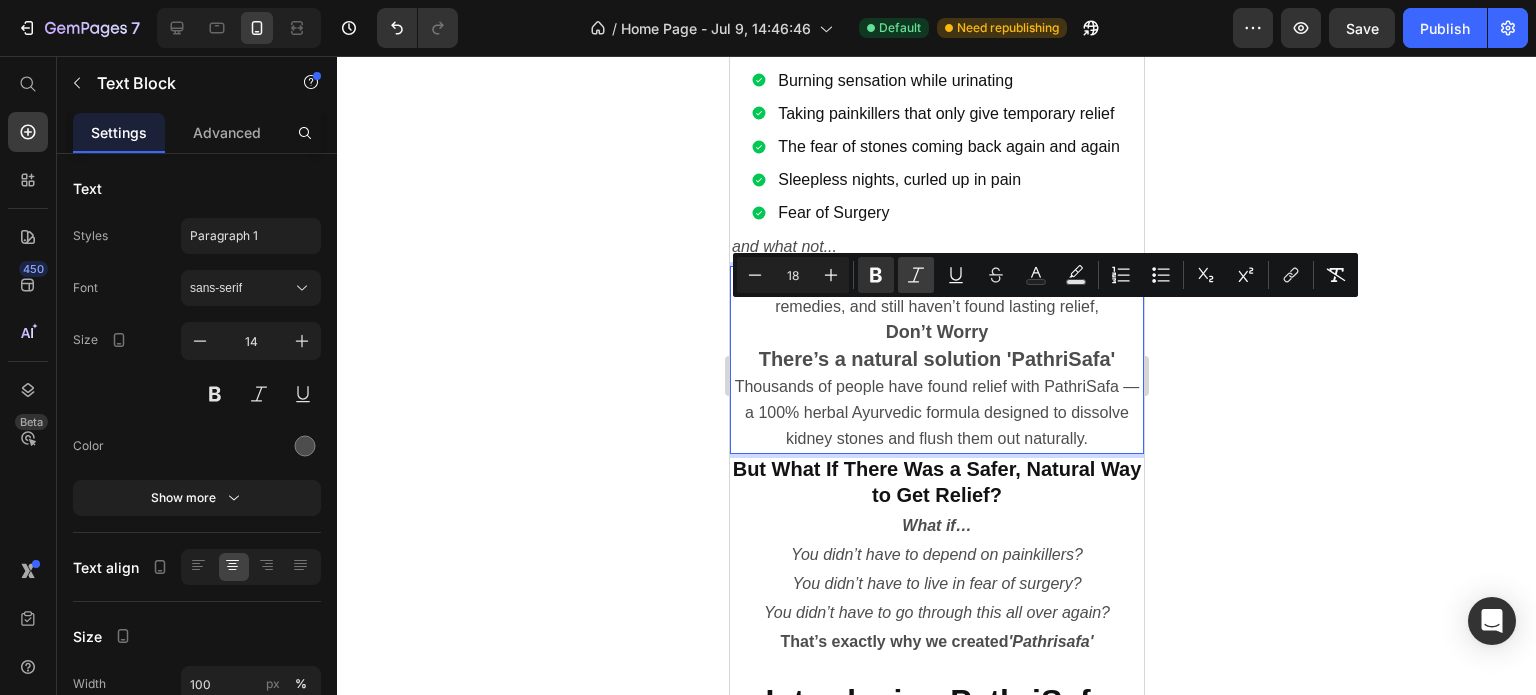 click 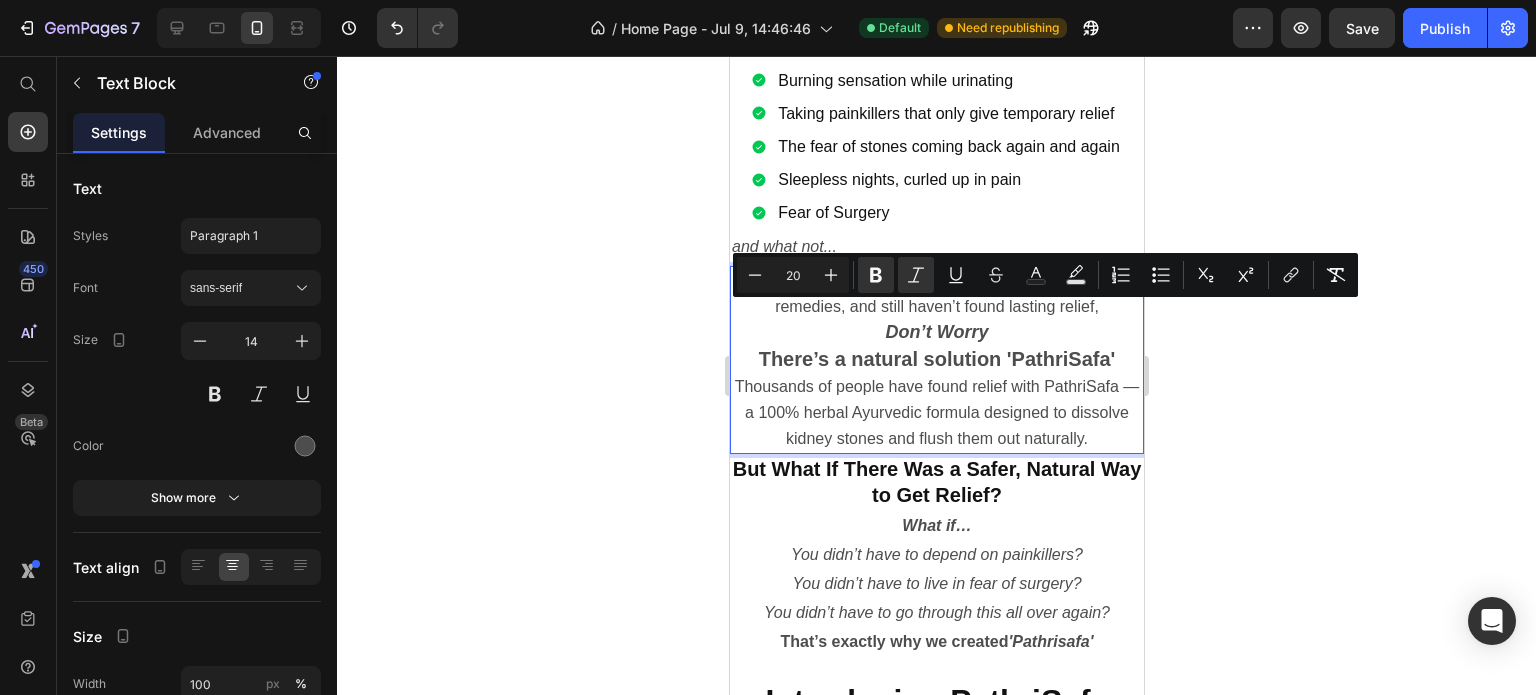 click on "There’s a natural solution 'PathriSafa'" at bounding box center (936, 360) 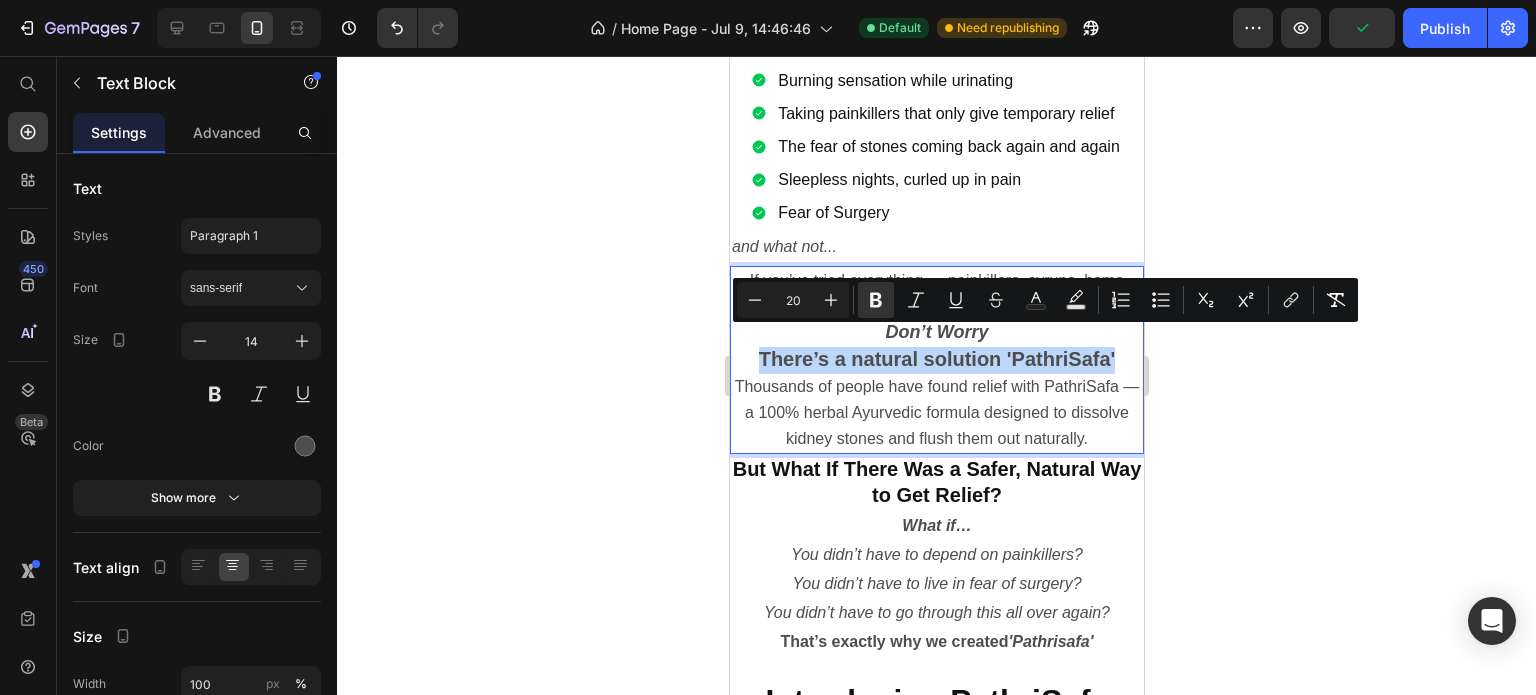 drag, startPoint x: 1109, startPoint y: 341, endPoint x: 775, endPoint y: 344, distance: 334.01346 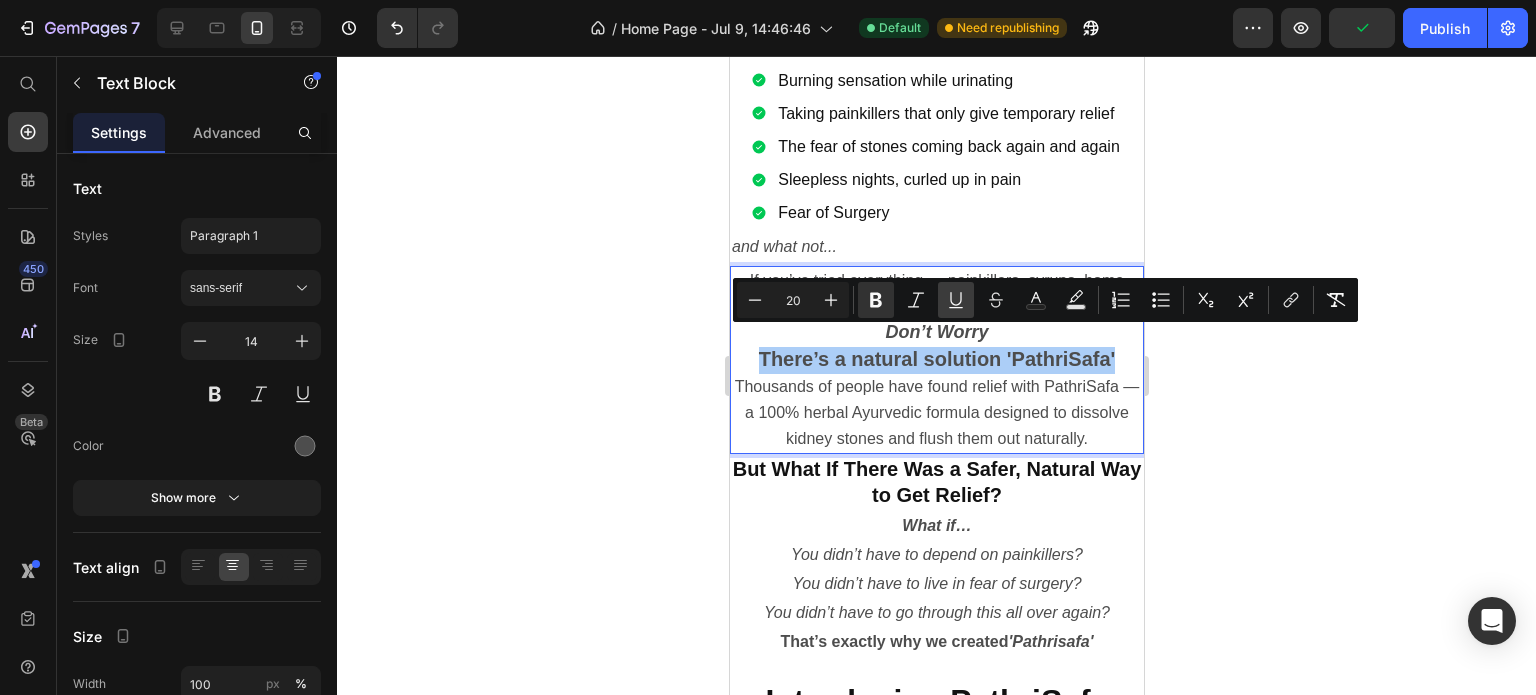 click 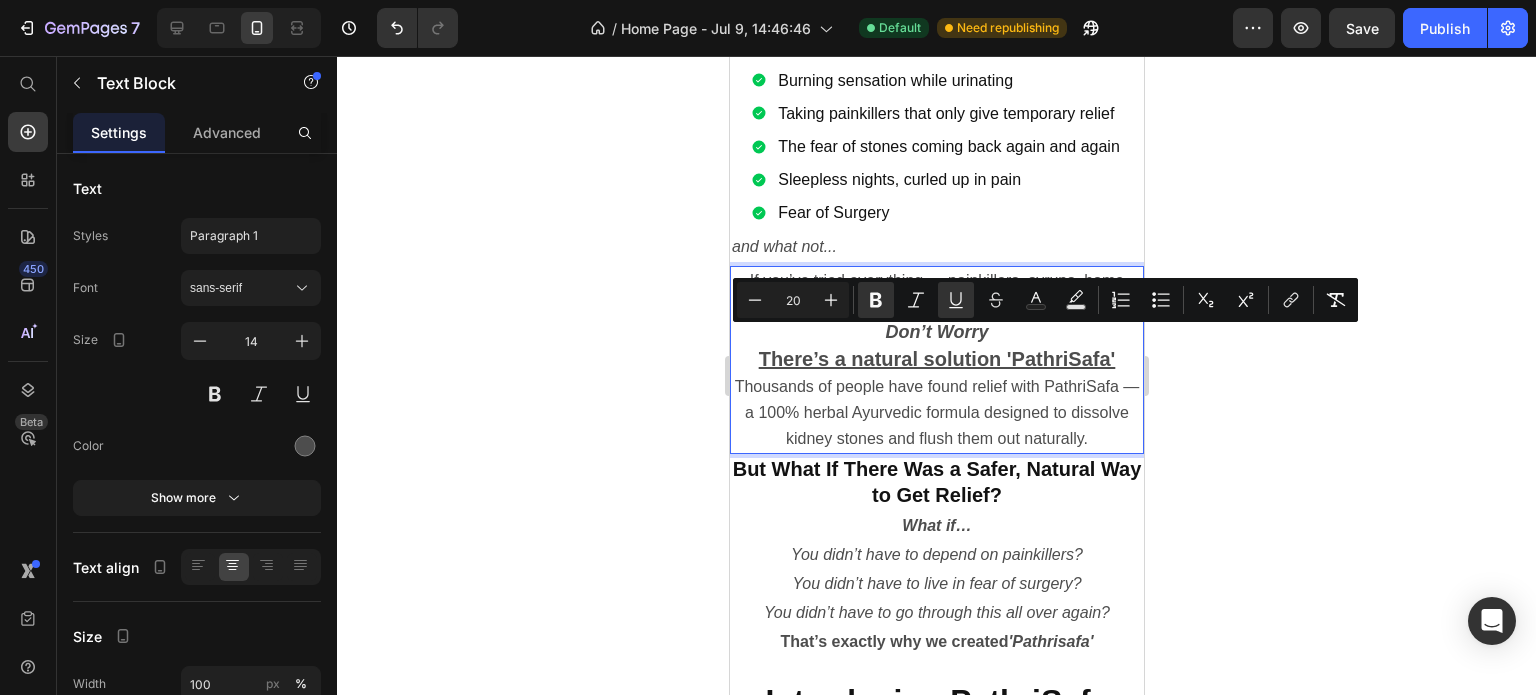 click 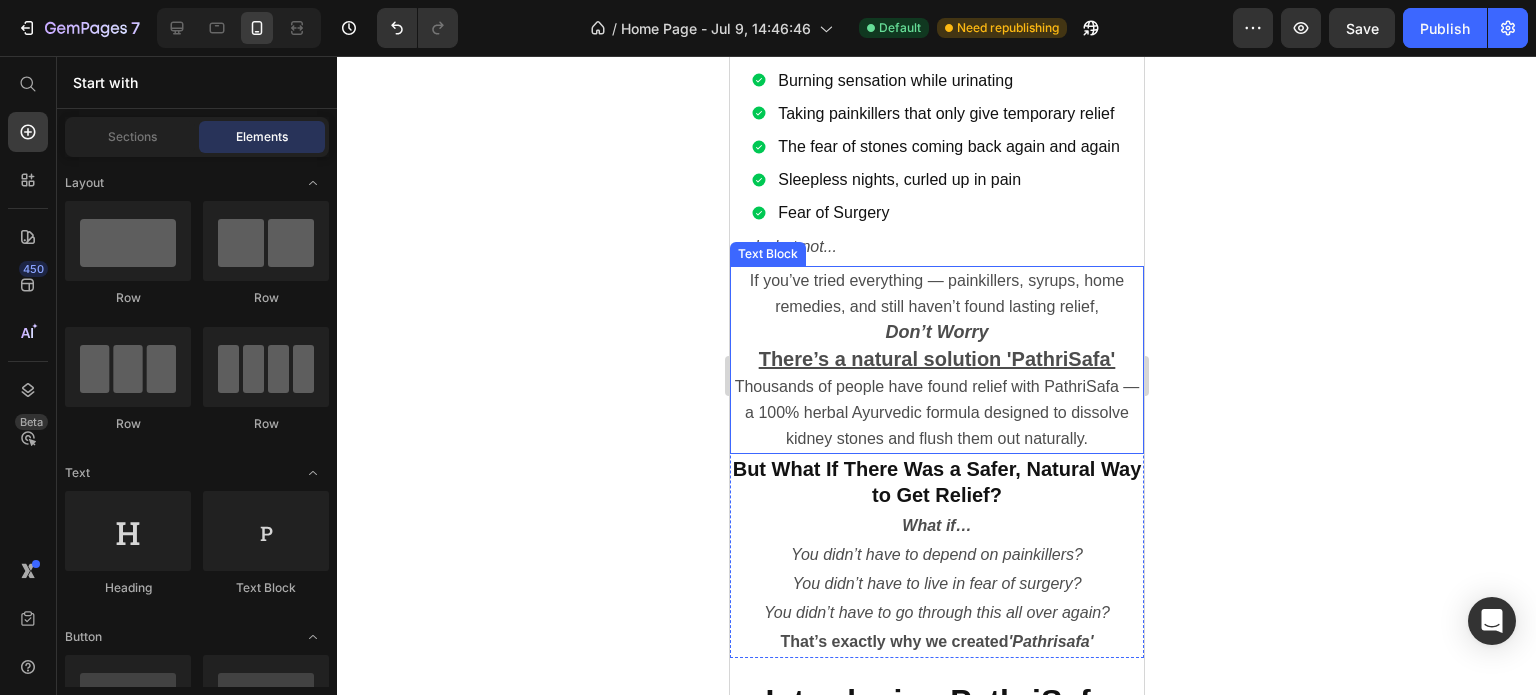 click on "There’s a natural solution 'PathriSafa'" at bounding box center (936, 359) 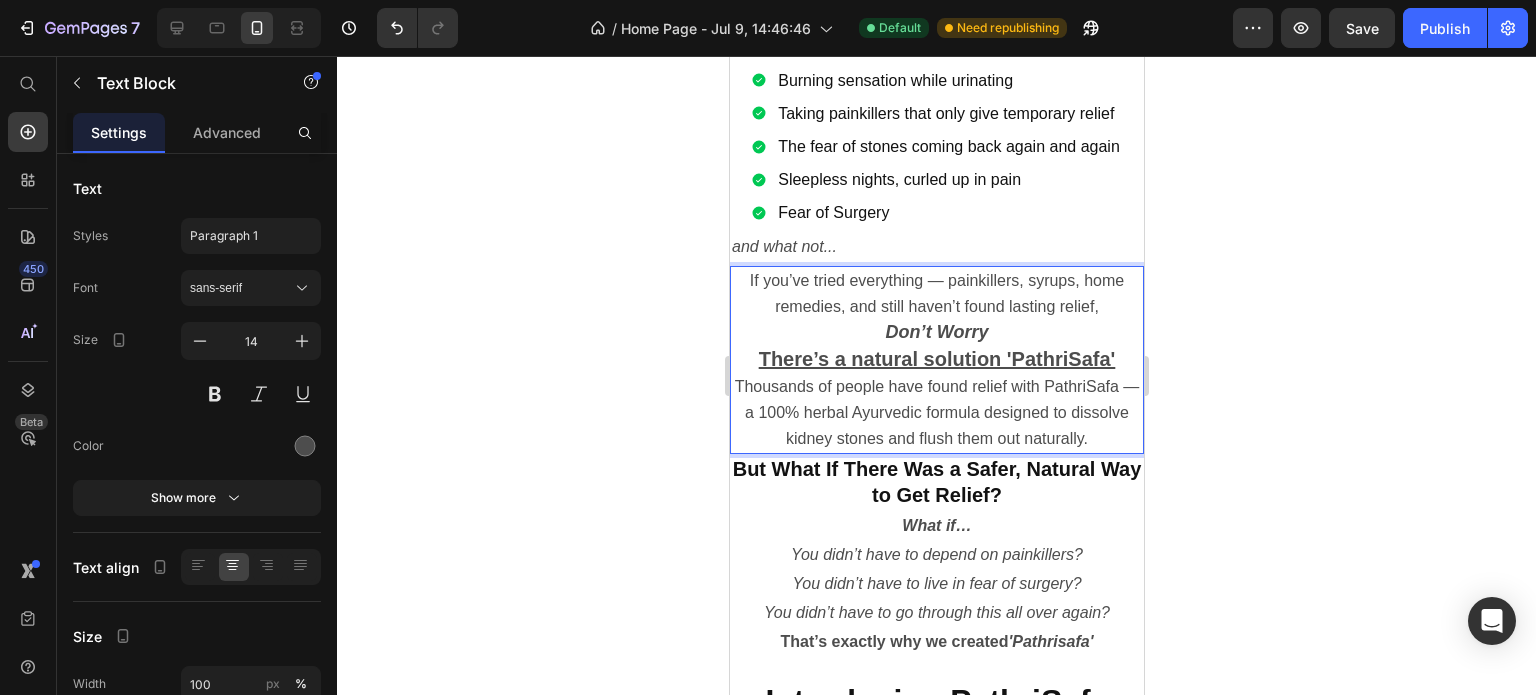 click on "There’s a natural solution 'PathriSafa'" at bounding box center (936, 359) 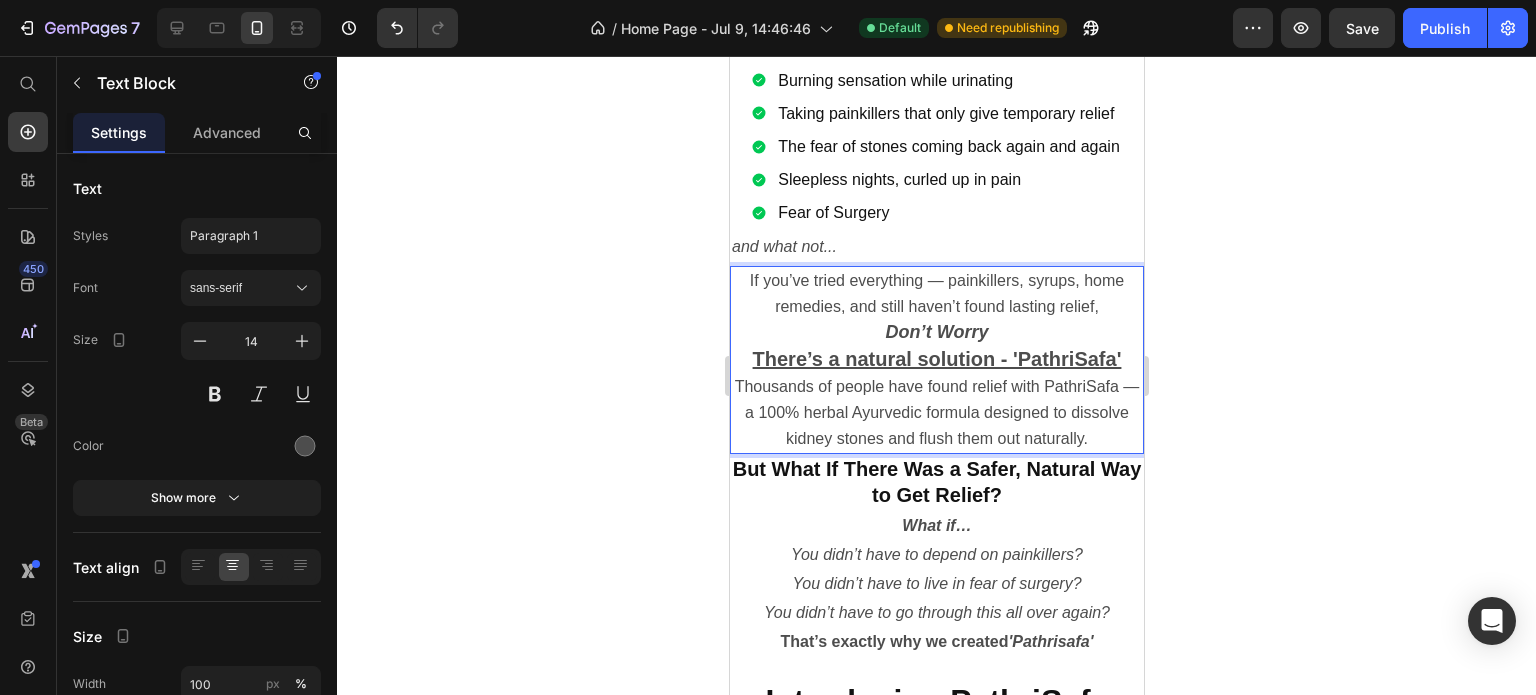 click 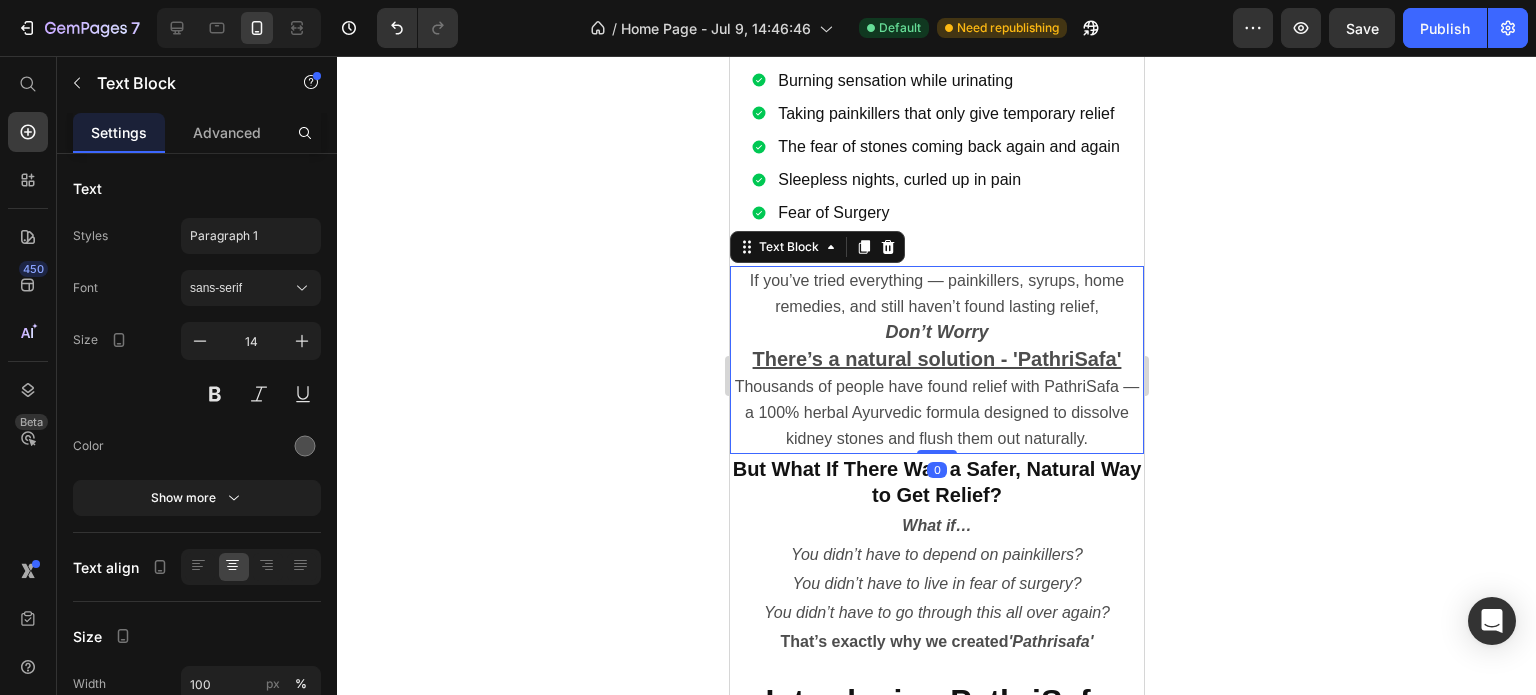 click on "There’s a natural solution - 'PathriSafa'" at bounding box center (936, 360) 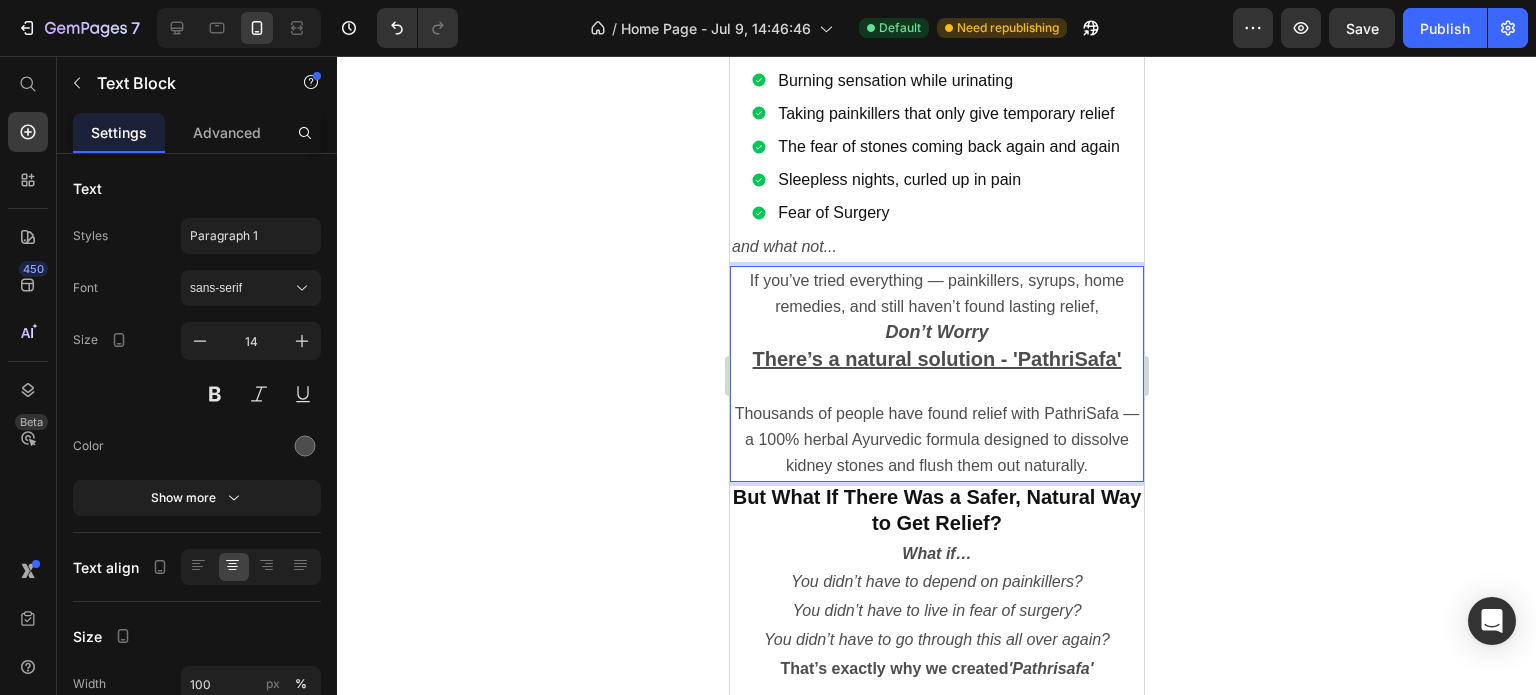 click at bounding box center [936, 387] 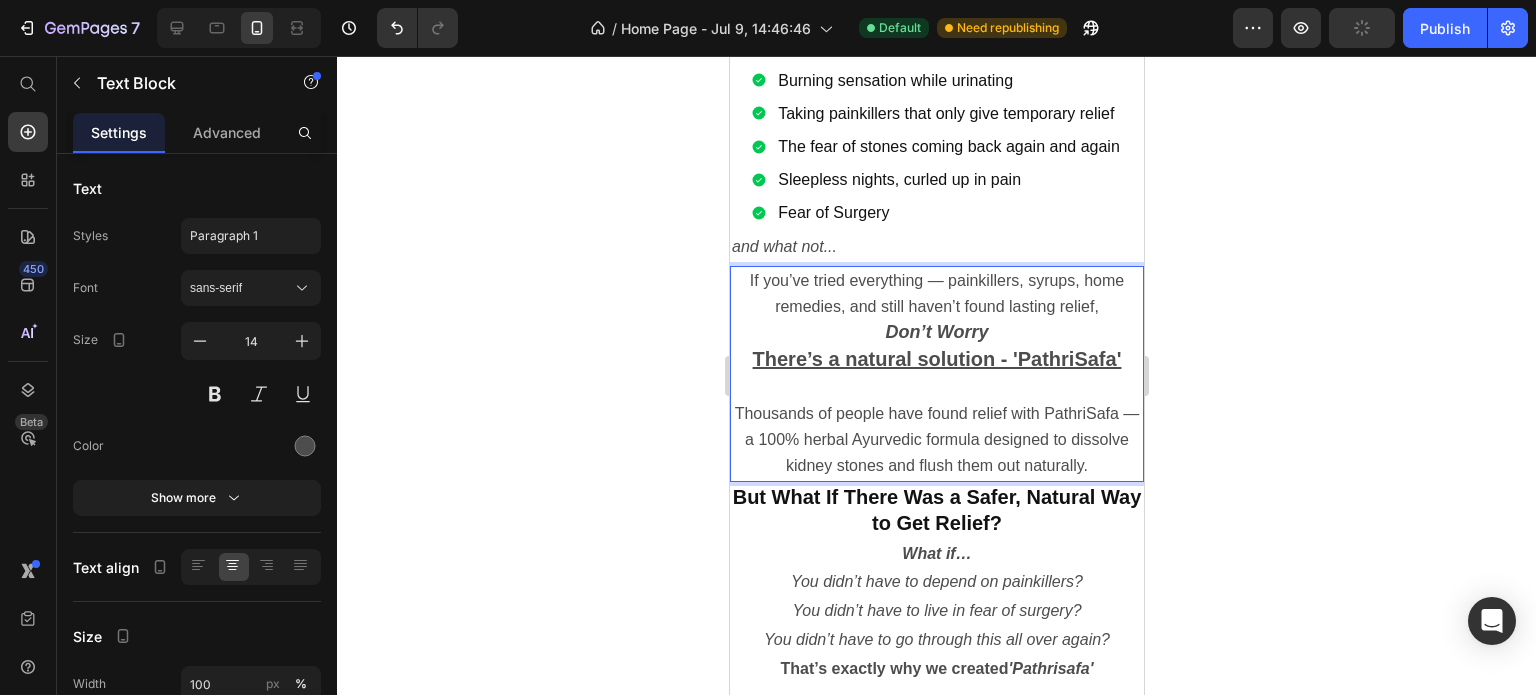 click at bounding box center [936, 387] 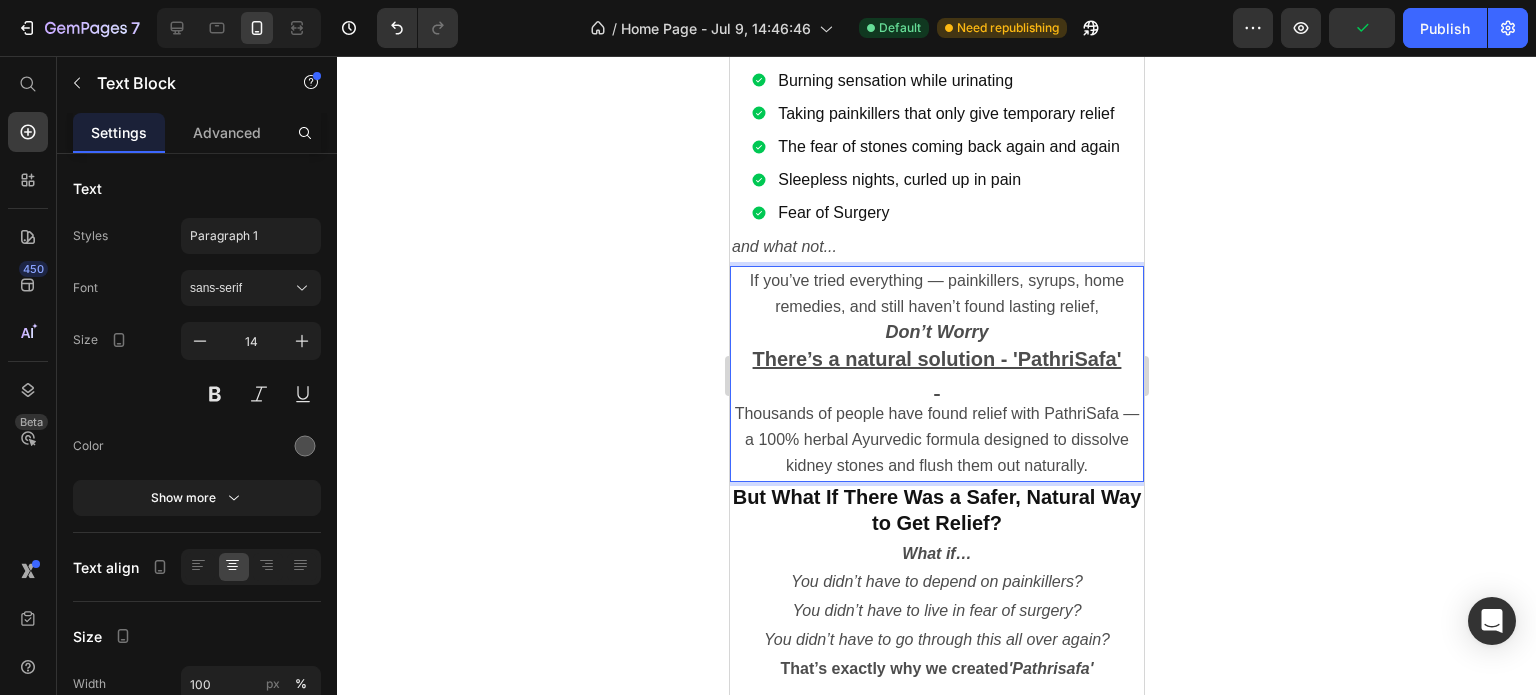 click at bounding box center [936, 387] 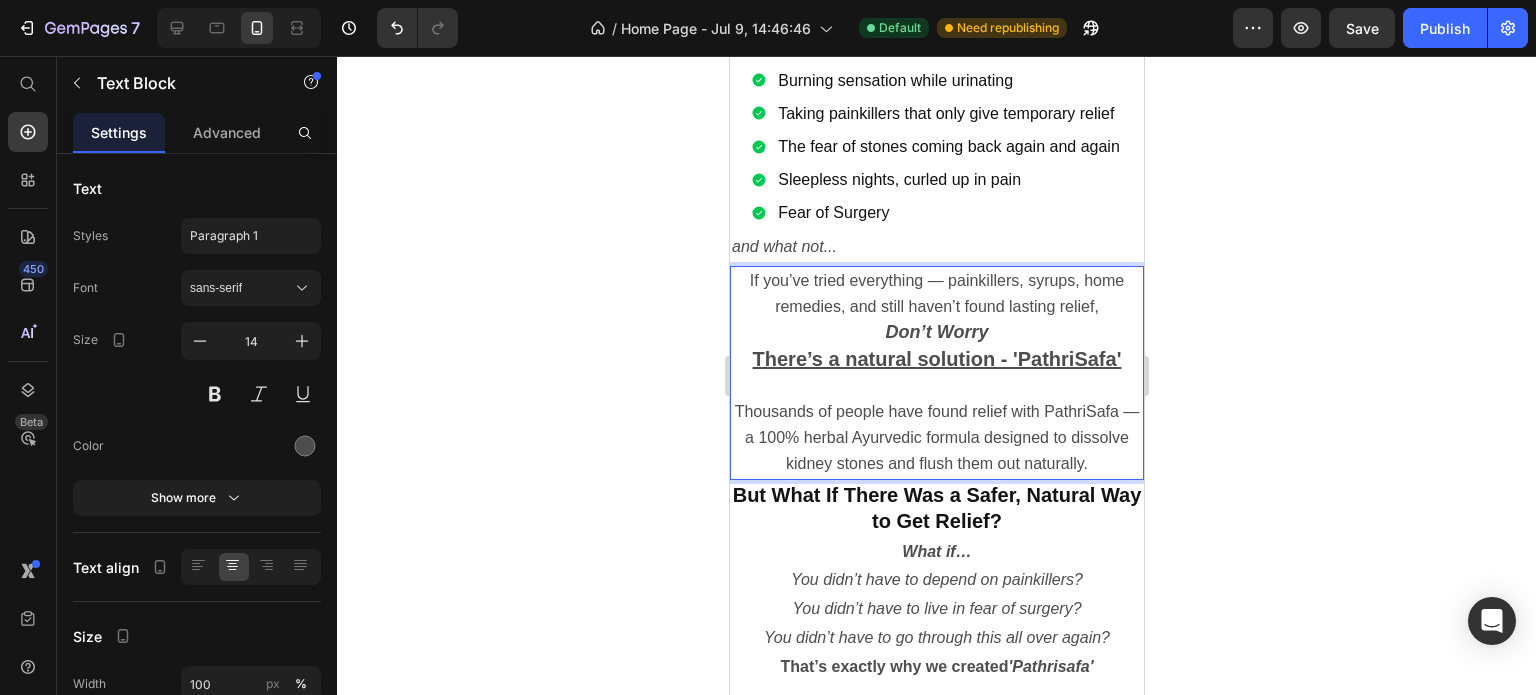 click at bounding box center (936, 386) 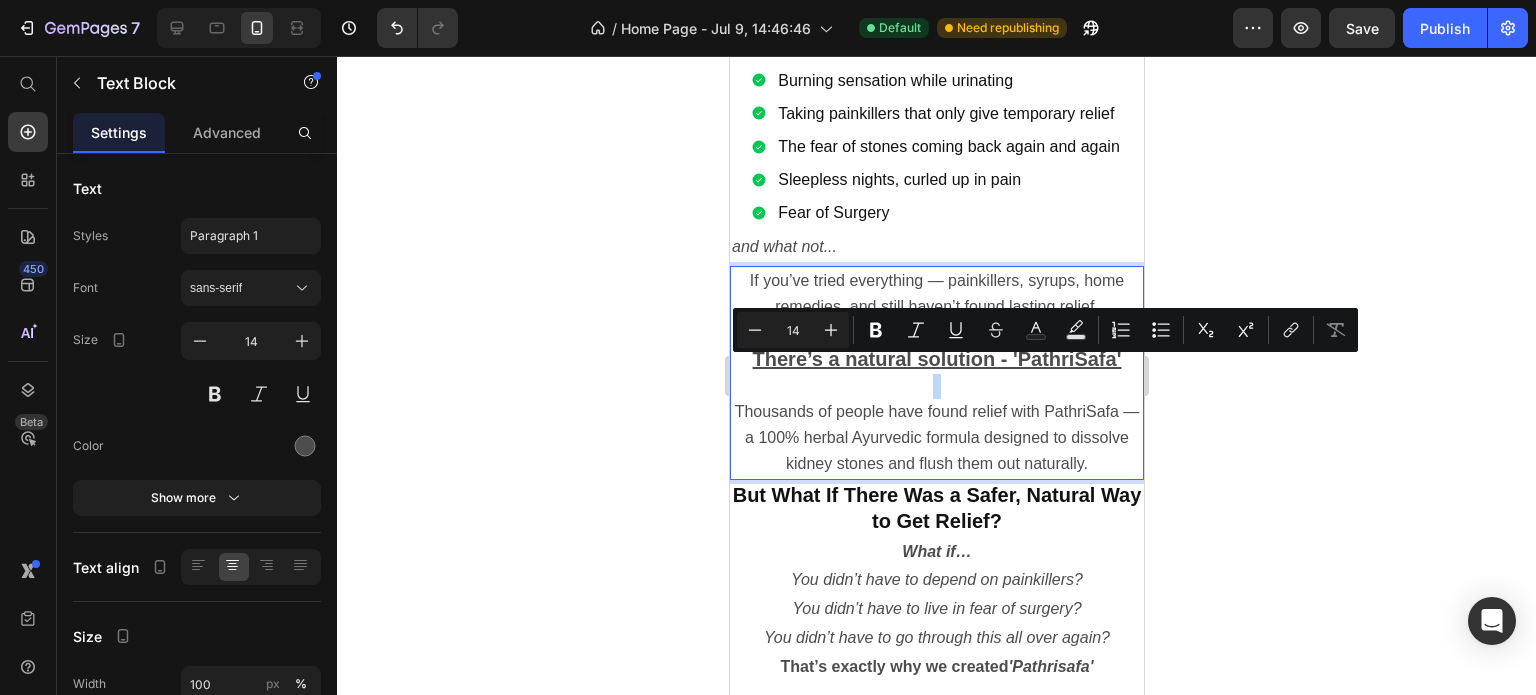drag, startPoint x: 935, startPoint y: 370, endPoint x: 899, endPoint y: 371, distance: 36.013885 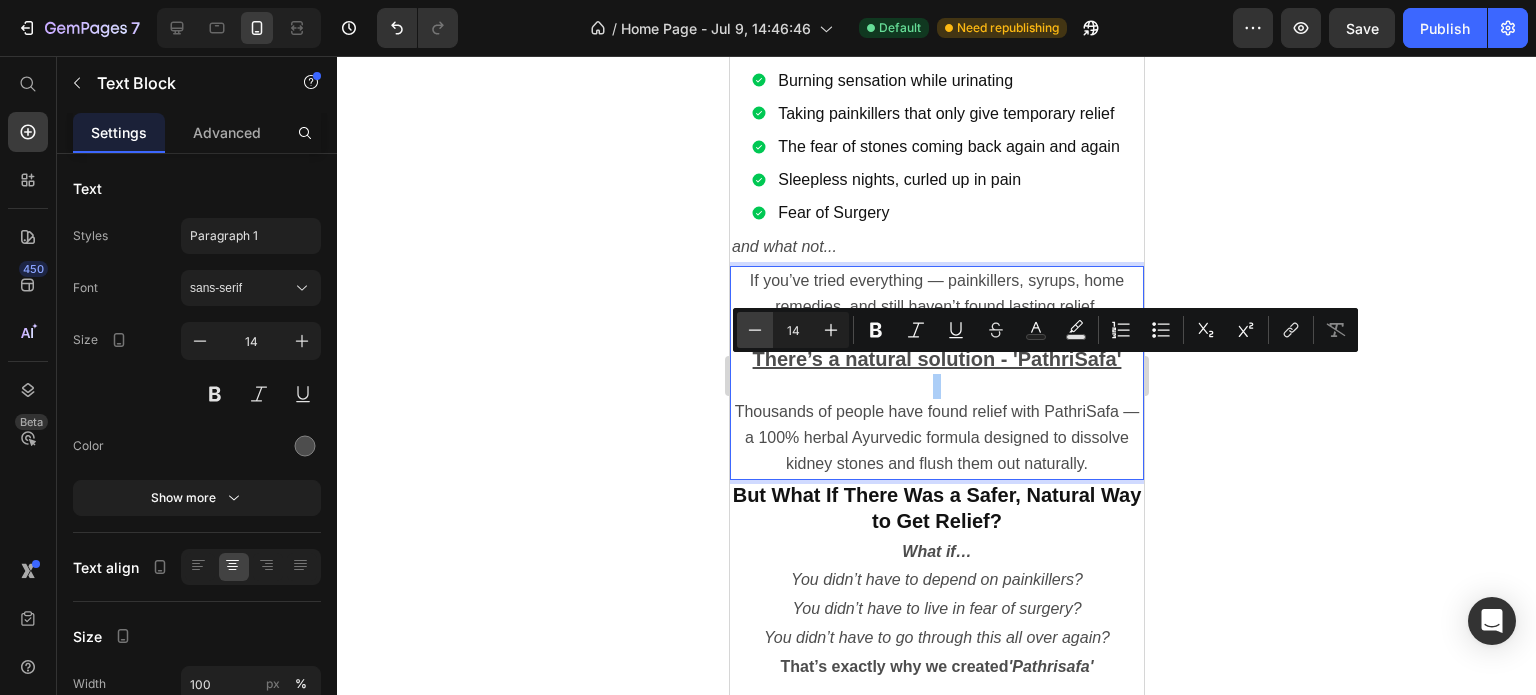click 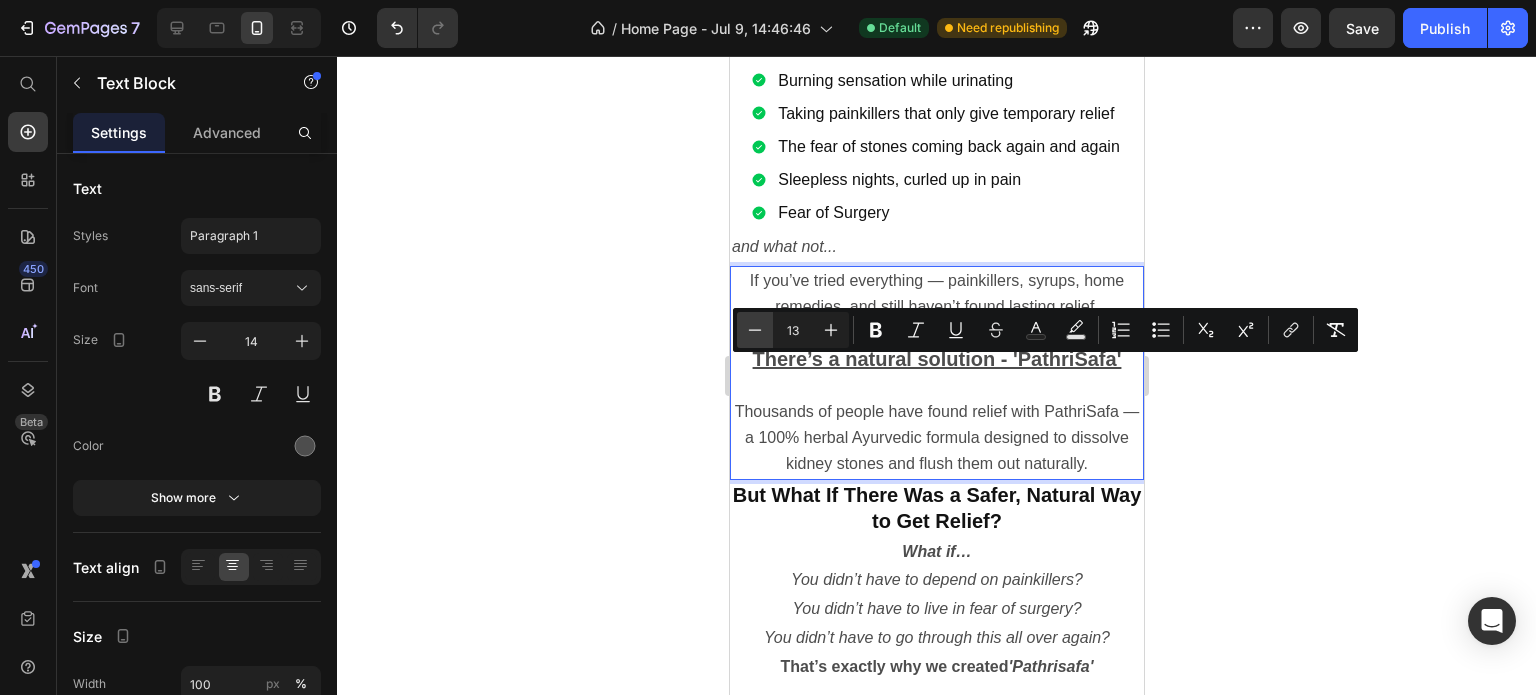 click 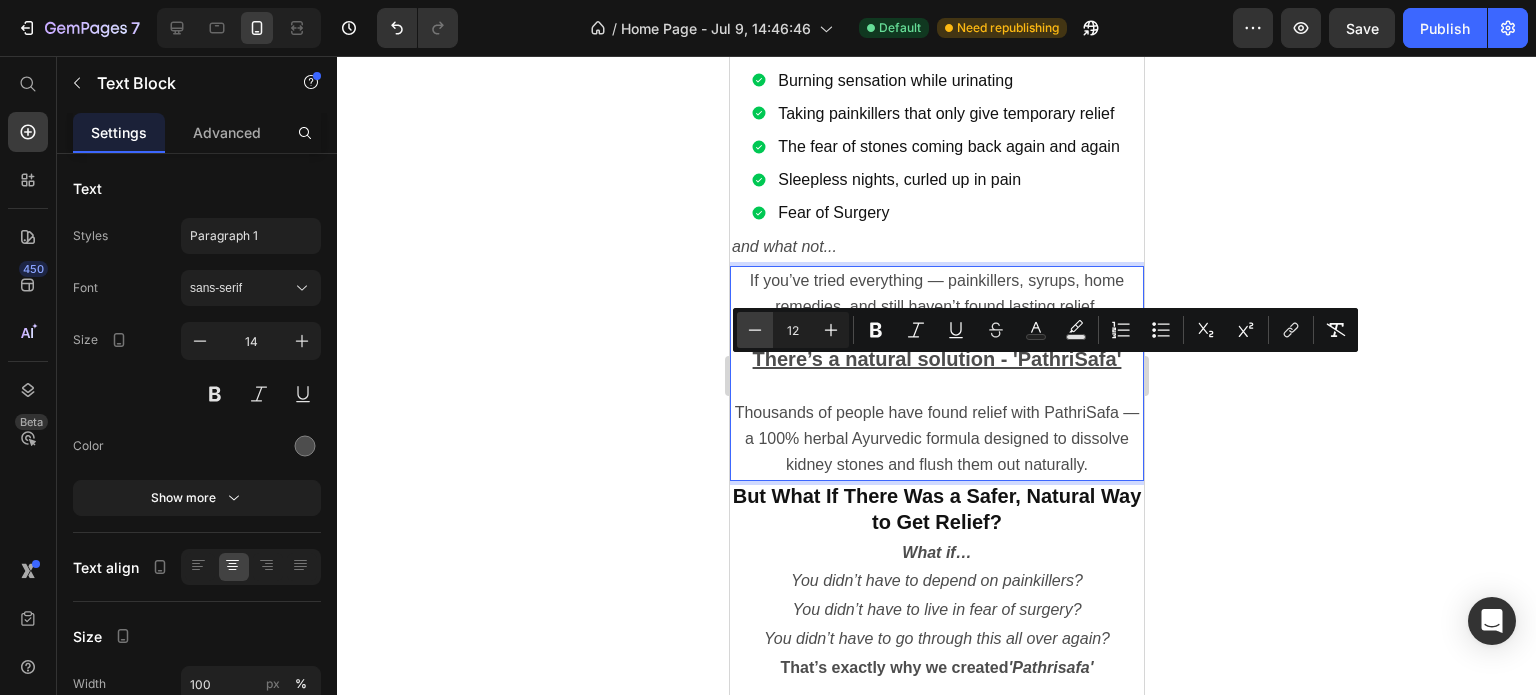 click 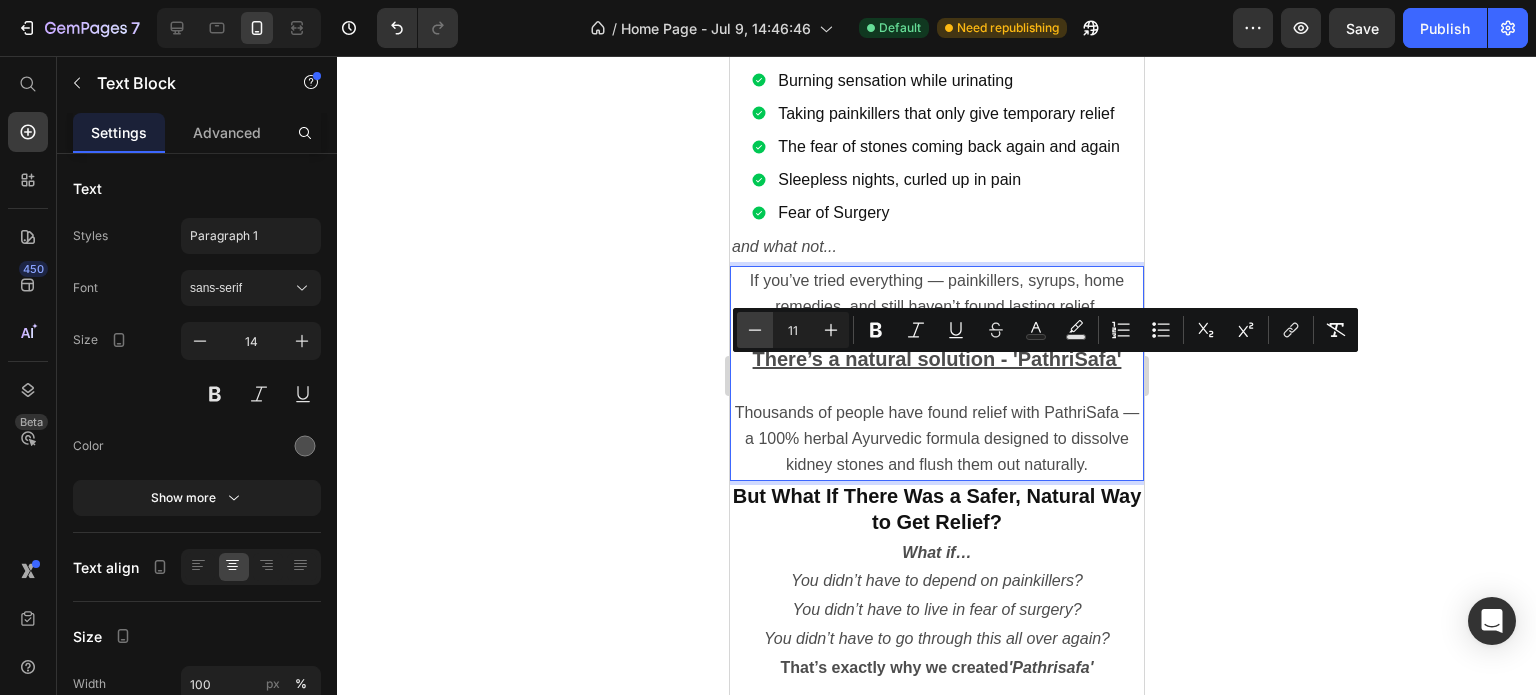 click 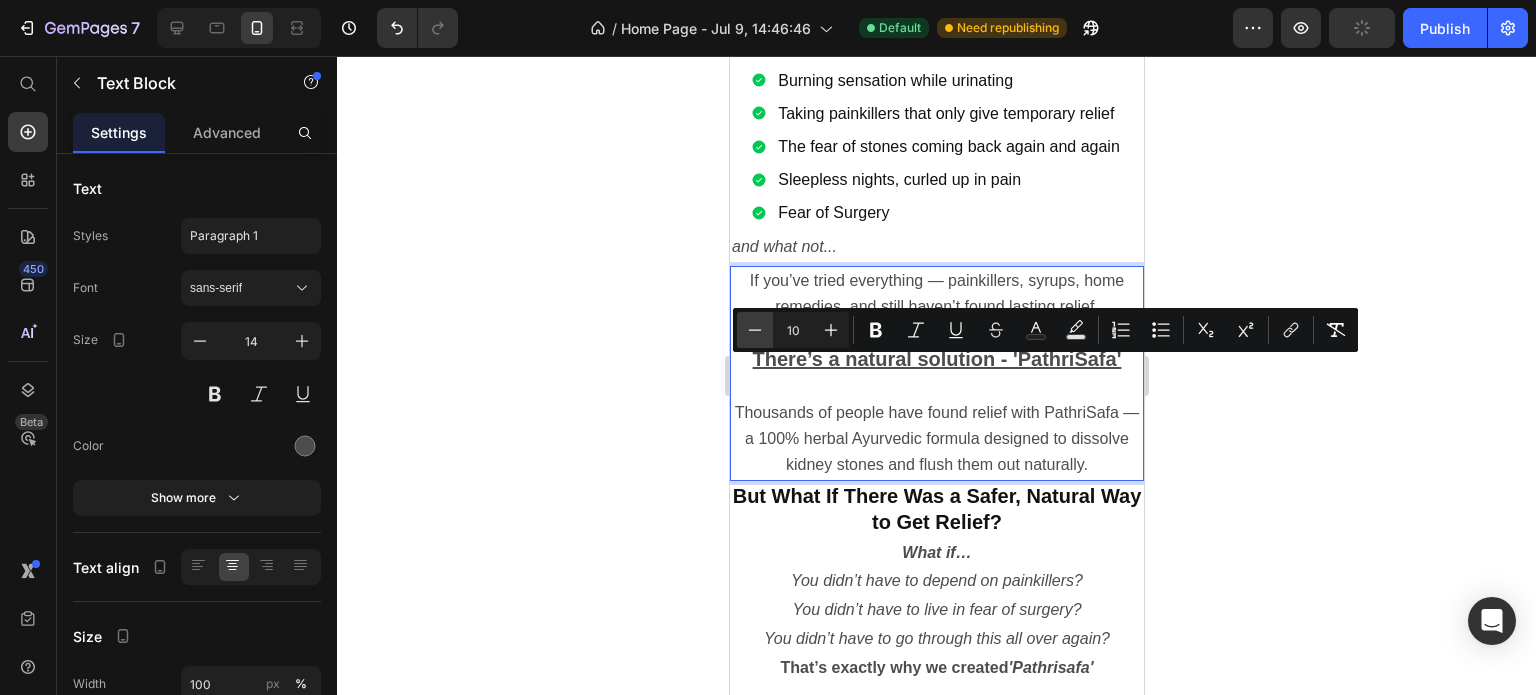 click 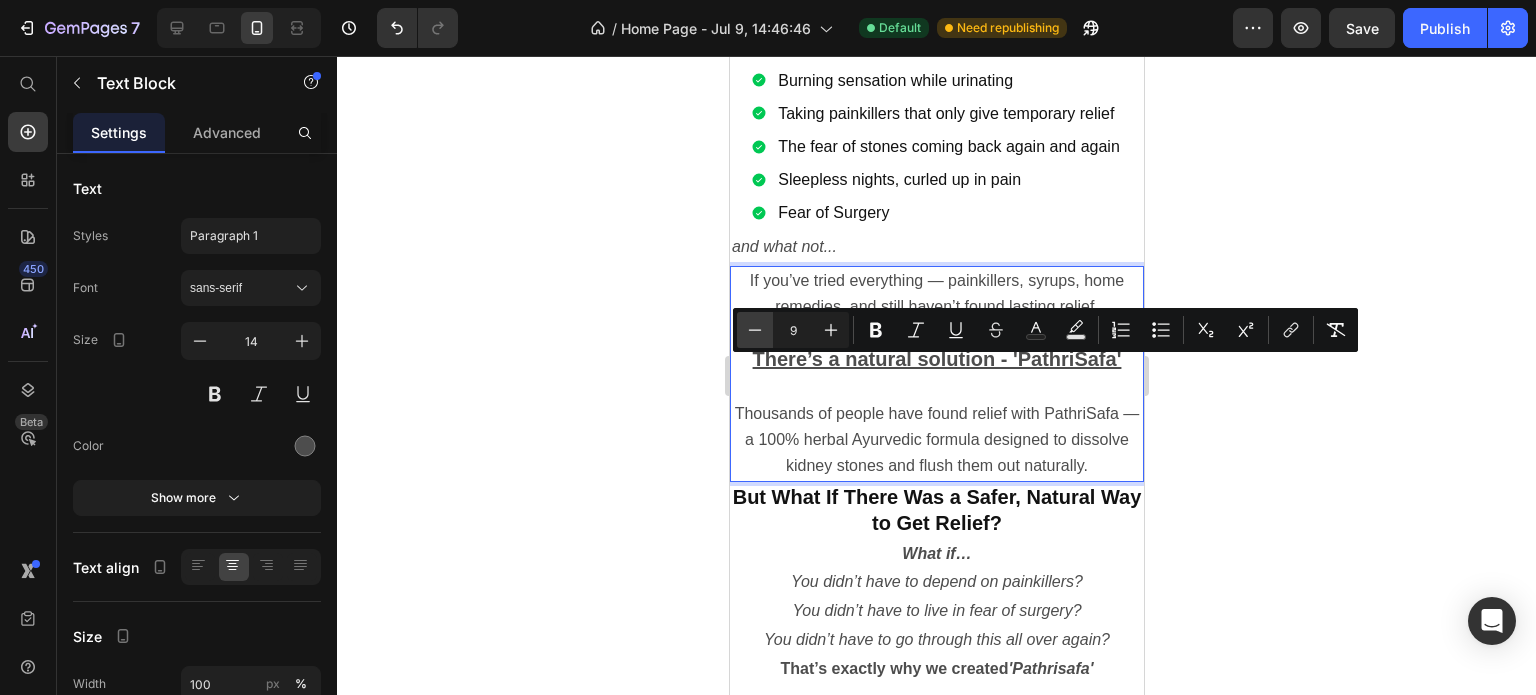 click 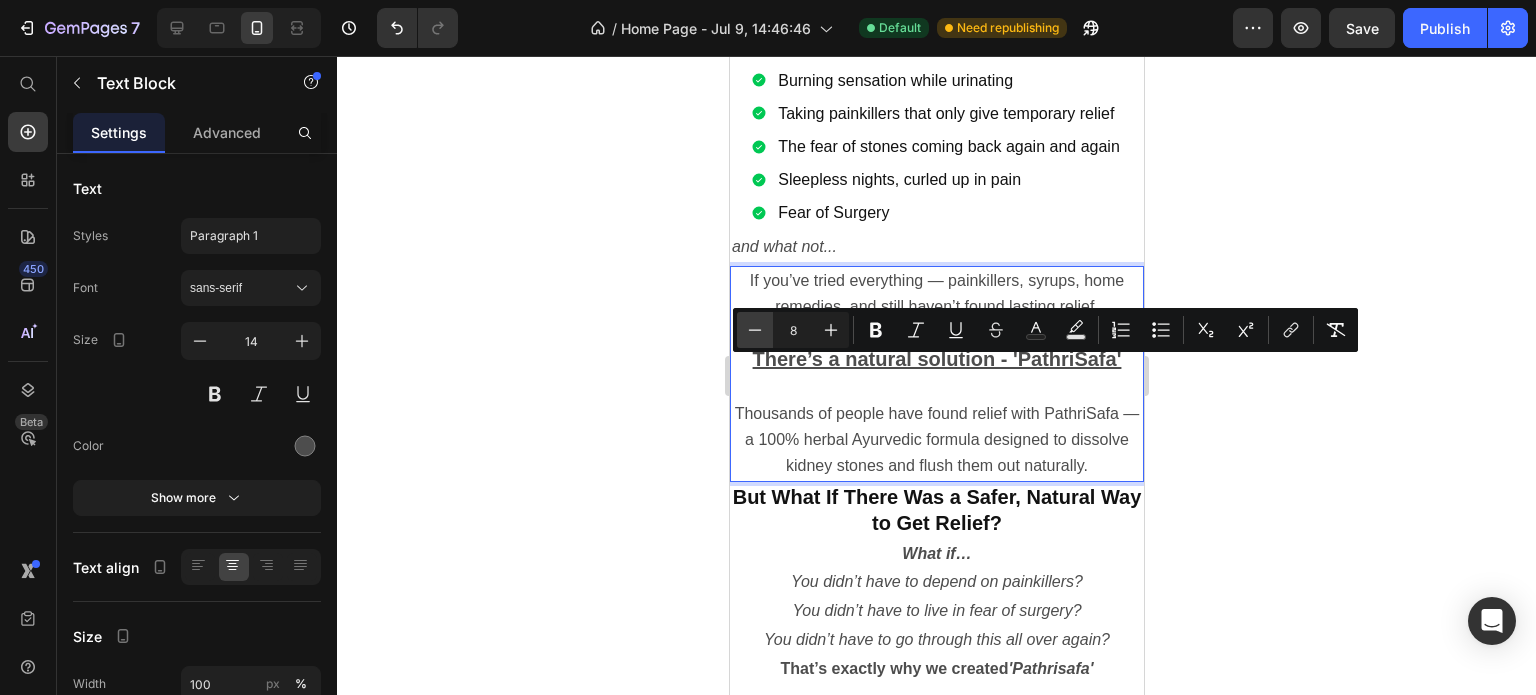 click 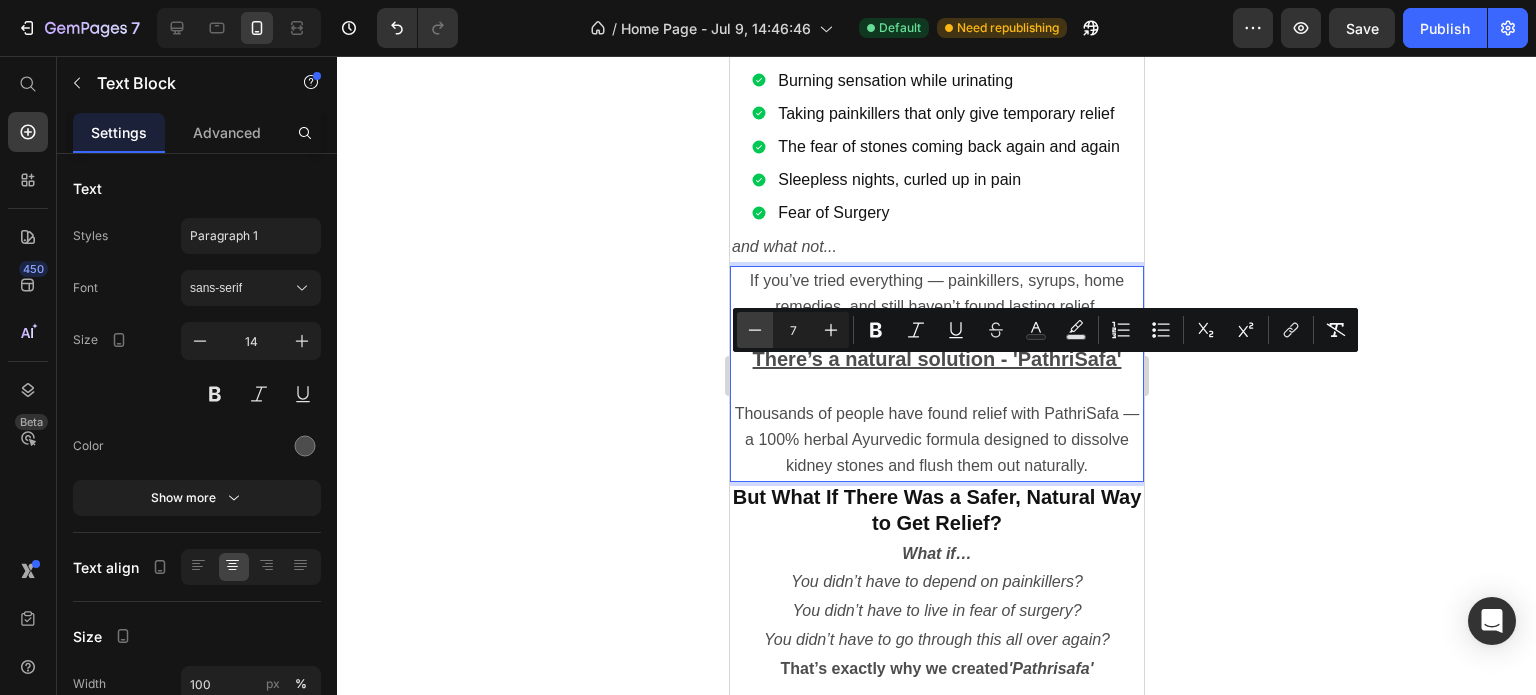 click 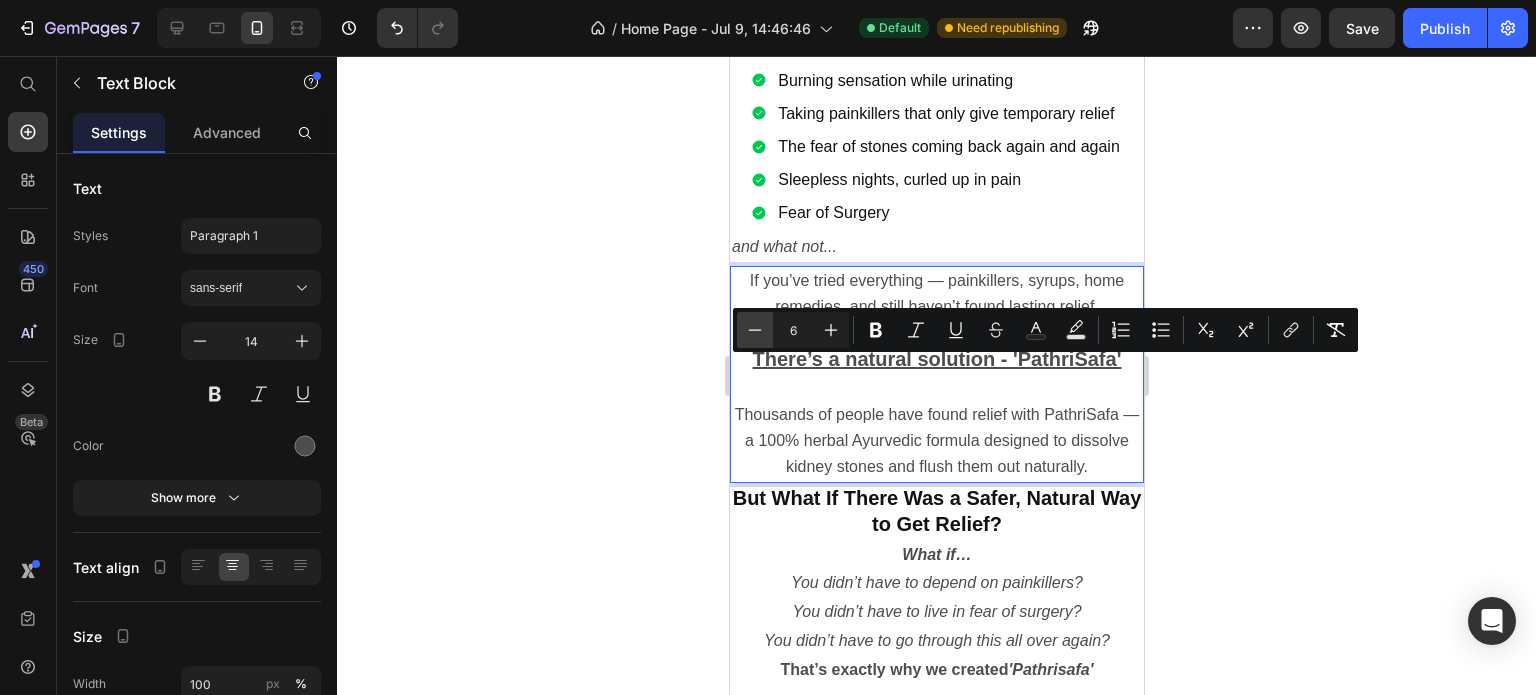 click 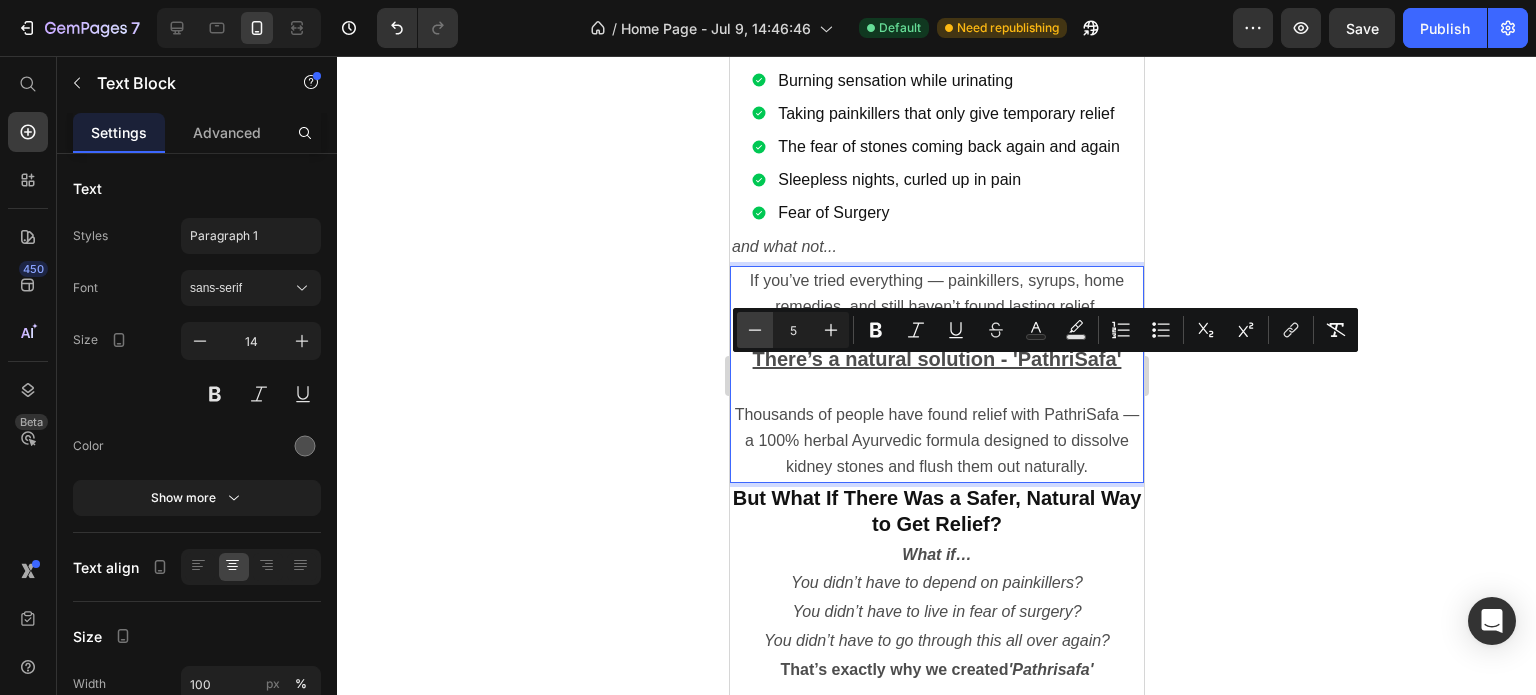 click 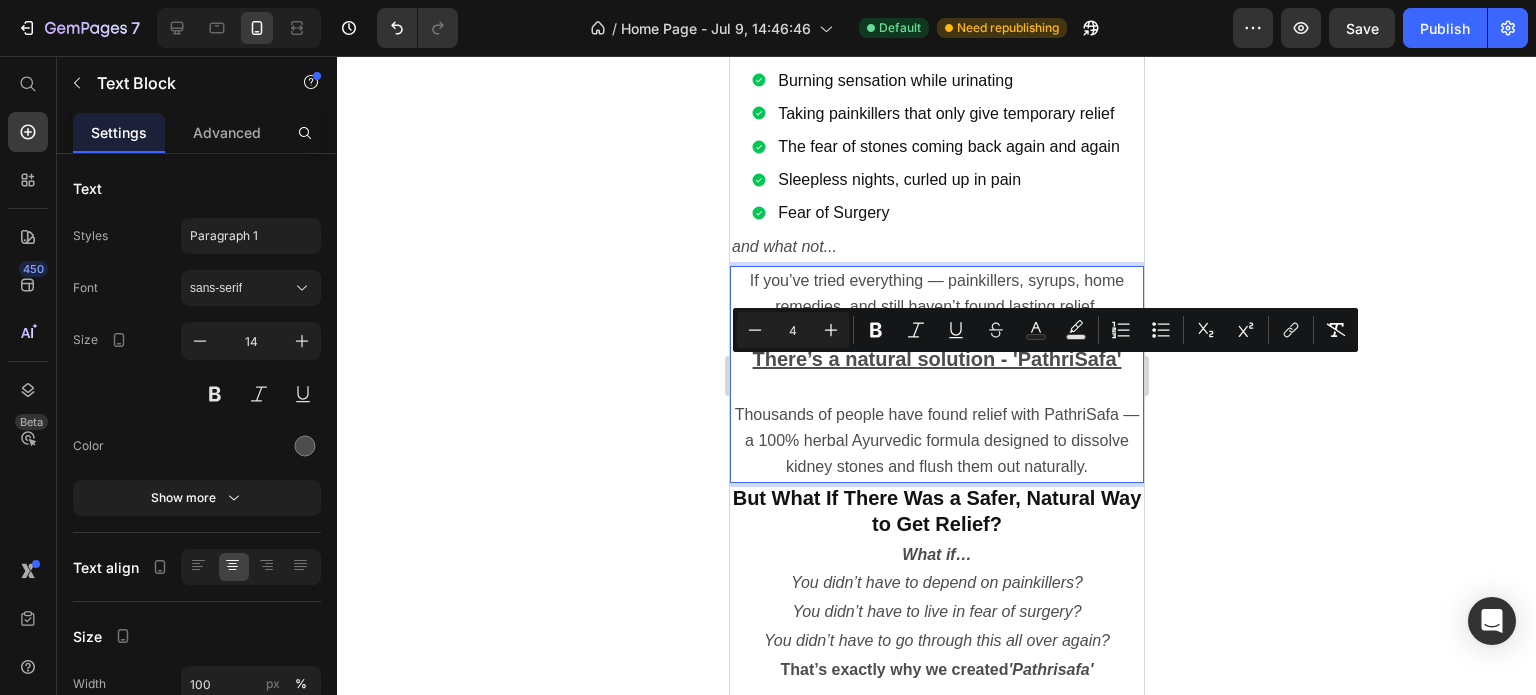 click on "4" at bounding box center (793, 330) 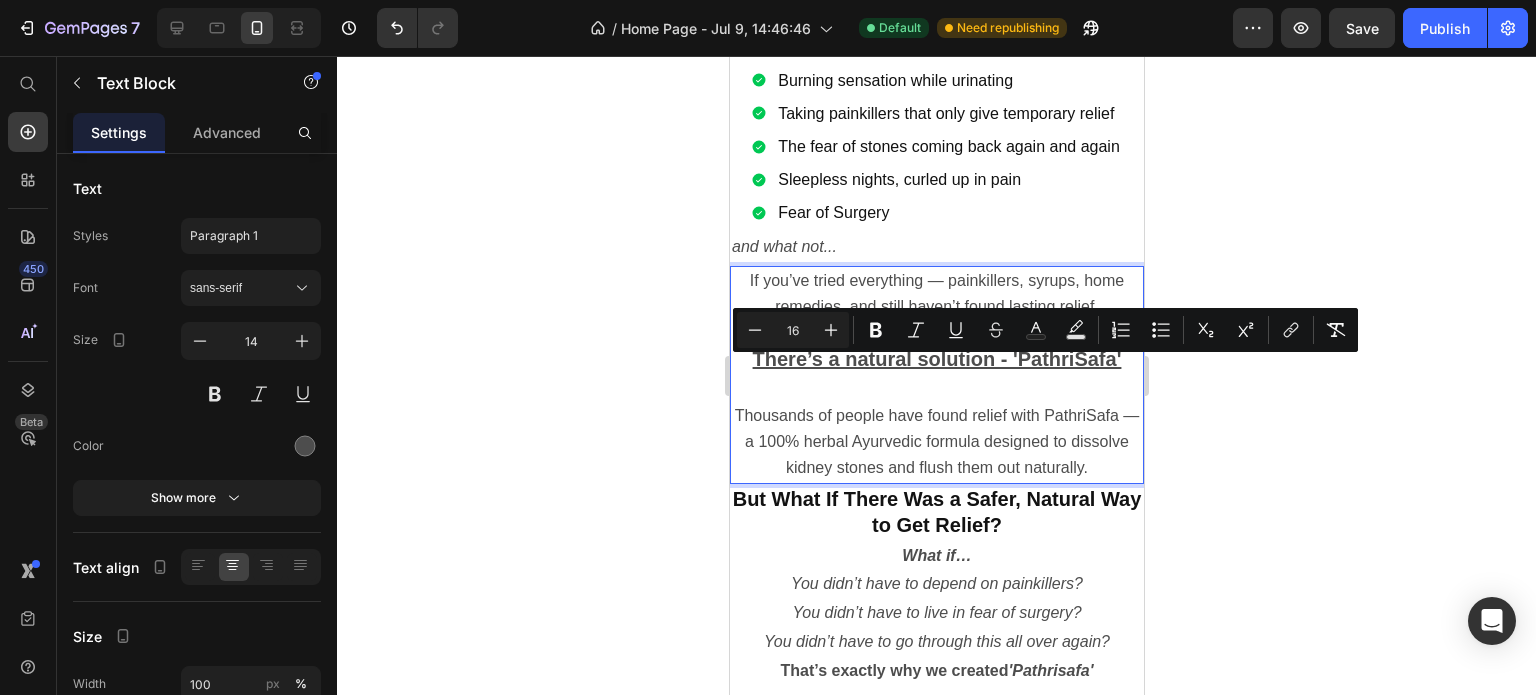 type on "16" 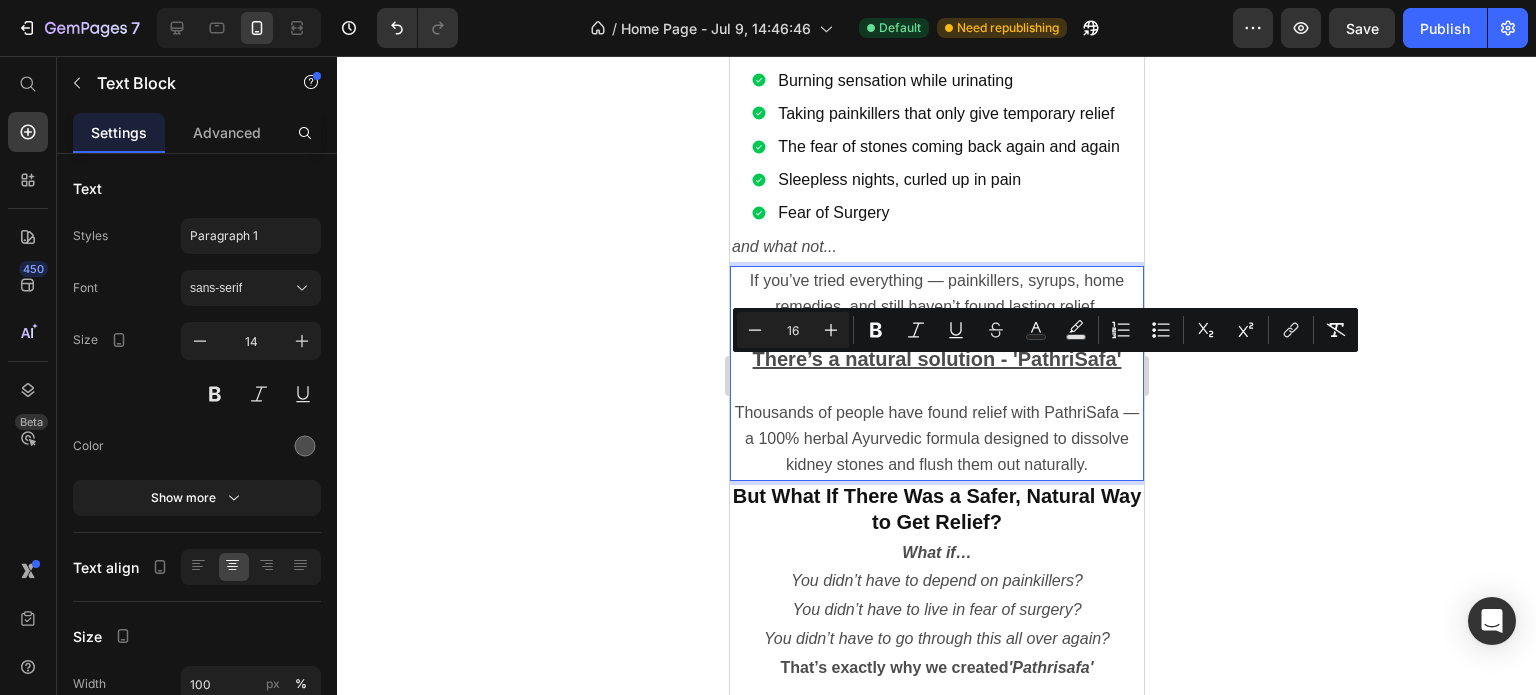 click 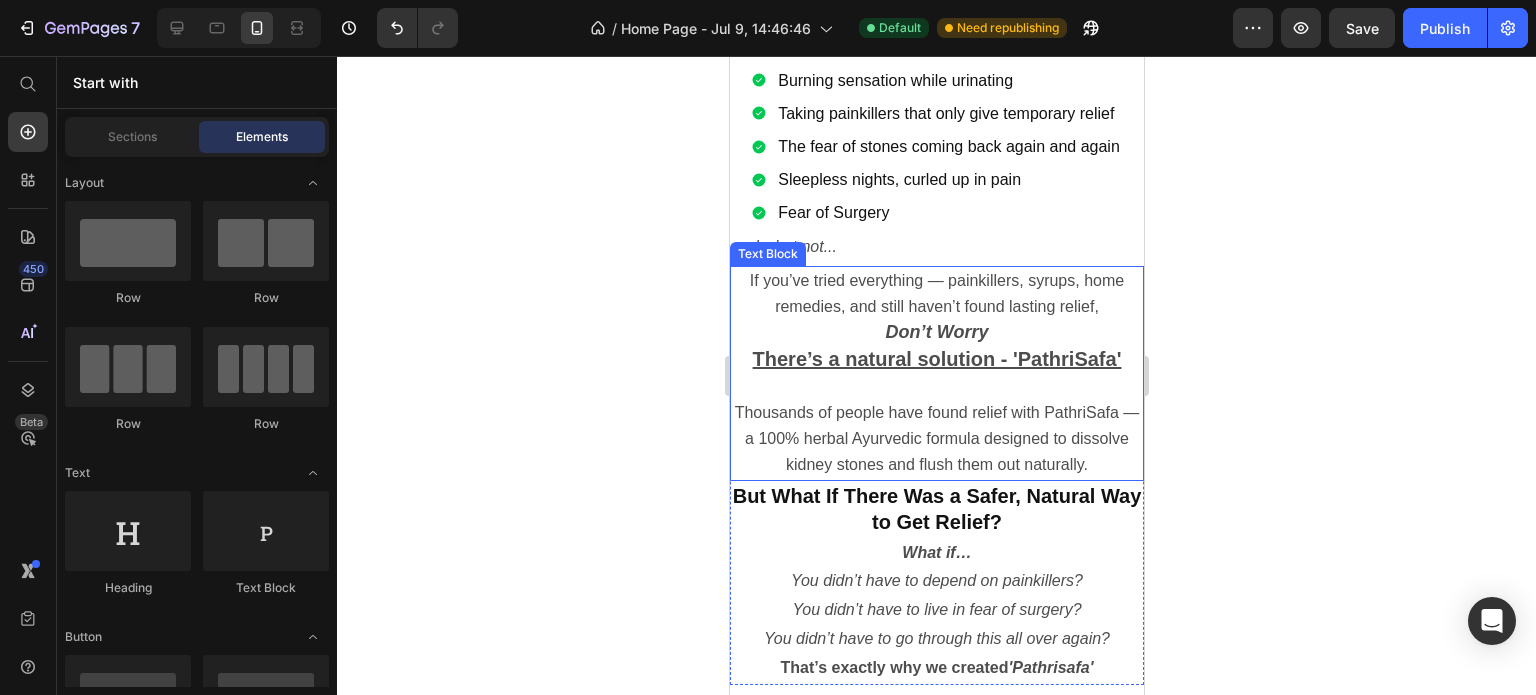 click at bounding box center (936, 387) 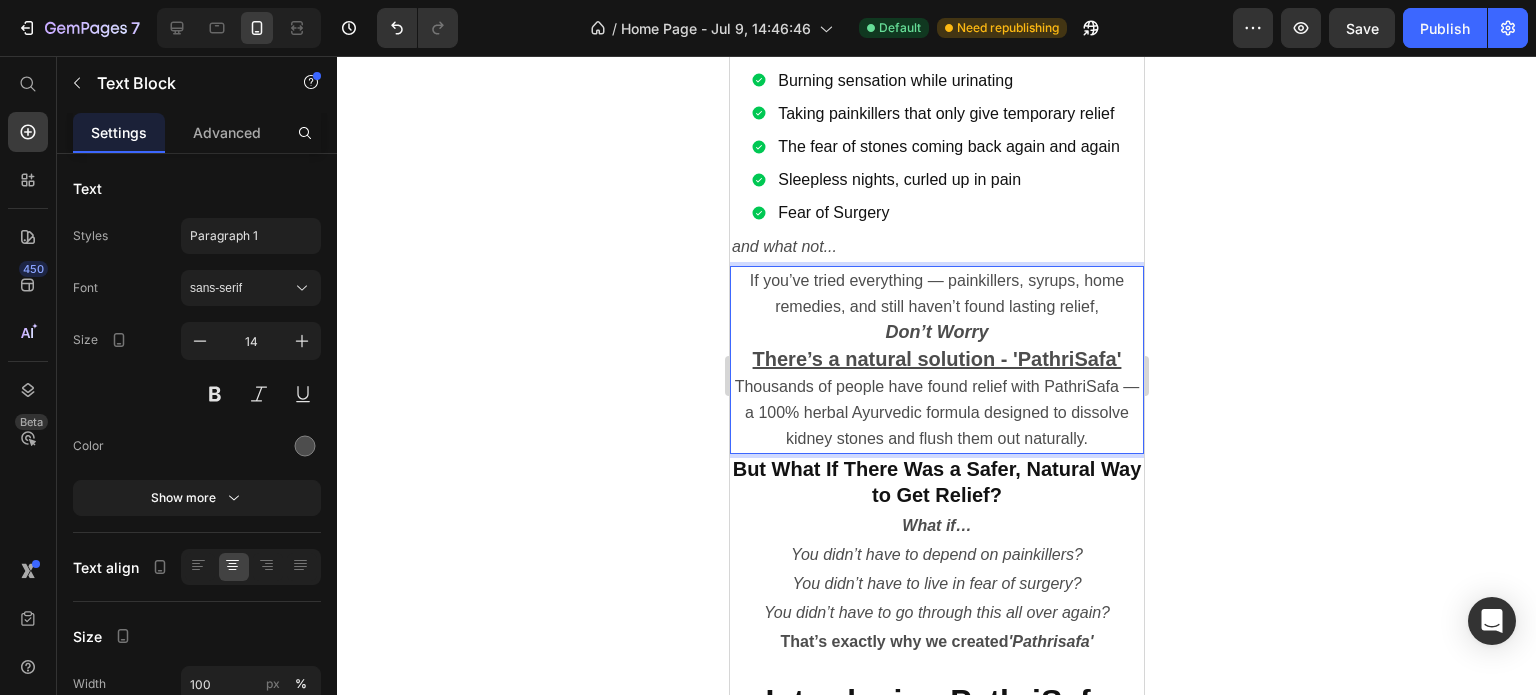 click 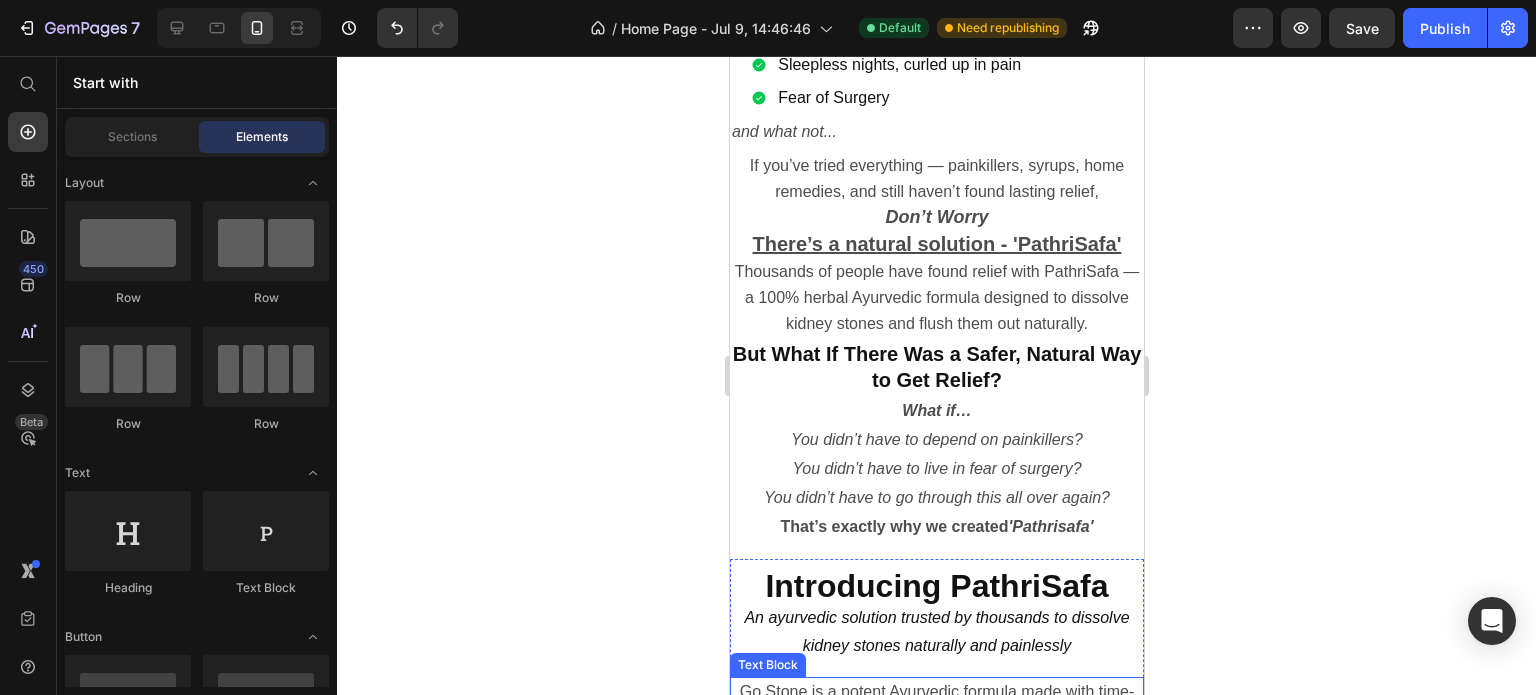 scroll, scrollTop: 1784, scrollLeft: 0, axis: vertical 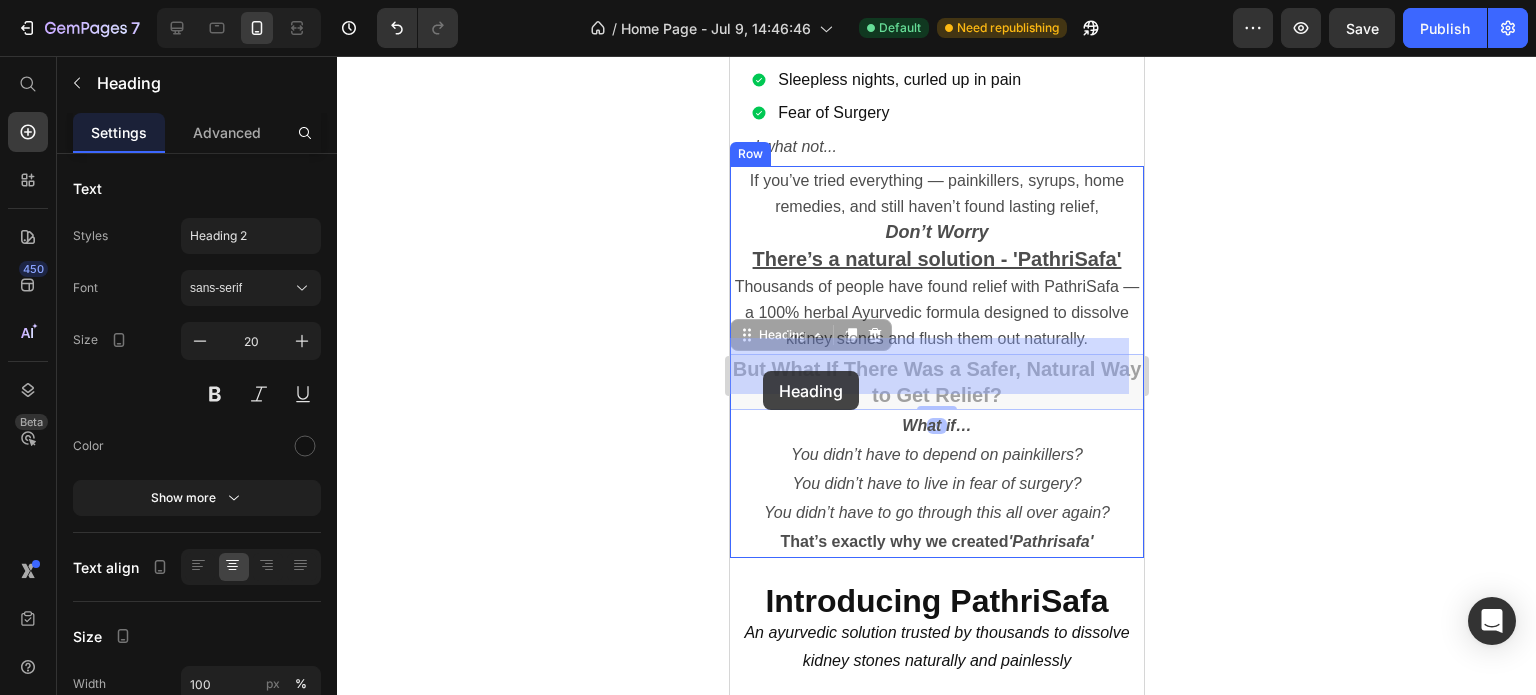 drag, startPoint x: 743, startPoint y: 351, endPoint x: 762, endPoint y: 371, distance: 27.58623 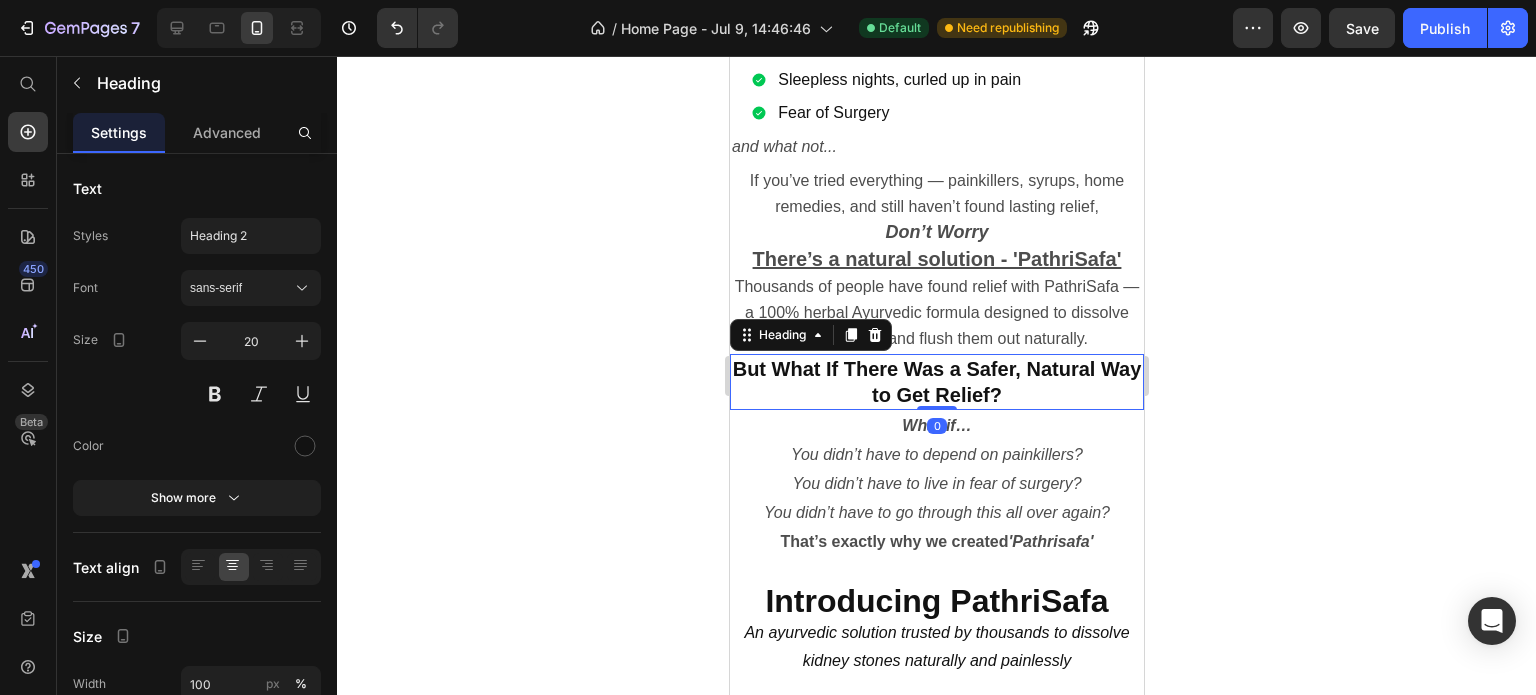 click on "But What If There Was a Safer, Natural Way to Get Relief?" at bounding box center (936, 382) 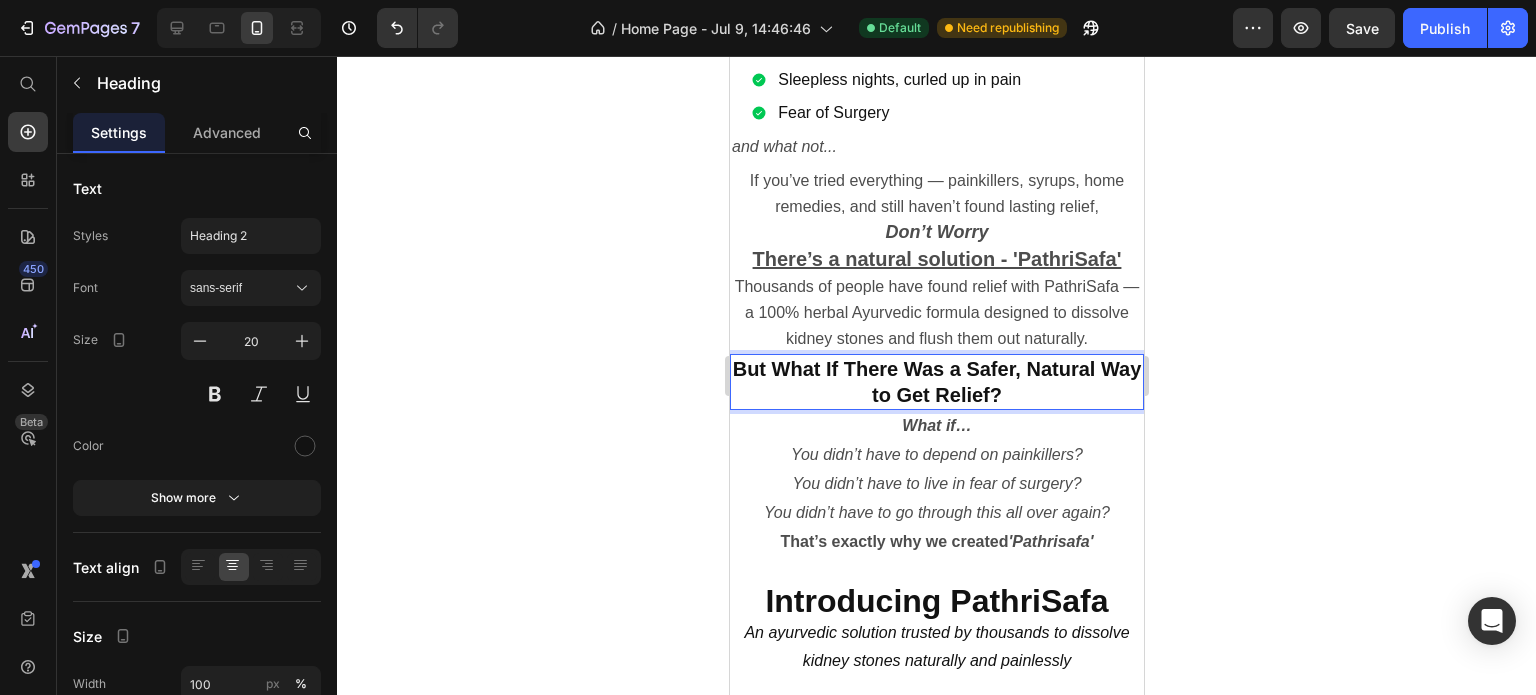 click on "But What If There Was a Safer, Natural Way to Get Relief?" at bounding box center [936, 382] 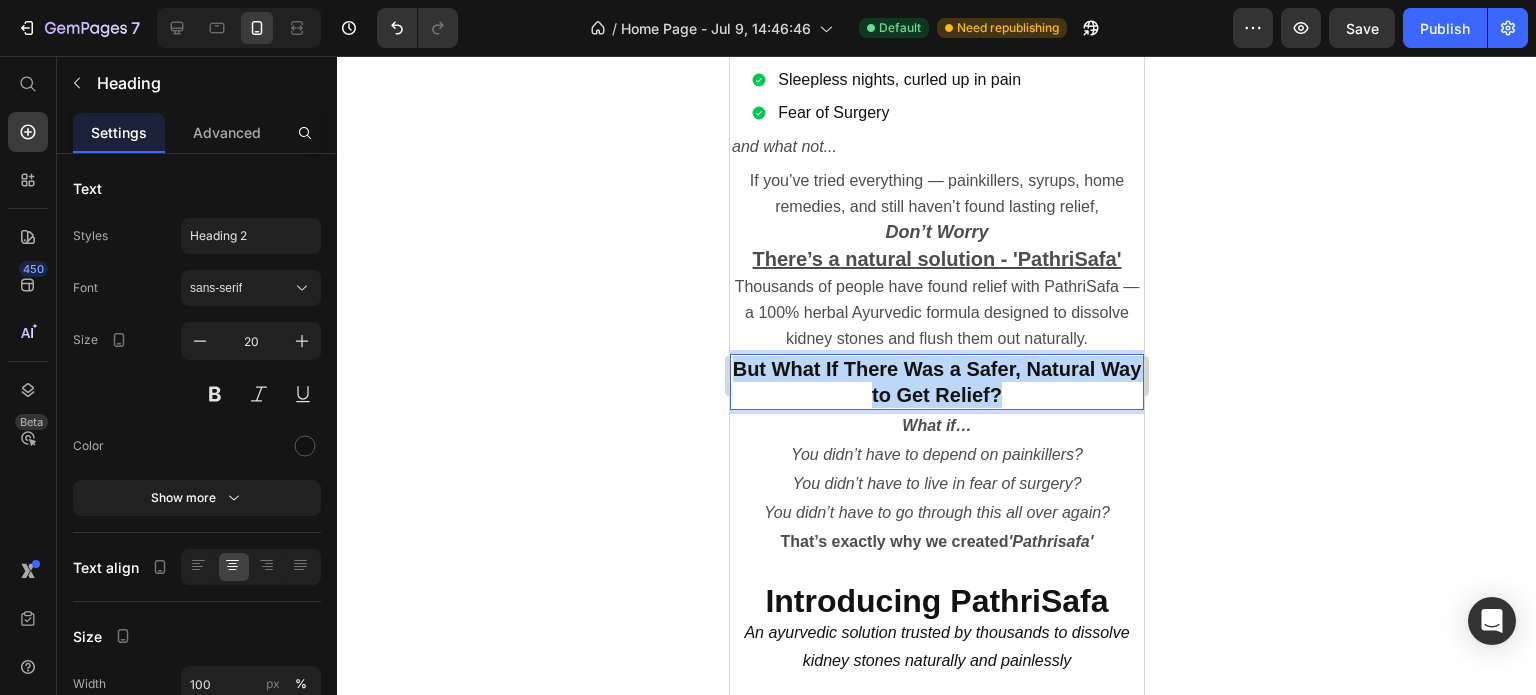 drag, startPoint x: 1041, startPoint y: 374, endPoint x: 731, endPoint y: 353, distance: 310.71048 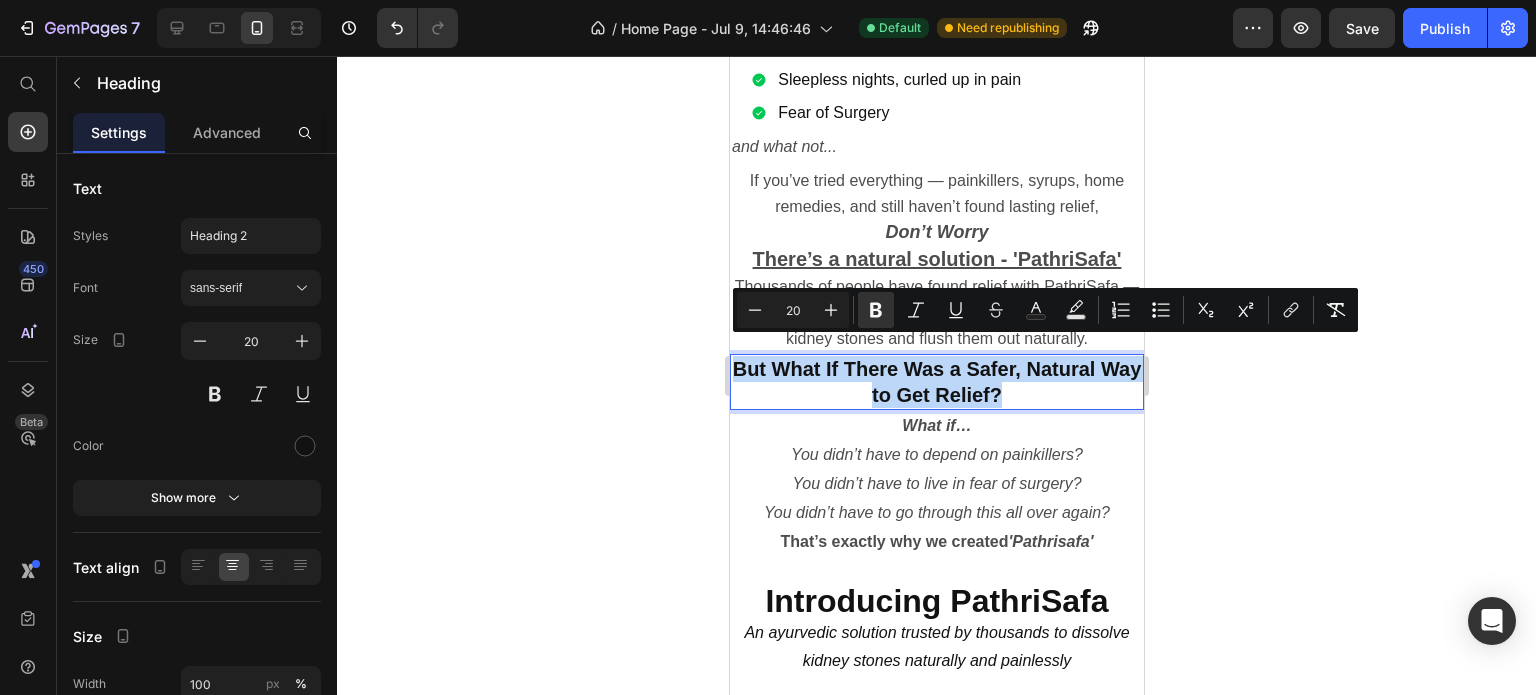 copy on "But What If There Was a Safer, Natural Way to Get Relief?" 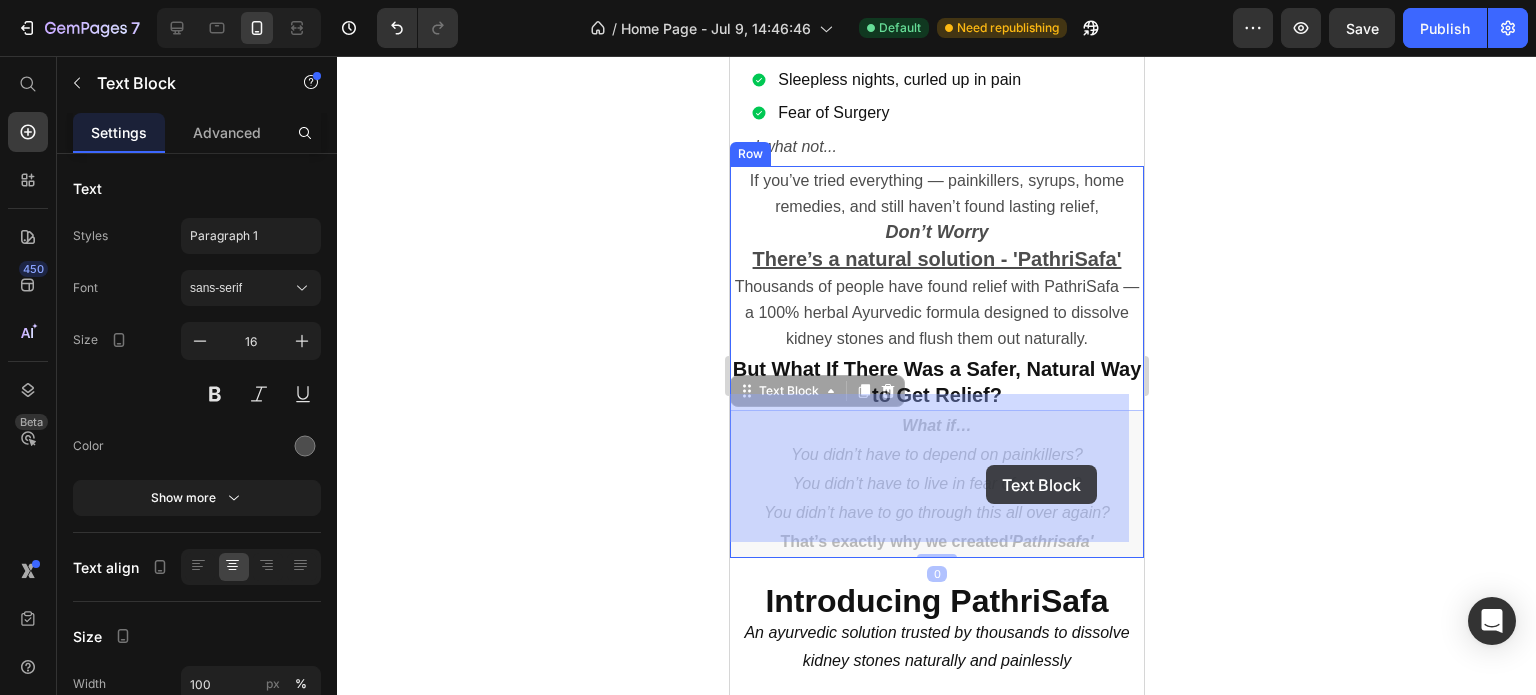 drag, startPoint x: 1089, startPoint y: 519, endPoint x: 985, endPoint y: 465, distance: 117.18362 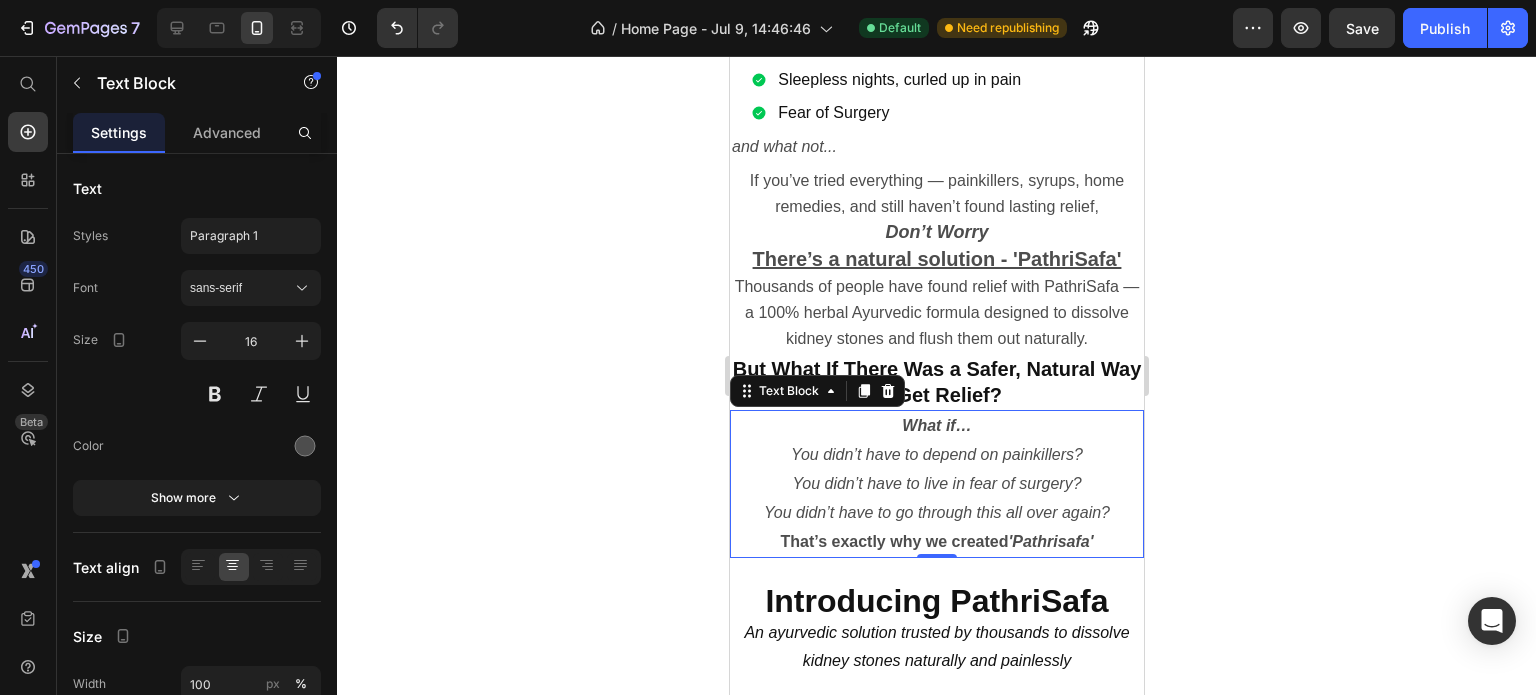 click on "That’s exactly why we created  'Pathrisafa'" at bounding box center [936, 542] 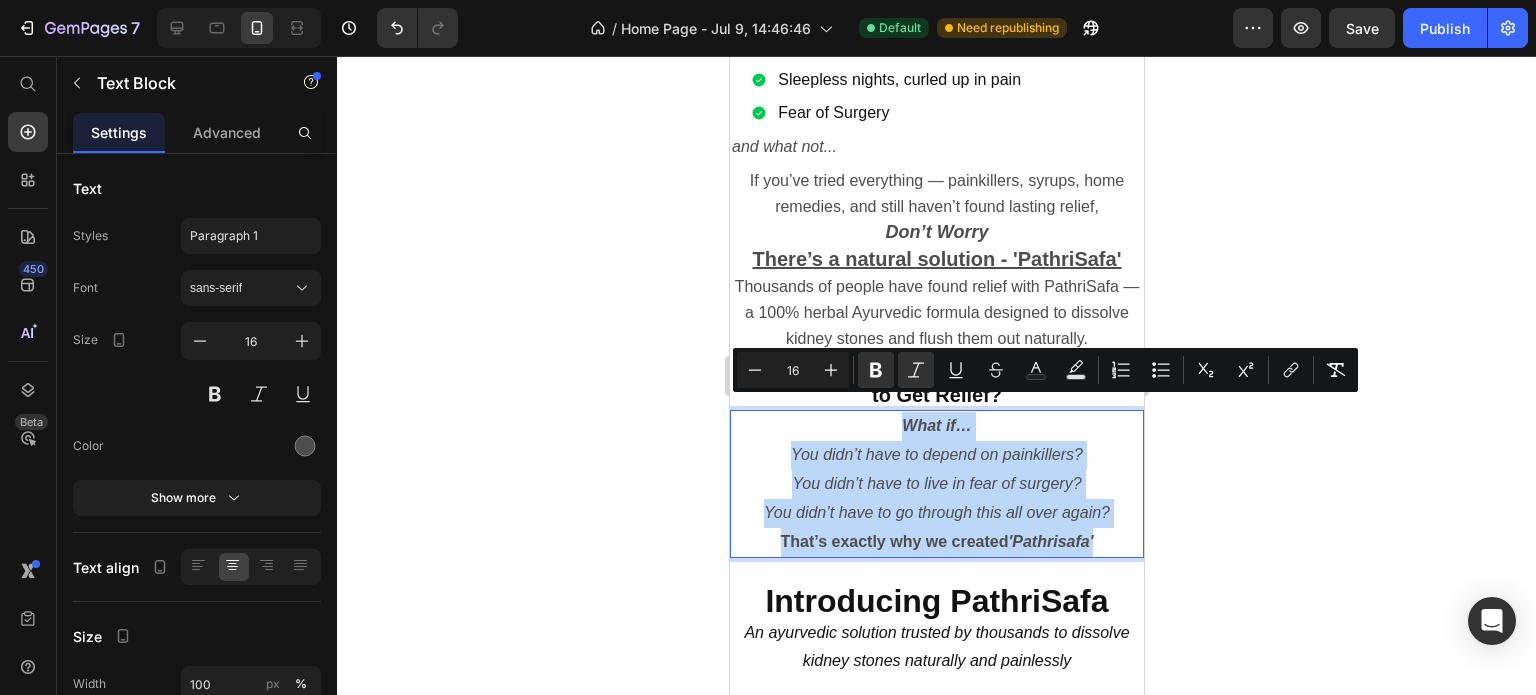 drag, startPoint x: 1088, startPoint y: 530, endPoint x: 893, endPoint y: 405, distance: 231.6247 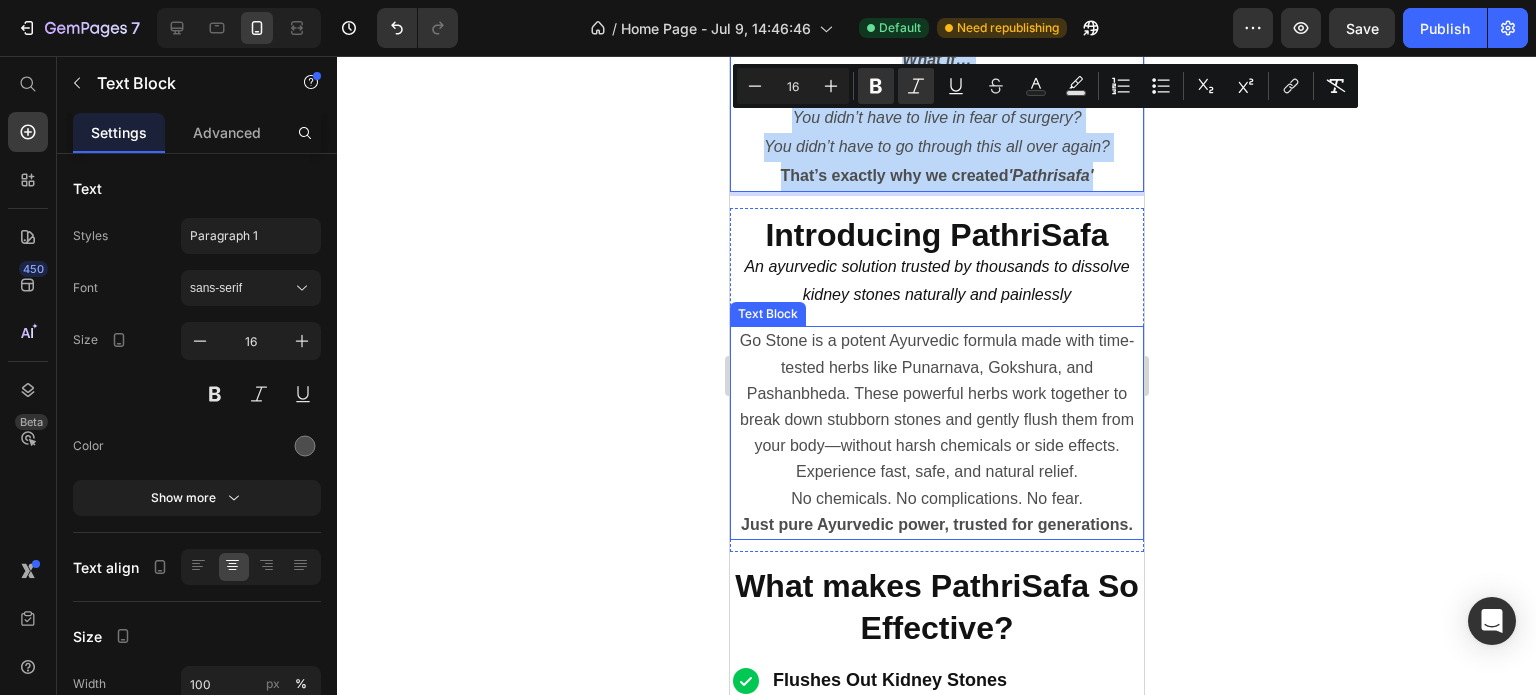 scroll, scrollTop: 2184, scrollLeft: 0, axis: vertical 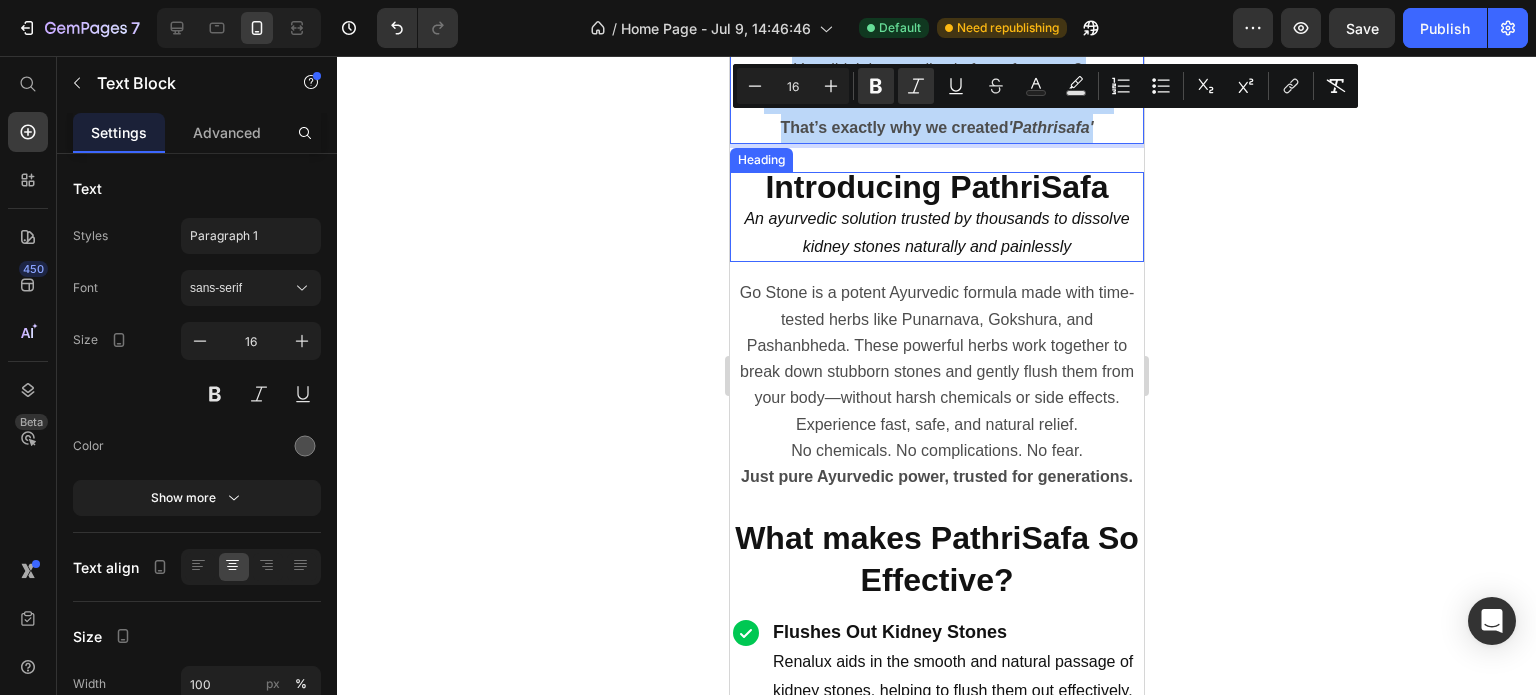 click on "An ayurvedic solution trusted by thousands to dissolve kidney stones naturally and painlessly" at bounding box center [935, 232] 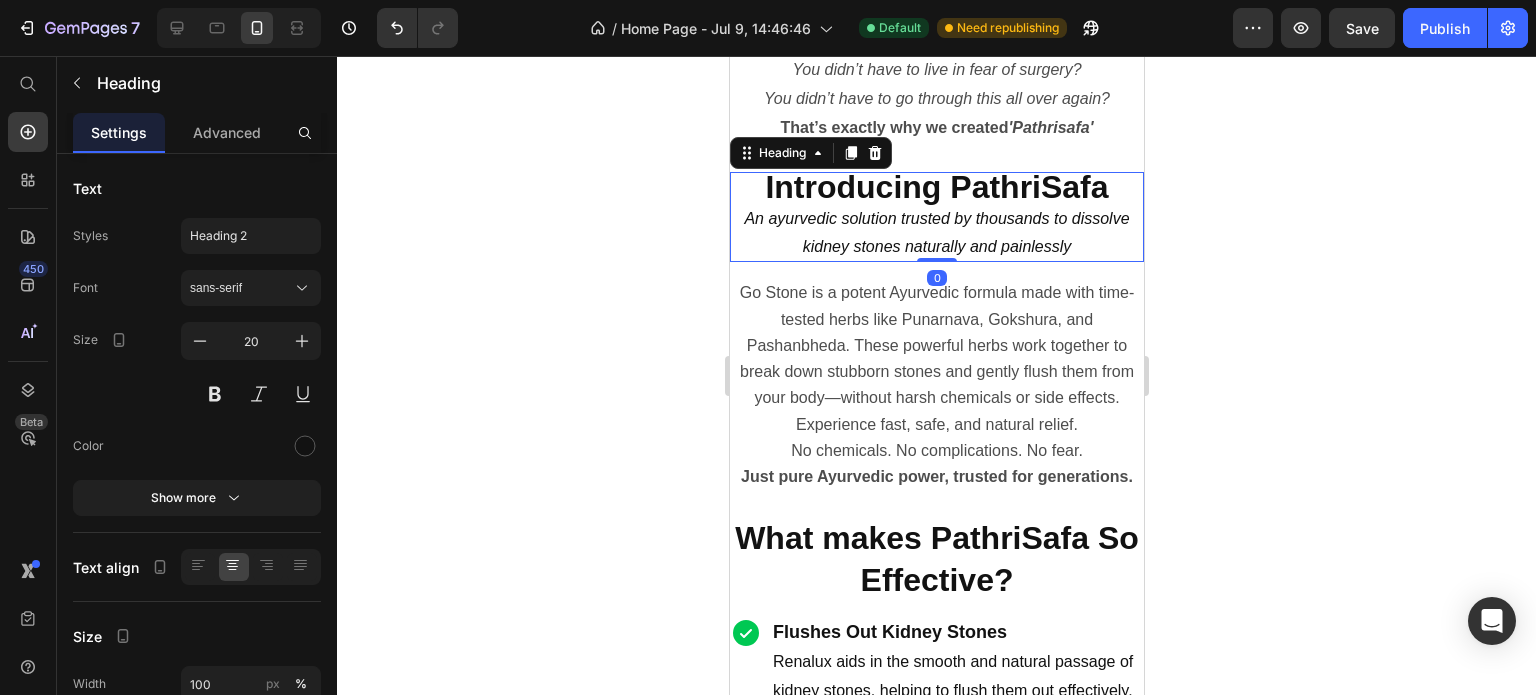click on "Introducing PathriSafa An ayurvedic solution trusted by thousands to dissolve kidney stones naturally and painlessly" at bounding box center (936, 217) 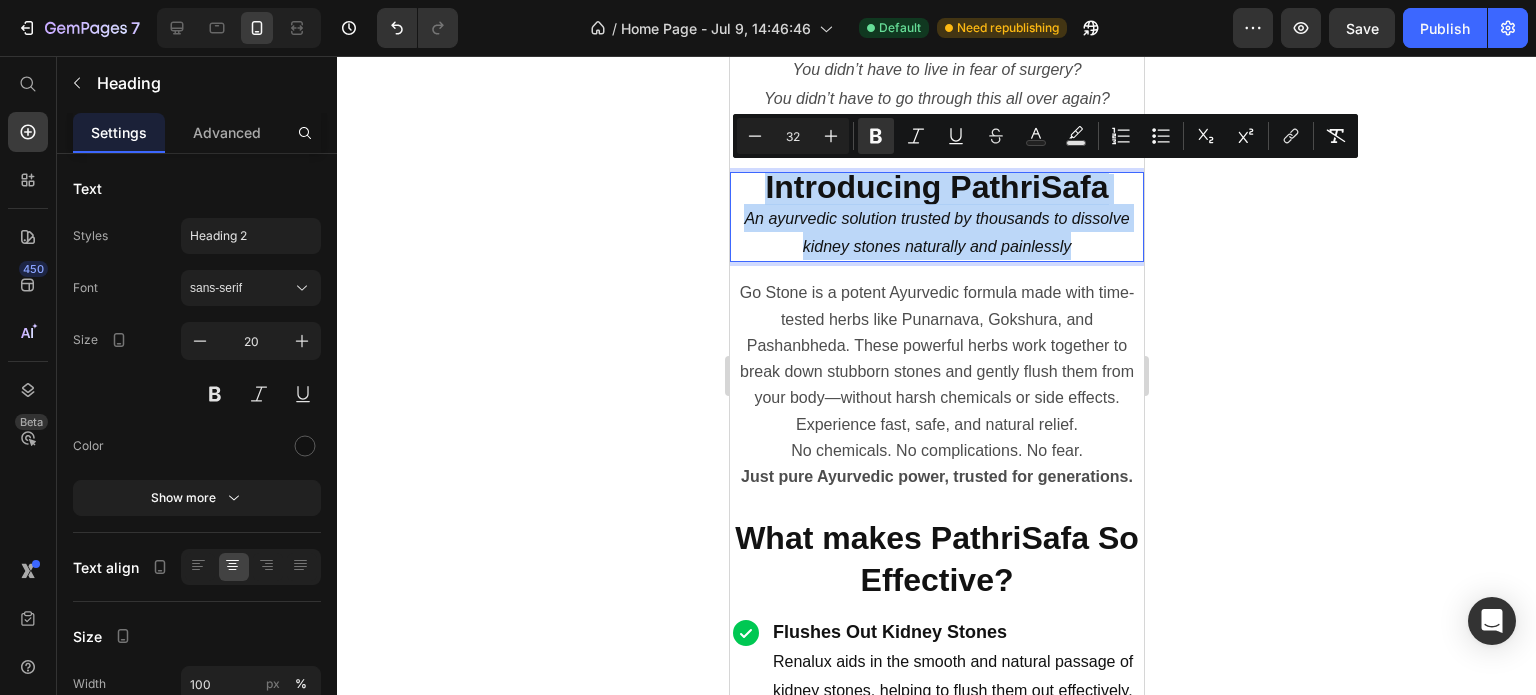 drag, startPoint x: 1080, startPoint y: 243, endPoint x: 737, endPoint y: 187, distance: 347.54135 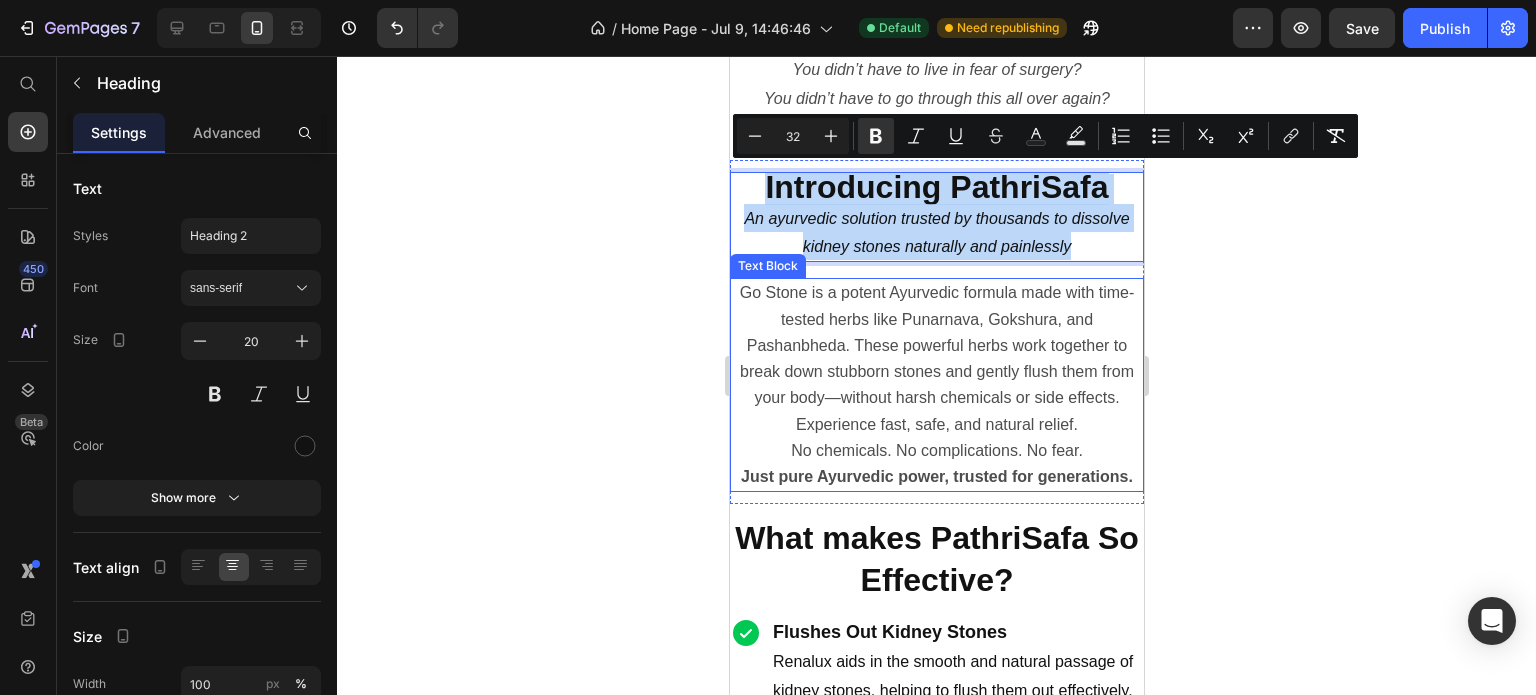 click on "Just pure Ayurvedic power, trusted for generations." at bounding box center (936, 476) 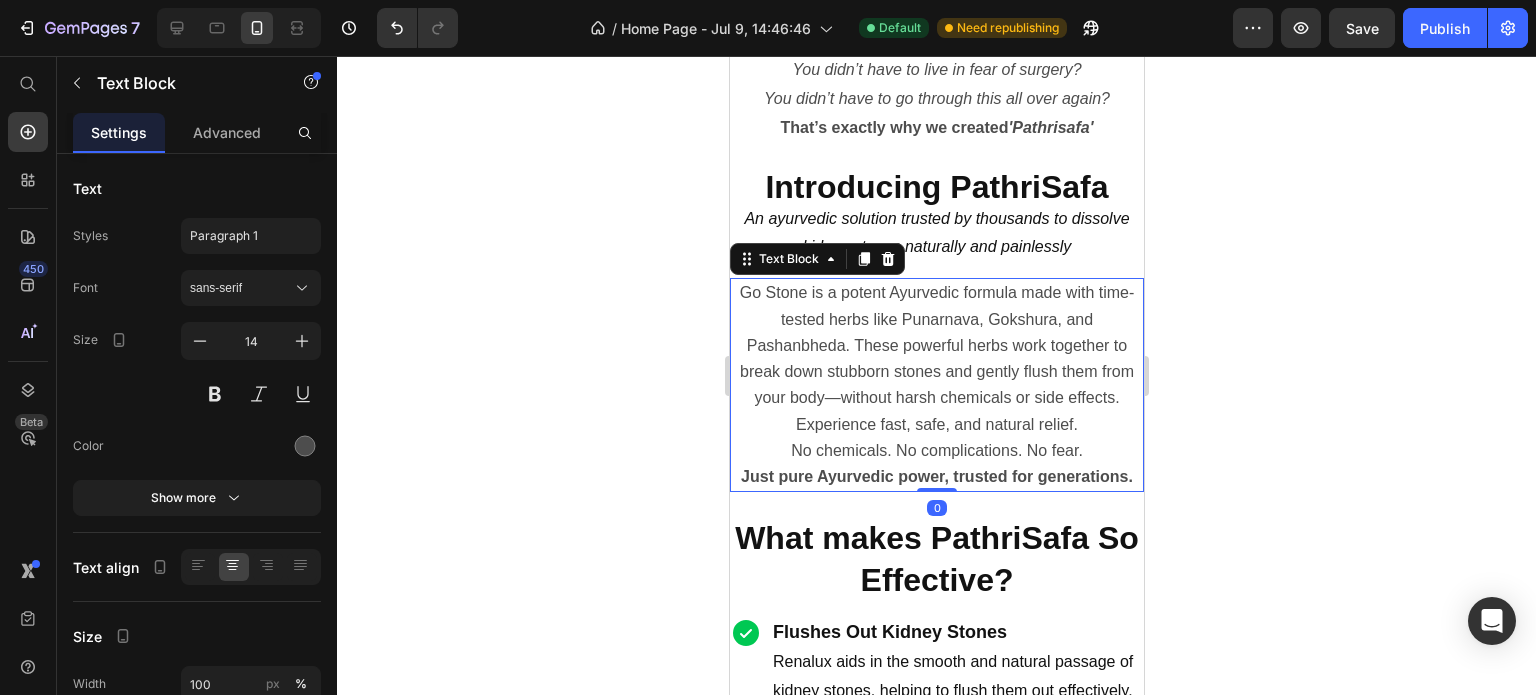 click on "Just pure Ayurvedic power, trusted for generations." at bounding box center (936, 476) 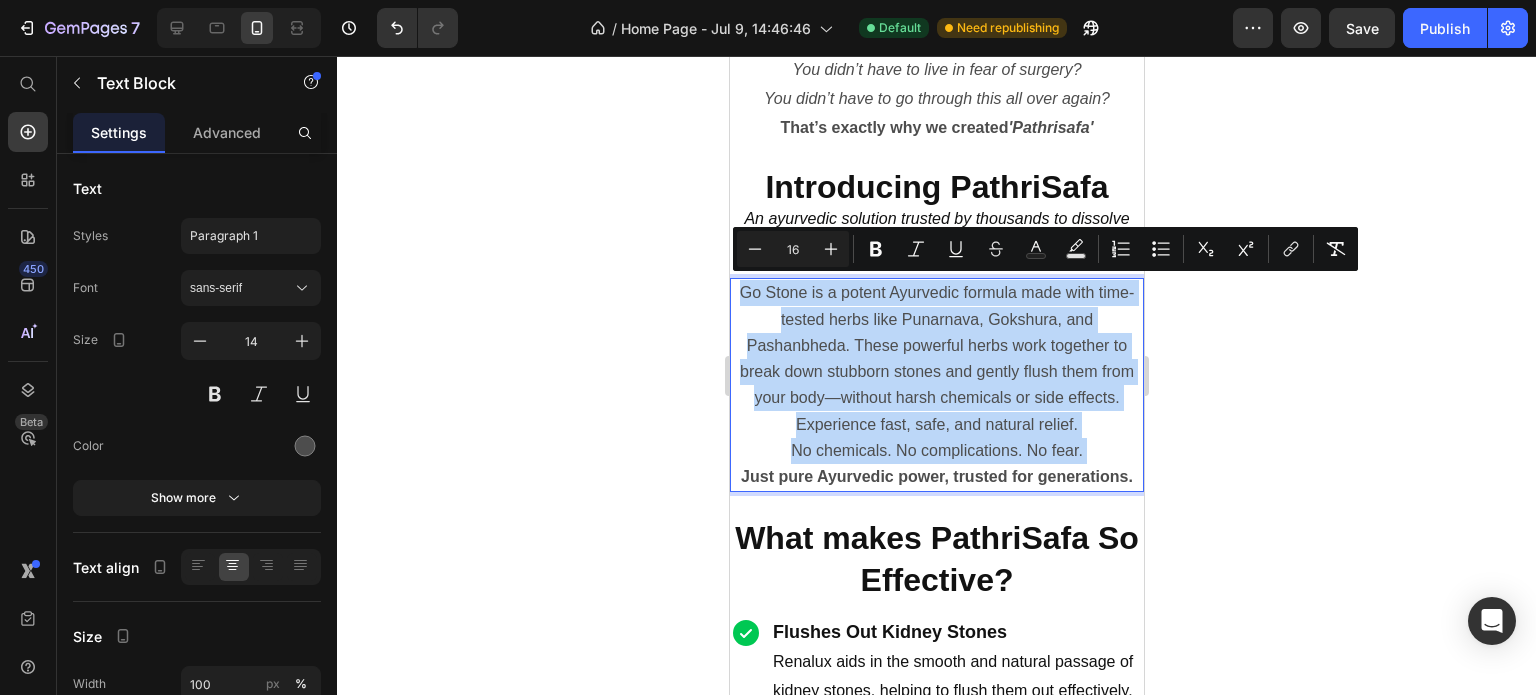 copy on "Go Stone is a potent Ayurvedic formula made with time-tested herbs like Punarnava, Gokshura, and Pashanbheda. These powerful herbs work together to break down stubborn stones and gently flush them from your body—without harsh chemicals or side effects. Experience fast, safe, and natural relief. No chemicals. No complications. No fear." 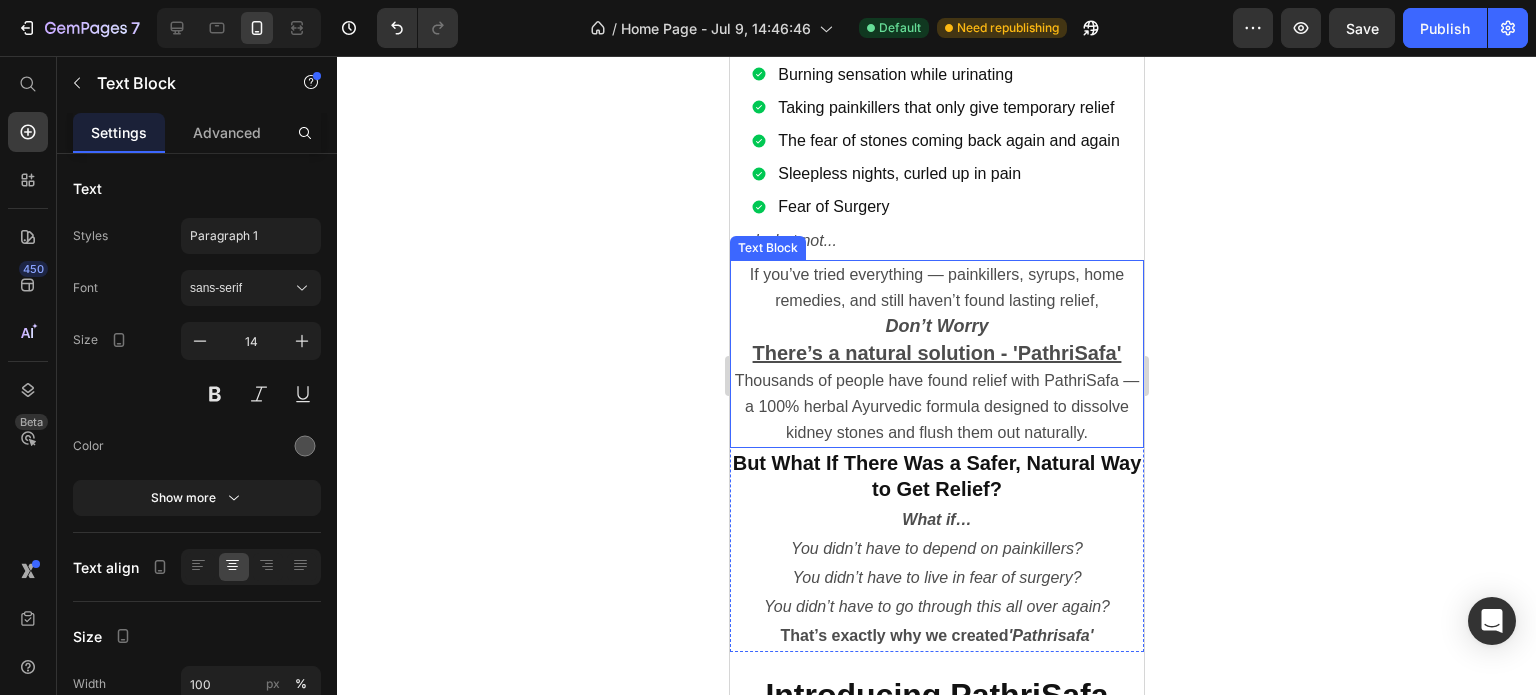 scroll, scrollTop: 1784, scrollLeft: 0, axis: vertical 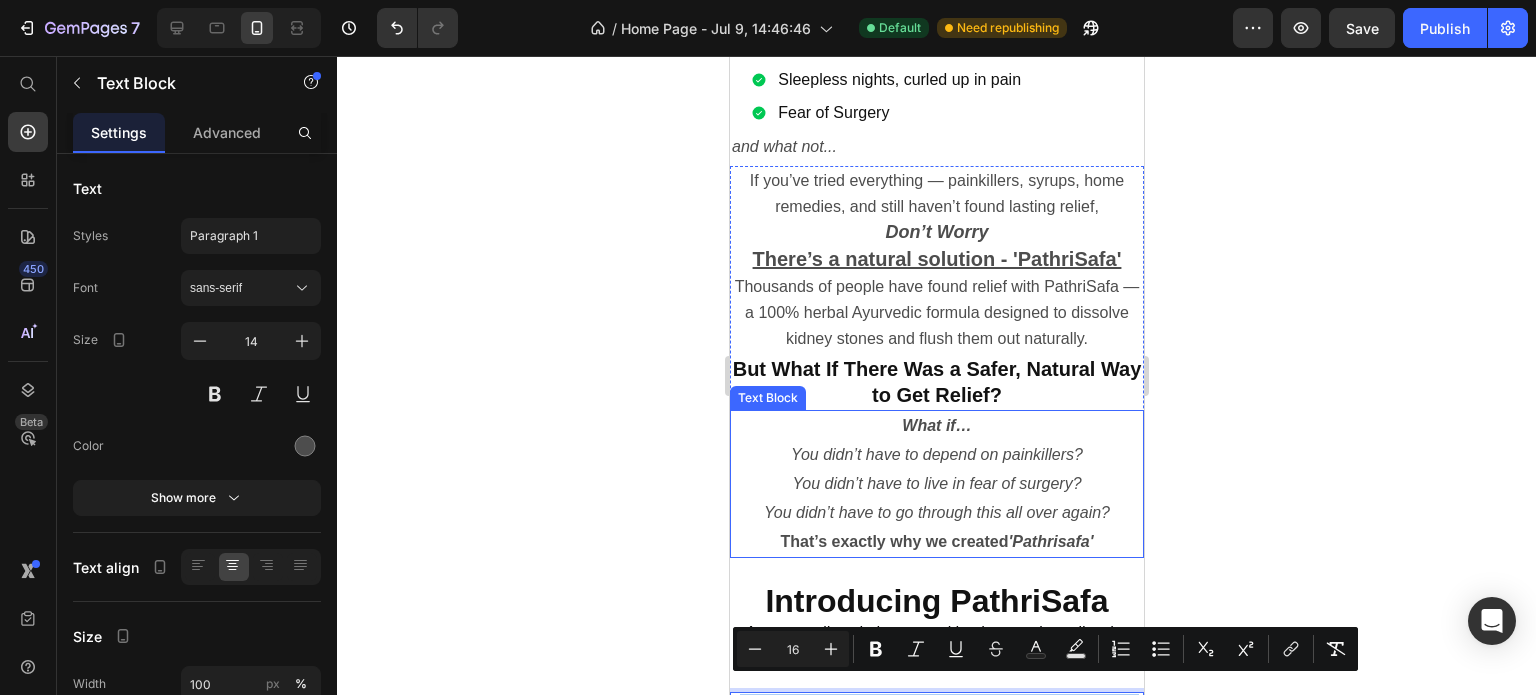 click 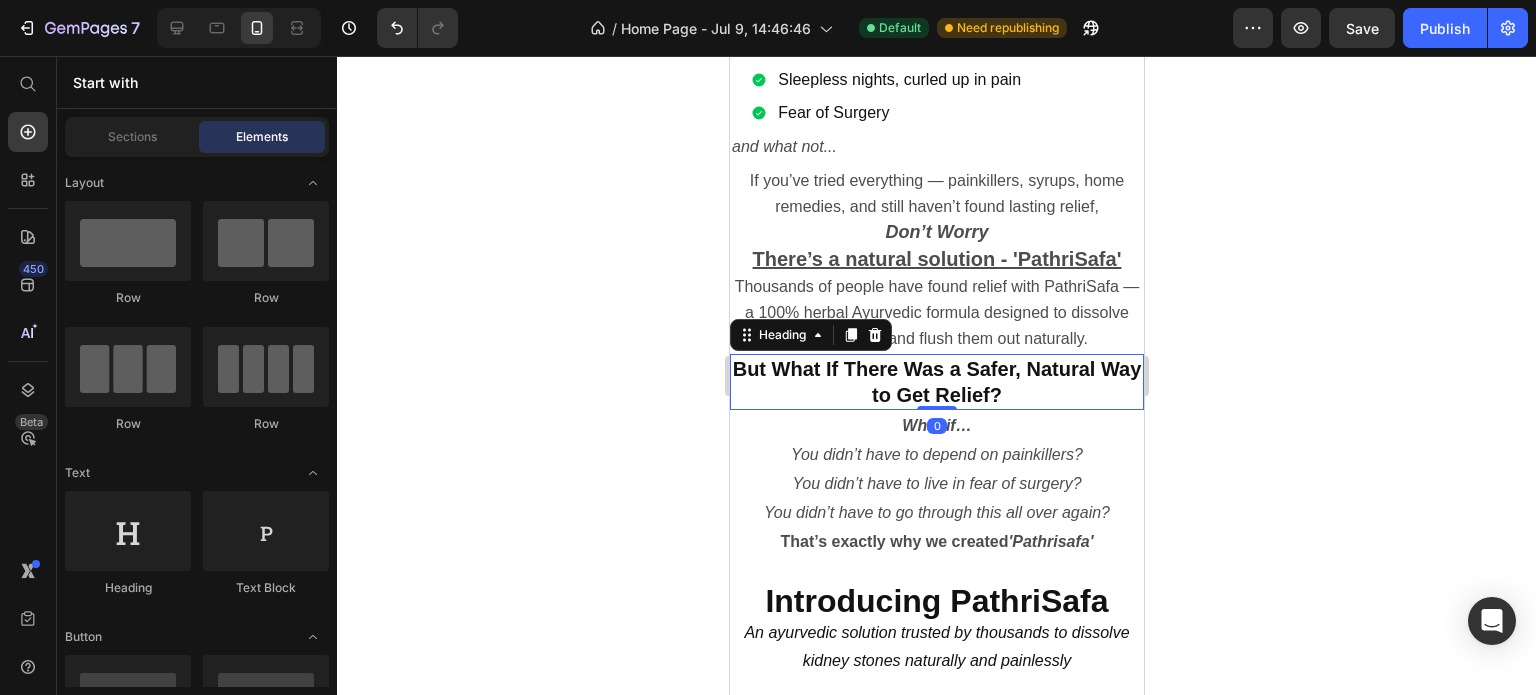 click on "But What If There Was a Safer, Natural Way to Get Relief?" at bounding box center [936, 382] 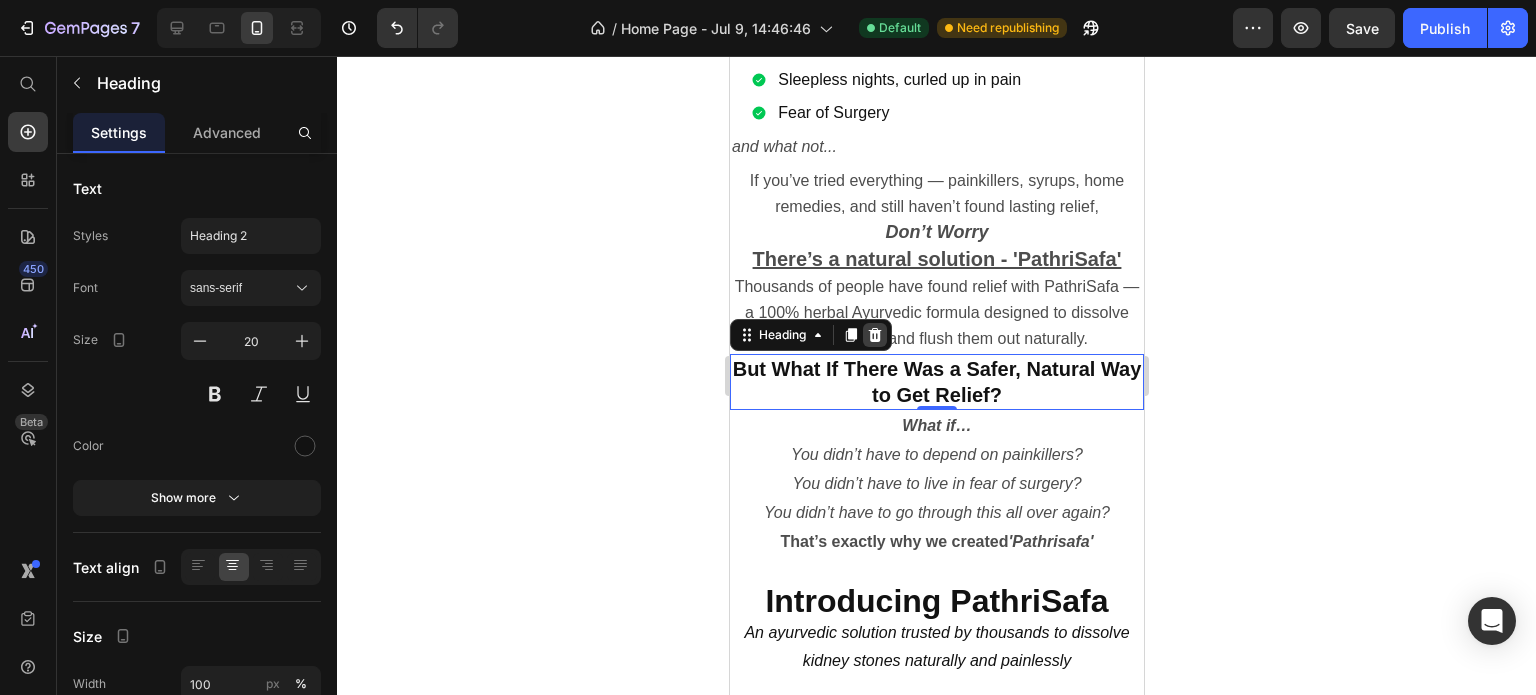 click 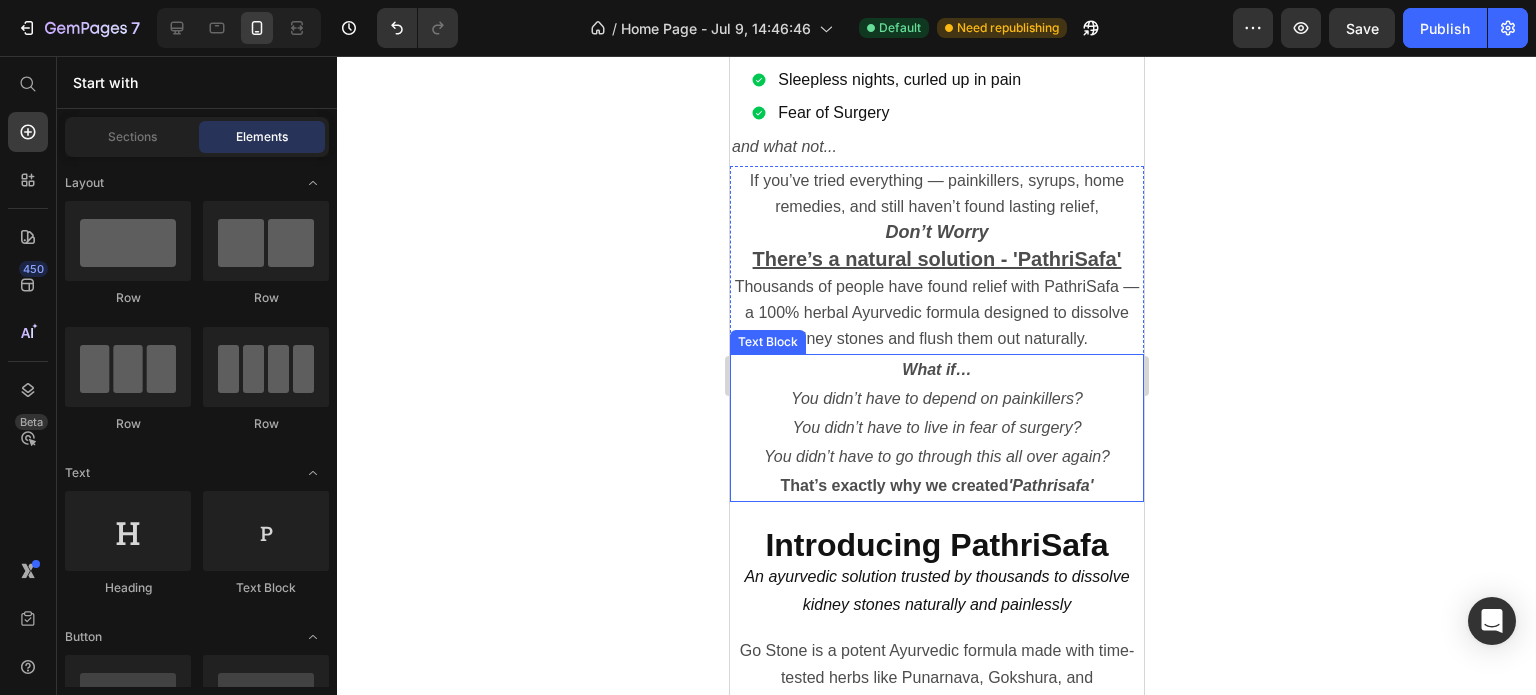click on "You didn’t have to depend on painkillers?" at bounding box center [936, 398] 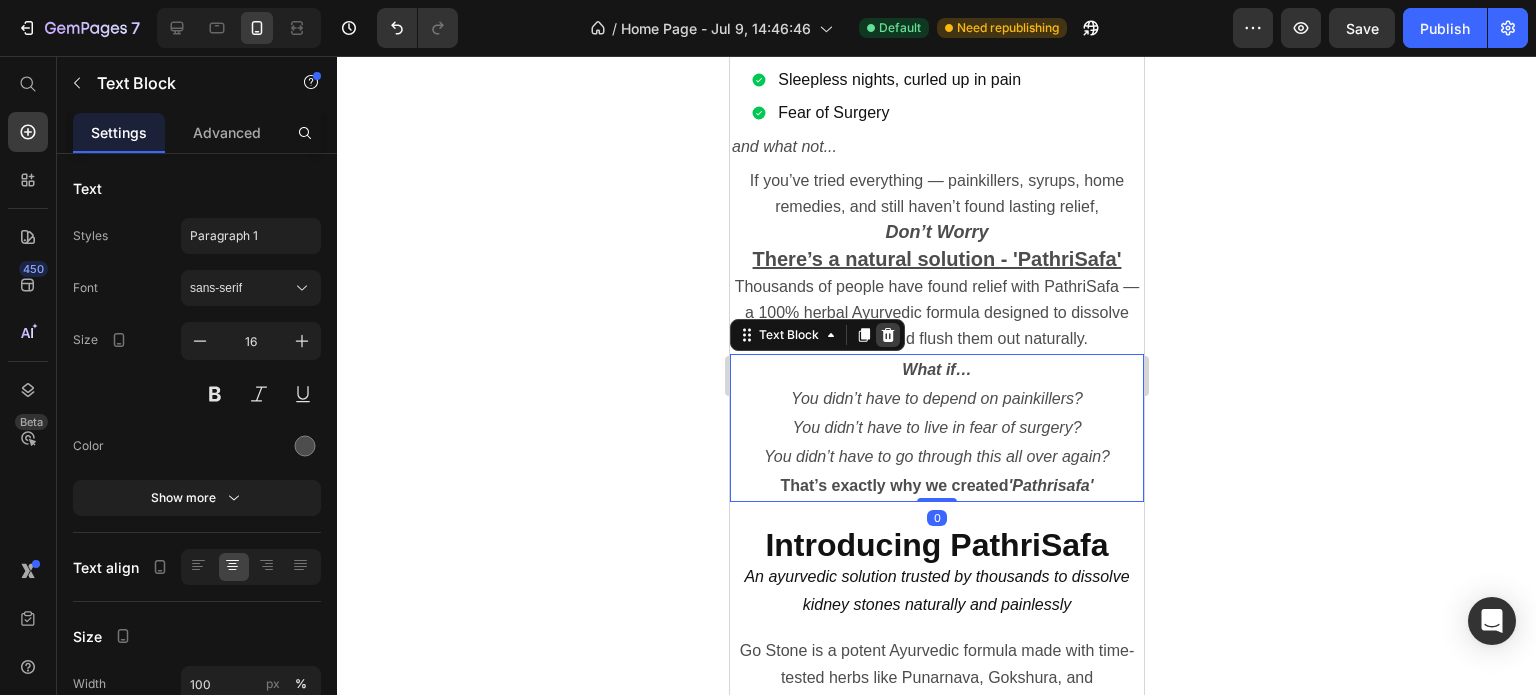 click 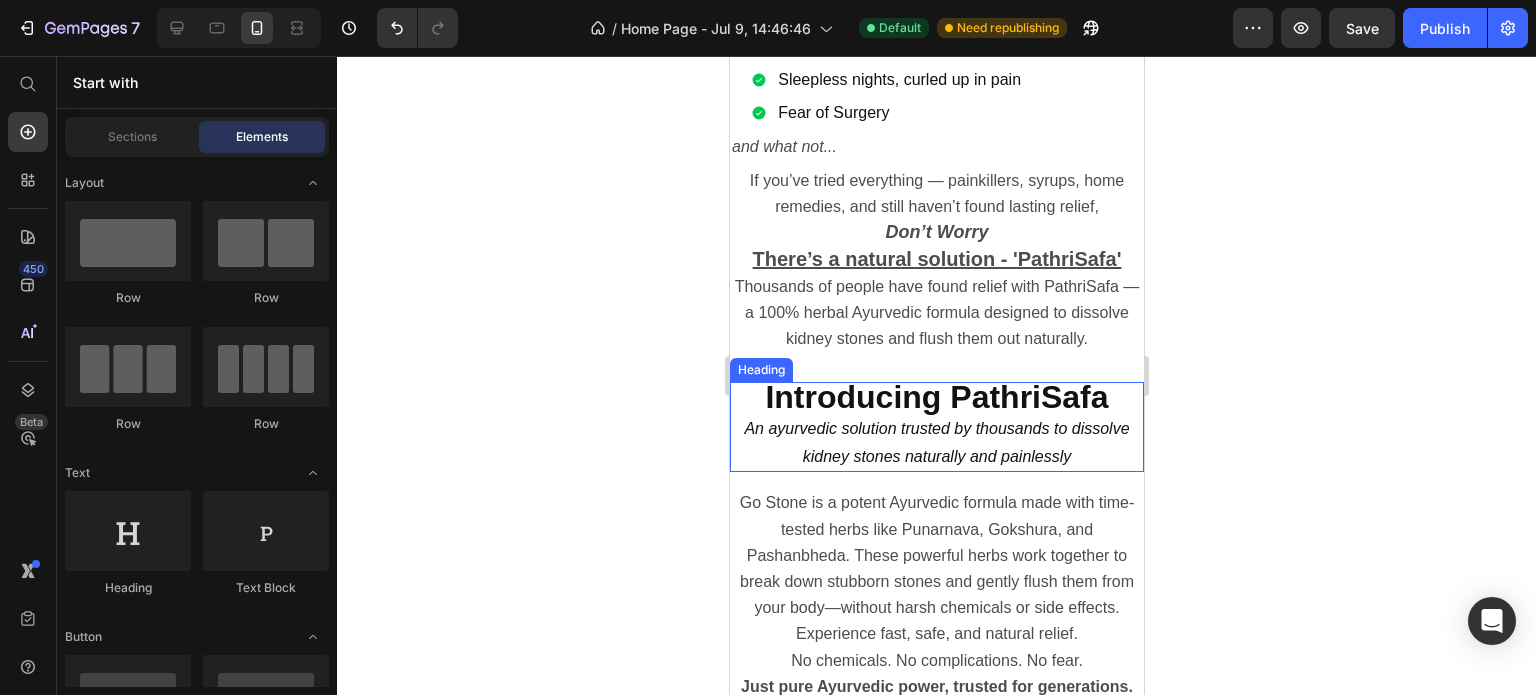 click on "An ayurvedic solution trusted by thousands to dissolve kidney stones naturally and painlessly" at bounding box center (935, 442) 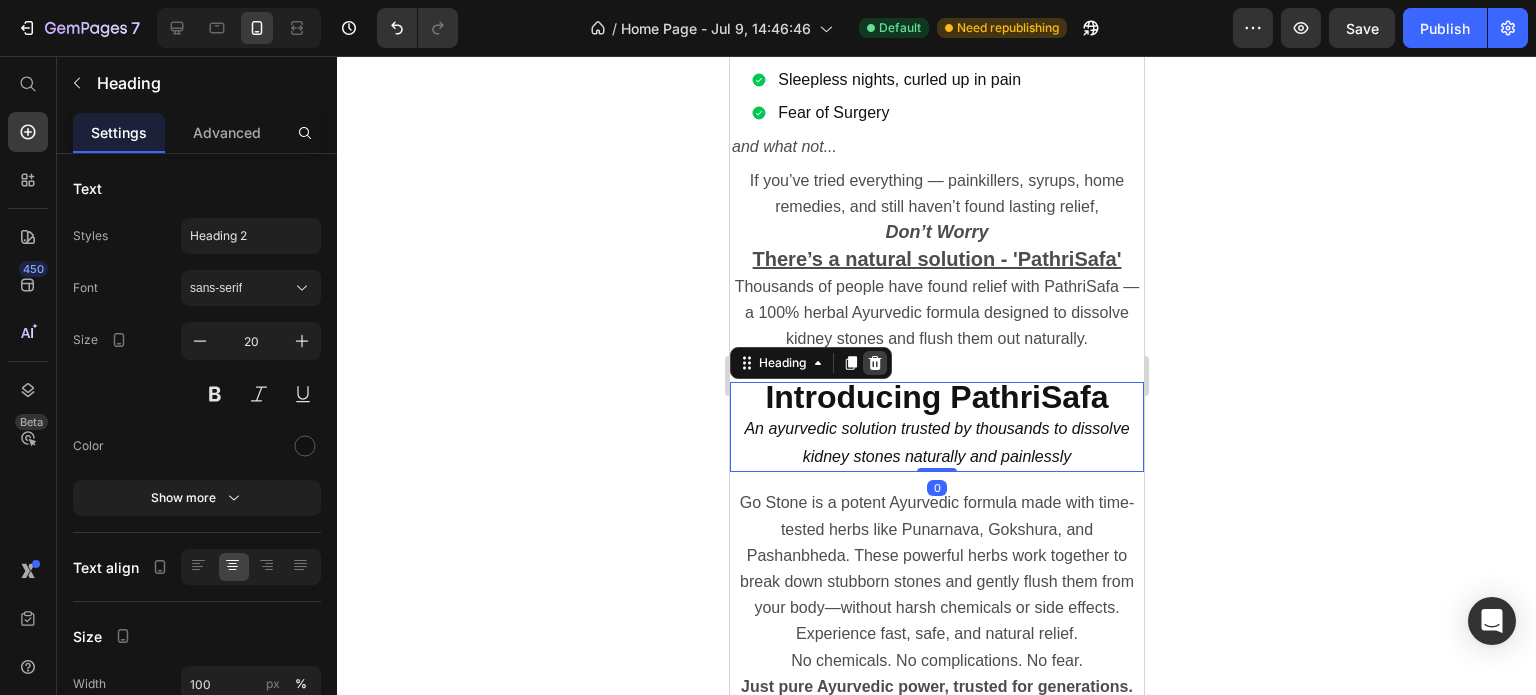 click 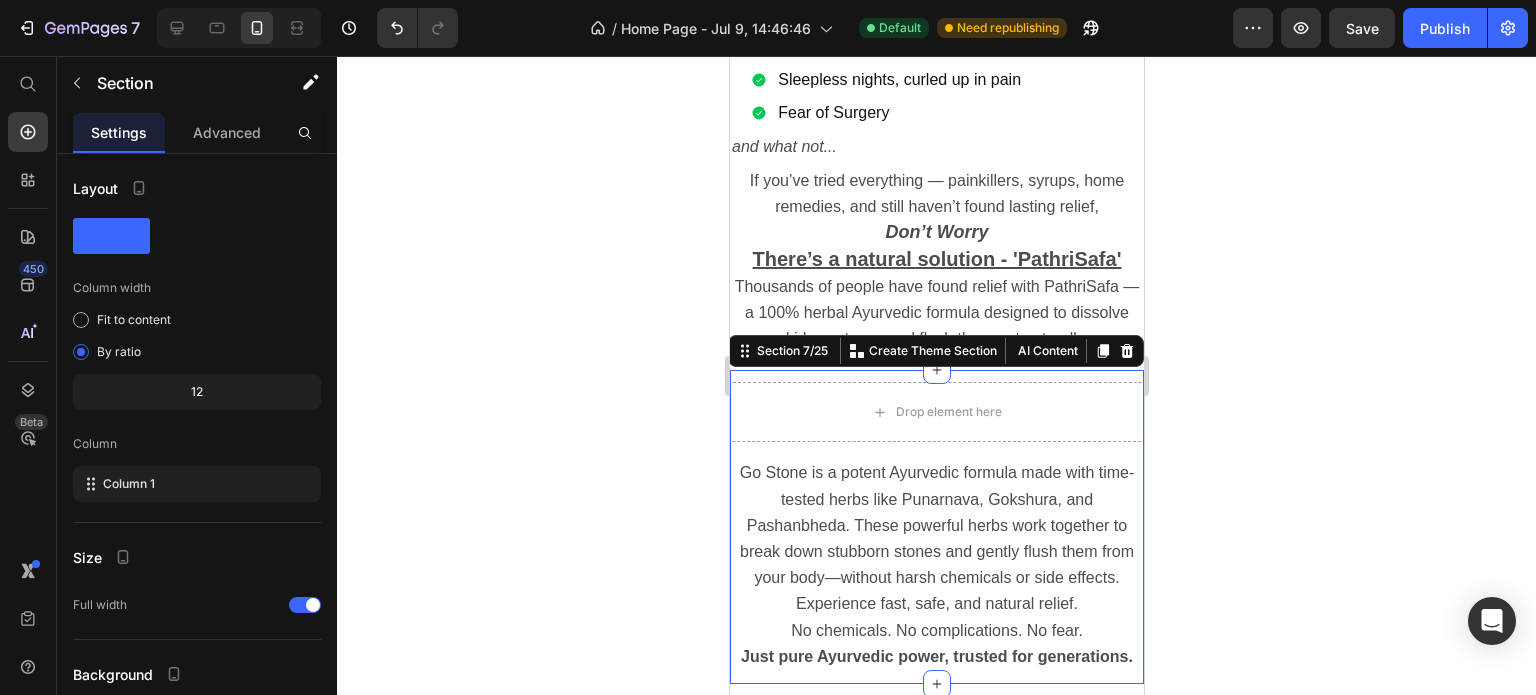 click on "Are you suffering from kidney stones? Heading Image Are You Struggling with: Heading Section 4/25 Sharp pain in your lower back or abdomen Burning sensation while urinating Taking painkillers that only give temporary relief The fear of stones coming back again and again Sleepless nights, curled up in pain Fear of Surgery Item List and what not... Text Block Section 5/25 If you’ve tried everything — painkillers, syrups, home remedies, and still haven’t found lasting relief, Don’t Worry There’s a natural solution - 'PathriSafa' Thousands of people have found relief with PathriSafa — a 100% herbal Ayurvedic formula designed to dissolve kidney stones and flush them out naturally. Text Block Row Section 6/25
Drop element here Row Go Stone is a potent Ayurvedic formula made with time-tested herbs like Punarnava, Gokshura, and Pashanbheda. These powerful herbs work together to break down stubborn stones and gently flush them from your body—without harsh chemicals or side effects." at bounding box center [936, 5359] 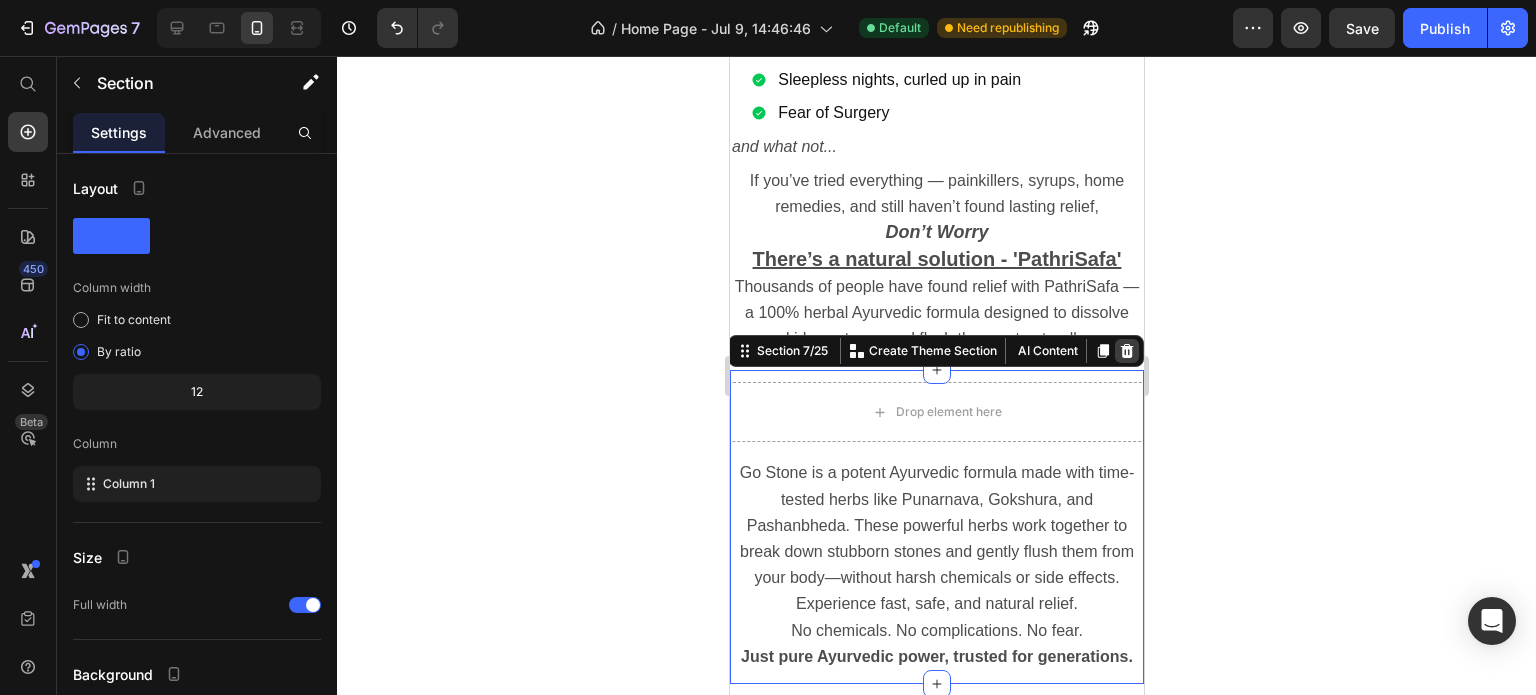 click 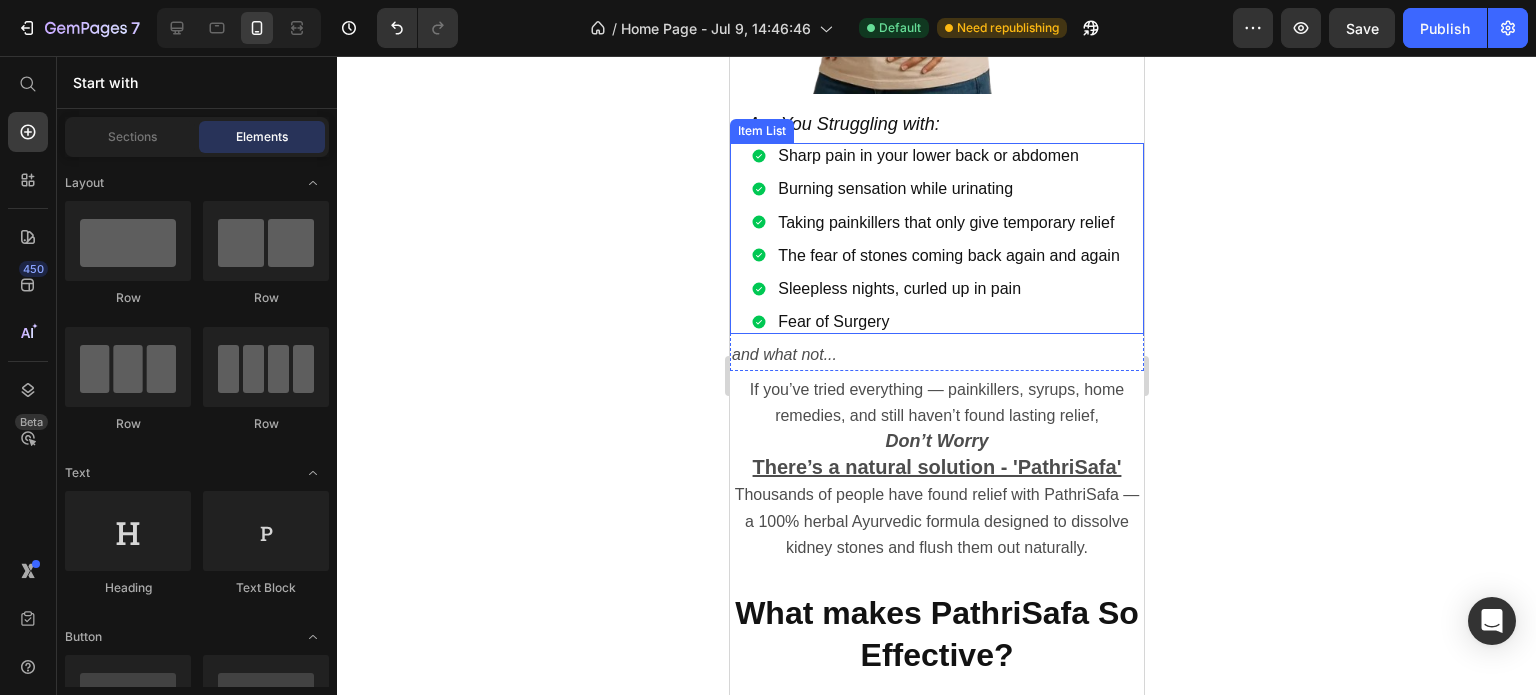 scroll, scrollTop: 1484, scrollLeft: 0, axis: vertical 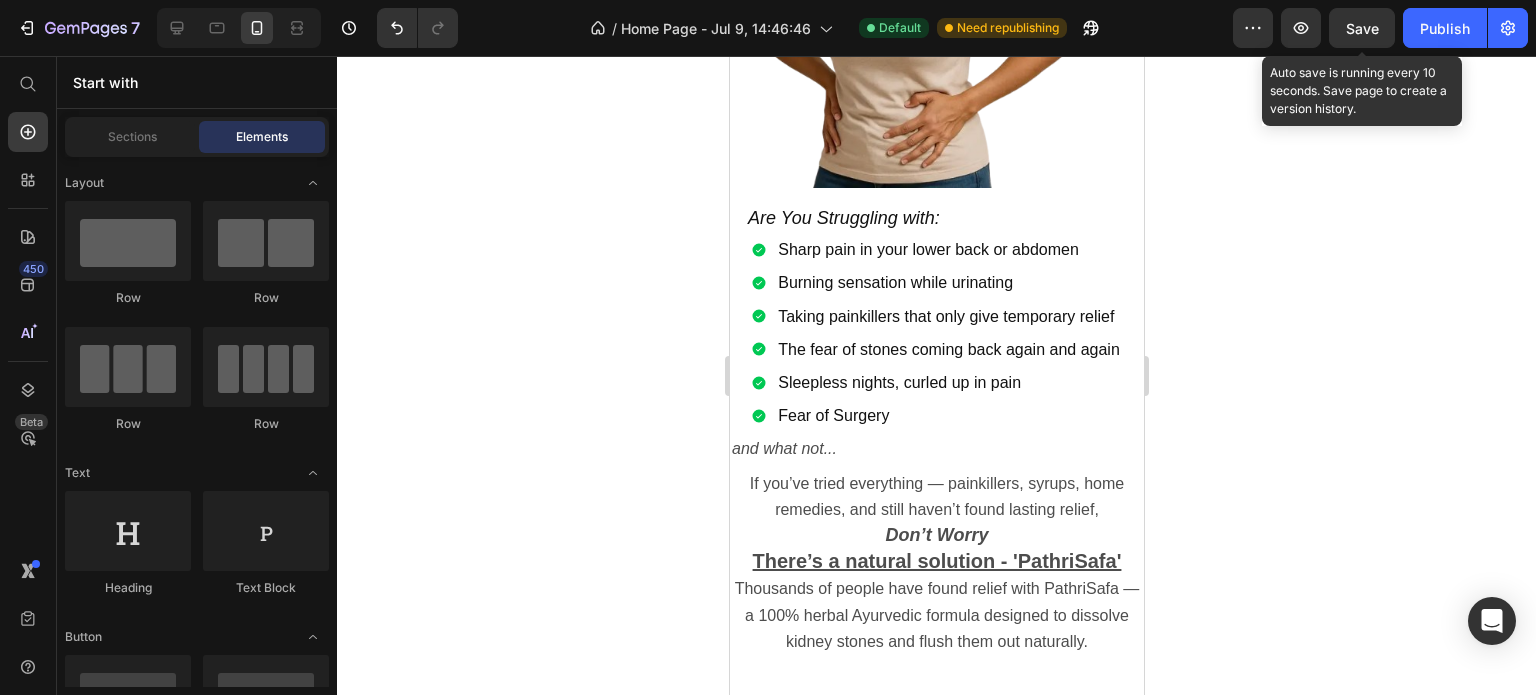 click on "Save" at bounding box center (1362, 28) 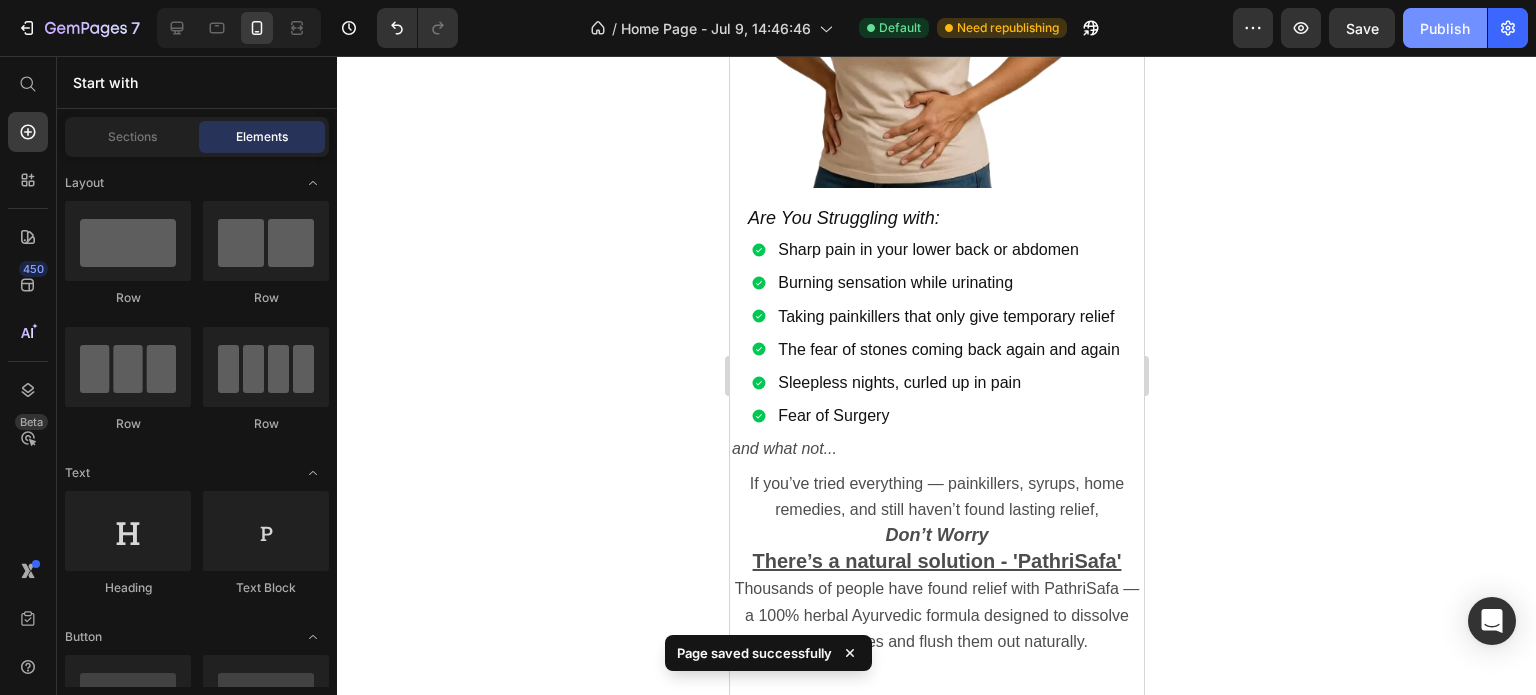 click on "Publish" 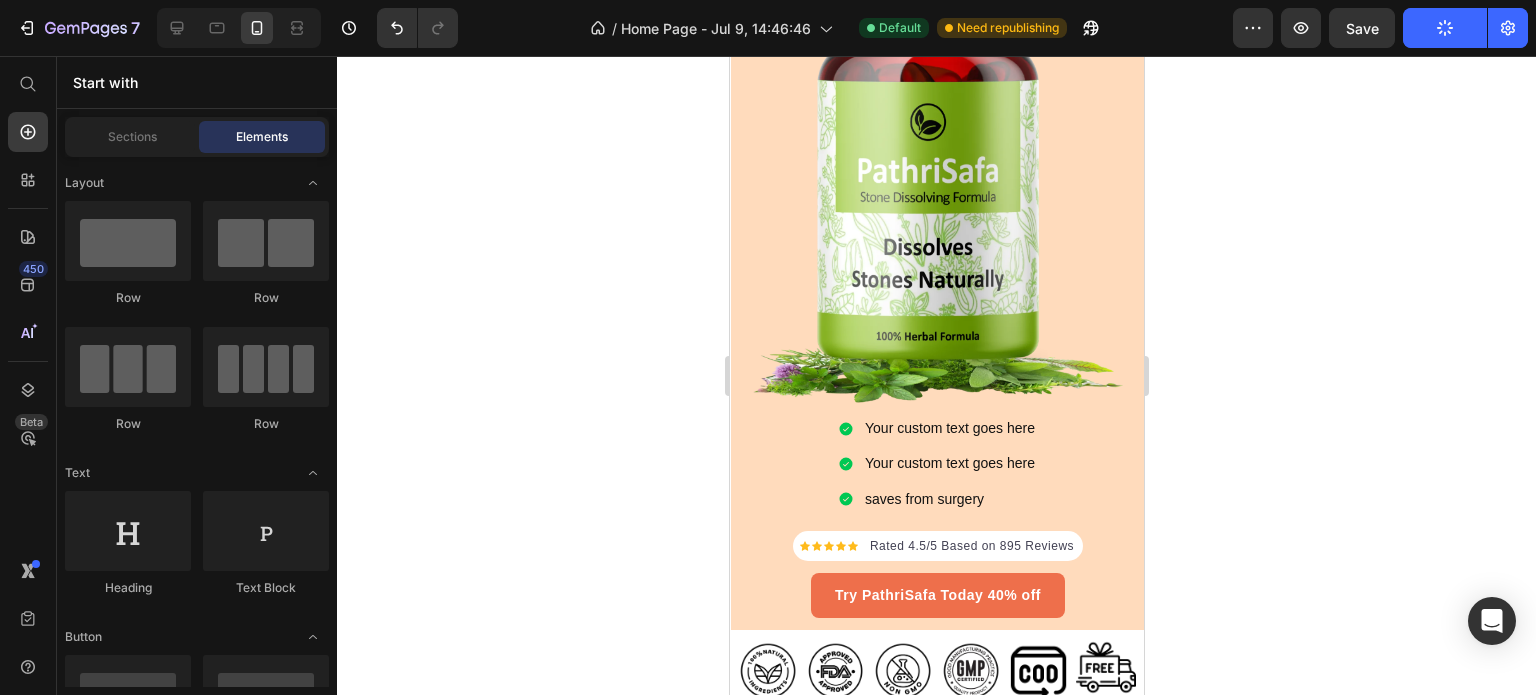 scroll, scrollTop: 384, scrollLeft: 0, axis: vertical 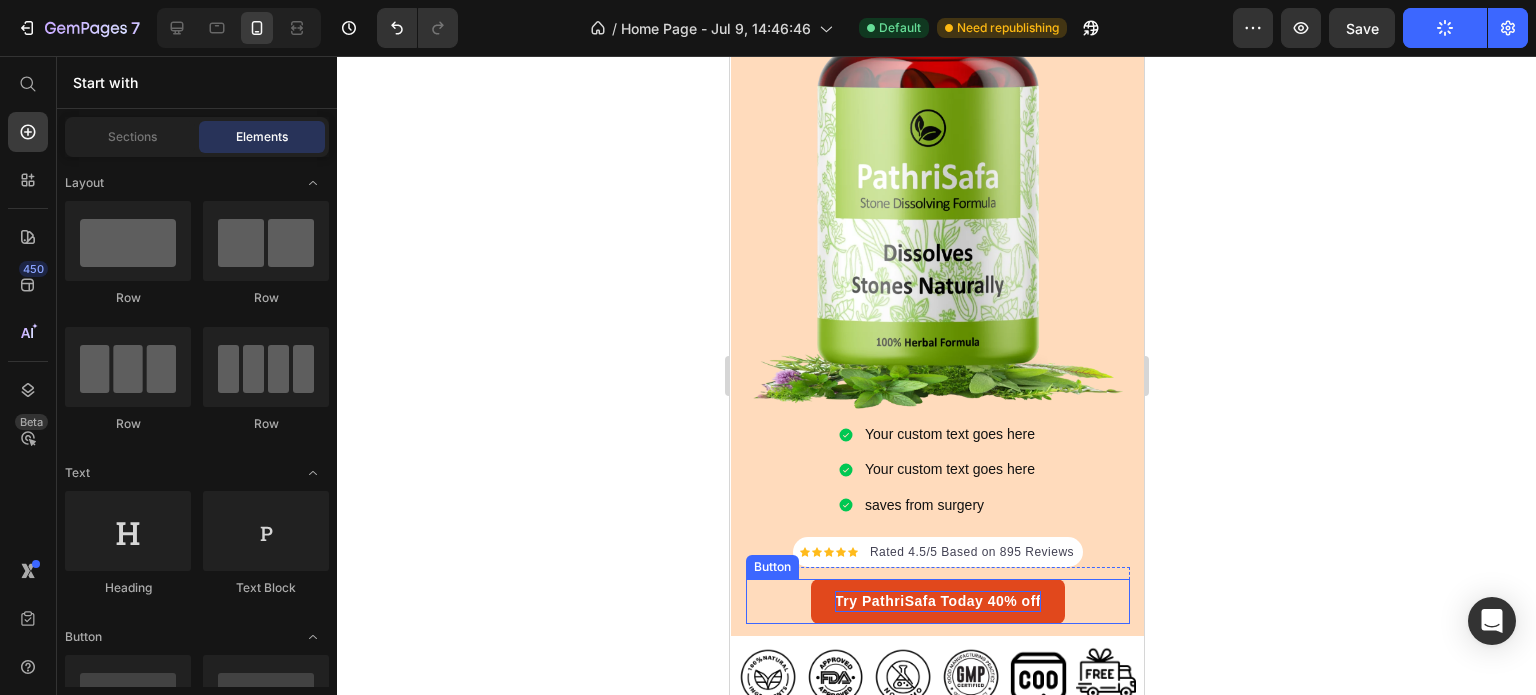 click on "Try PathriSafa Today 40% off" at bounding box center [937, 601] 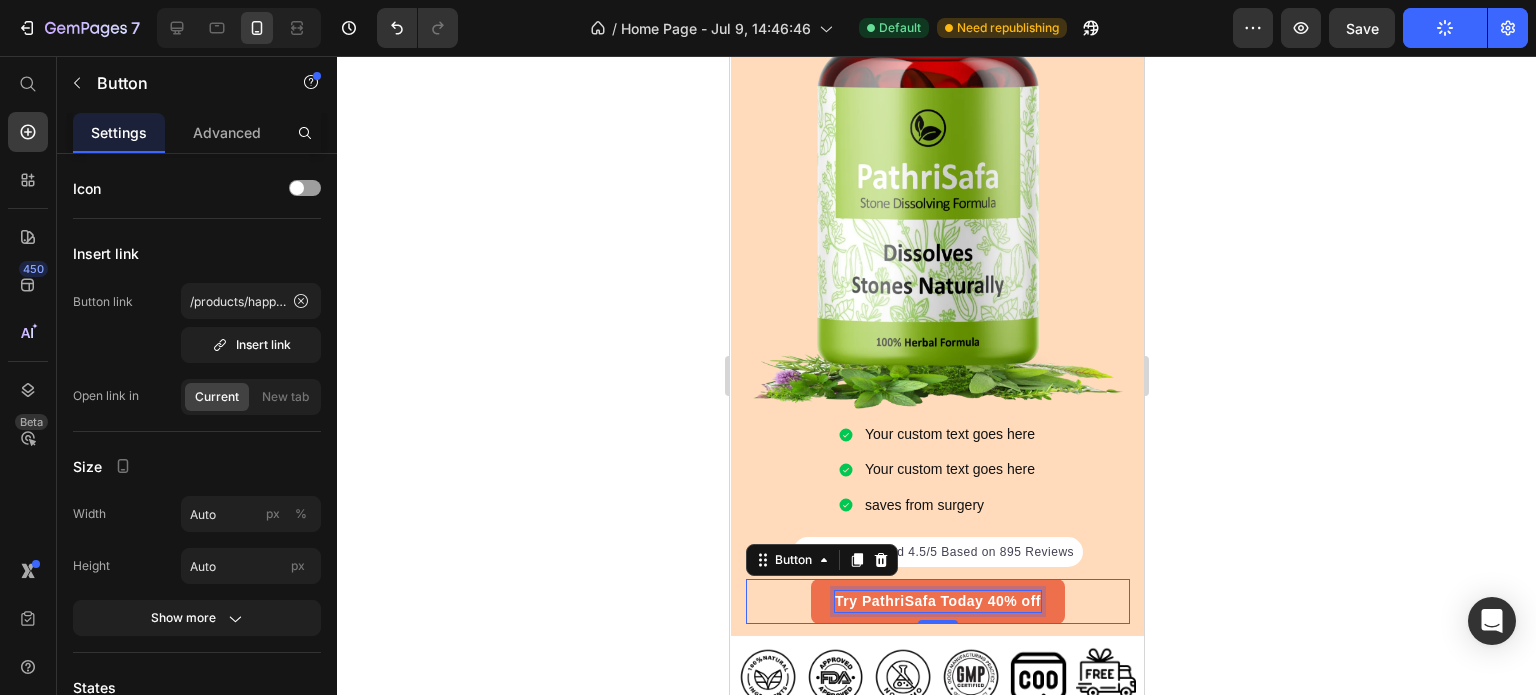 click 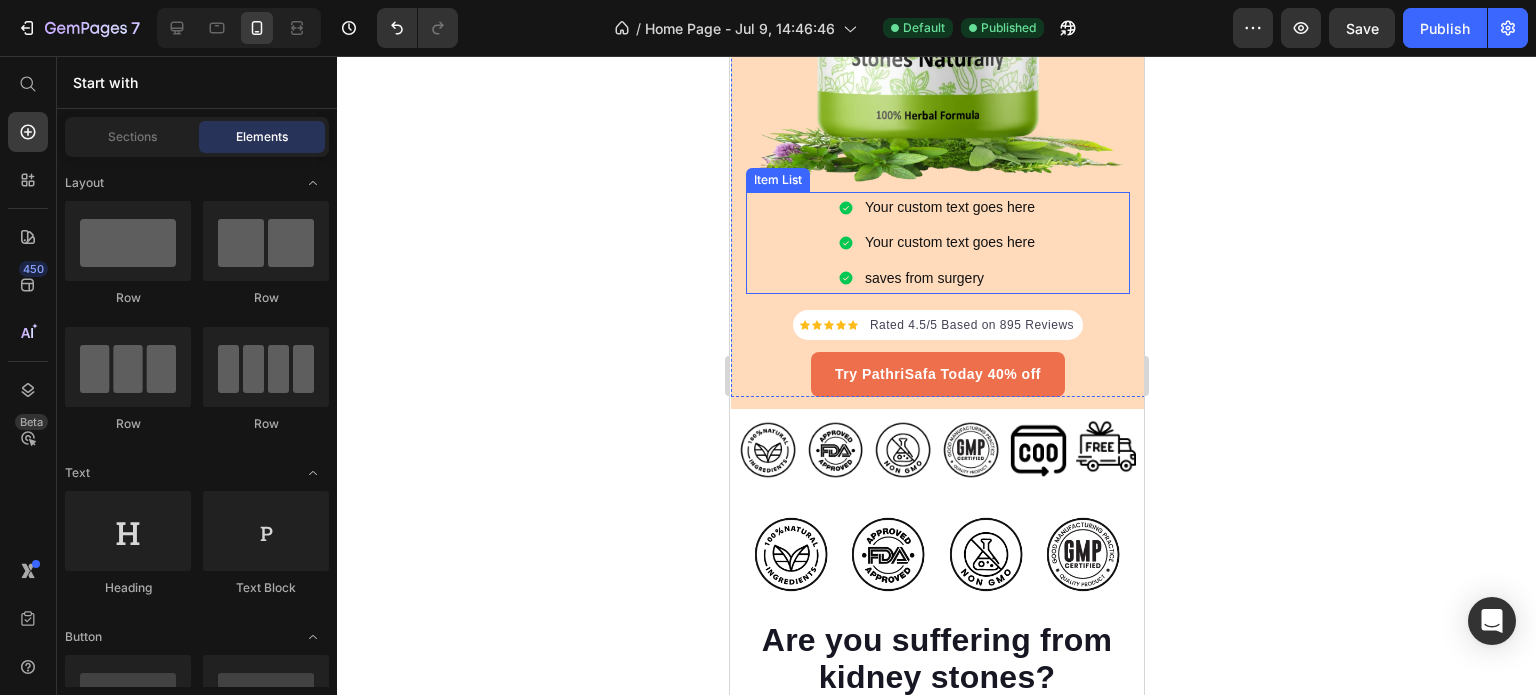 scroll, scrollTop: 684, scrollLeft: 0, axis: vertical 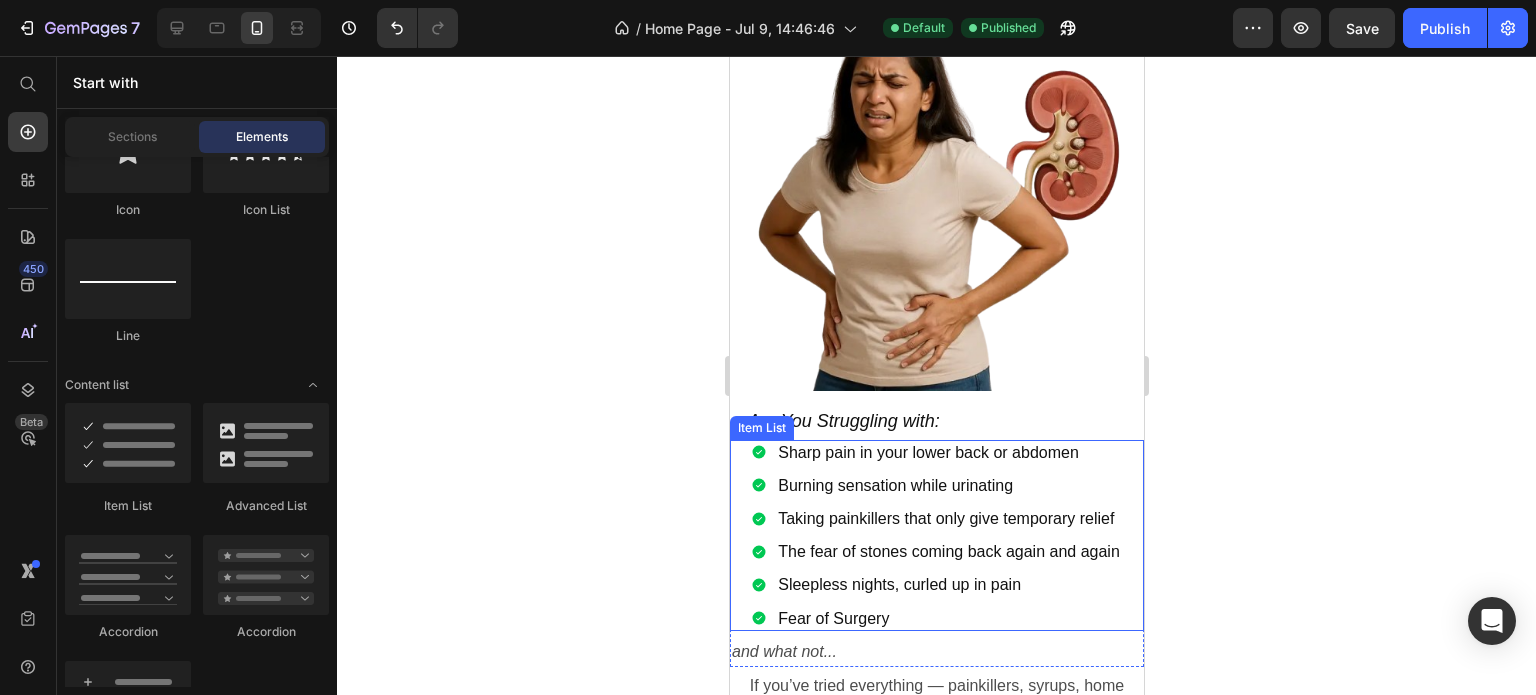 click on "Sharp pain in your lower back or abdomen" at bounding box center [948, 452] 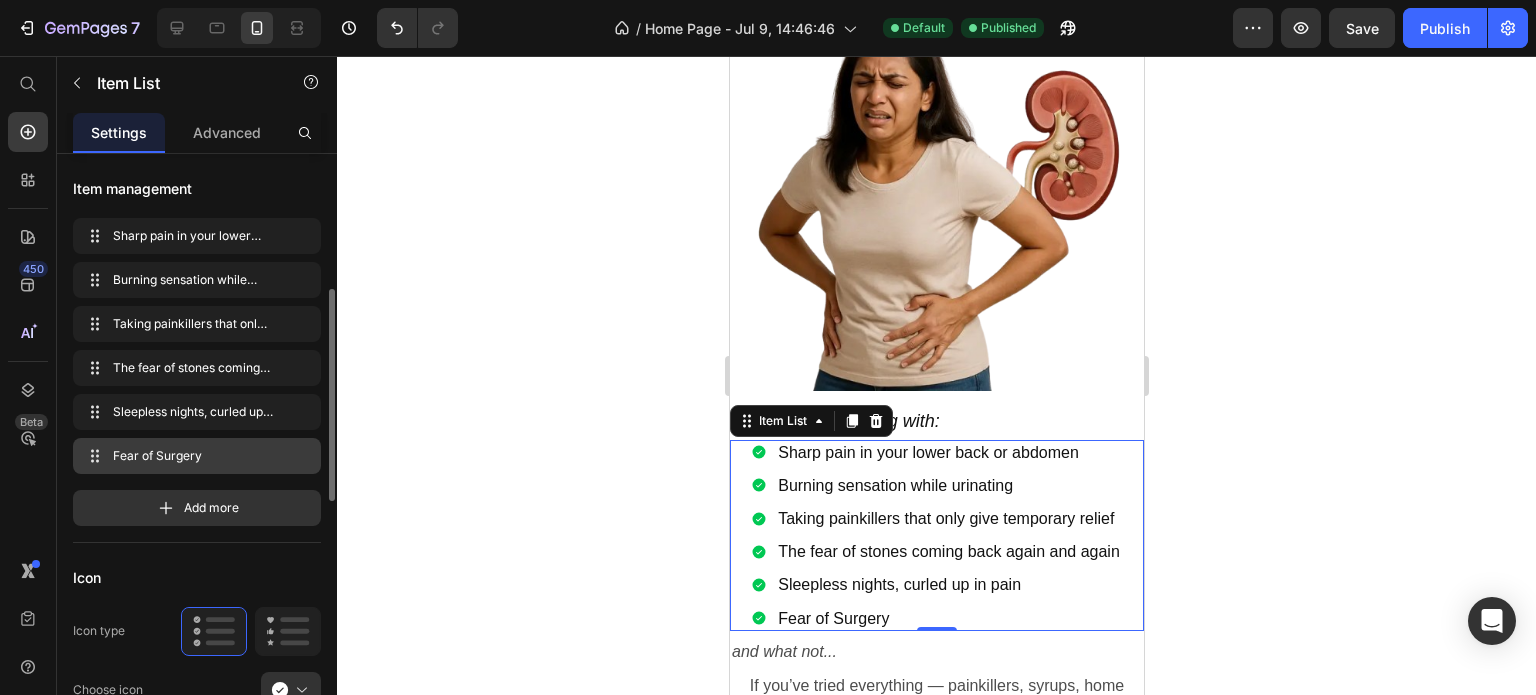 scroll, scrollTop: 100, scrollLeft: 0, axis: vertical 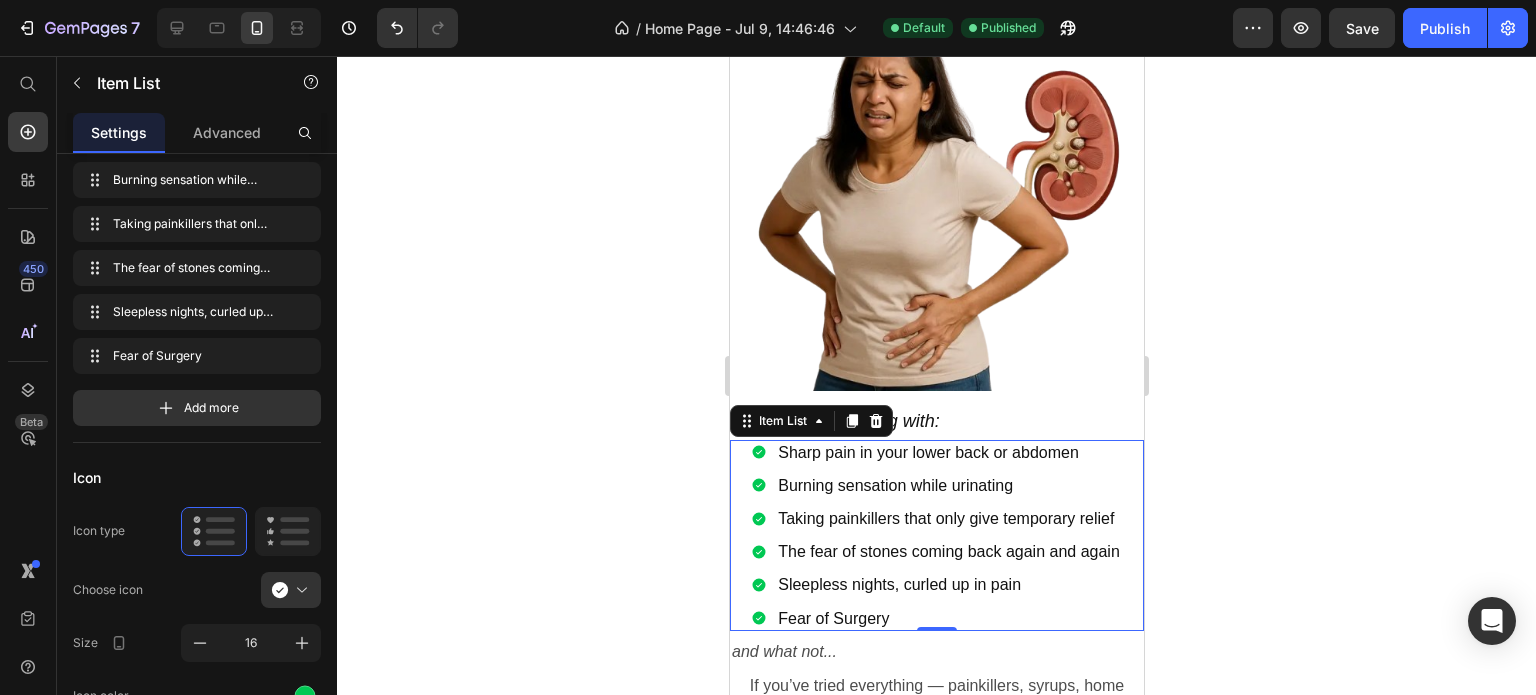 click on "Sharp pain in your lower back or abdomen" at bounding box center (948, 452) 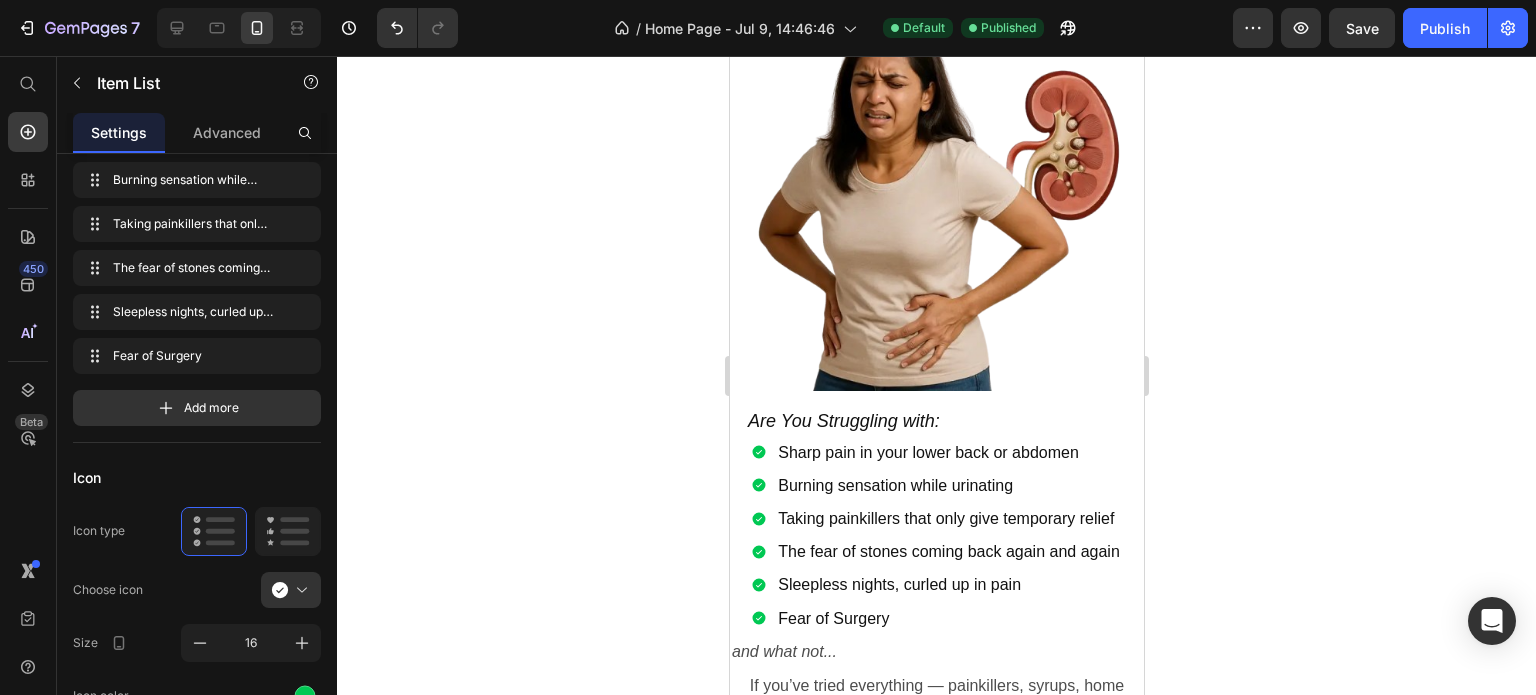 click 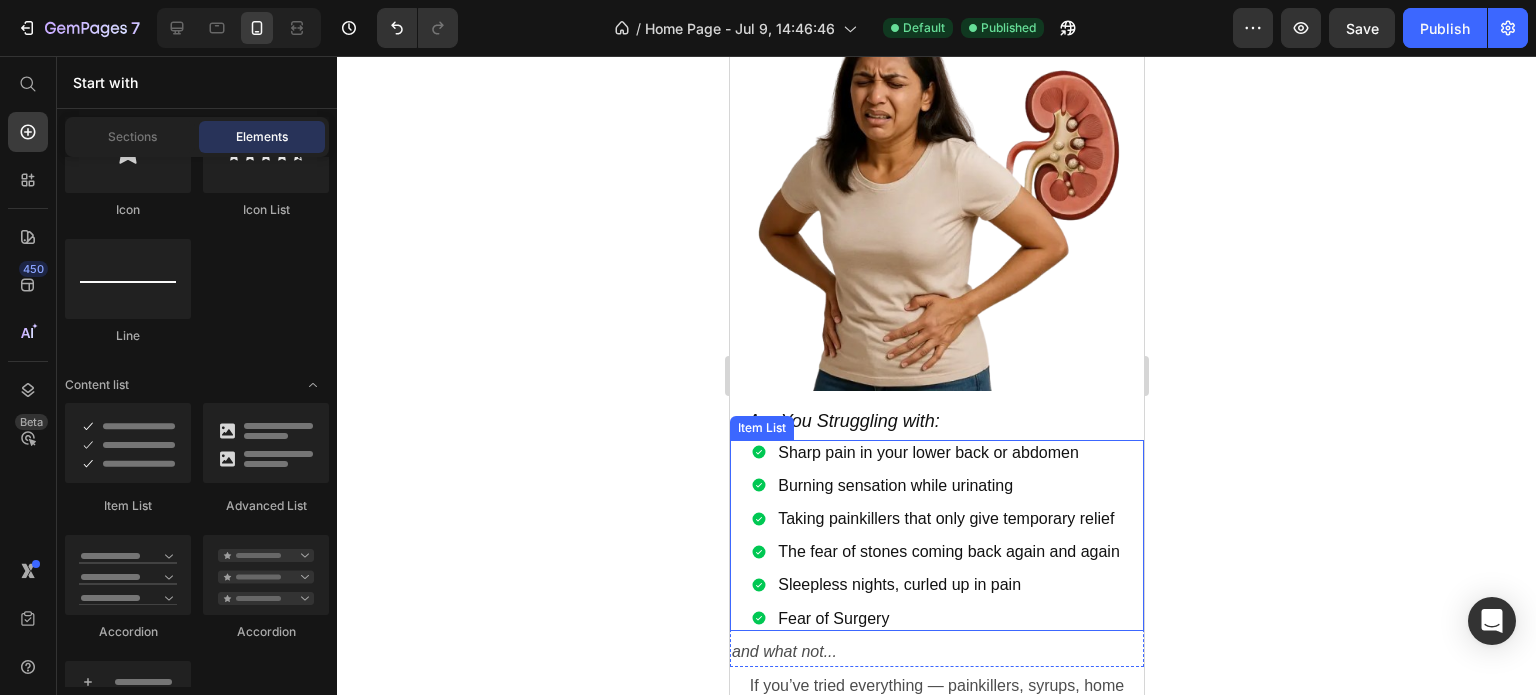 scroll, scrollTop: 1600, scrollLeft: 0, axis: vertical 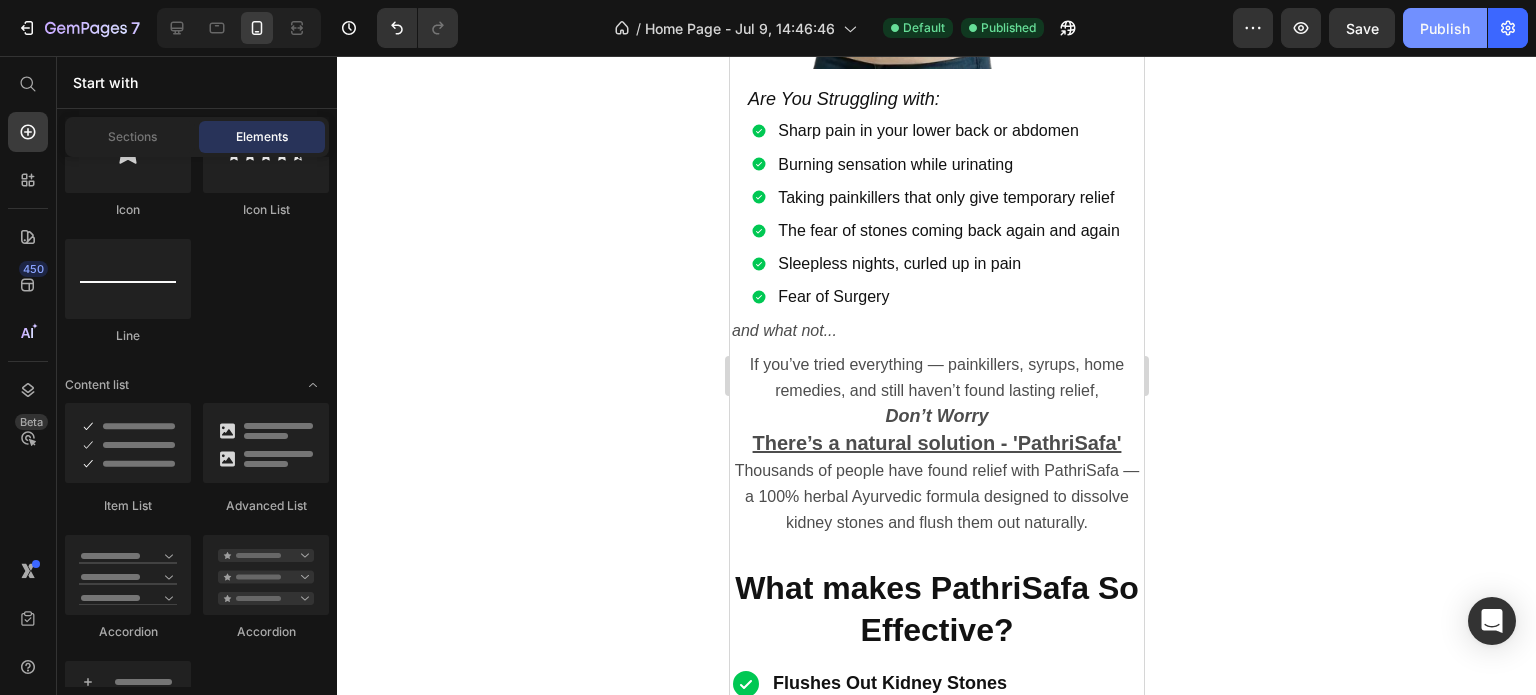 click on "Publish" 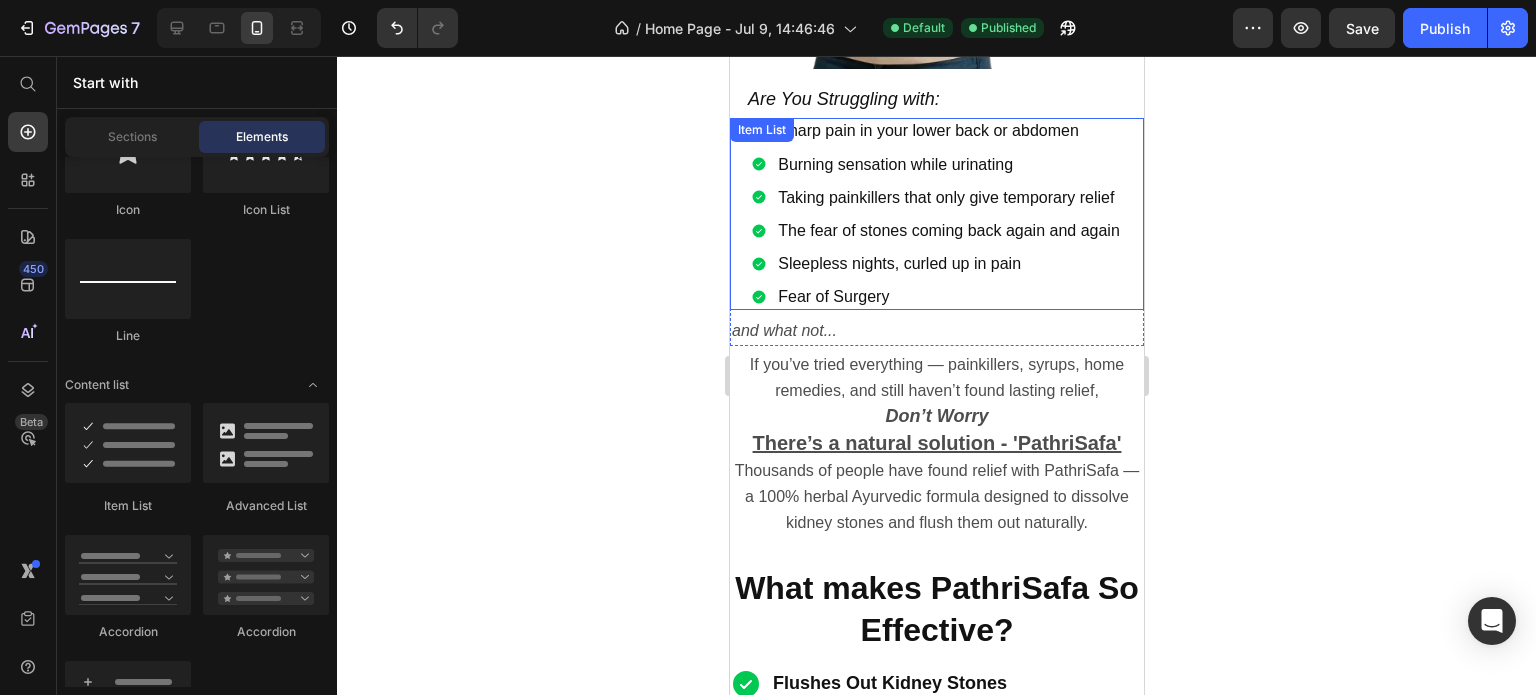 click on "Sharp pain in your lower back or abdomen Burning sensation while urinating Taking painkillers that only give temporary relief The fear of stones coming back again and again Sleepless nights, curled up in pain Fear of Surgery" at bounding box center [936, 213] 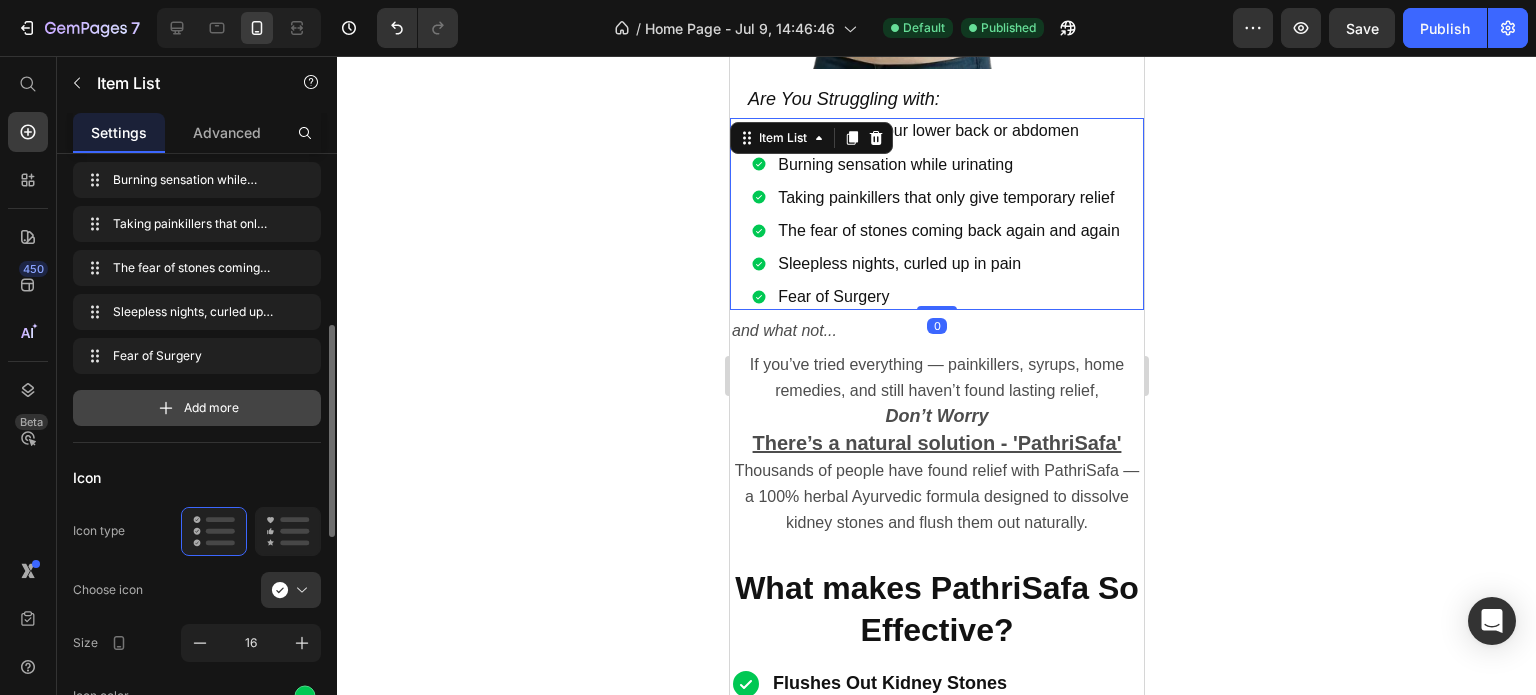 scroll, scrollTop: 400, scrollLeft: 0, axis: vertical 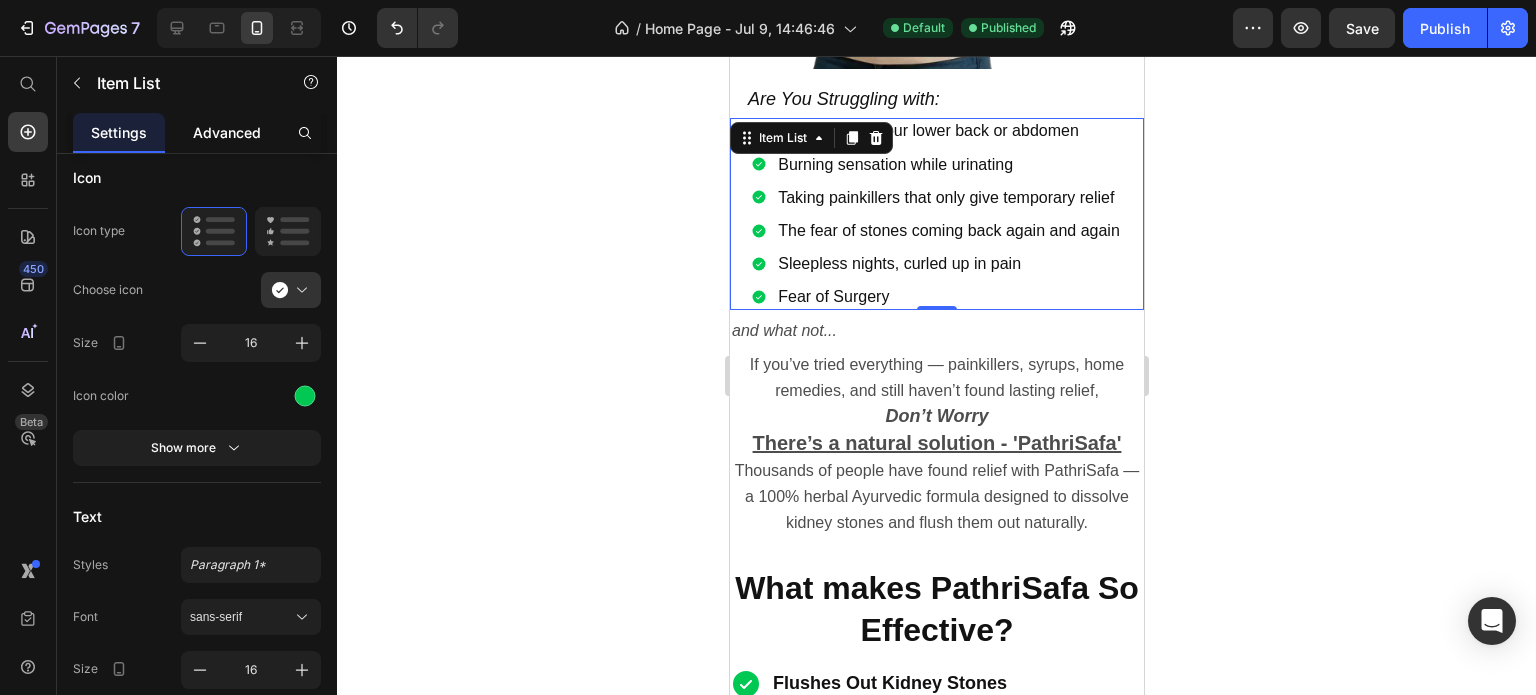 click on "Advanced" 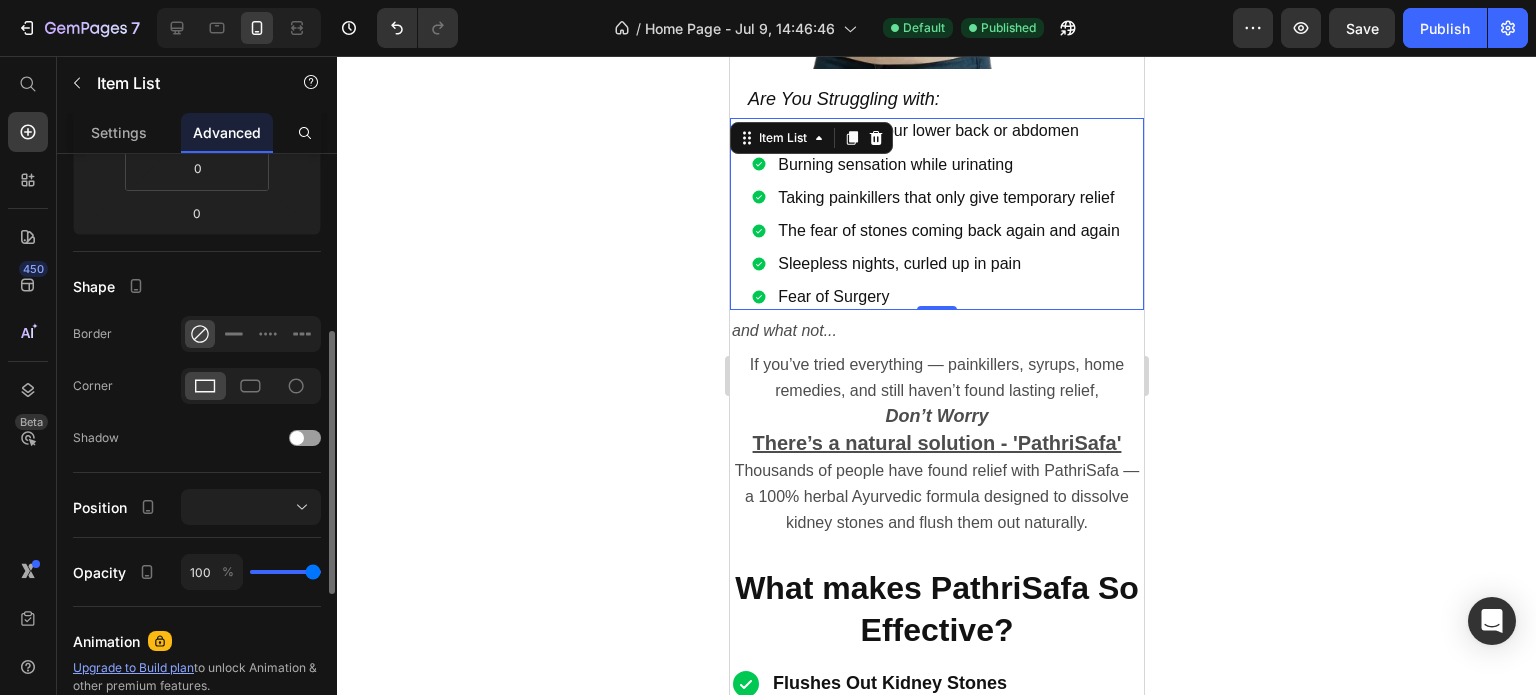 scroll, scrollTop: 0, scrollLeft: 0, axis: both 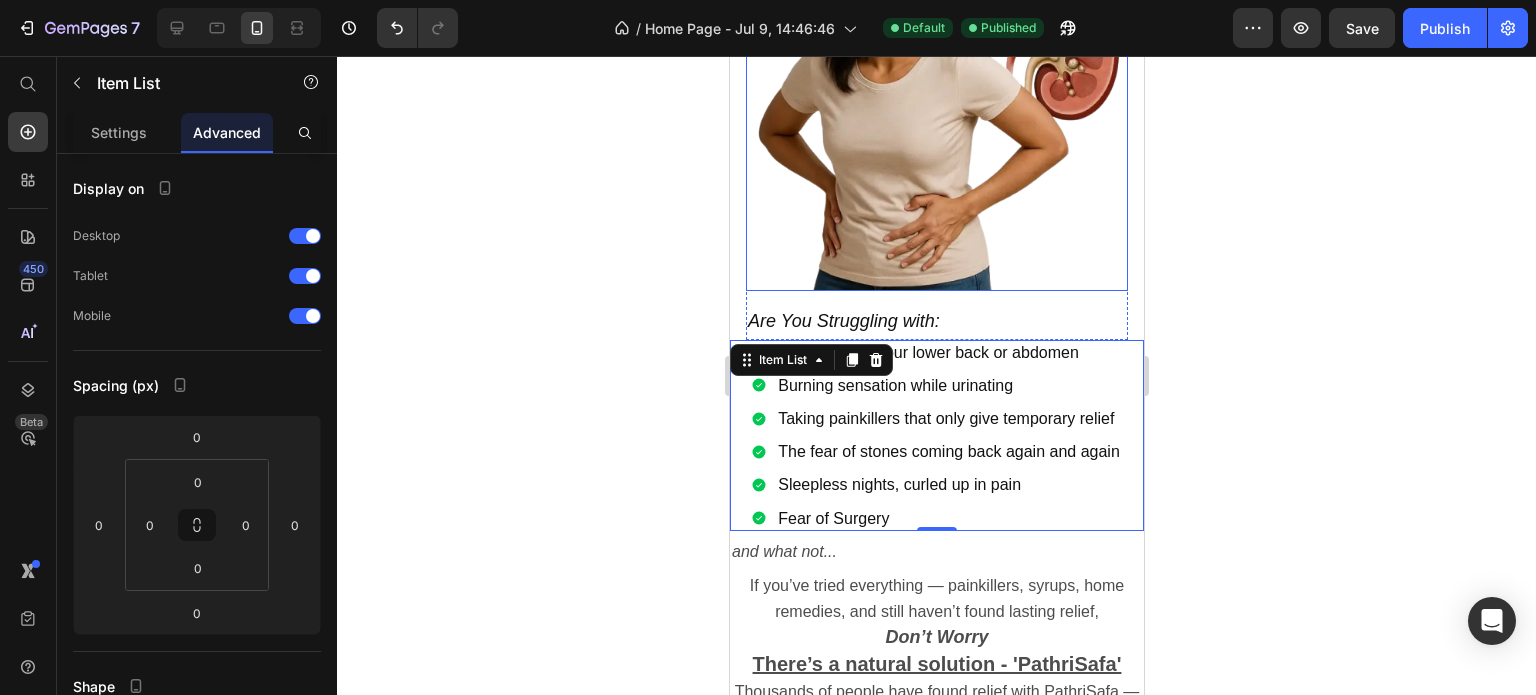click at bounding box center (936, 100) 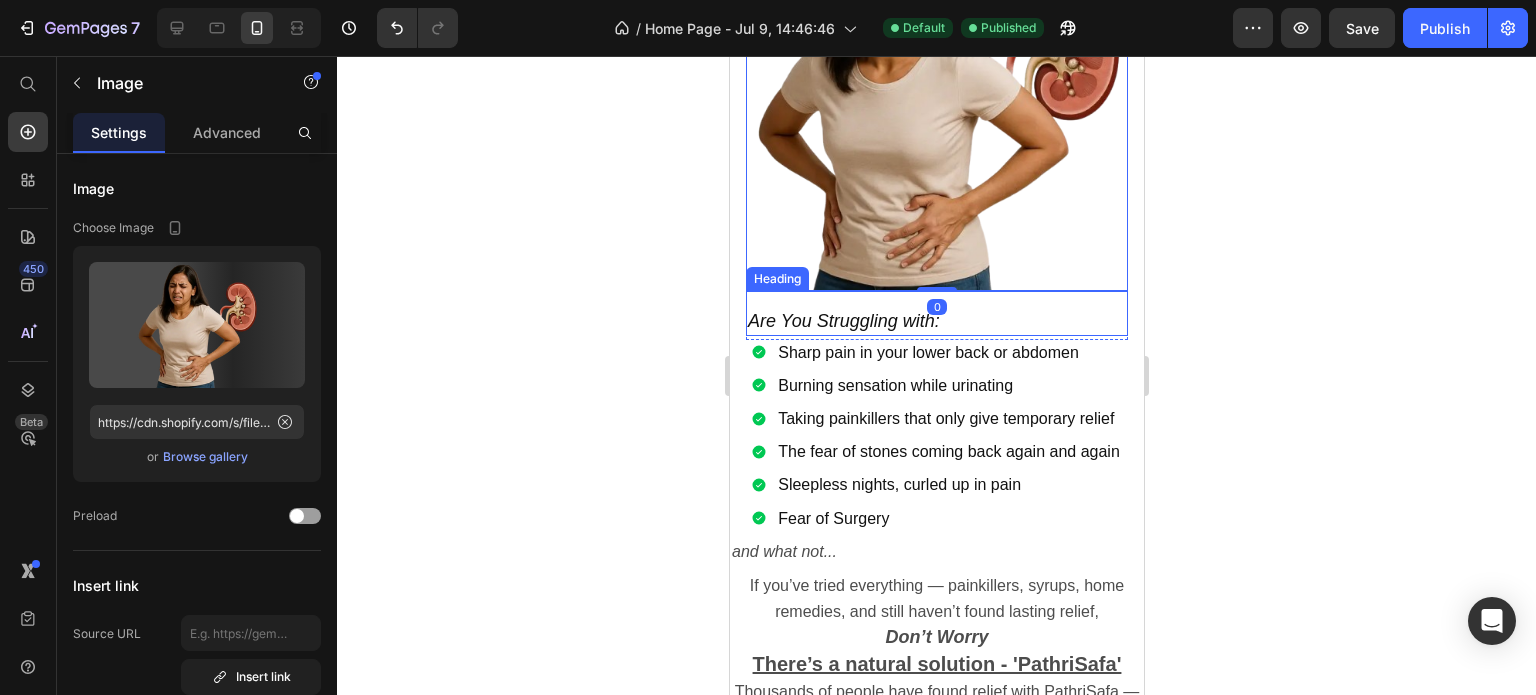 click on "Are You Struggling with:" at bounding box center [936, 313] 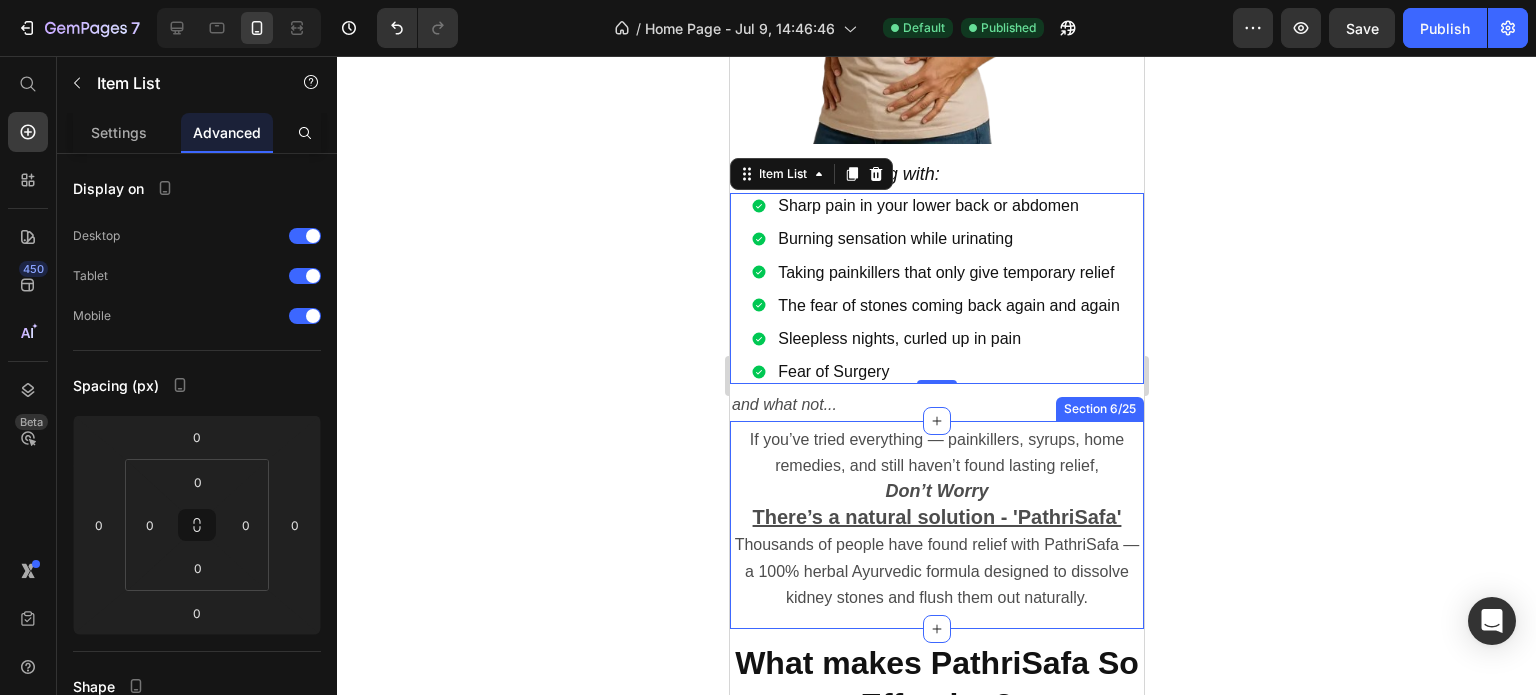 scroll, scrollTop: 1500, scrollLeft: 0, axis: vertical 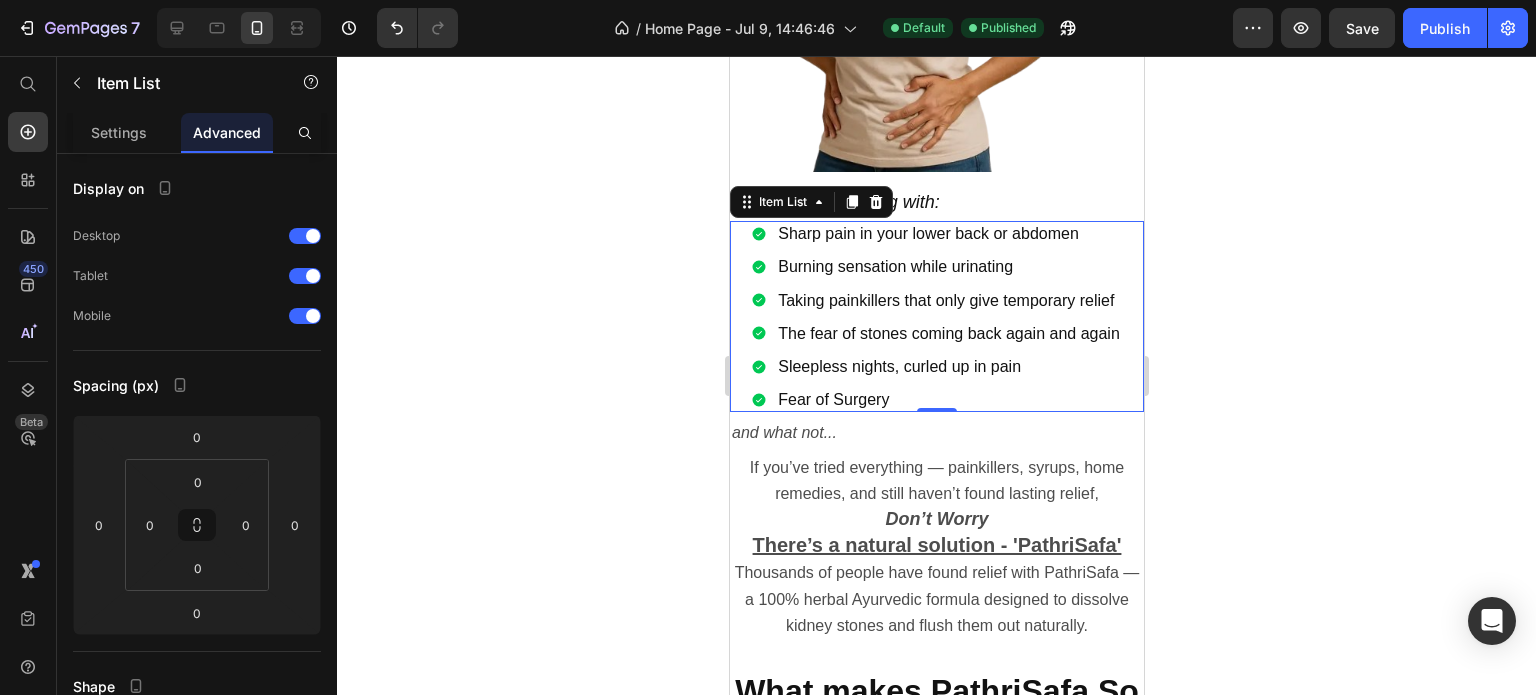 click on "Sharp pain in your lower back or abdomen Burning sensation while urinating Taking painkillers that only give temporary relief The fear of stones coming back again and again Sleepless nights, curled up in pain Fear of Surgery" at bounding box center [936, 316] 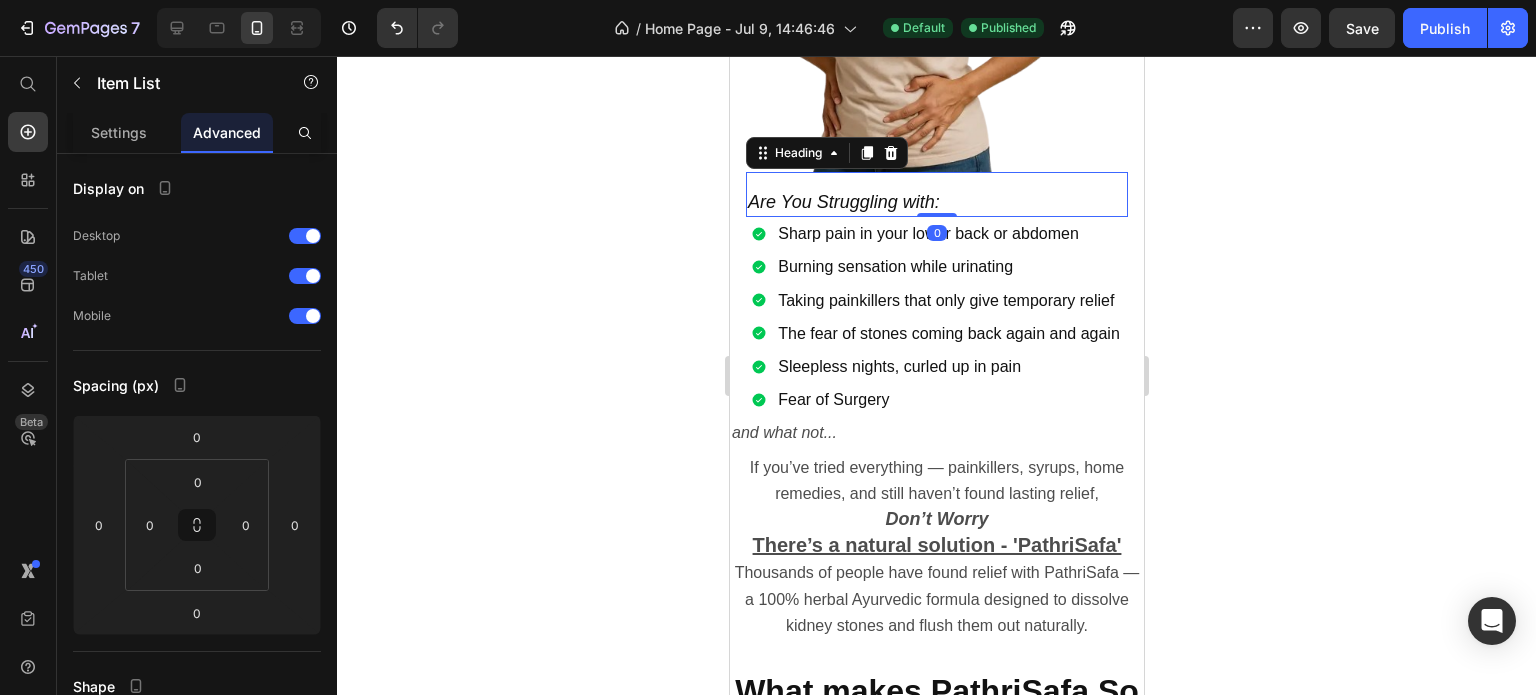 click on "Are You Struggling with:" at bounding box center (936, 194) 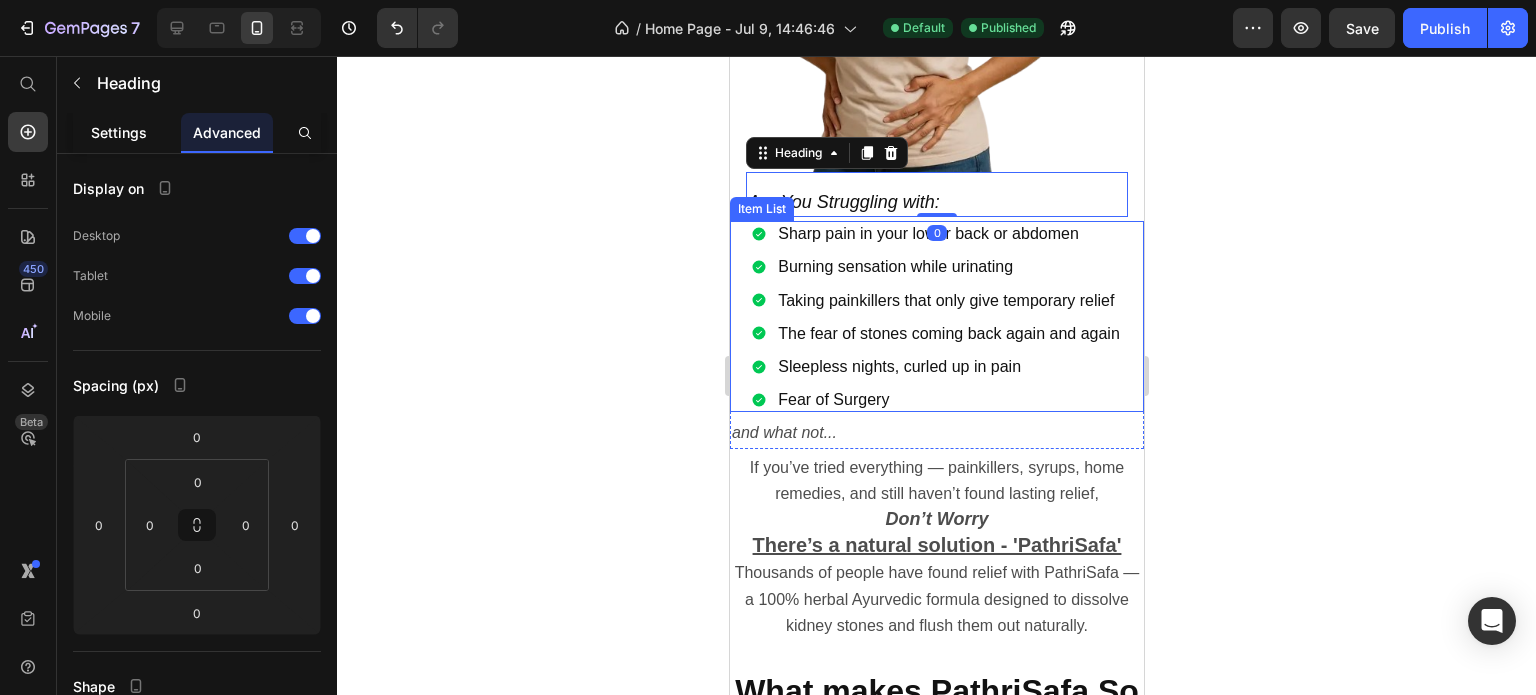 click on "Settings" at bounding box center [119, 132] 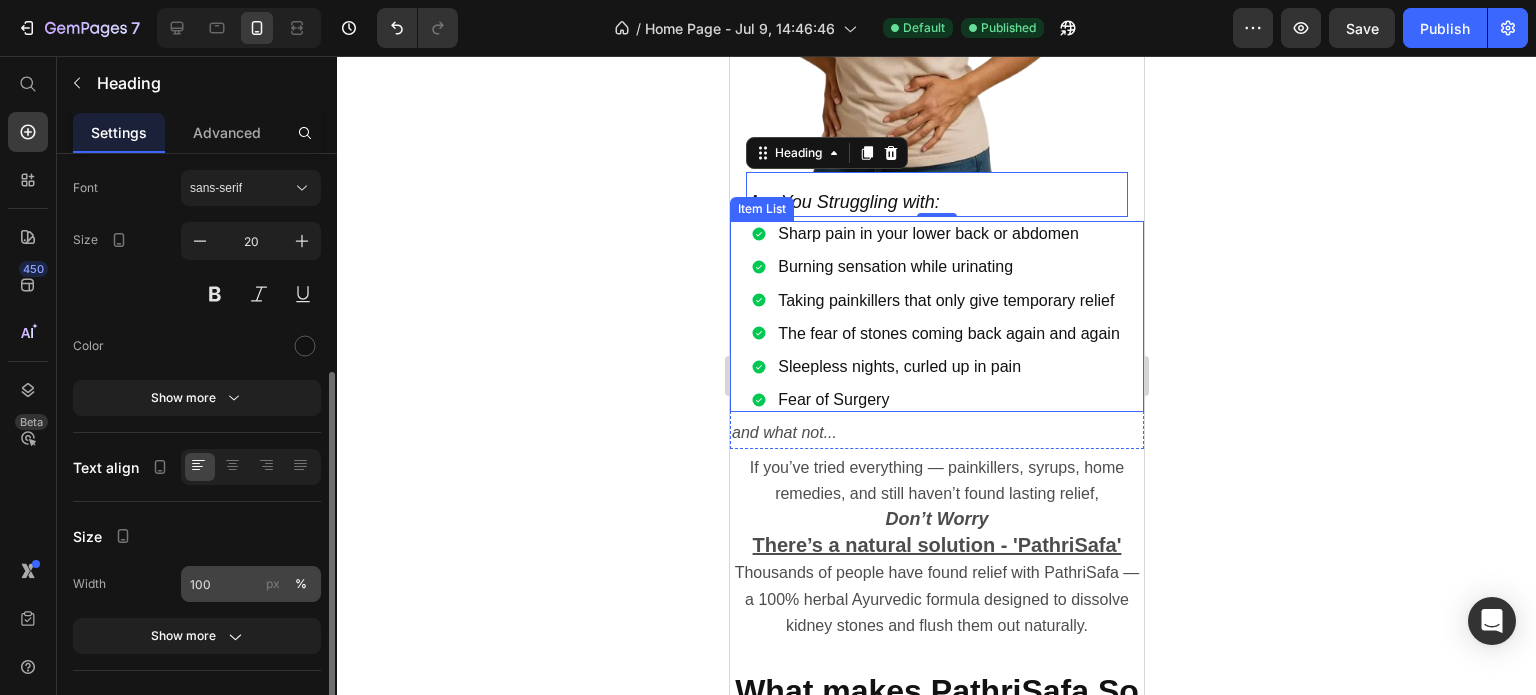 scroll, scrollTop: 200, scrollLeft: 0, axis: vertical 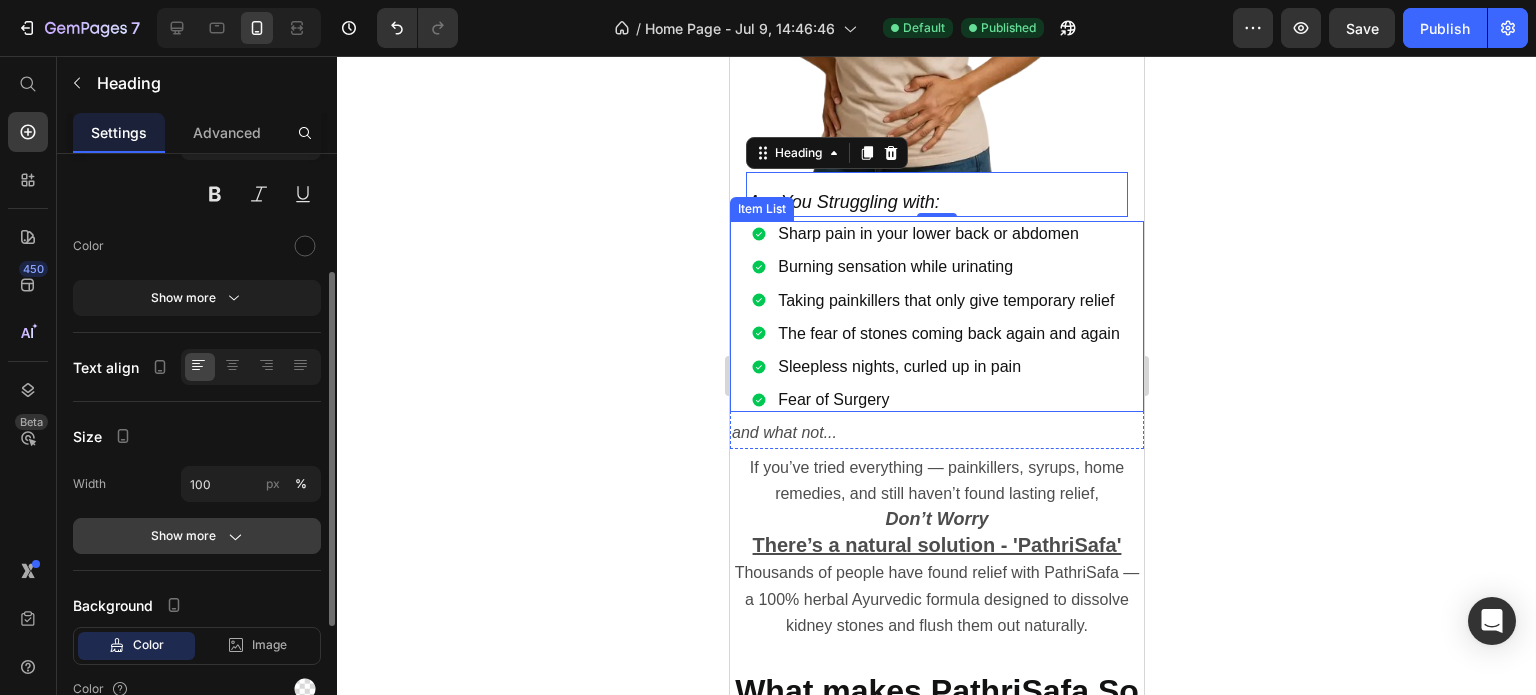 click 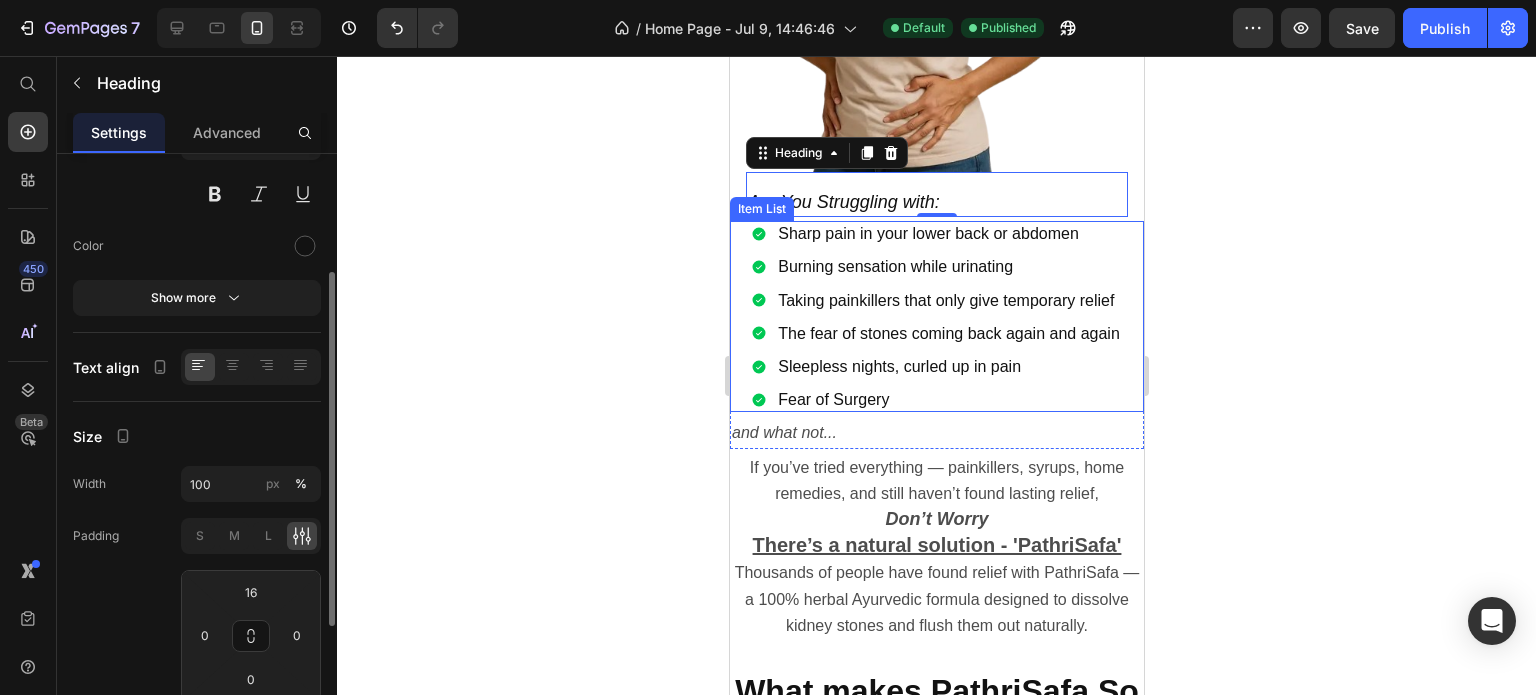 scroll, scrollTop: 300, scrollLeft: 0, axis: vertical 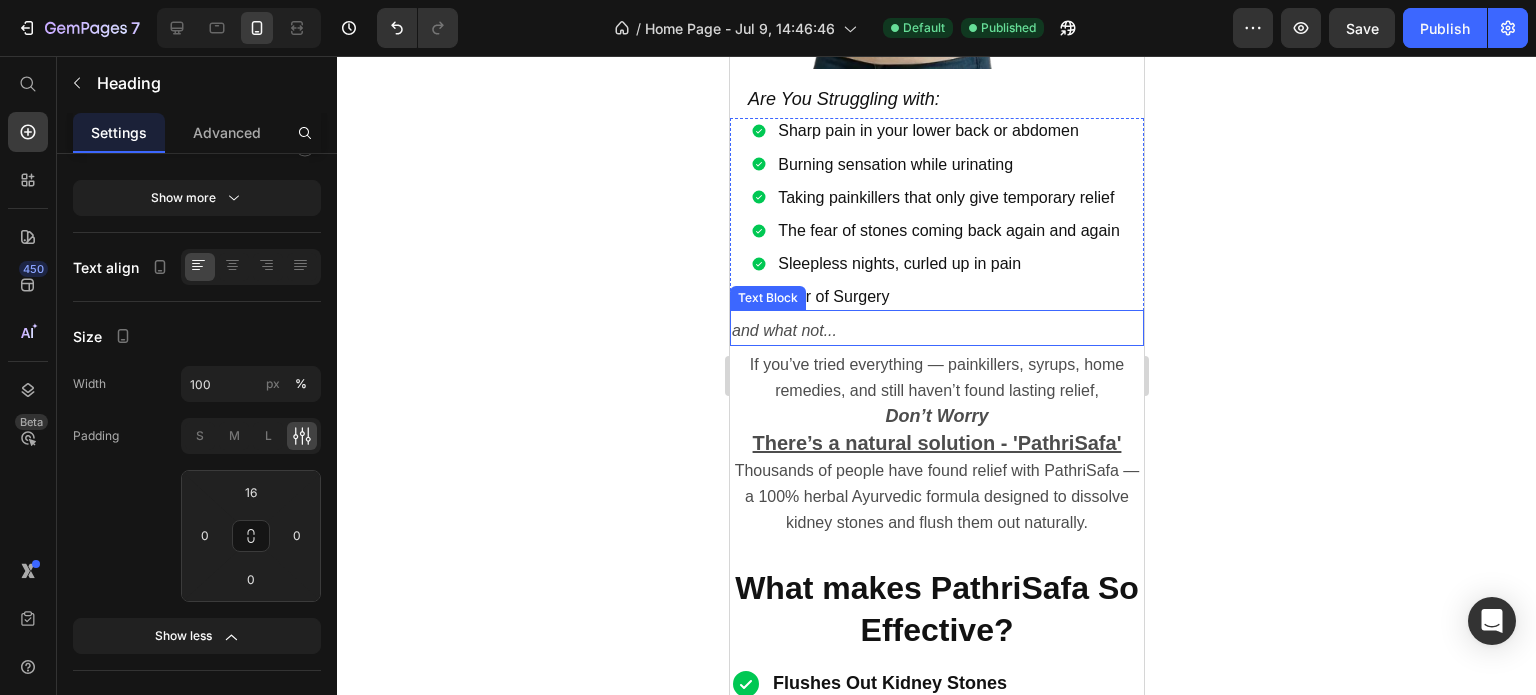 click on "and what not..." at bounding box center (783, 330) 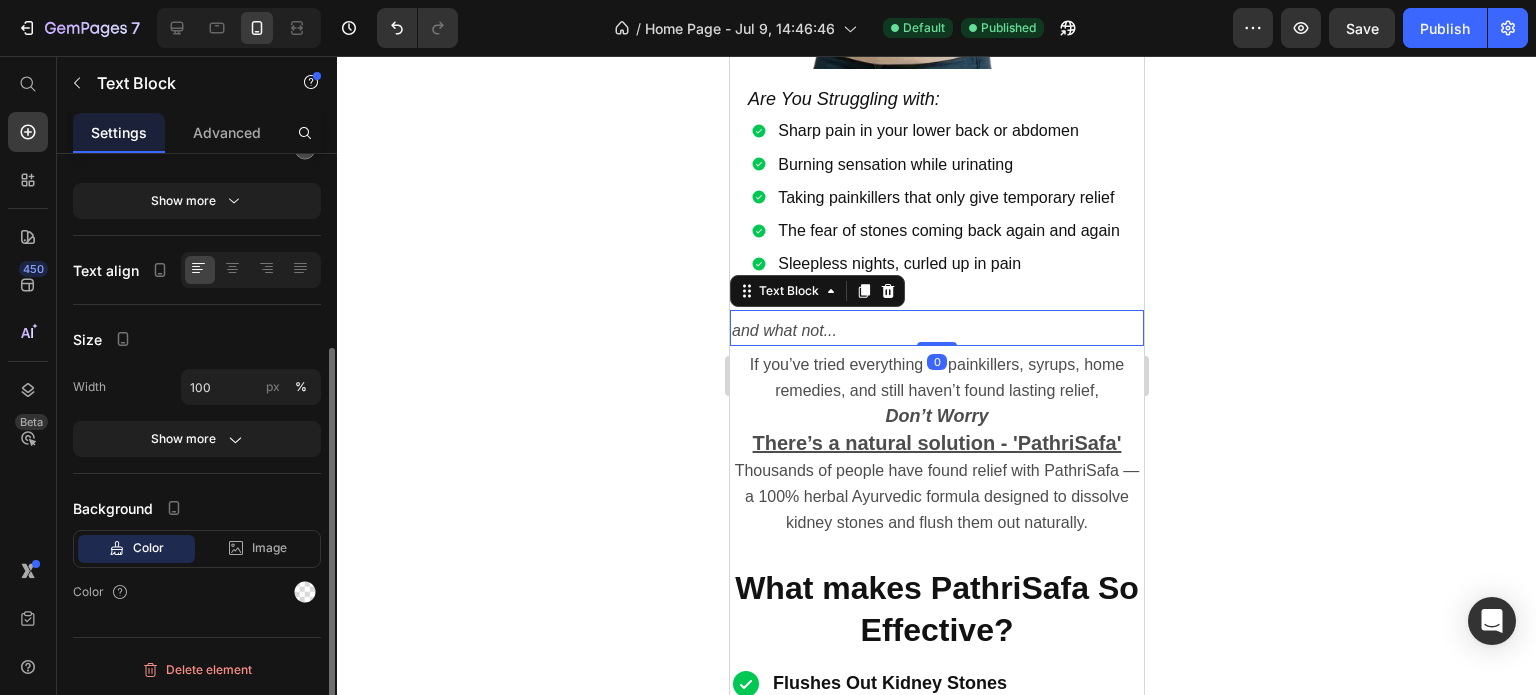 scroll, scrollTop: 0, scrollLeft: 0, axis: both 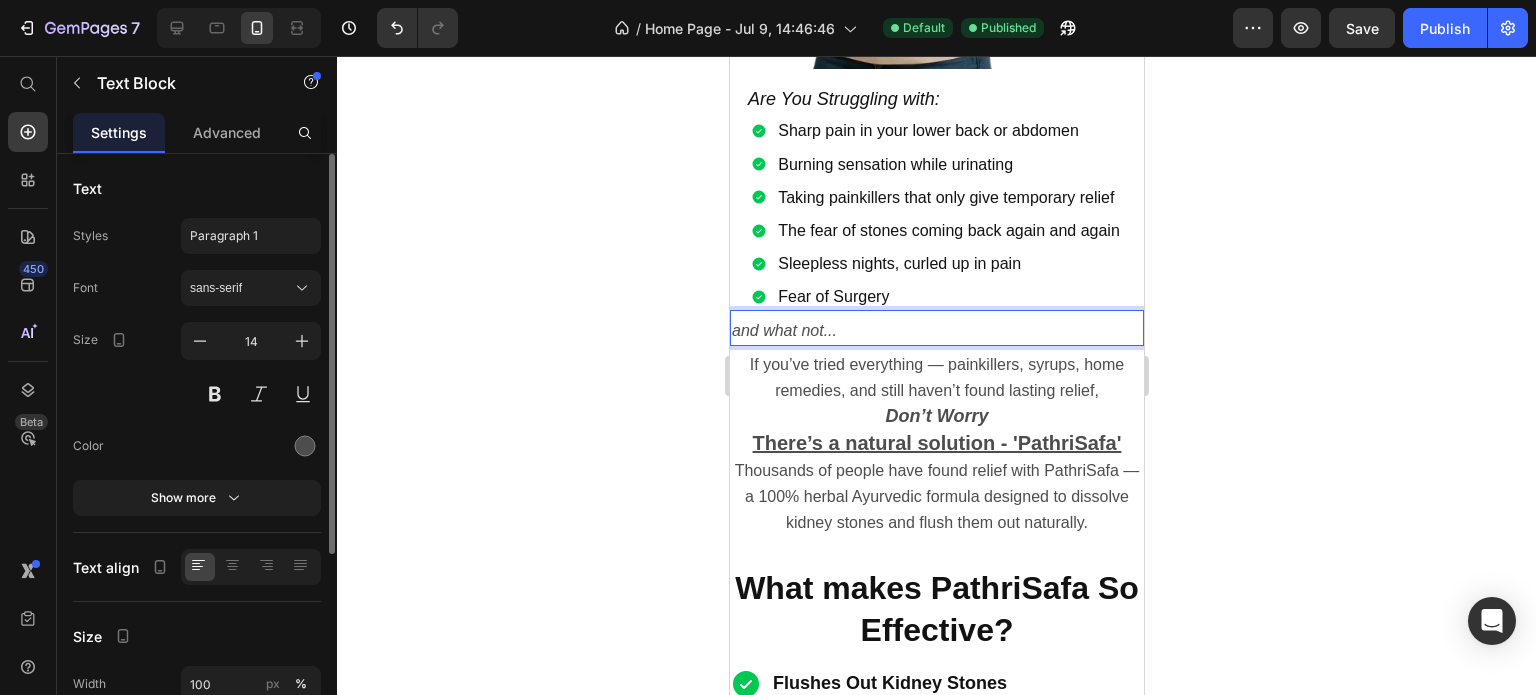 click on "and what not..." at bounding box center (783, 330) 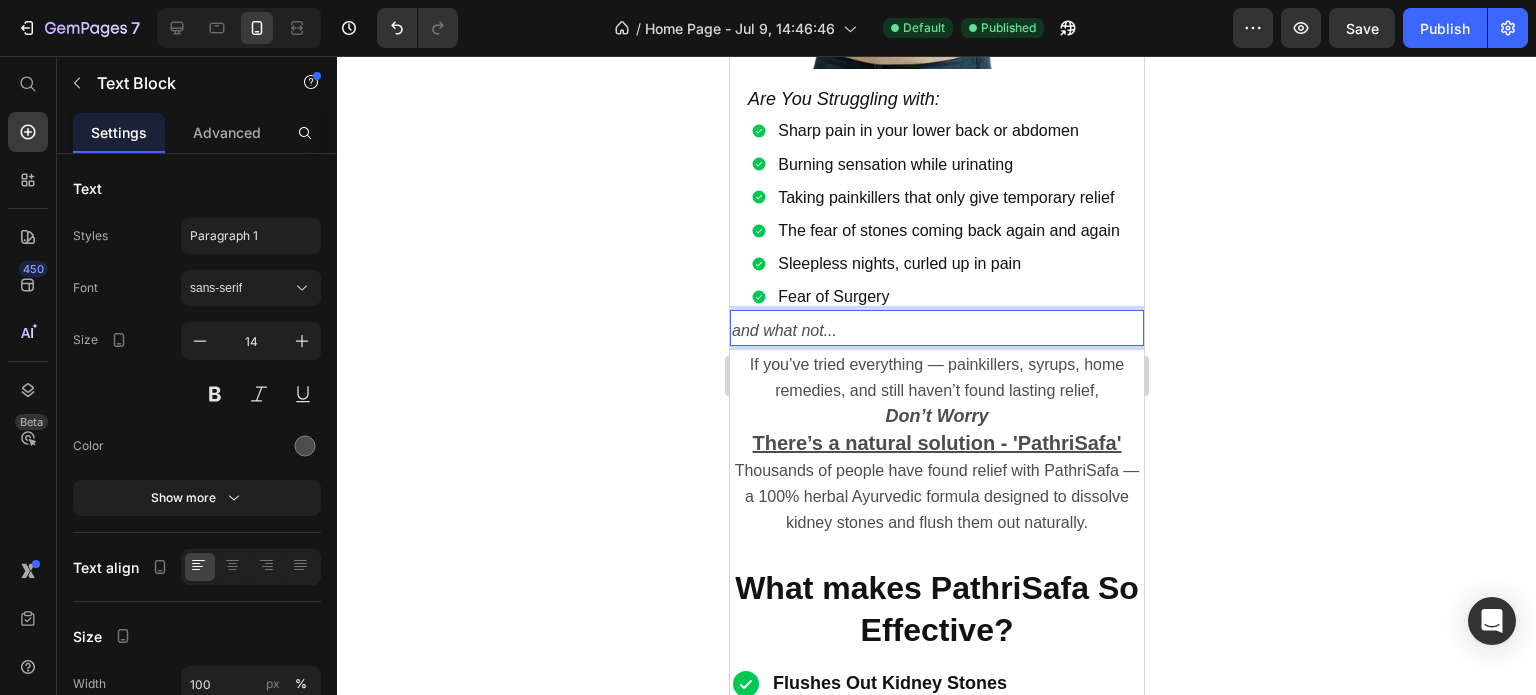drag, startPoint x: 1273, startPoint y: 316, endPoint x: 1183, endPoint y: 316, distance: 90 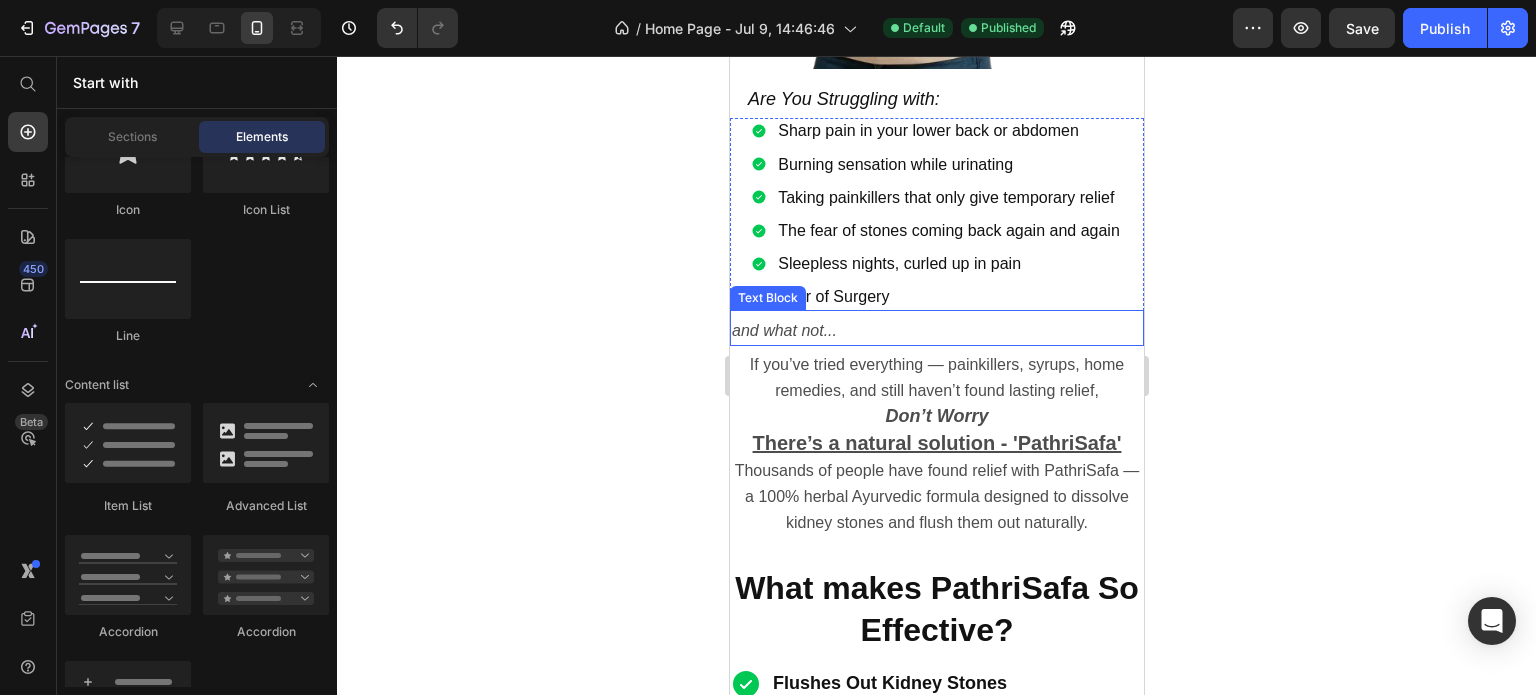click on "and what not..." at bounding box center (936, 331) 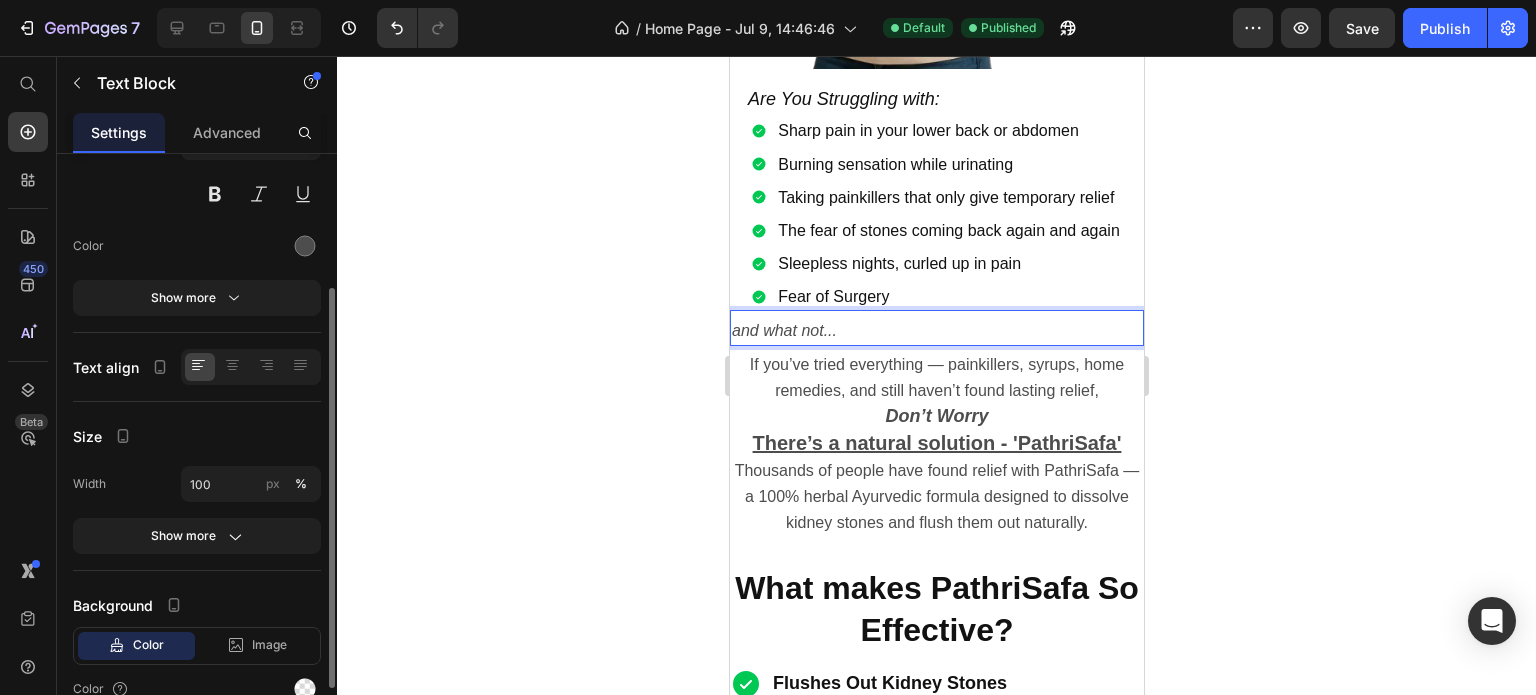 scroll, scrollTop: 294, scrollLeft: 0, axis: vertical 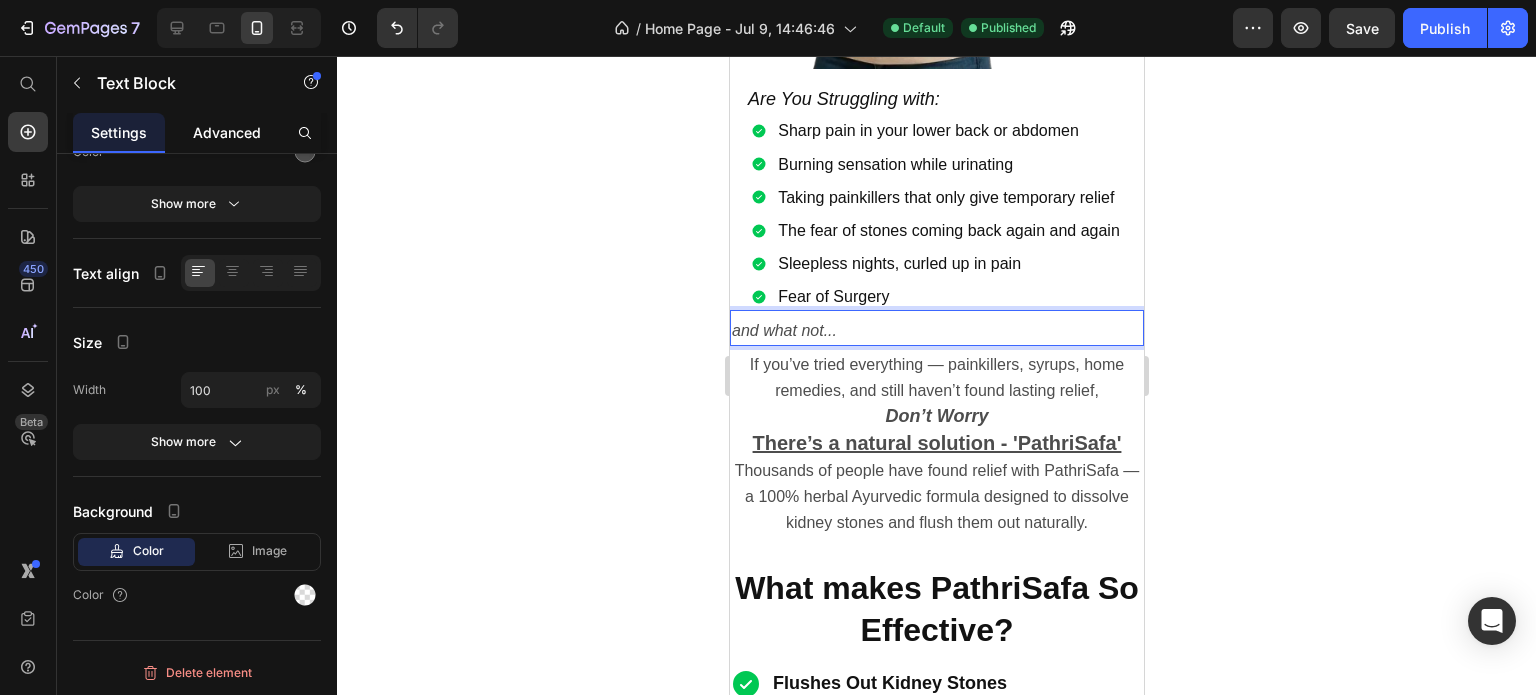 click on "Advanced" at bounding box center (227, 132) 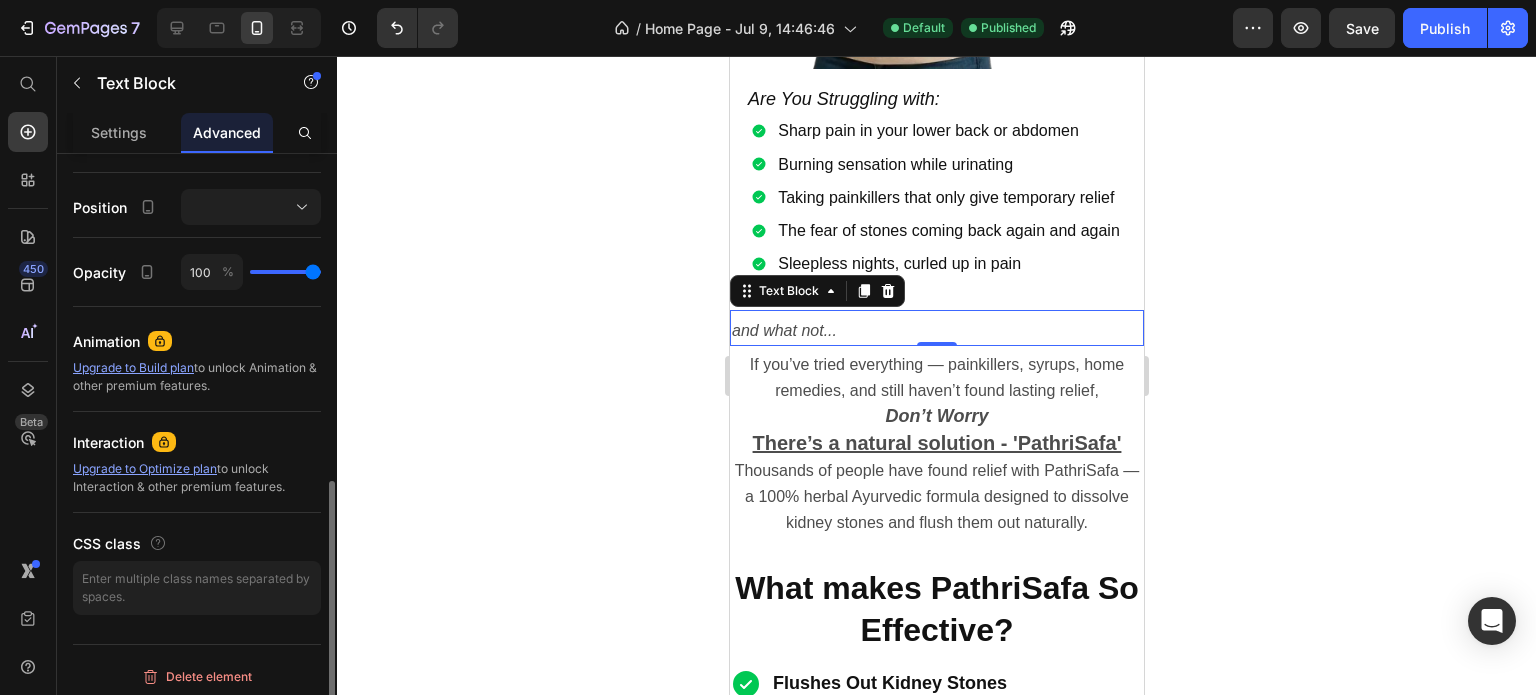 scroll, scrollTop: 704, scrollLeft: 0, axis: vertical 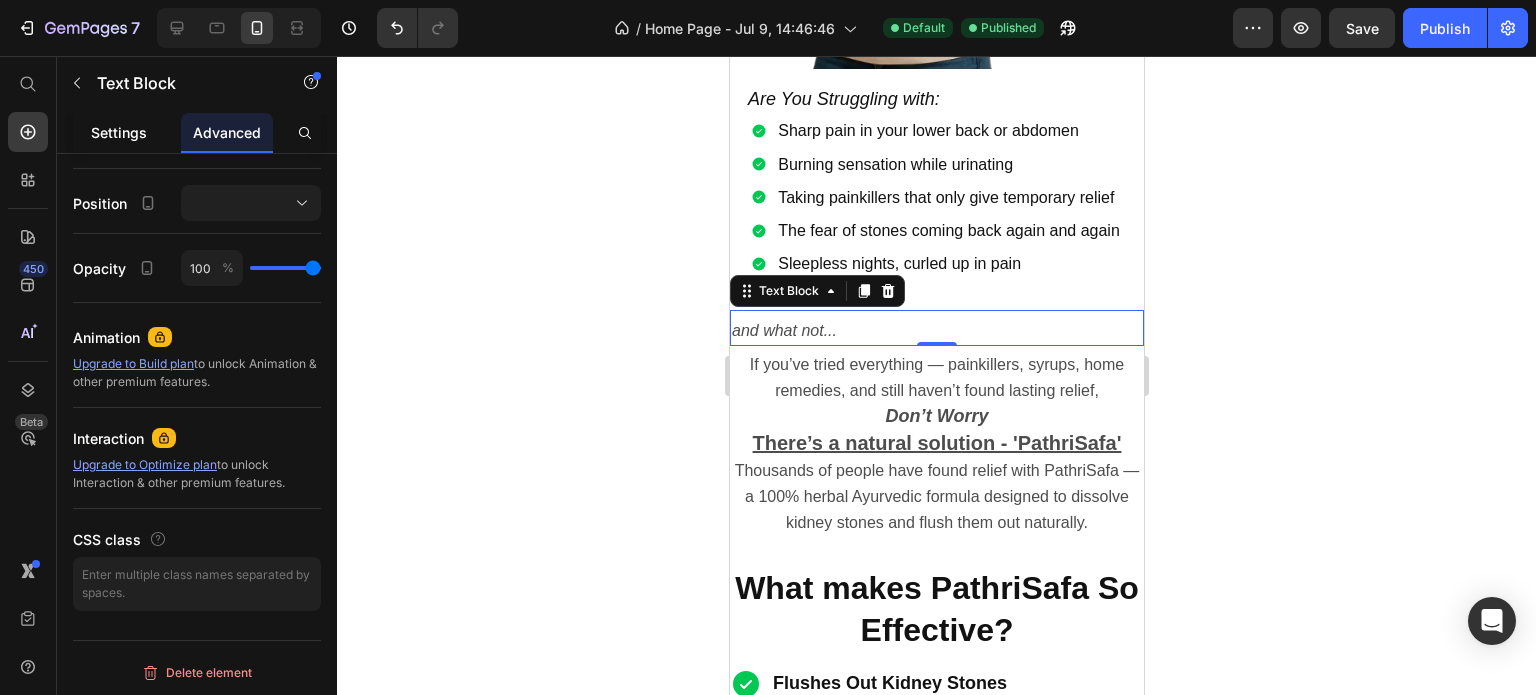 click on "Settings" at bounding box center [119, 132] 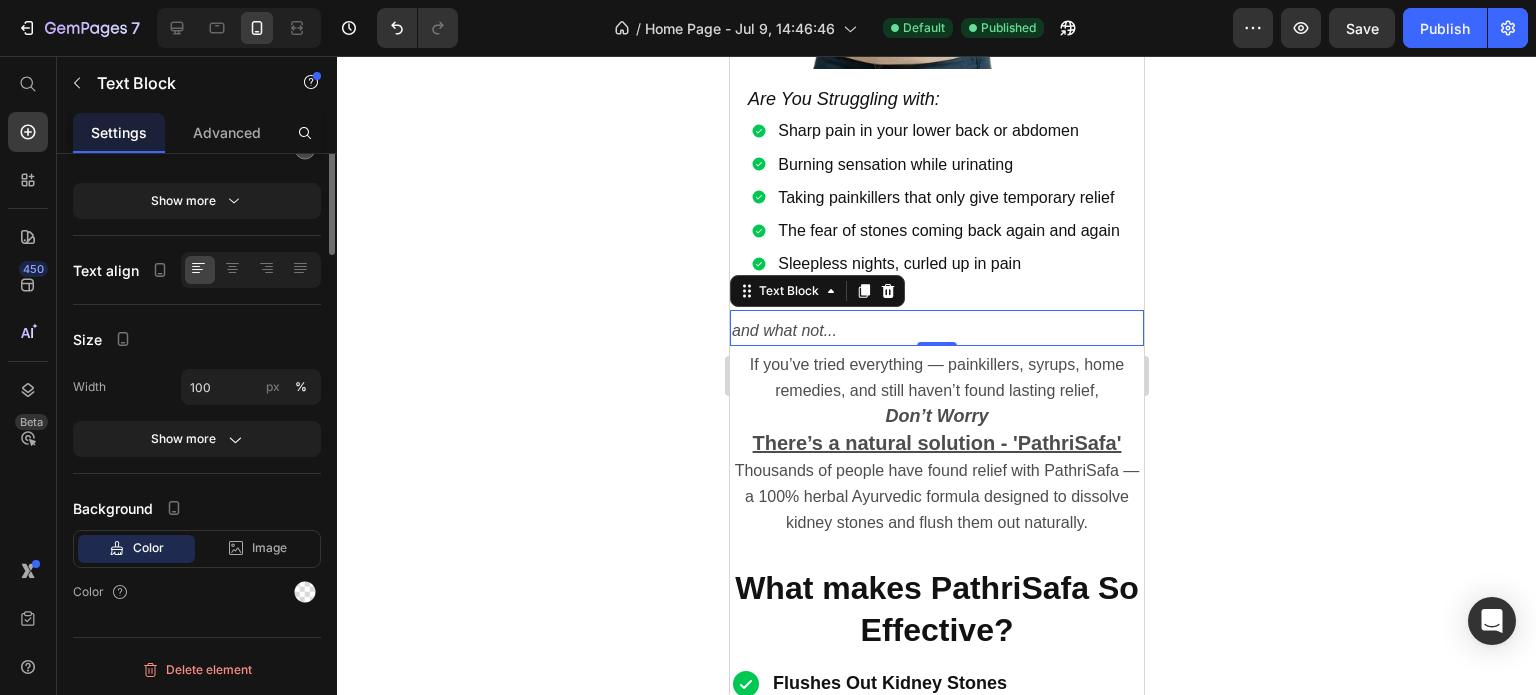 scroll, scrollTop: 0, scrollLeft: 0, axis: both 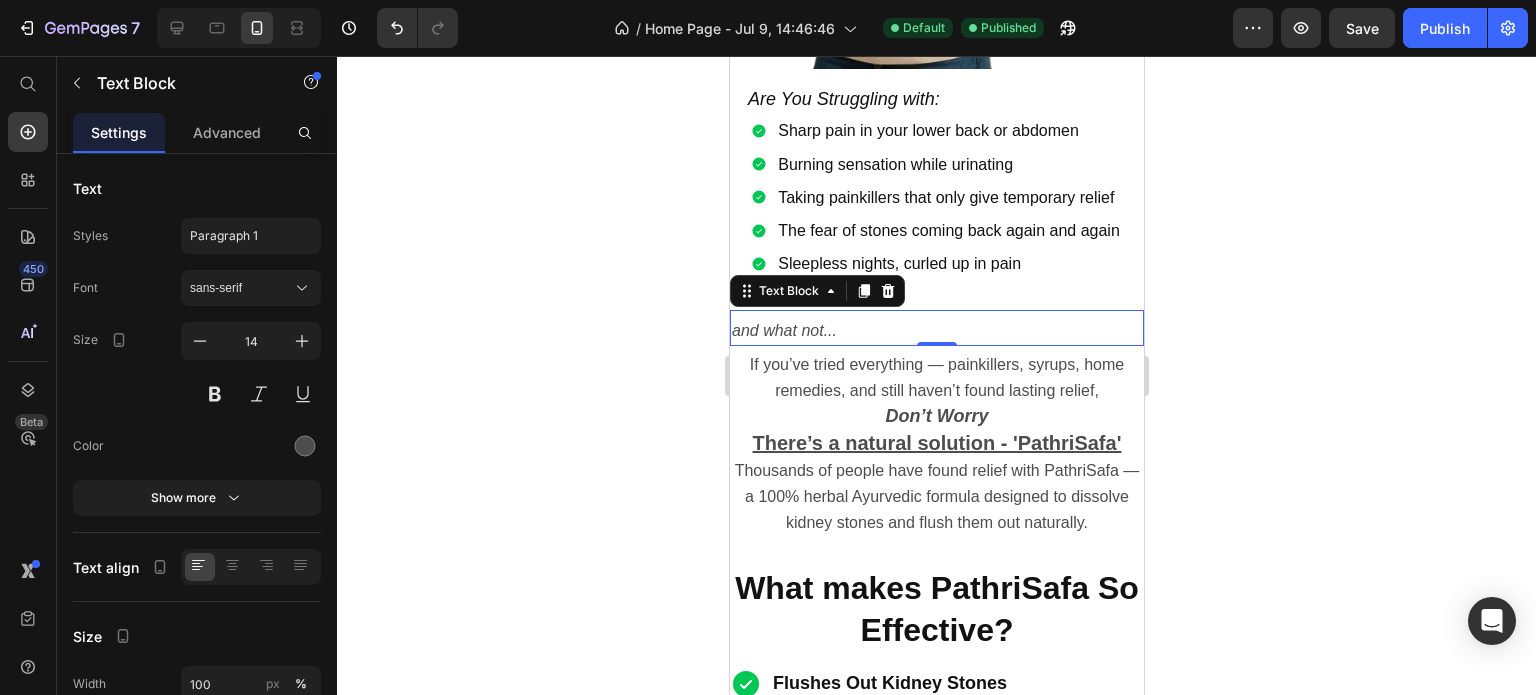 click 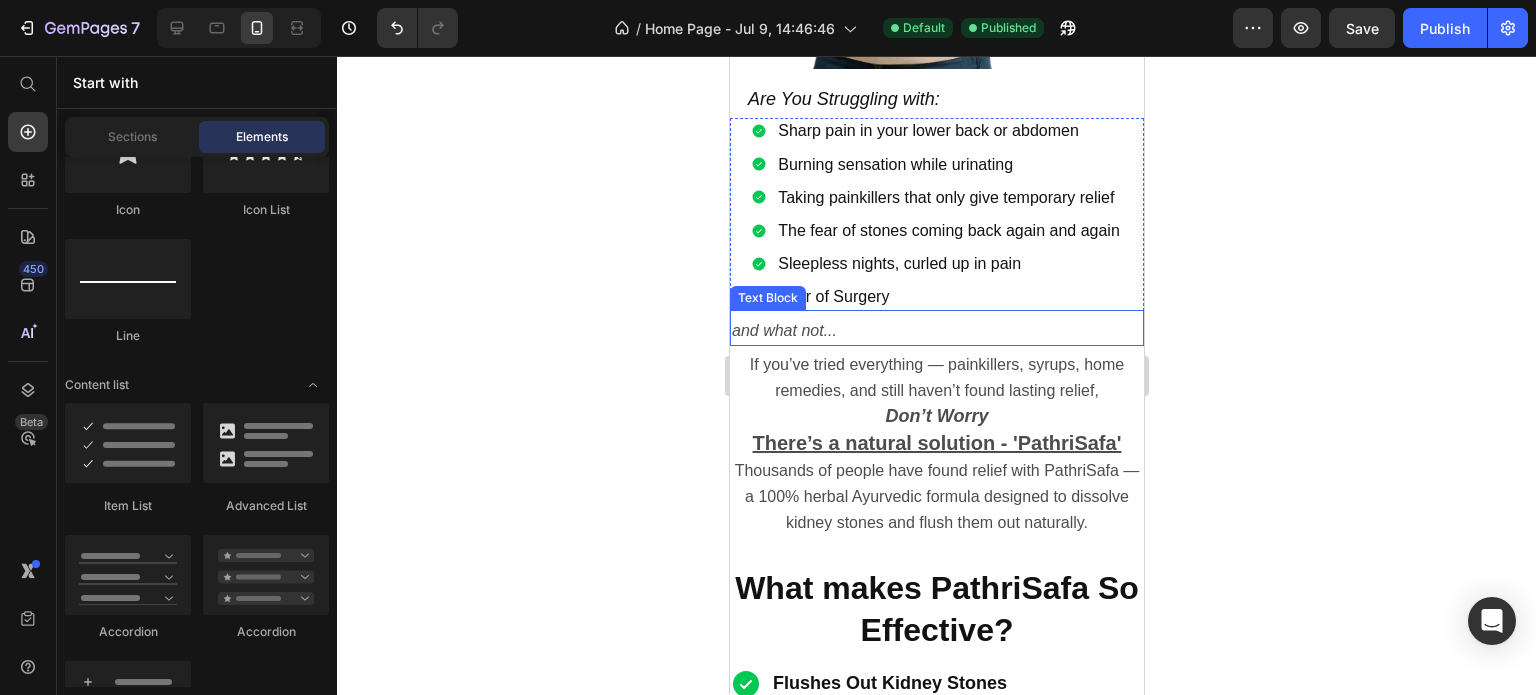click on "and what not..." at bounding box center [936, 331] 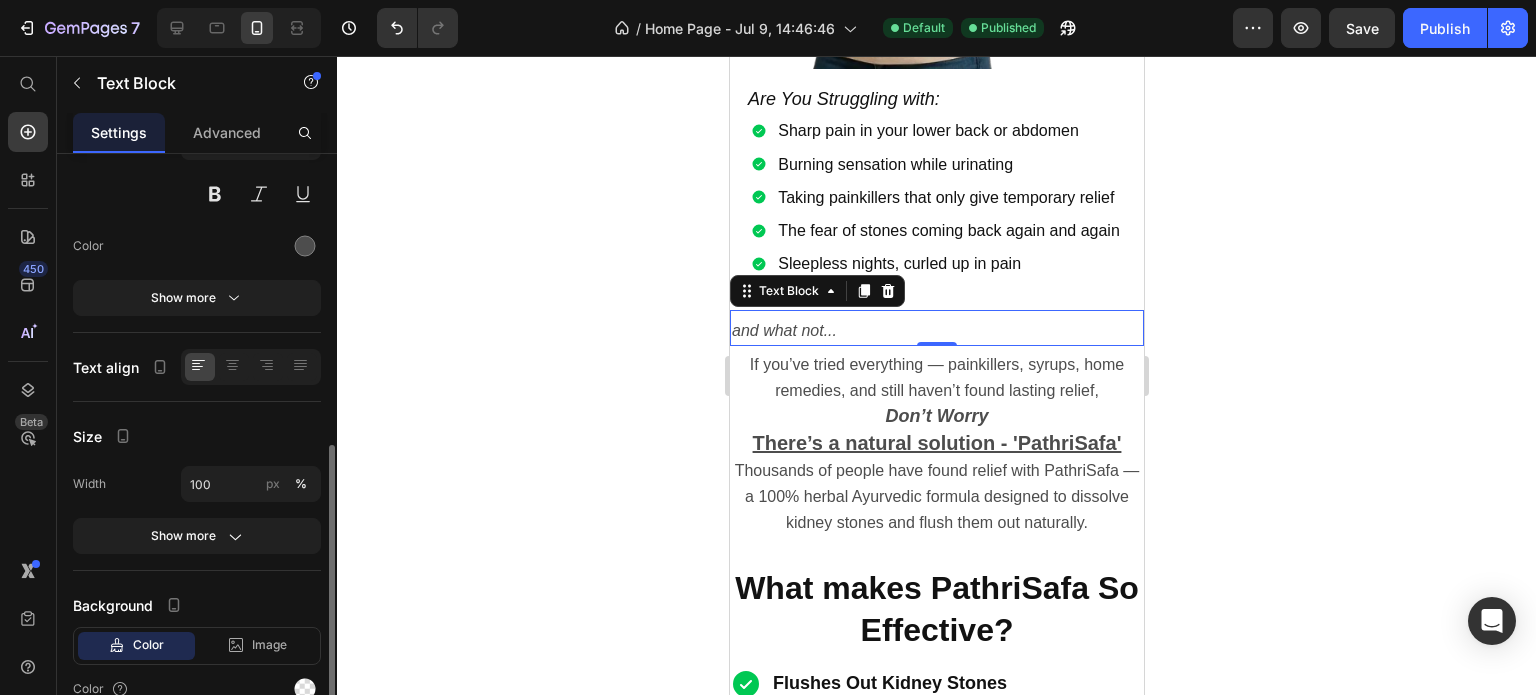 scroll, scrollTop: 294, scrollLeft: 0, axis: vertical 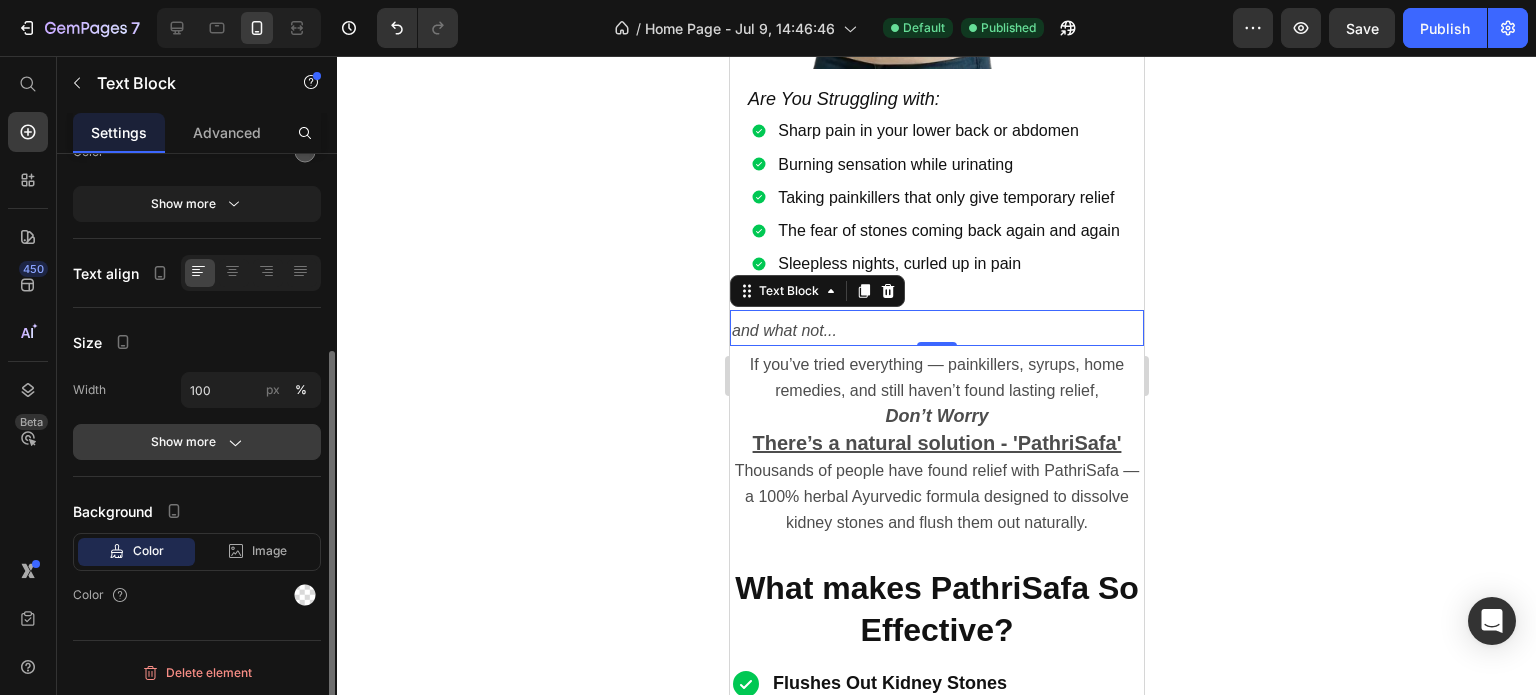 click on "Show more" 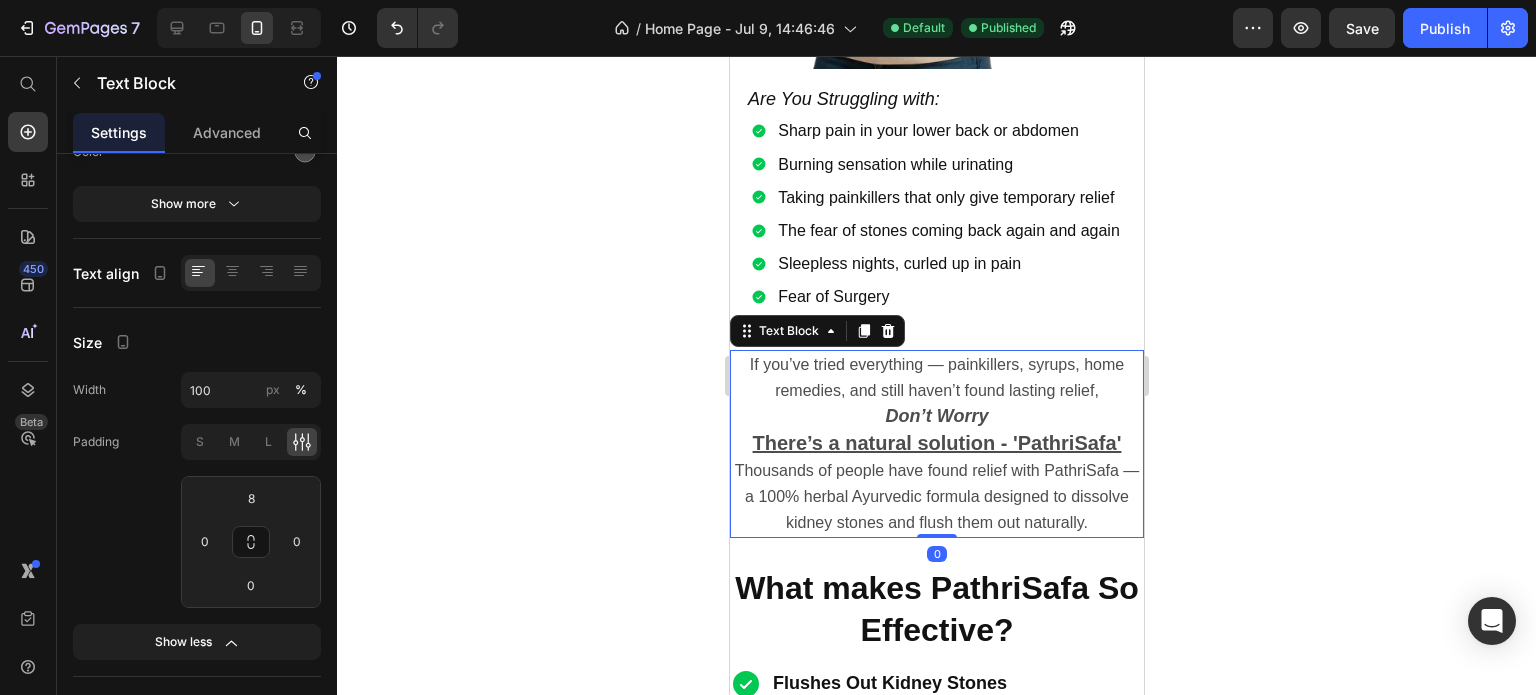 click on "If you’ve tried everything — painkillers, syrups, home remedies, and still haven’t found lasting relief," at bounding box center (936, 377) 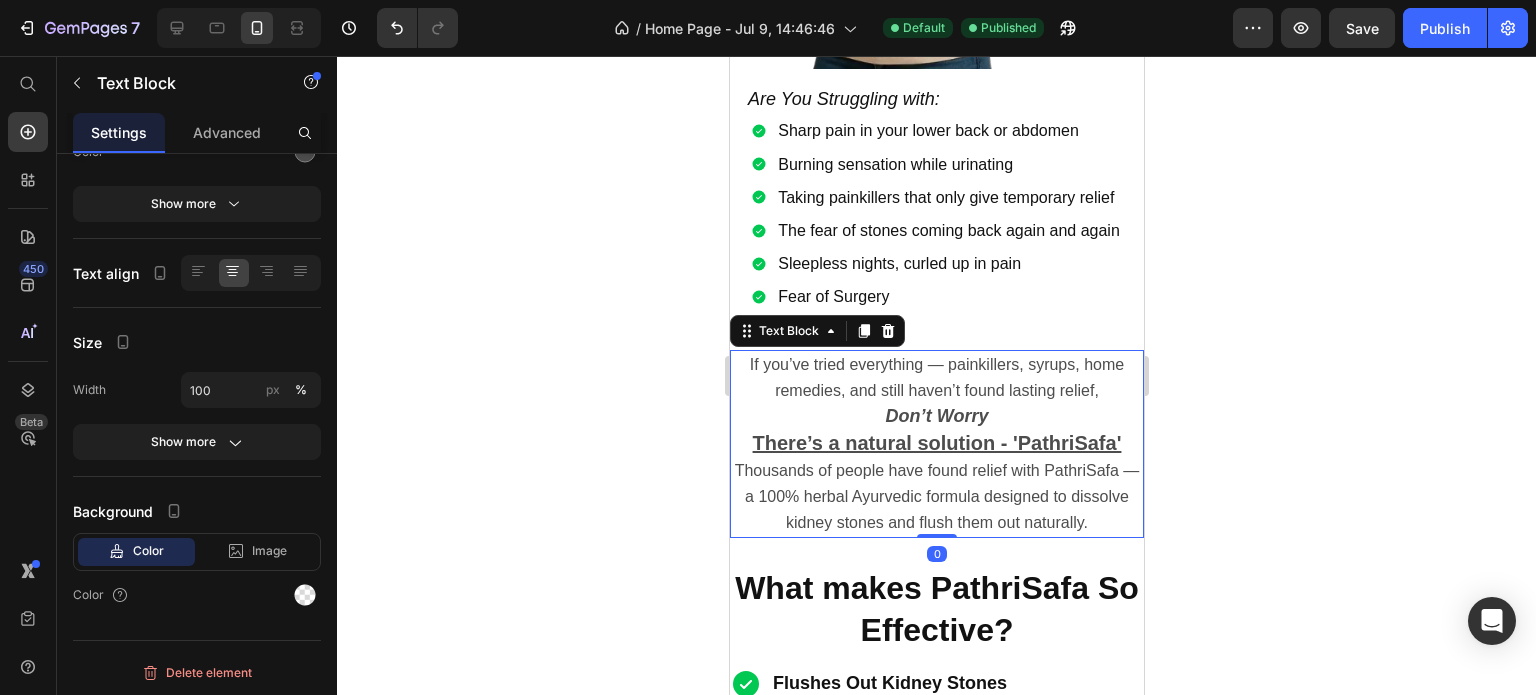 click on "If you’ve tried everything — painkillers, syrups, home remedies, and still haven’t found lasting relief," at bounding box center (936, 377) 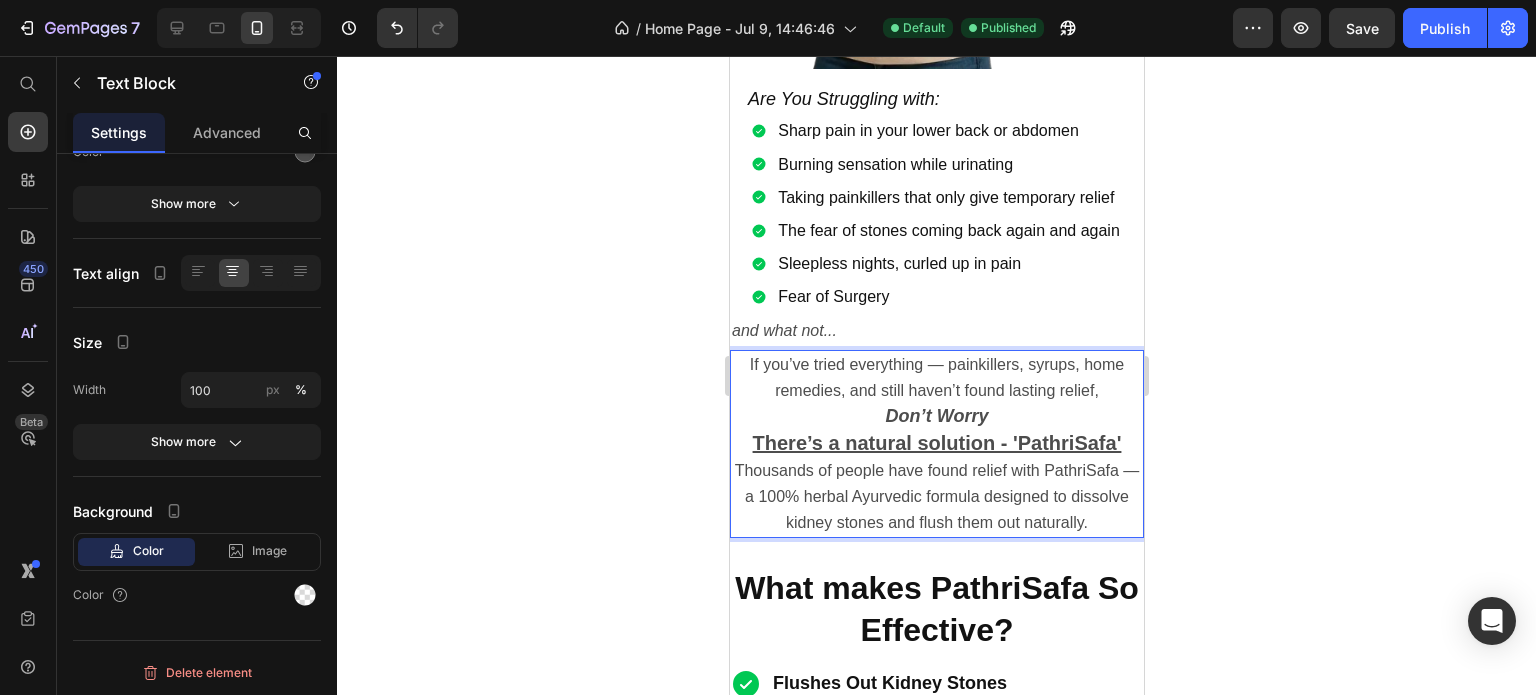 click on "If you’ve tried everything — painkillers, syrups, home remedies, and still haven’t found lasting relief," at bounding box center [936, 378] 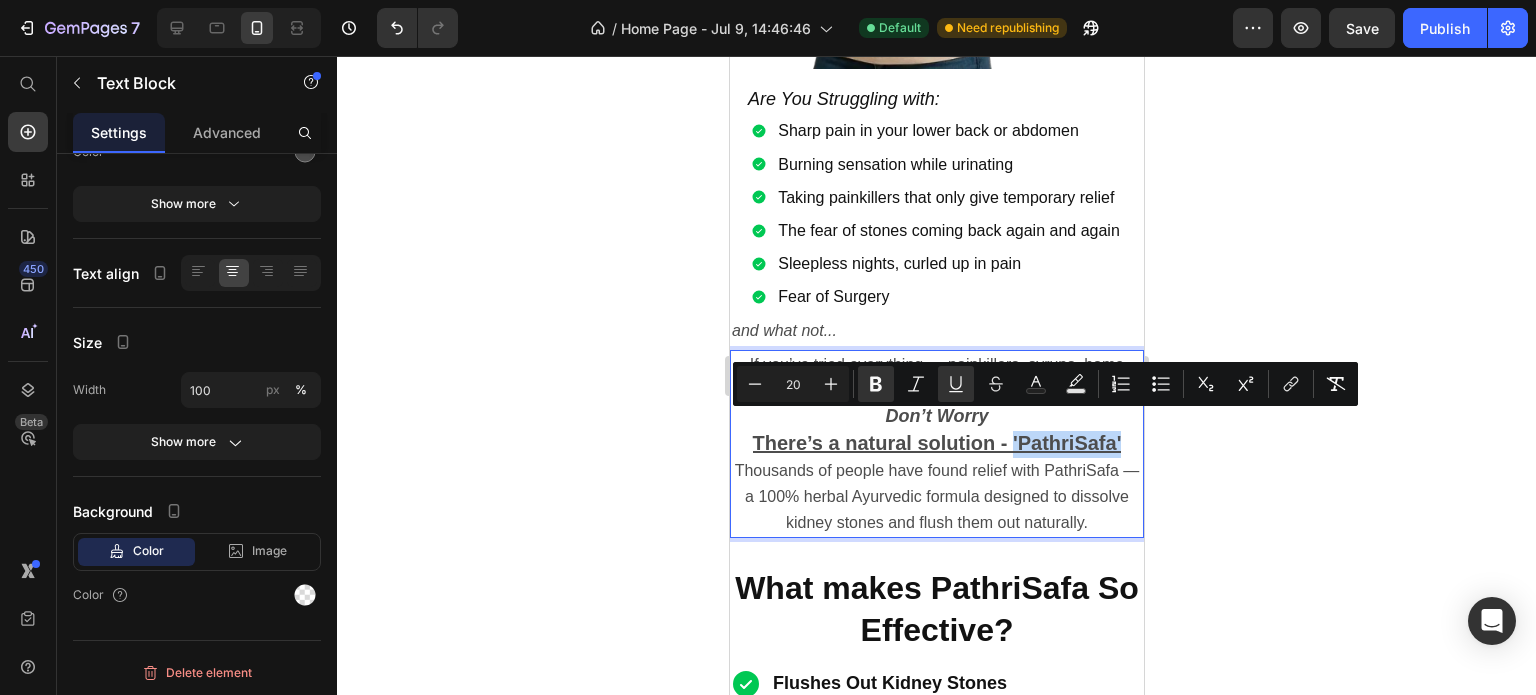 drag, startPoint x: 1006, startPoint y: 427, endPoint x: 1110, endPoint y: 426, distance: 104.00481 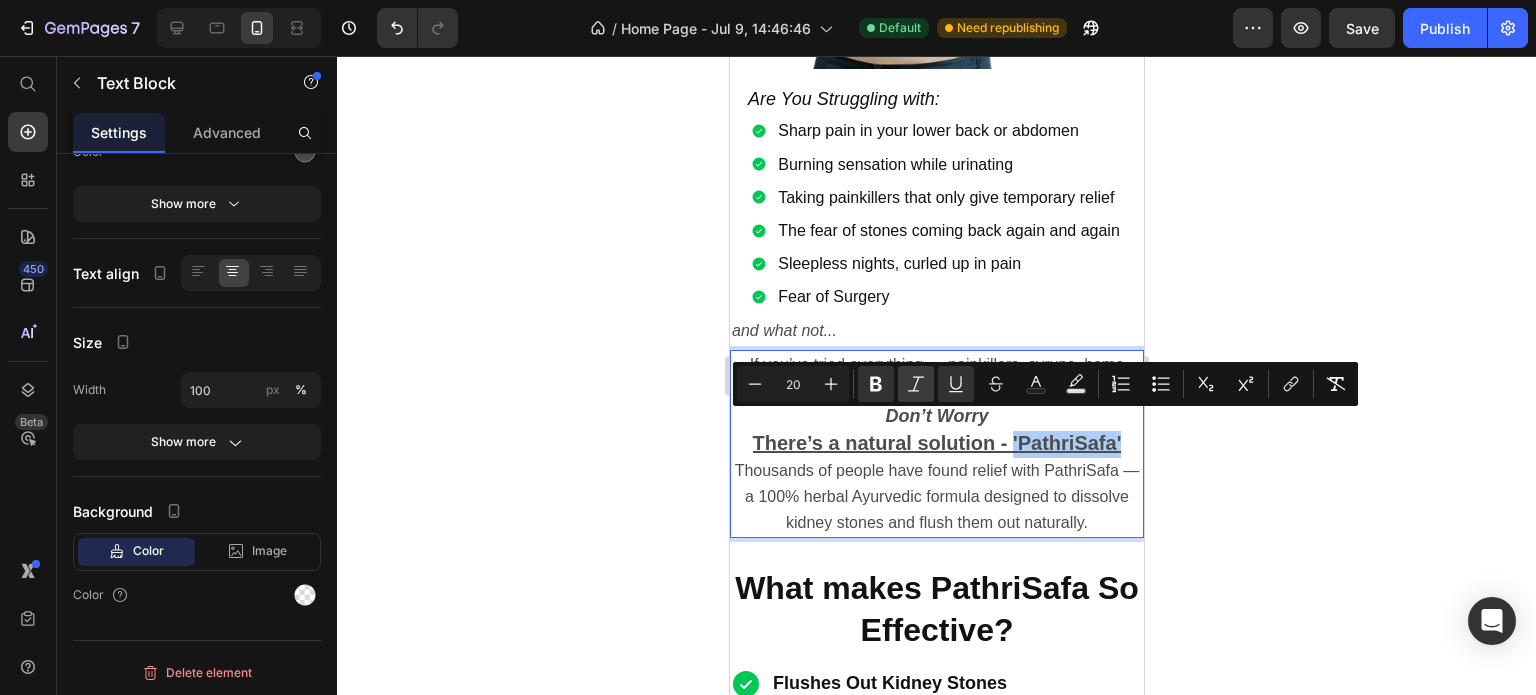 click 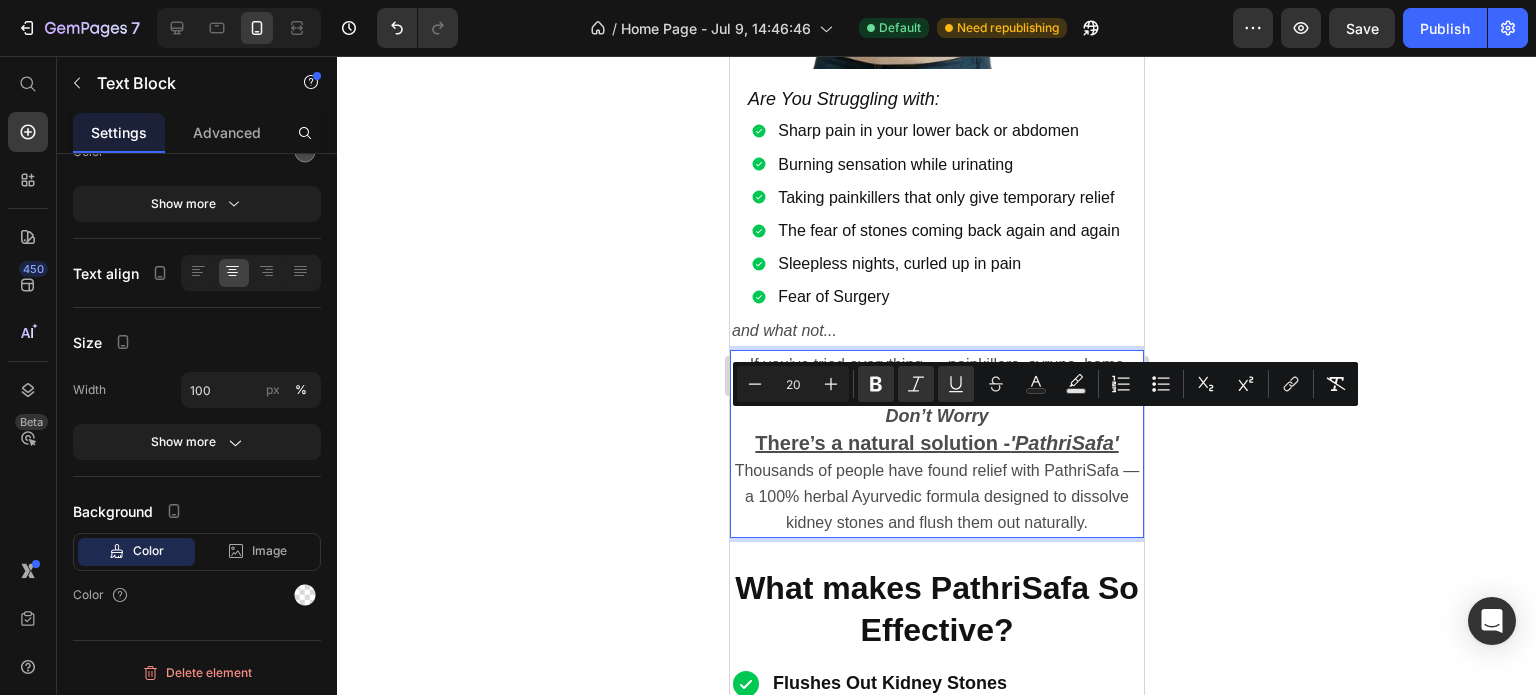 click 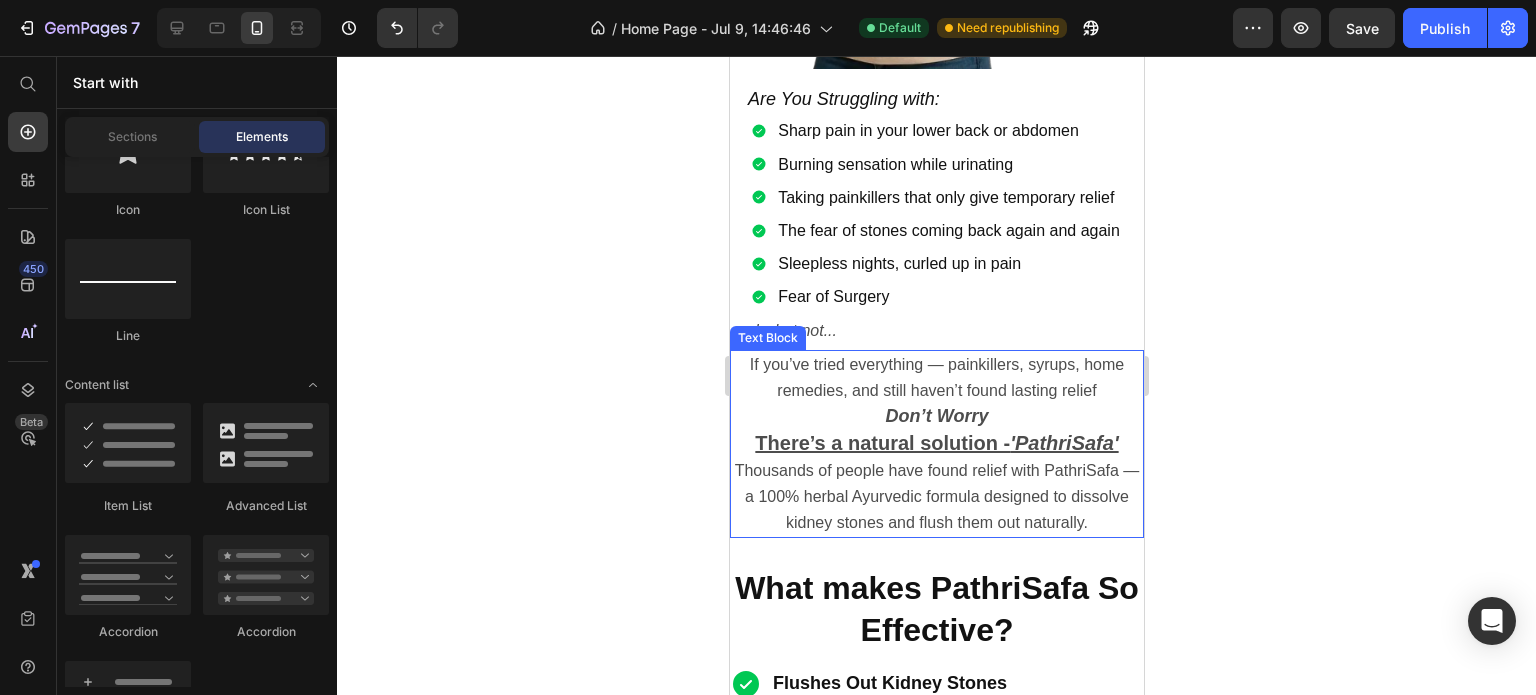 click on "If you’ve tried everything — painkillers, syrups, home remedies, and still haven’t found lasting relief" at bounding box center [936, 378] 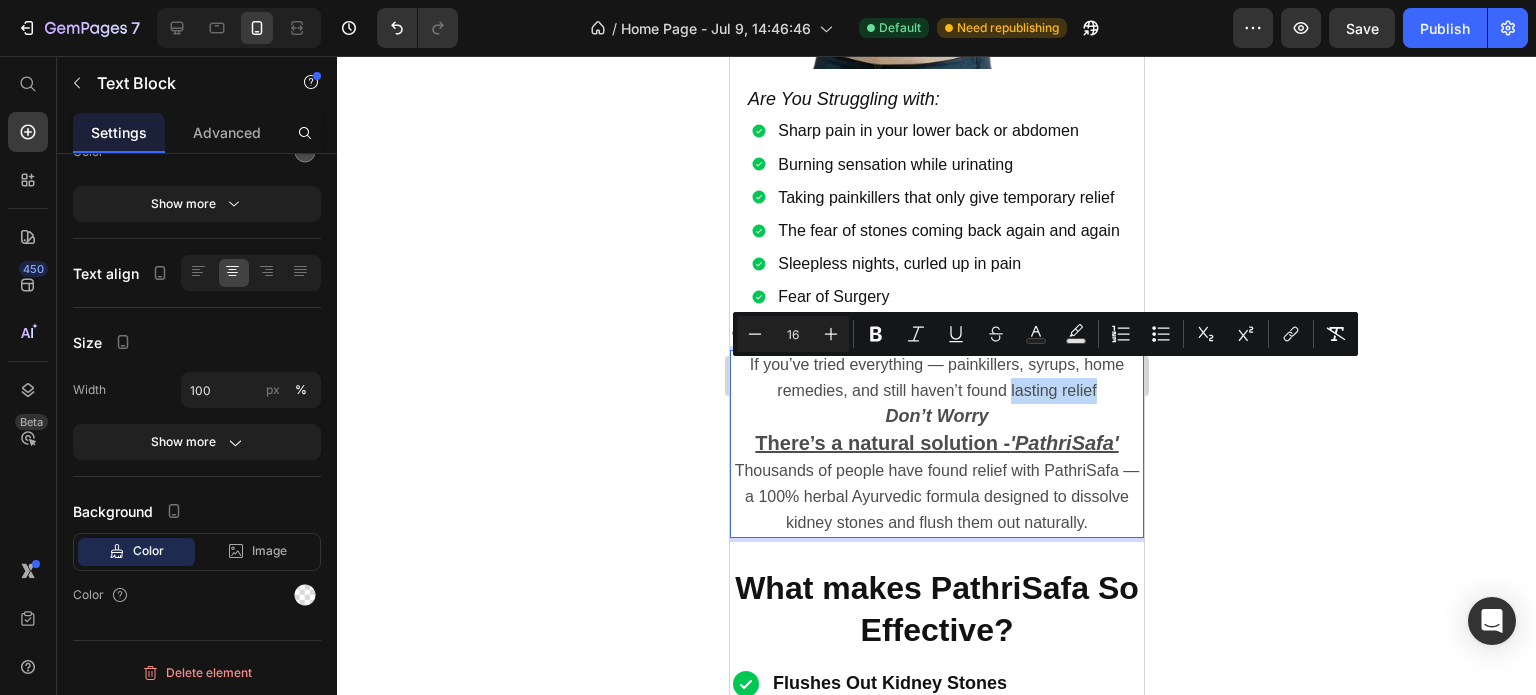 drag, startPoint x: 1096, startPoint y: 367, endPoint x: 1037, endPoint y: 382, distance: 60.876926 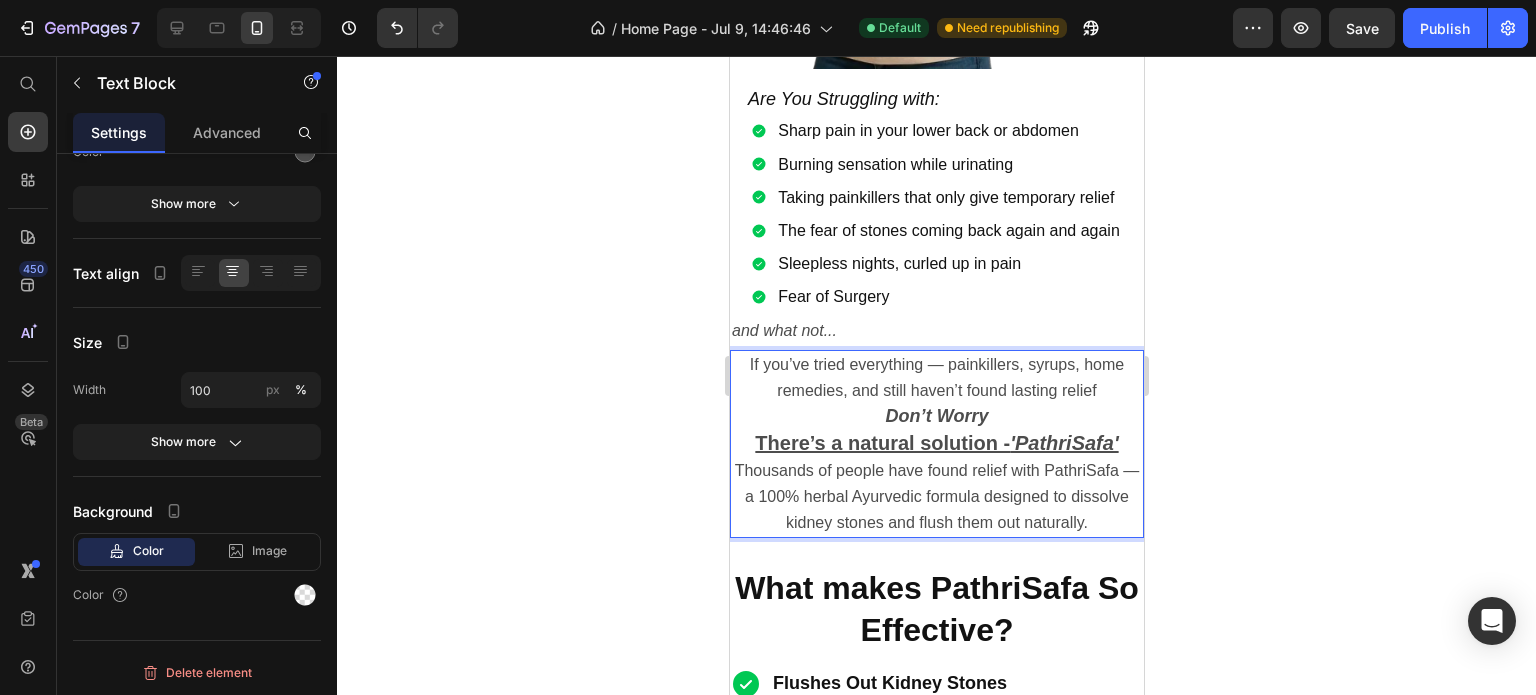 click on "Don’t Worry" at bounding box center (936, 417) 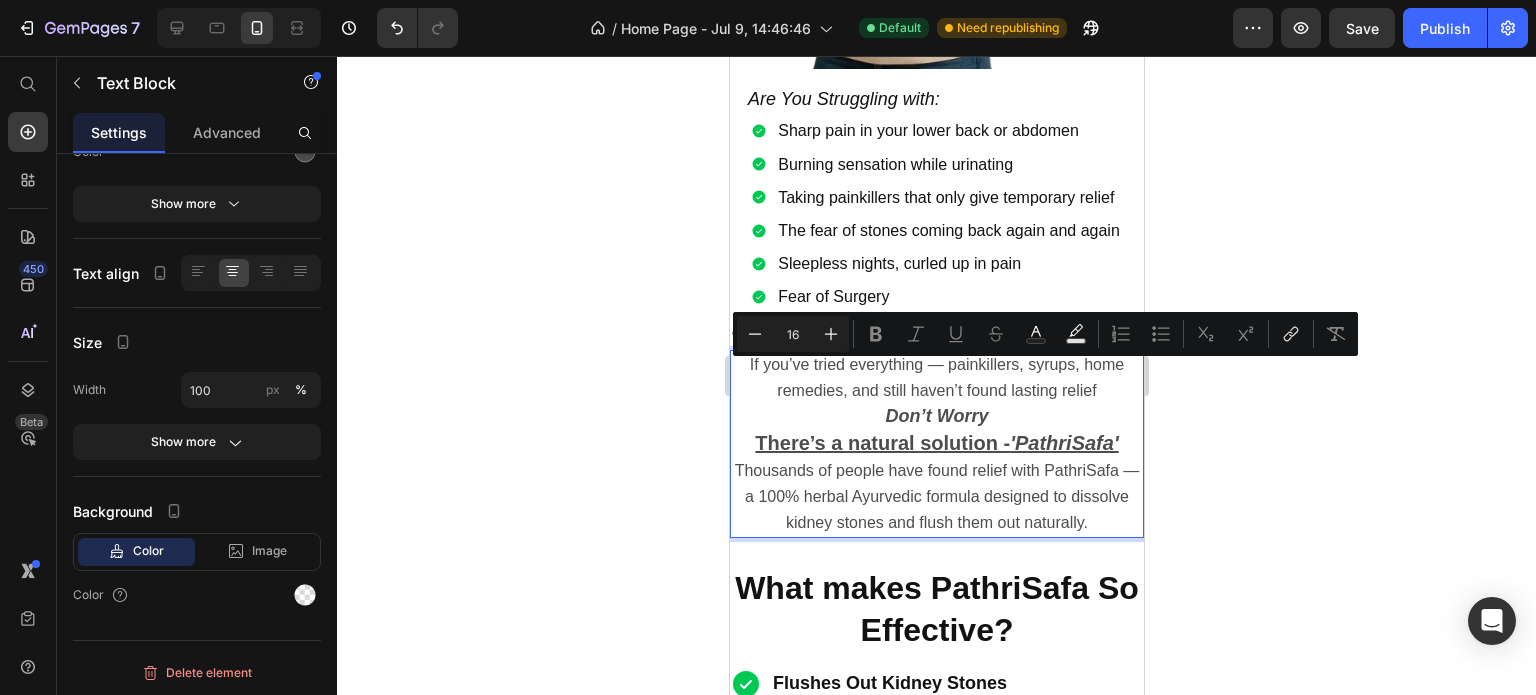 click on "If you’ve tried everything — painkillers, syrups, home remedies, and still haven’t found lasting relief" at bounding box center [936, 378] 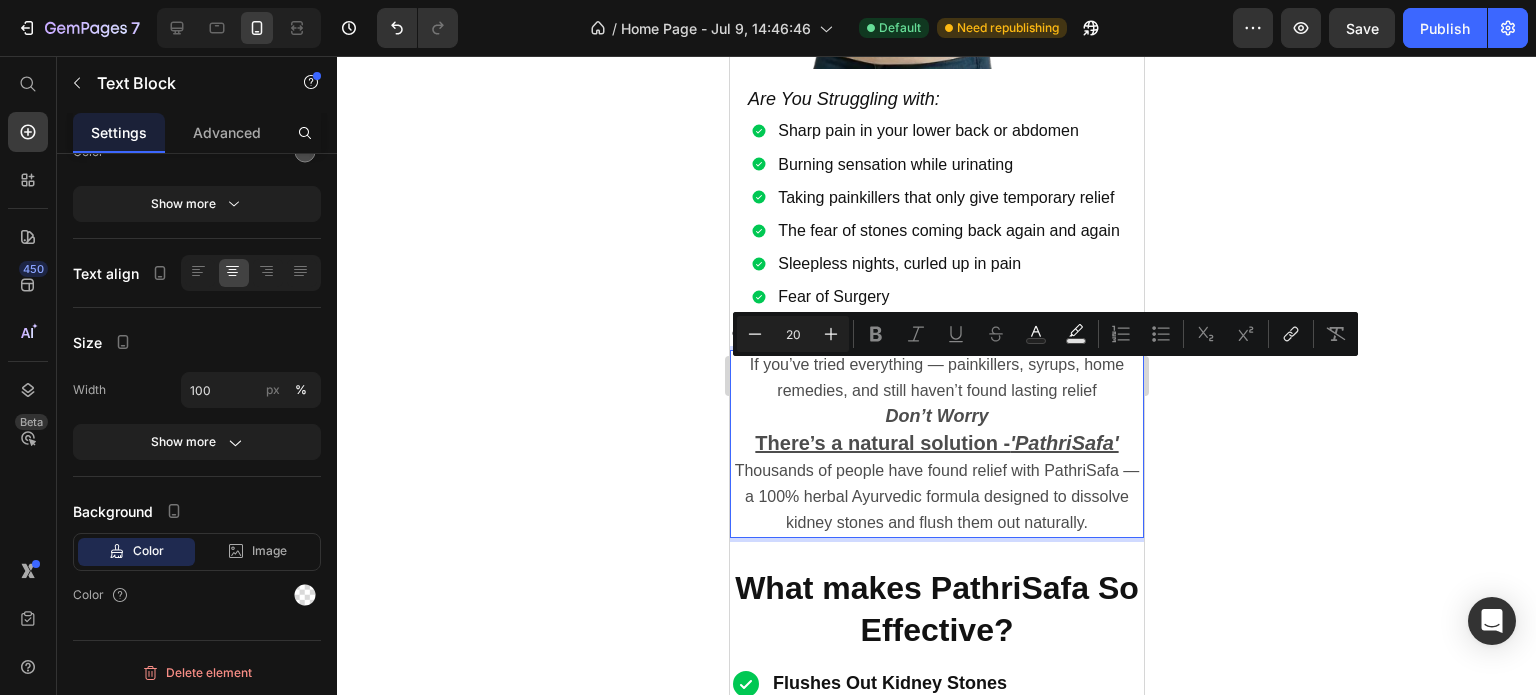 click on "'PathriSafa'" at bounding box center (1063, 443) 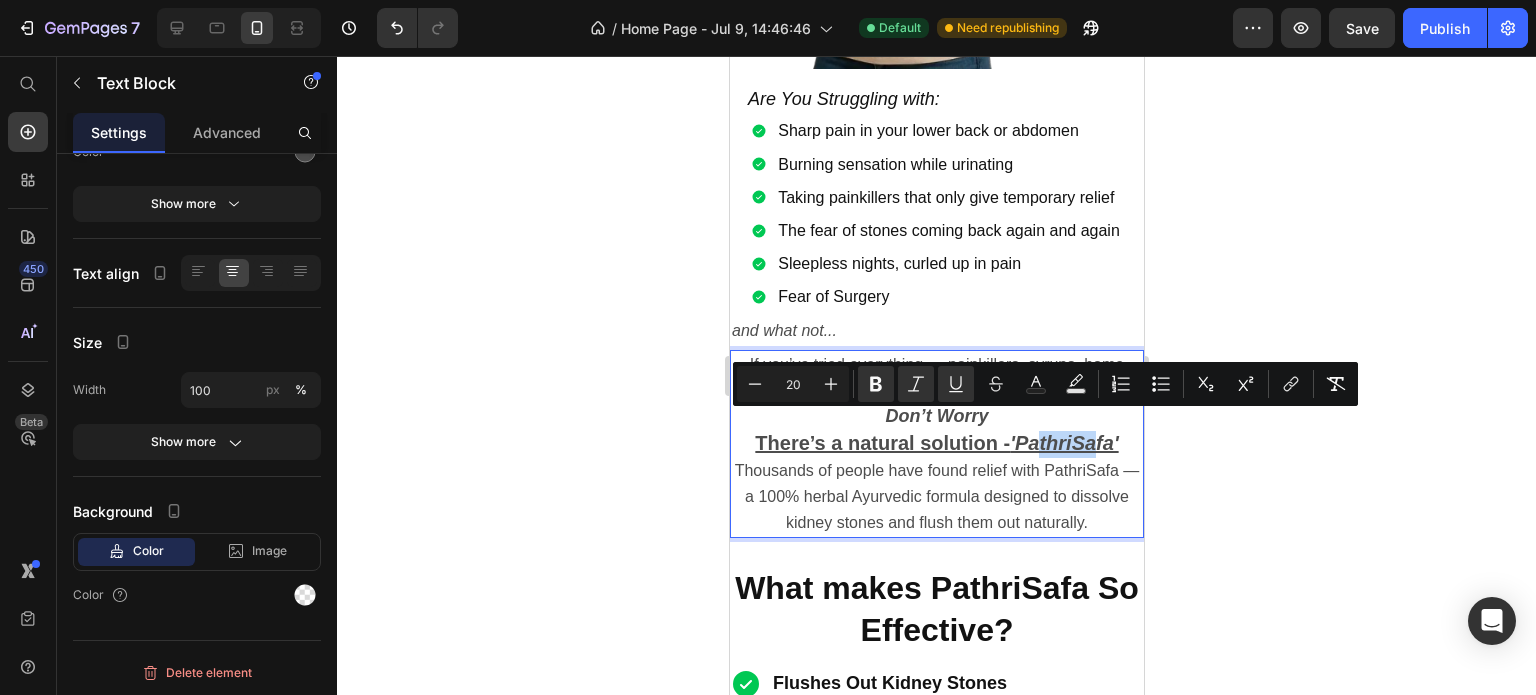 drag, startPoint x: 1090, startPoint y: 423, endPoint x: 1036, endPoint y: 419, distance: 54.147945 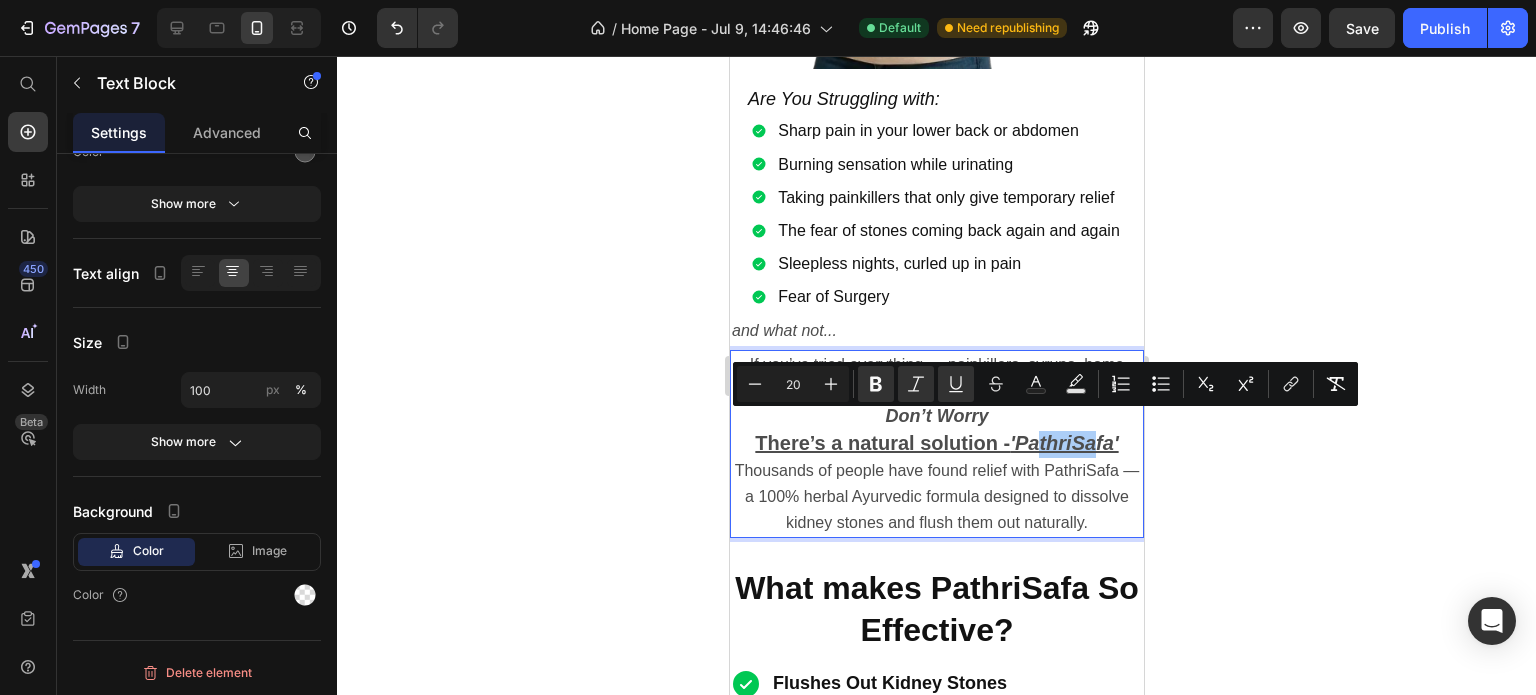 click 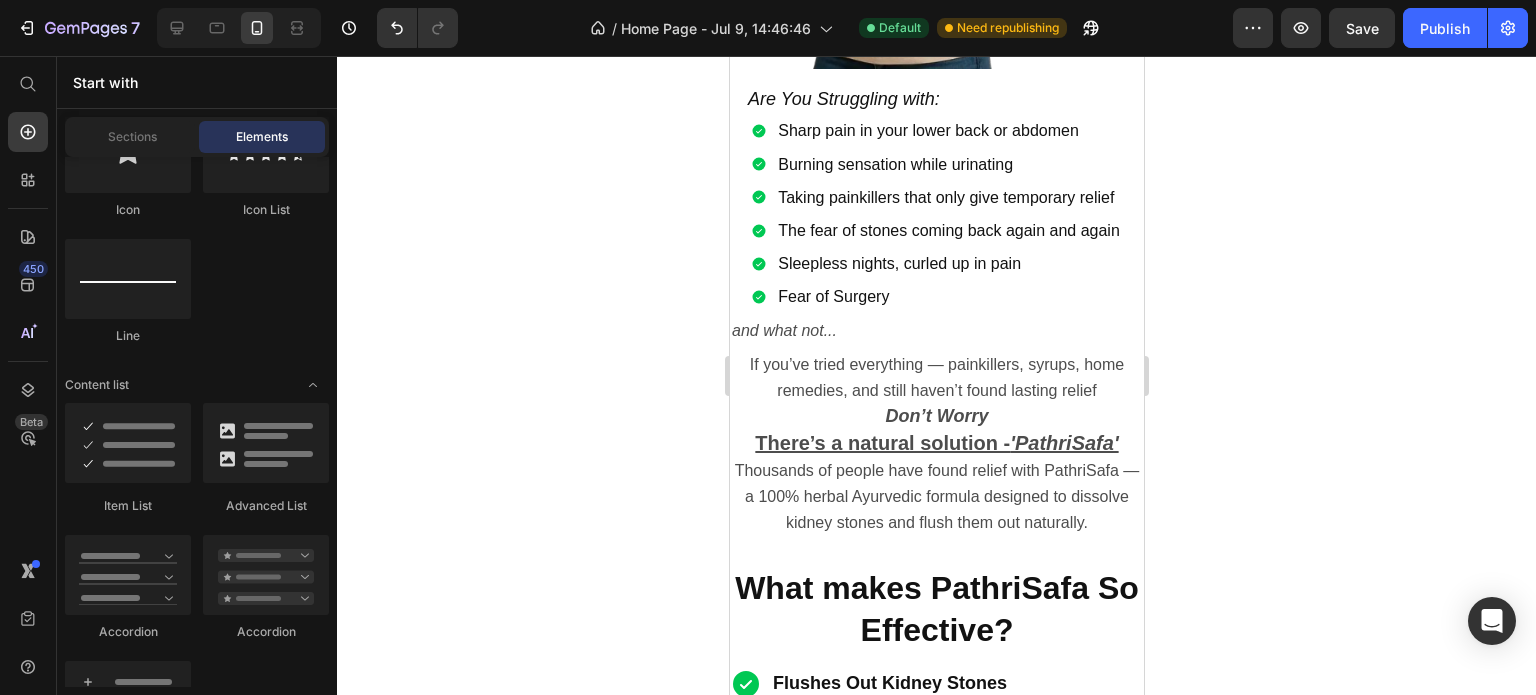 click 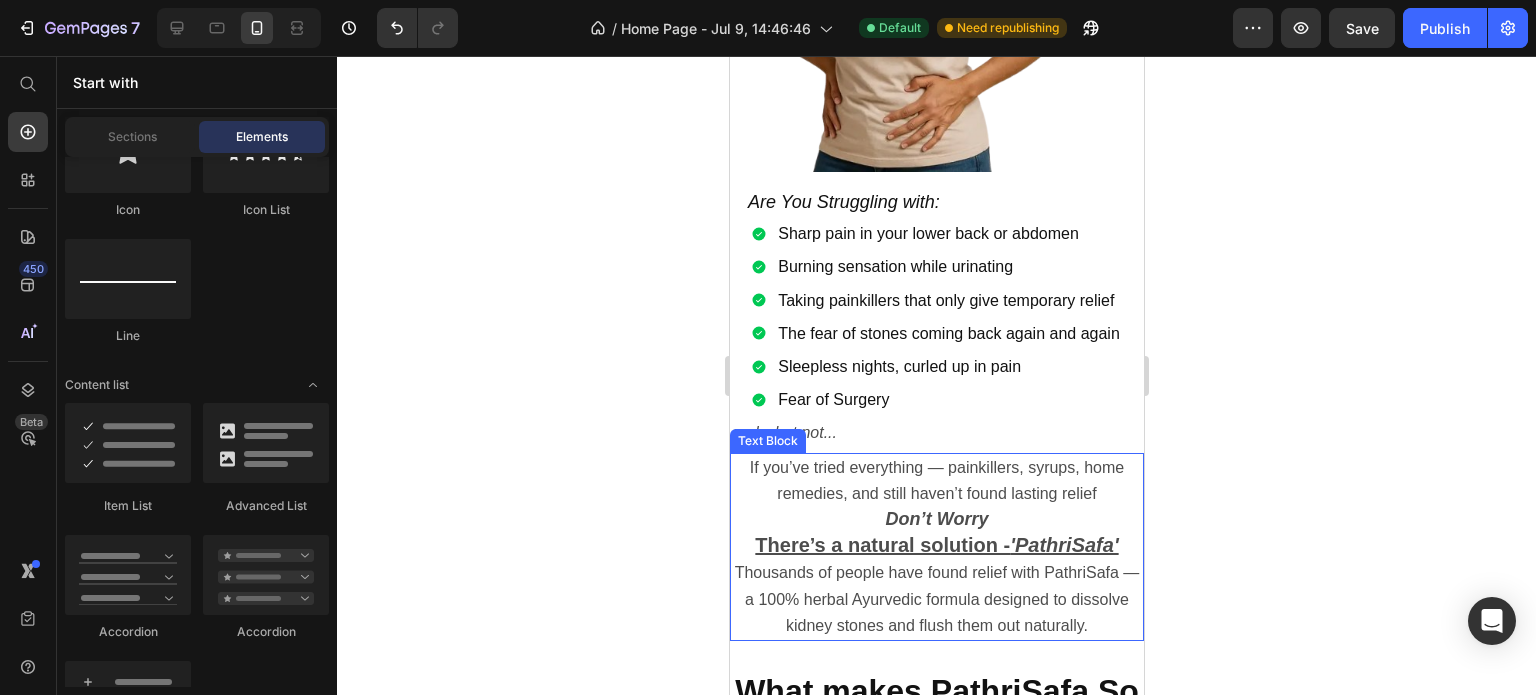 scroll, scrollTop: 1700, scrollLeft: 0, axis: vertical 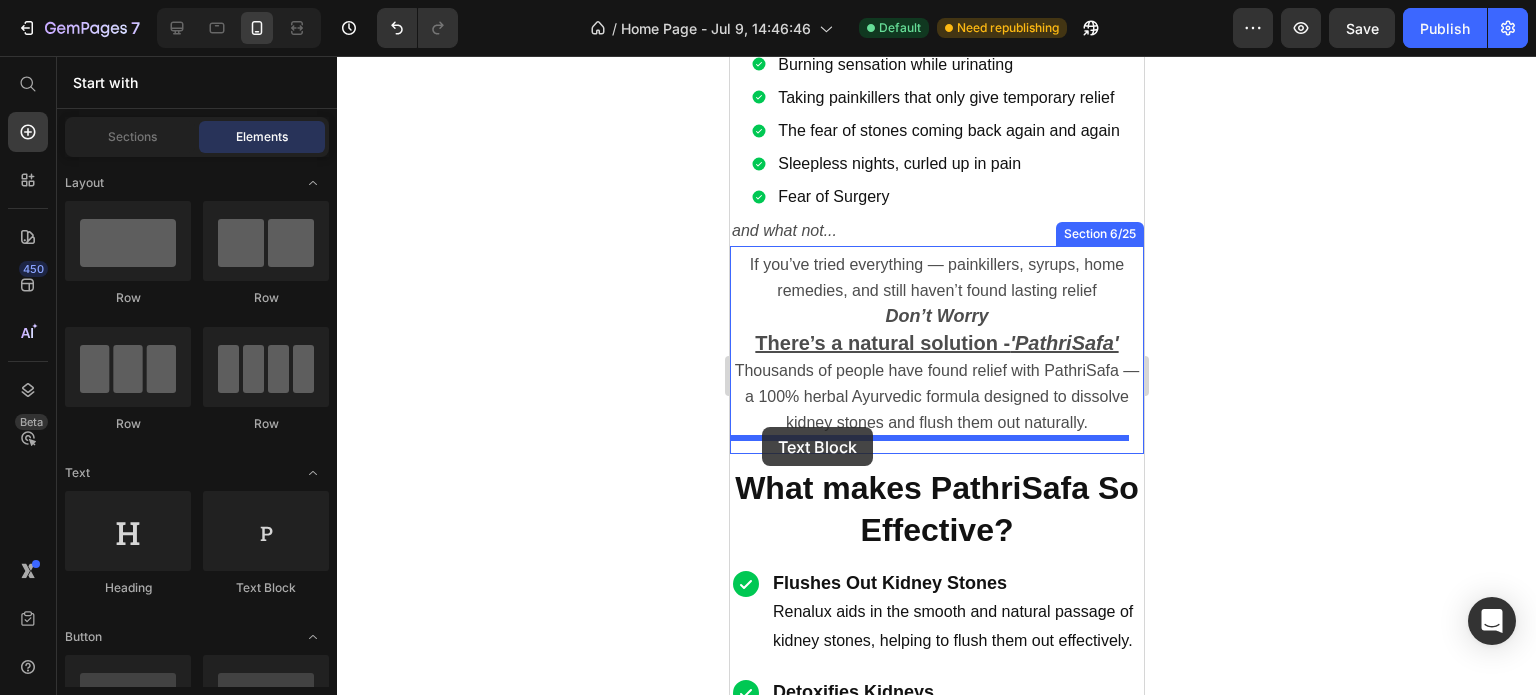 drag, startPoint x: 1003, startPoint y: 589, endPoint x: 761, endPoint y: 427, distance: 291.21814 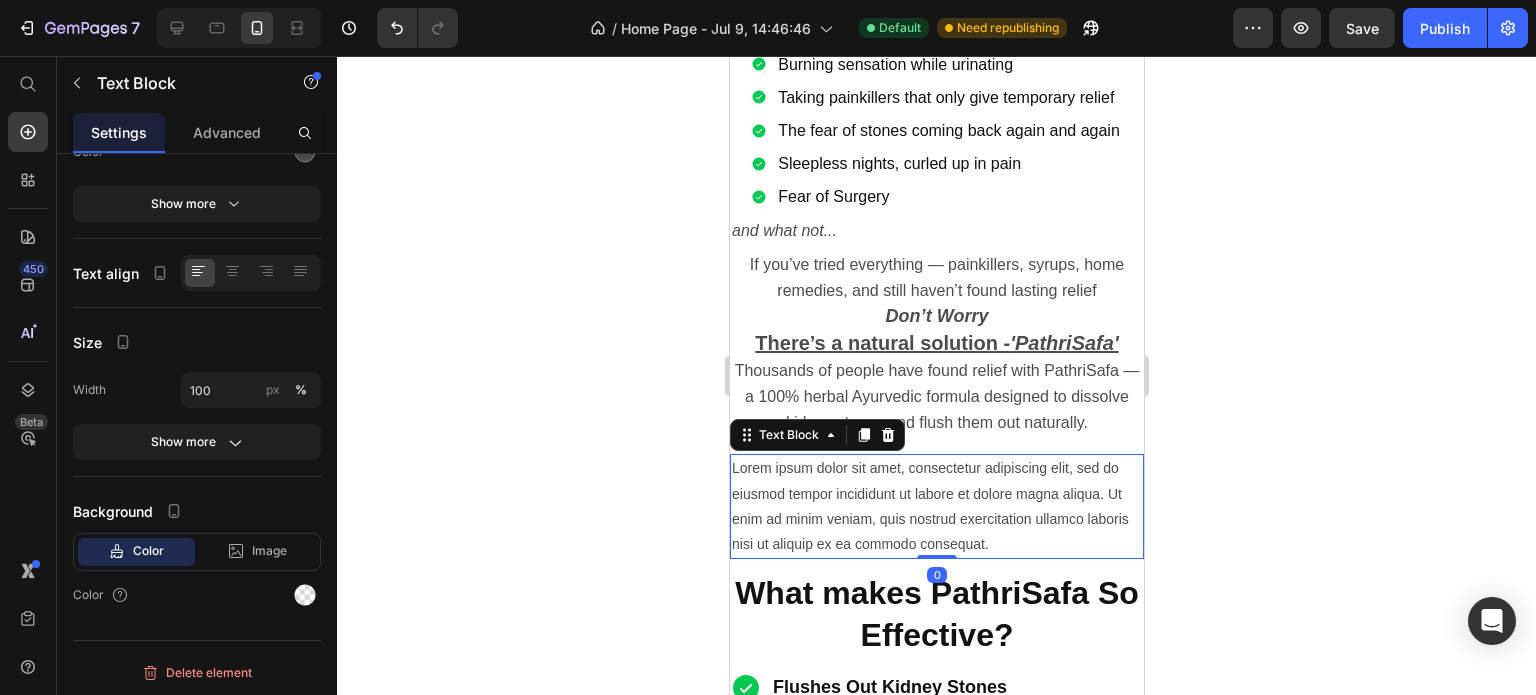 click on "Lorem ipsum dolor sit amet, consectetur adipiscing elit, sed do eiusmod tempor incididunt ut labore et dolore magna aliqua. Ut enim ad minim veniam, quis nostrud exercitation ullamco laboris nisi ut aliquip ex ea commodo consequat." at bounding box center (936, 506) 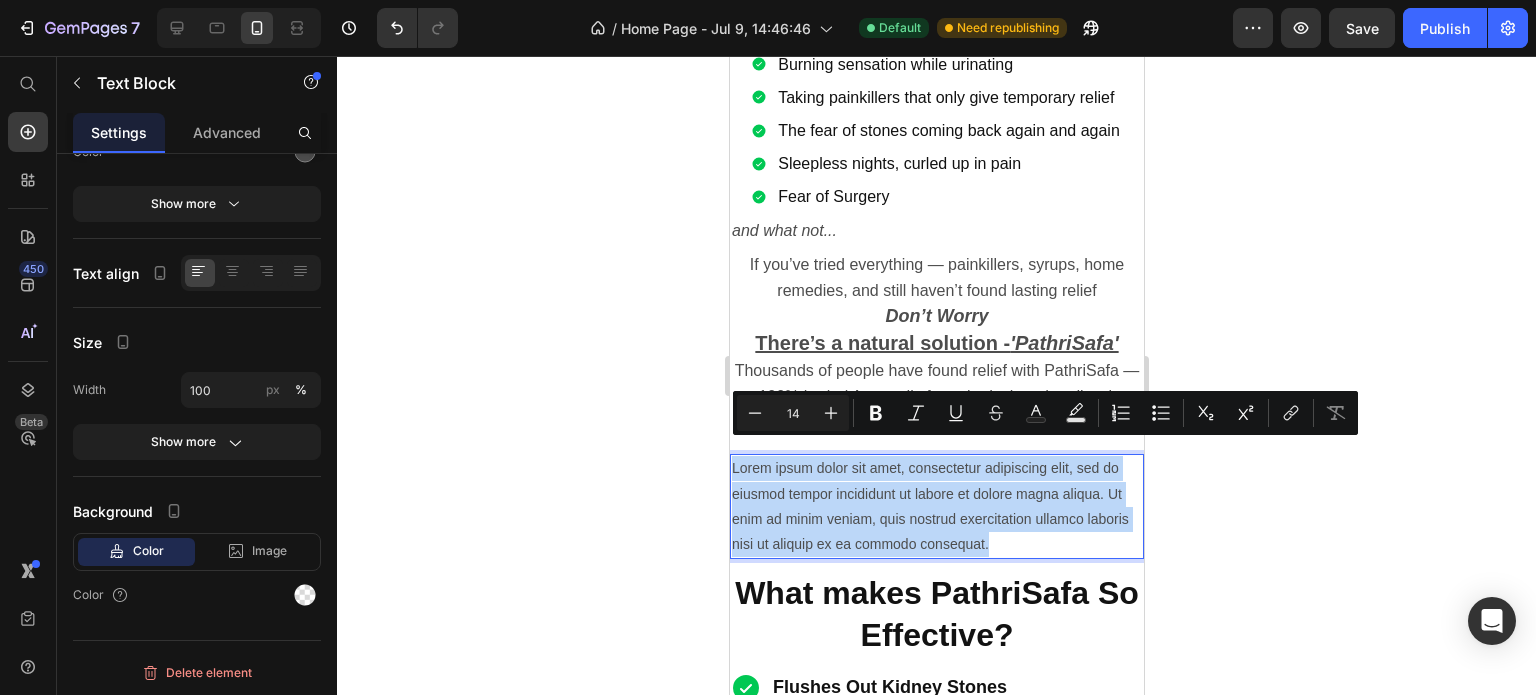 drag, startPoint x: 1050, startPoint y: 529, endPoint x: 733, endPoint y: 451, distance: 326.4552 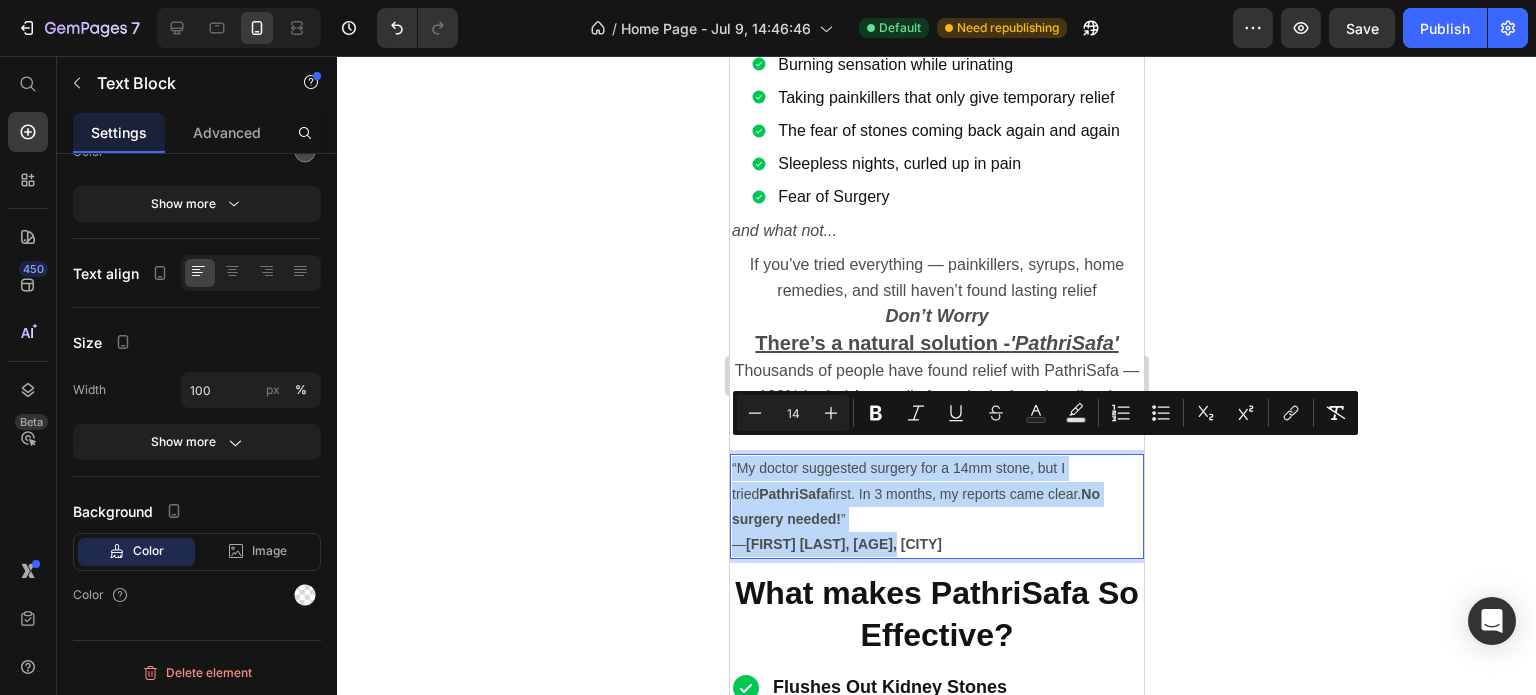 drag, startPoint x: 917, startPoint y: 523, endPoint x: 727, endPoint y: 447, distance: 204.63626 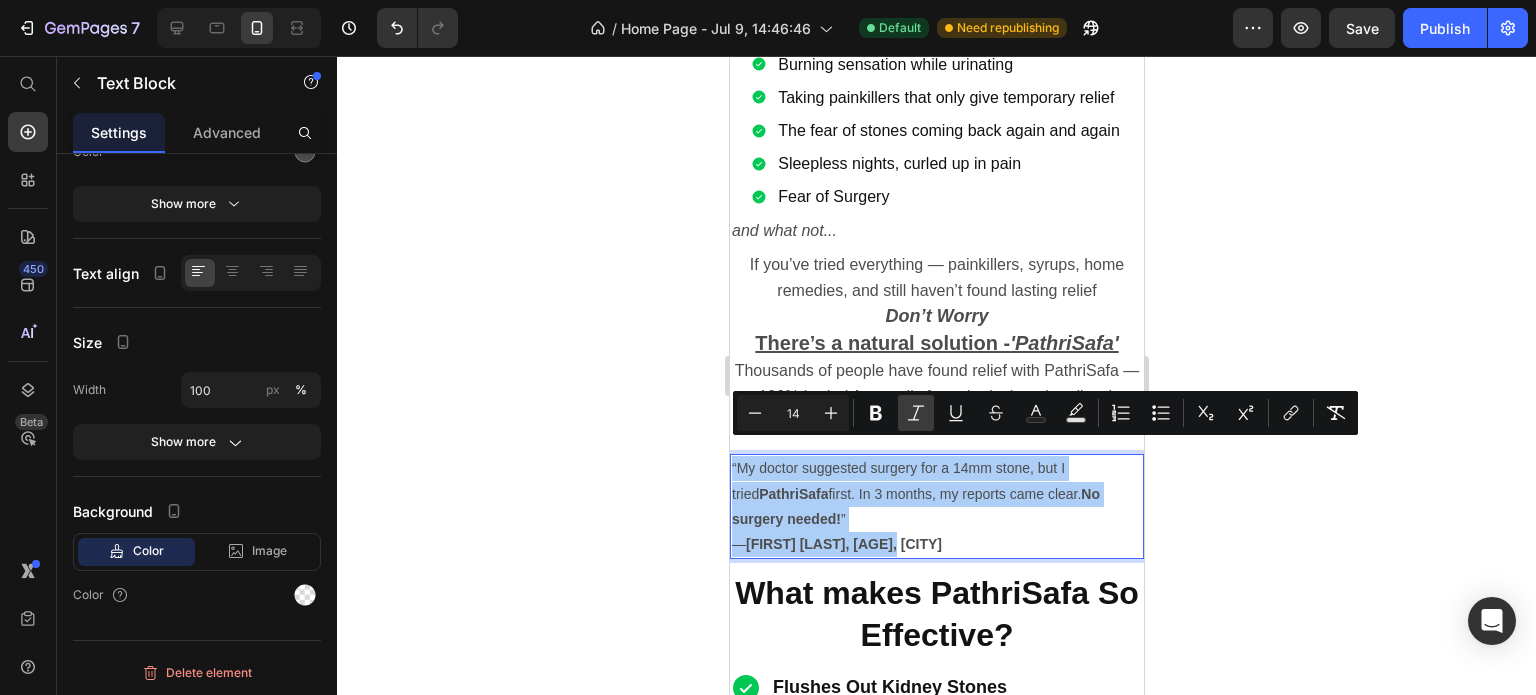 click on "Italic" at bounding box center [916, 413] 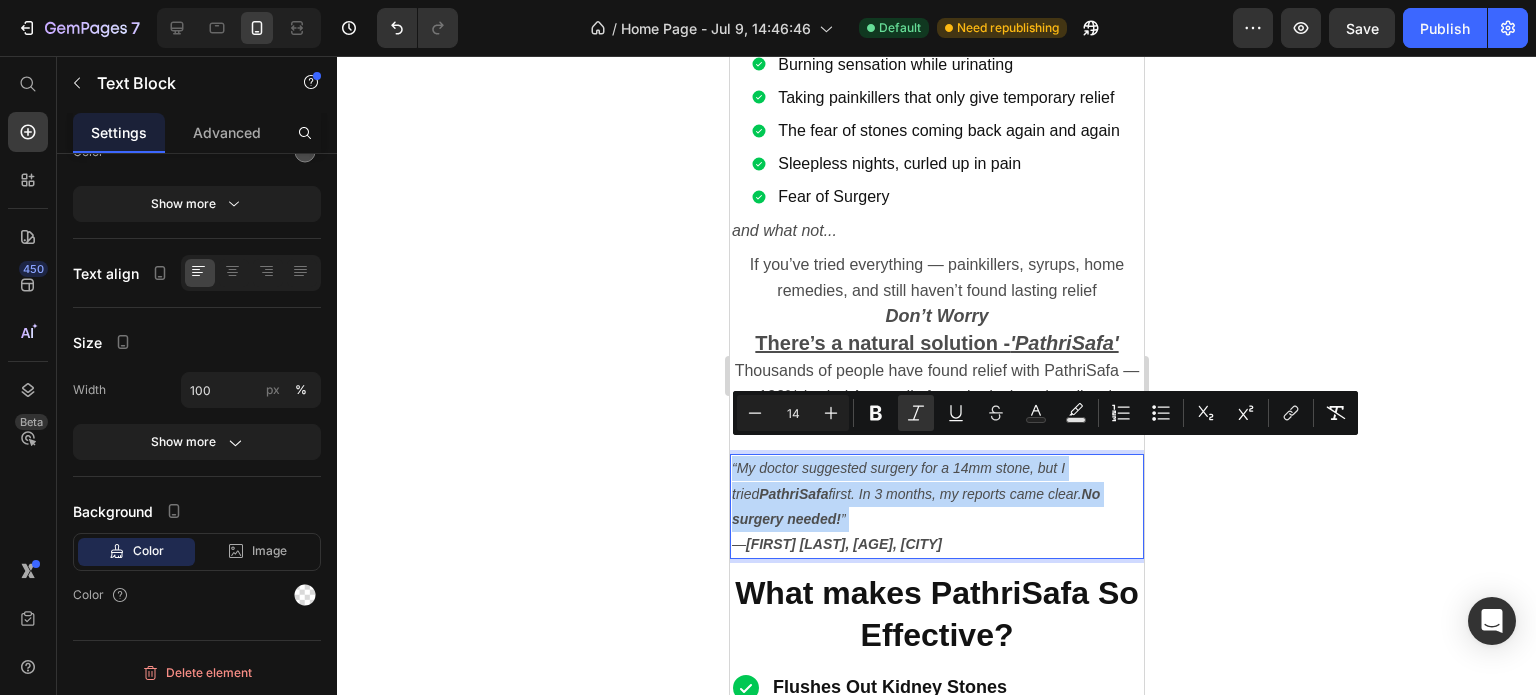 click on "Anil Verma, 42, Jaipur" at bounding box center [843, 544] 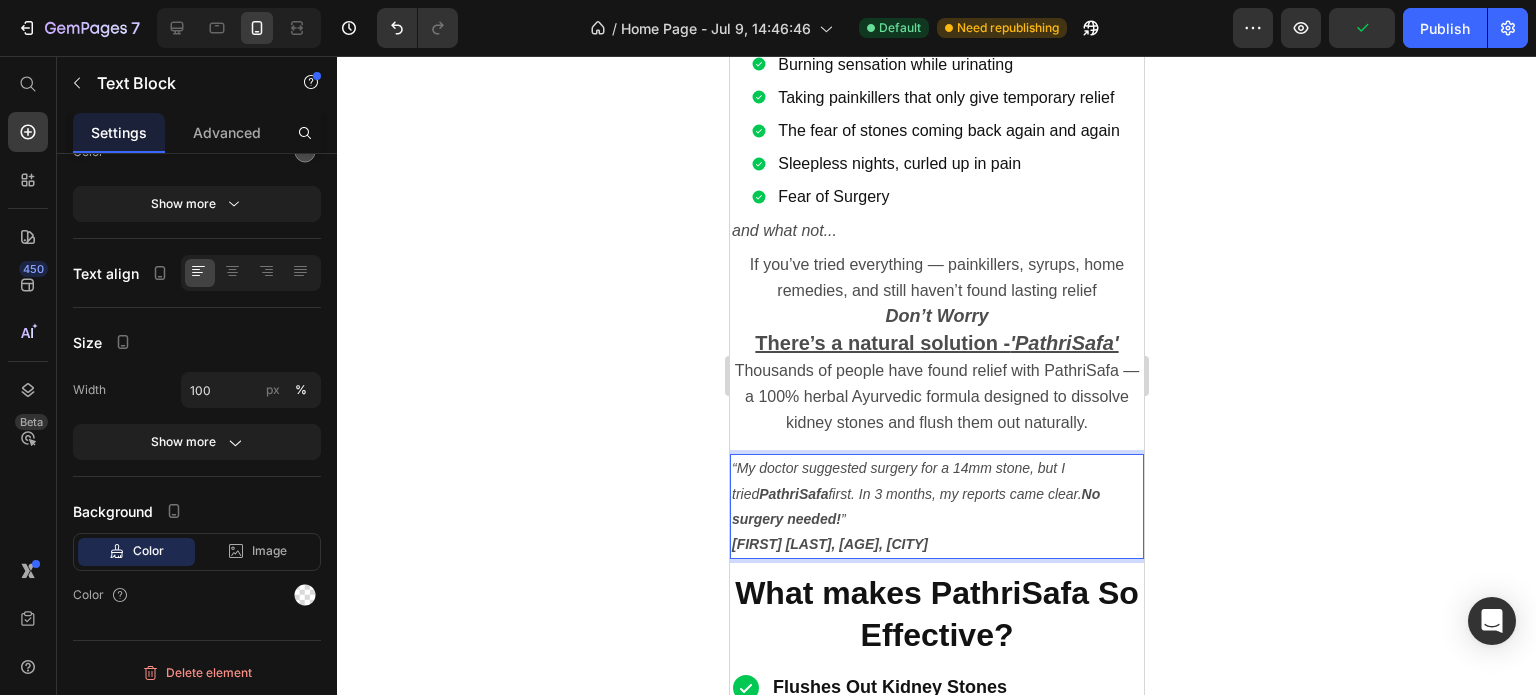 click on "“My doctor suggested surgery for a 14mm stone, but I tried  PathriSafa  first. In 3 months, my reports came clear.  No surgery needed! ” Anil Verma, 42, Jaipur" at bounding box center [936, 506] 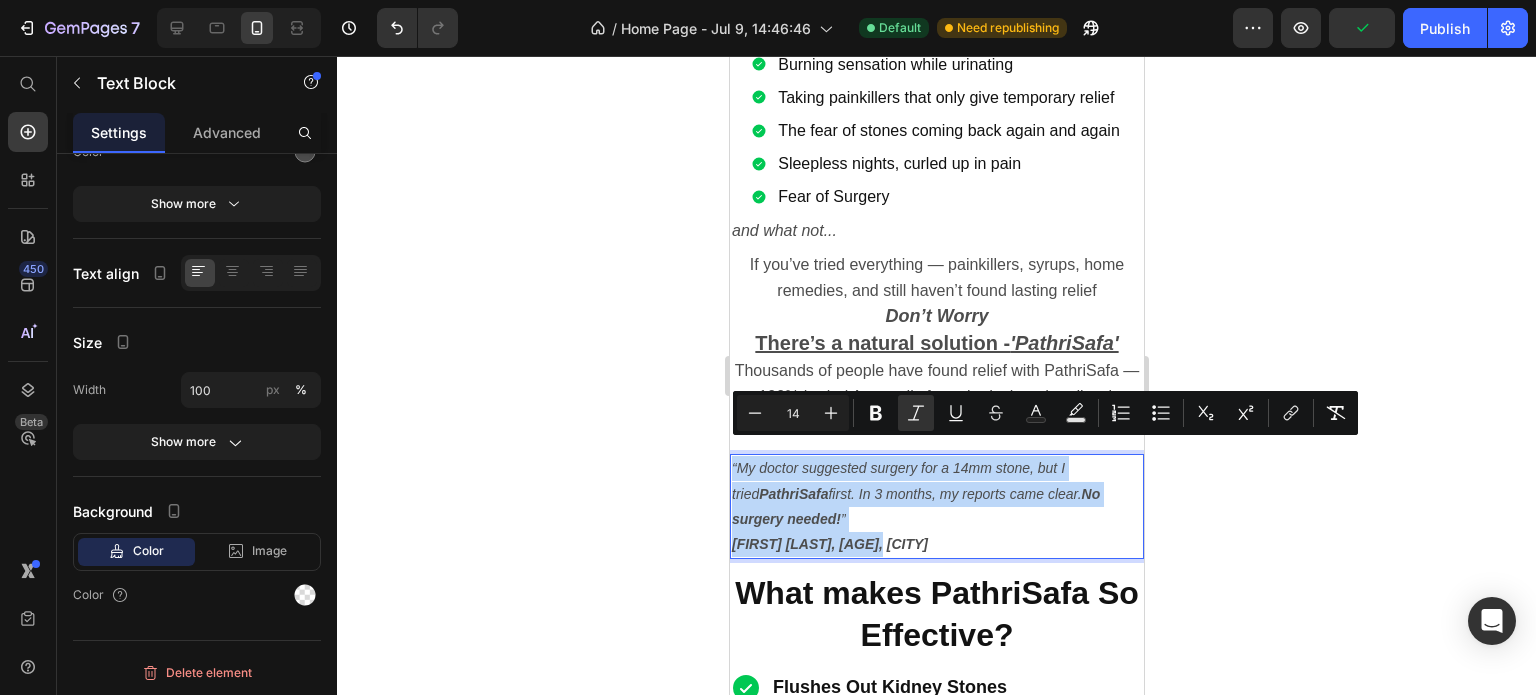 drag, startPoint x: 881, startPoint y: 532, endPoint x: 718, endPoint y: 453, distance: 181.13531 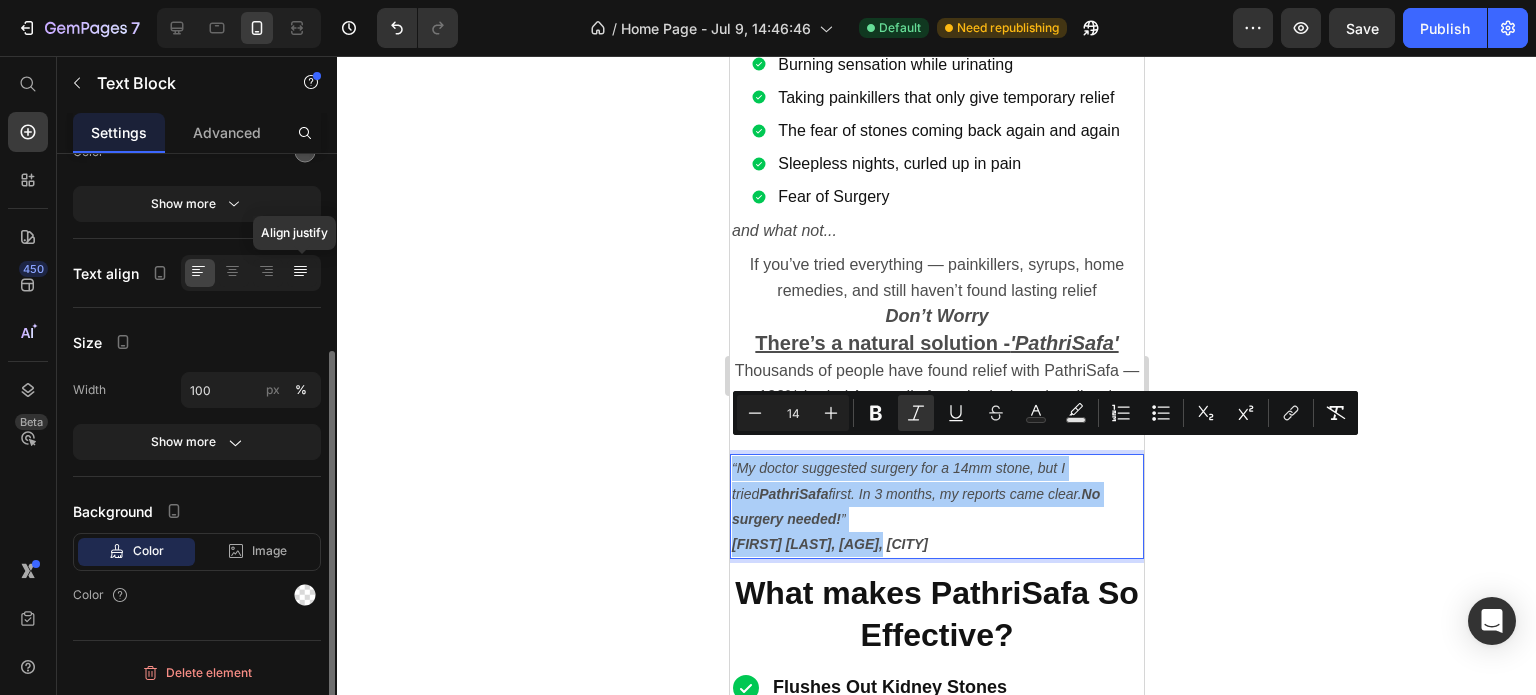 click 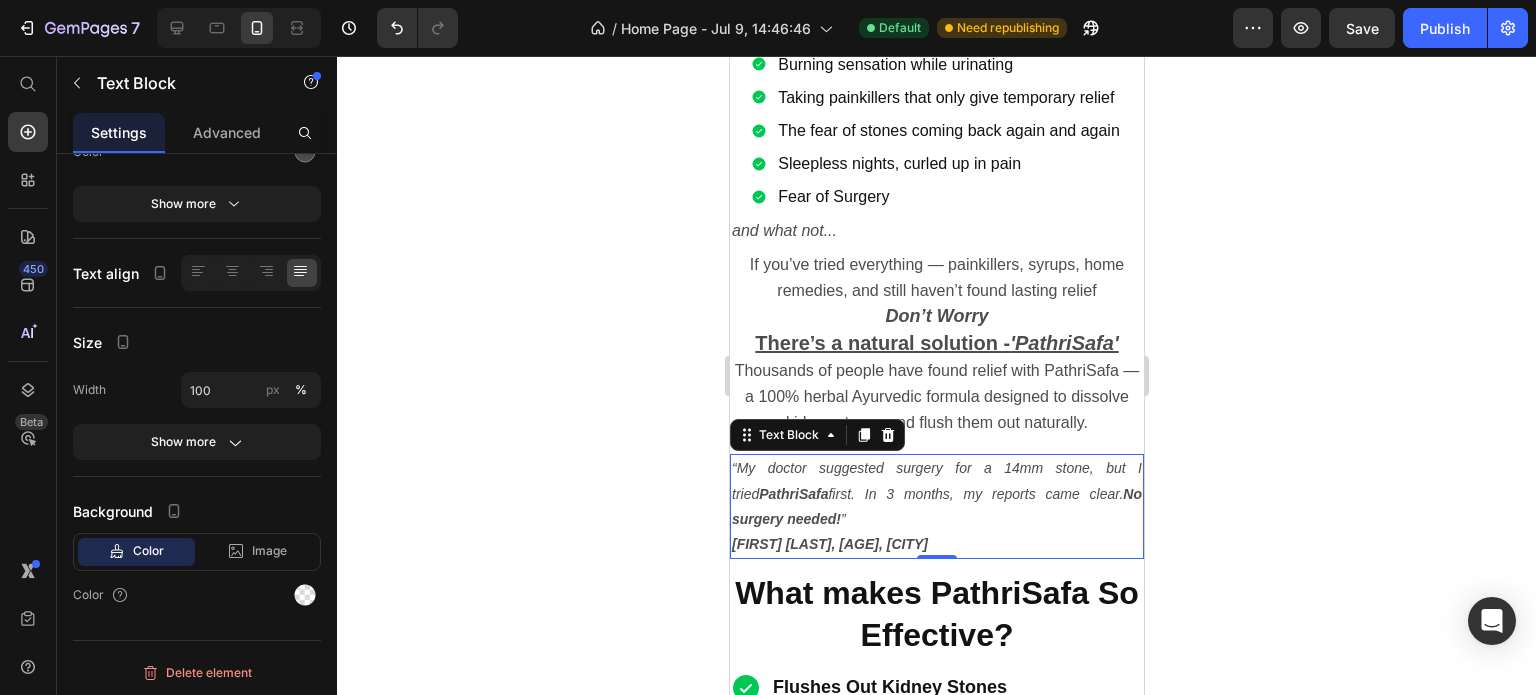 click 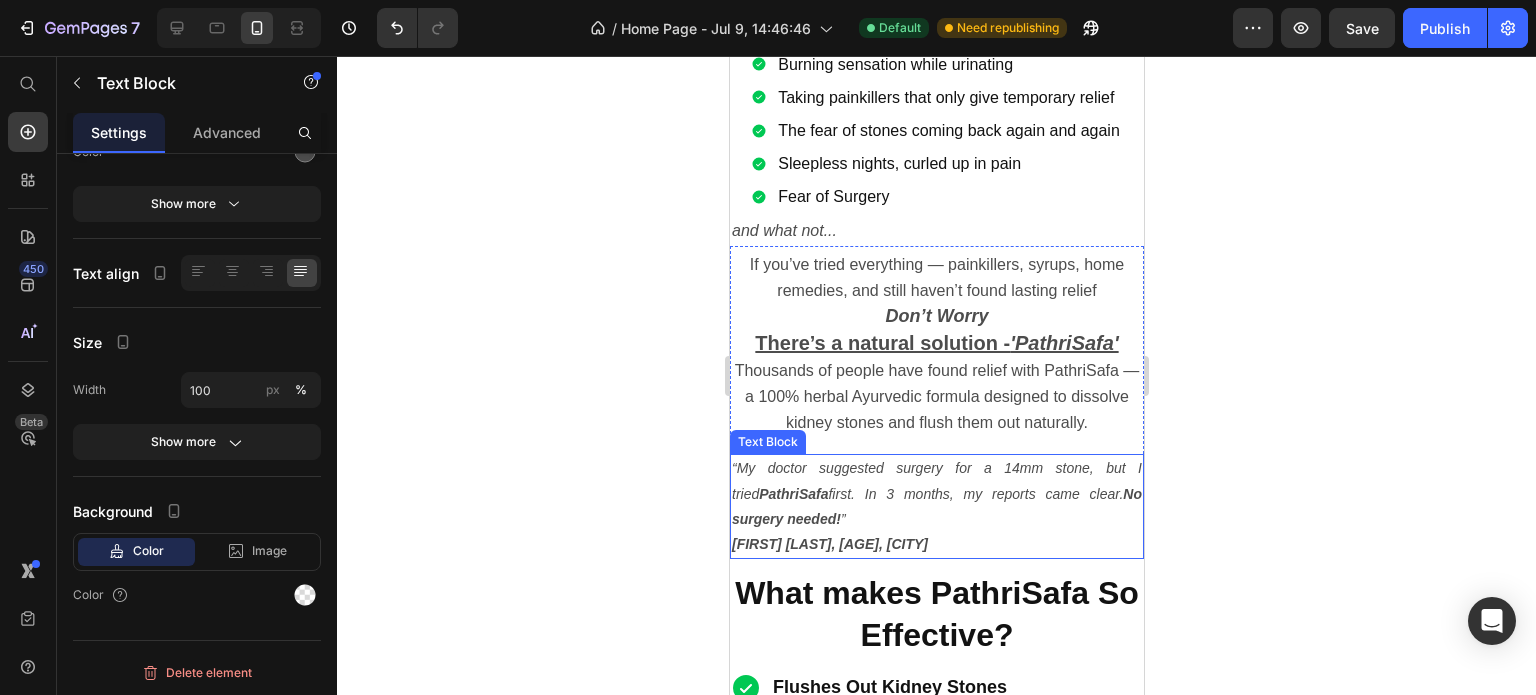 click on "“My doctor suggested surgery for a 14mm stone, but I tried  PathriSafa  first. In 3 months, my reports came clear.  No surgery needed! ” Anil Verma, 42, Jaipur" at bounding box center (936, 506) 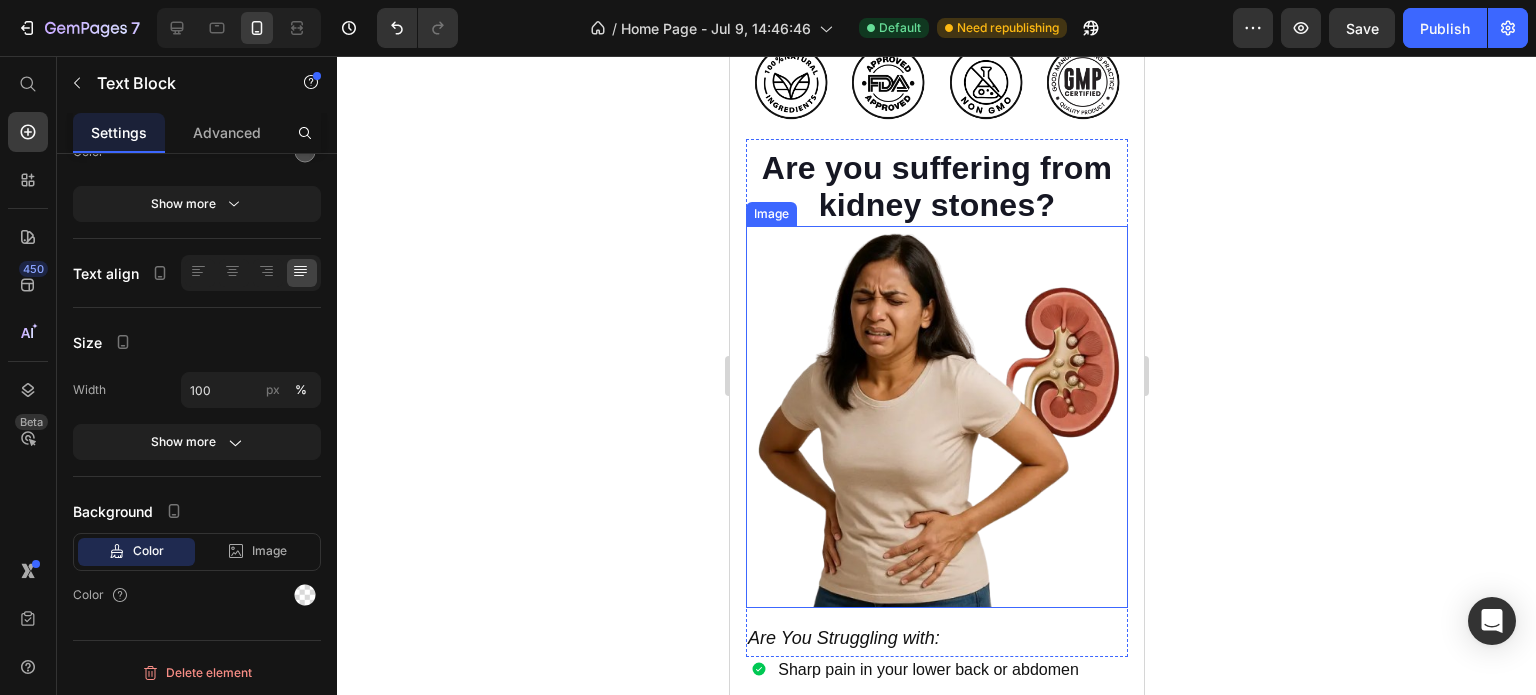 scroll, scrollTop: 1200, scrollLeft: 0, axis: vertical 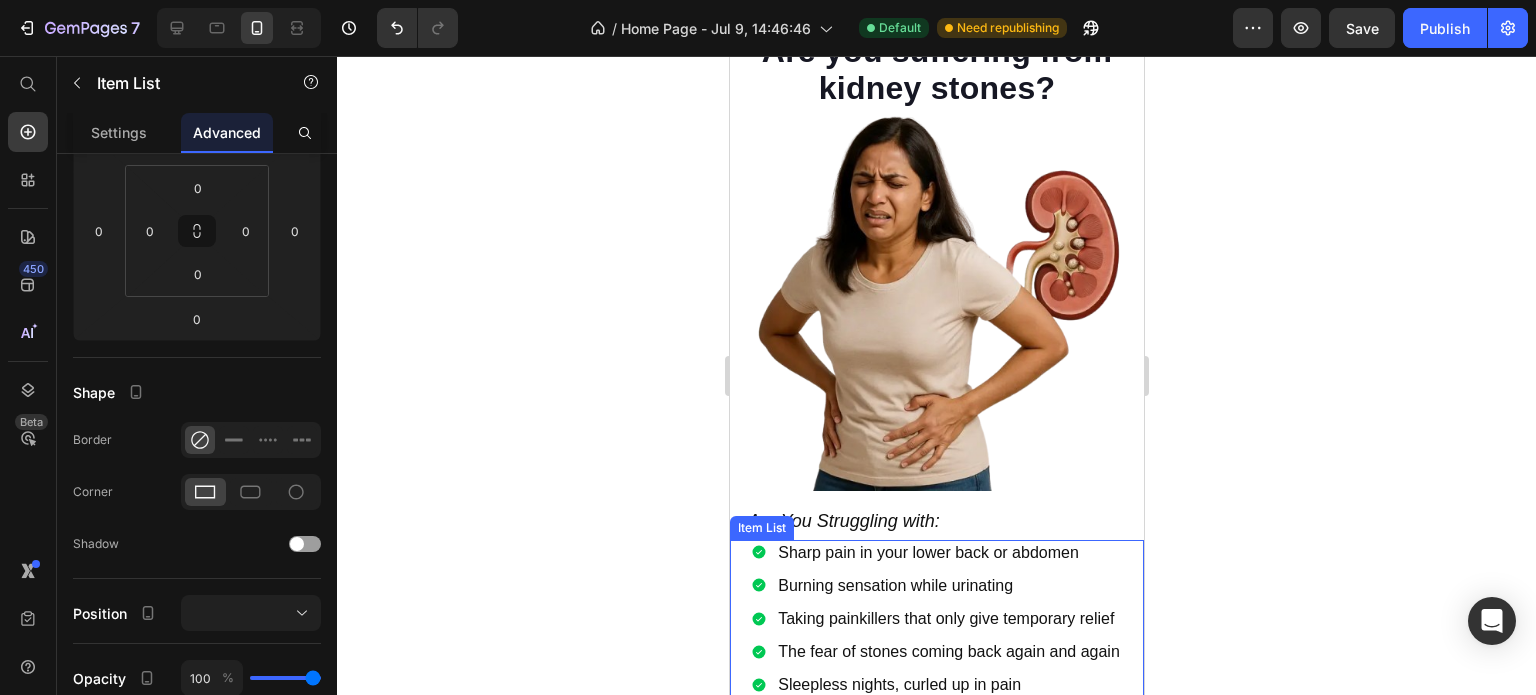 click on "Sharp pain in your lower back or abdomen Burning sensation while urinating Taking painkillers that only give temporary relief The fear of stones coming back again and again Sleepless nights, curled up in pain Fear of Surgery" at bounding box center (936, 635) 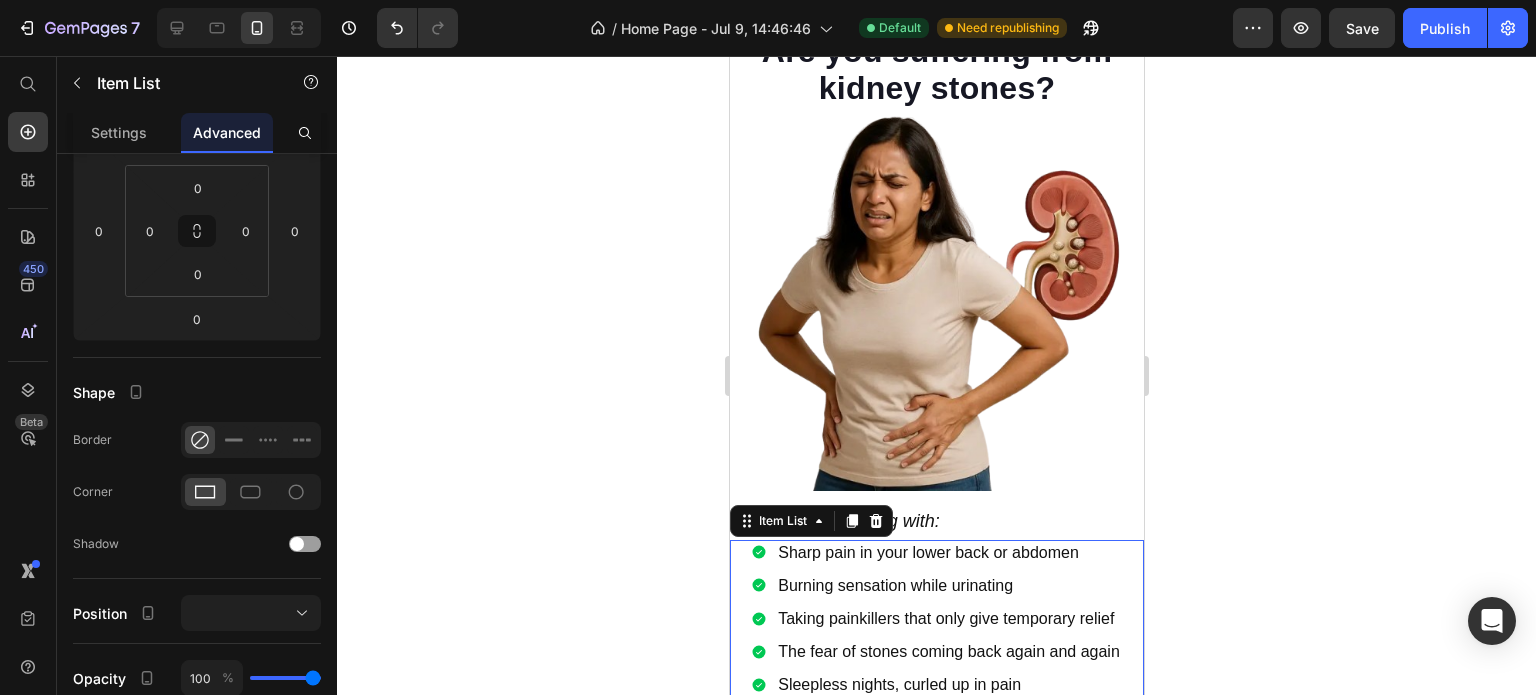 scroll, scrollTop: 0, scrollLeft: 0, axis: both 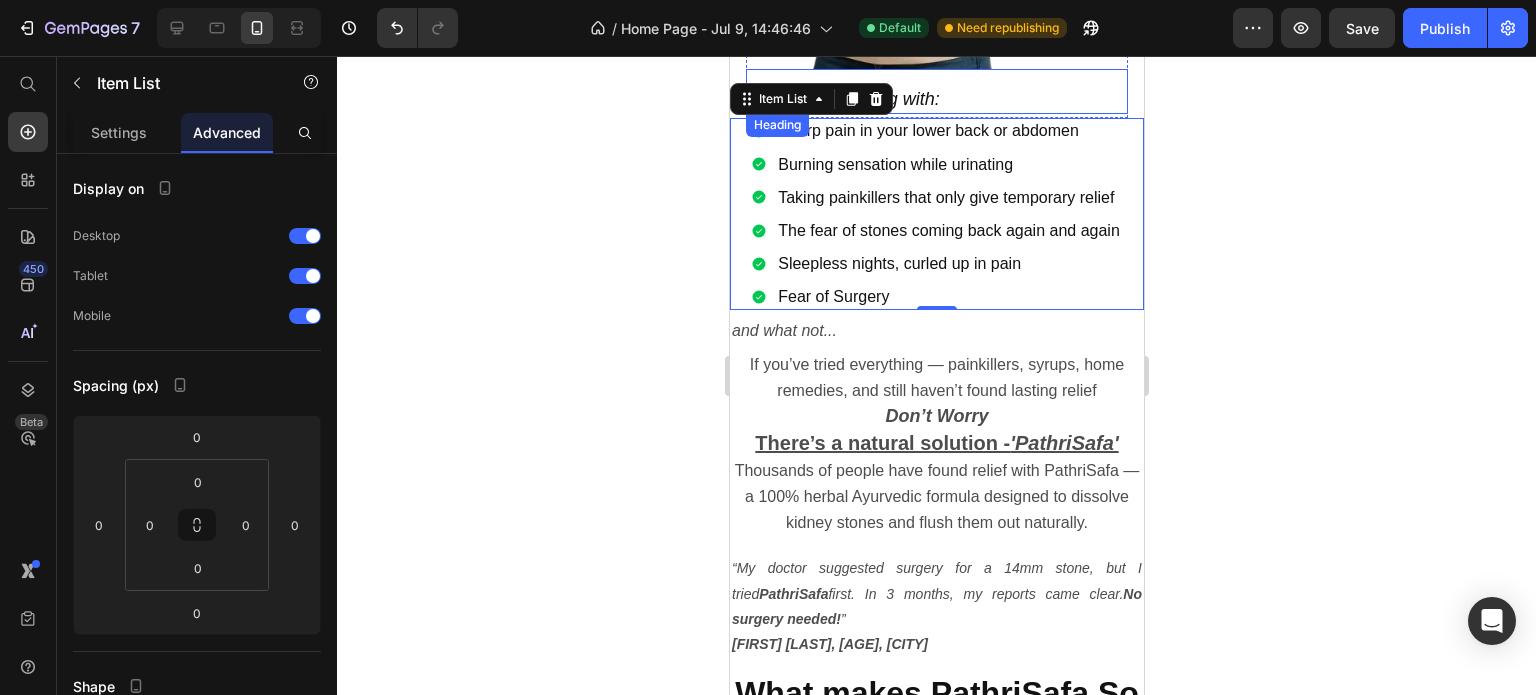 click on "Are You Struggling with:" at bounding box center [936, 91] 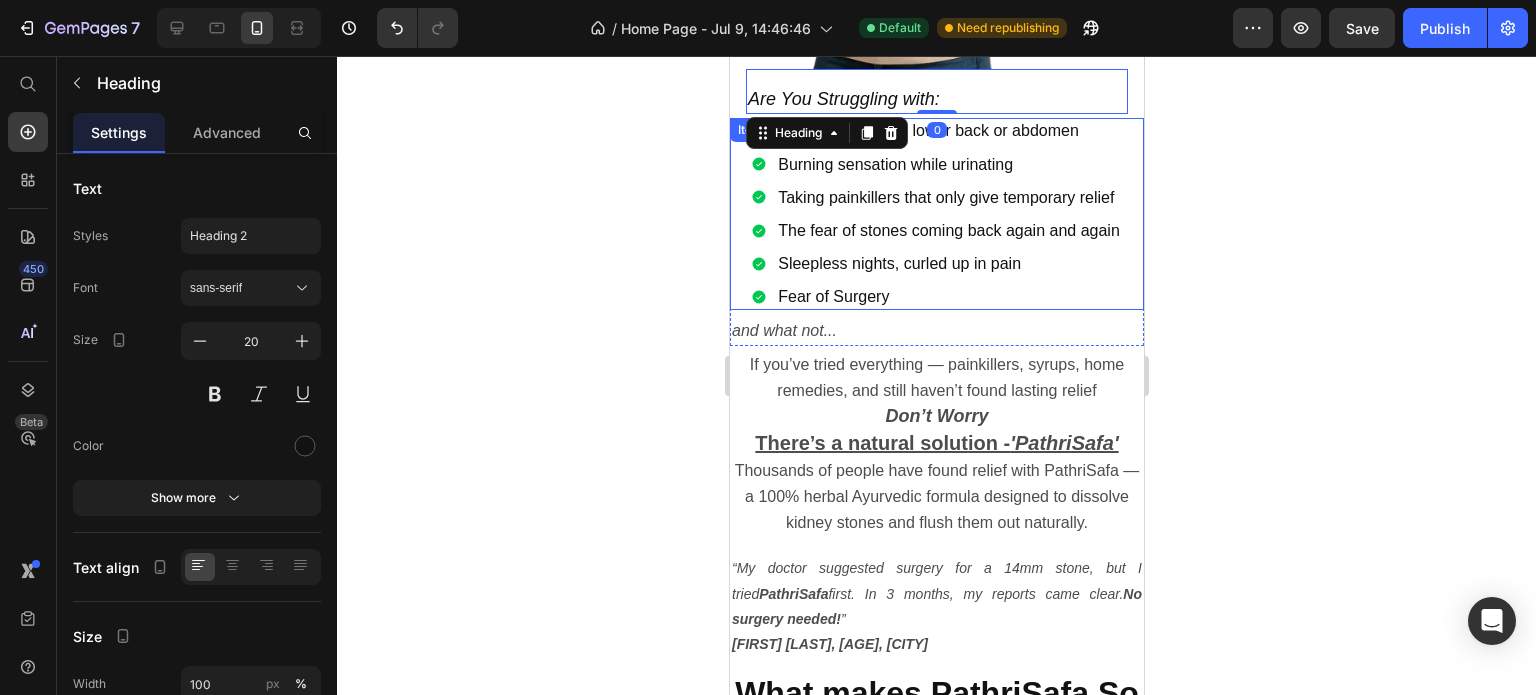 click on "Sharp pain in your lower back or abdomen Burning sensation while urinating Taking painkillers that only give temporary relief The fear of stones coming back again and again Sleepless nights, curled up in pain Fear of Surgery" at bounding box center (936, 213) 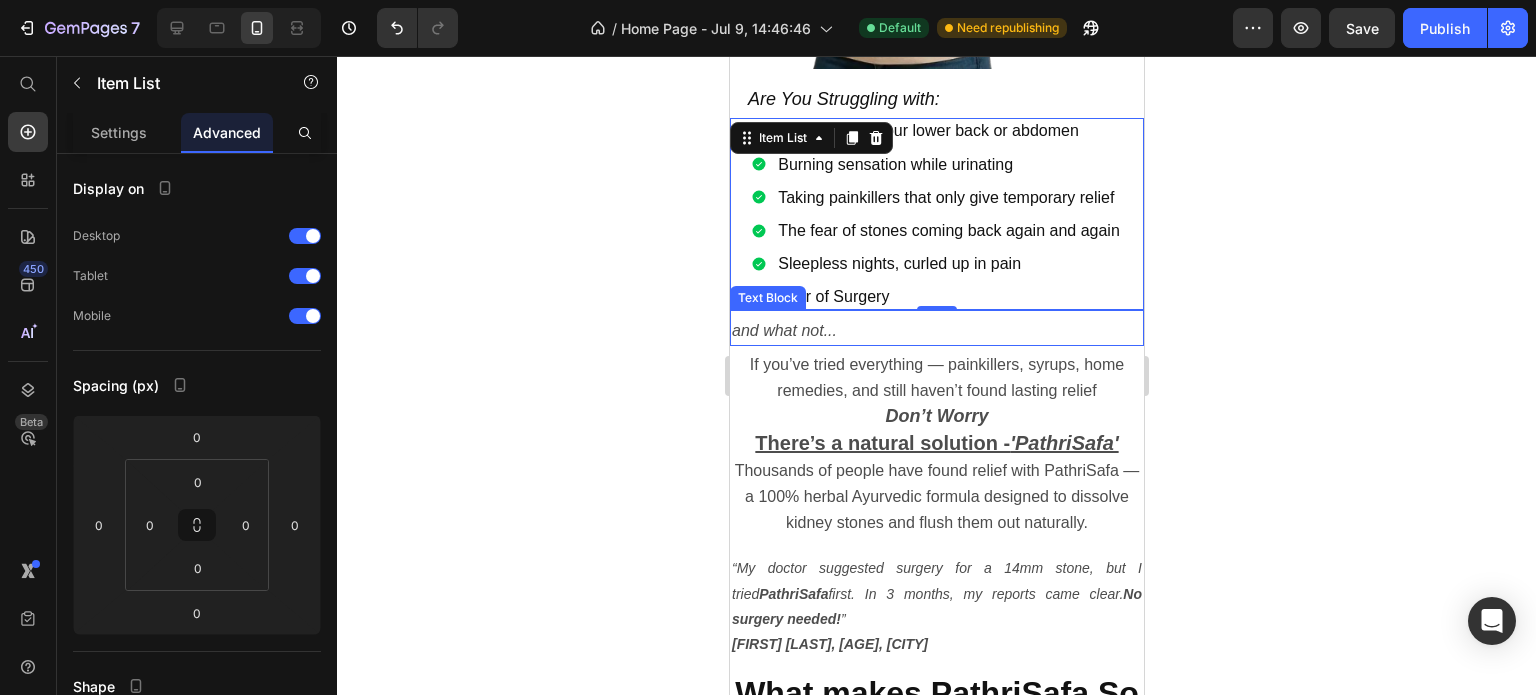 click on "and what not..." at bounding box center (936, 331) 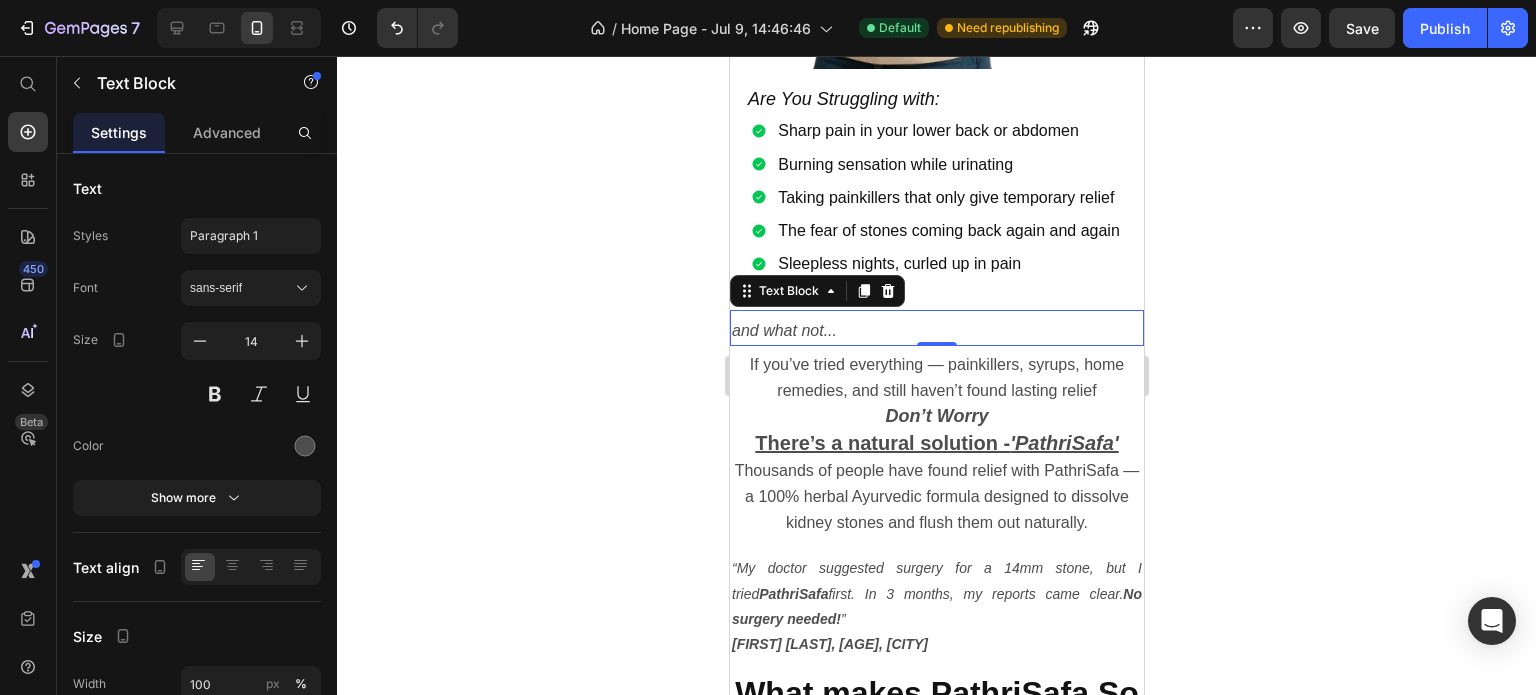 click 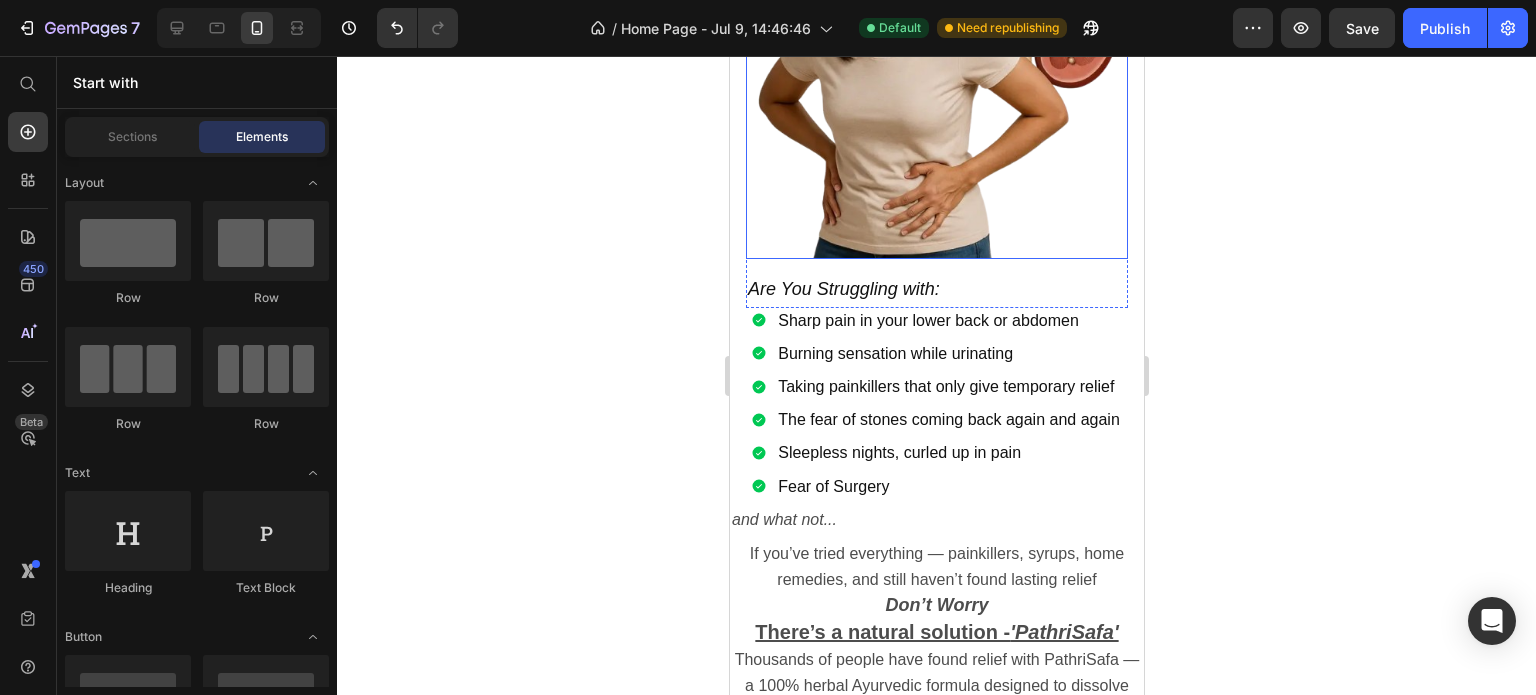 scroll, scrollTop: 1300, scrollLeft: 0, axis: vertical 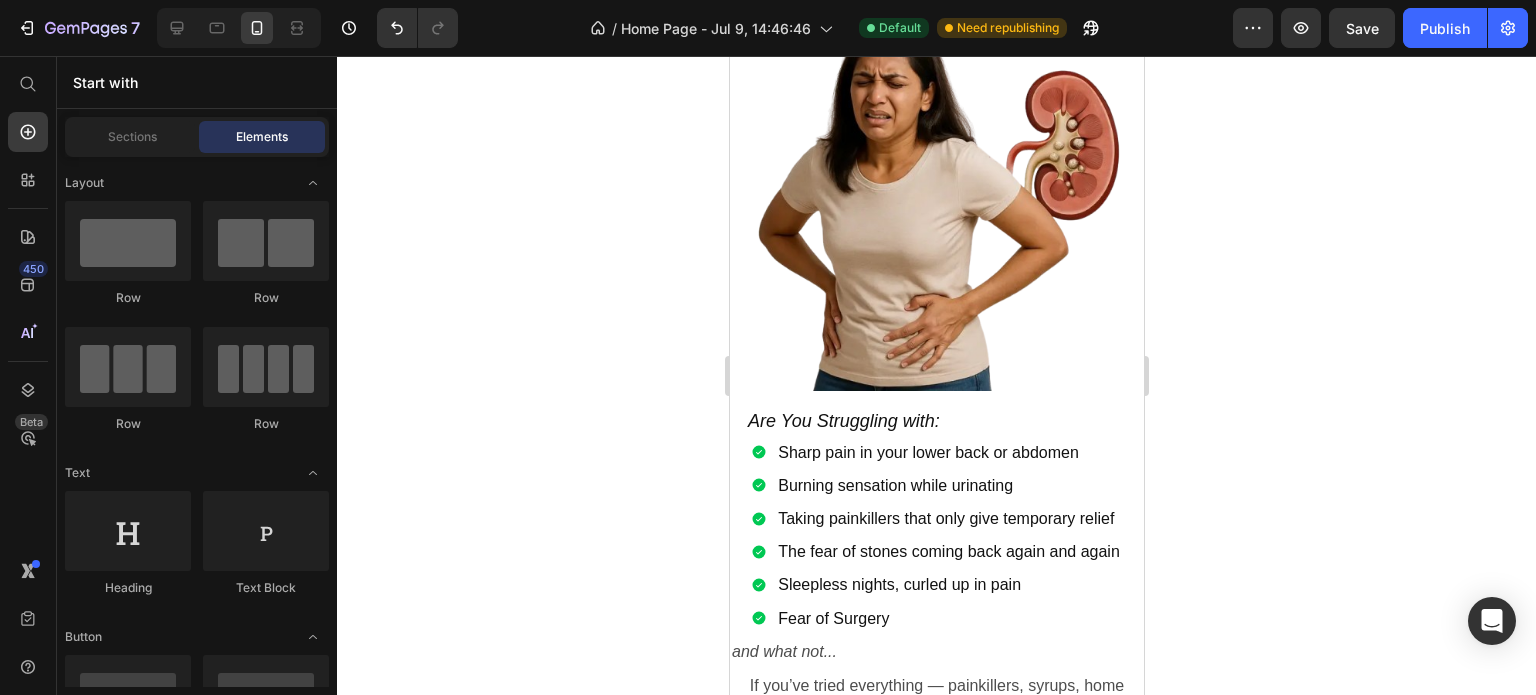 click on "Are you suffering from kidney stones? Heading Image Are You Struggling with: Heading Section 4/25" at bounding box center [936, 181] 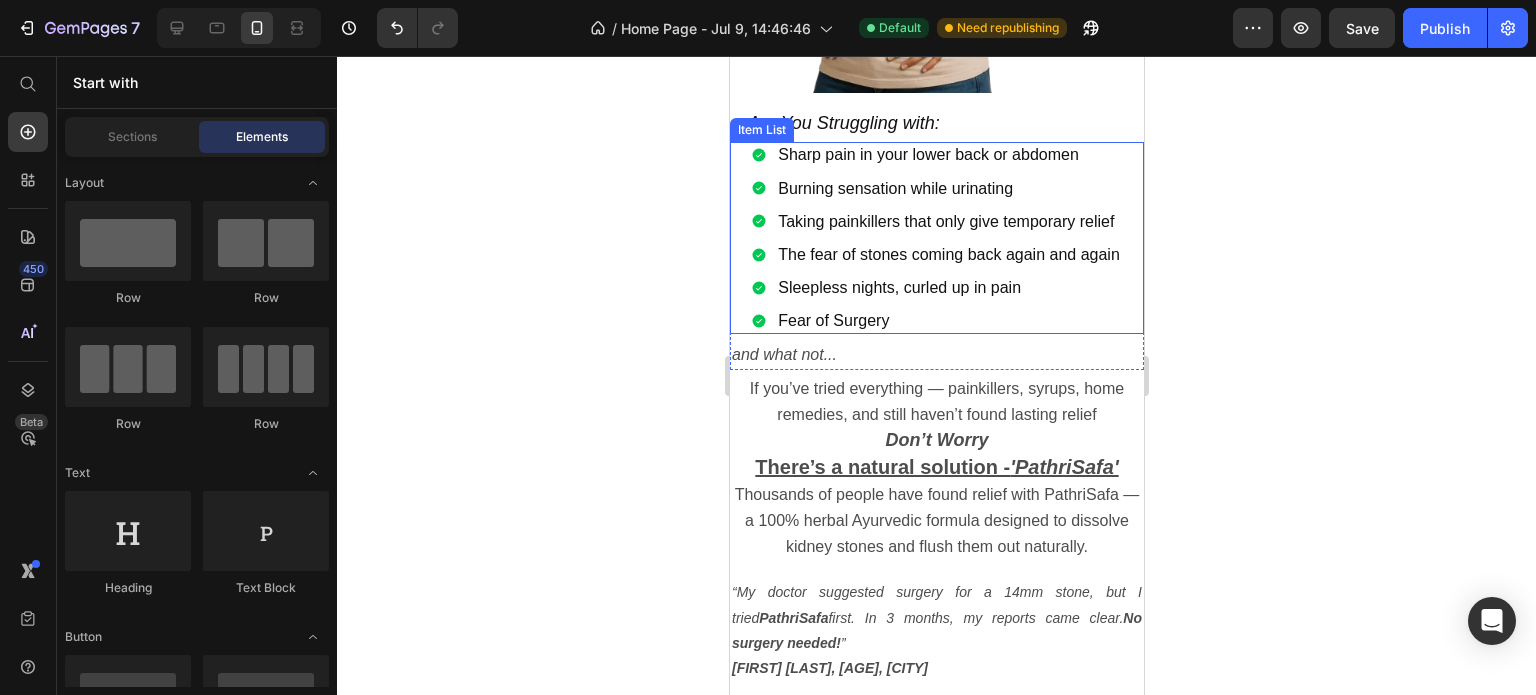 scroll, scrollTop: 1600, scrollLeft: 0, axis: vertical 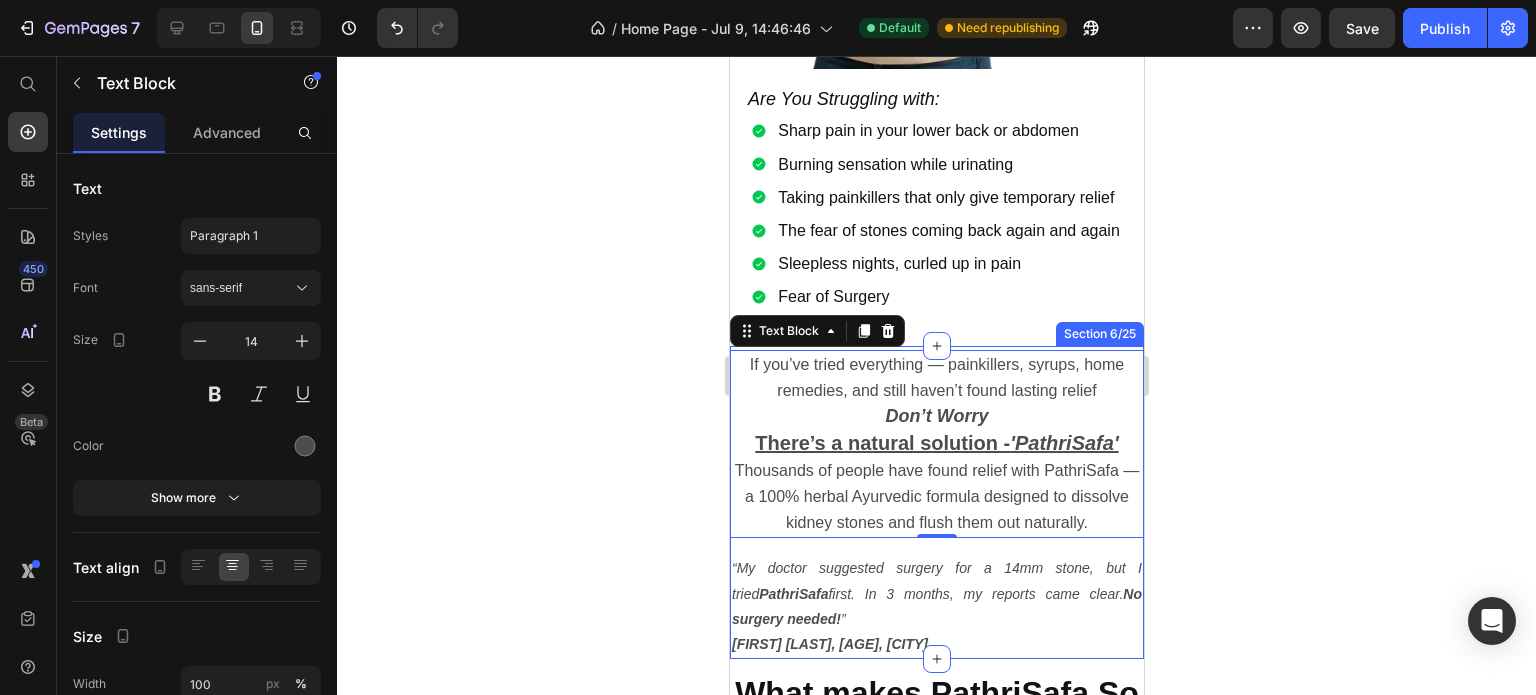 click on "If you’ve tried everything — painkillers, syrups, home remedies, and still haven’t found lasting relief Don’t Worry There’s a natural solution -  'PathriSafa' Thousands of people have found relief with PathriSafa — a 100% herbal Ayurvedic formula designed to dissolve kidney stones and flush them out naturally. Text Block   0 Row “My doctor suggested surgery for a 14mm stone, but I tried  PathriSafa  first. In 3 months, my reports came clear.  No surgery needed! ” Anil Verma, 42, Jaipur Text Block Section 6/25" at bounding box center [936, 502] 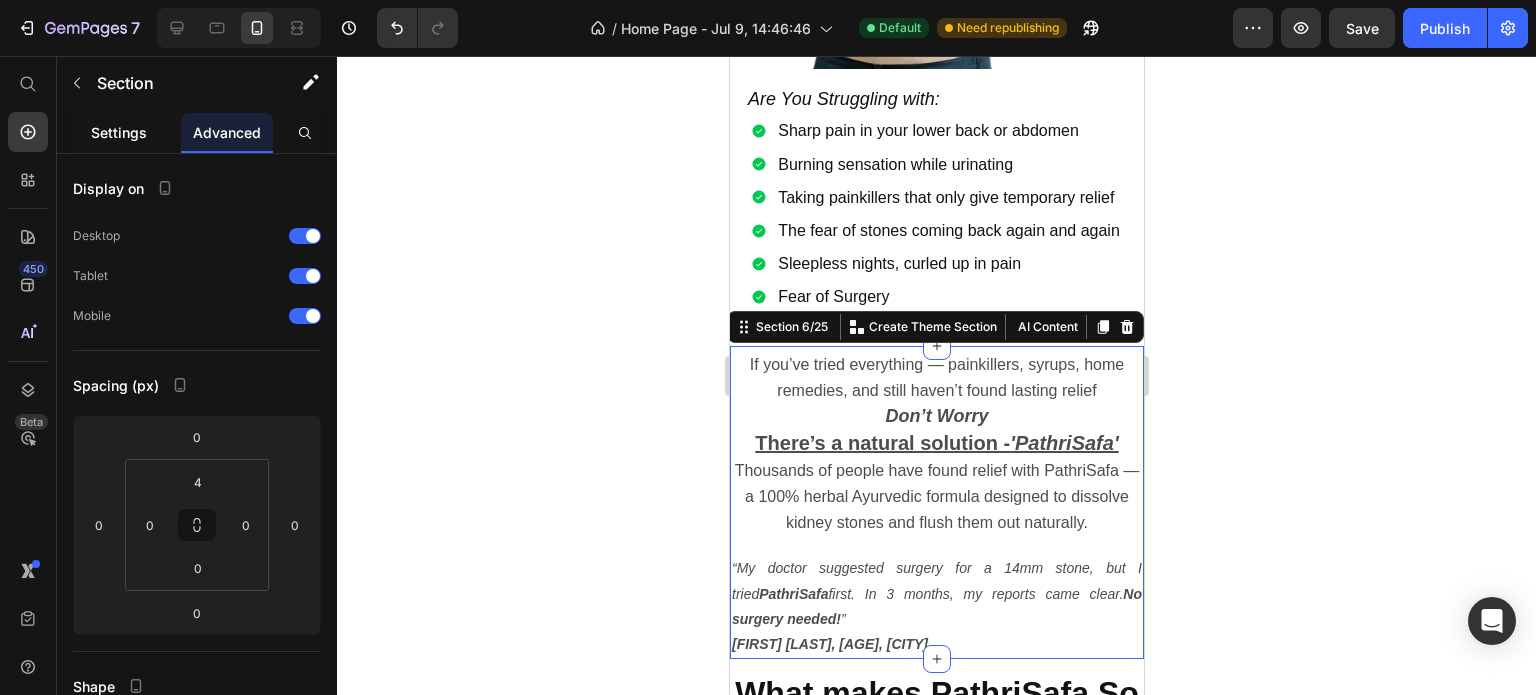 click on "Settings" at bounding box center (119, 132) 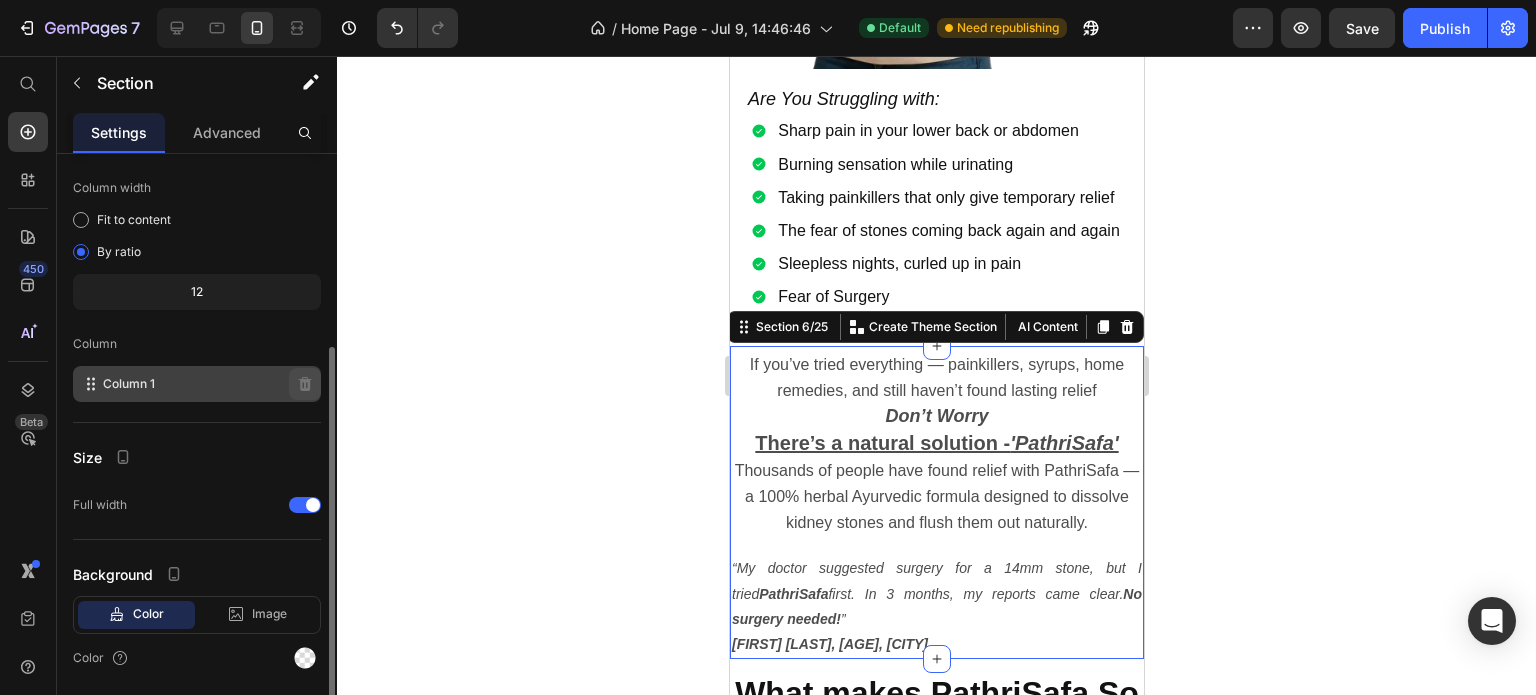 scroll, scrollTop: 164, scrollLeft: 0, axis: vertical 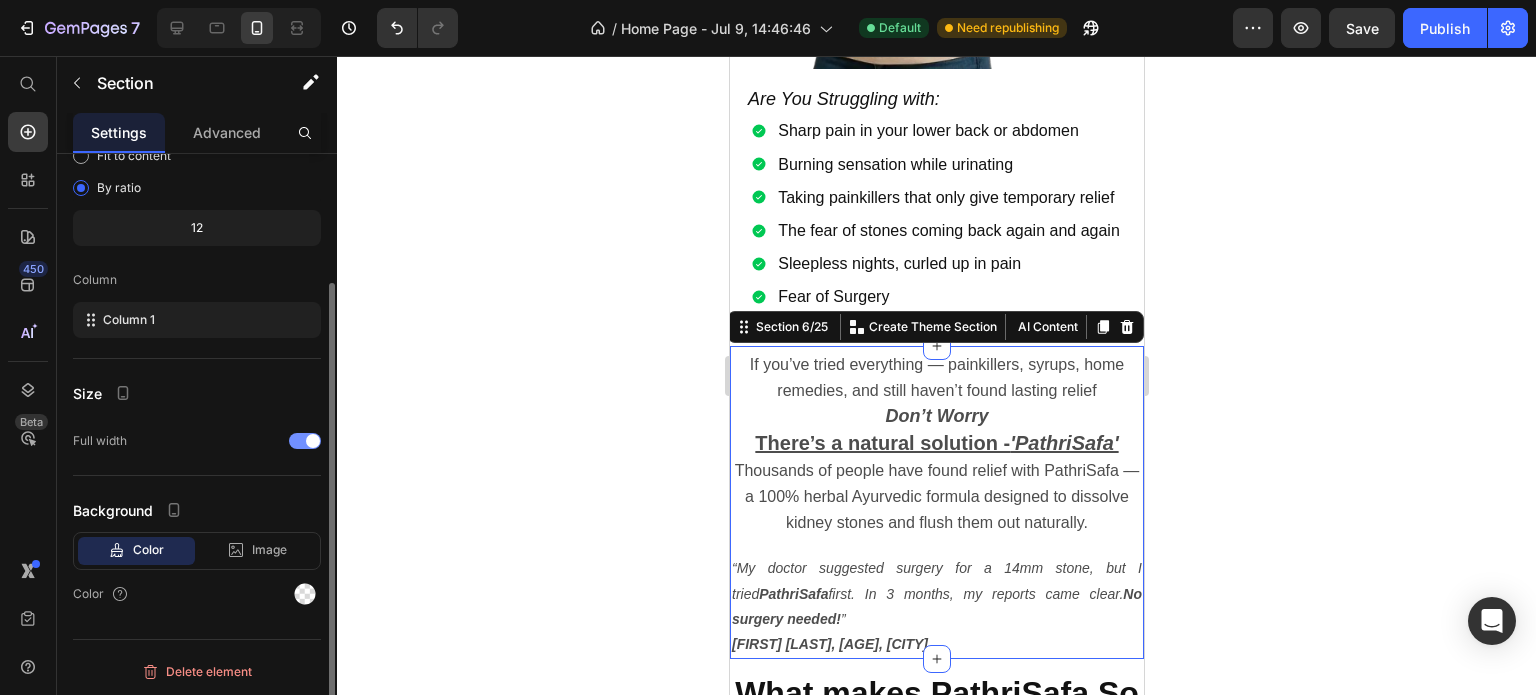 click at bounding box center (305, 441) 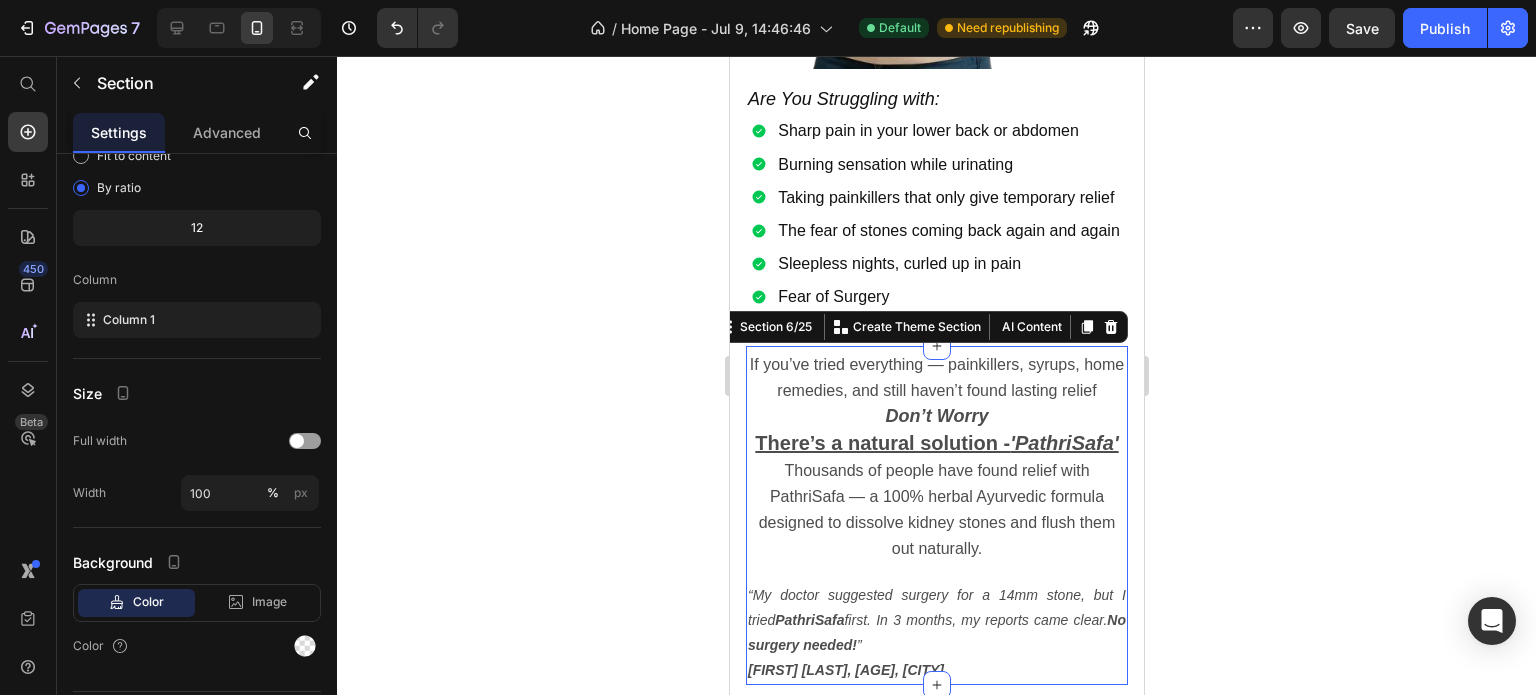 click 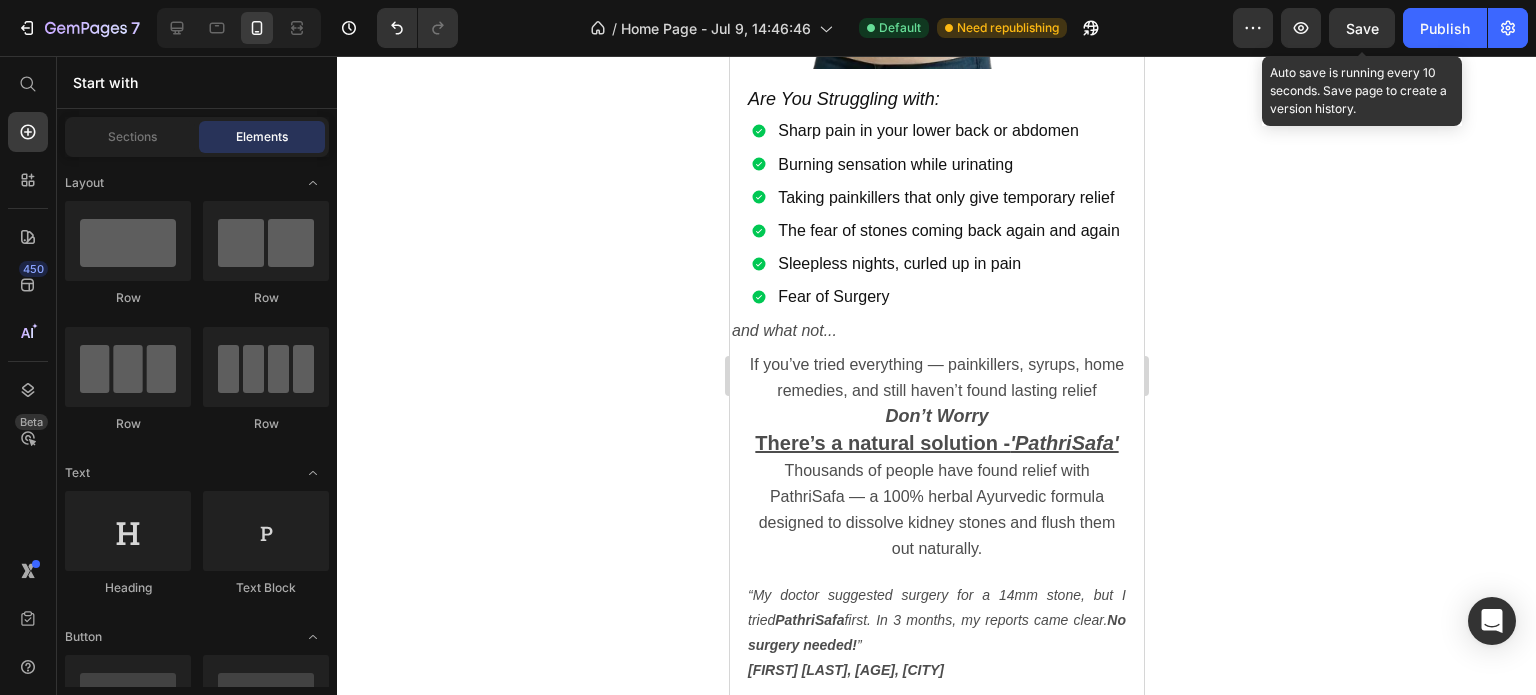 click on "Save" 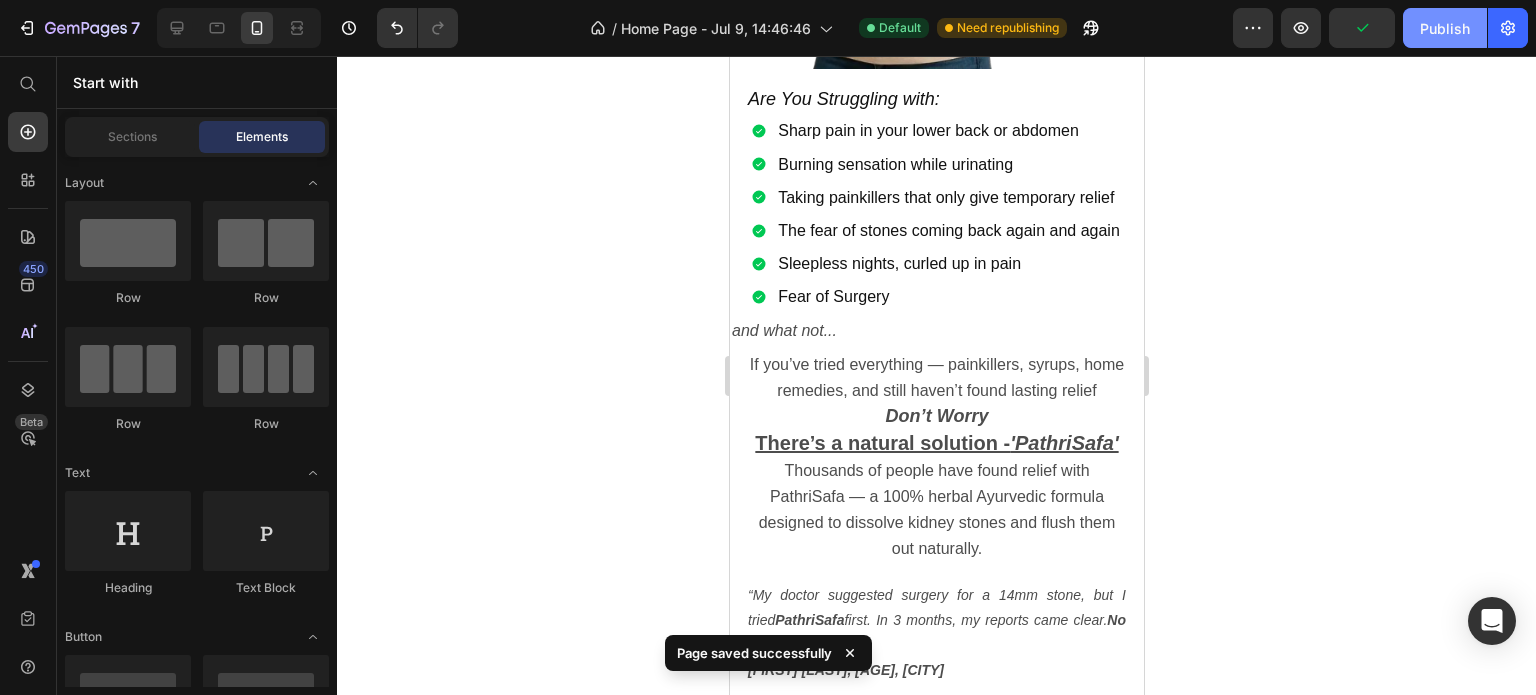 click on "Publish" at bounding box center [1445, 28] 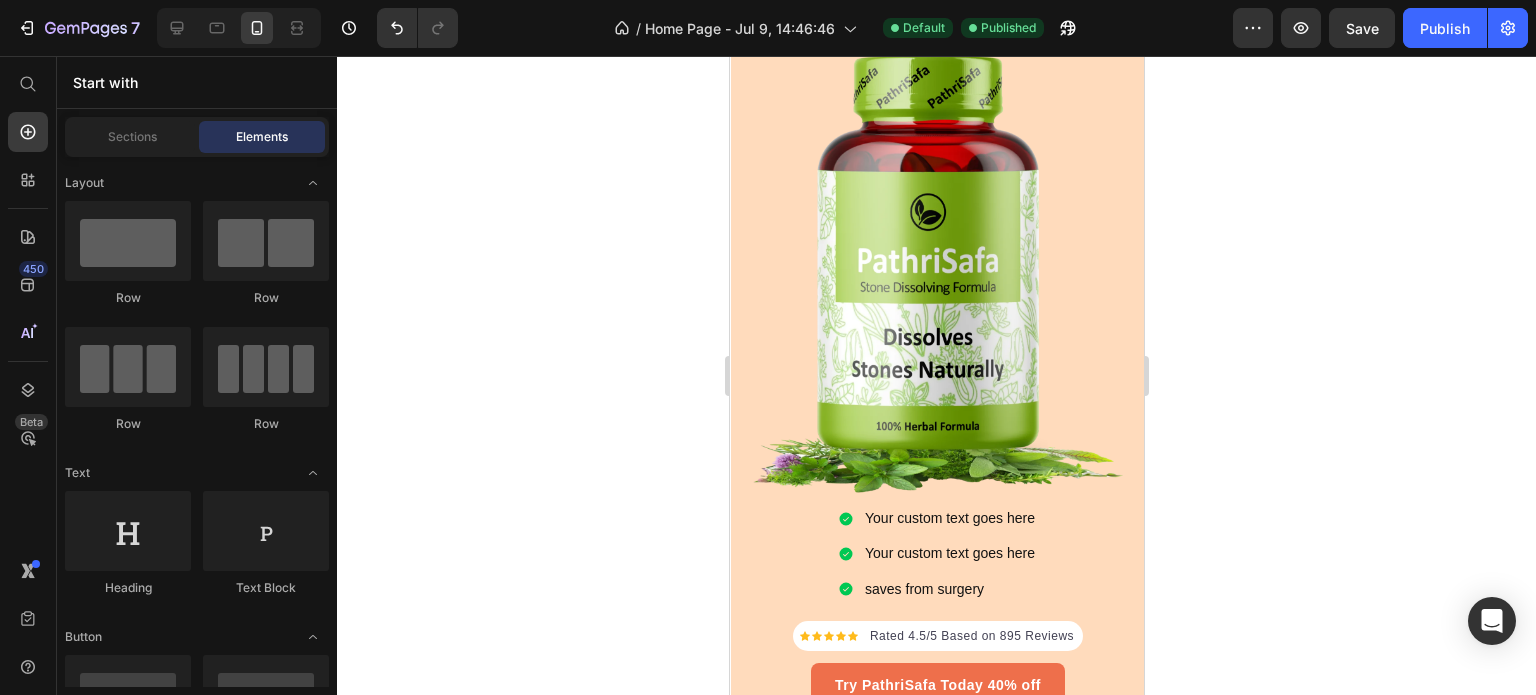scroll, scrollTop: 0, scrollLeft: 0, axis: both 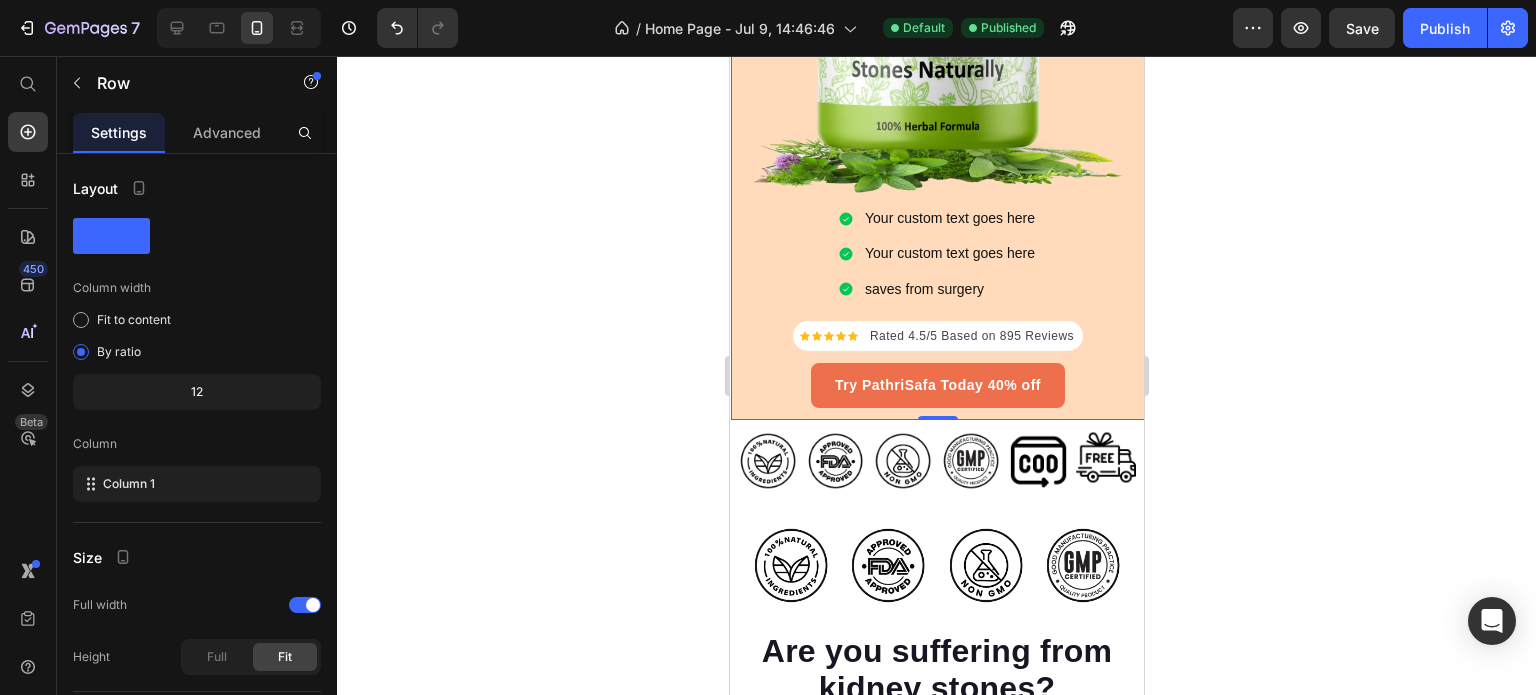 click on "Your custom text goes here Your custom text goes here saves from surgery Item List Icon Icon Icon Icon Icon Icon List Hoz Rated 4.5/5 Based on 895 Reviews Text block Row Try PathriSafa Today 40% off Button Row Say Goodbye to Kidney Stones Naturally Heading Without Surgery, Painkillers or Side Effects! Text Block 100% Ayurvedic. Trusted by 50,000+ People. Fast-Acting & Safe. Text Block Row Image Row Row   0" at bounding box center (937, -19) 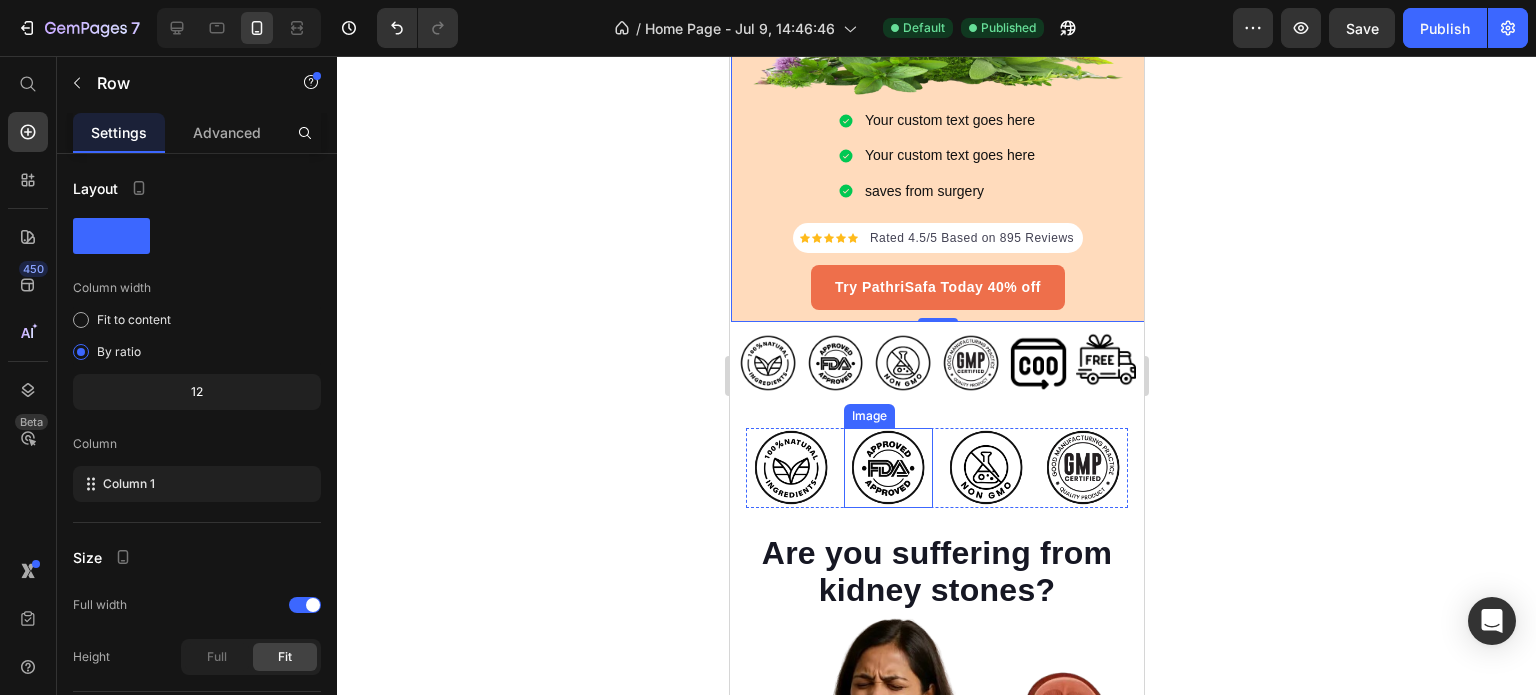 scroll, scrollTop: 700, scrollLeft: 0, axis: vertical 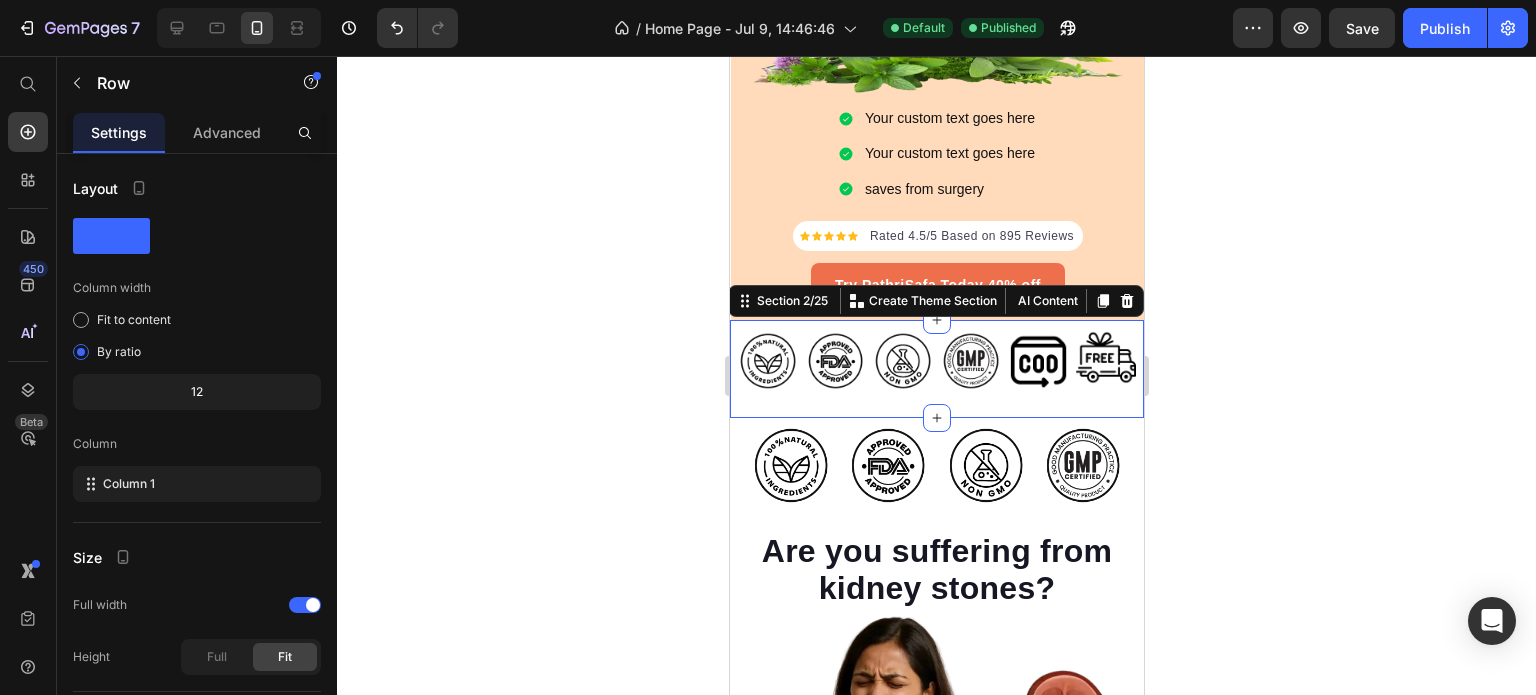 click on "Image Image Image Row Image Image Image Row Row Row Section 2/25   You can create reusable sections Create Theme Section AI Content Write with GemAI What would you like to describe here? Tone and Voice Persuasive Product Show more Generate" at bounding box center [936, 369] 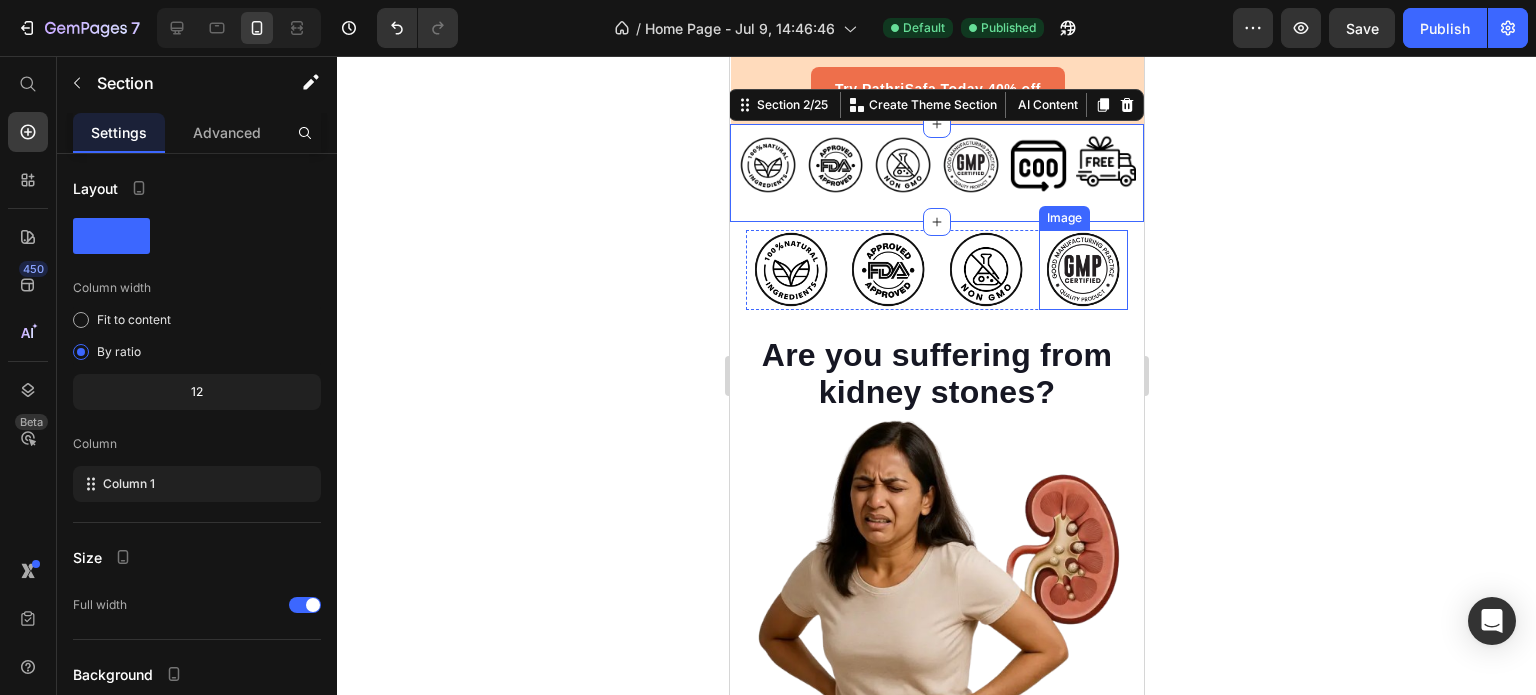 scroll, scrollTop: 900, scrollLeft: 0, axis: vertical 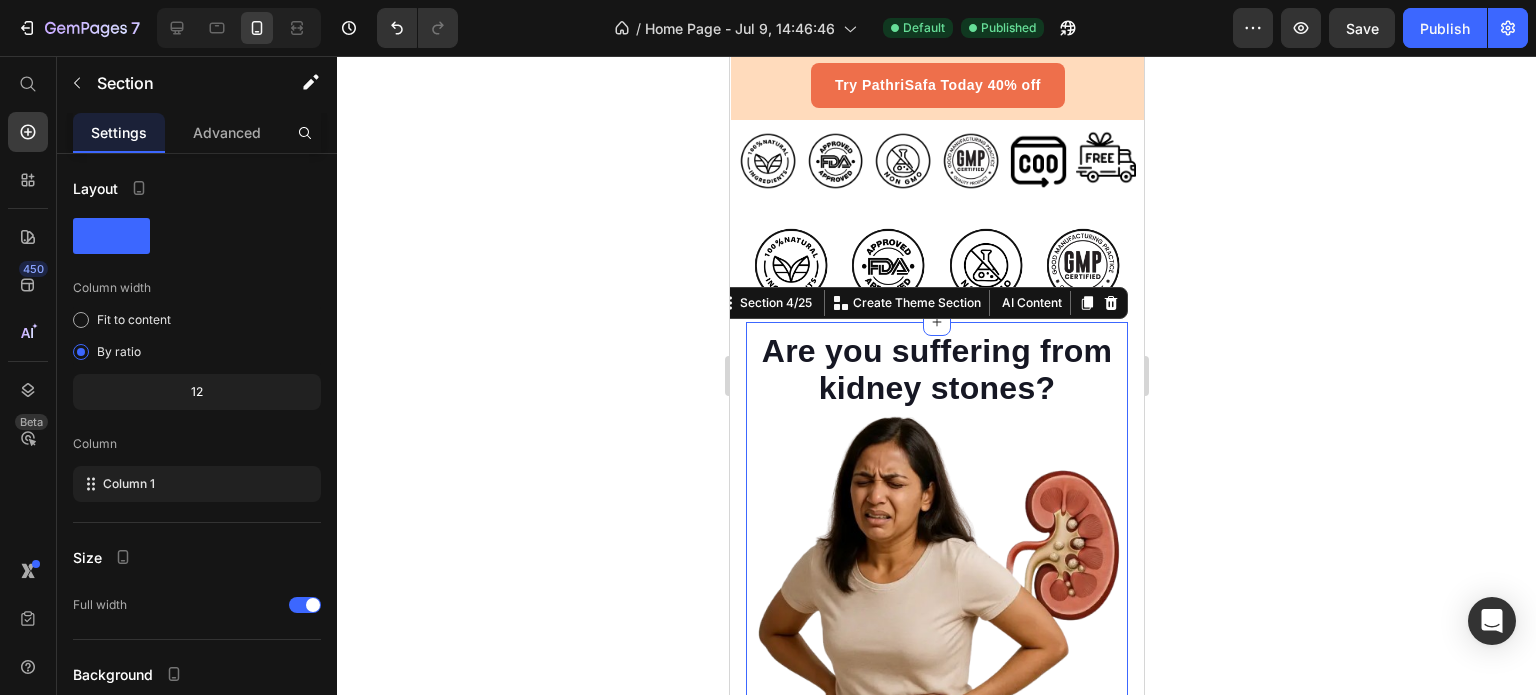 click on "Are you suffering from kidney stones? Heading Image Are You Struggling with: Heading Section 4/25   You can create reusable sections Create Theme Section AI Content Write with GemAI What would you like to describe here? Tone and Voice Persuasive Product Show more Generate" at bounding box center [936, 581] 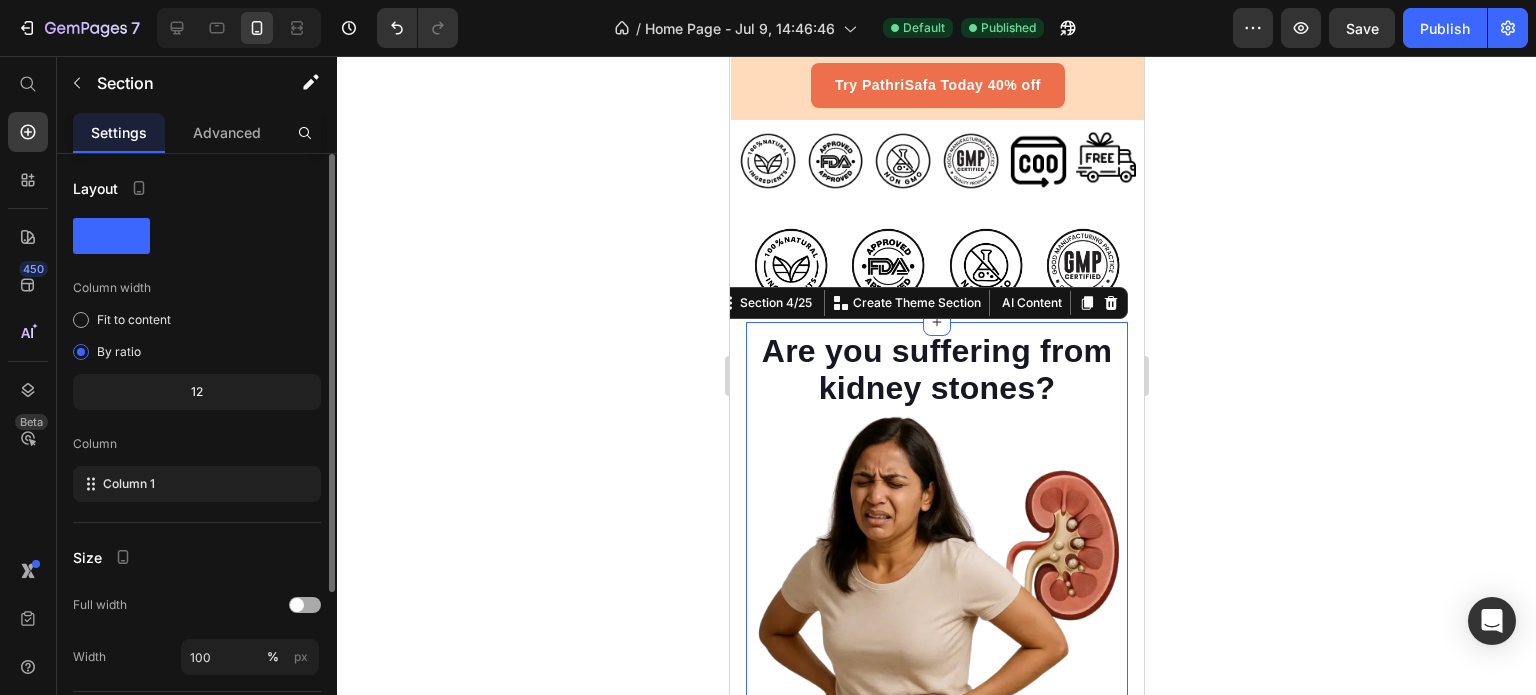 click at bounding box center [305, 605] 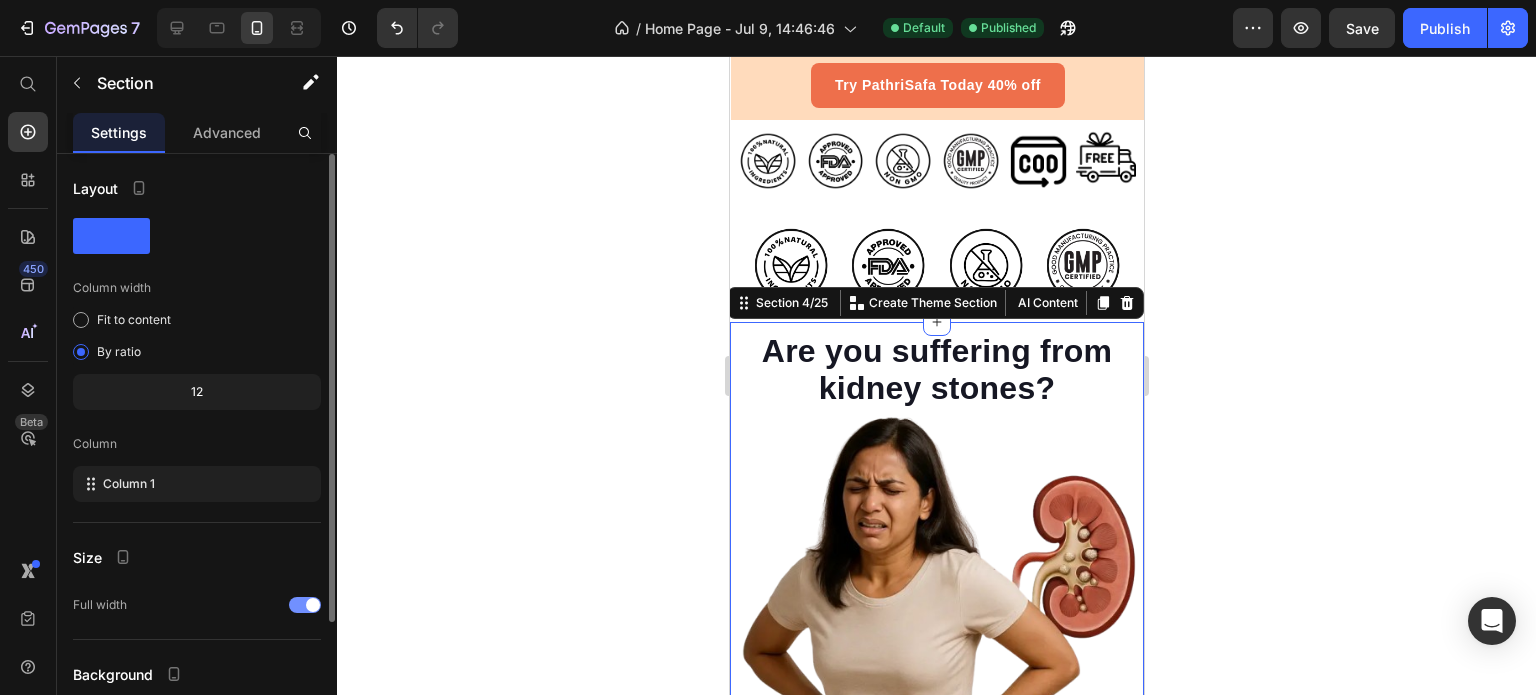 click at bounding box center [313, 605] 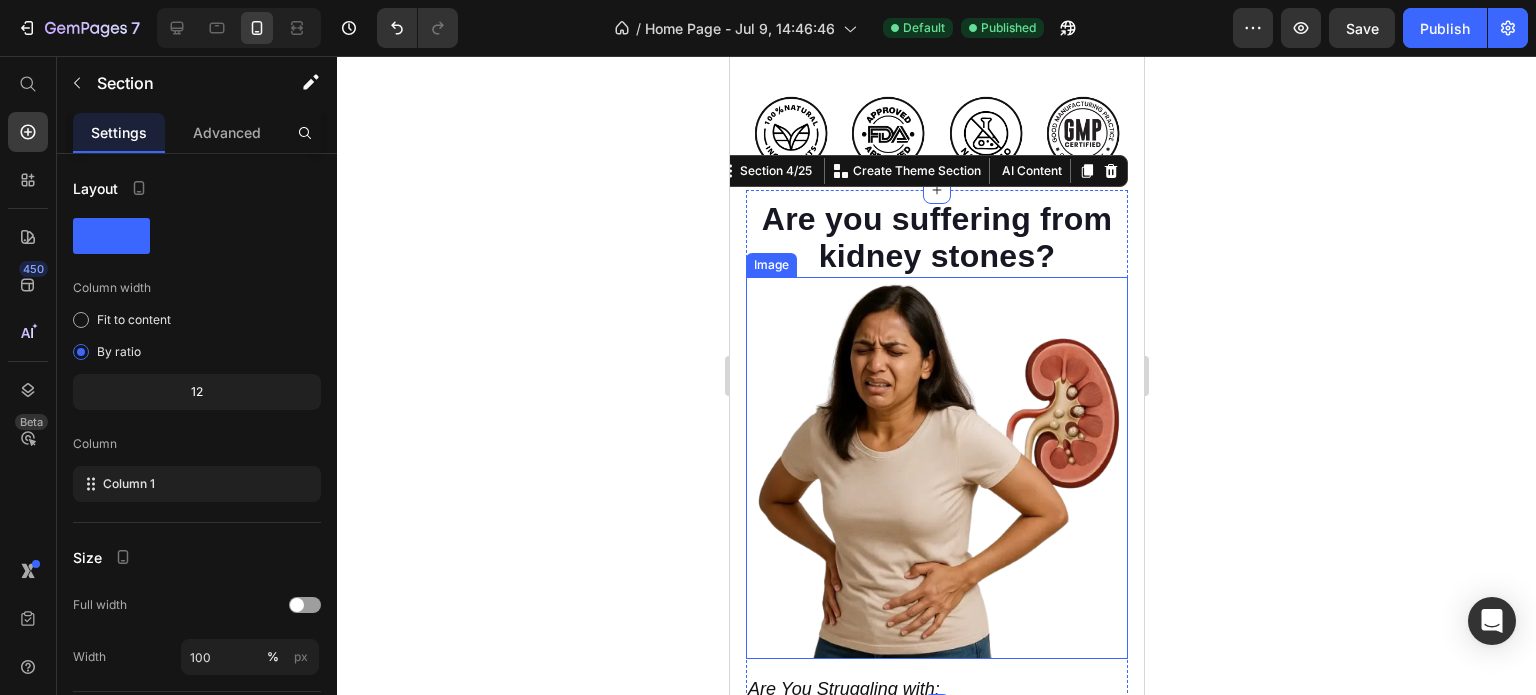 scroll, scrollTop: 1300, scrollLeft: 0, axis: vertical 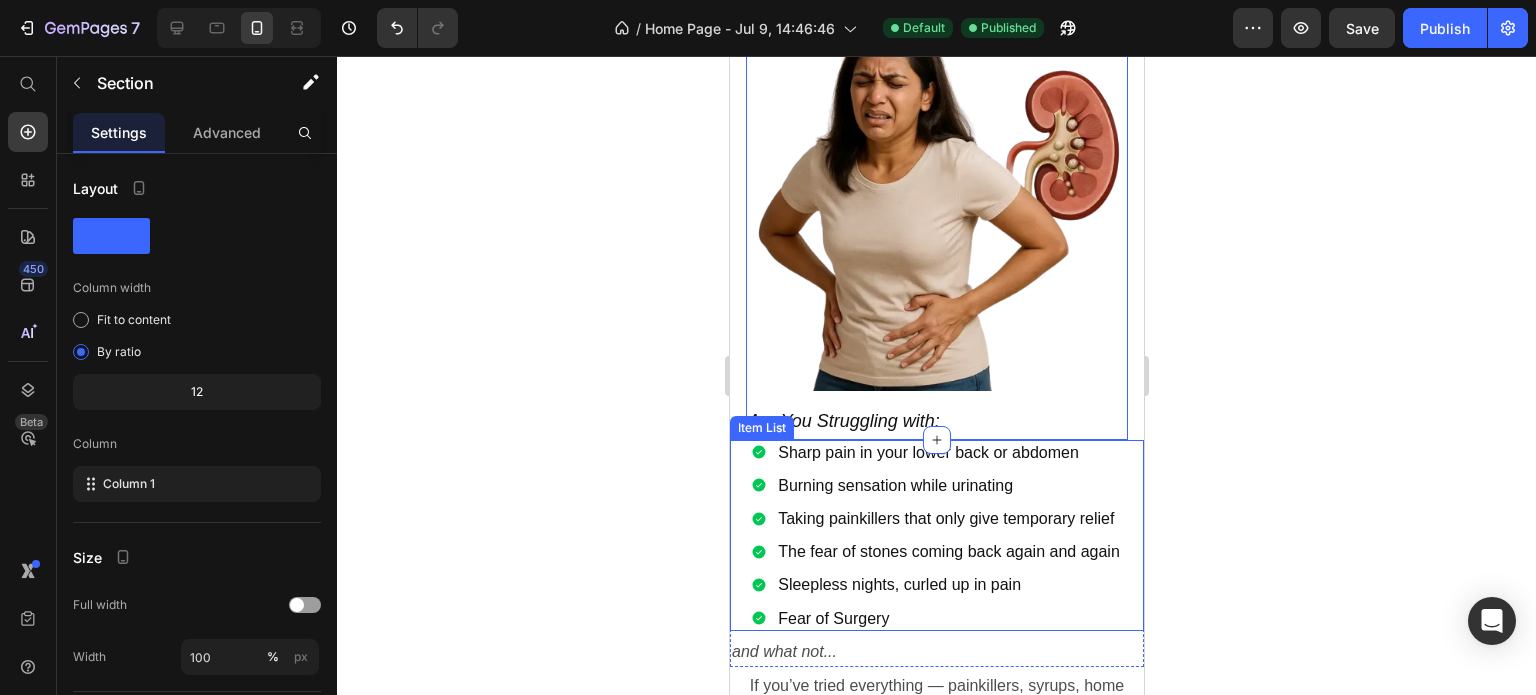click on "Sharp pain in your lower back or abdomen Burning sensation while urinating Taking painkillers that only give temporary relief The fear of stones coming back again and again Sleepless nights, curled up in pain Fear of Surgery" at bounding box center (936, 535) 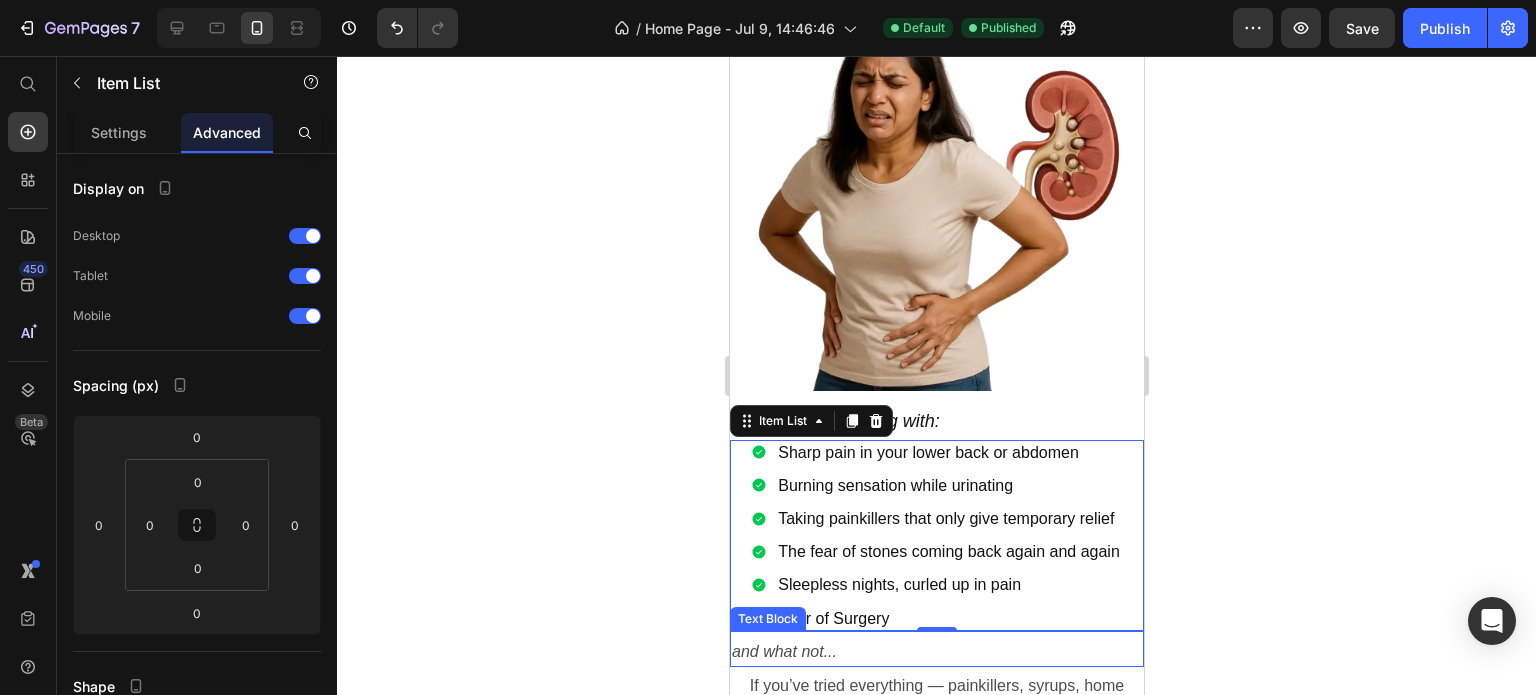 click on "and what not..." at bounding box center [936, 652] 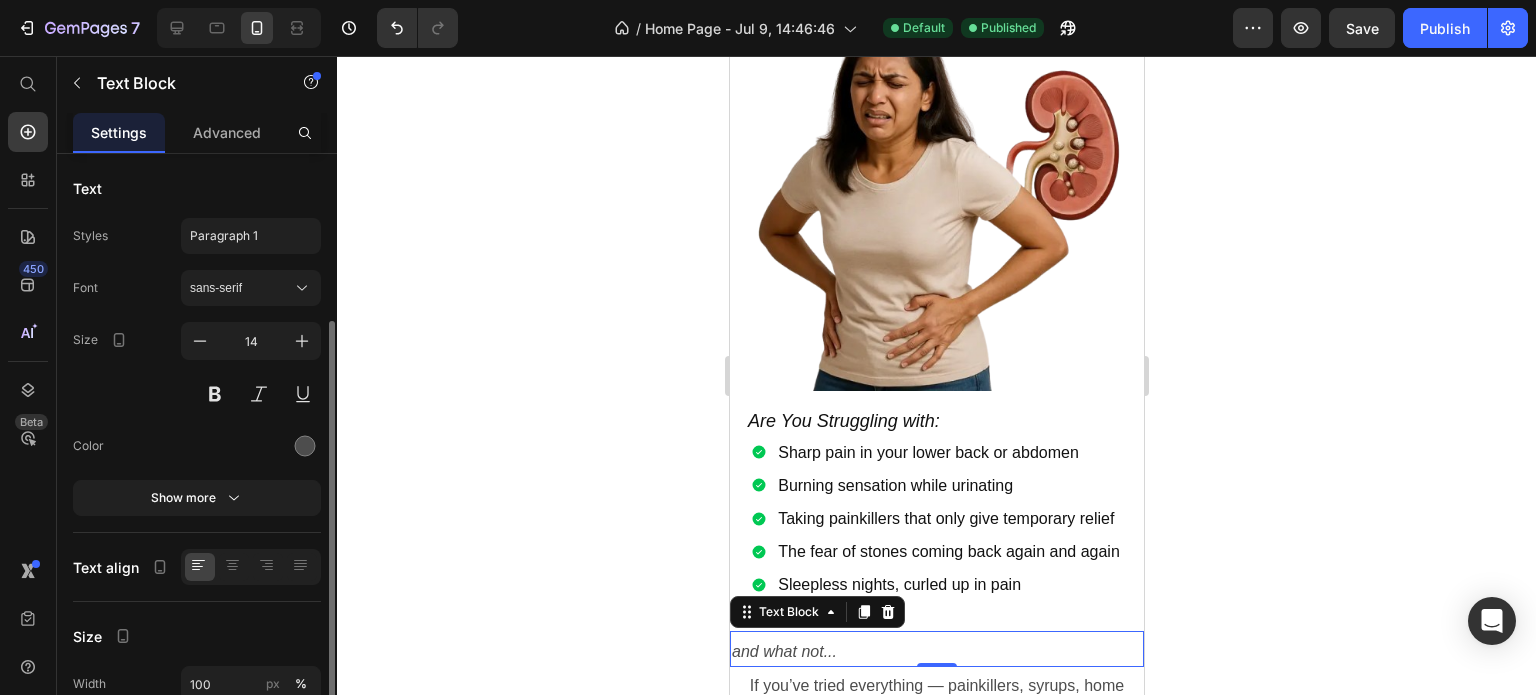 scroll, scrollTop: 294, scrollLeft: 0, axis: vertical 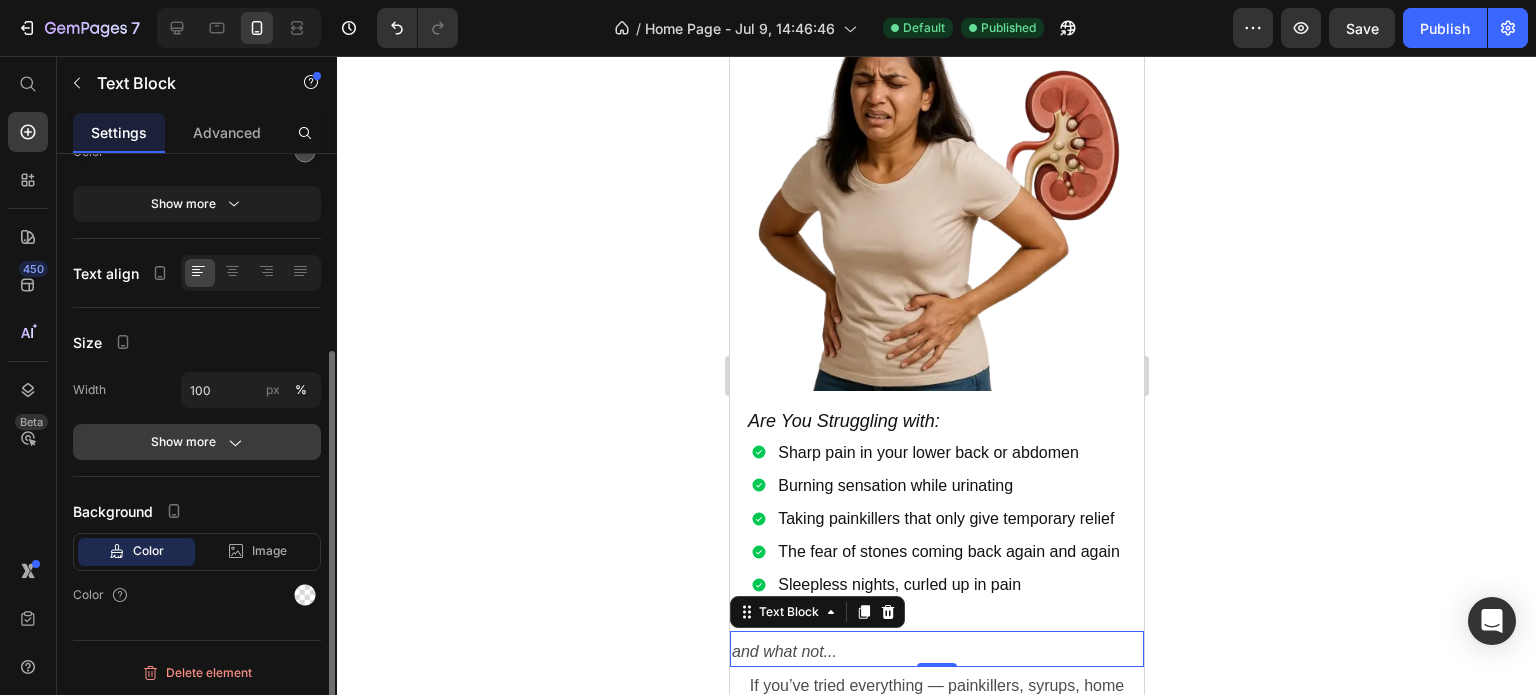 click on "Show more" at bounding box center (197, 442) 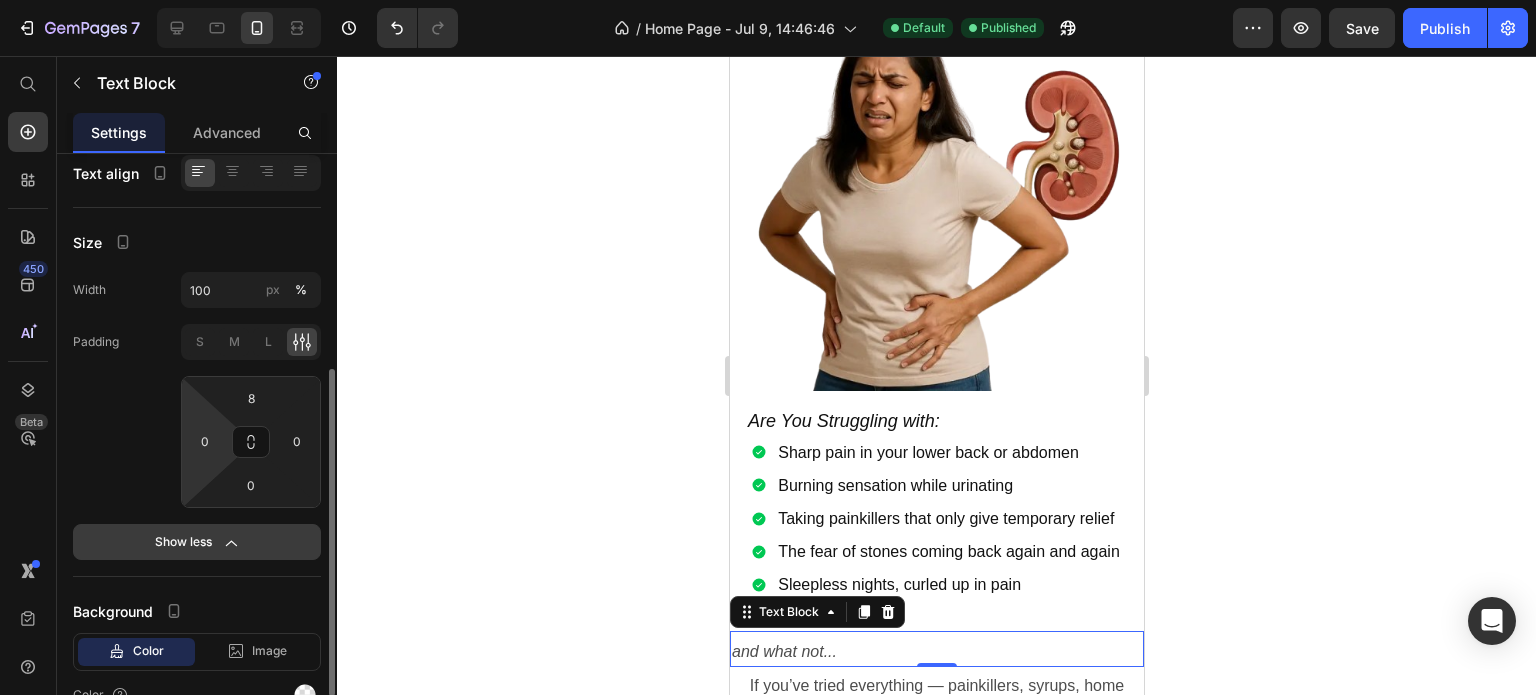 scroll, scrollTop: 494, scrollLeft: 0, axis: vertical 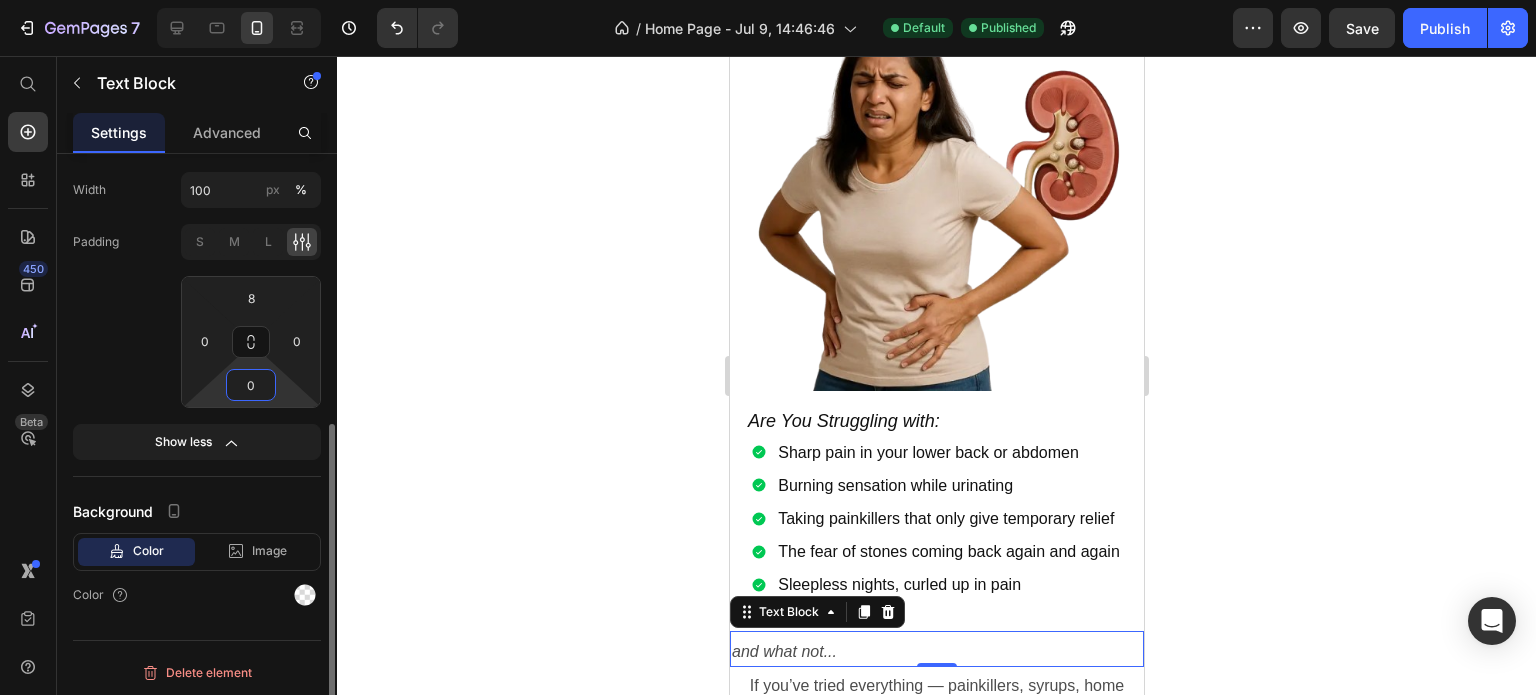 click on "0" at bounding box center (251, 385) 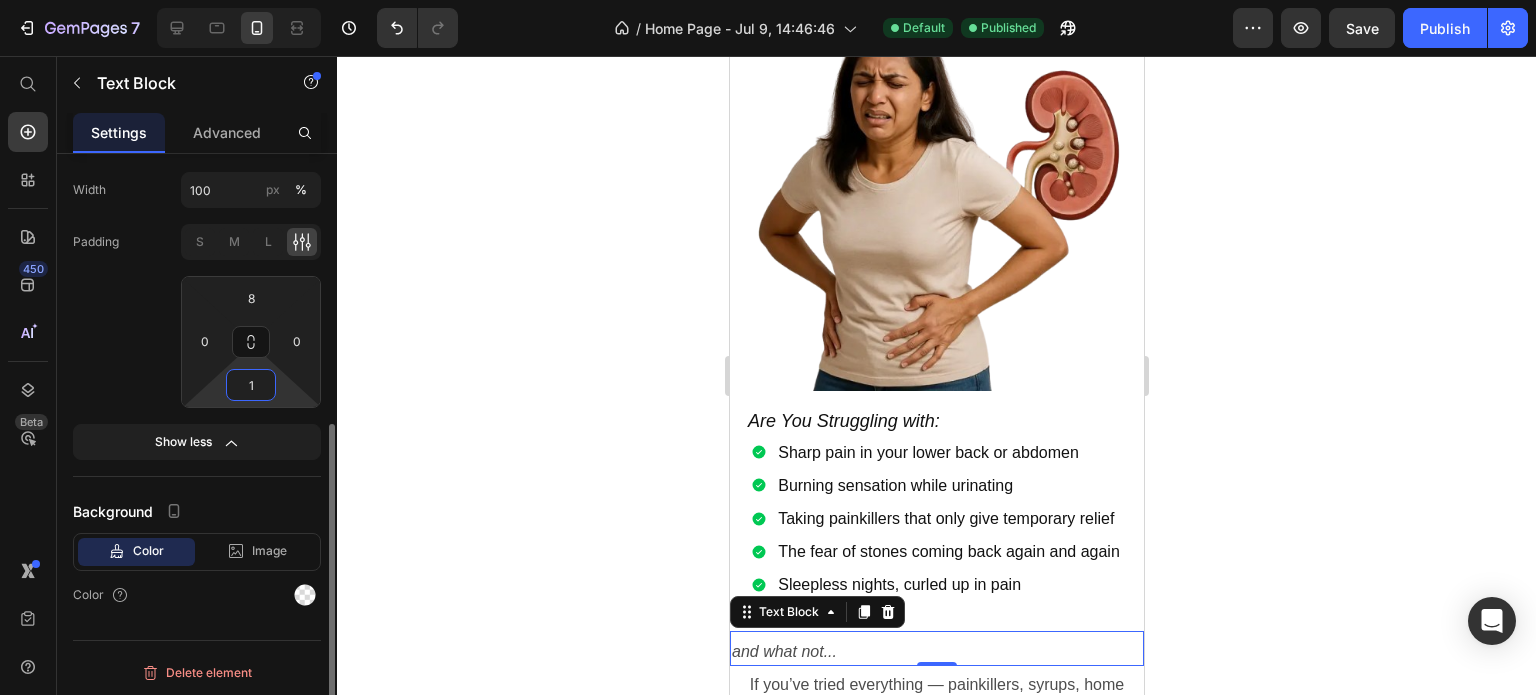 type on "12" 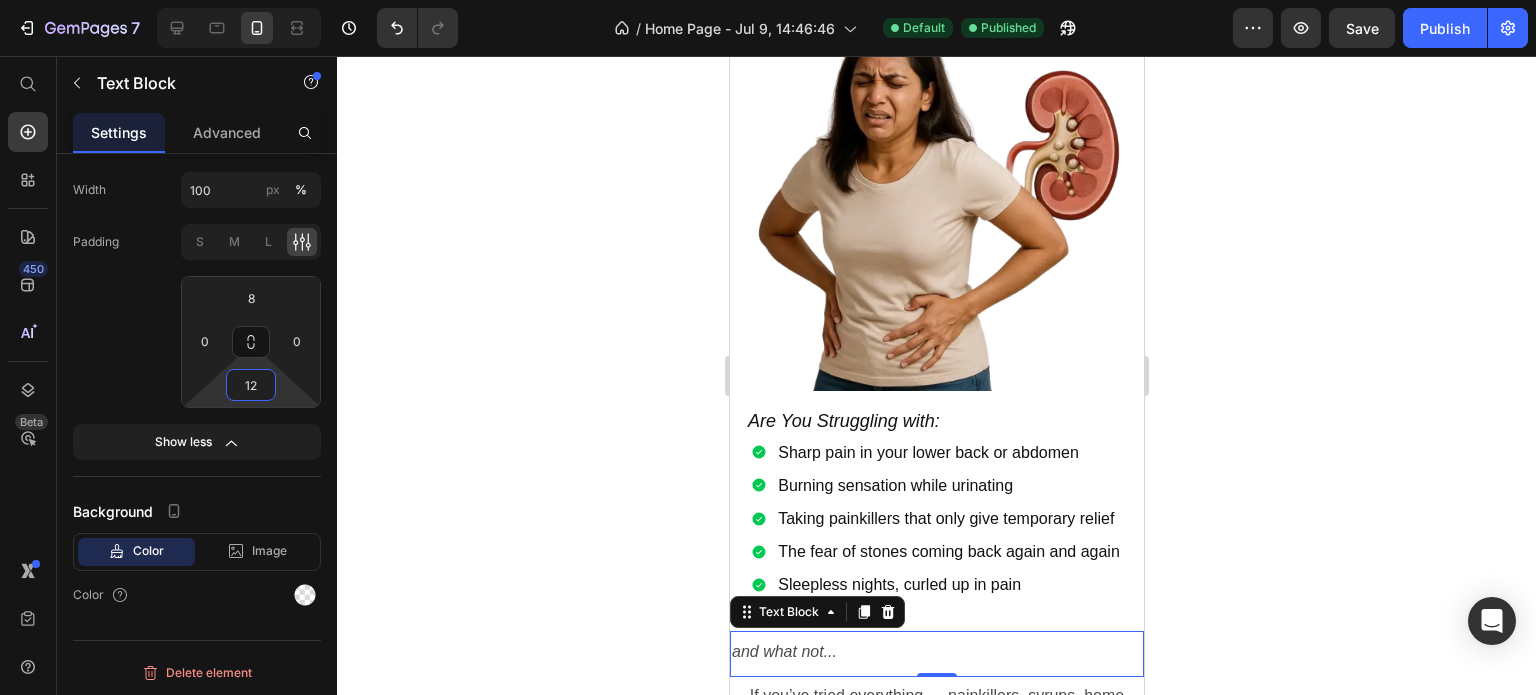 click 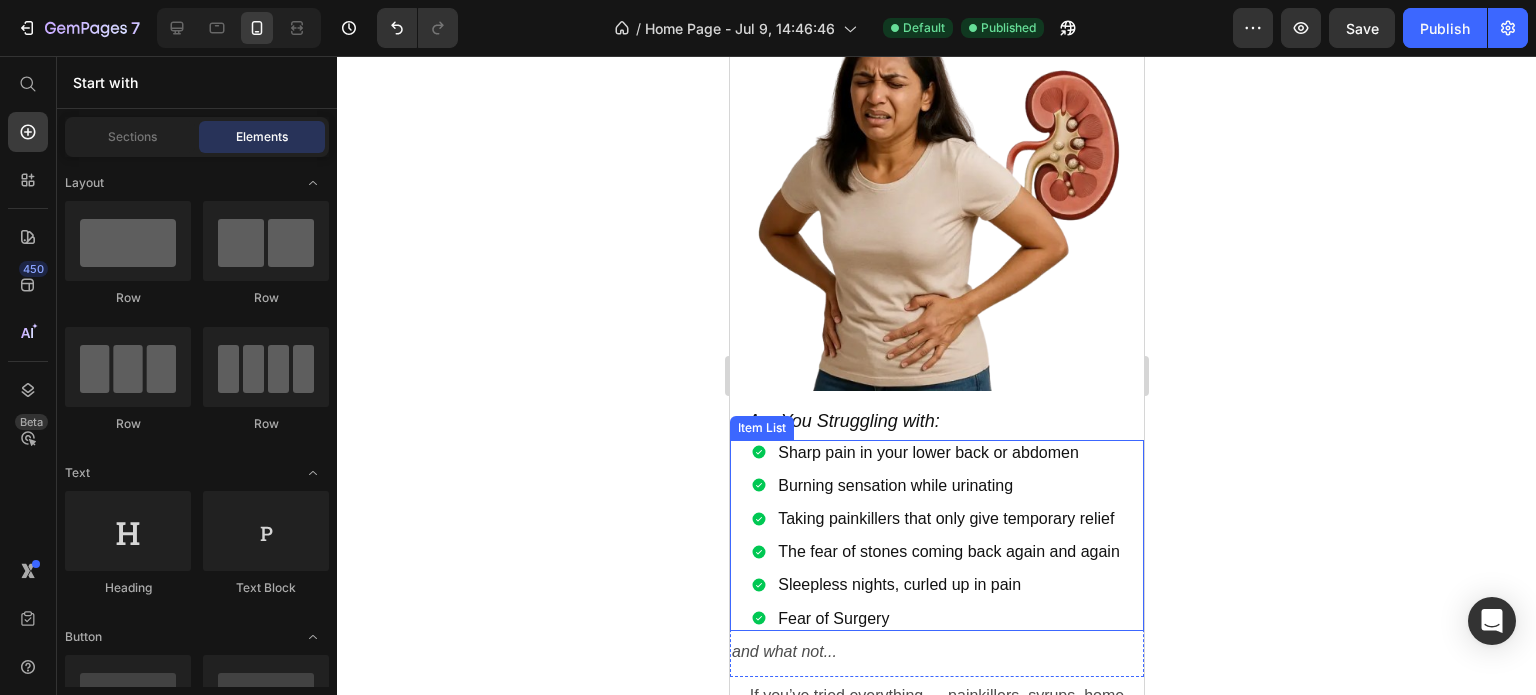 click on "Sharp pain in your lower back or abdomen Burning sensation while urinating Taking painkillers that only give temporary relief The fear of stones coming back again and again Sleepless nights, curled up in pain Fear of Surgery" at bounding box center (936, 535) 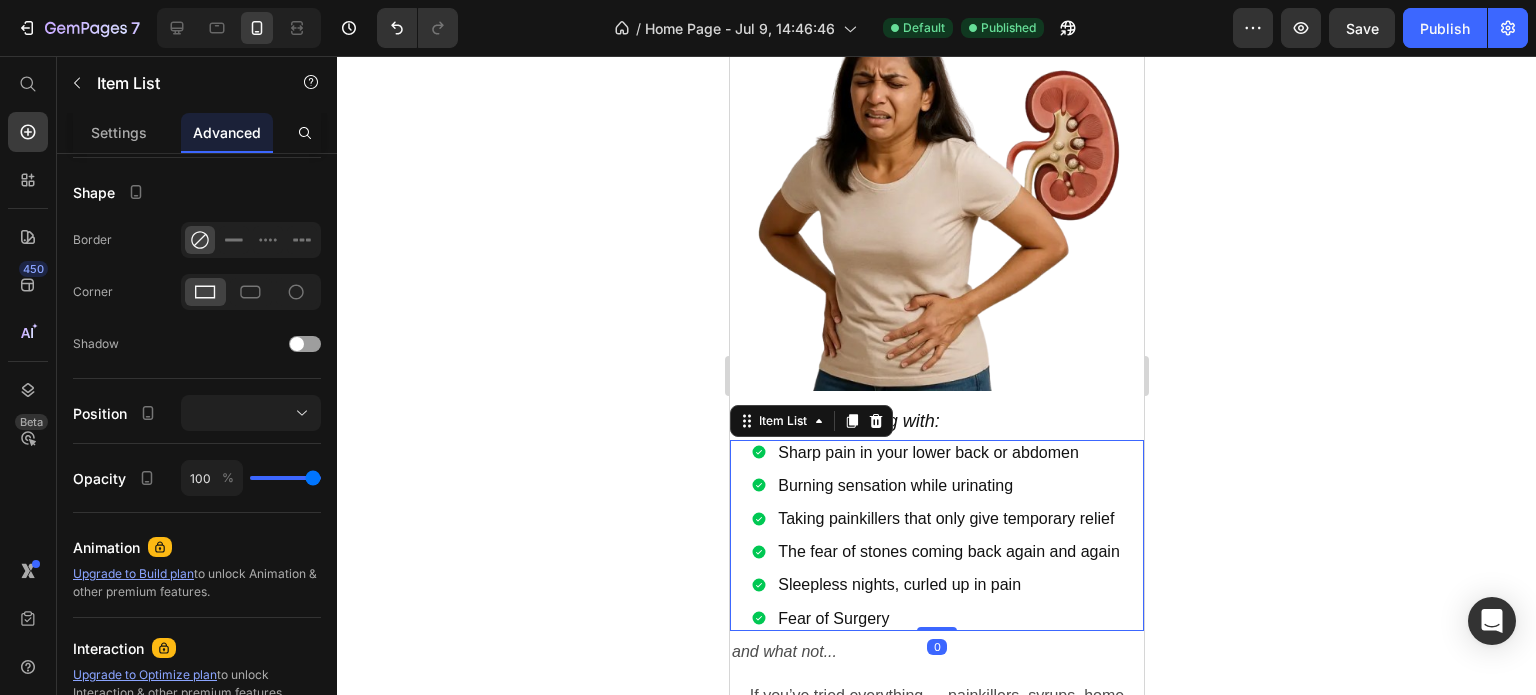 scroll, scrollTop: 0, scrollLeft: 0, axis: both 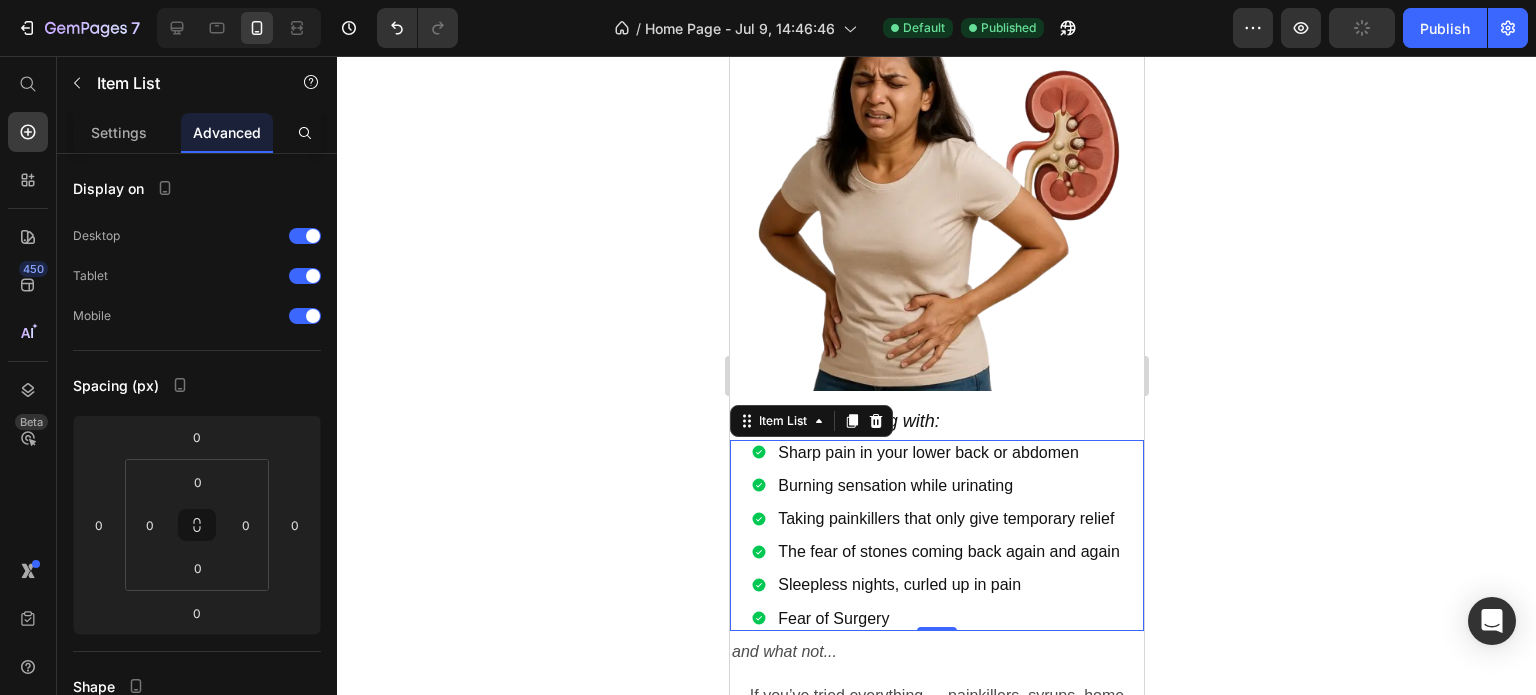 click on "Sharp pain in your lower back or abdomen Burning sensation while urinating Taking painkillers that only give temporary relief The fear of stones coming back again and again Sleepless nights, curled up in pain Fear of Surgery" at bounding box center (936, 535) 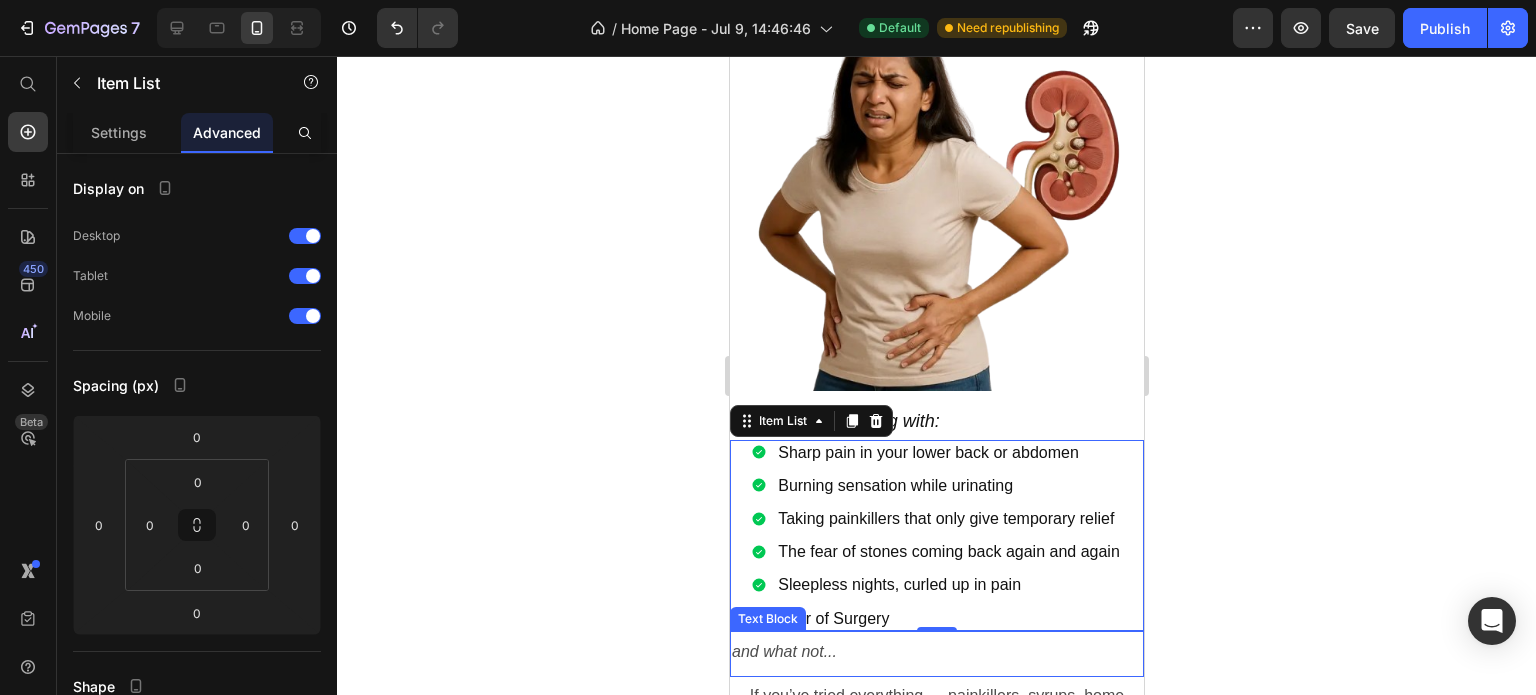 click on "and what not..." at bounding box center [936, 652] 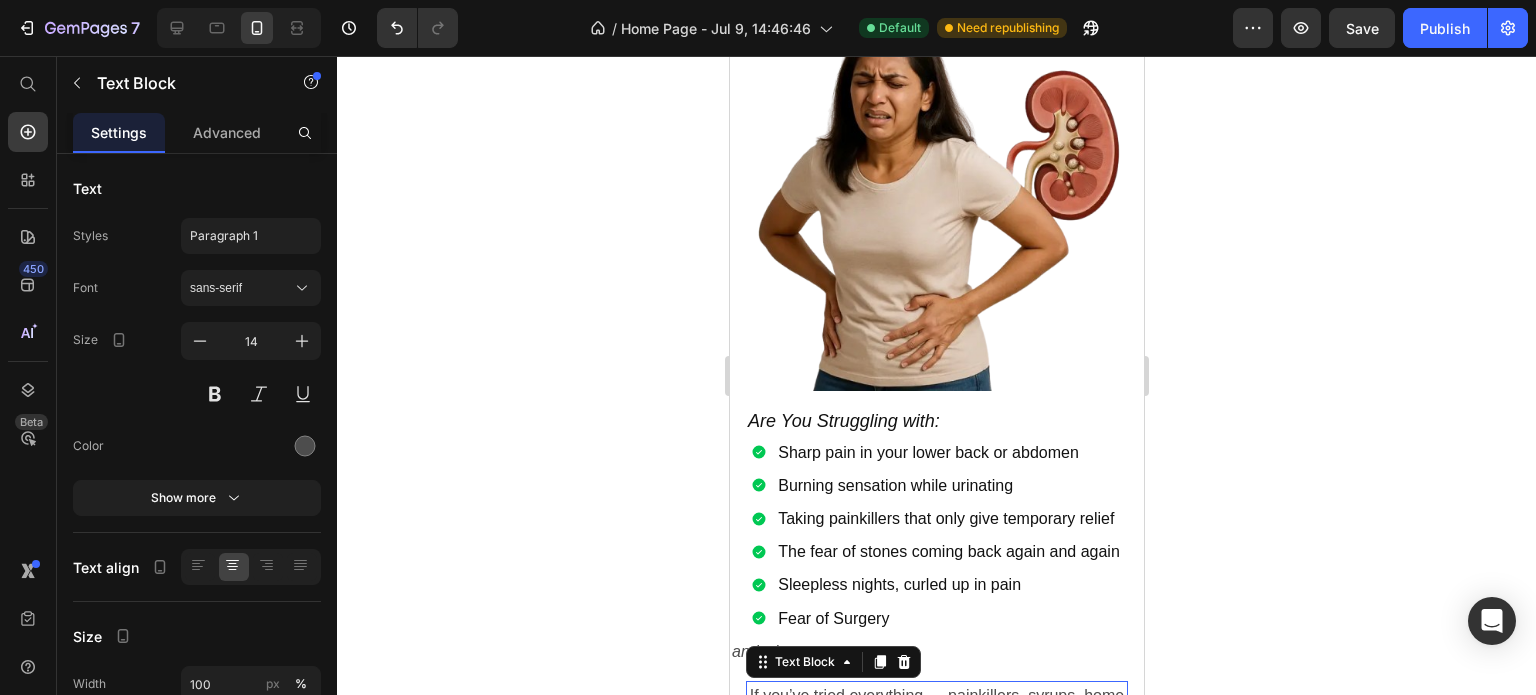 click on "If you’ve tried everything — painkillers, syrups, home remedies, and still haven’t found lasting relief" at bounding box center [936, 708] 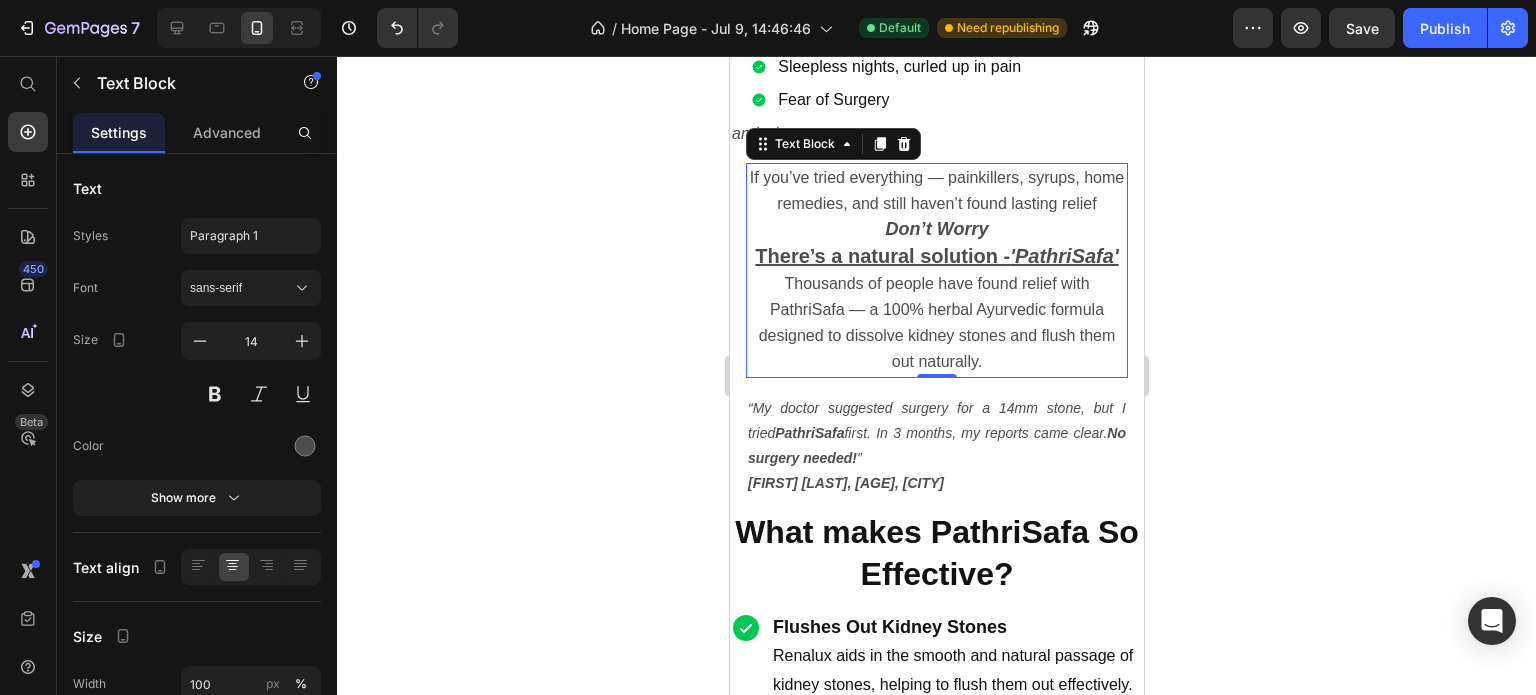 scroll, scrollTop: 1800, scrollLeft: 0, axis: vertical 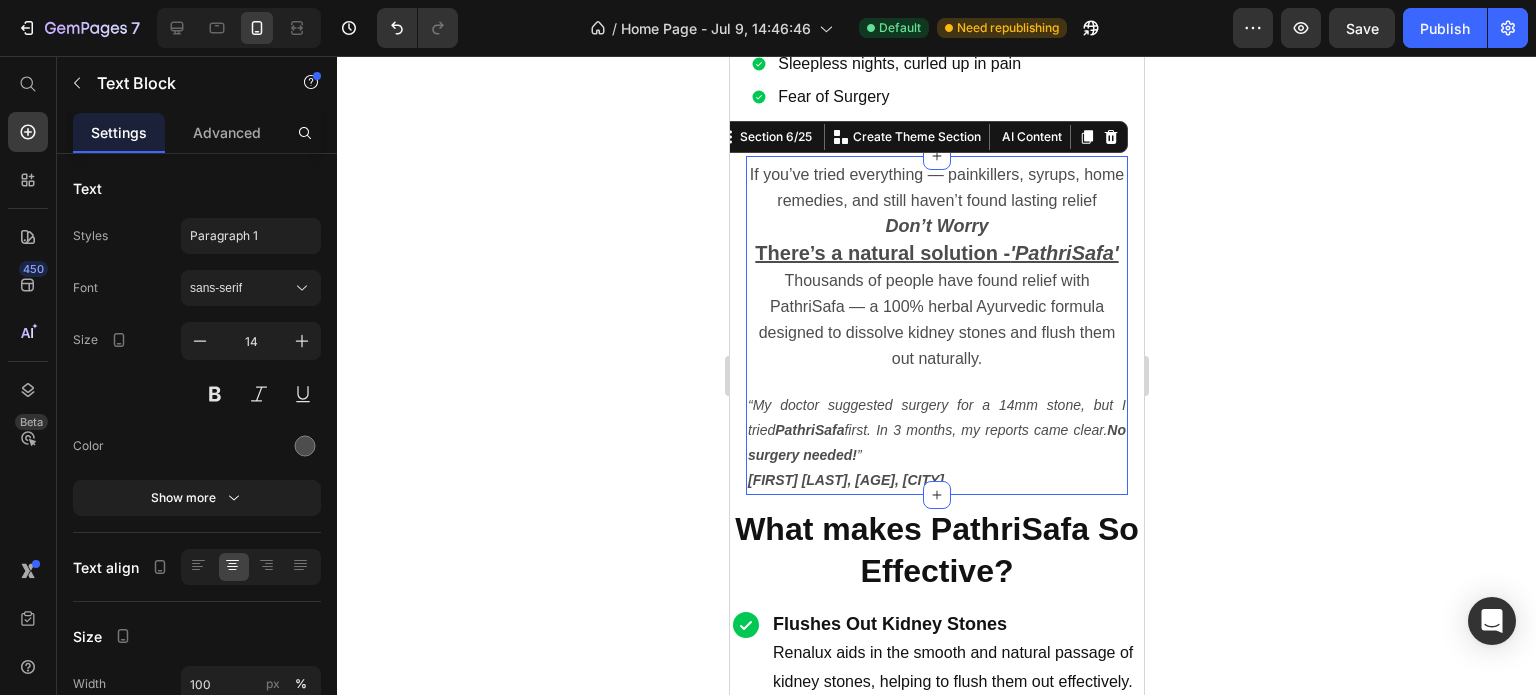 click on "If you’ve tried everything — painkillers, syrups, home remedies, and still haven’t found lasting relief Don’t Worry There’s a natural solution -  'PathriSafa' Thousands of people have found relief with PathriSafa — a 100% herbal Ayurvedic formula designed to dissolve kidney stones and flush them out naturally. Text Block Row “My doctor suggested surgery for a 14mm stone, but I tried  PathriSafa  first. In 3 months, my reports came clear.  No surgery needed! ” Anil Verma, 42, Jaipur Text Block" at bounding box center [936, 327] 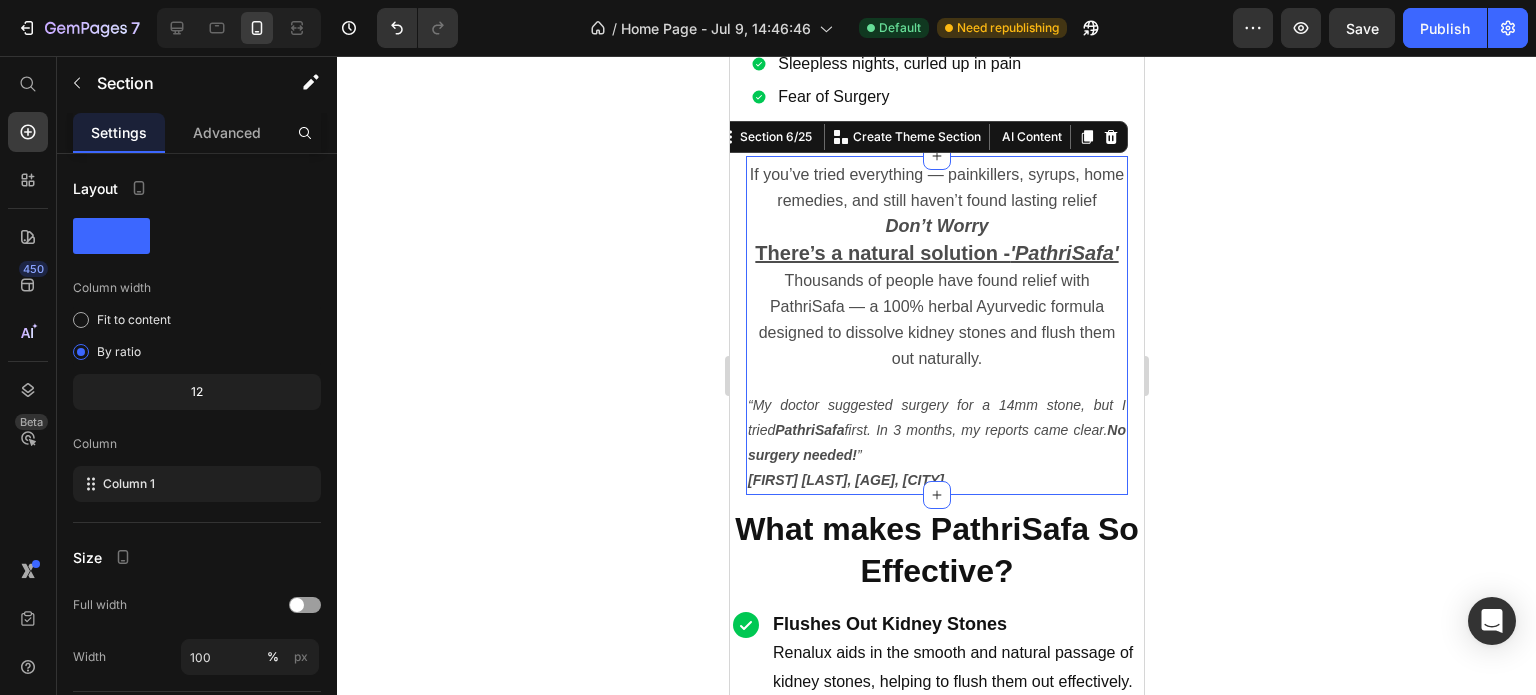 click 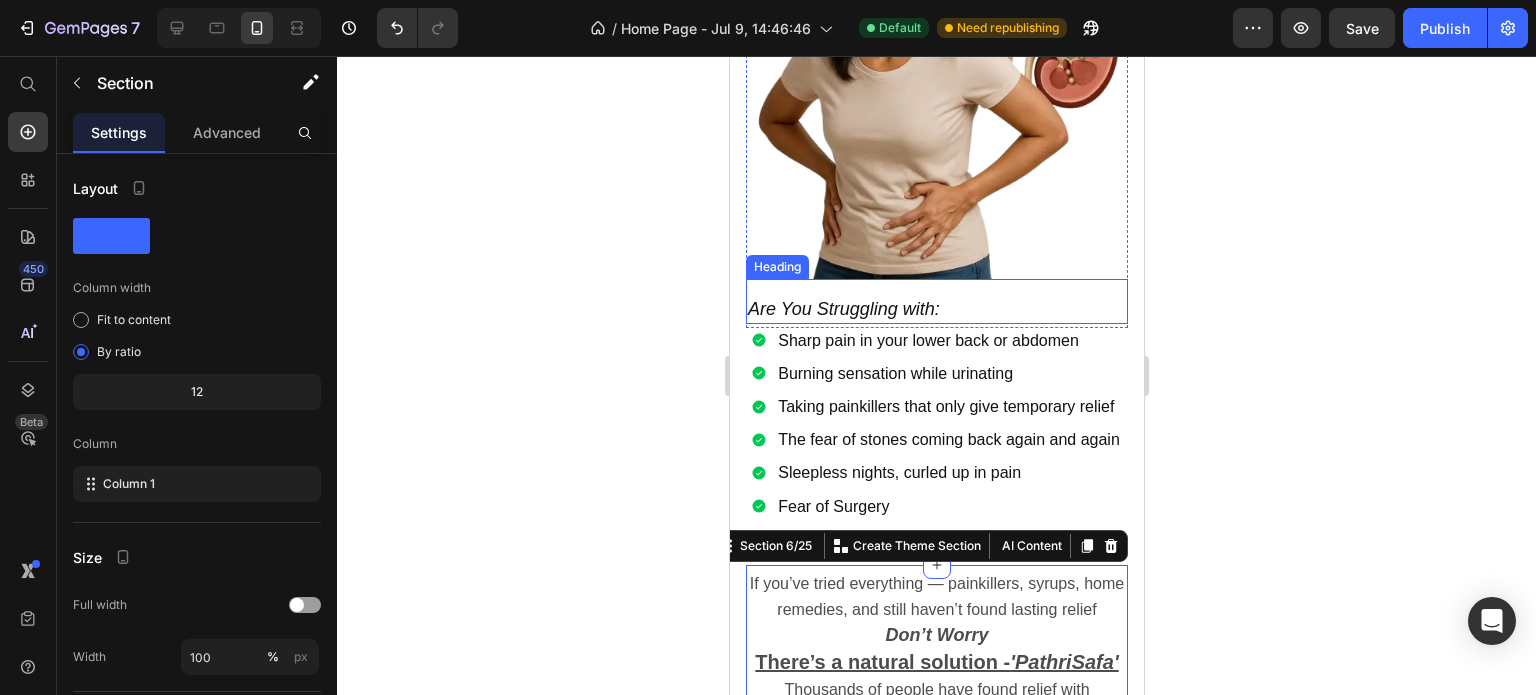scroll, scrollTop: 1400, scrollLeft: 0, axis: vertical 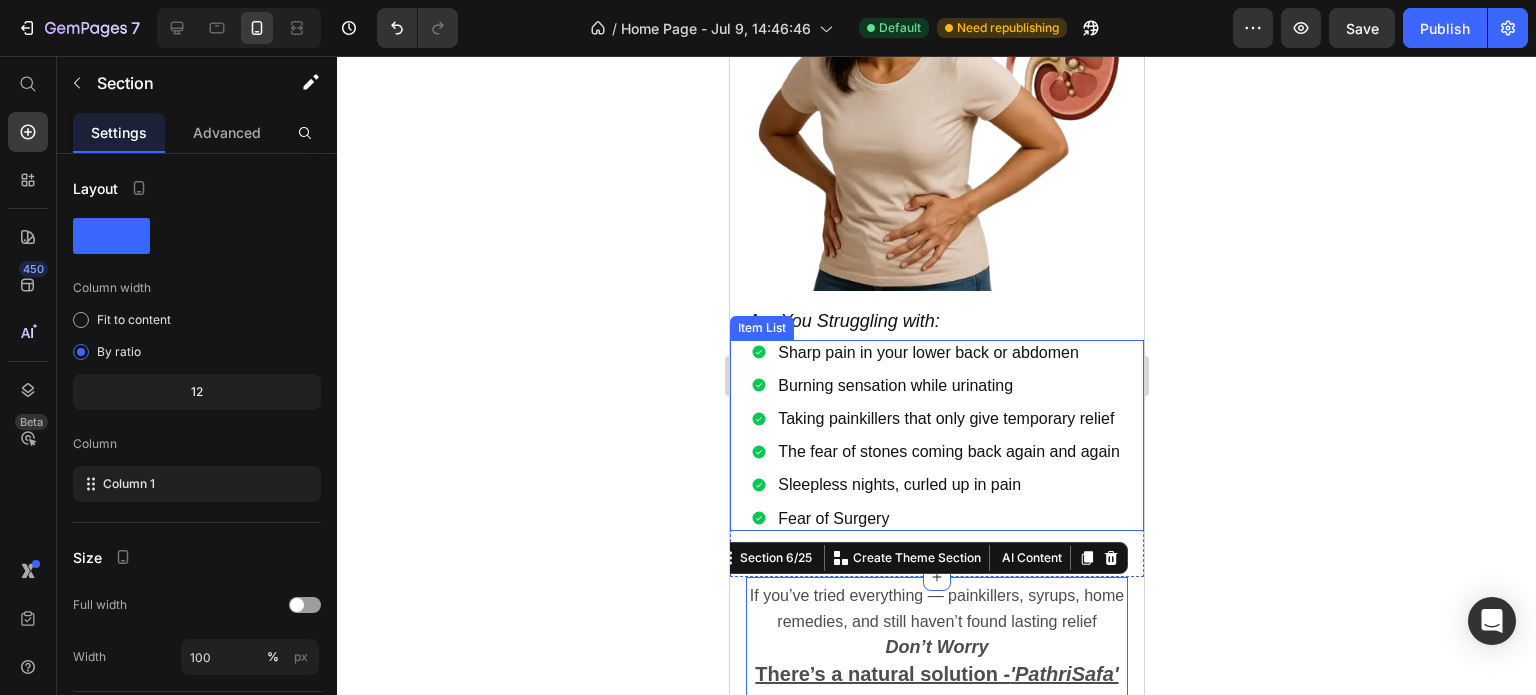 click on "Sharp pain in your lower back or abdomen" at bounding box center [948, 352] 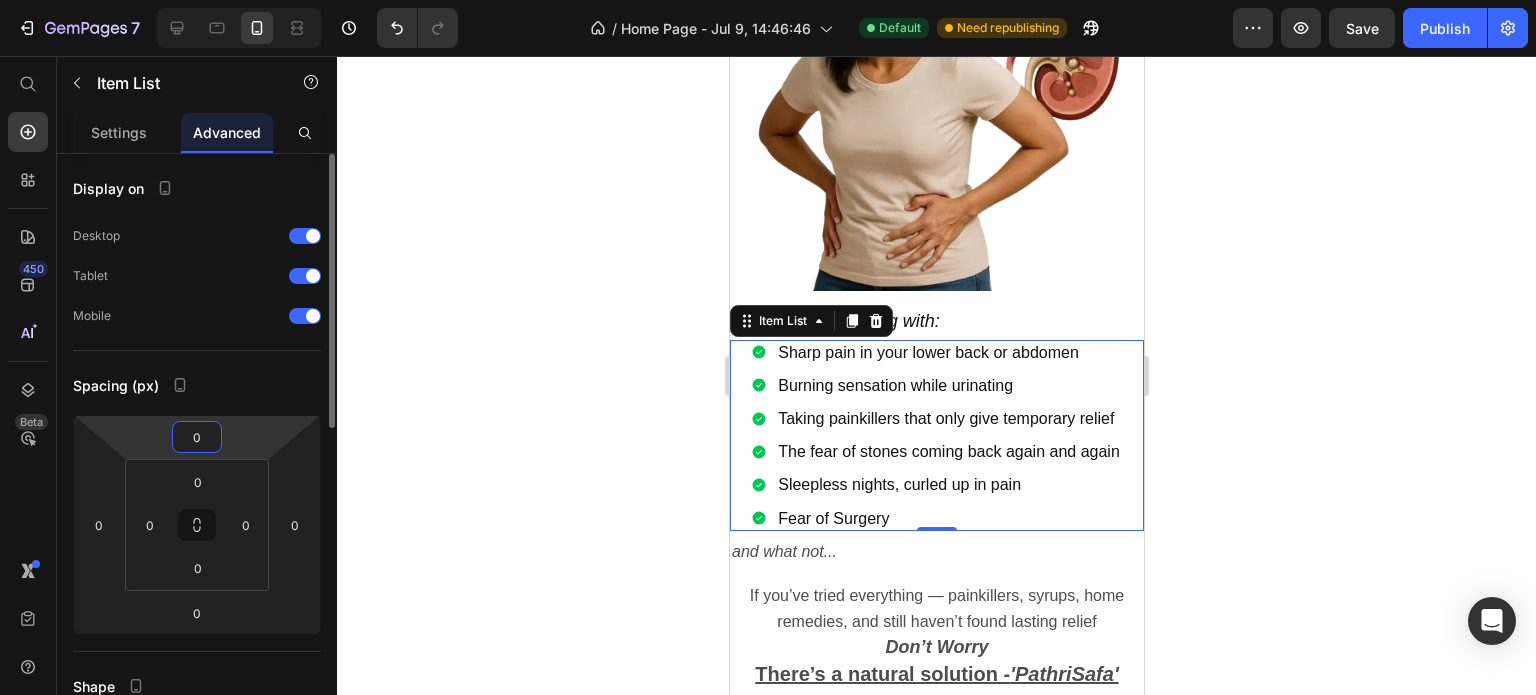 click on "0" at bounding box center [197, 437] 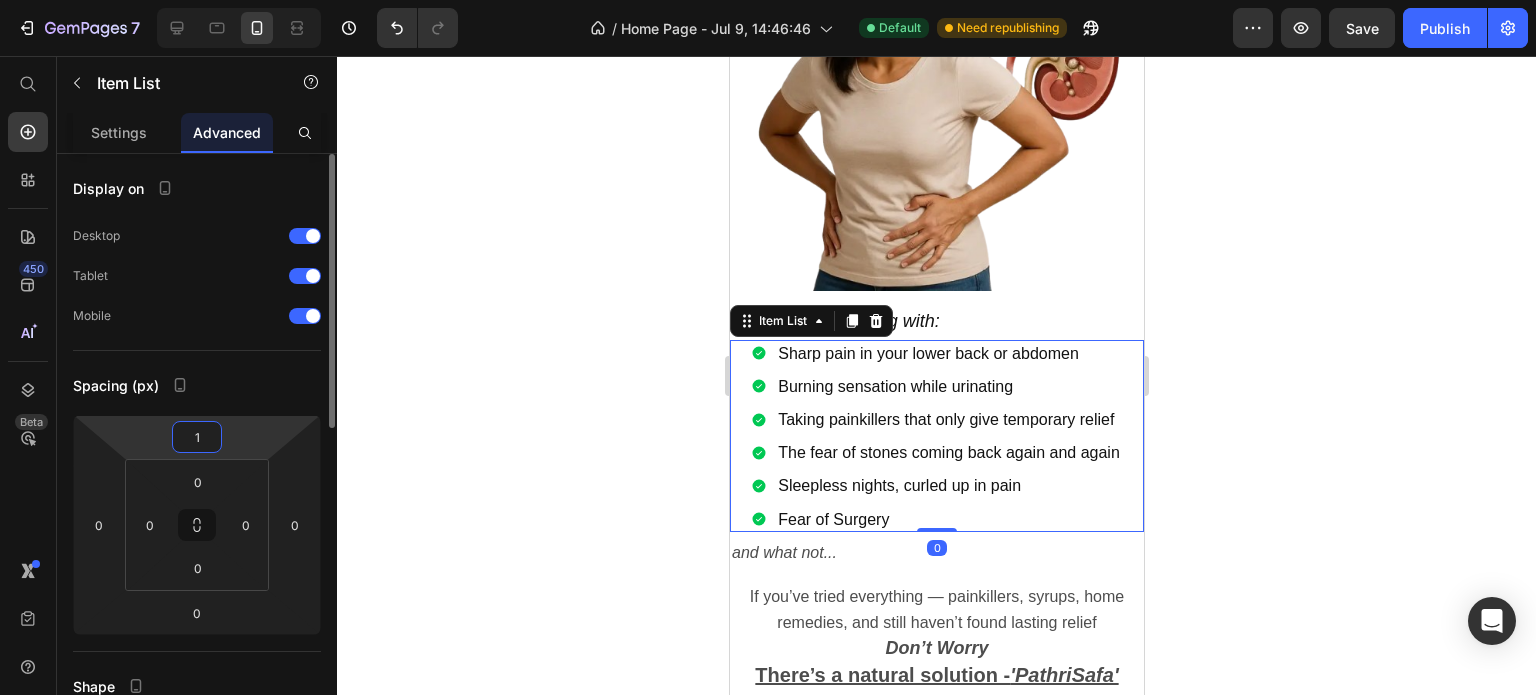 type on "12" 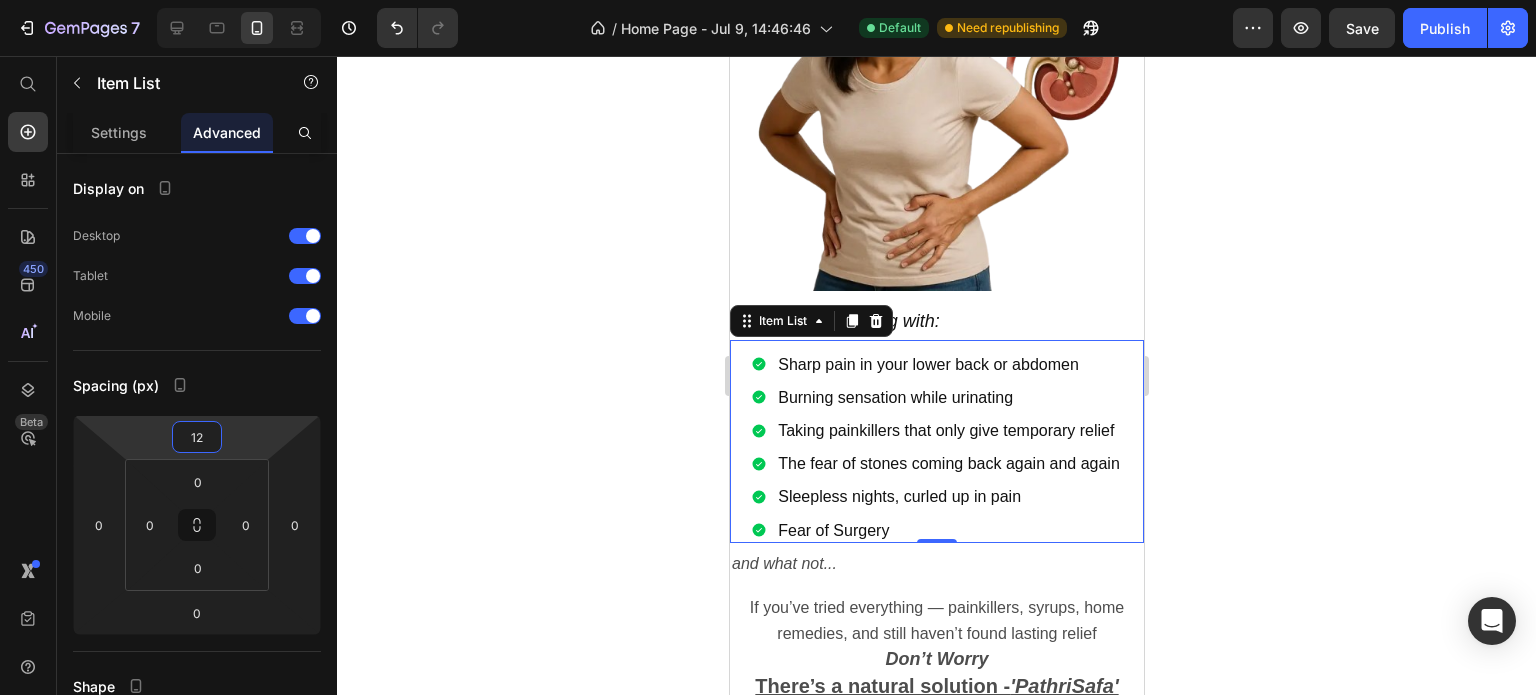 click 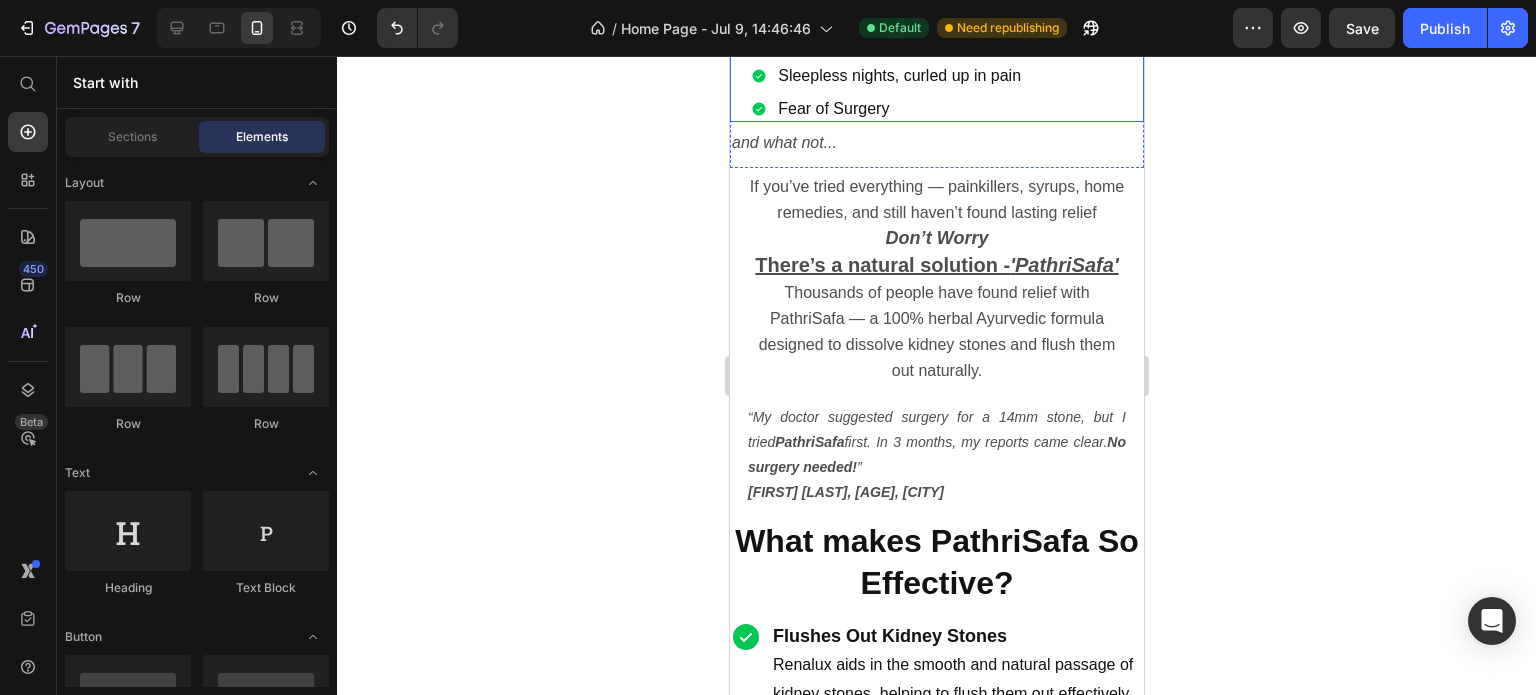 scroll, scrollTop: 1900, scrollLeft: 0, axis: vertical 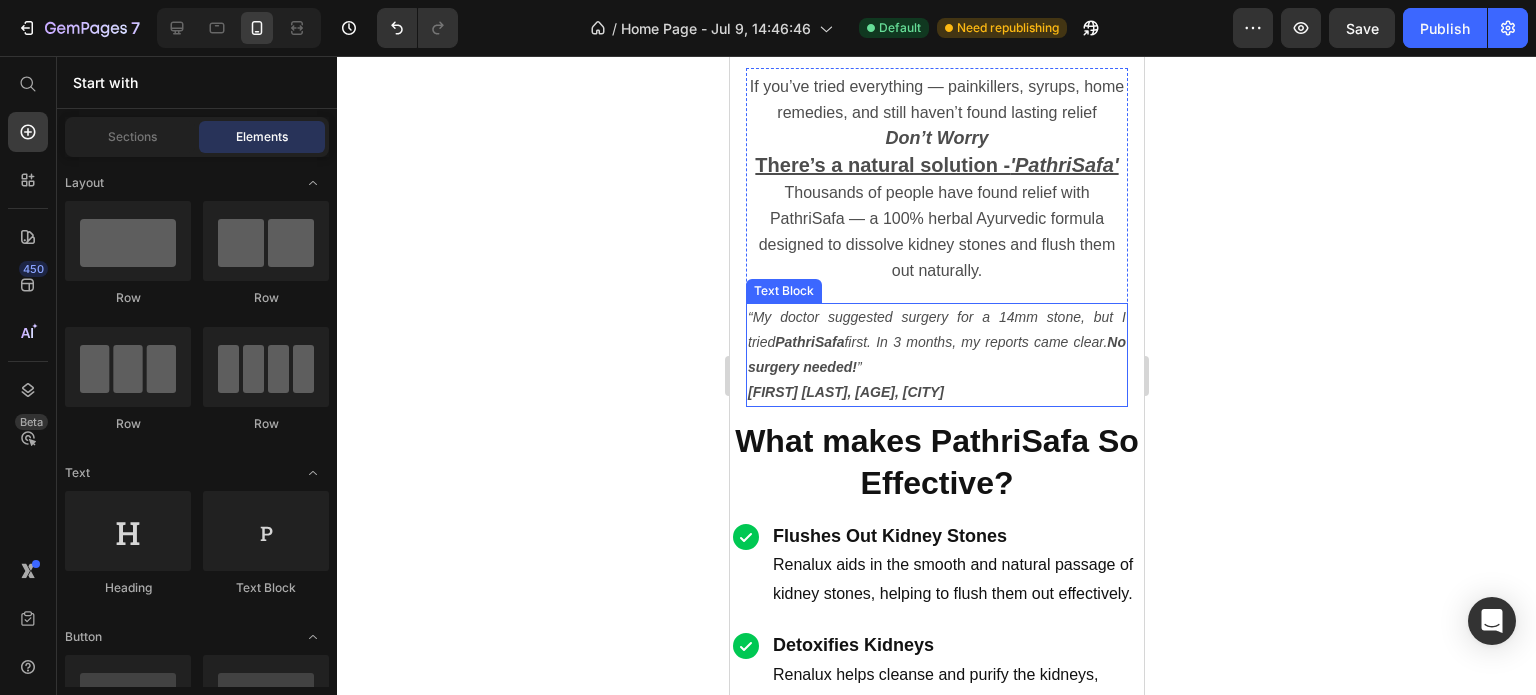 click on "“My doctor suggested surgery for a 14mm stone, but I tried  PathriSafa  first. In 3 months, my reports came clear.  No surgery needed! ” Anil Verma, 42, Jaipur" at bounding box center [936, 355] 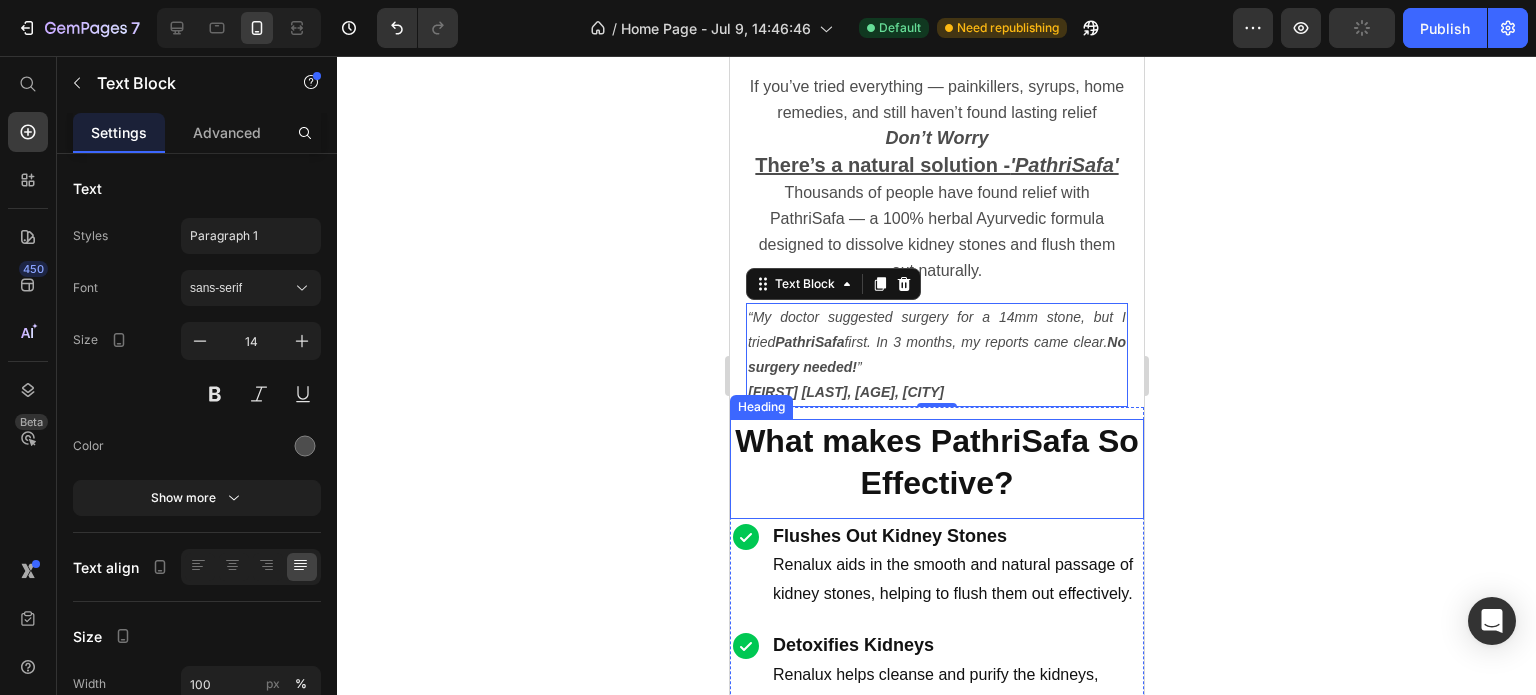 scroll, scrollTop: 2000, scrollLeft: 0, axis: vertical 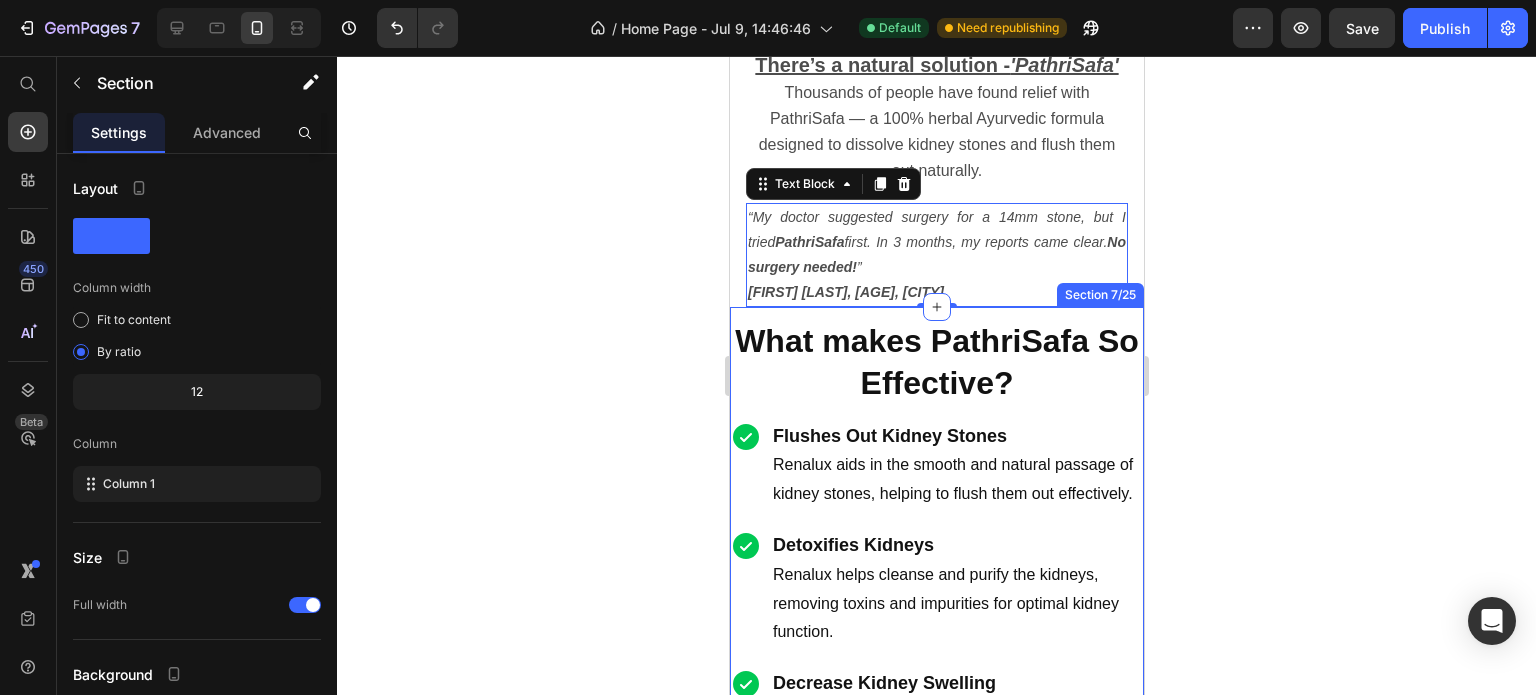 click on "What makes PathriSafa So Effective? Heading Flushes Out Kidney Stones Renalux aids in the smooth and natural passage of kidney stones, helping to flush them out effectively. Detoxifies Kidneys Renalux helps cleanse and purify the kidneys, removing toxins and impurities for optimal kidney function. Decrease Kidney Swelling It helps reduce inflammation and swelling in the kidneys, easing discomfort and promoting healing. Enhances Urinary Function The formula improves urinary flow and function, reducing the risk of stone recurrence and supporting overall urinary health. Promotes Overall Kidney Health Regular use of Renalux strengthens and supports the kidneys, promoting long-term health and resilience against kidney-related issues. Item List Section 7/25" at bounding box center [936, 687] 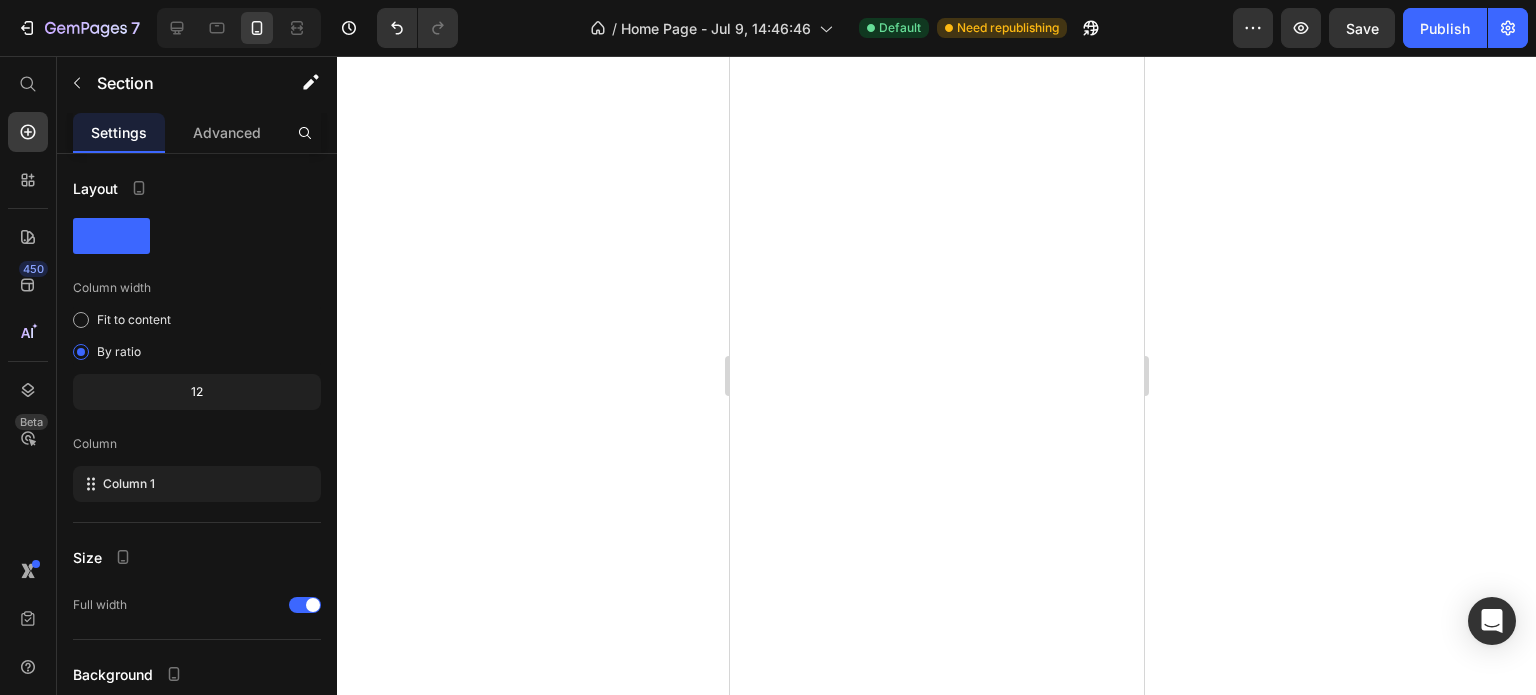 scroll, scrollTop: 0, scrollLeft: 0, axis: both 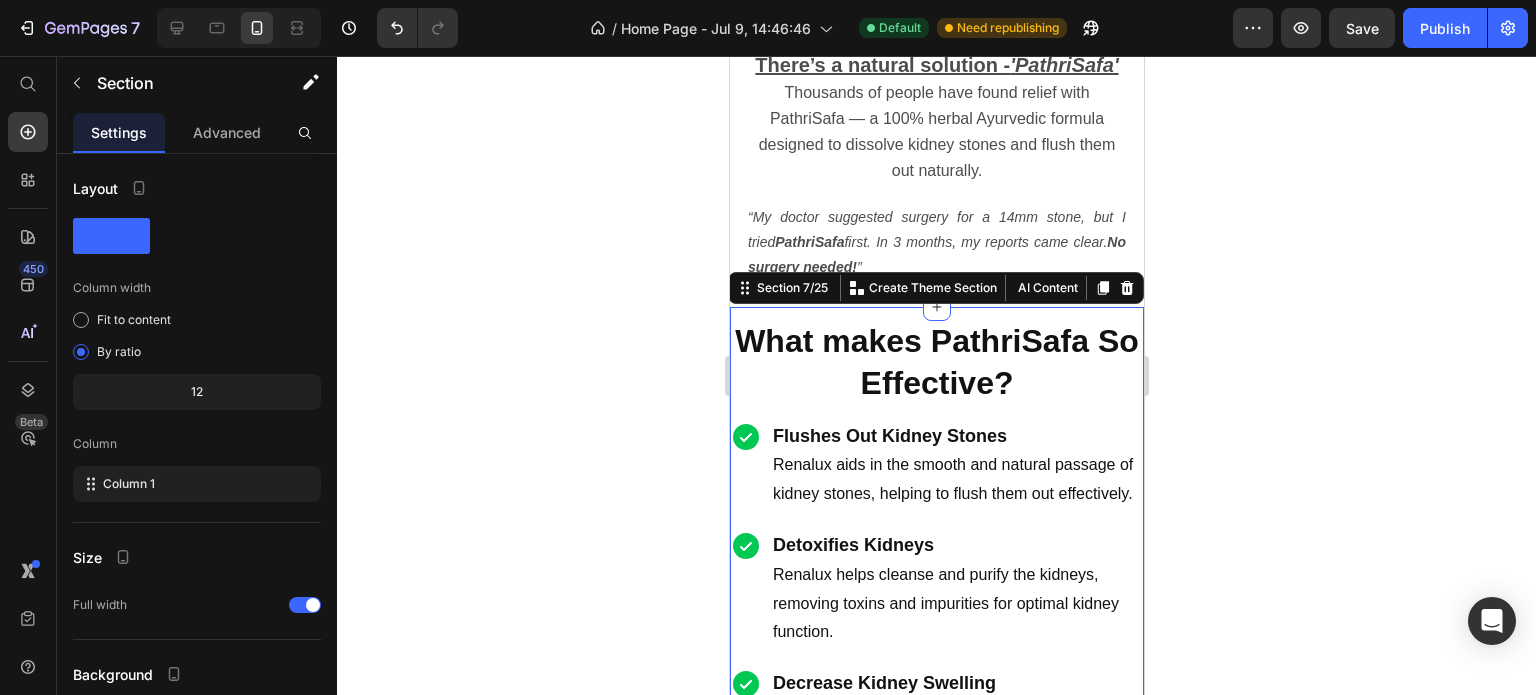 click at bounding box center (313, 605) 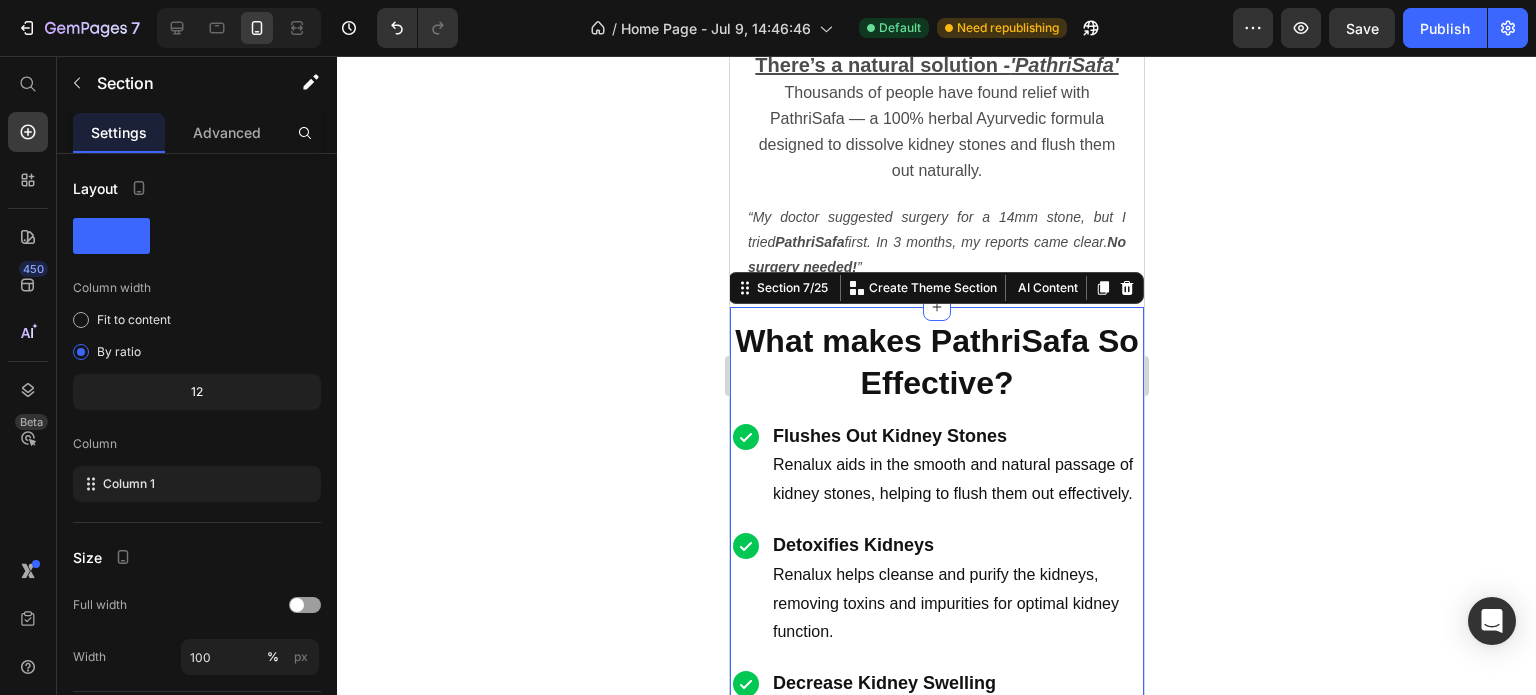 scroll, scrollTop: 2000, scrollLeft: 0, axis: vertical 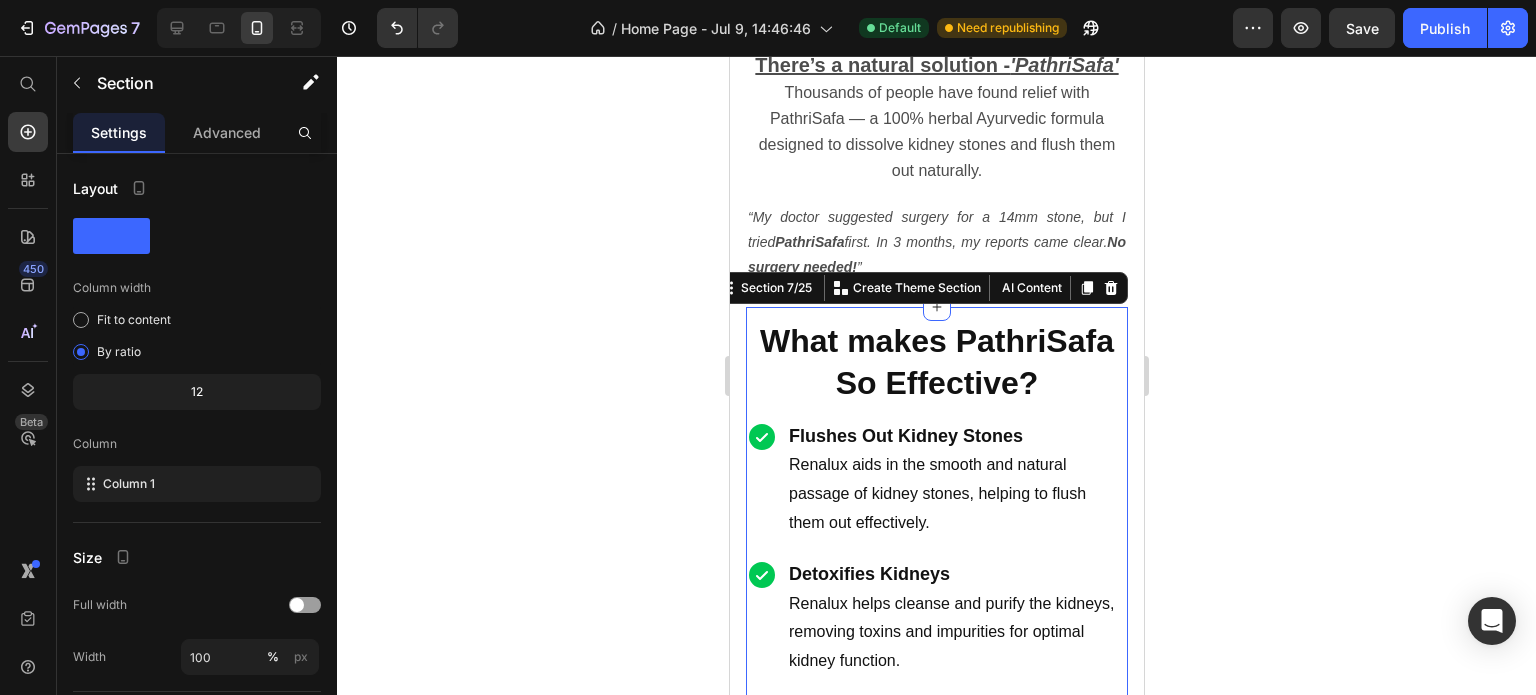 click 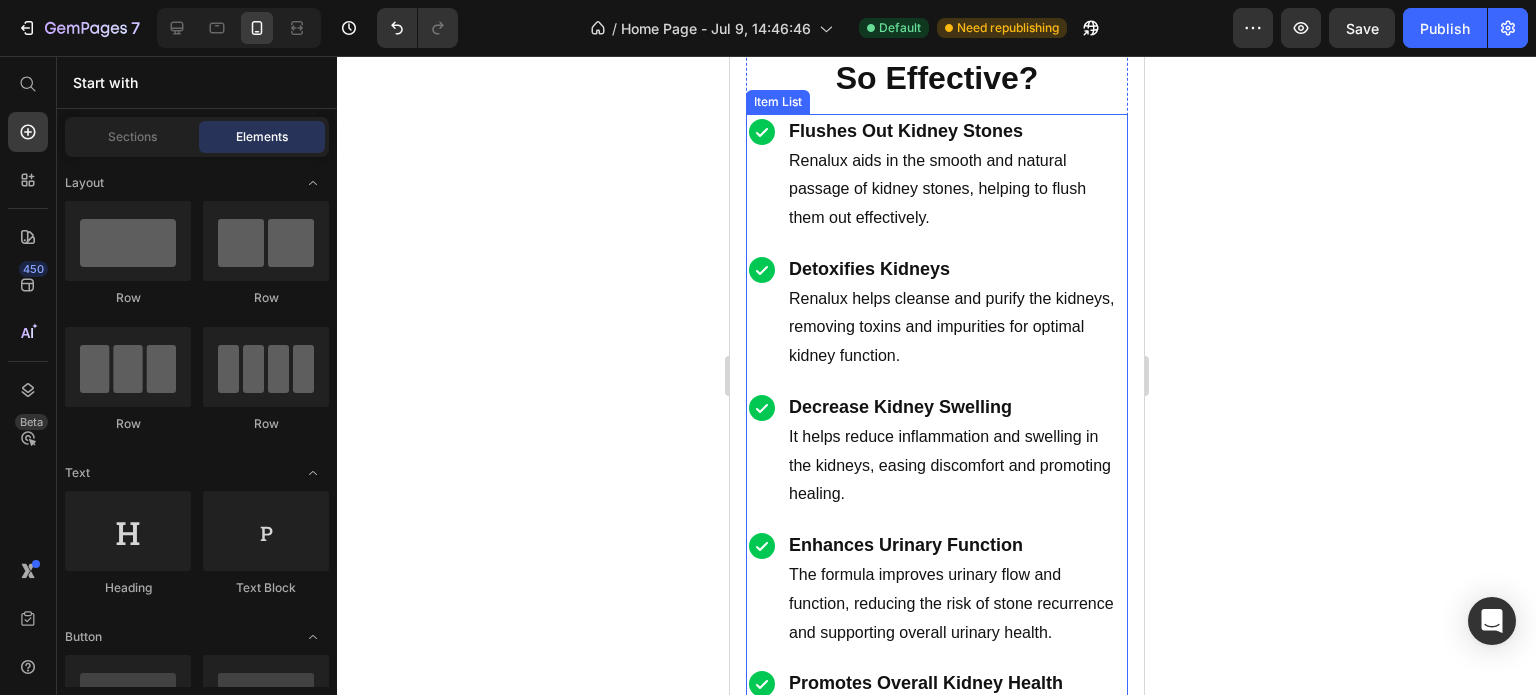 scroll, scrollTop: 2300, scrollLeft: 0, axis: vertical 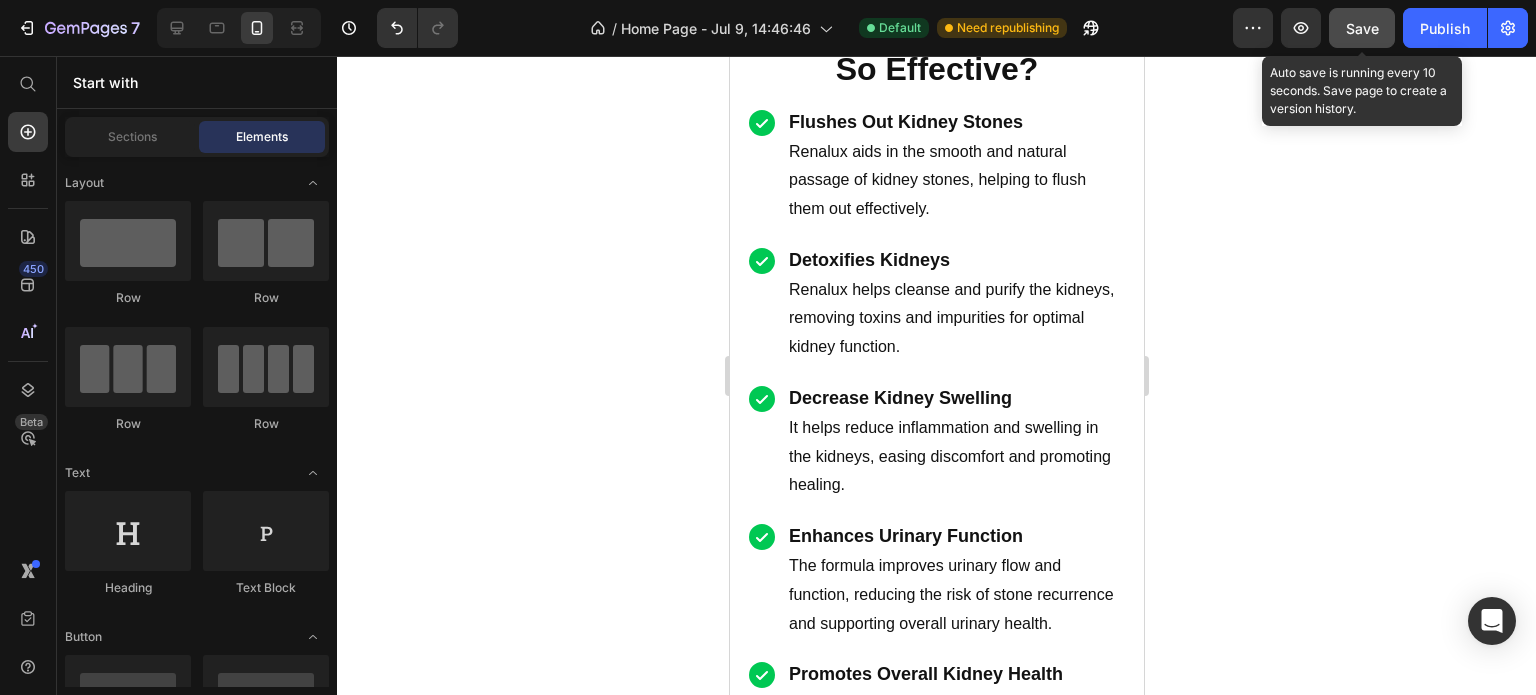 click on "Save" at bounding box center [1362, 28] 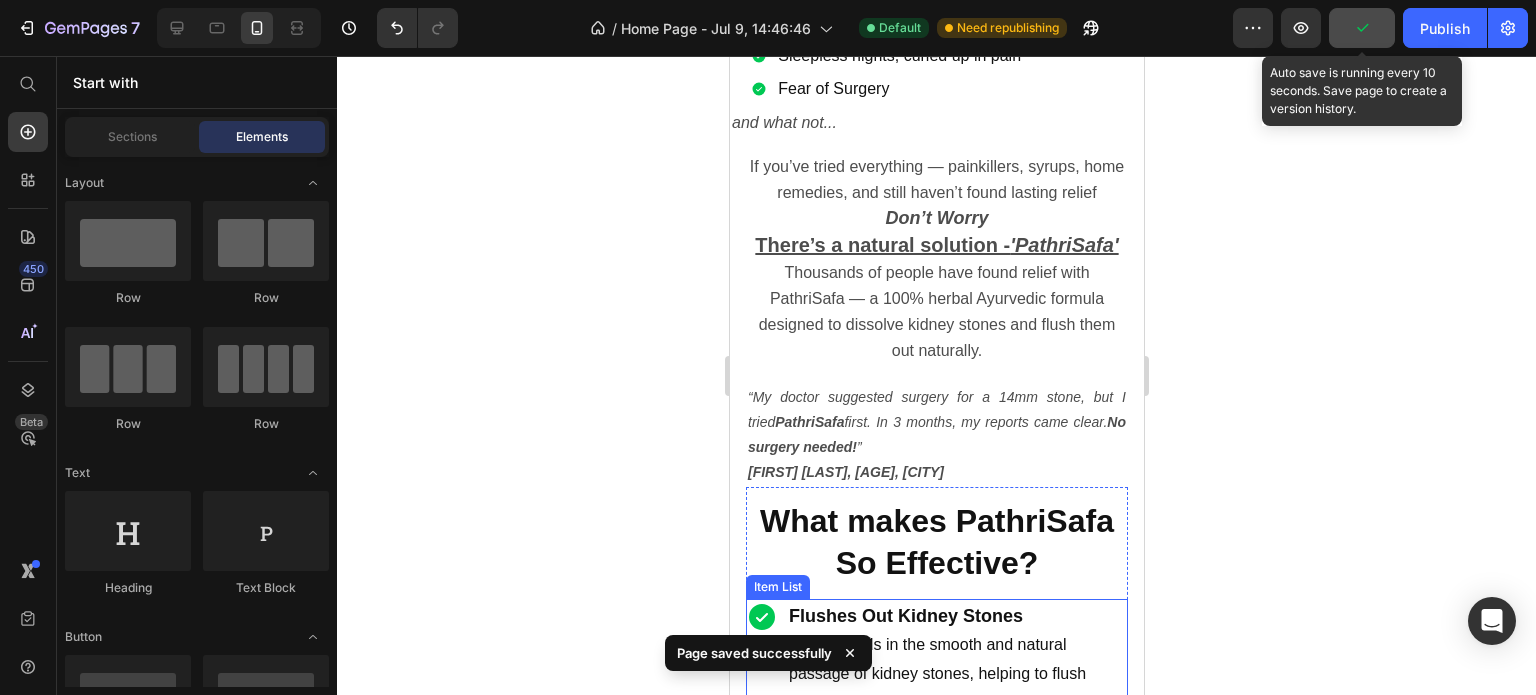 scroll, scrollTop: 1800, scrollLeft: 0, axis: vertical 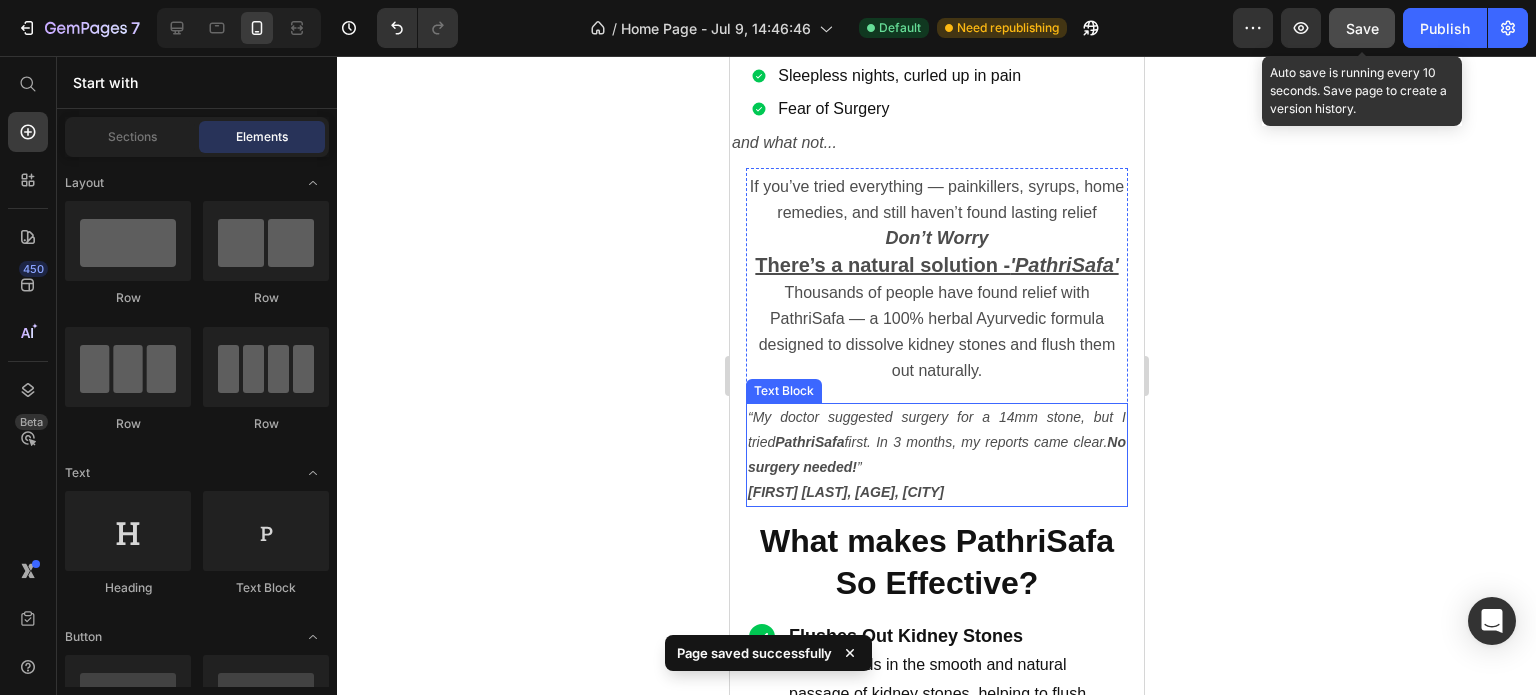 click on "Anil Verma, 42, Jaipur" at bounding box center (845, 492) 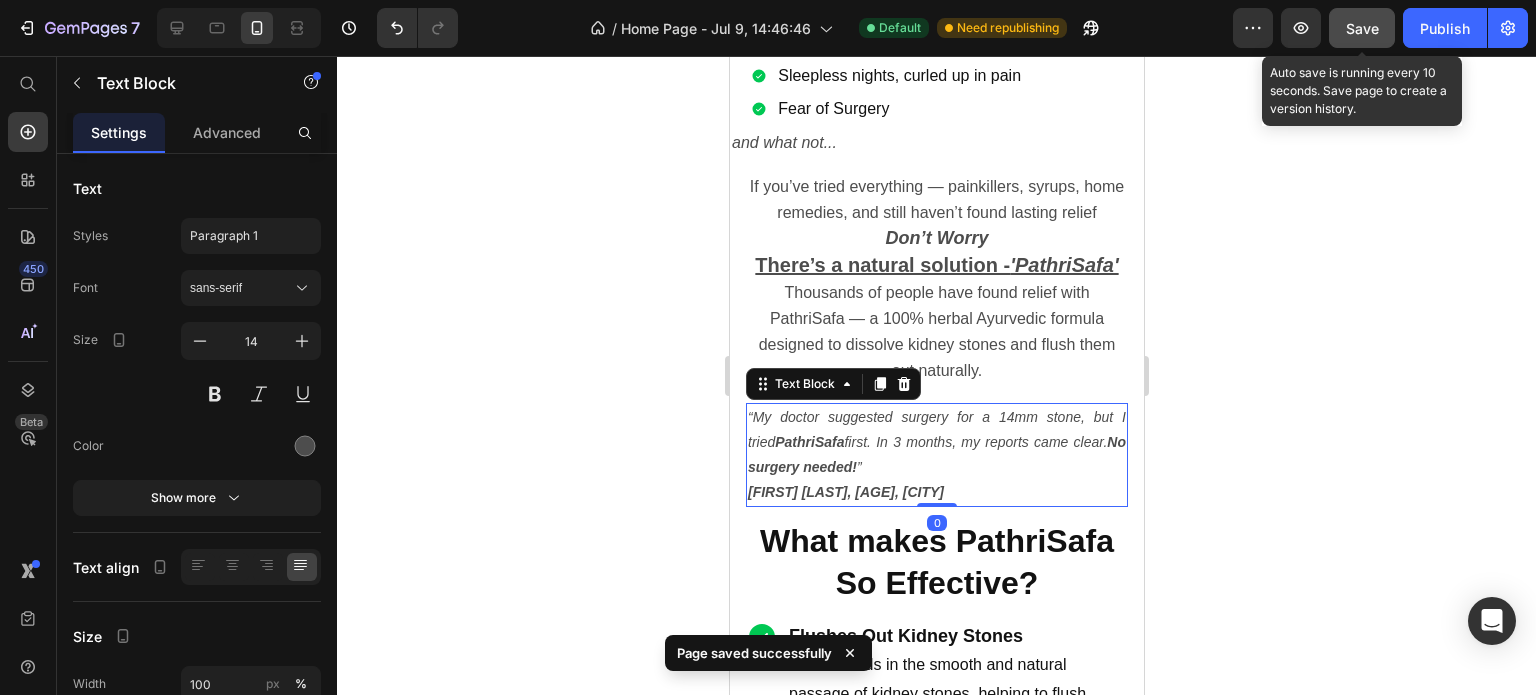 click on "“My doctor suggested surgery for a 14mm stone, but I tried  PathriSafa  first. In 3 months, my reports came clear.  No surgery needed! ” Anil Verma, 42, Jaipur" at bounding box center (936, 455) 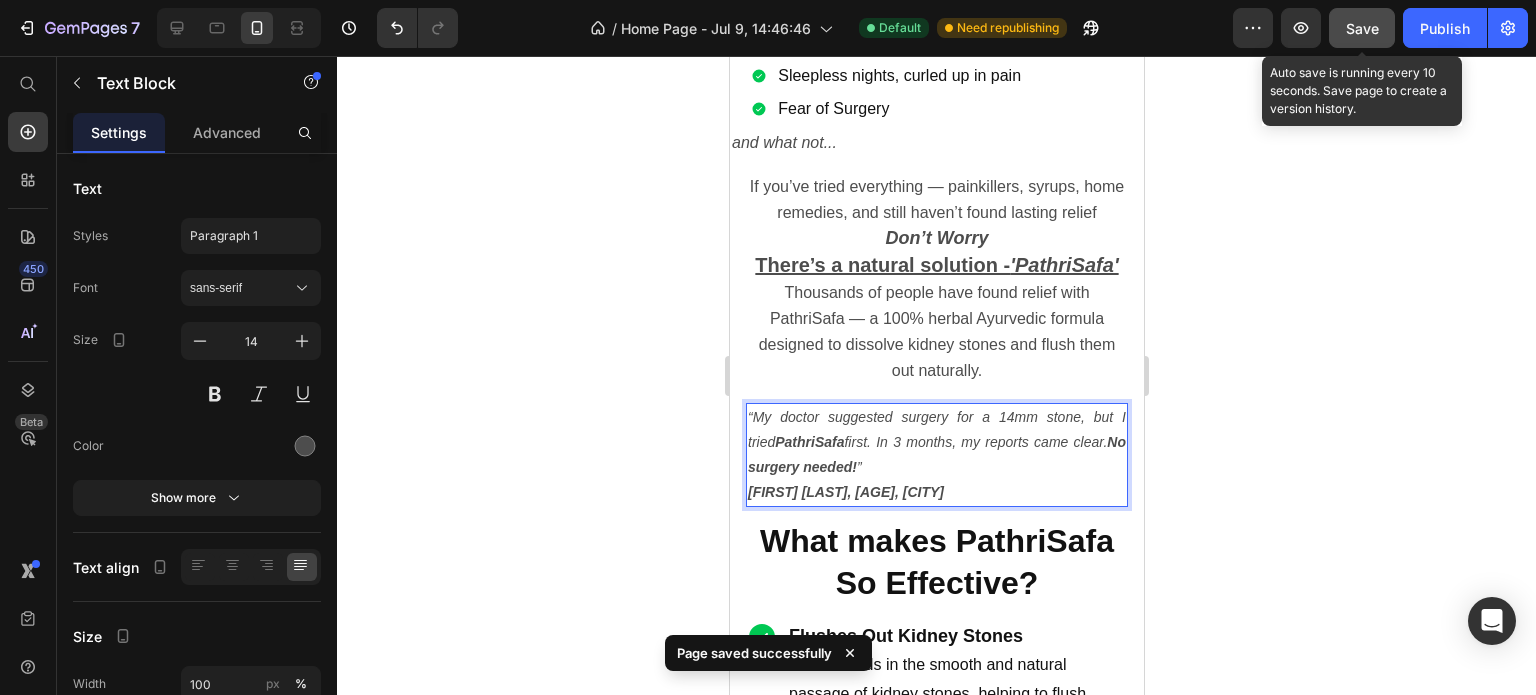 click on "“My doctor suggested surgery for a 14mm stone, but I tried  PathriSafa  first. In 3 months, my reports came clear.  No surgery needed! ” Anil Verma, 42, Jaipur" at bounding box center [936, 455] 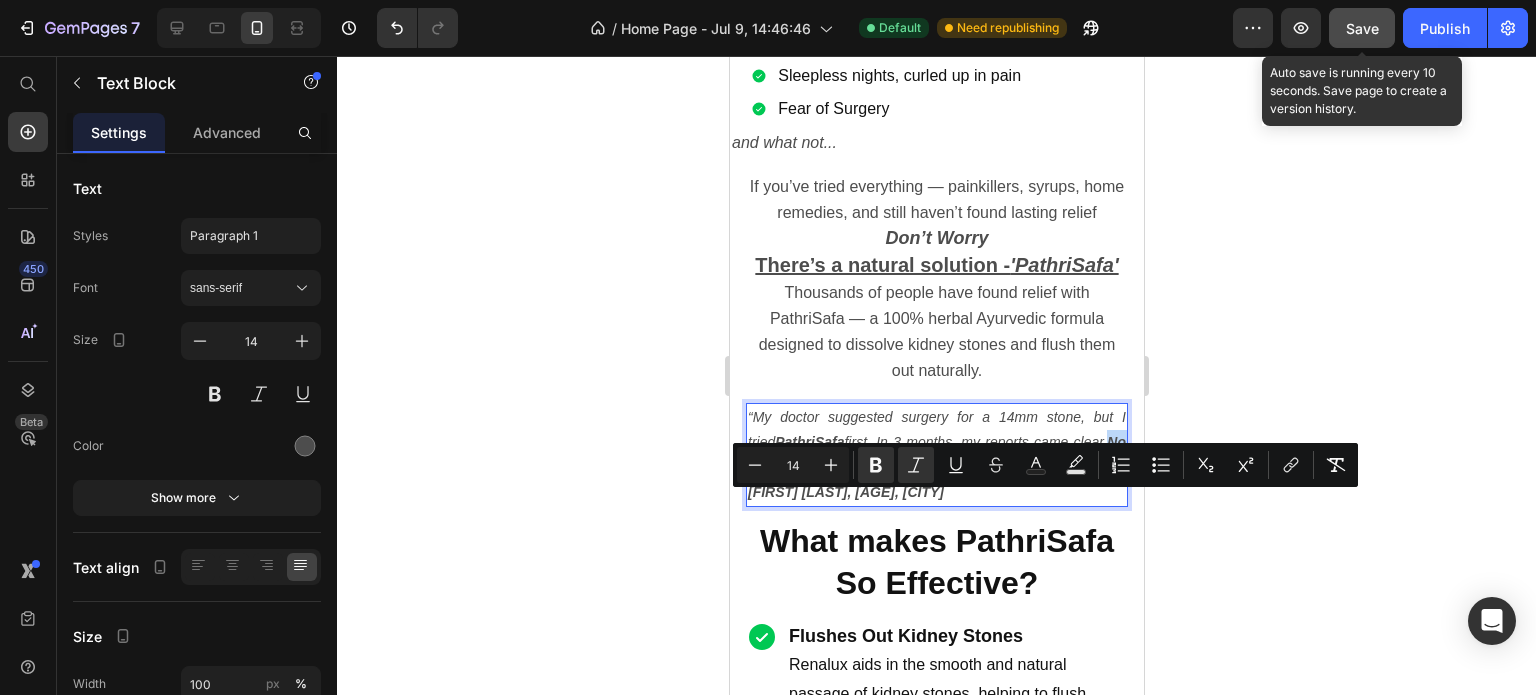 drag, startPoint x: 893, startPoint y: 499, endPoint x: 734, endPoint y: 510, distance: 159.38005 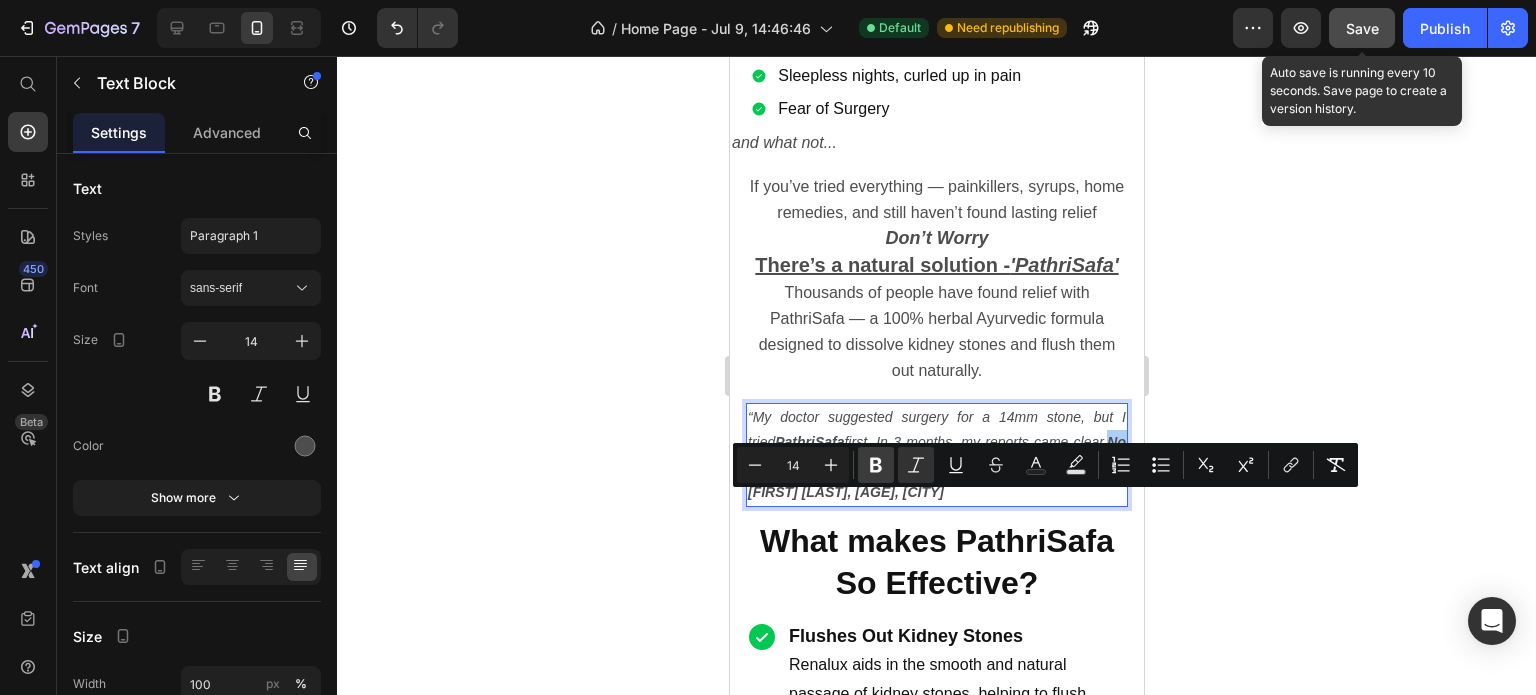 click on "Bold" at bounding box center (876, 465) 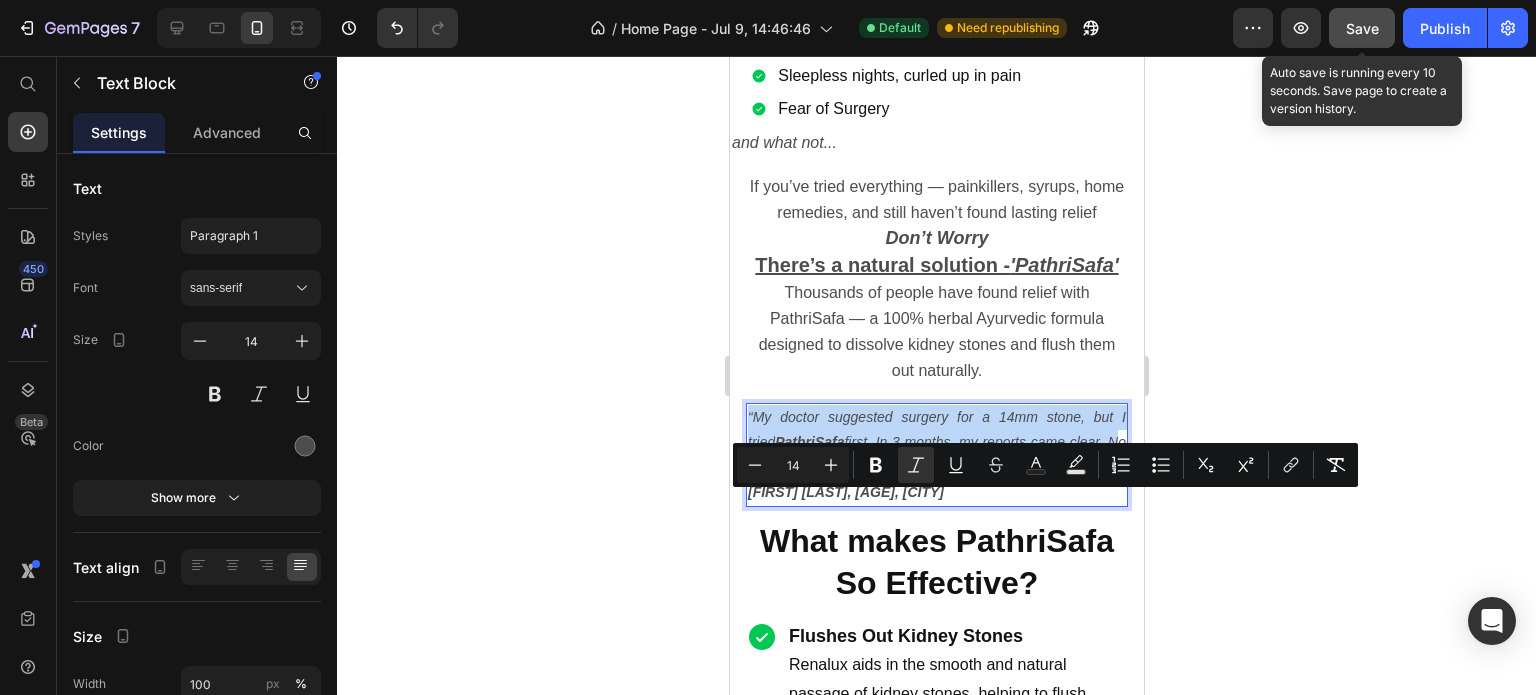 click on "“My doctor suggested surgery for a 14mm stone, but I tried  PathriSafa  first. In 3 months, my reports came clear. No surgery needed!” Anil Verma, 42, Jaipur" at bounding box center [936, 455] 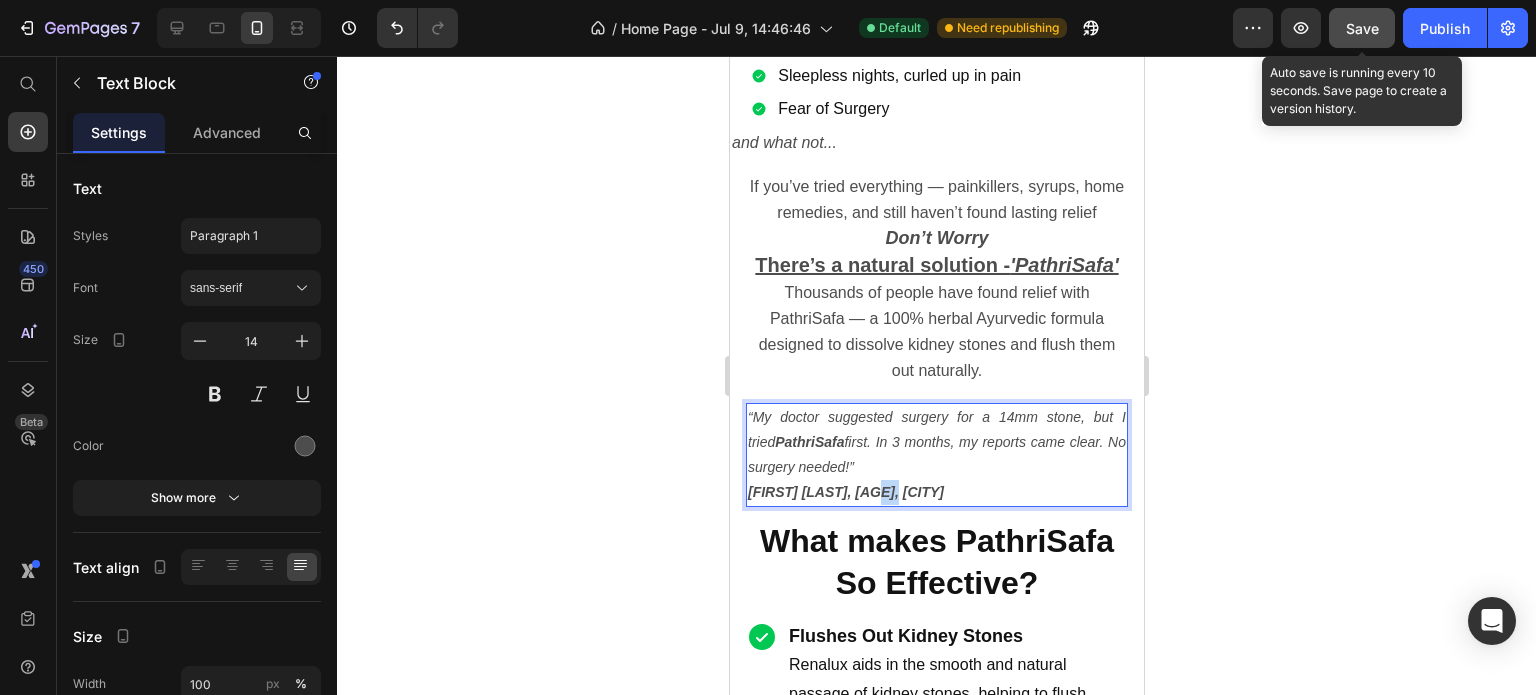 drag, startPoint x: 906, startPoint y: 531, endPoint x: 873, endPoint y: 531, distance: 33 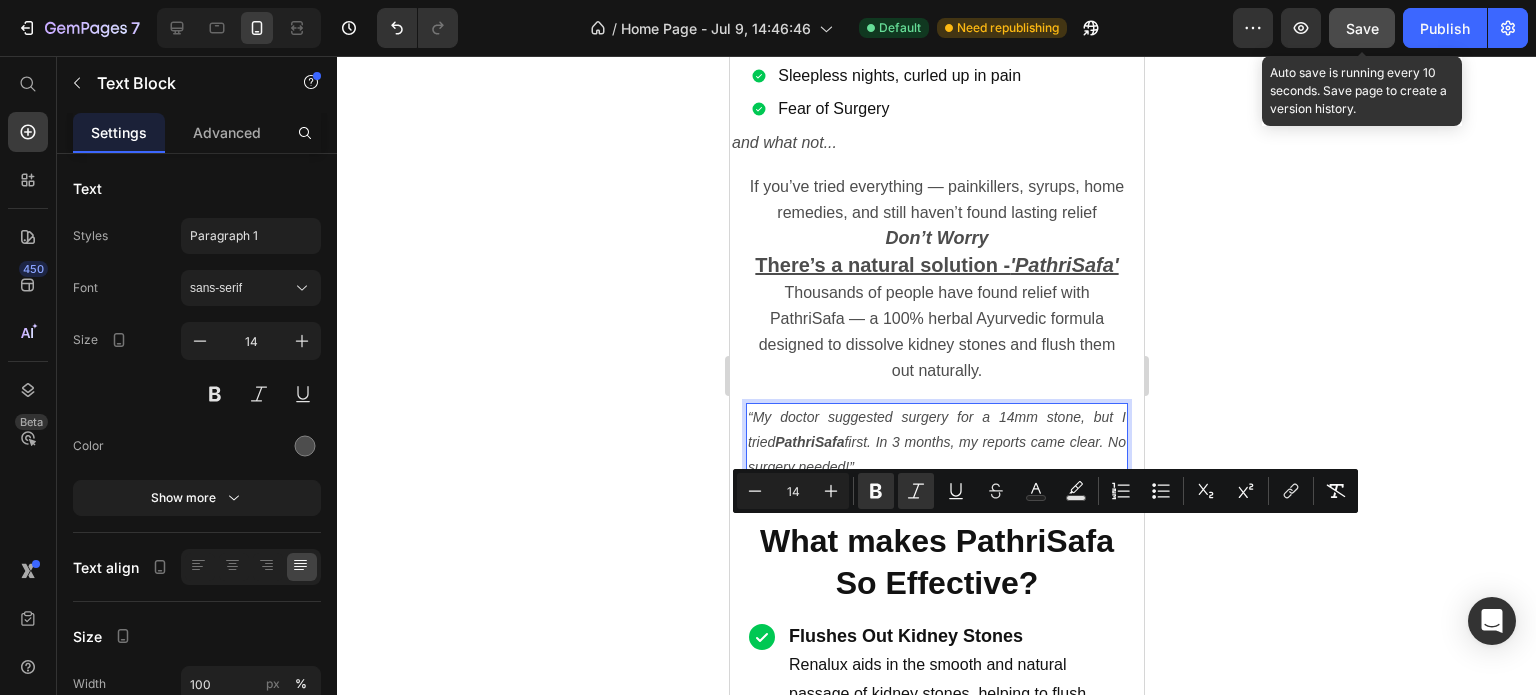 click on "“My doctor suggested surgery for a 14mm stone, but I tried  PathriSafa  first. In 3 months, my reports came clear. No surgery needed!” Anil Verma, 42, Jaipur" at bounding box center [936, 455] 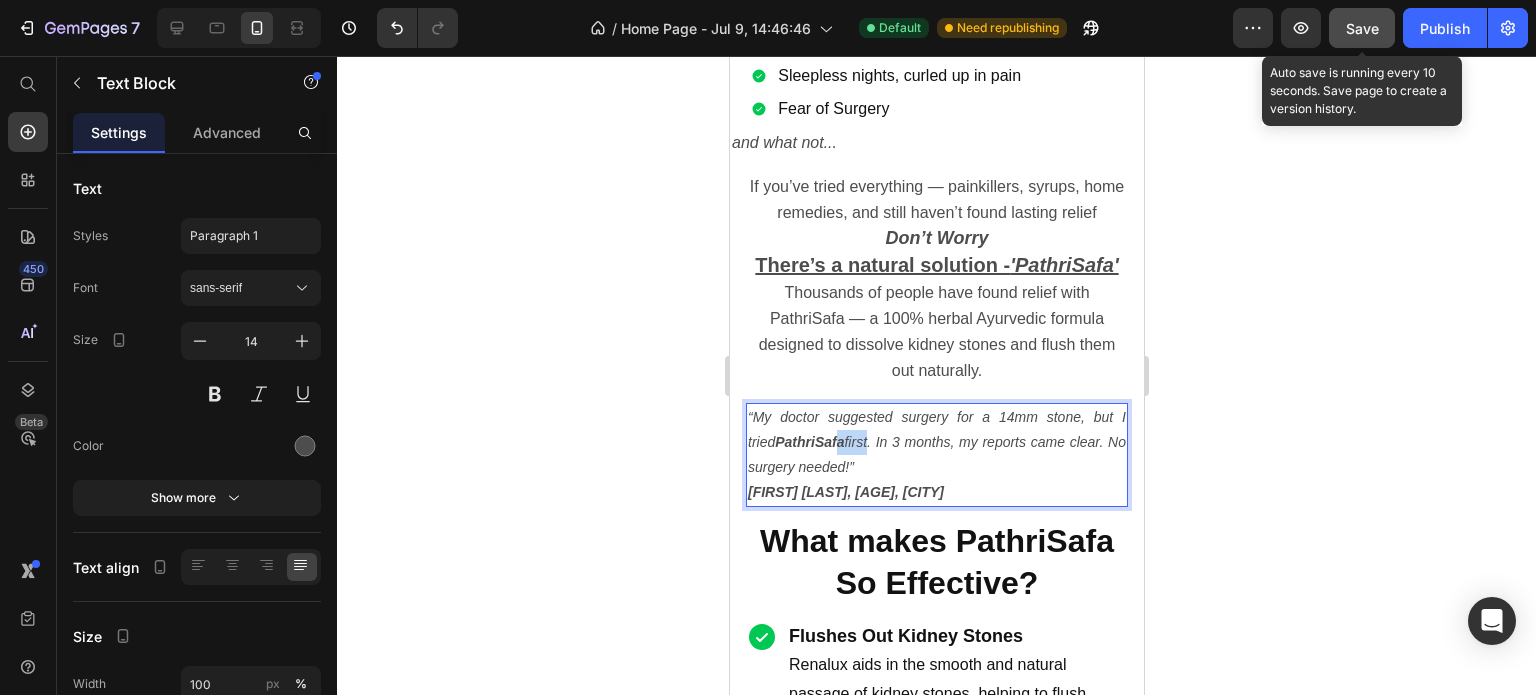 drag, startPoint x: 872, startPoint y: 491, endPoint x: 843, endPoint y: 475, distance: 33.12099 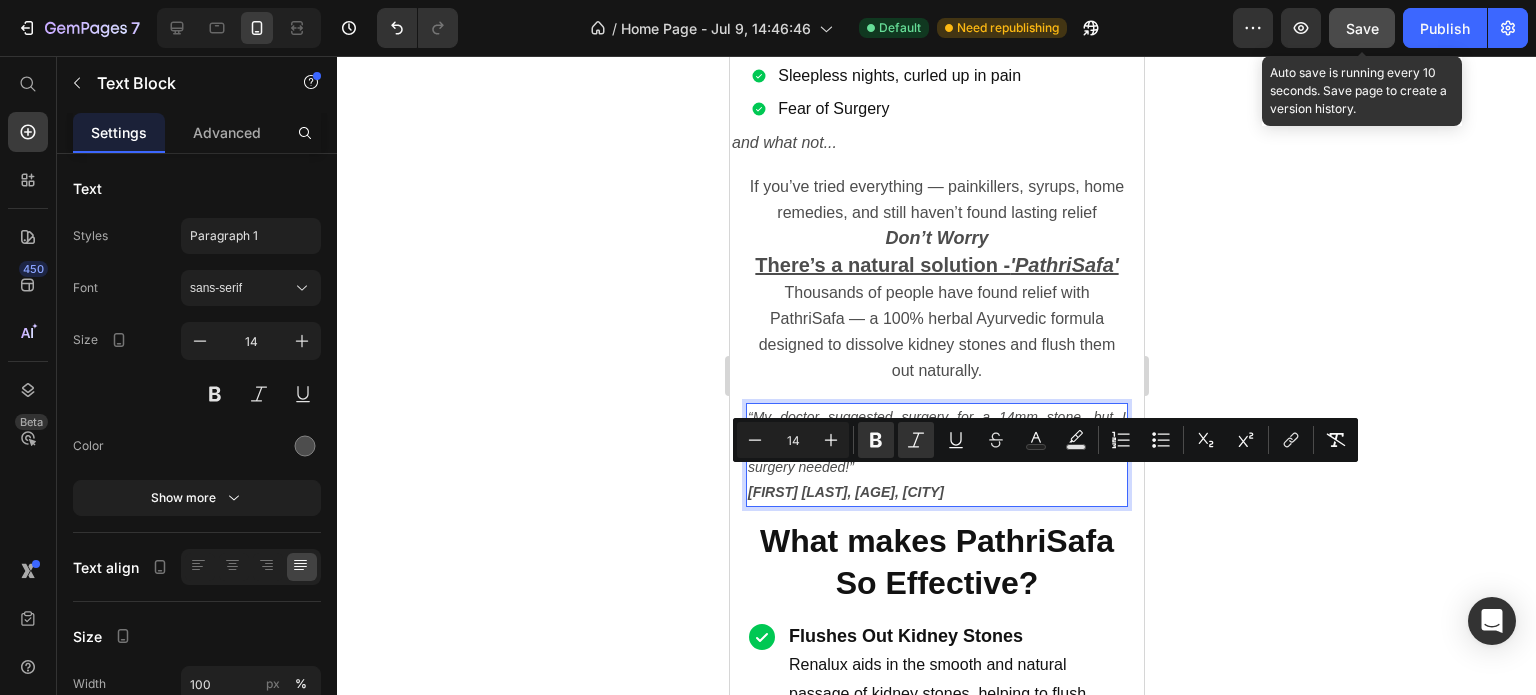 click on "“My doctor suggested surgery for a 14mm stone, but I tried  PathriSafa  first. In 3 months, my reports came clear. No surgery needed!” Anil Verma, 42, Jaipur" at bounding box center [936, 455] 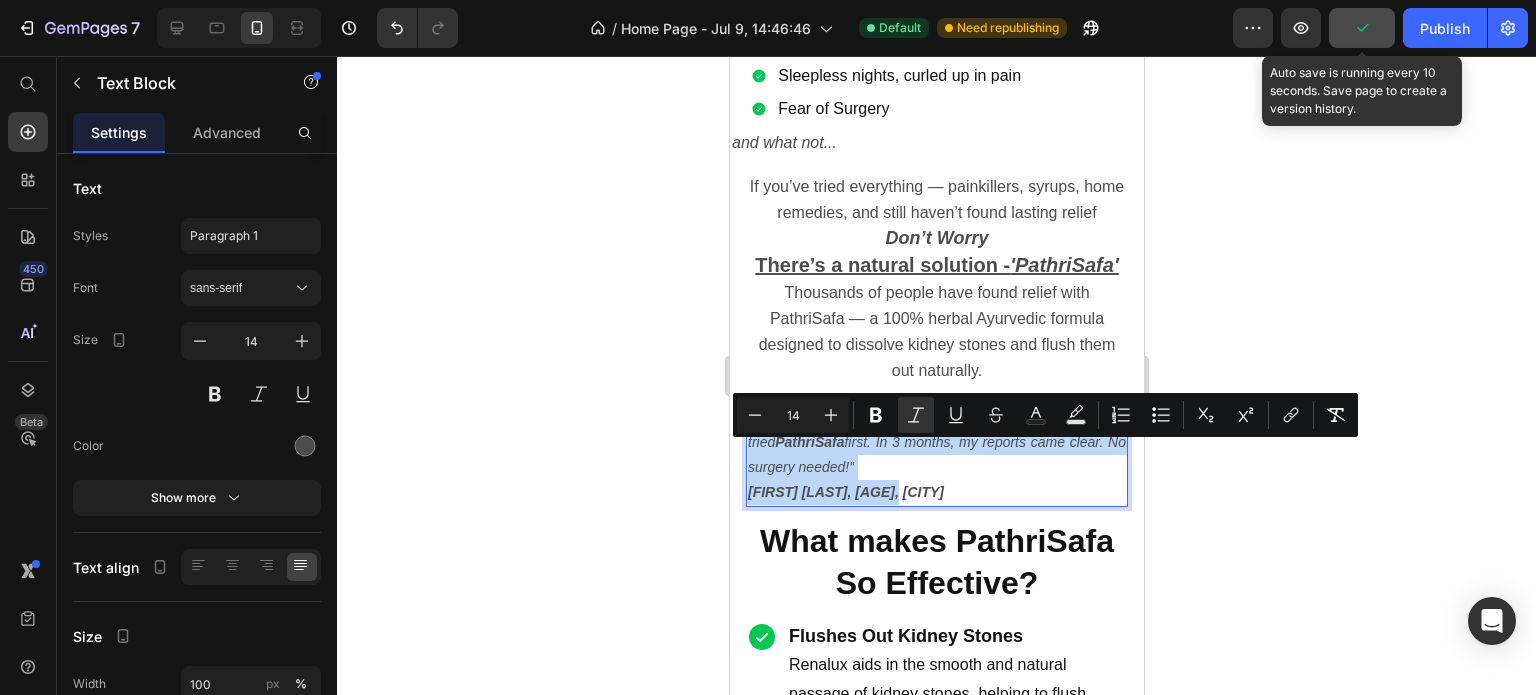 drag, startPoint x: 912, startPoint y: 520, endPoint x: 741, endPoint y: 450, distance: 184.77283 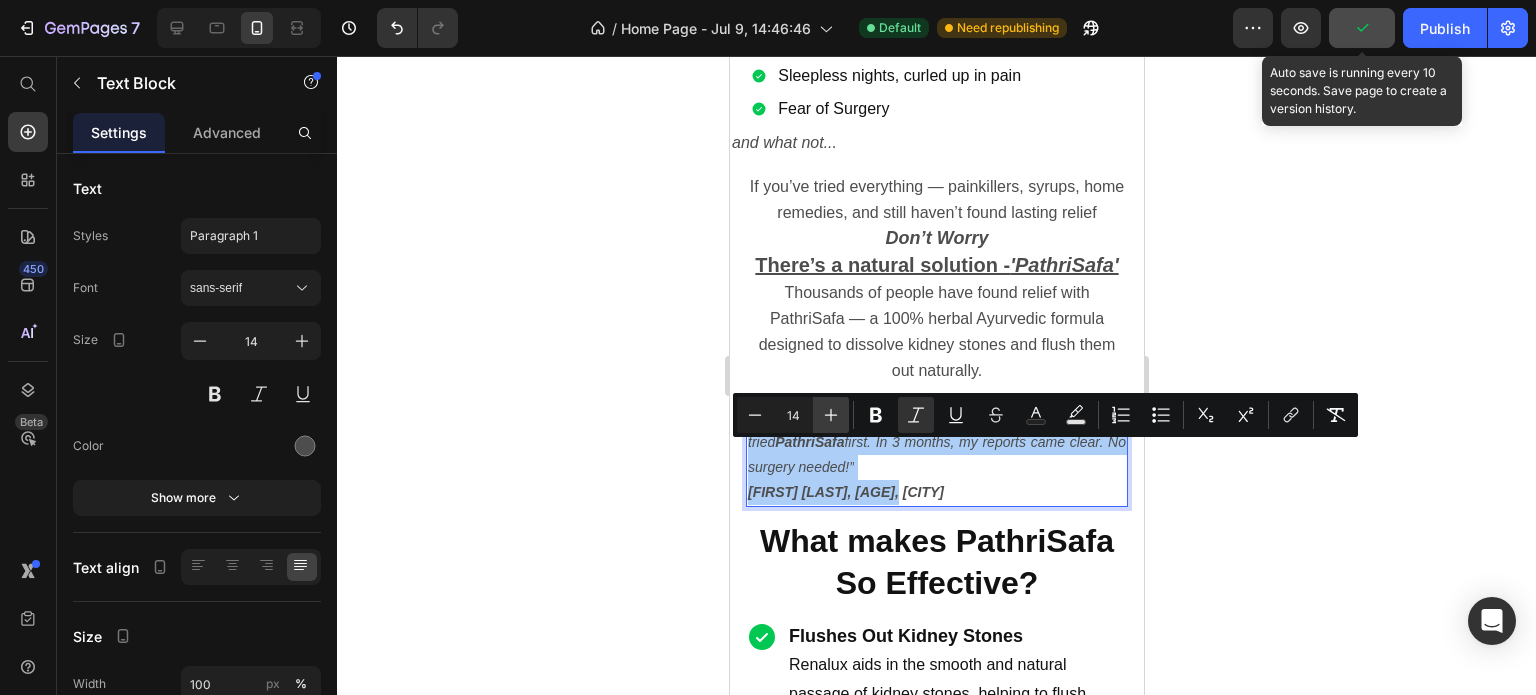 click on "Plus" at bounding box center (831, 415) 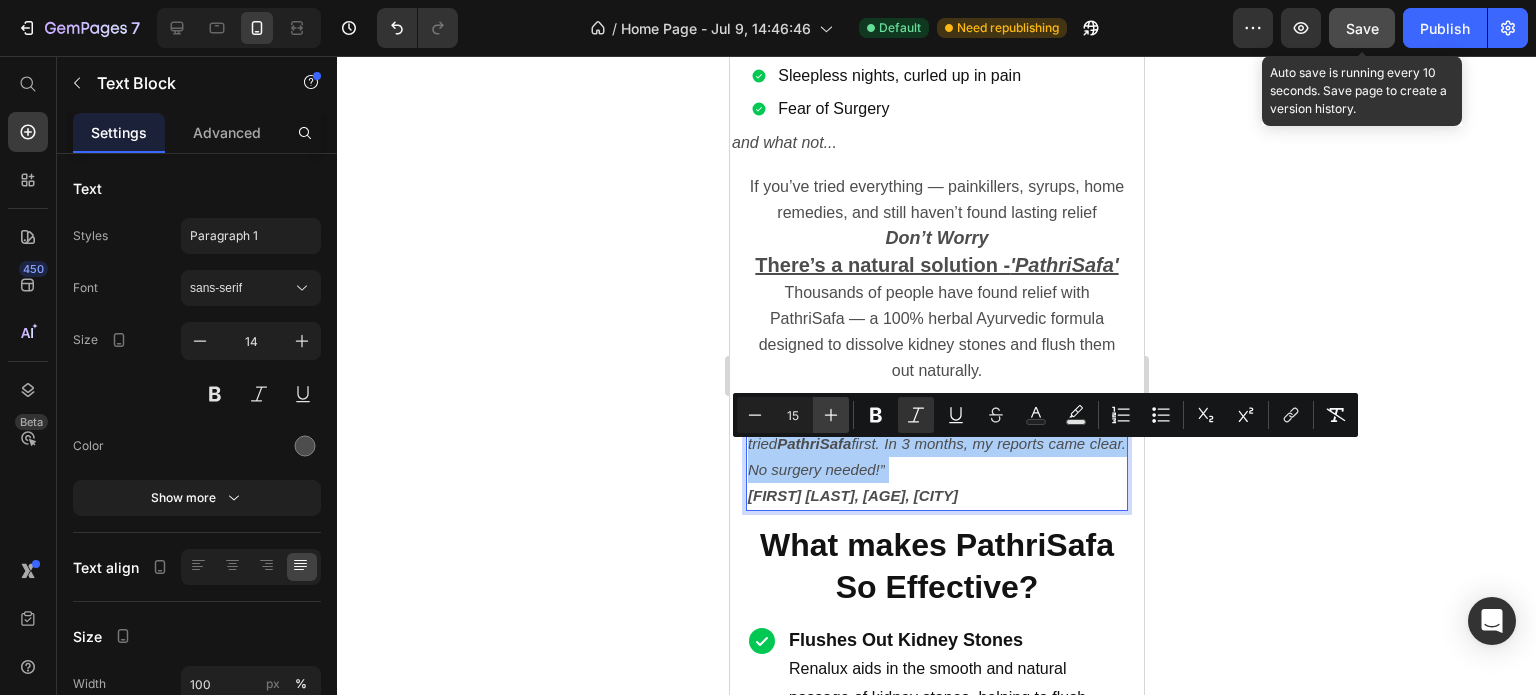 click on "Plus" at bounding box center [831, 415] 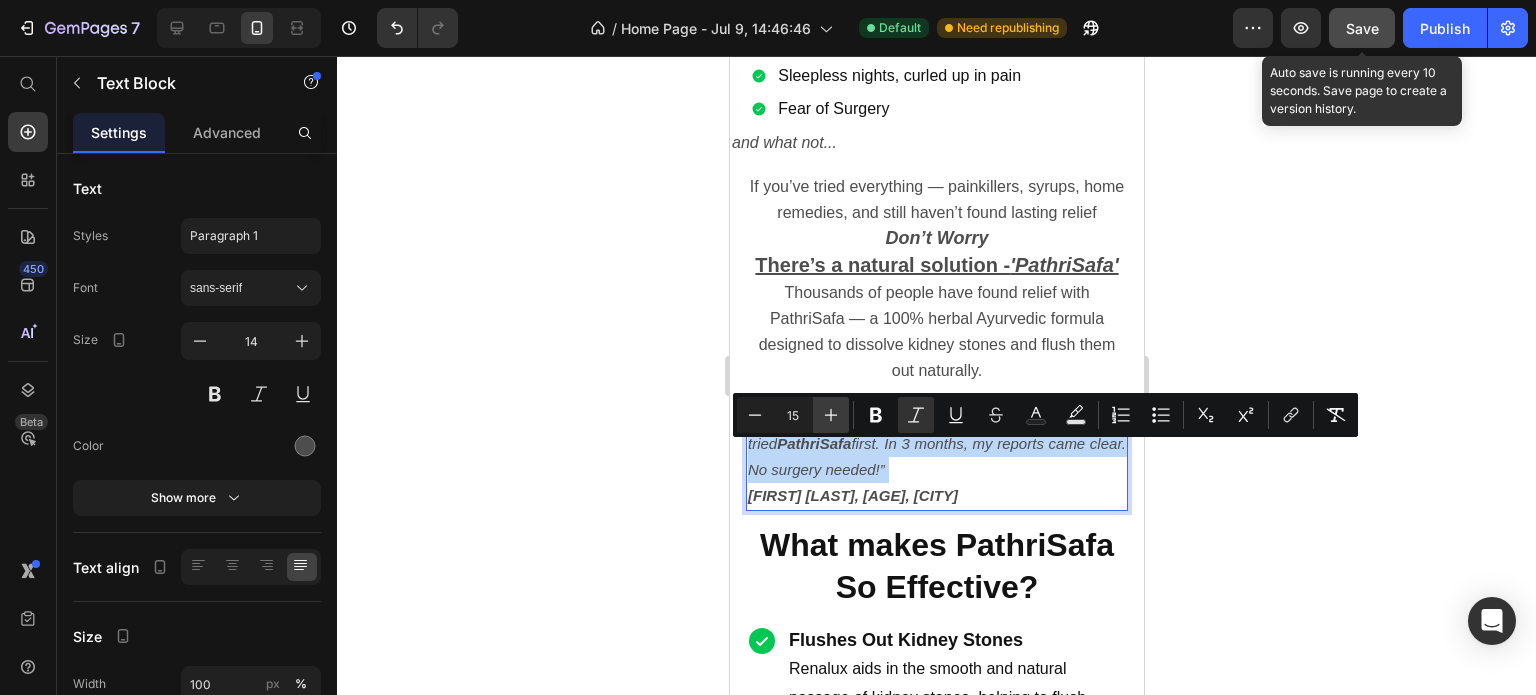 type on "16" 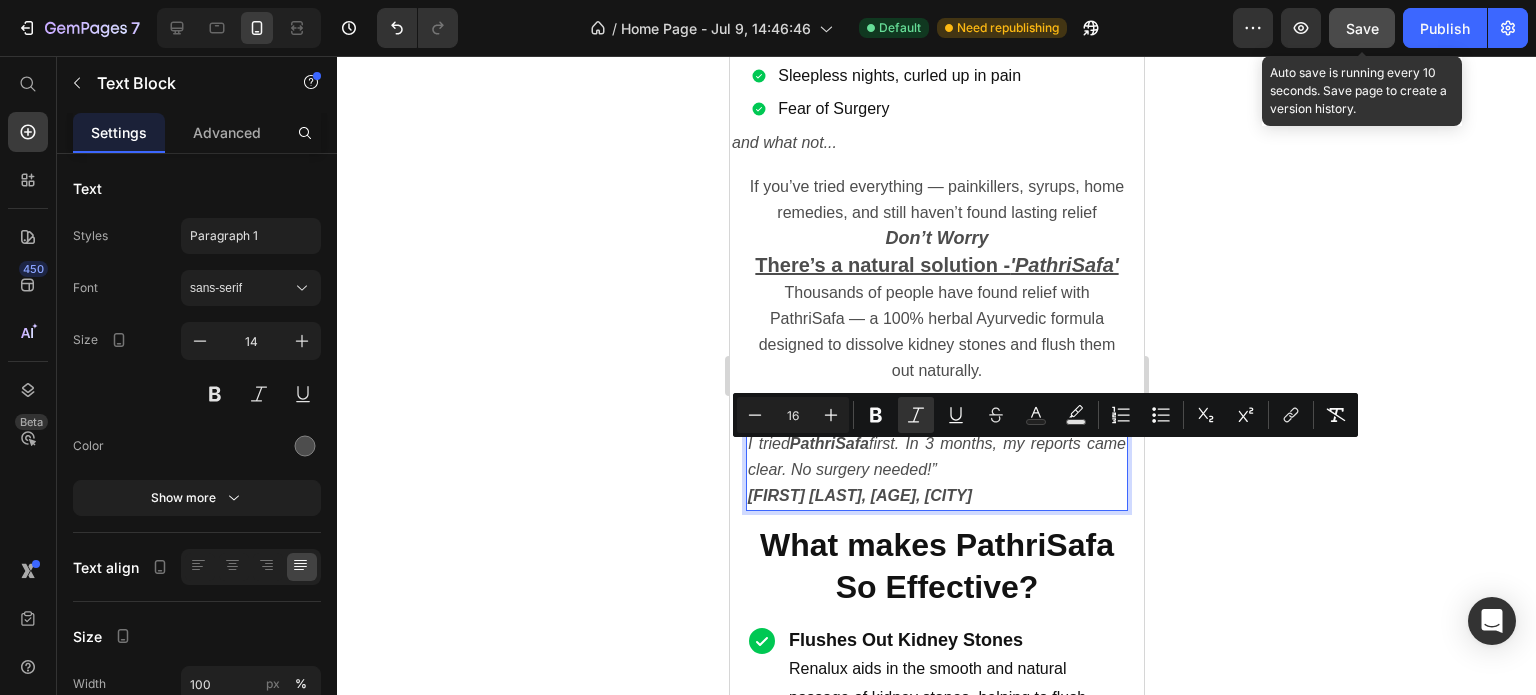 click 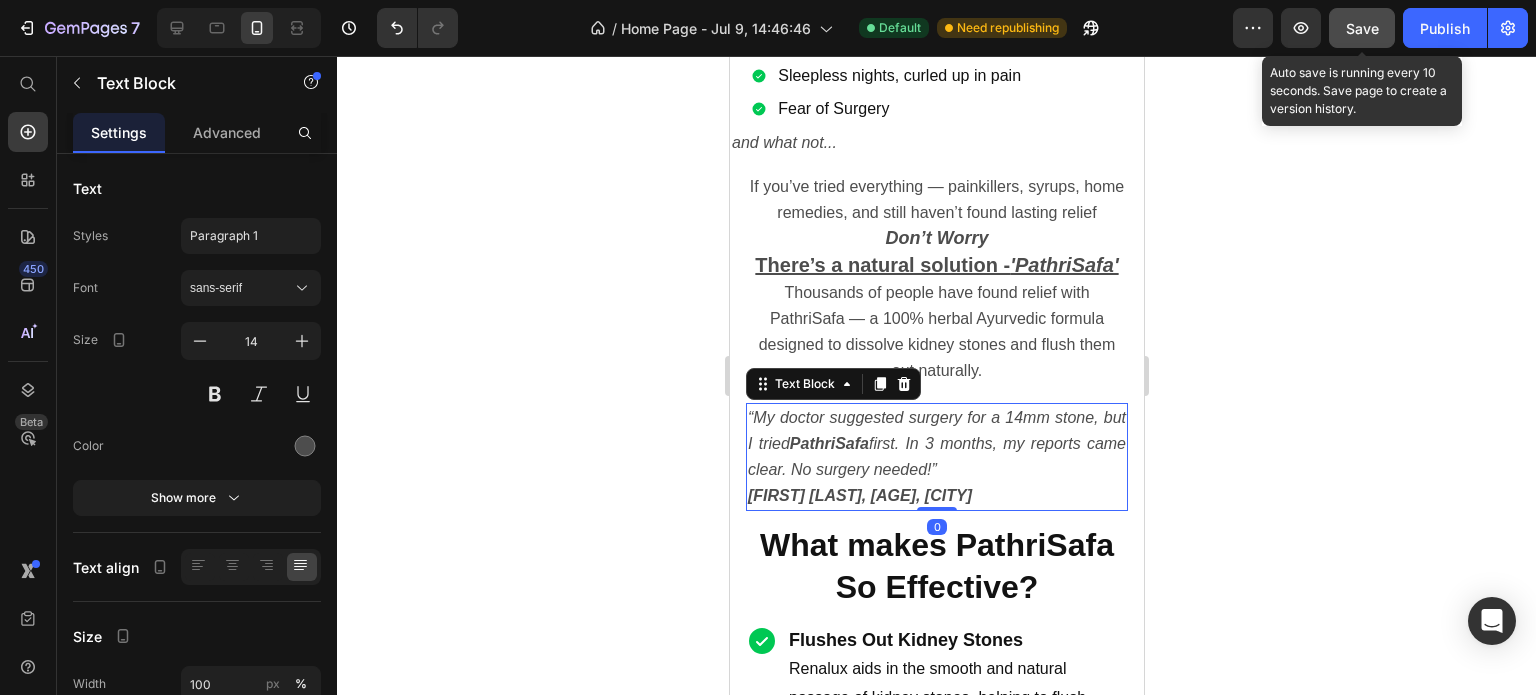 click on "“My doctor suggested surgery for a 14mm stone, but I tried  PathriSafa  first. In 3 months, my reports came clear. No surgery needed!” Anil Verma, 42, Jaipur" at bounding box center [936, 457] 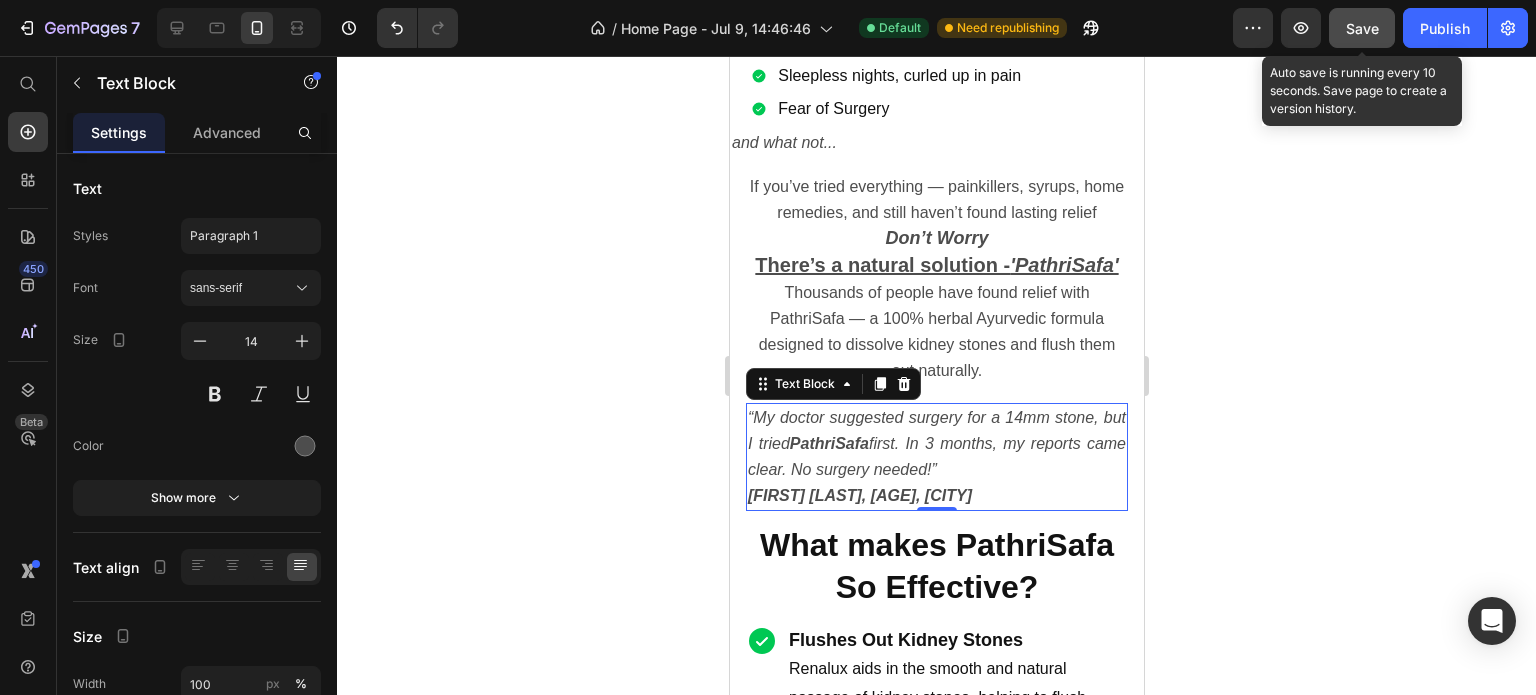 click 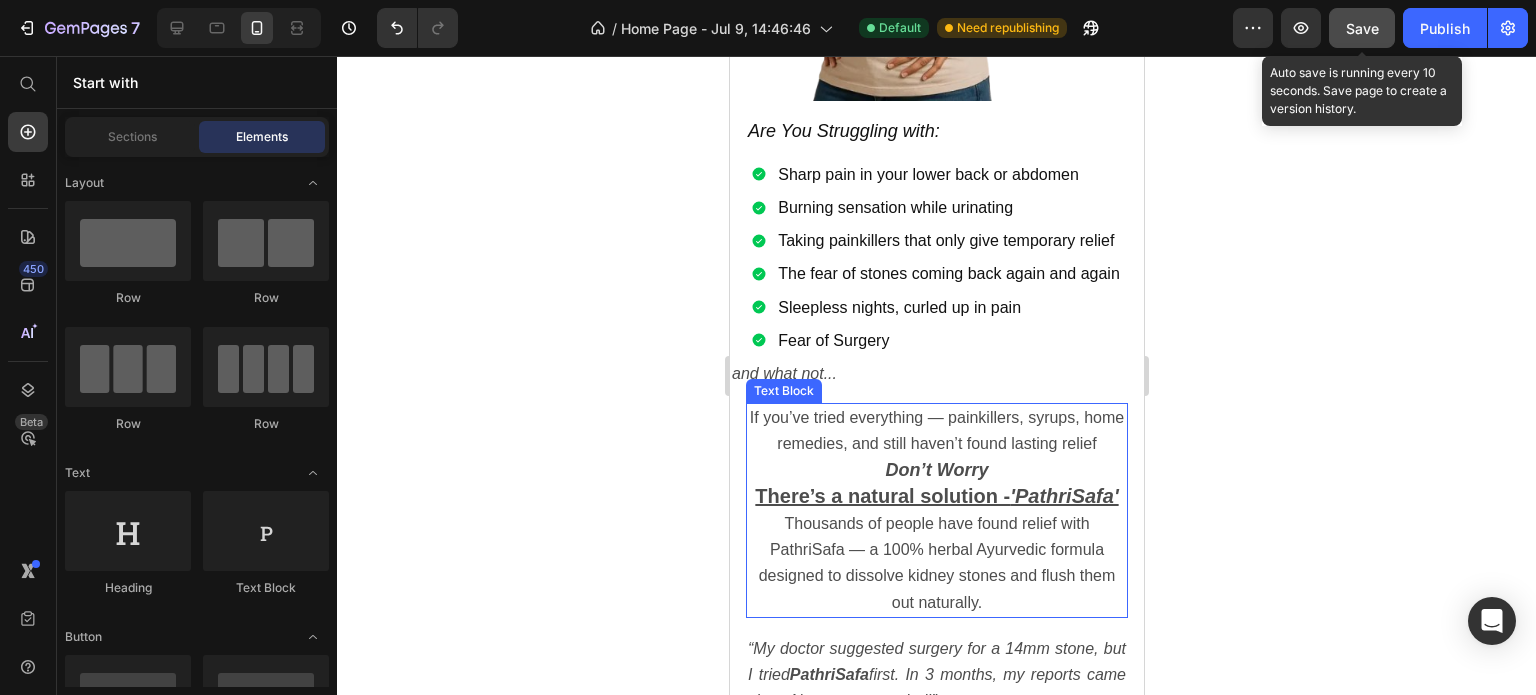 scroll, scrollTop: 1400, scrollLeft: 0, axis: vertical 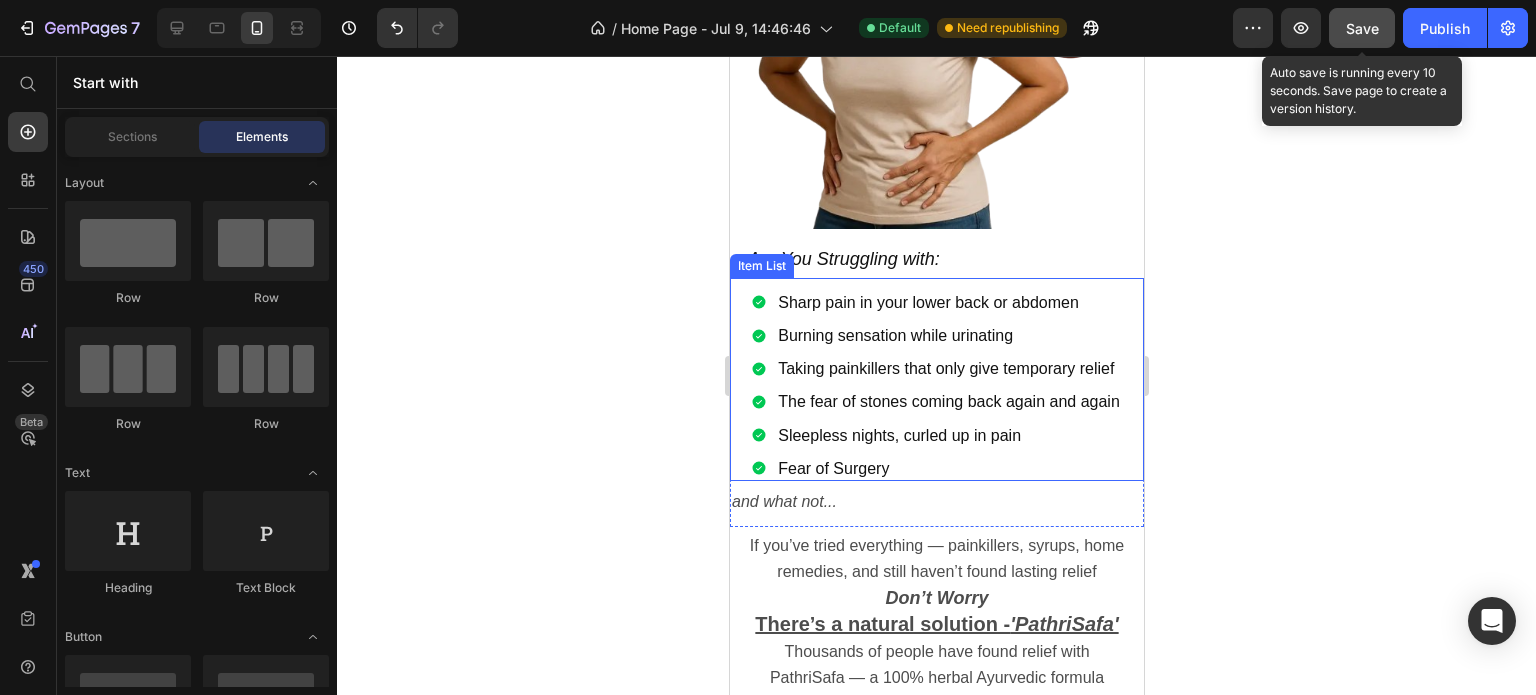 click on "Sharp pain in your lower back or abdomen Burning sensation while urinating Taking painkillers that only give temporary relief The fear of stones coming back again and again Sleepless nights, curled up in pain Fear of Surgery" at bounding box center [936, 385] 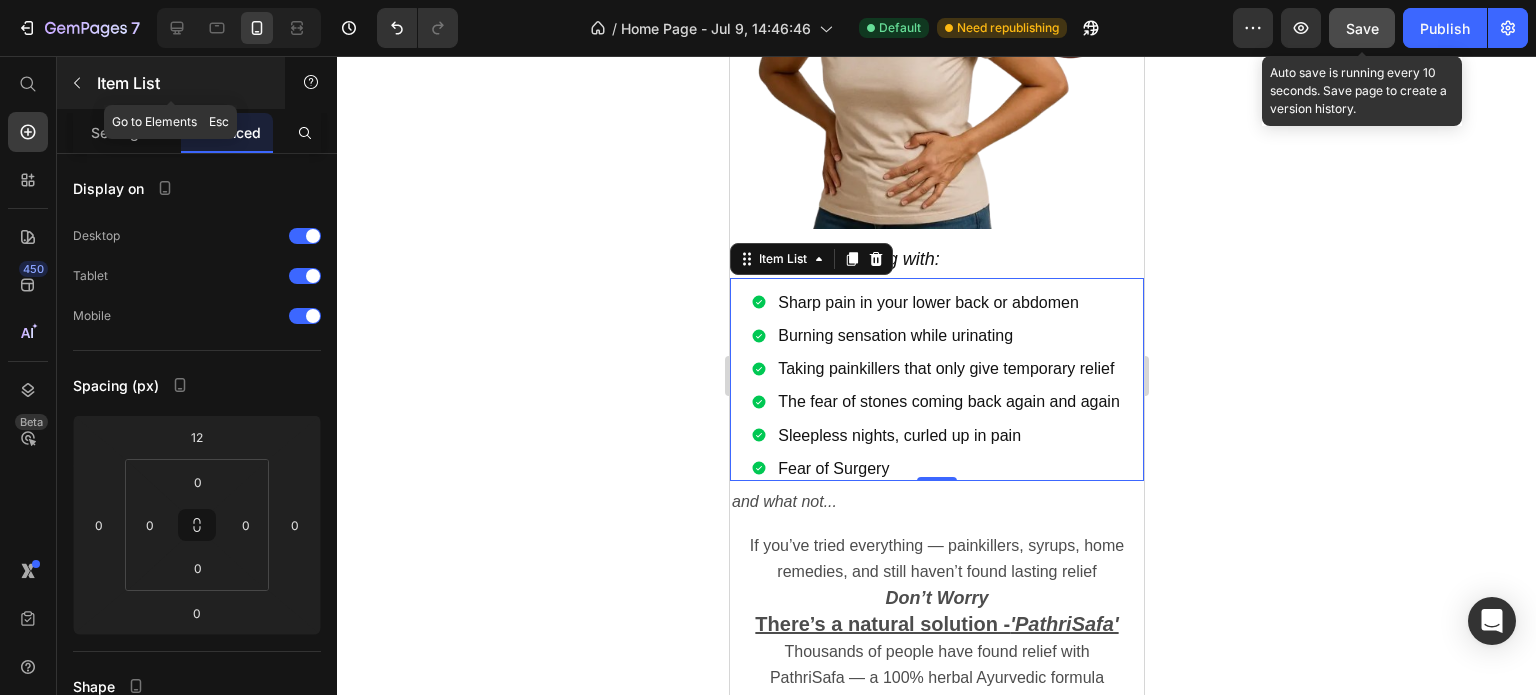 click at bounding box center [77, 83] 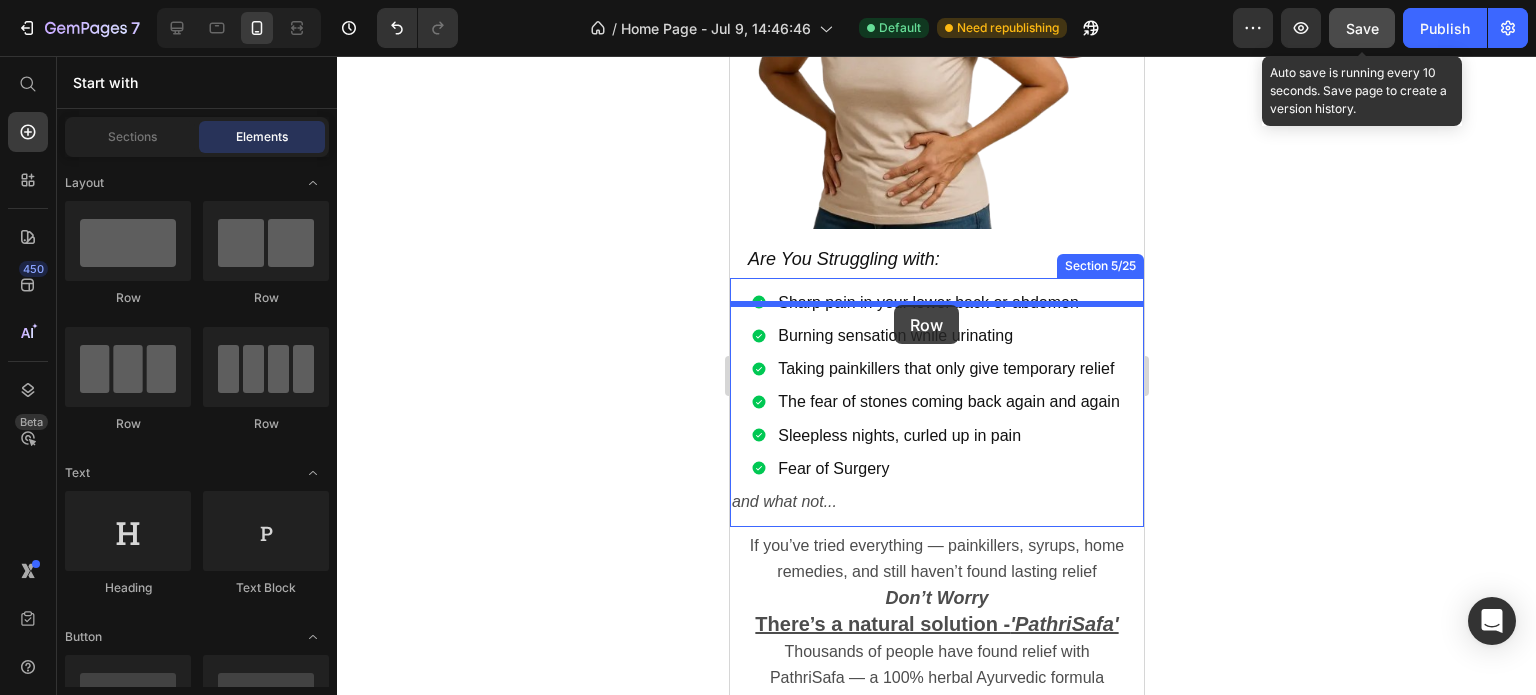 drag, startPoint x: 876, startPoint y: 315, endPoint x: 892, endPoint y: 307, distance: 17.888544 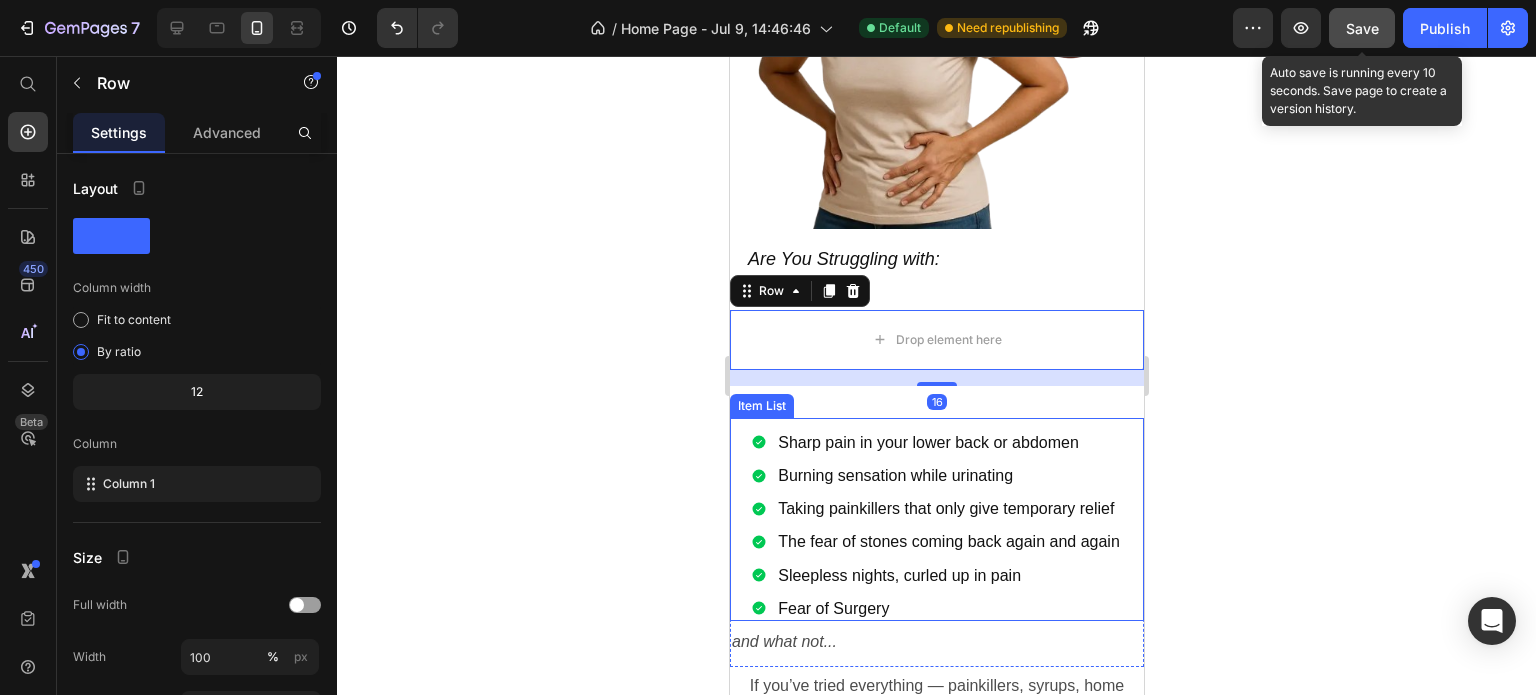 click on "Burning sensation while urinating" at bounding box center [948, 475] 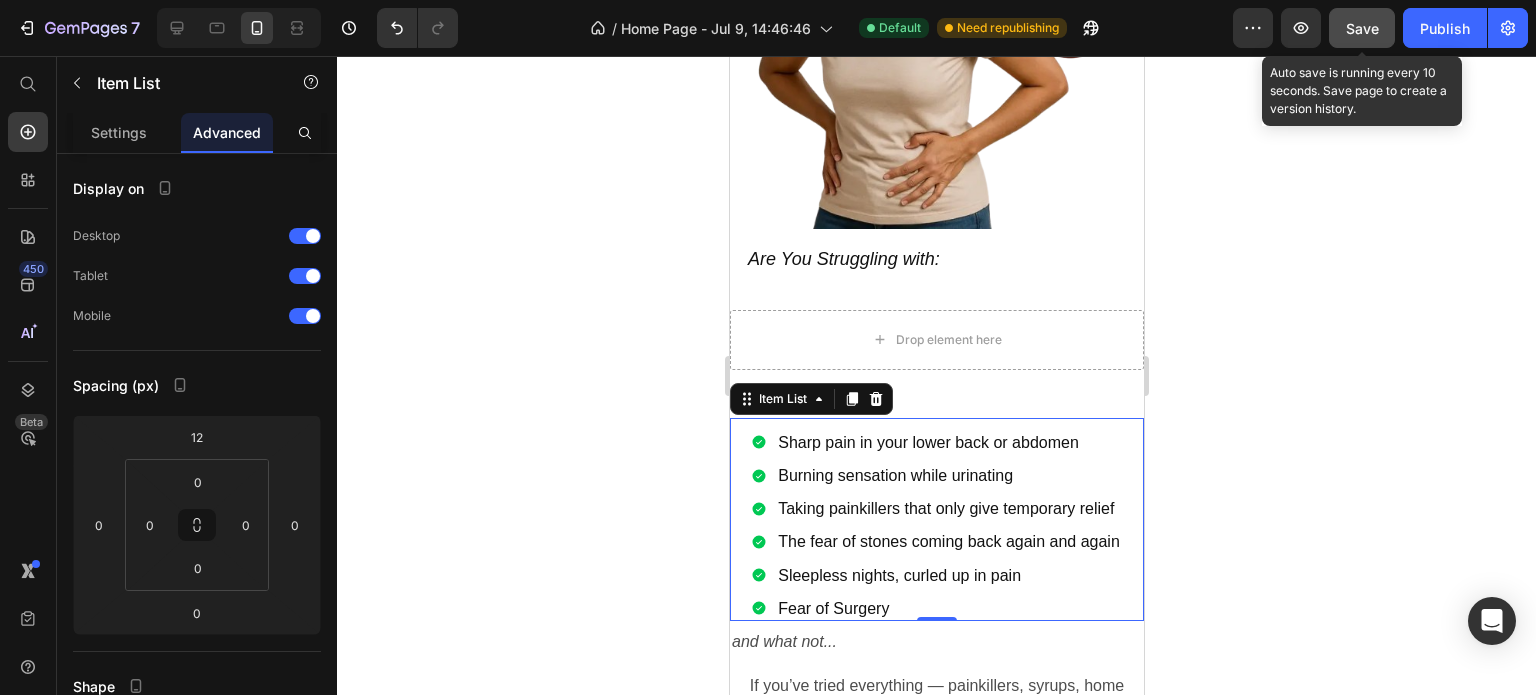 click on "Sharp pain in your lower back or abdomen Burning sensation while urinating Taking painkillers that only give temporary relief The fear of stones coming back again and again Sleepless nights, curled up in pain Fear of Surgery" at bounding box center (936, 525) 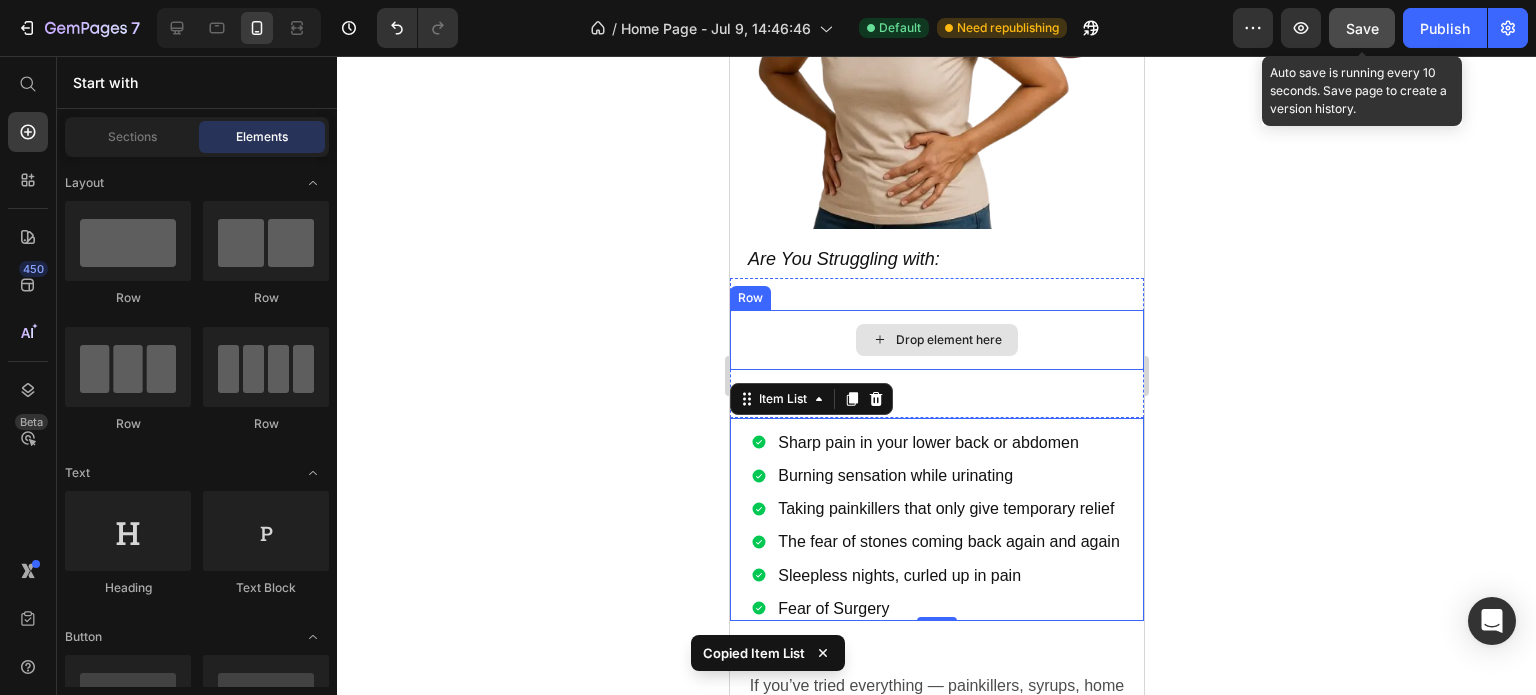 click on "Drop element here" at bounding box center (936, 340) 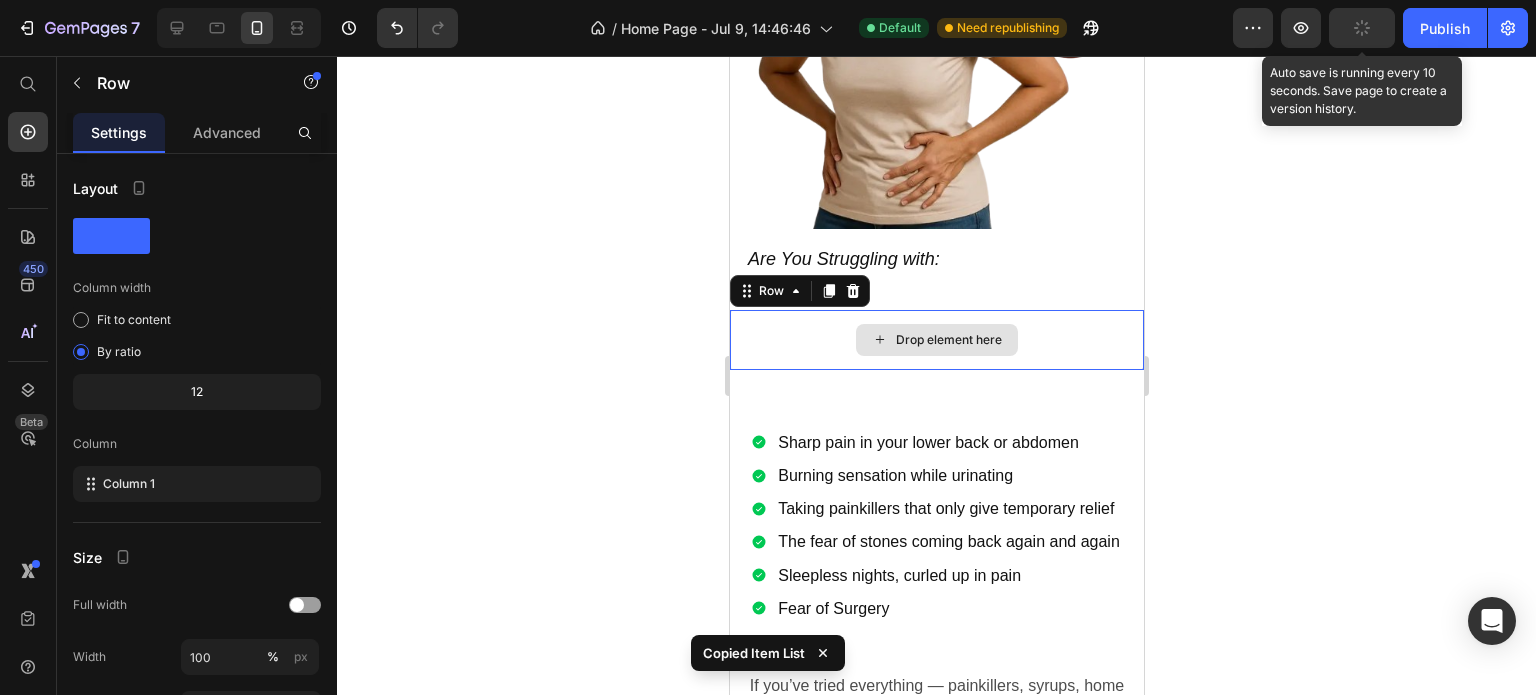 click on "Drop element here" at bounding box center (936, 340) 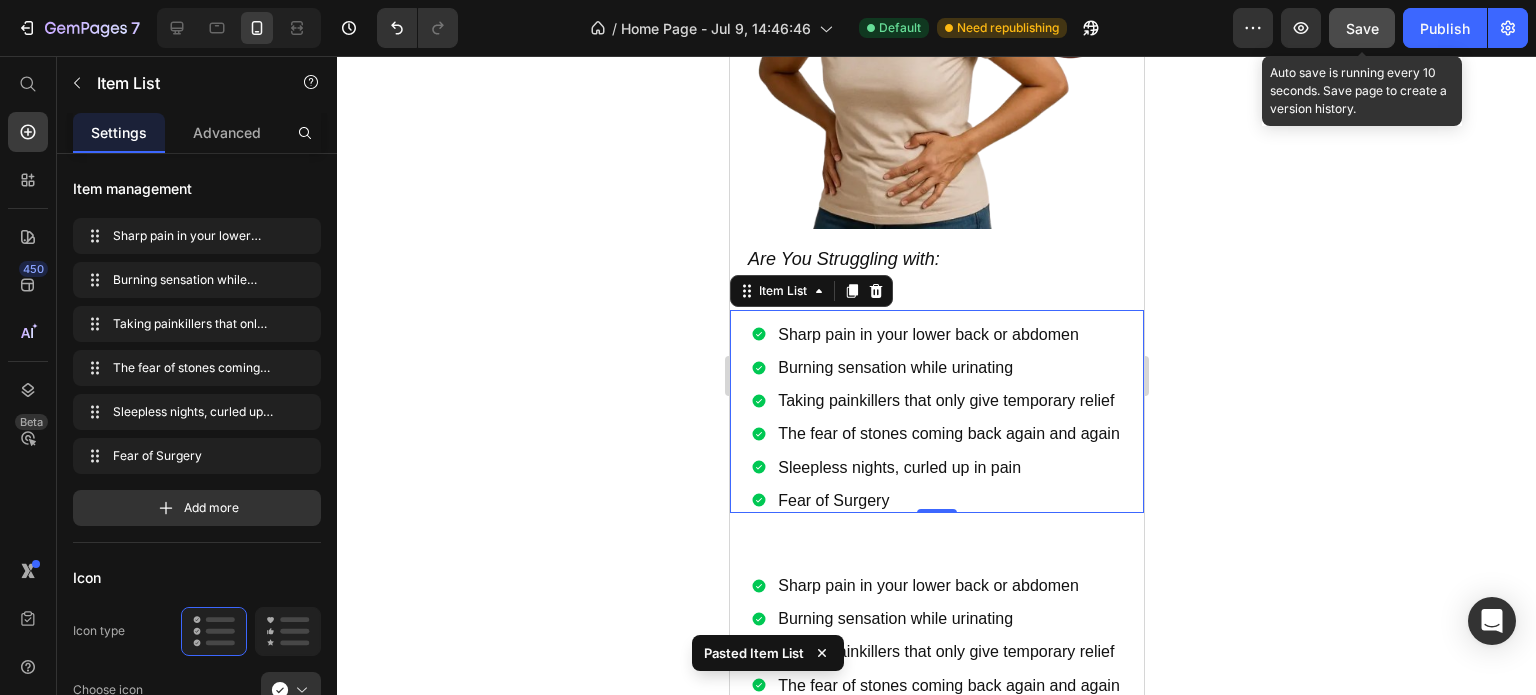 click 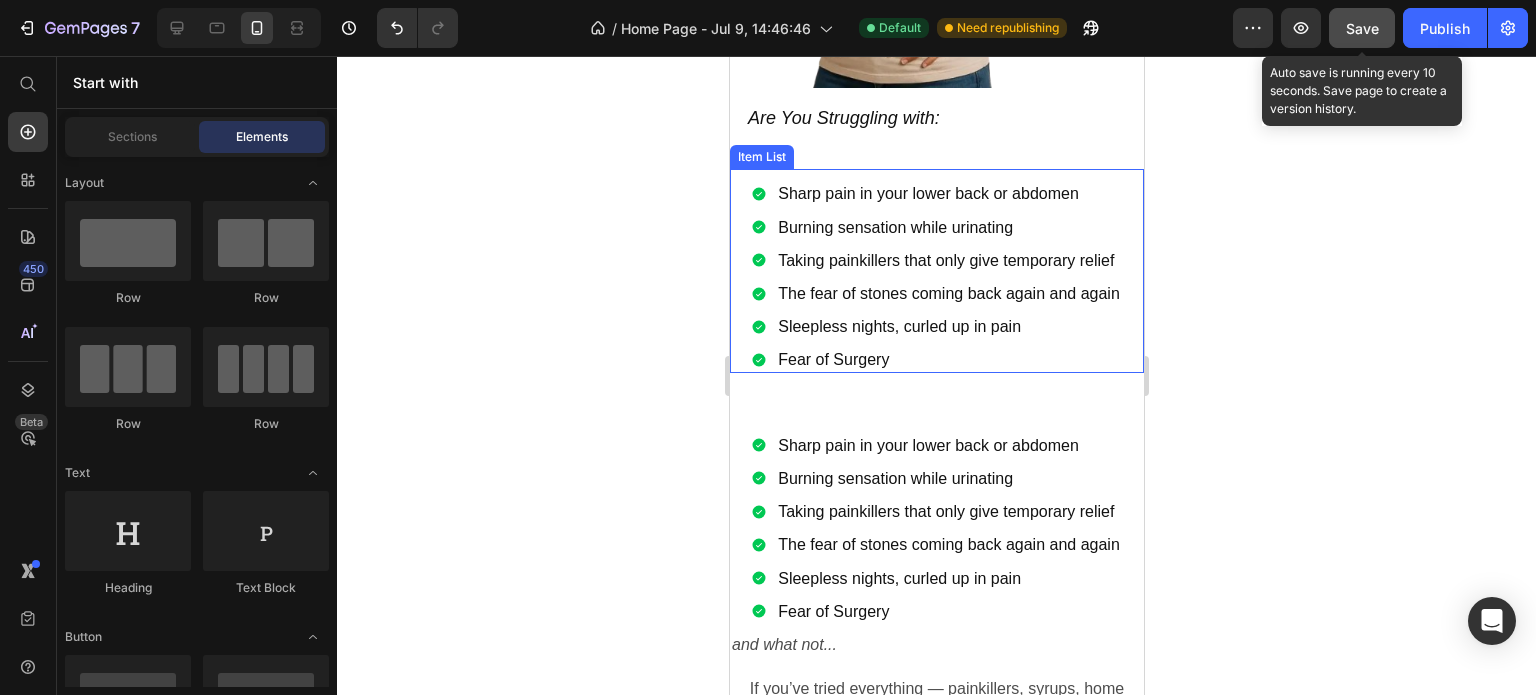 scroll, scrollTop: 1600, scrollLeft: 0, axis: vertical 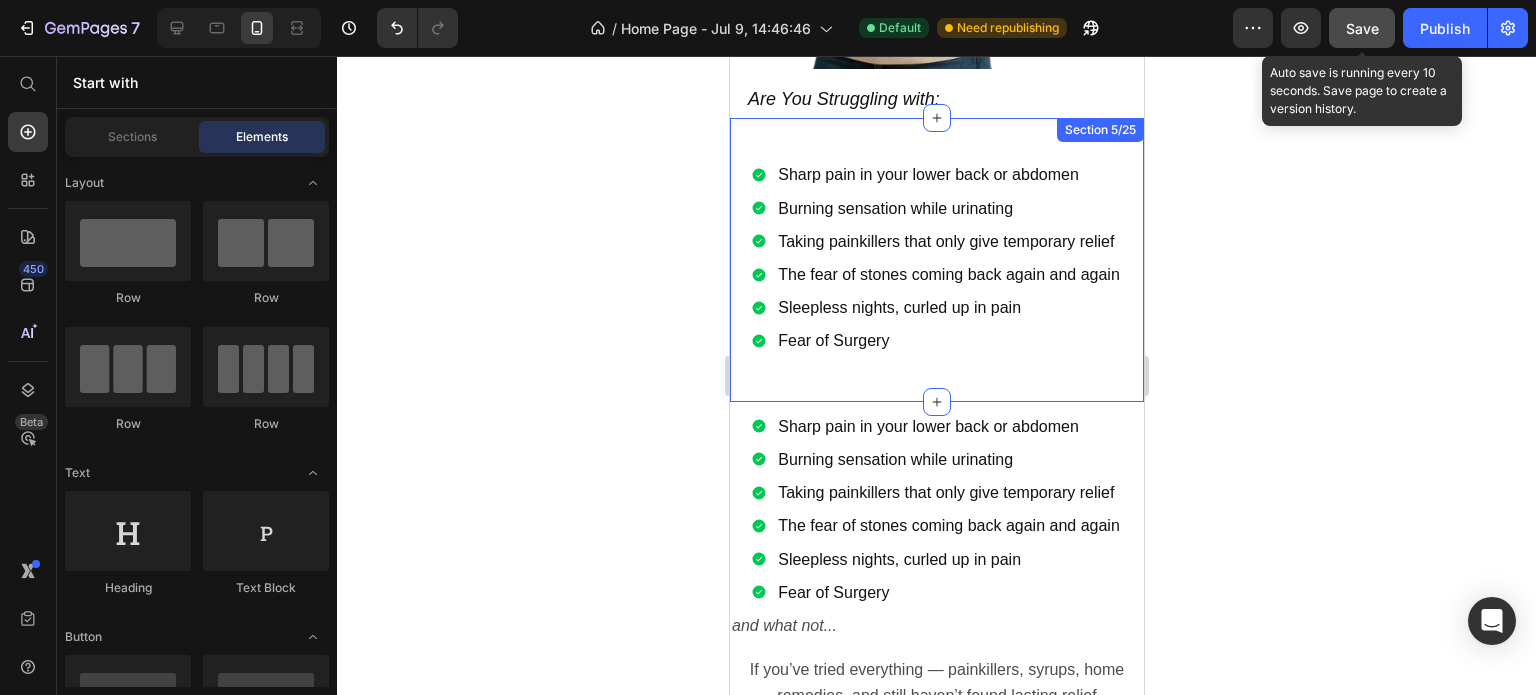 click on "Sharp pain in your lower back or abdomen Burning sensation while urinating Taking painkillers that only give temporary relief The fear of stones coming back again and again Sleepless nights, curled up in pain Fear of Surgery Item List Row Section 5/25" at bounding box center (936, 259) 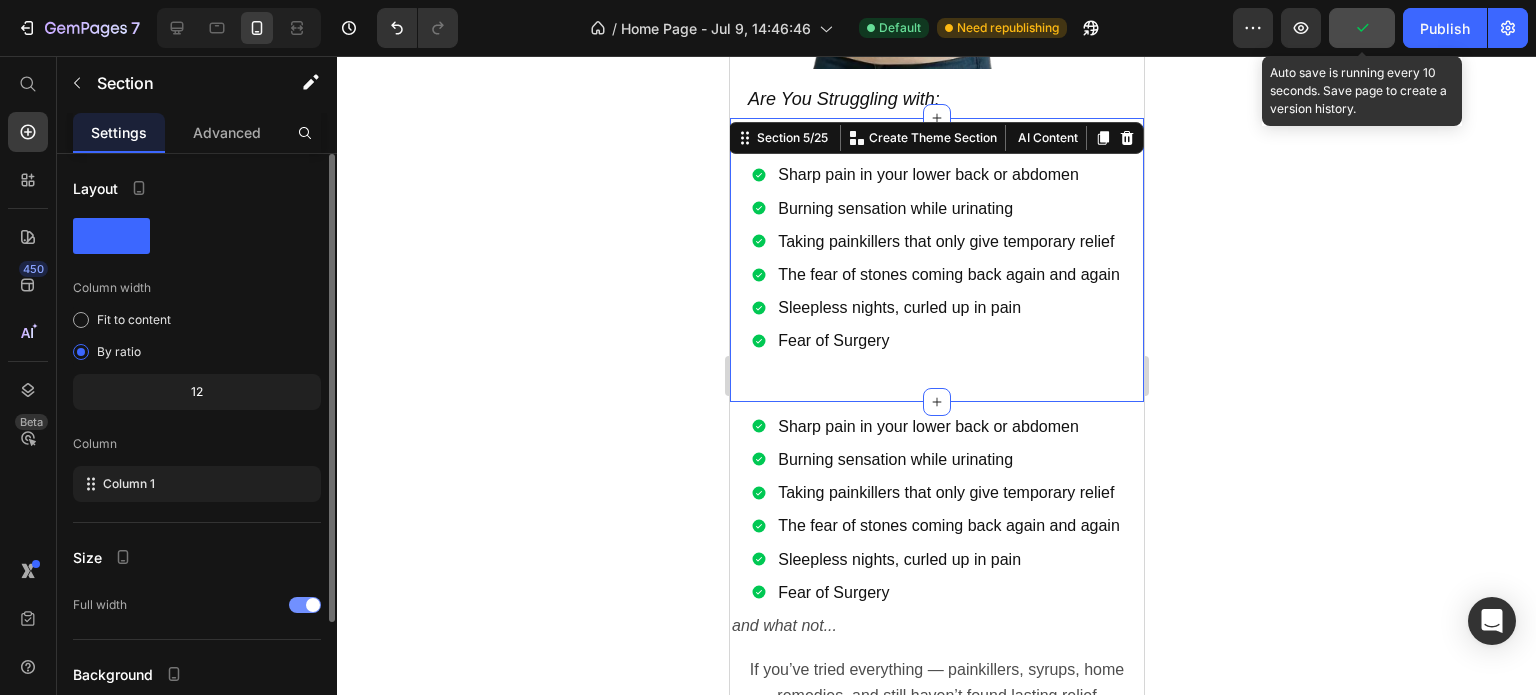 click at bounding box center [305, 605] 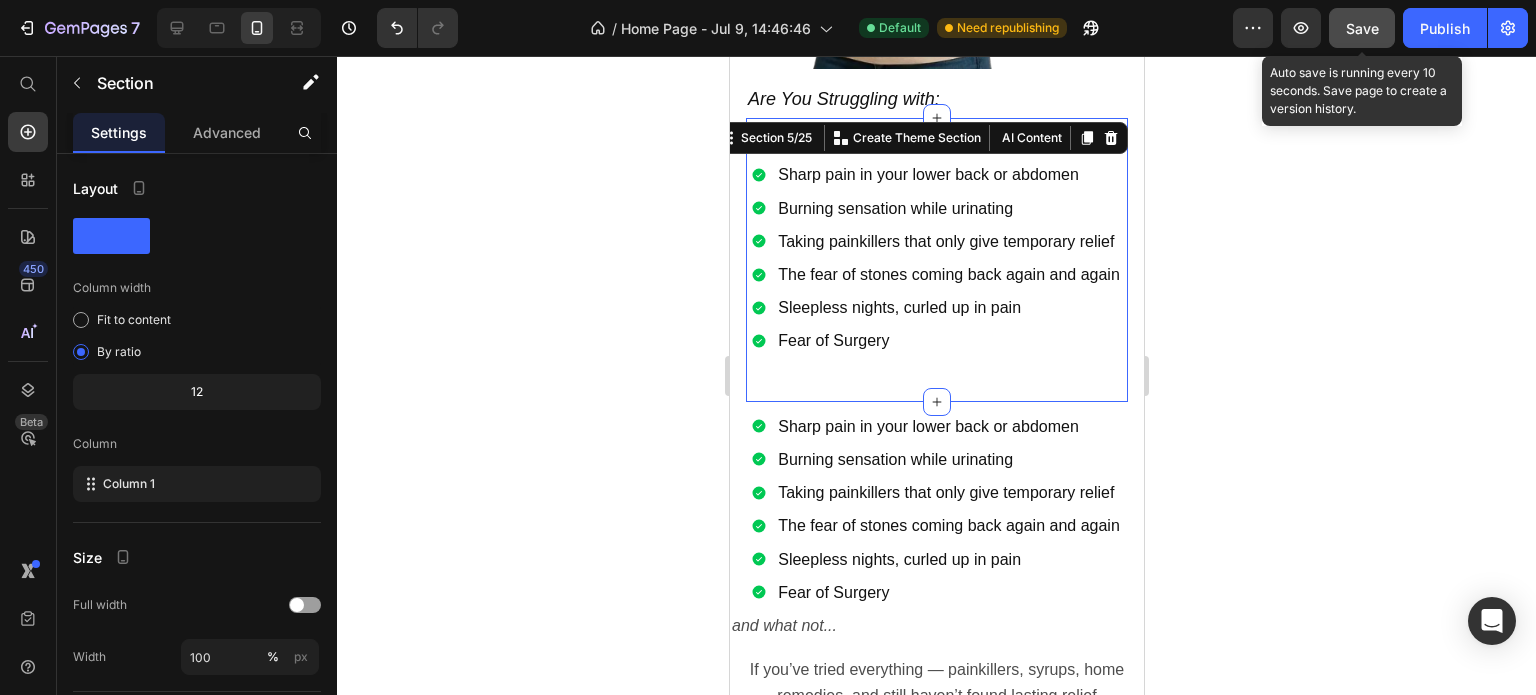 click on "Sharp pain in your lower back or abdomen Burning sensation while urinating Taking painkillers that only give temporary relief The fear of stones coming back again and again Sleepless nights, curled up in pain Fear of Surgery Item List Row Section 5/25   You can create reusable sections Create Theme Section AI Content Write with GemAI What would you like to describe here? Tone and Voice Persuasive Product Show more Generate" at bounding box center (936, 259) 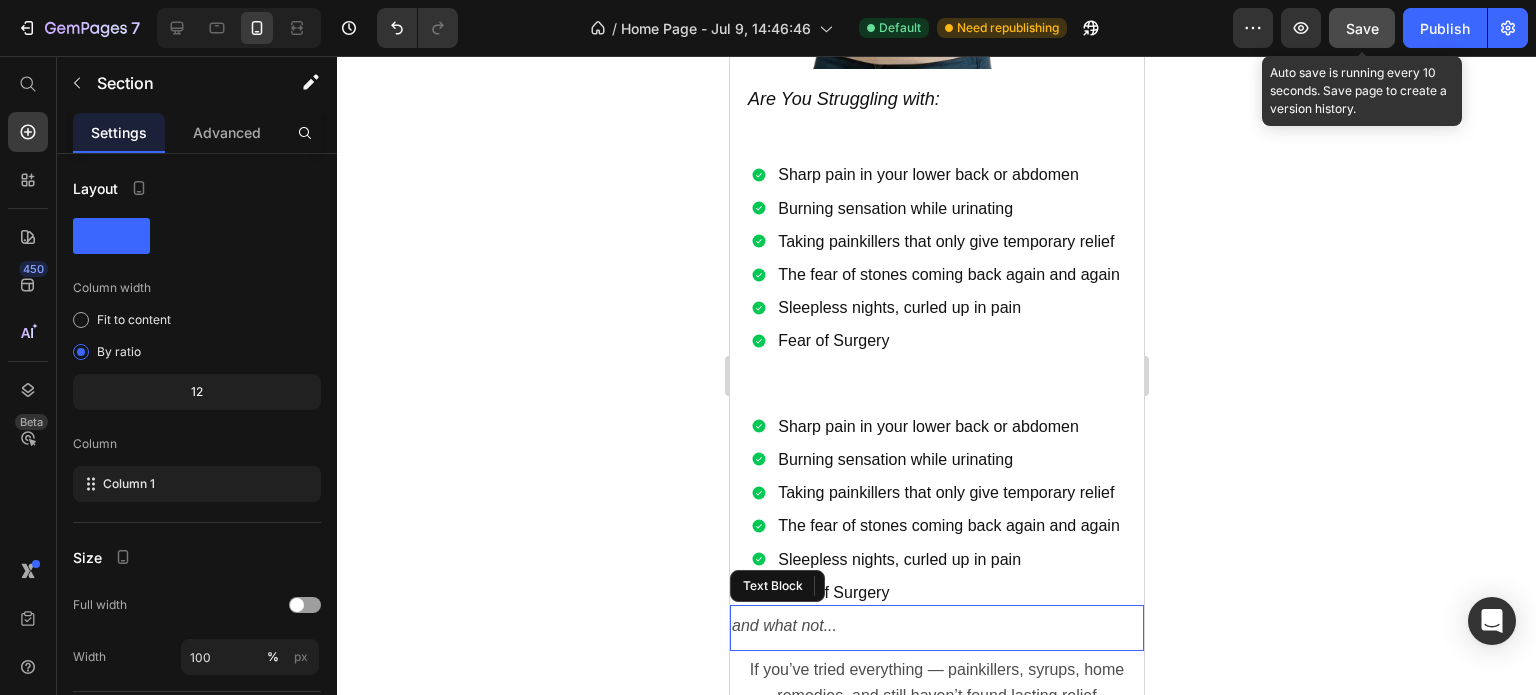 click on "and what not..." at bounding box center (783, 625) 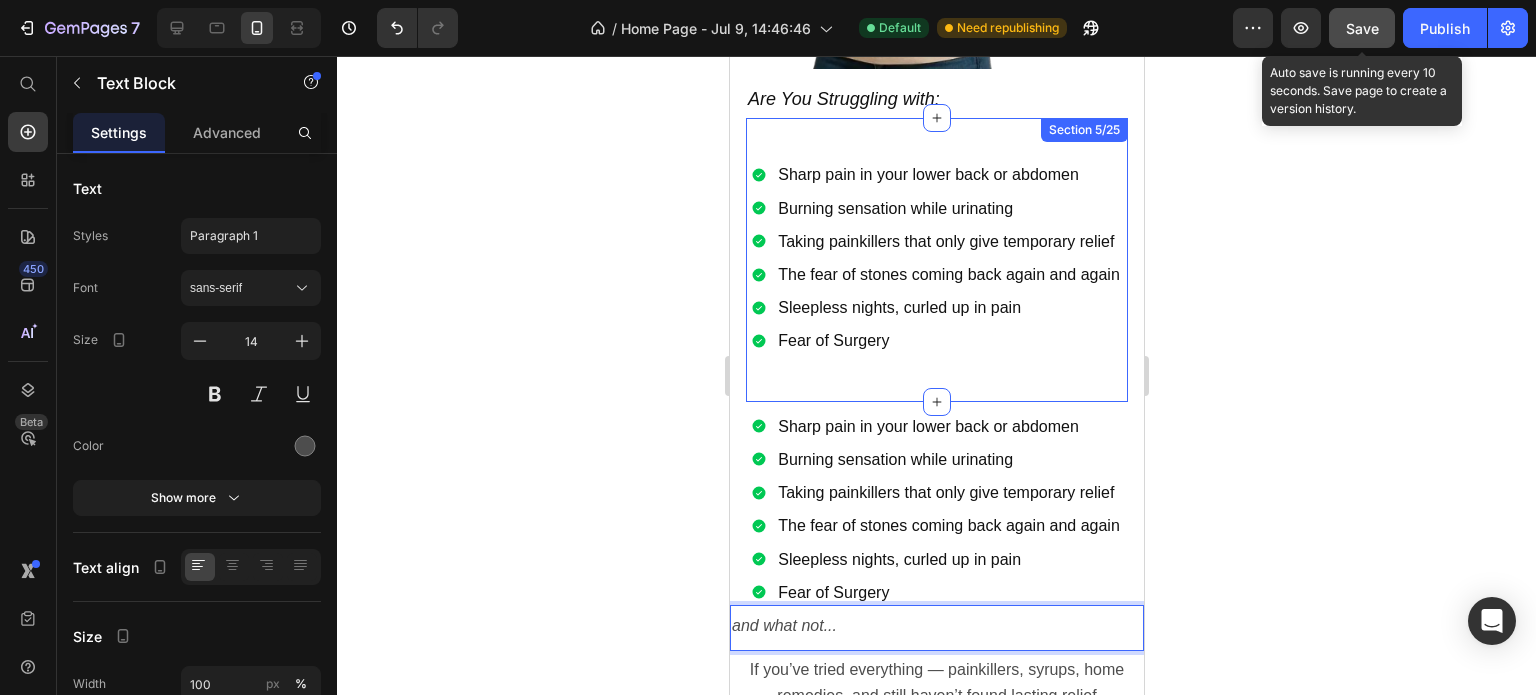 click on "Sharp pain in your lower back or abdomen Burning sensation while urinating Taking painkillers that only give temporary relief The fear of stones coming back again and again Sleepless nights, curled up in pain Fear of Surgery Item List Row Section 5/25" at bounding box center [936, 259] 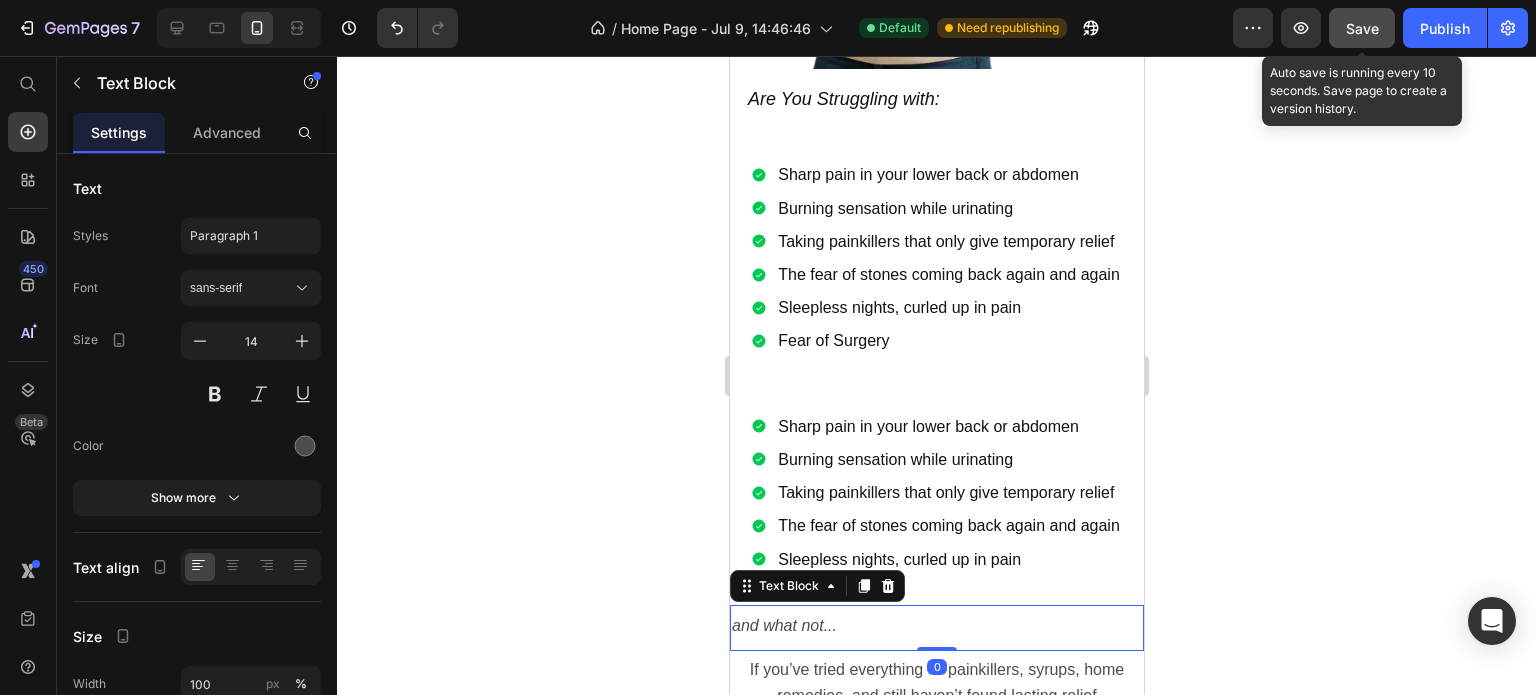 click on "and what not..." at bounding box center [936, 626] 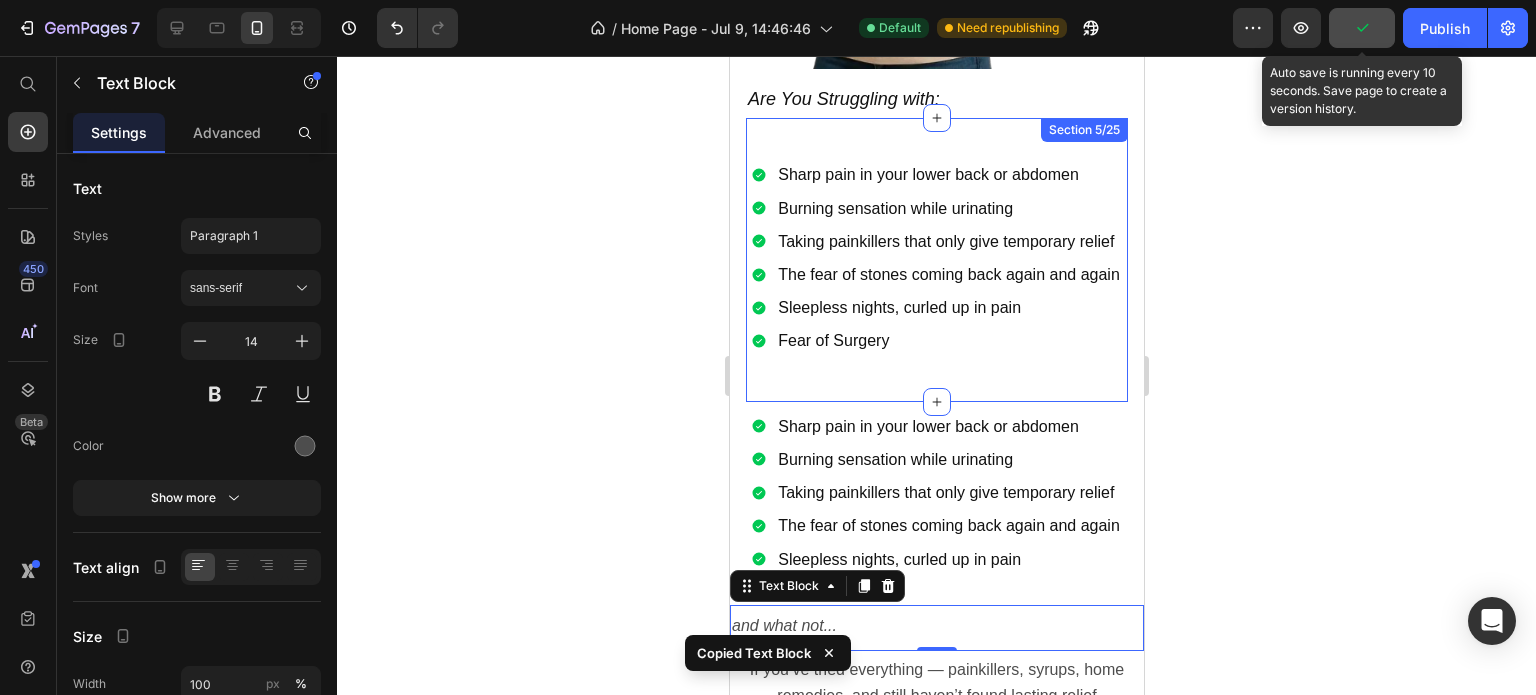 click on "Sharp pain in your lower back or abdomen Burning sensation while urinating Taking painkillers that only give temporary relief The fear of stones coming back again and again Sleepless nights, curled up in pain Fear of Surgery Item List Row" at bounding box center (936, 259) 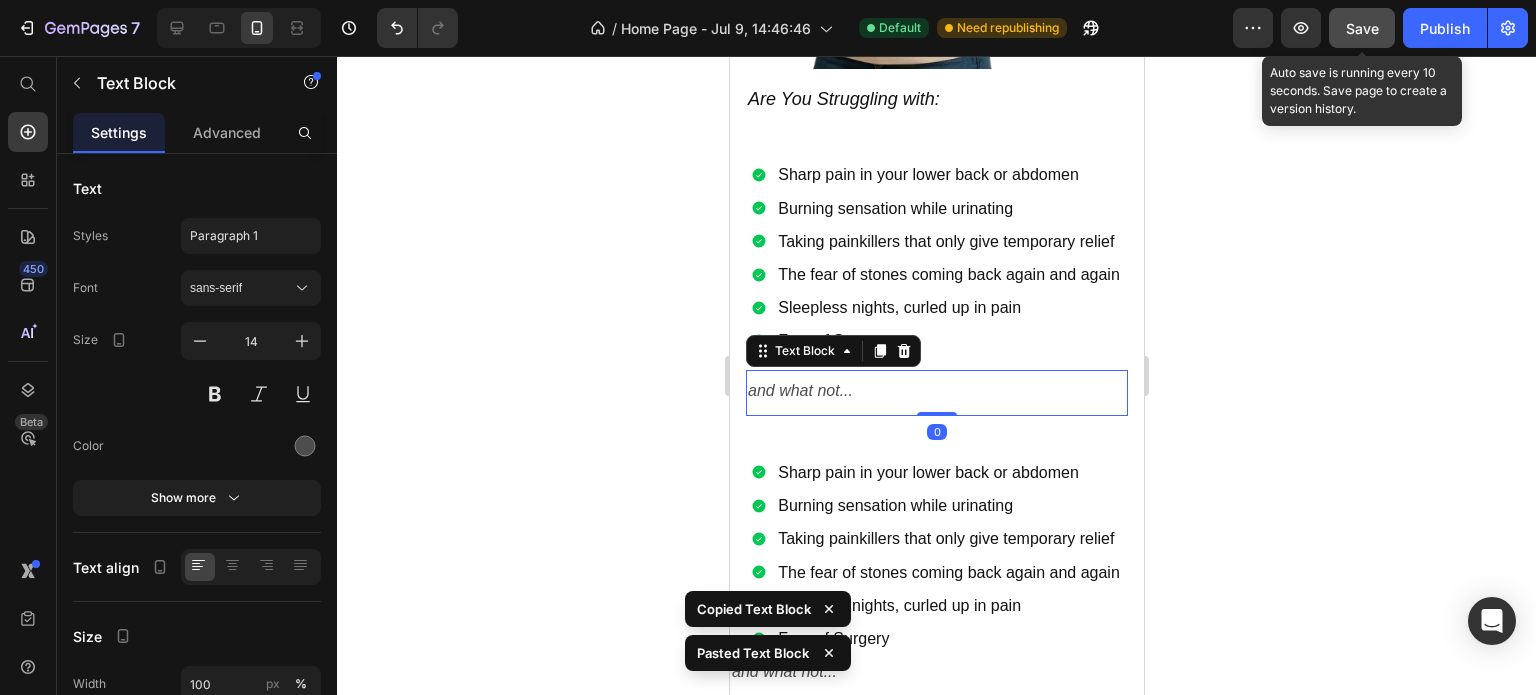 click 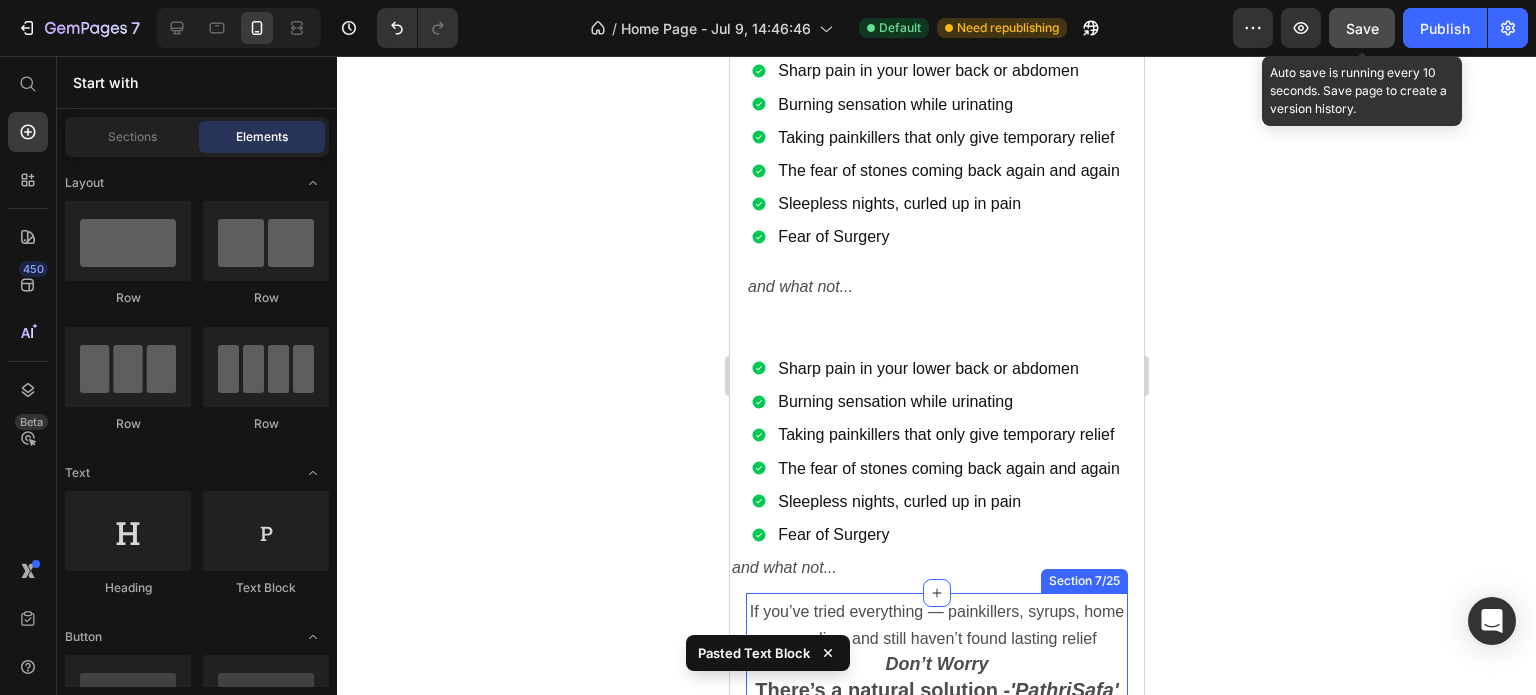 scroll, scrollTop: 1700, scrollLeft: 0, axis: vertical 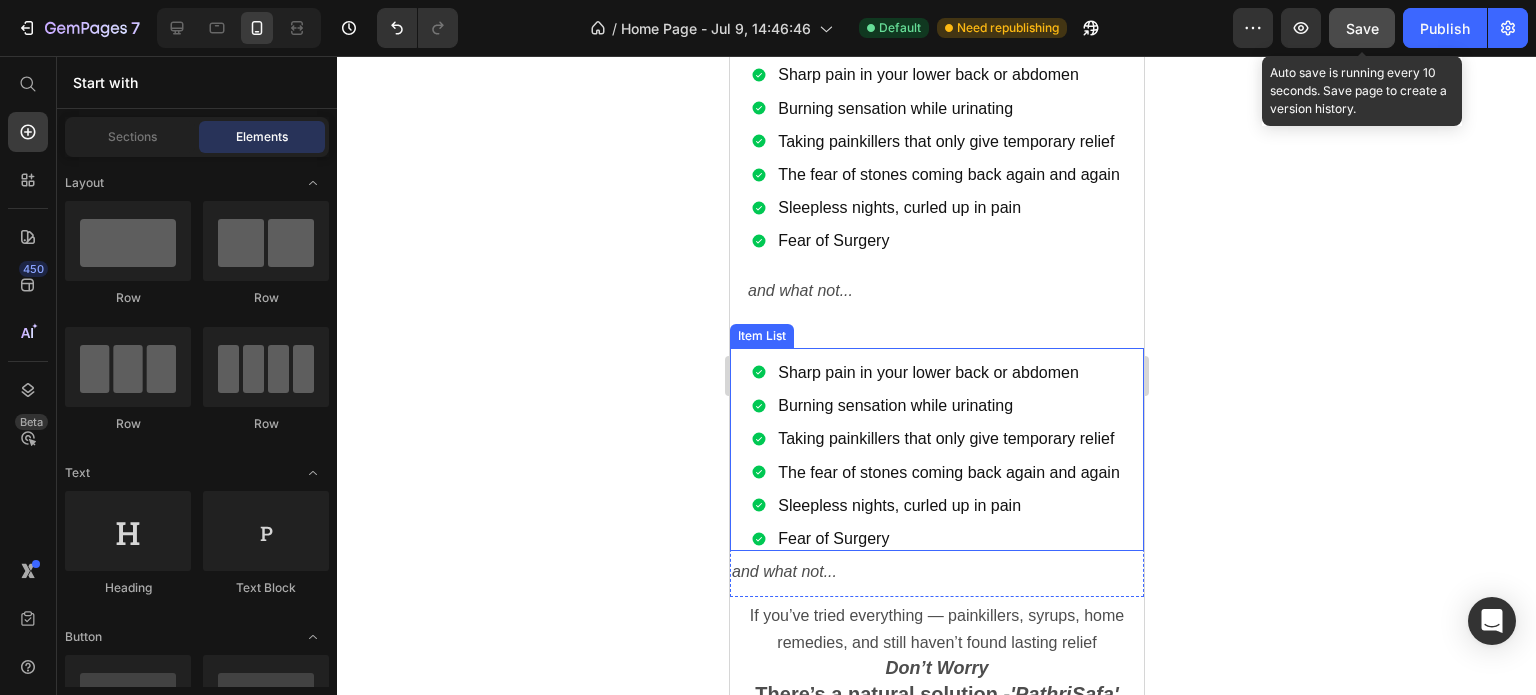click on "Sharp pain in your lower back or abdomen Burning sensation while urinating Taking painkillers that only give temporary relief The fear of stones coming back again and again Sleepless nights, curled up in pain Fear of Surgery Item List" at bounding box center (936, 449) 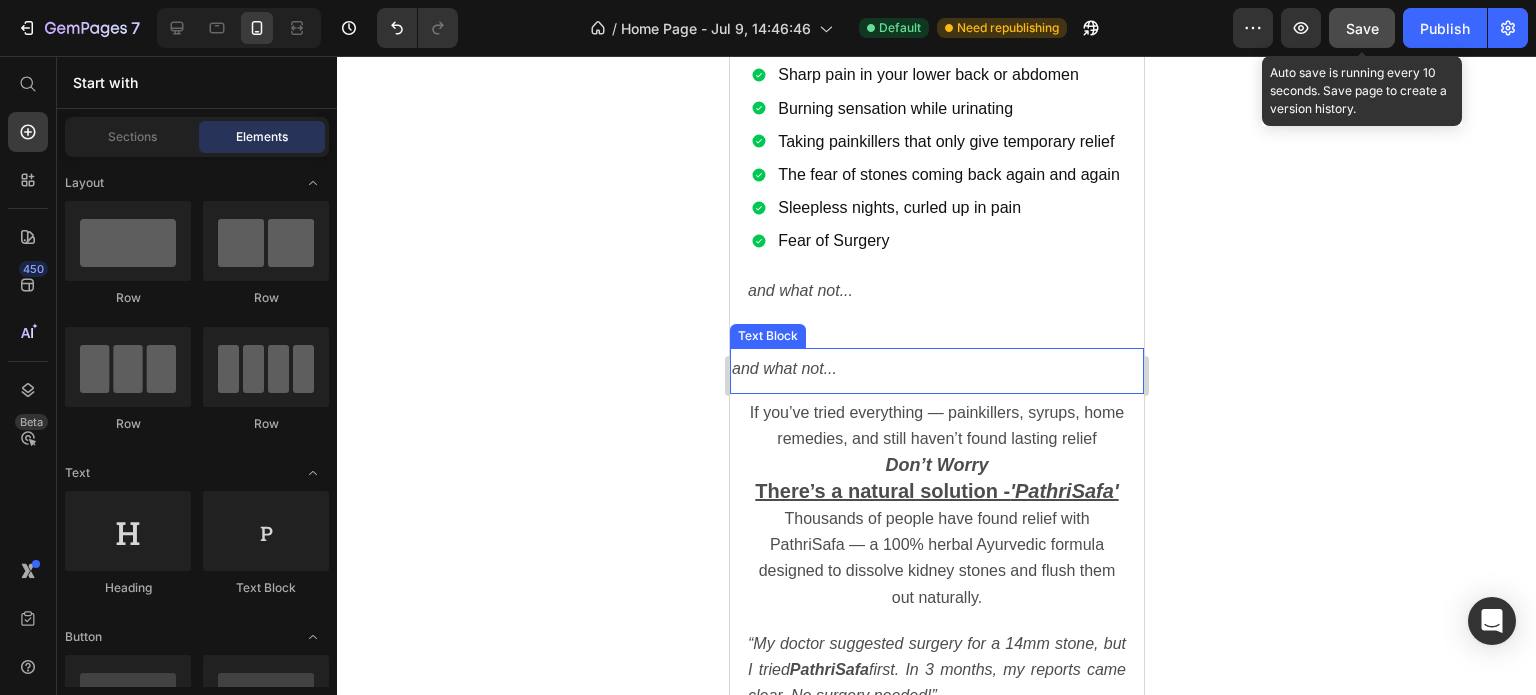 click on "and what not..." at bounding box center (936, 369) 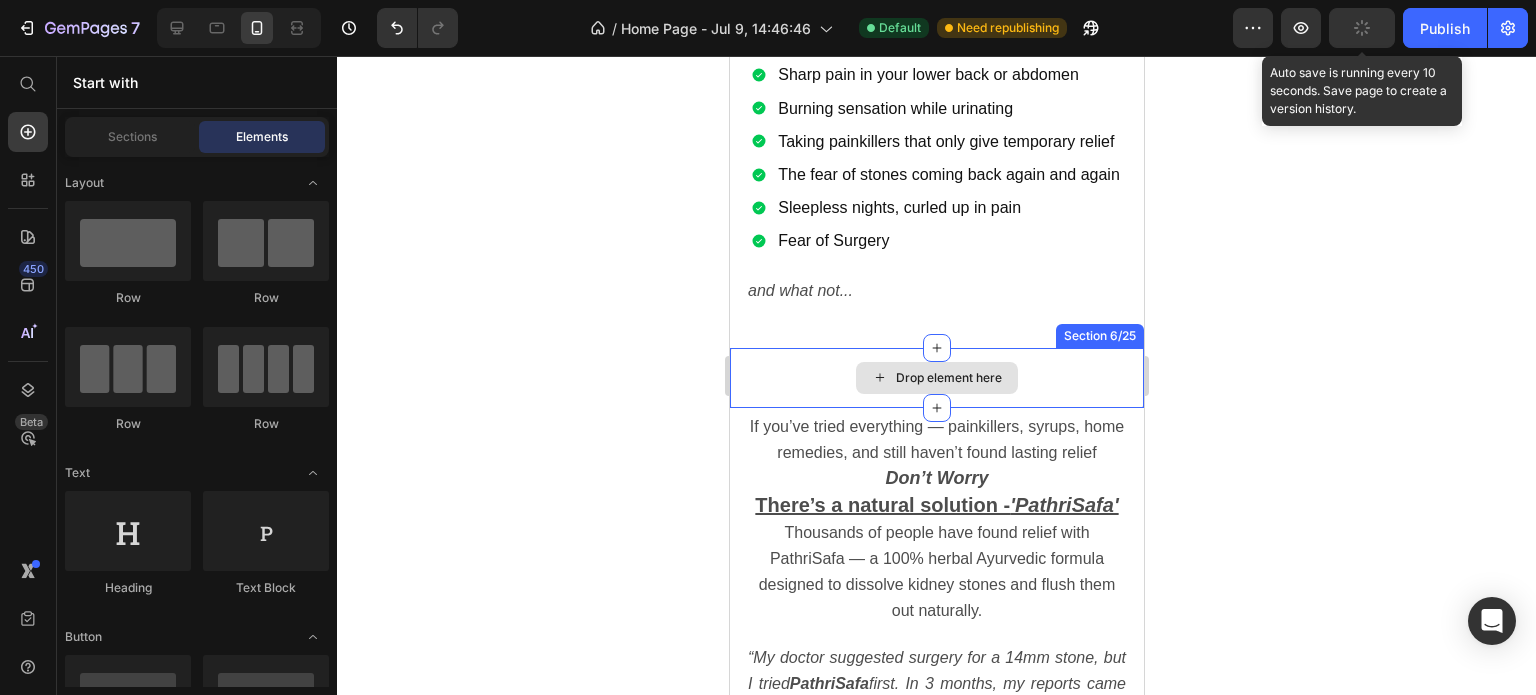 click on "Drop element here" at bounding box center (936, 378) 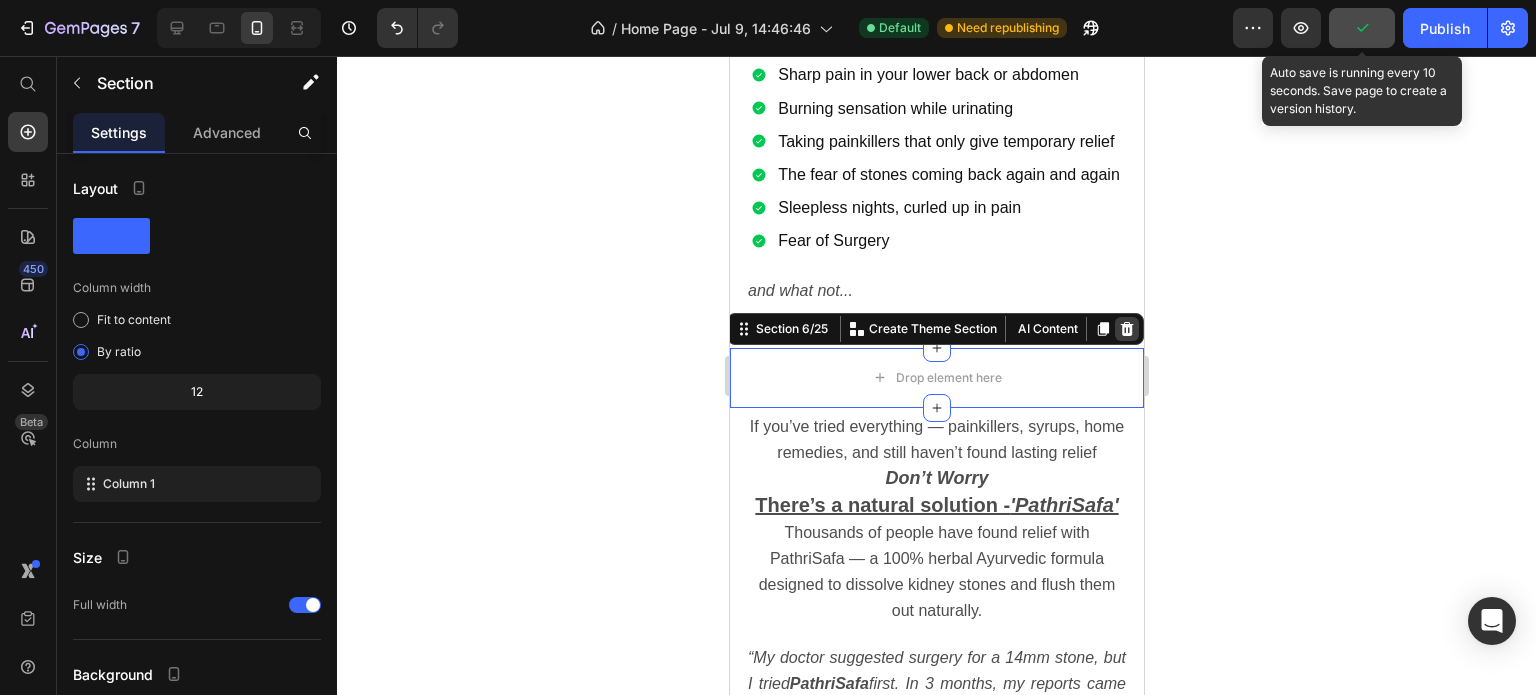 click 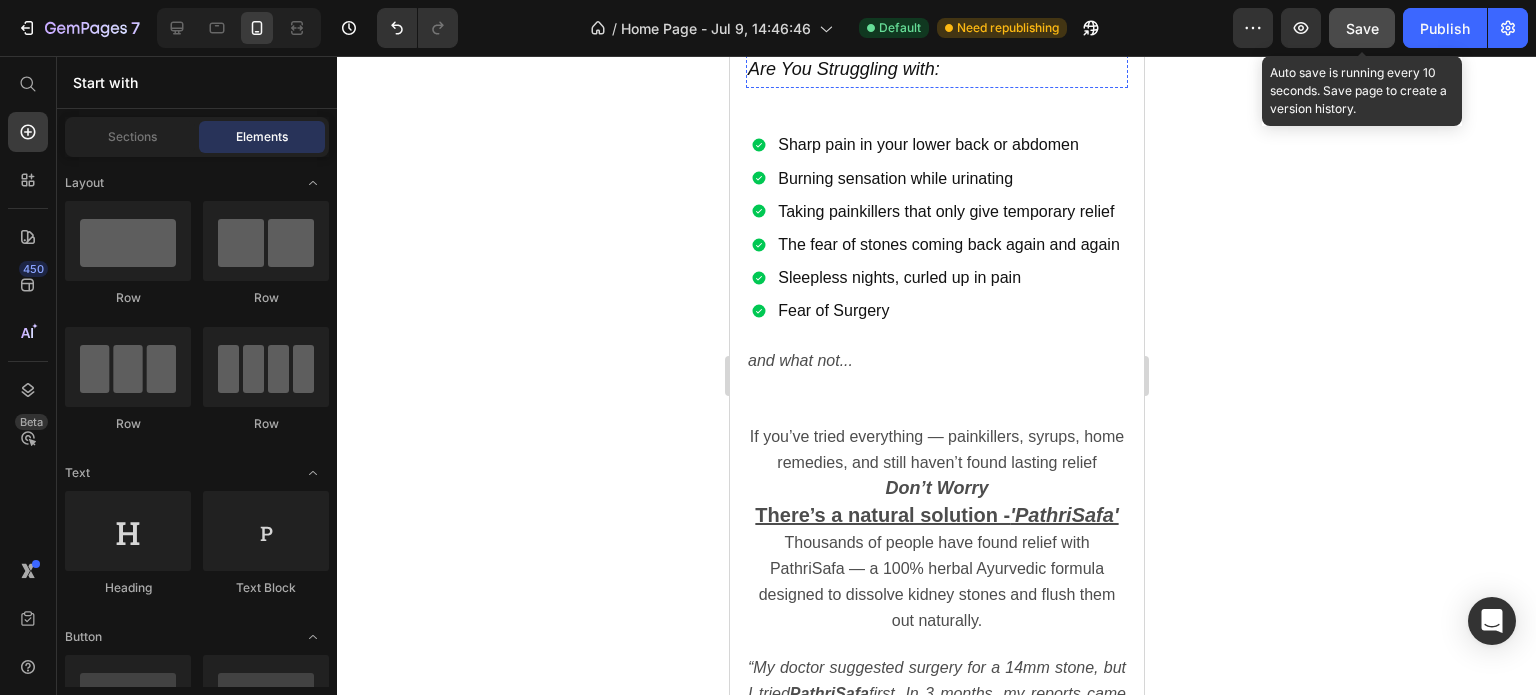scroll, scrollTop: 1600, scrollLeft: 0, axis: vertical 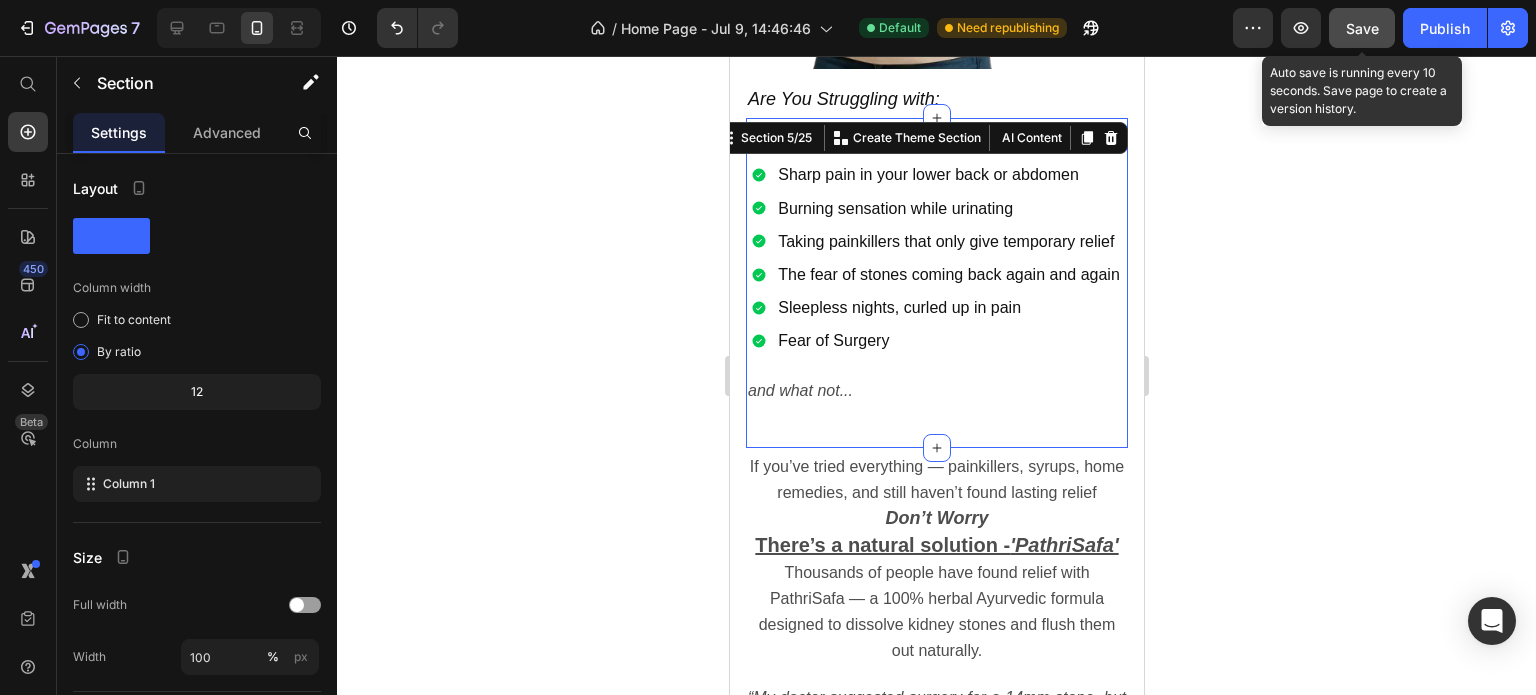 click on "Sharp pain in your lower back or abdomen Burning sensation while urinating Taking painkillers that only give temporary relief The fear of stones coming back again and again Sleepless nights, curled up in pain Fear of Surgery Item List Row and what not... Text Block Section 5/25   You can create reusable sections Create Theme Section AI Content Write with GemAI What would you like to describe here? Tone and Voice Persuasive Product Show more Generate" at bounding box center (936, 282) 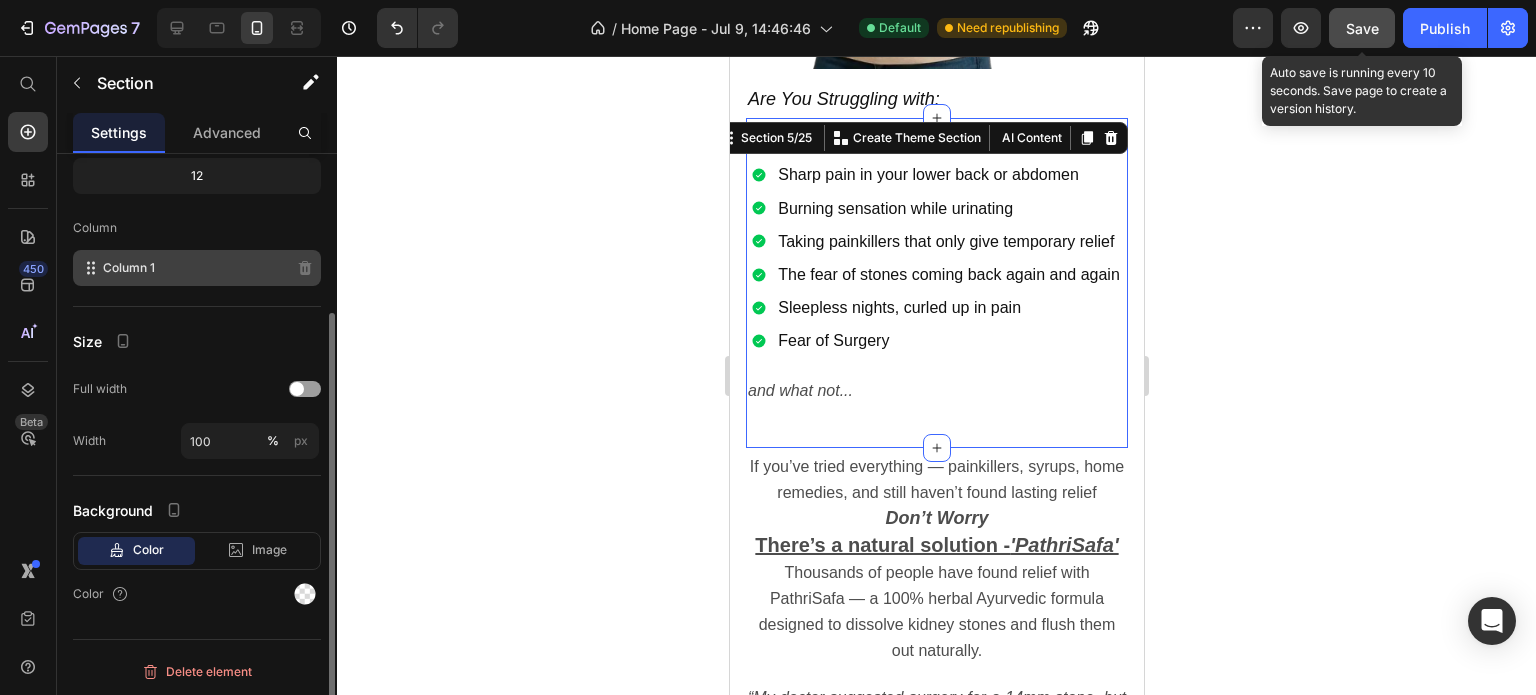 scroll, scrollTop: 0, scrollLeft: 0, axis: both 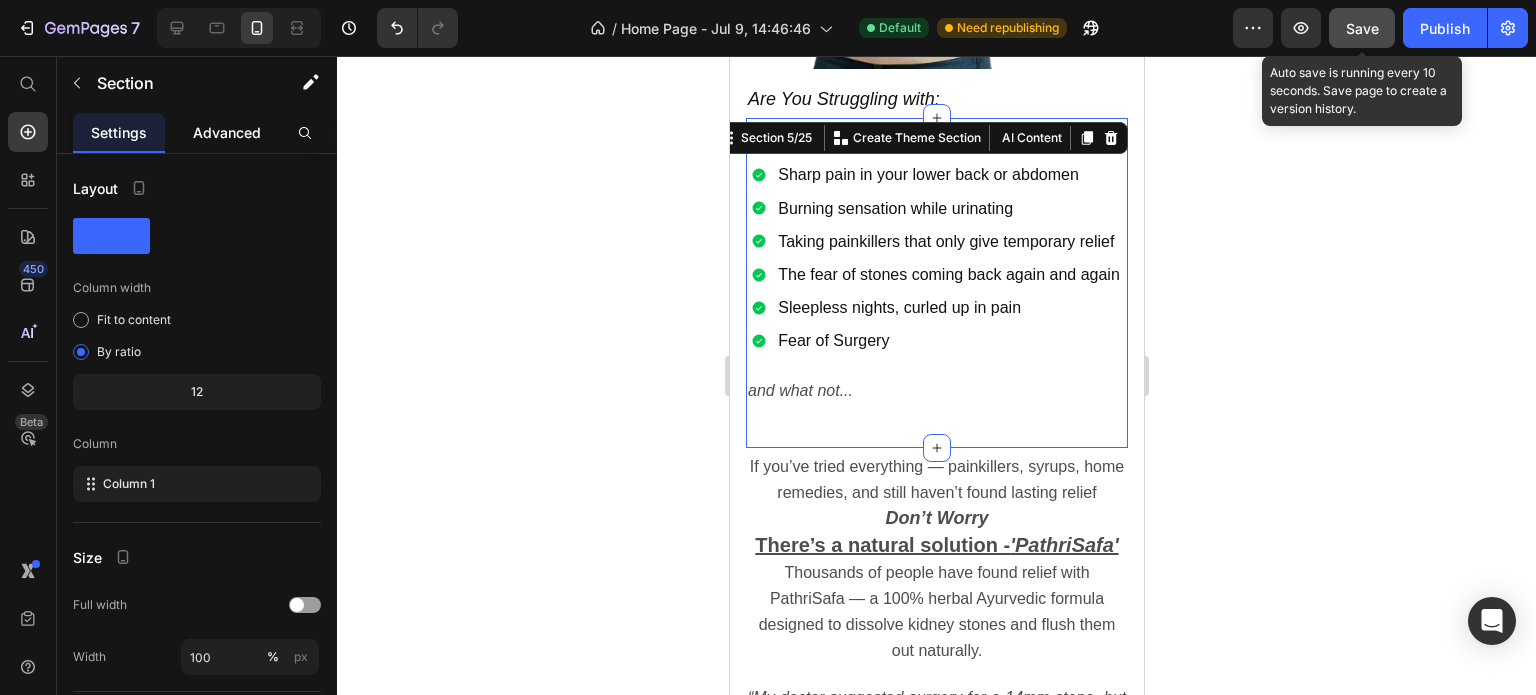 click on "Advanced" at bounding box center [227, 132] 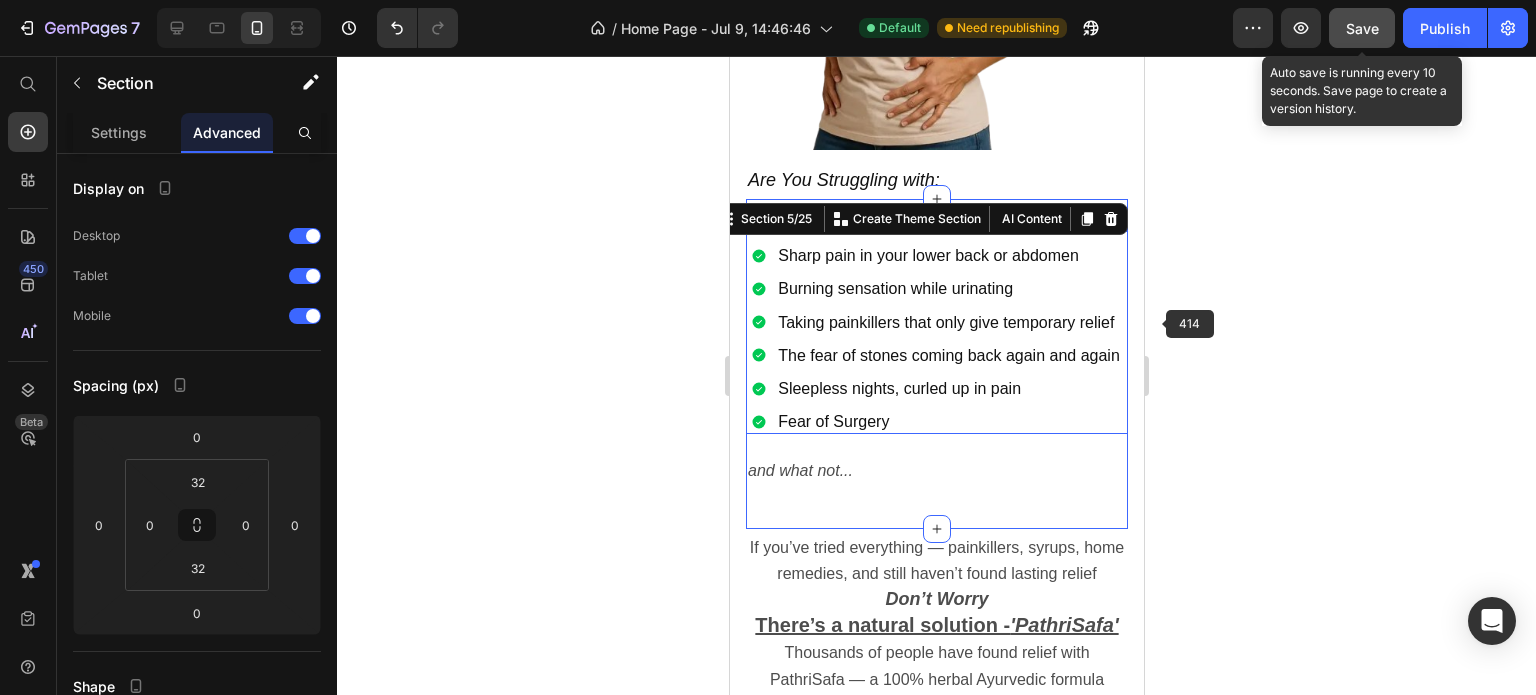 scroll, scrollTop: 1500, scrollLeft: 0, axis: vertical 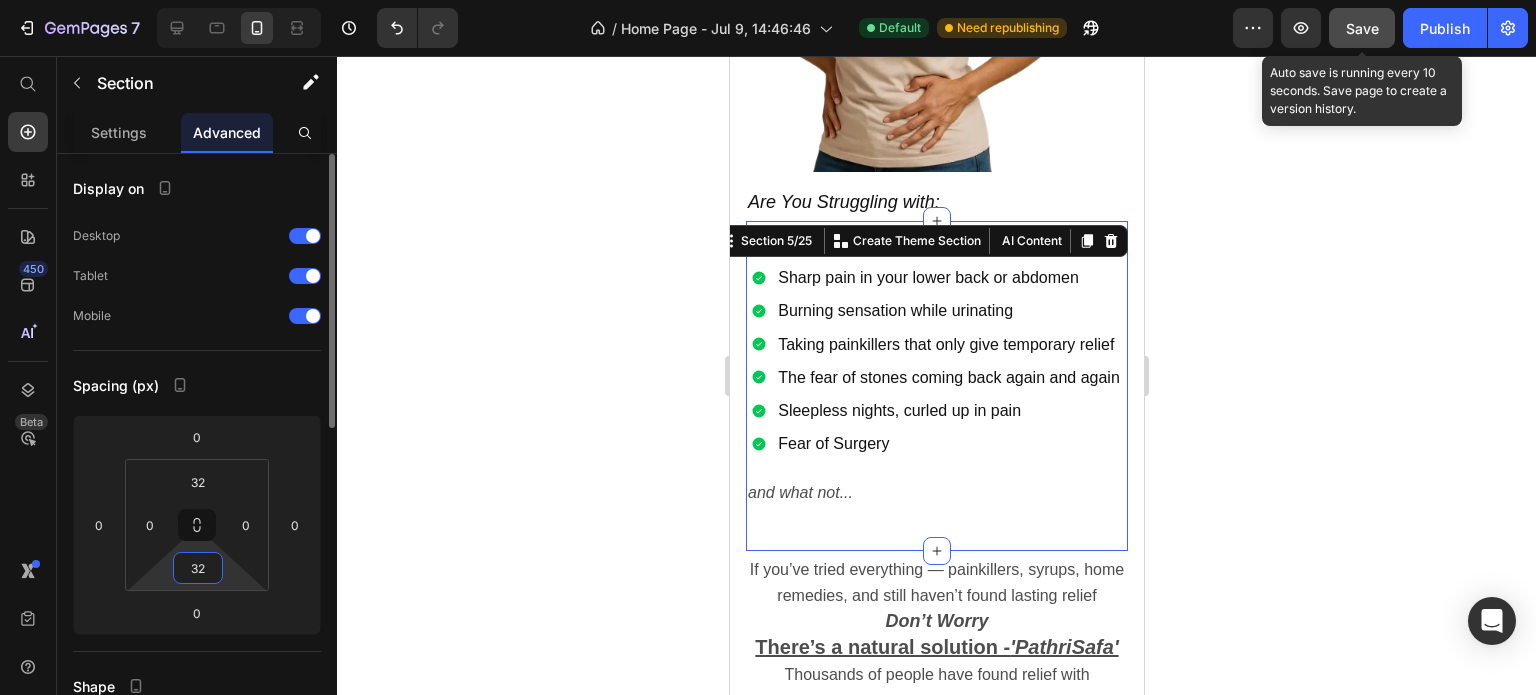 click on "32" at bounding box center (198, 568) 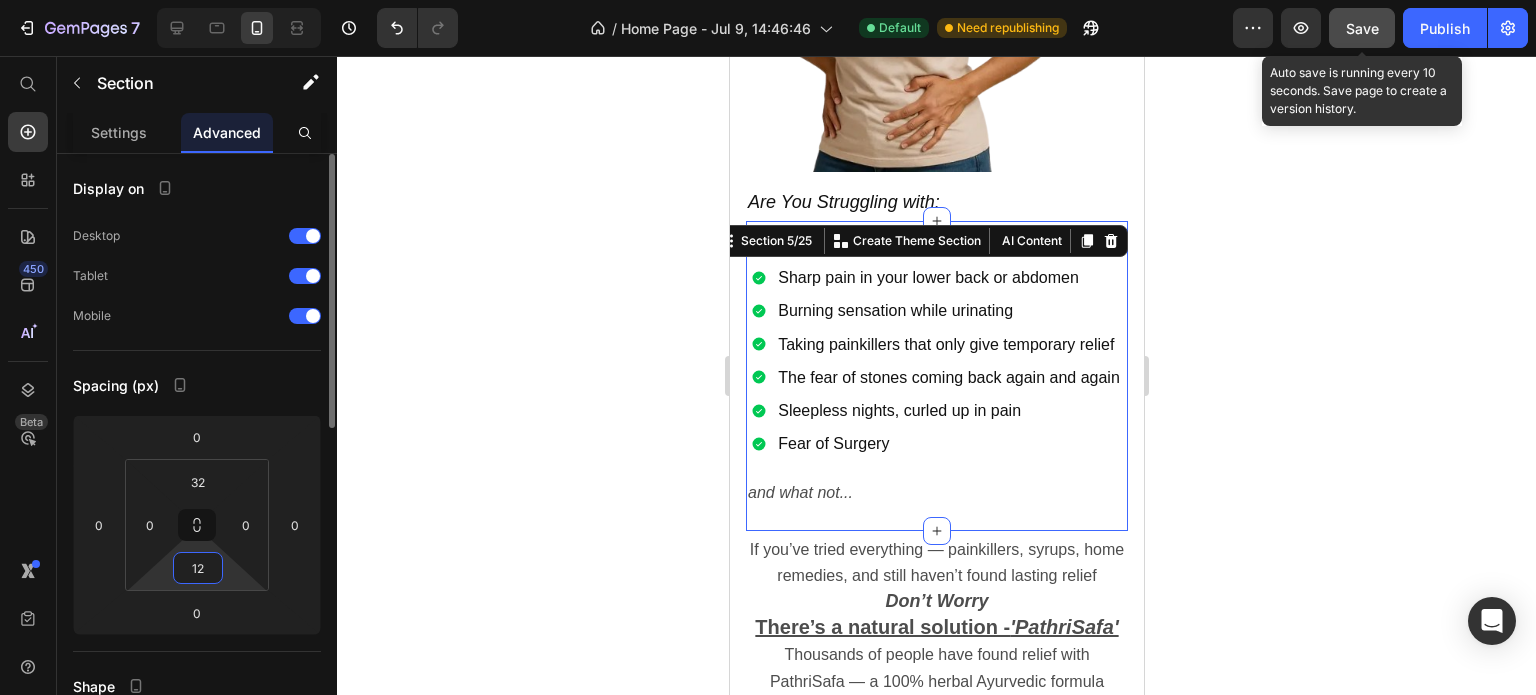 click on "12" at bounding box center (198, 568) 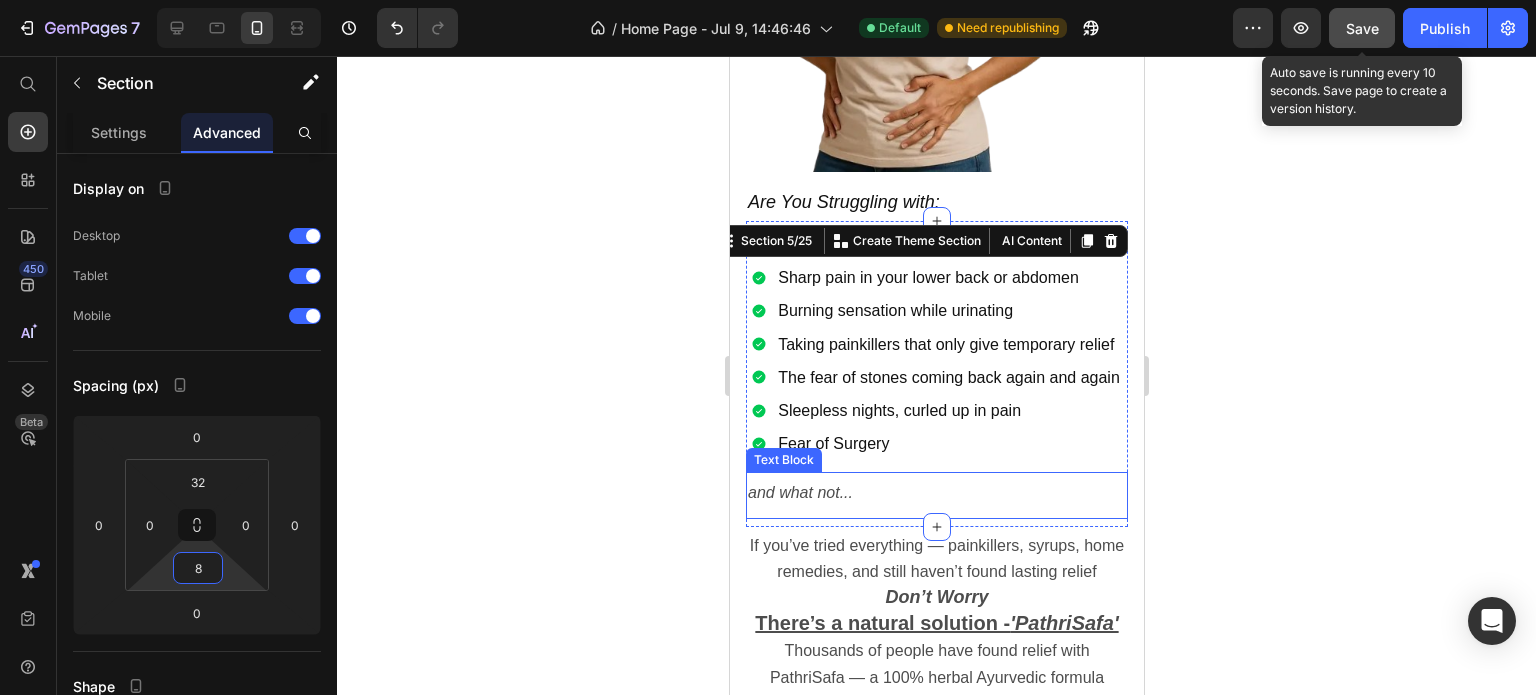 click 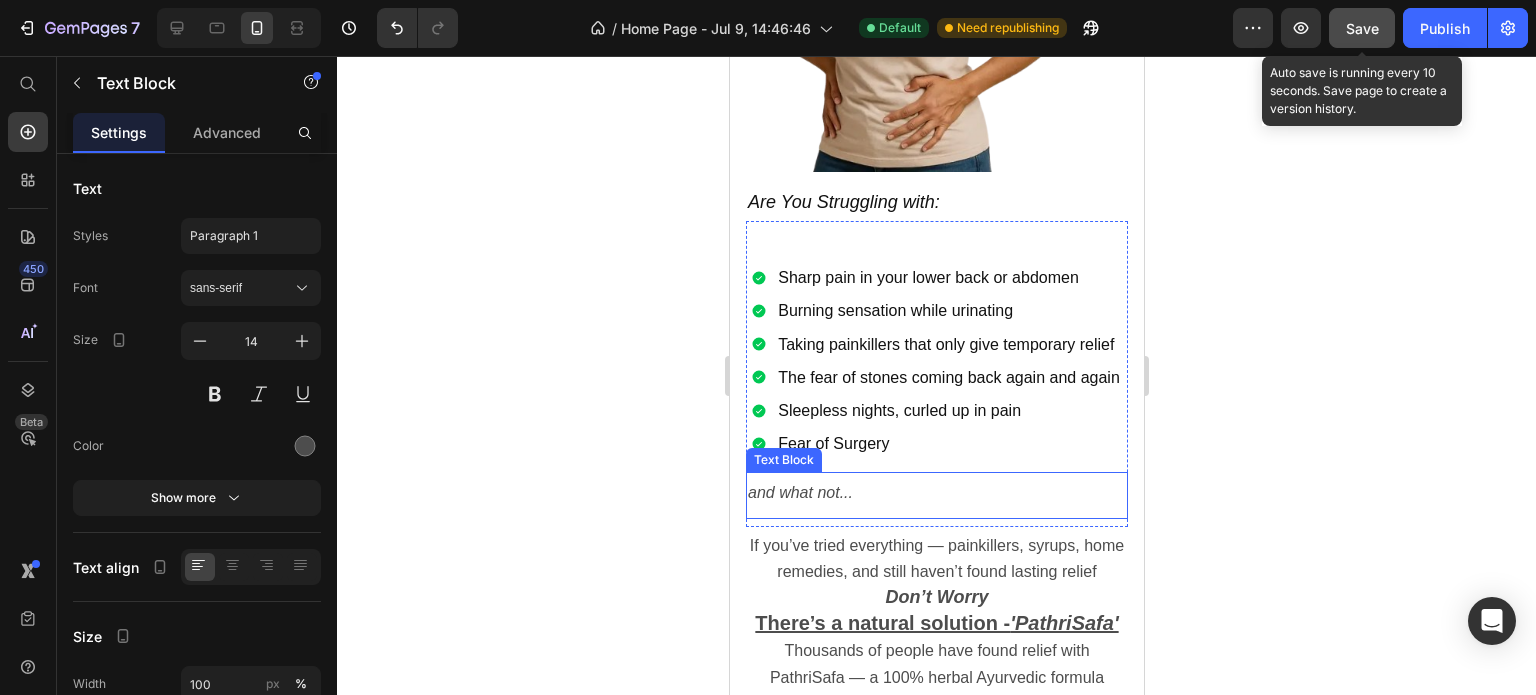 click on "and what not..." at bounding box center [799, 492] 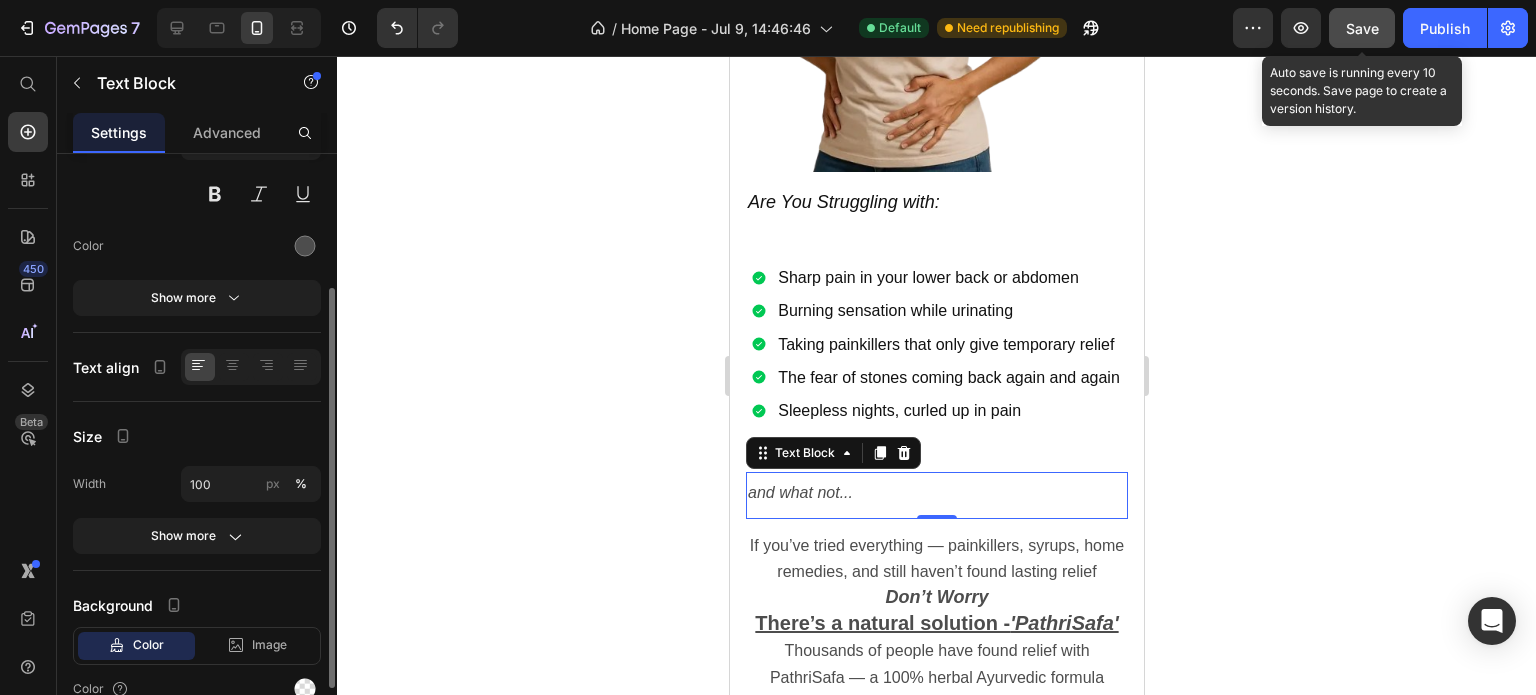 scroll, scrollTop: 294, scrollLeft: 0, axis: vertical 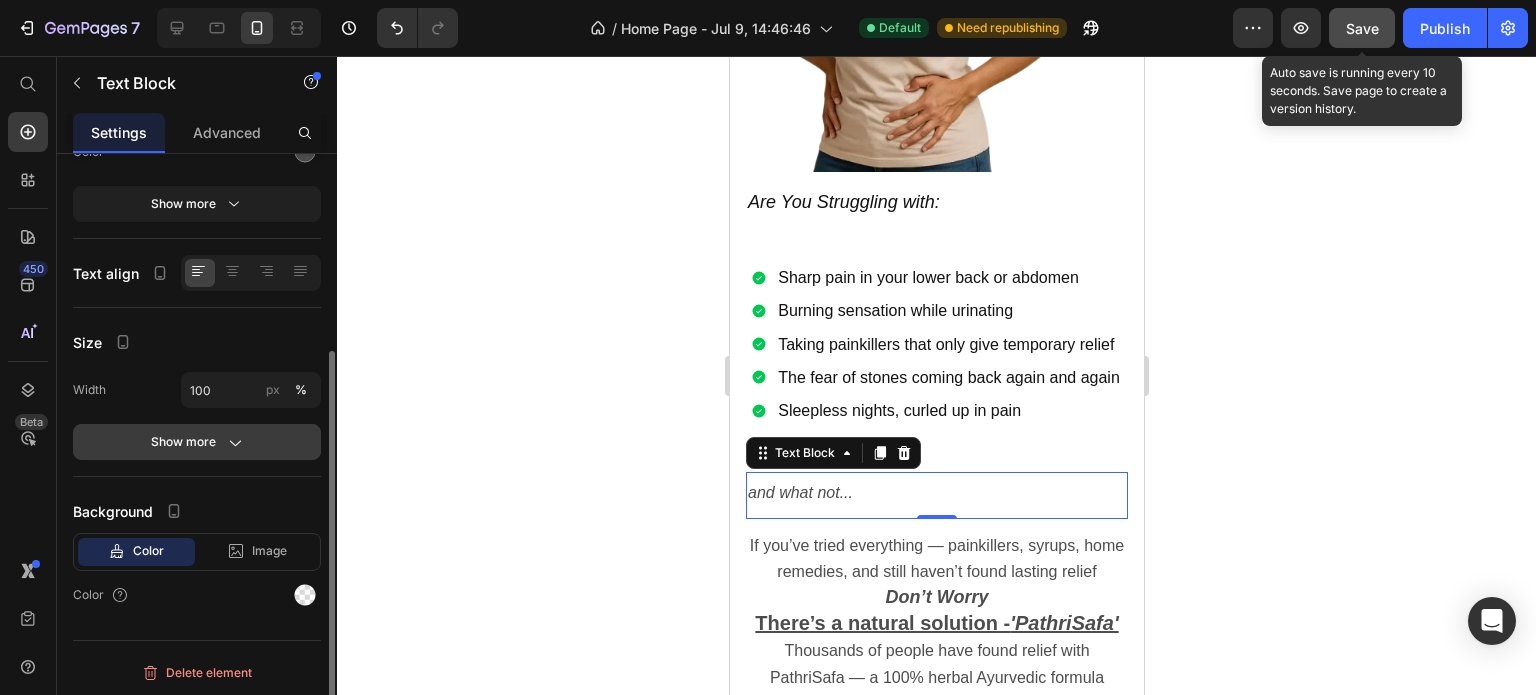click on "Show more" 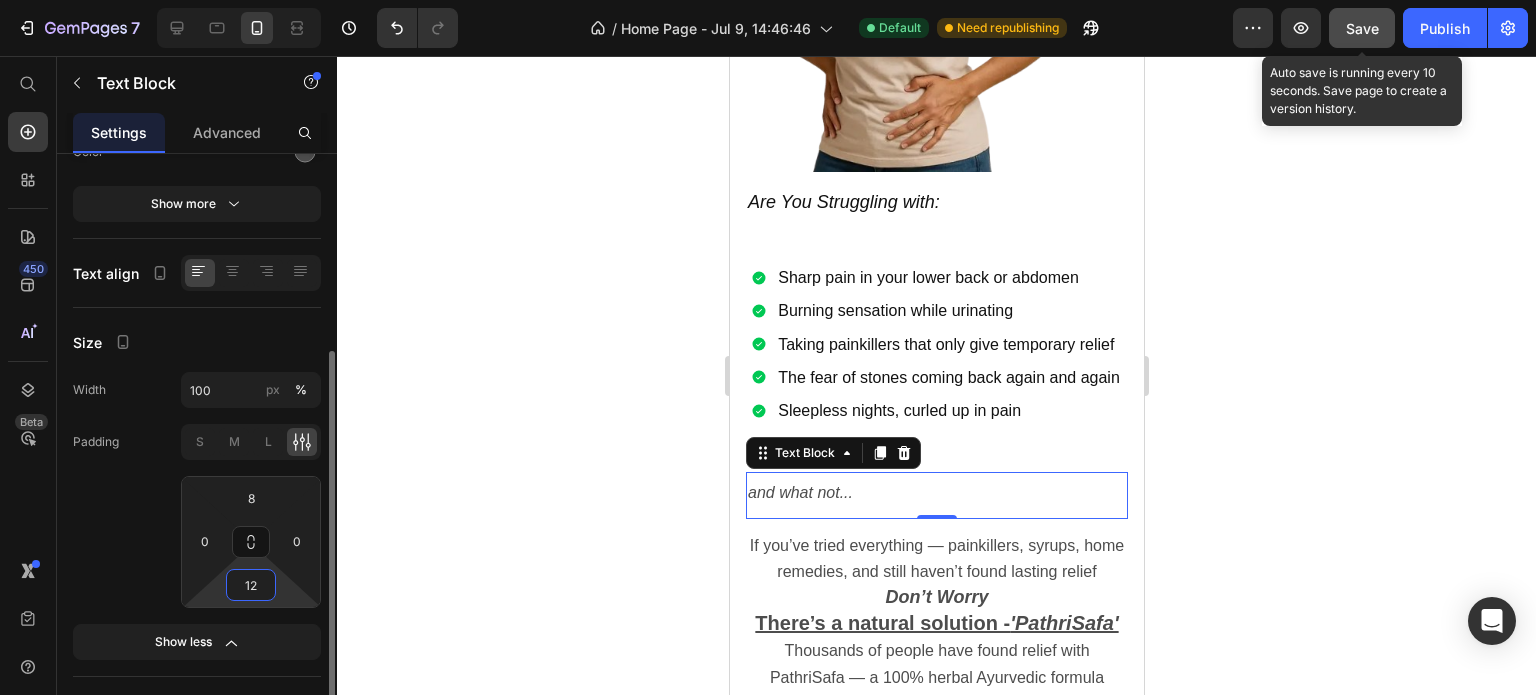 click on "12" at bounding box center (251, 585) 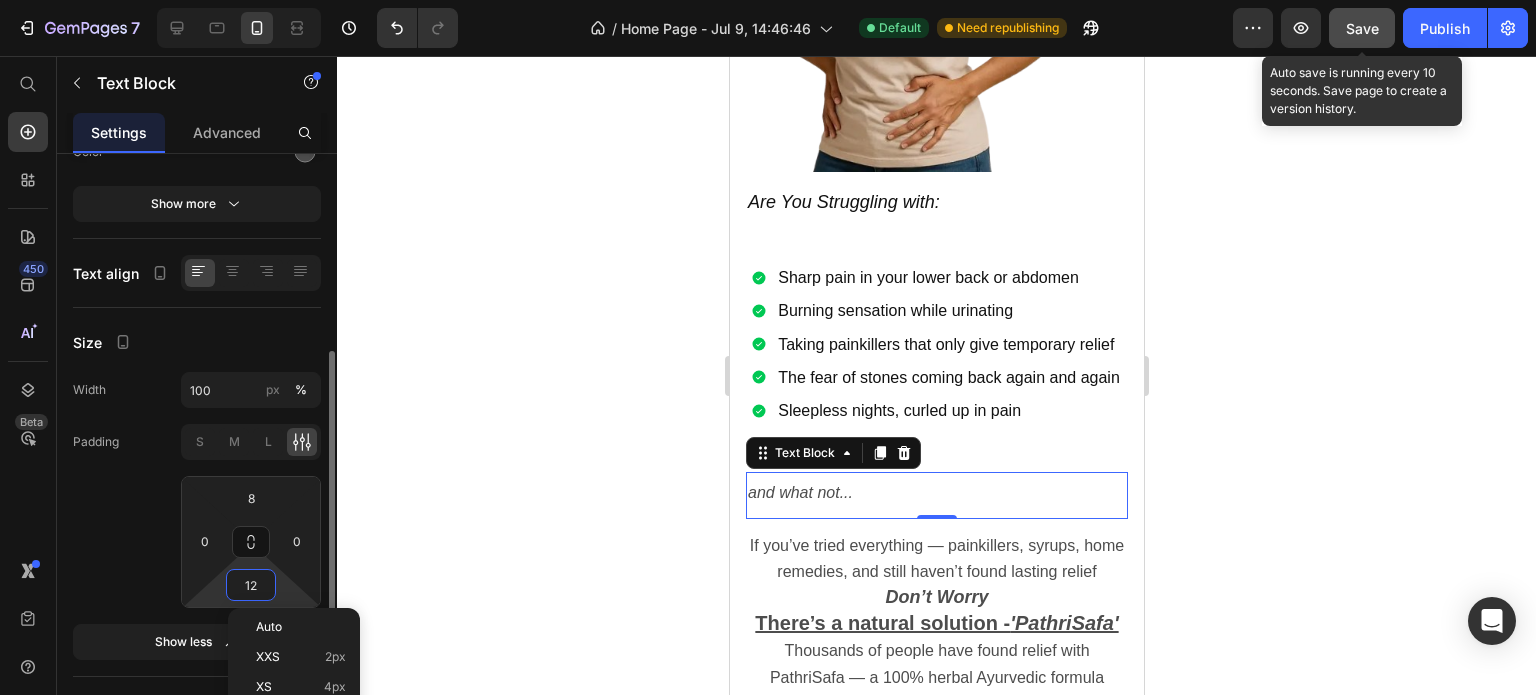 type on "4" 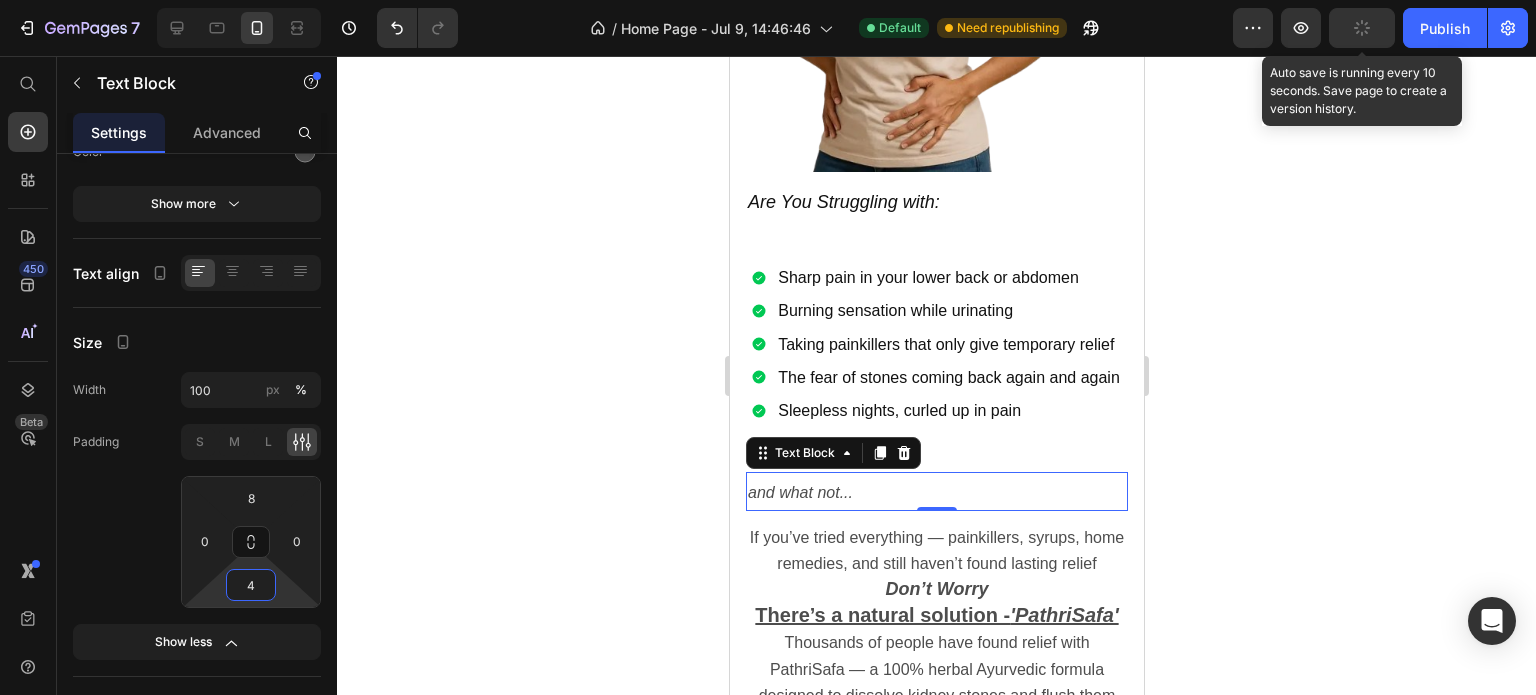click 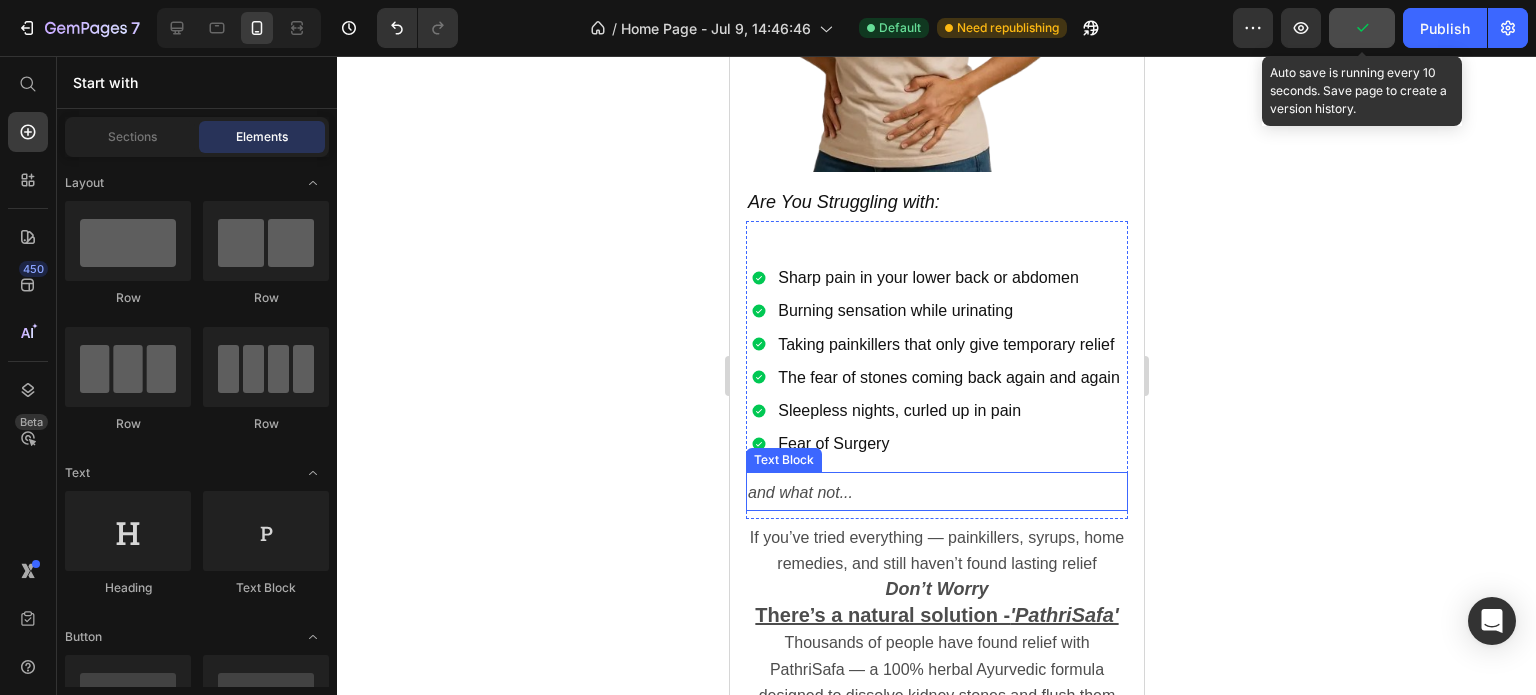 click on "and what not..." at bounding box center [936, 493] 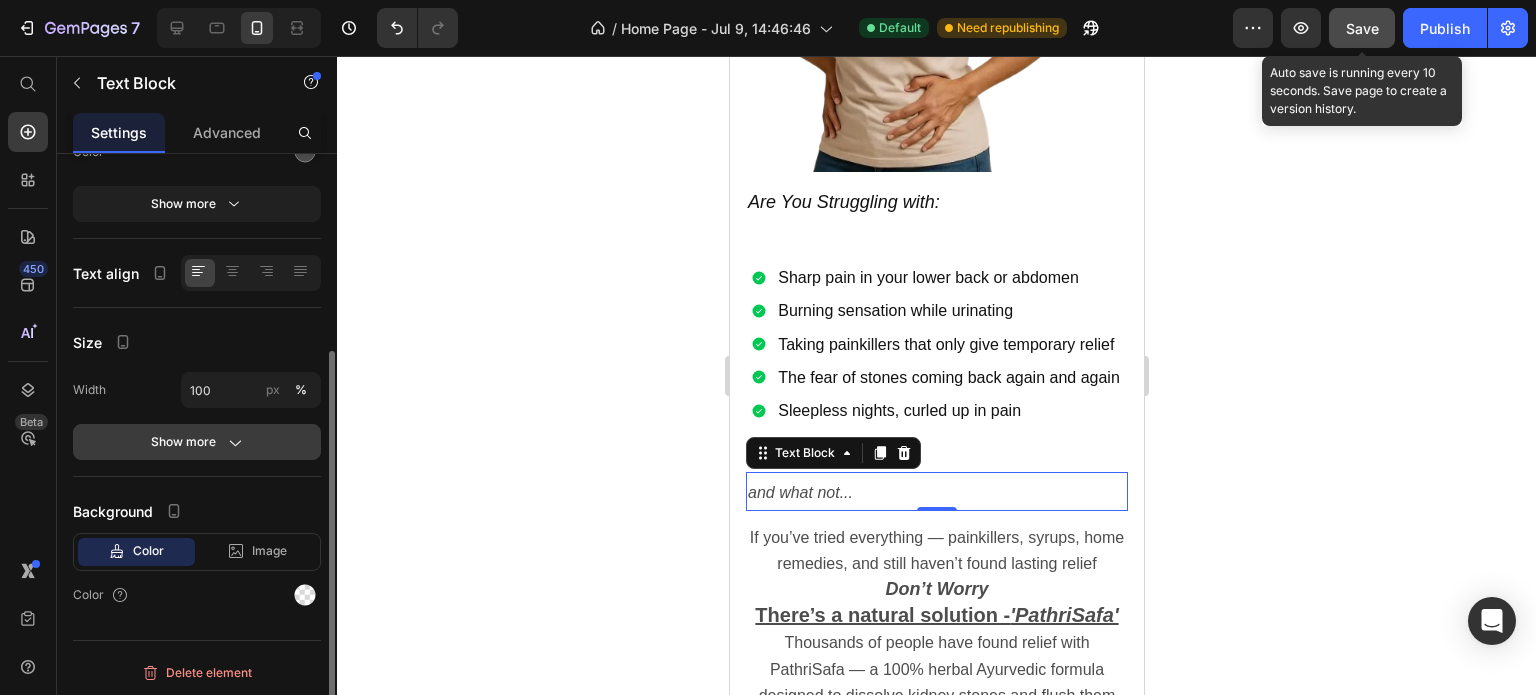 click 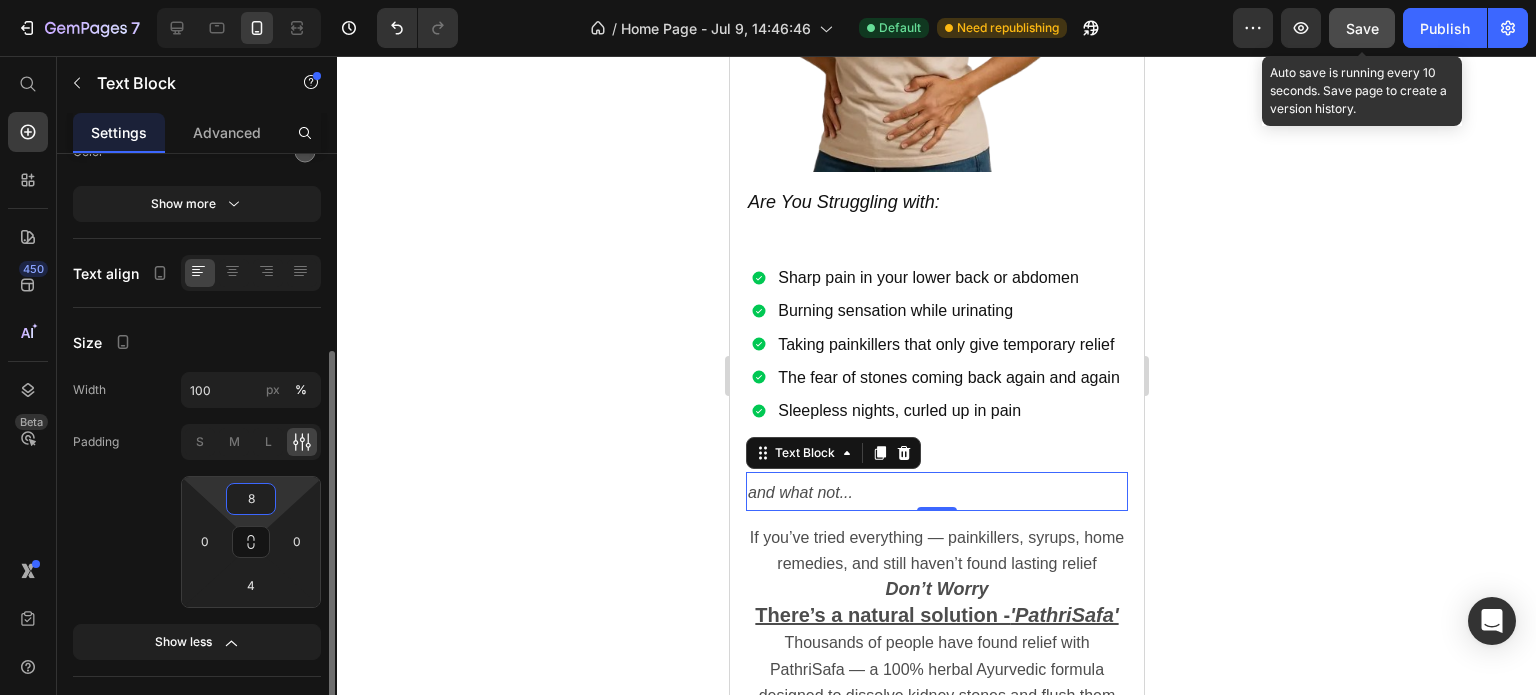 click on "8" at bounding box center [251, 499] 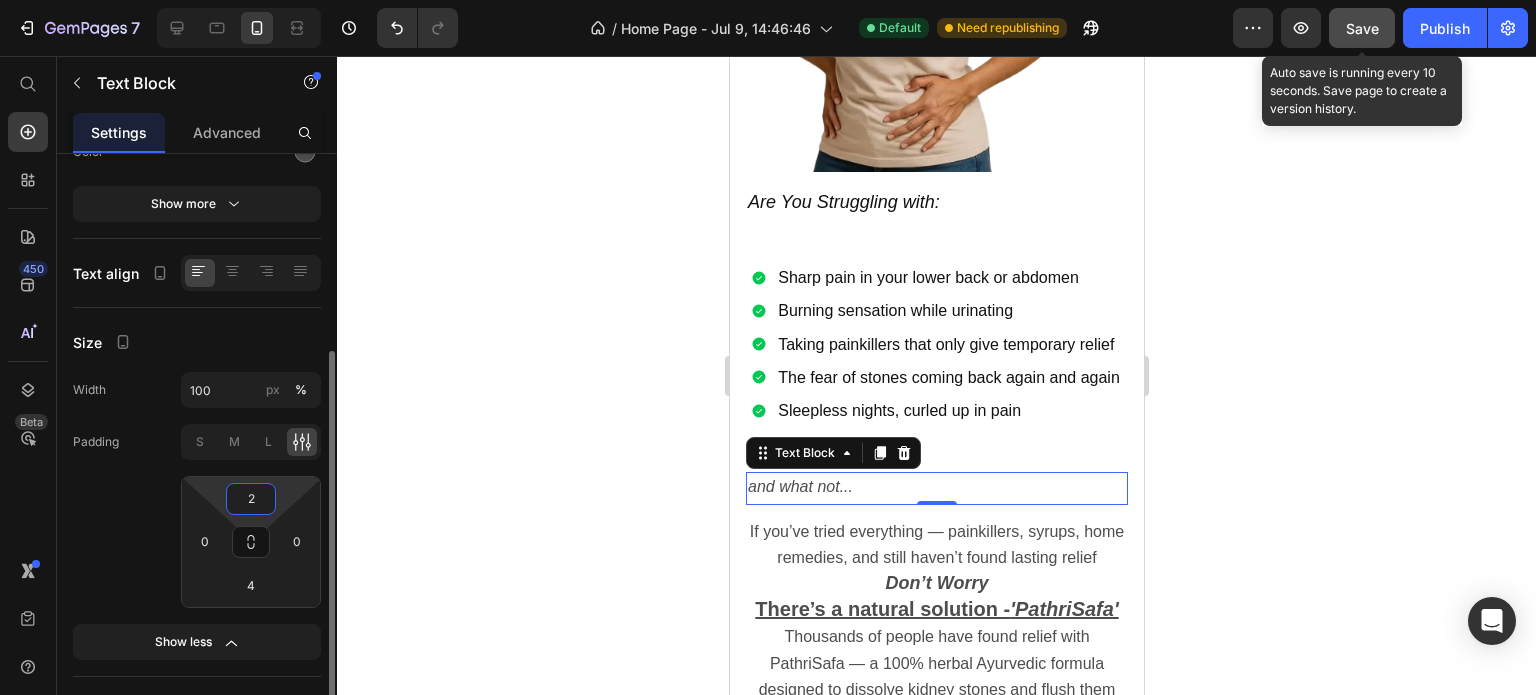 click on "2" at bounding box center [251, 499] 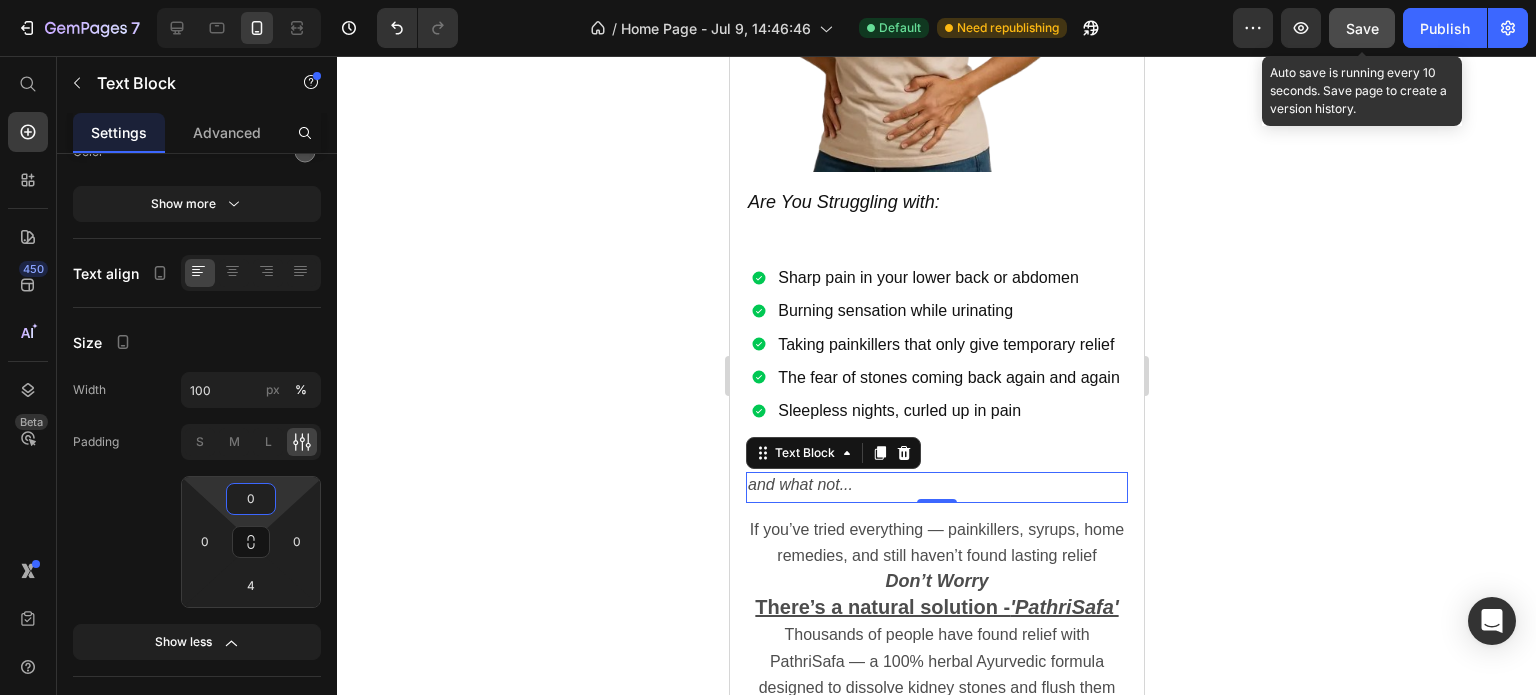 type on "0" 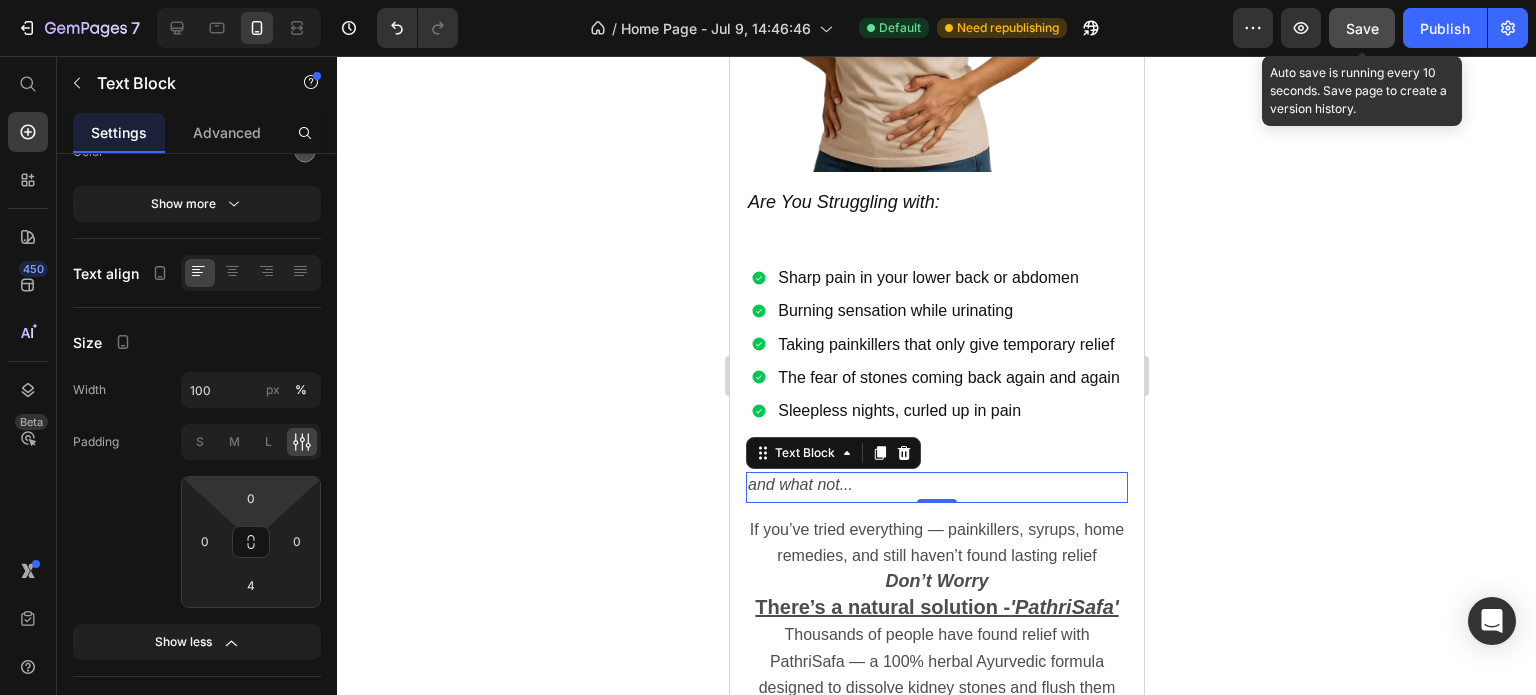 click 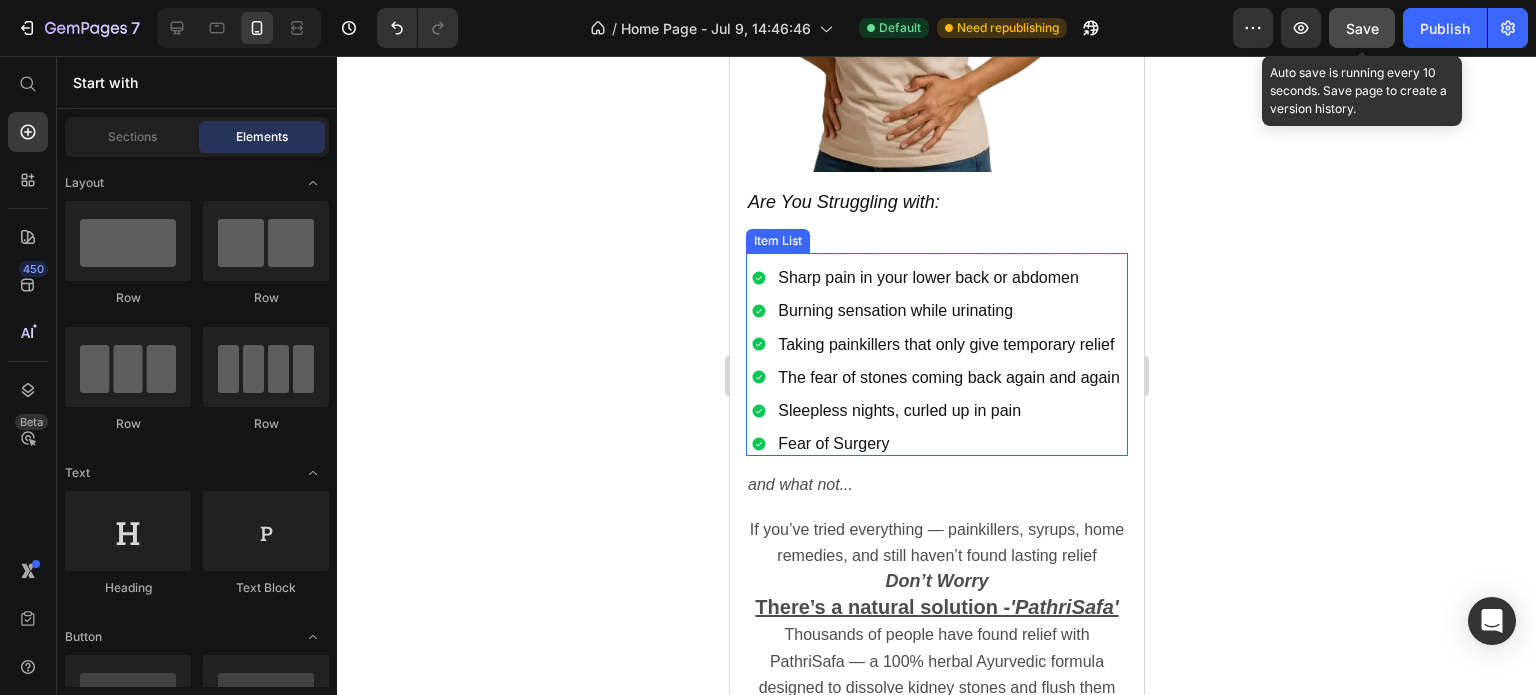 click on "Sharp pain in your lower back or abdomen Burning sensation while urinating Taking painkillers that only give temporary relief The fear of stones coming back again and again Sleepless nights, curled up in pain Fear of Surgery" at bounding box center [936, 360] 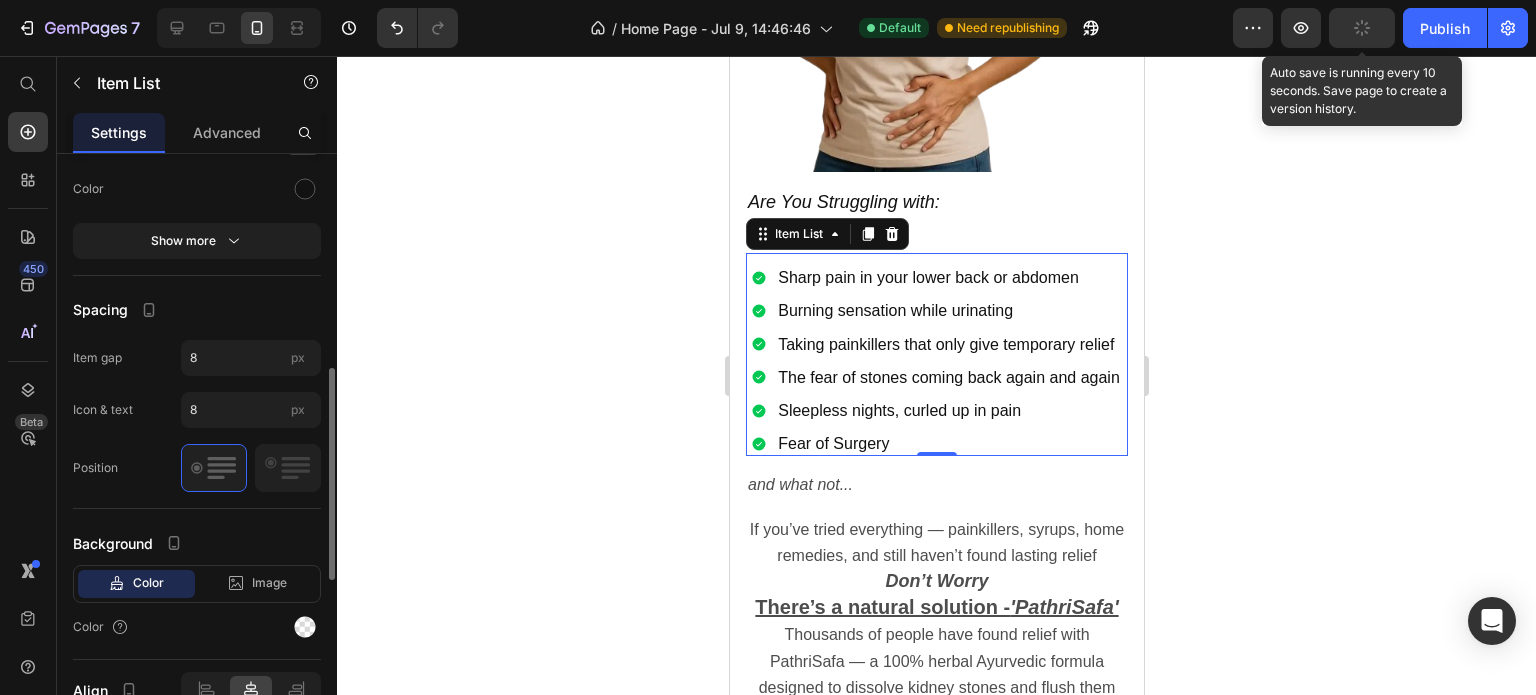 scroll, scrollTop: 886, scrollLeft: 0, axis: vertical 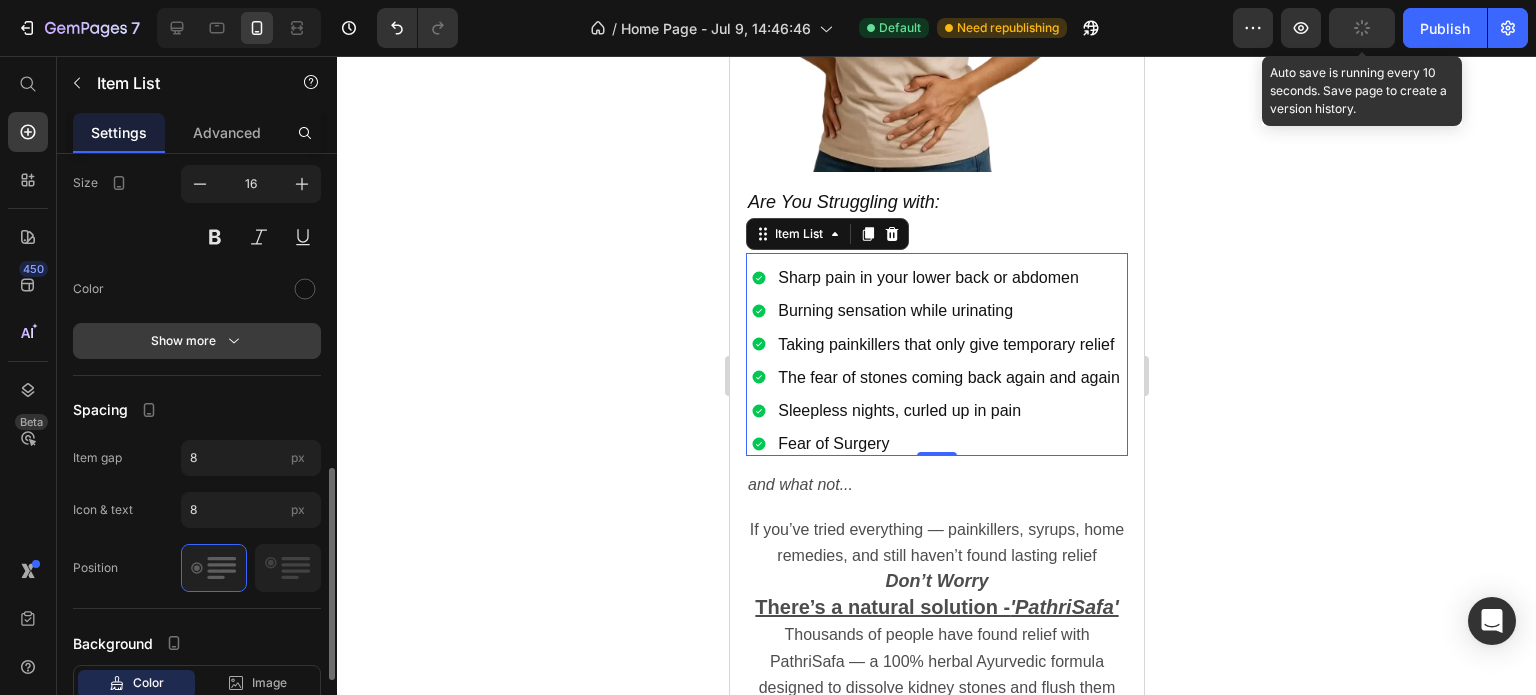 click 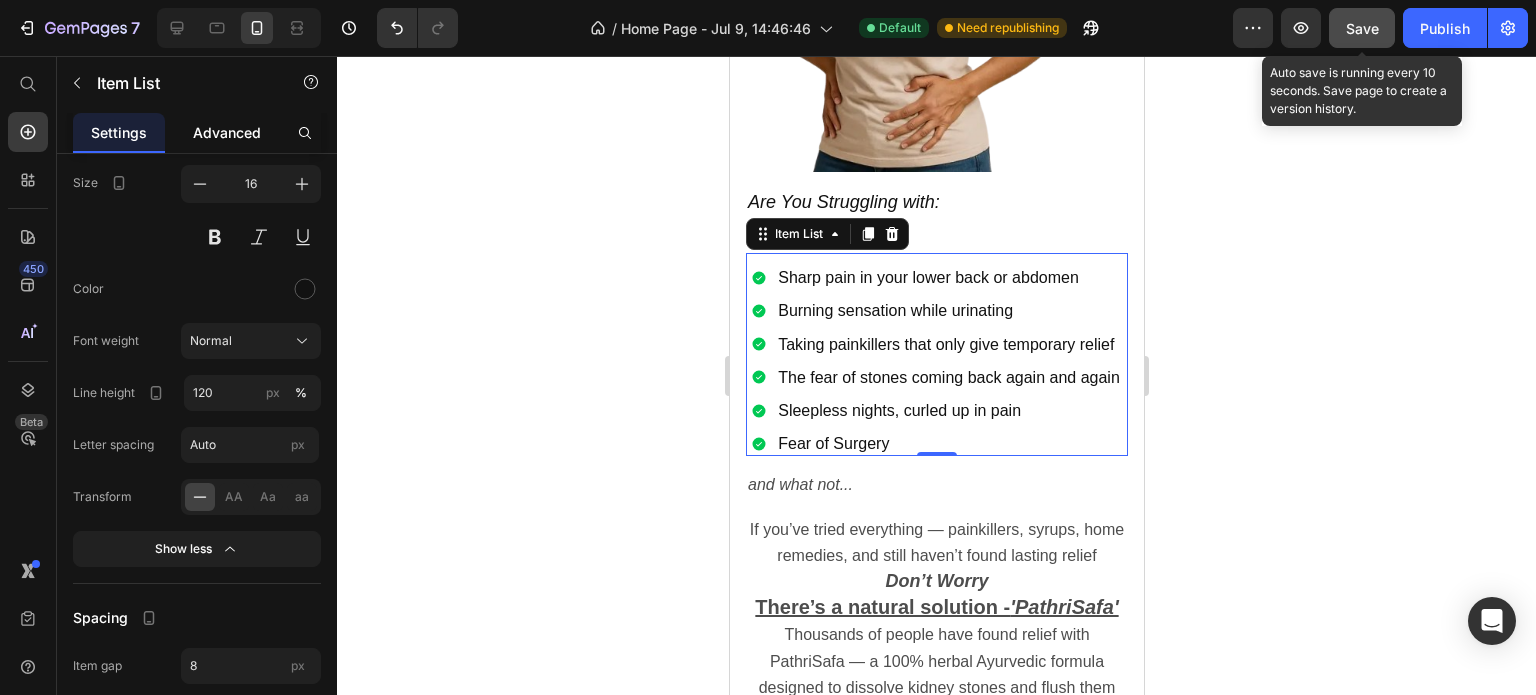 click on "Advanced" at bounding box center [227, 132] 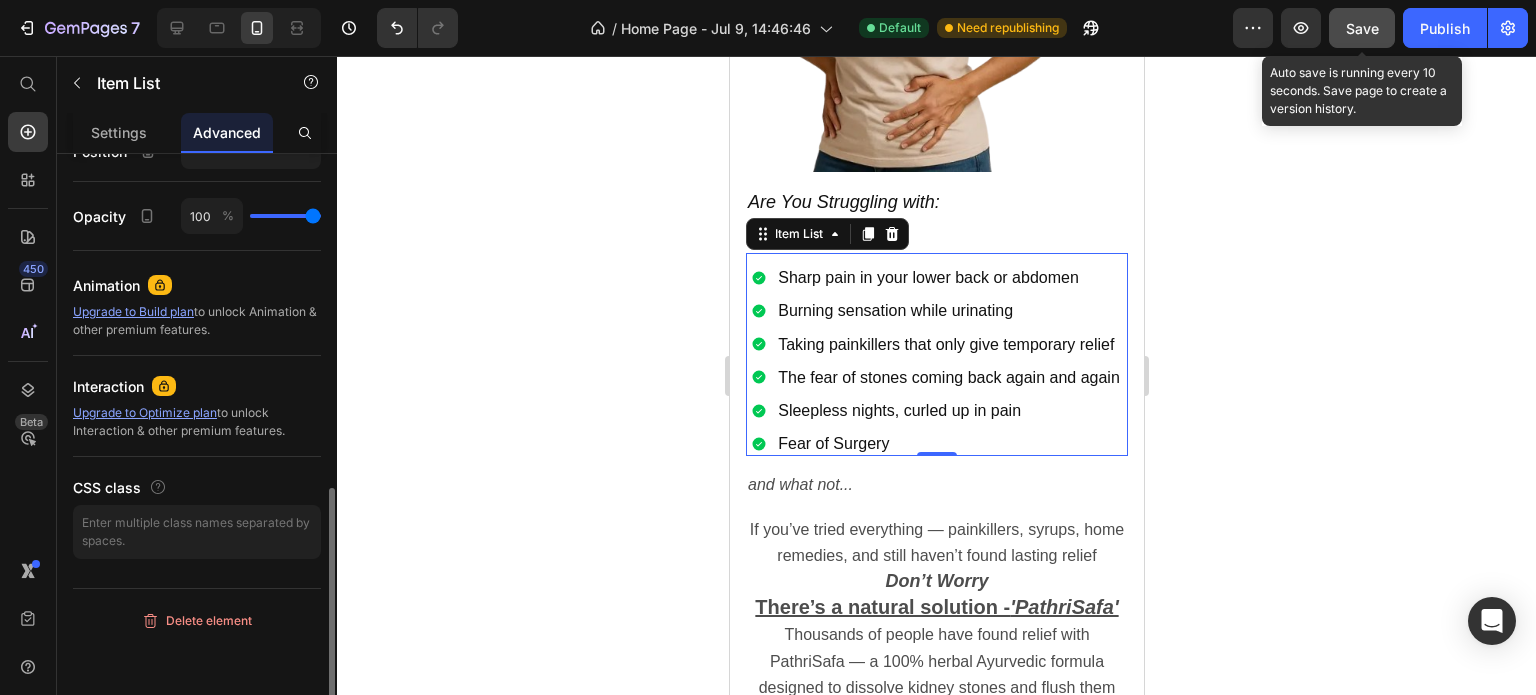 scroll, scrollTop: 0, scrollLeft: 0, axis: both 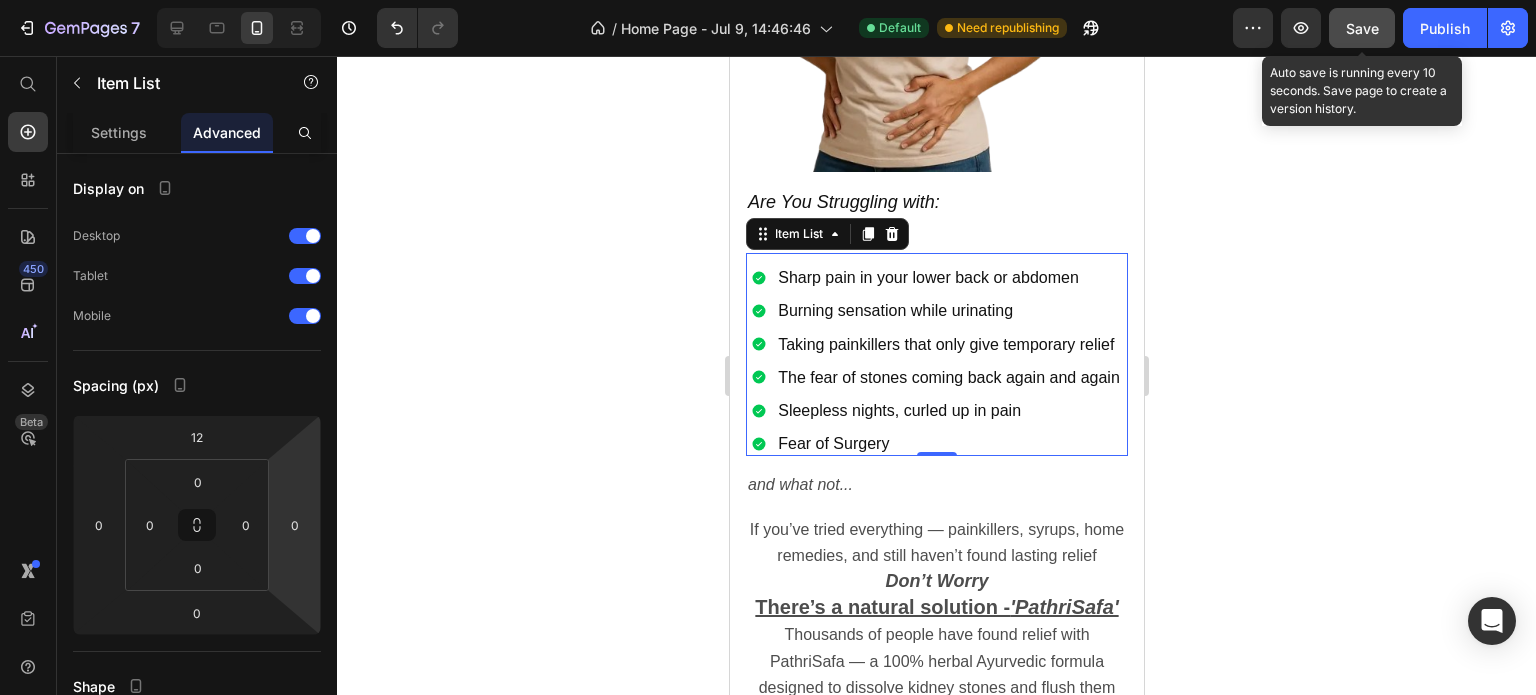 click 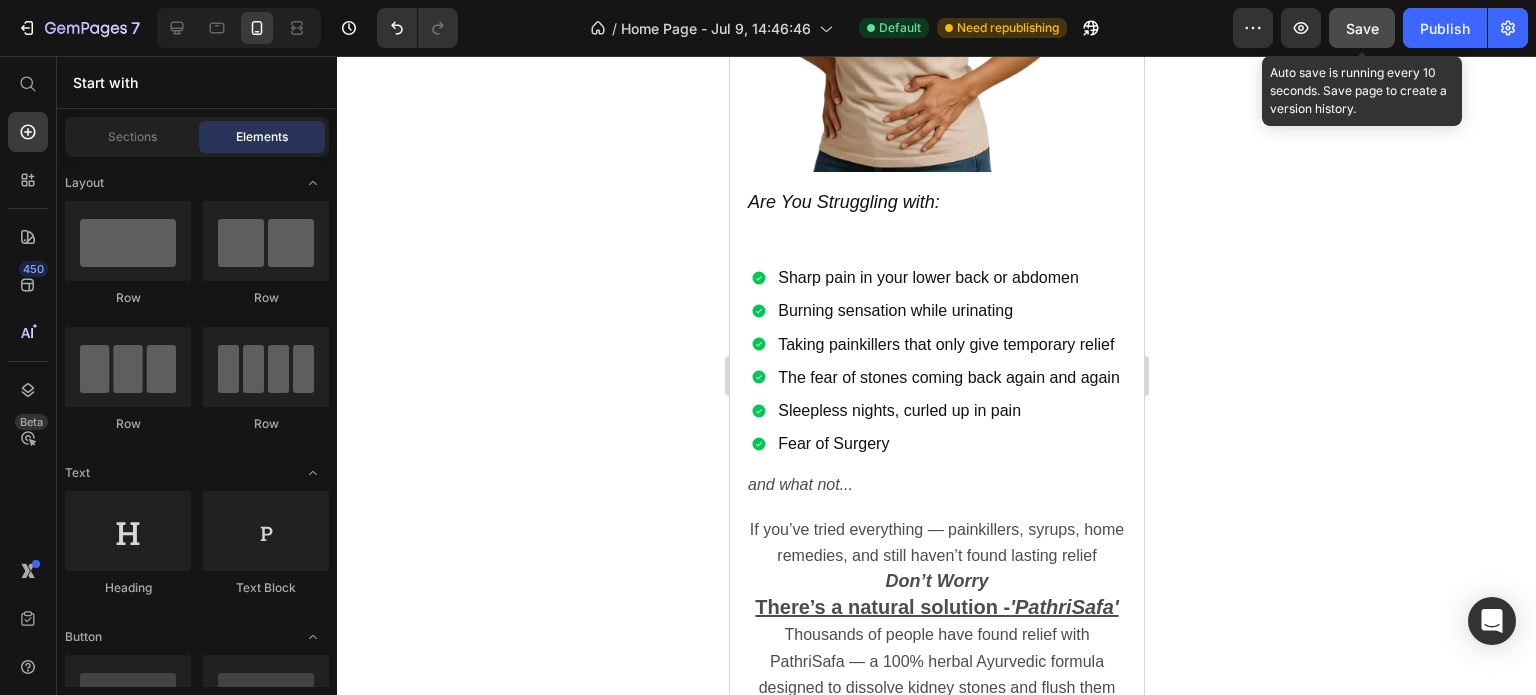 click 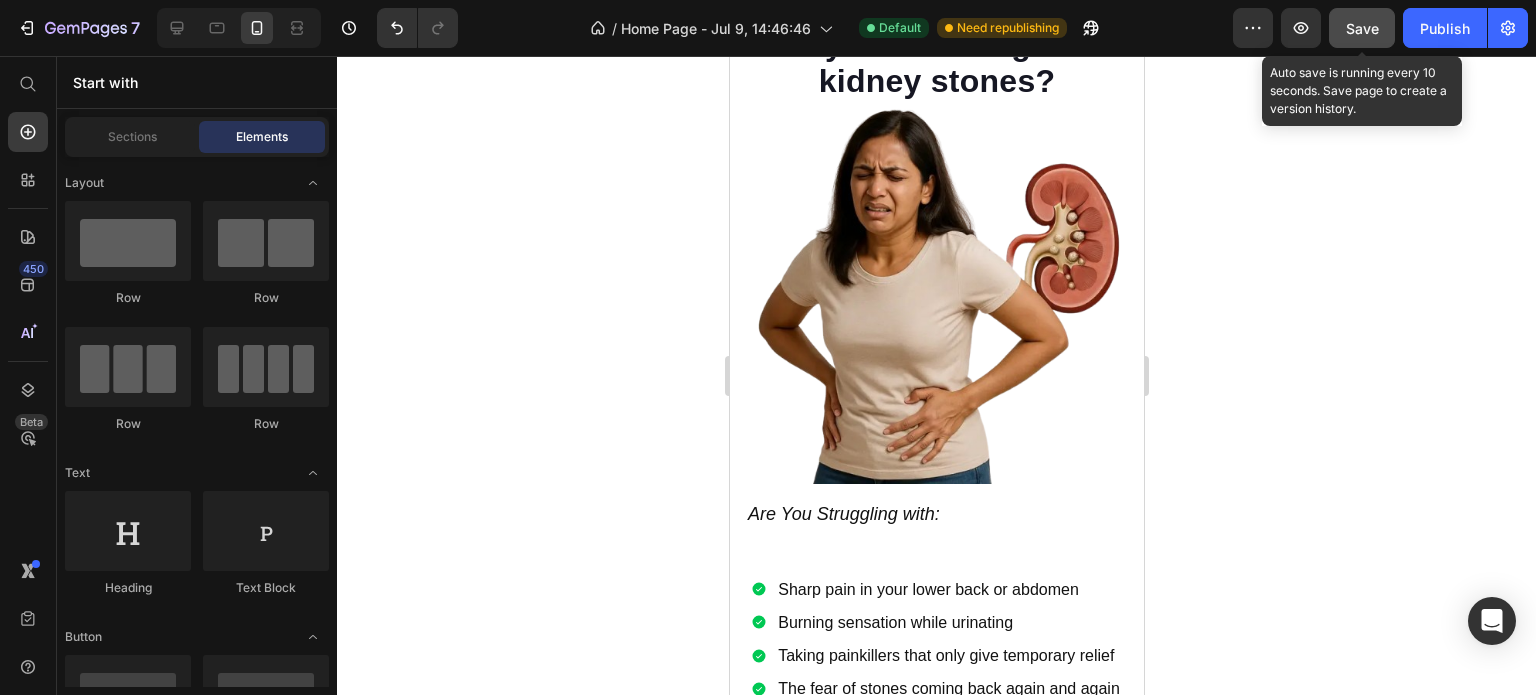 scroll, scrollTop: 1600, scrollLeft: 0, axis: vertical 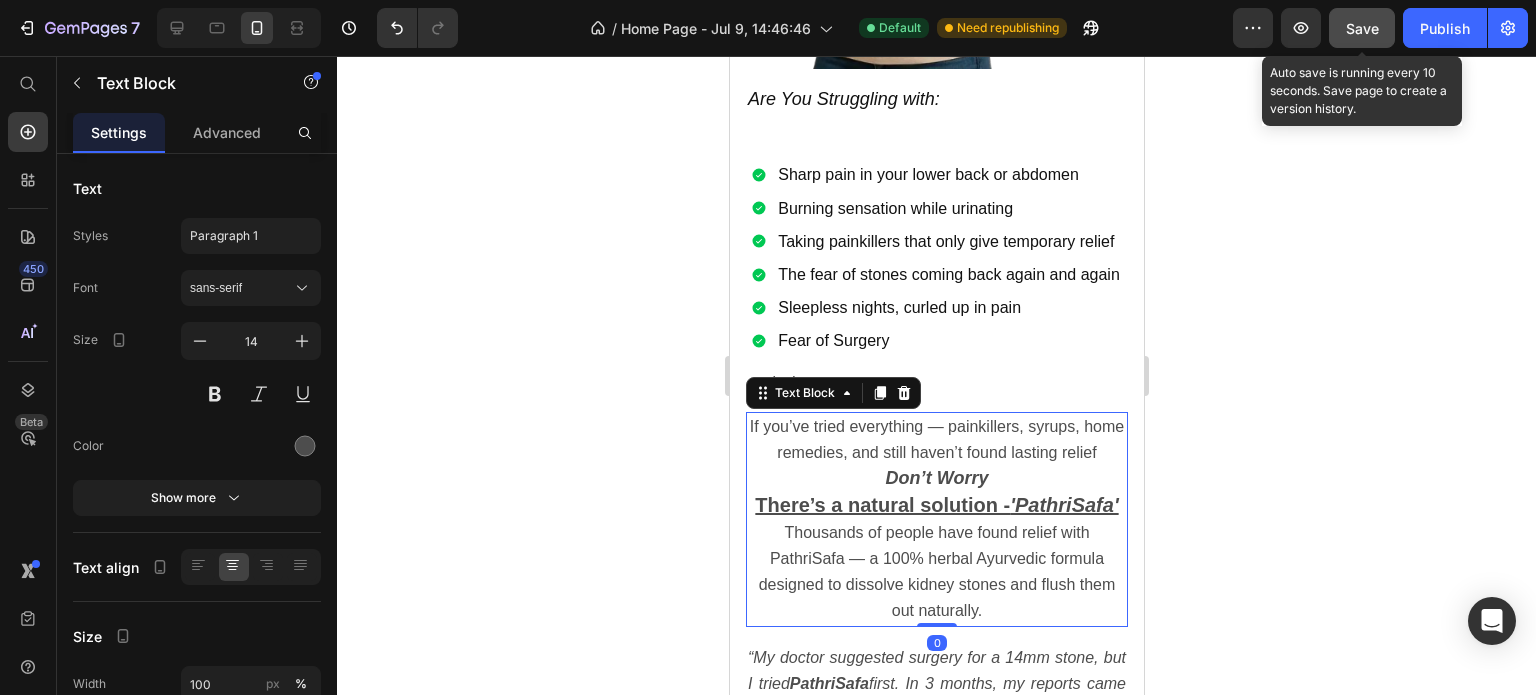 click on "If you’ve tried everything — painkillers, syrups, home remedies, and still haven’t found lasting relief" at bounding box center [936, 439] 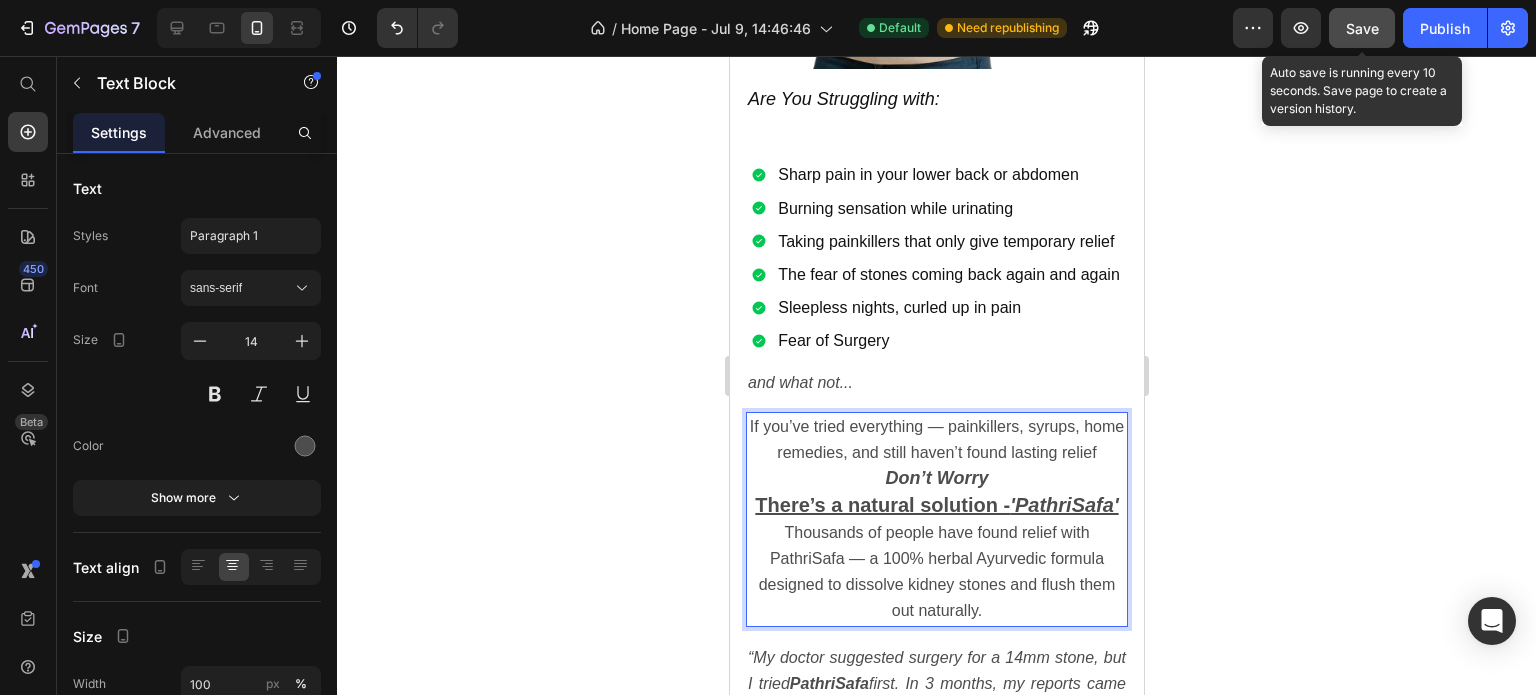 click on "If you’ve tried everything — painkillers, syrups, home remedies, and still haven’t found lasting relief" at bounding box center (936, 439) 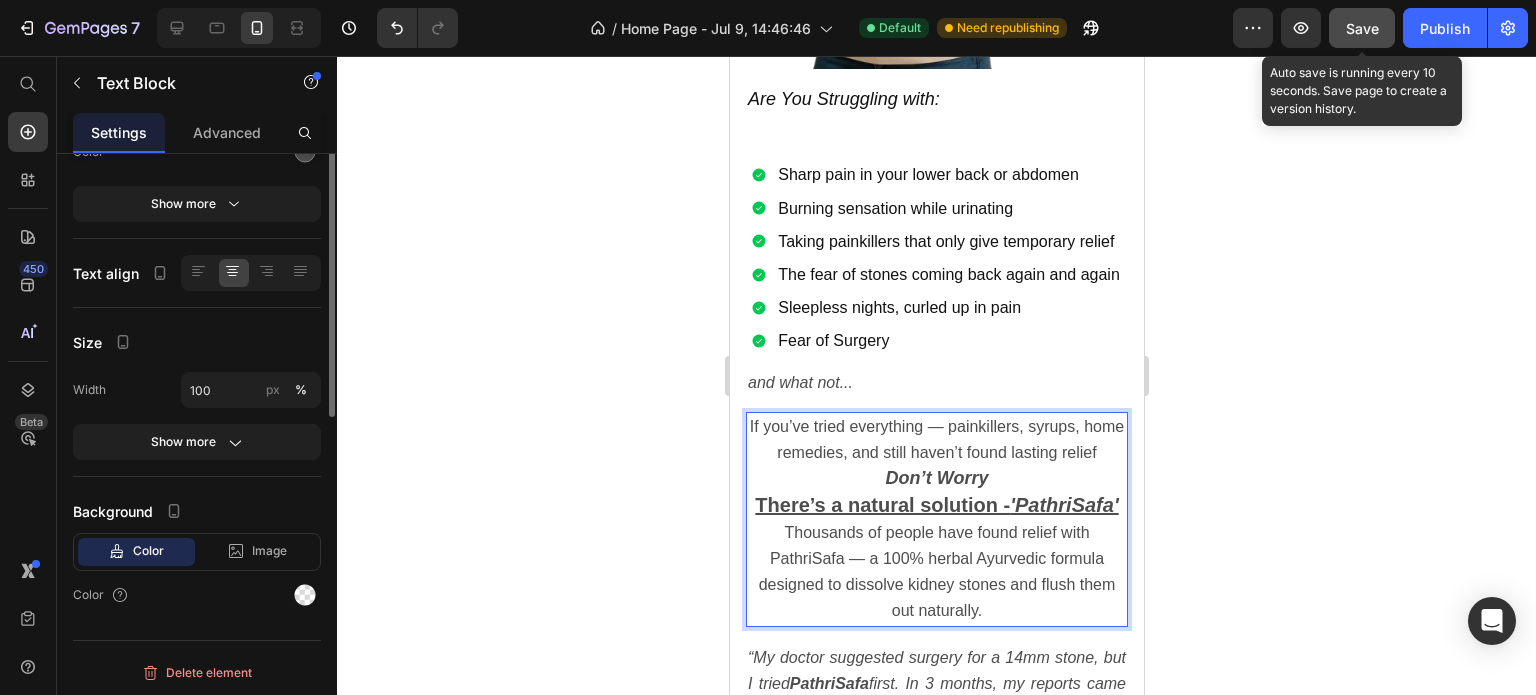 scroll, scrollTop: 94, scrollLeft: 0, axis: vertical 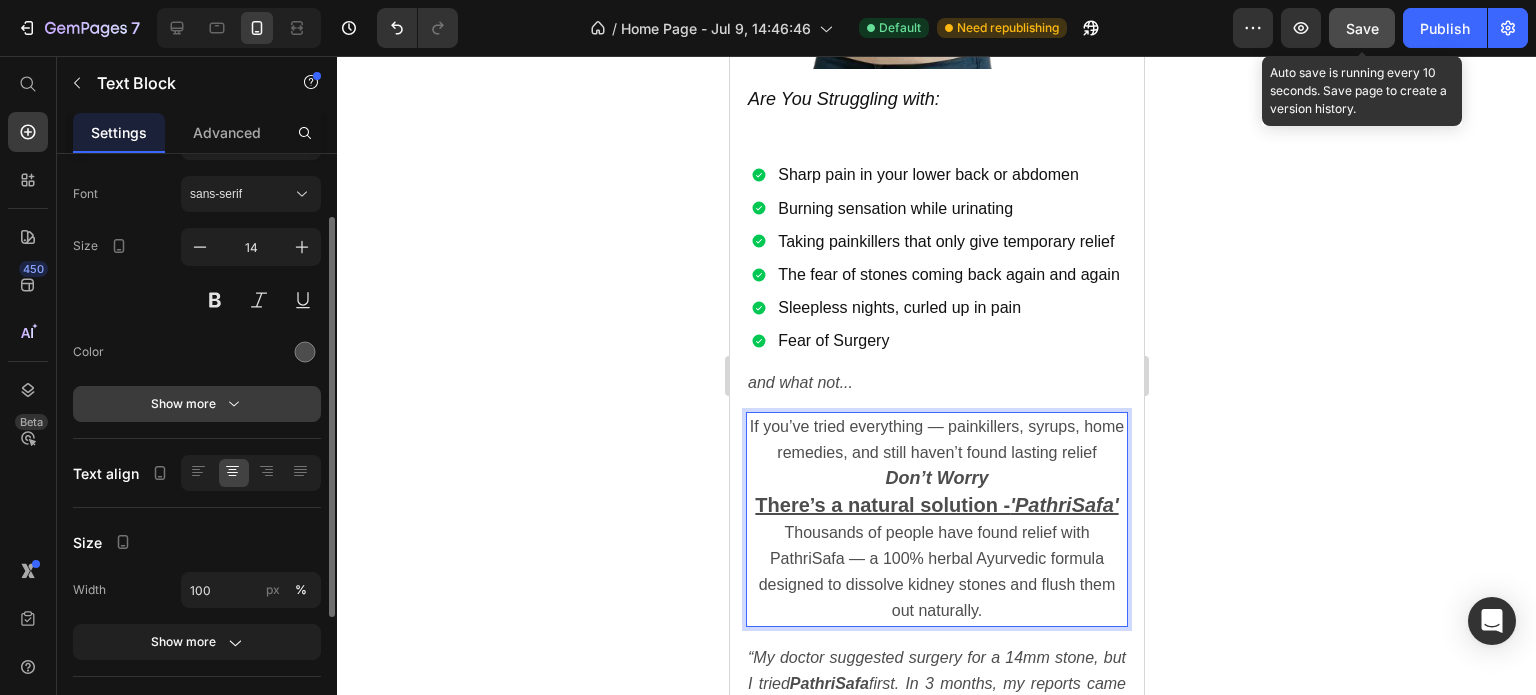 click on "Show more" at bounding box center [197, 404] 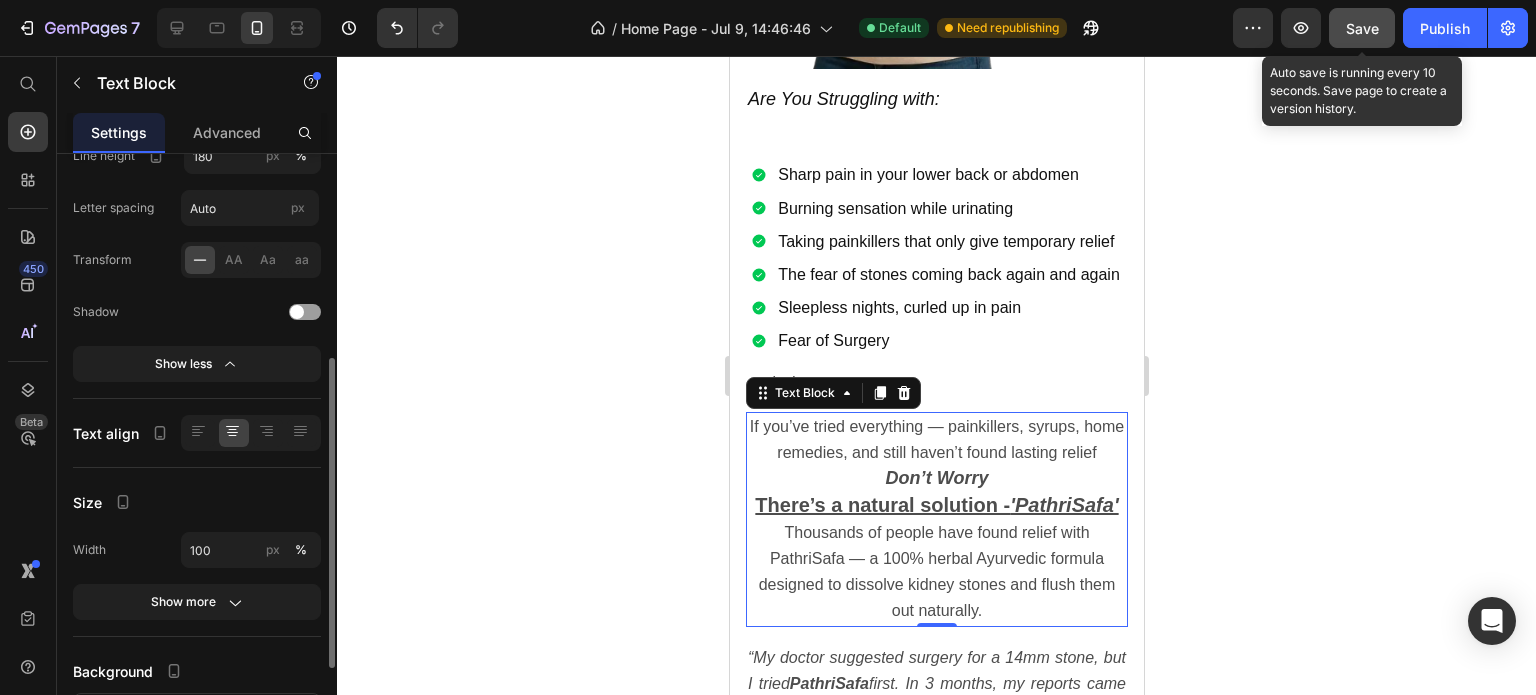 scroll, scrollTop: 494, scrollLeft: 0, axis: vertical 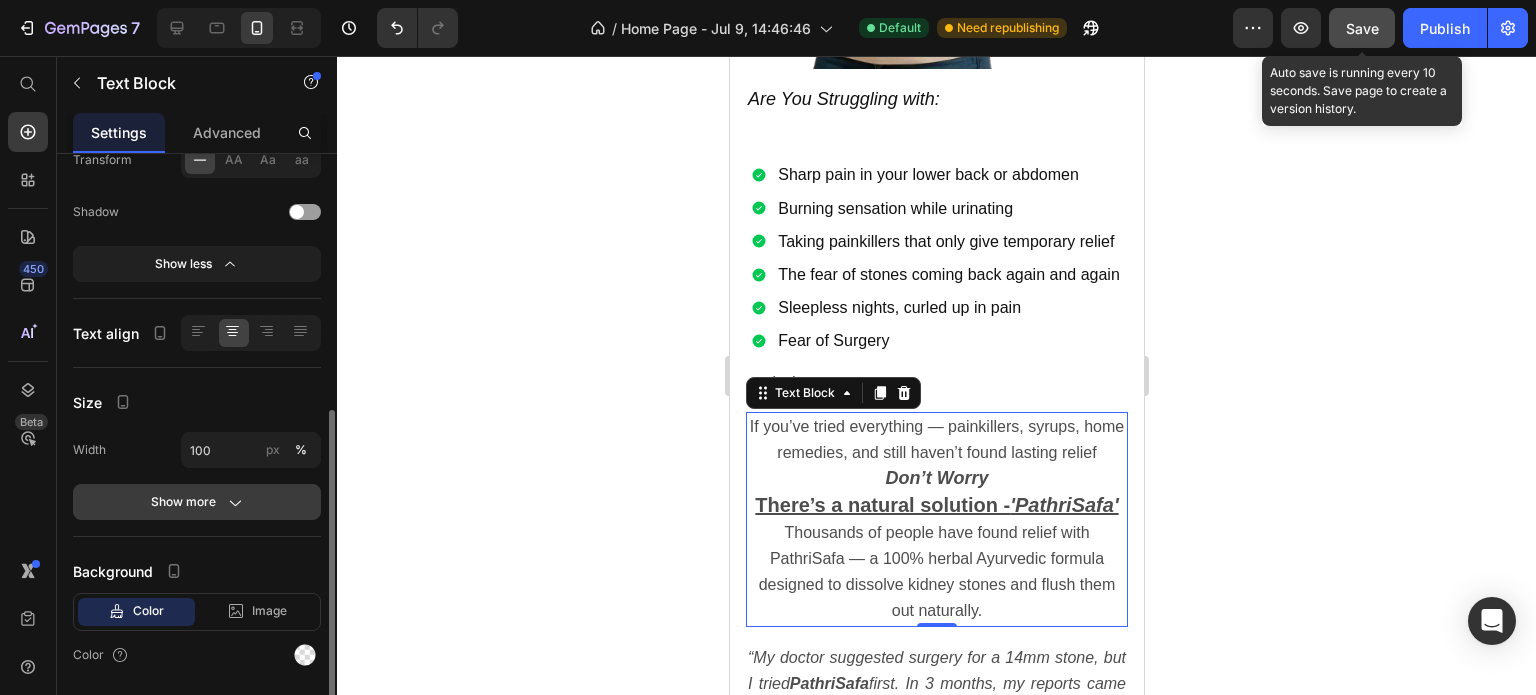 click 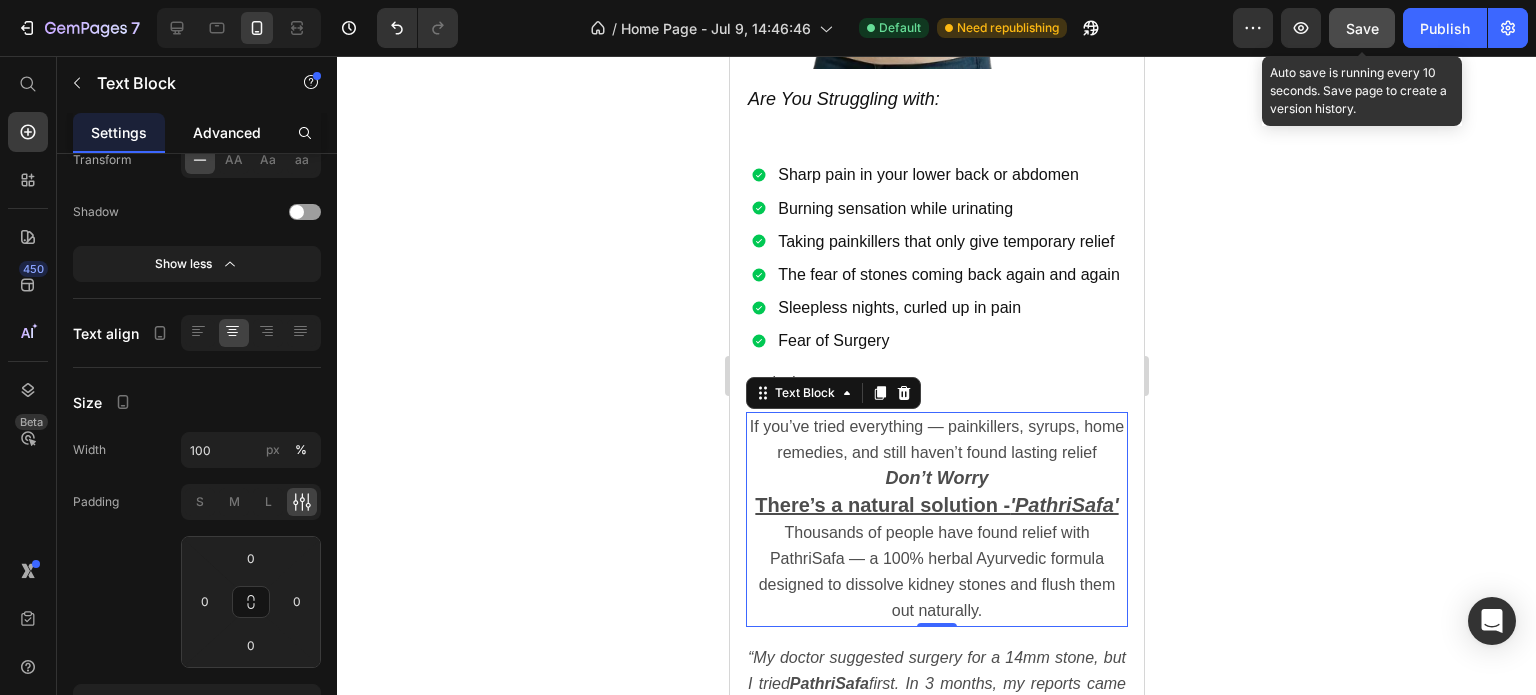click on "Advanced" at bounding box center (227, 132) 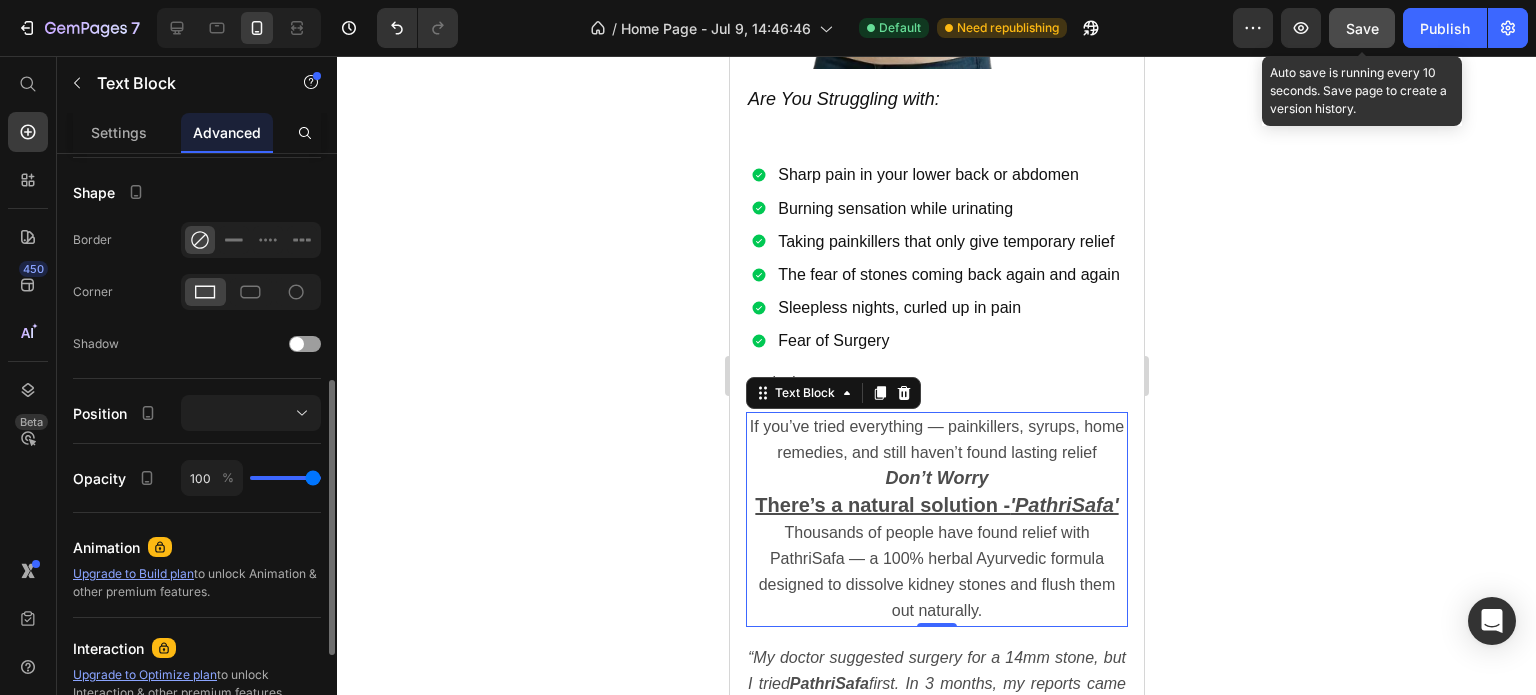 scroll, scrollTop: 0, scrollLeft: 0, axis: both 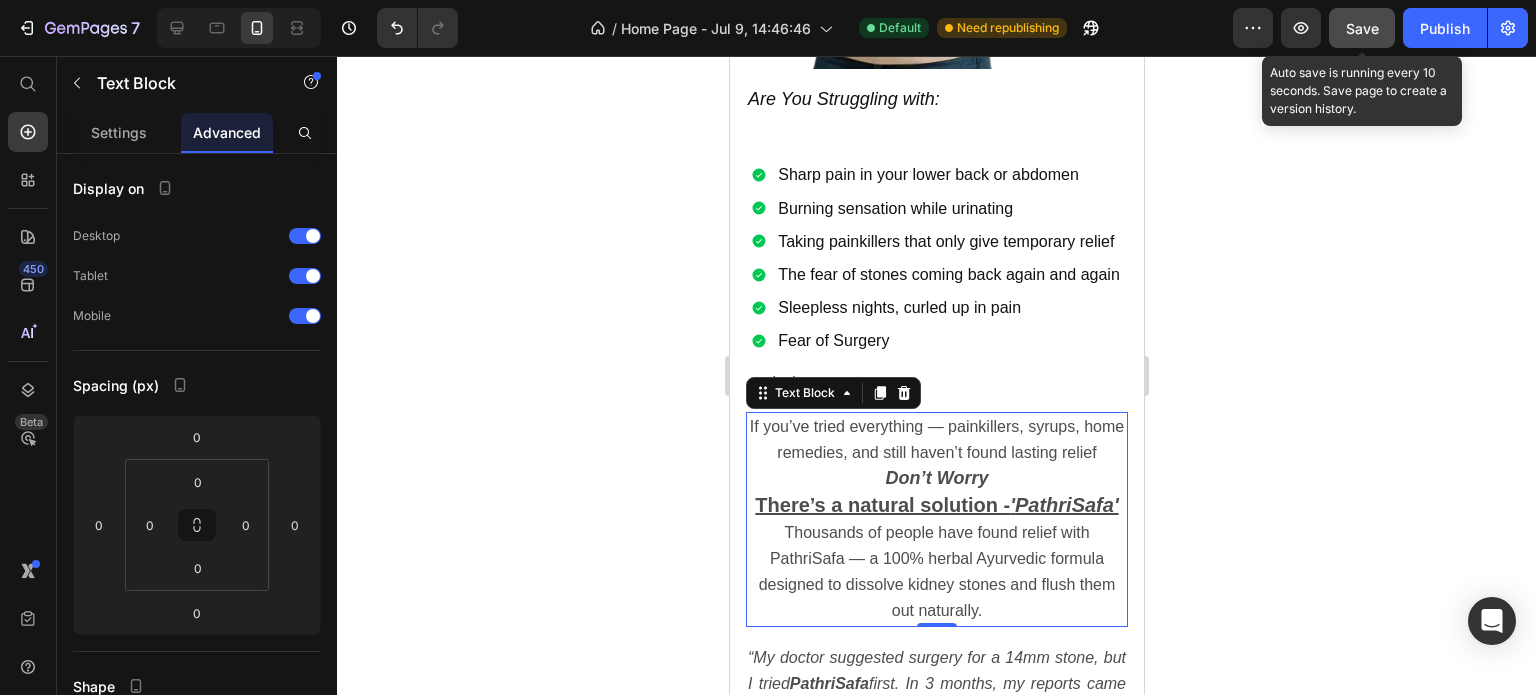 click 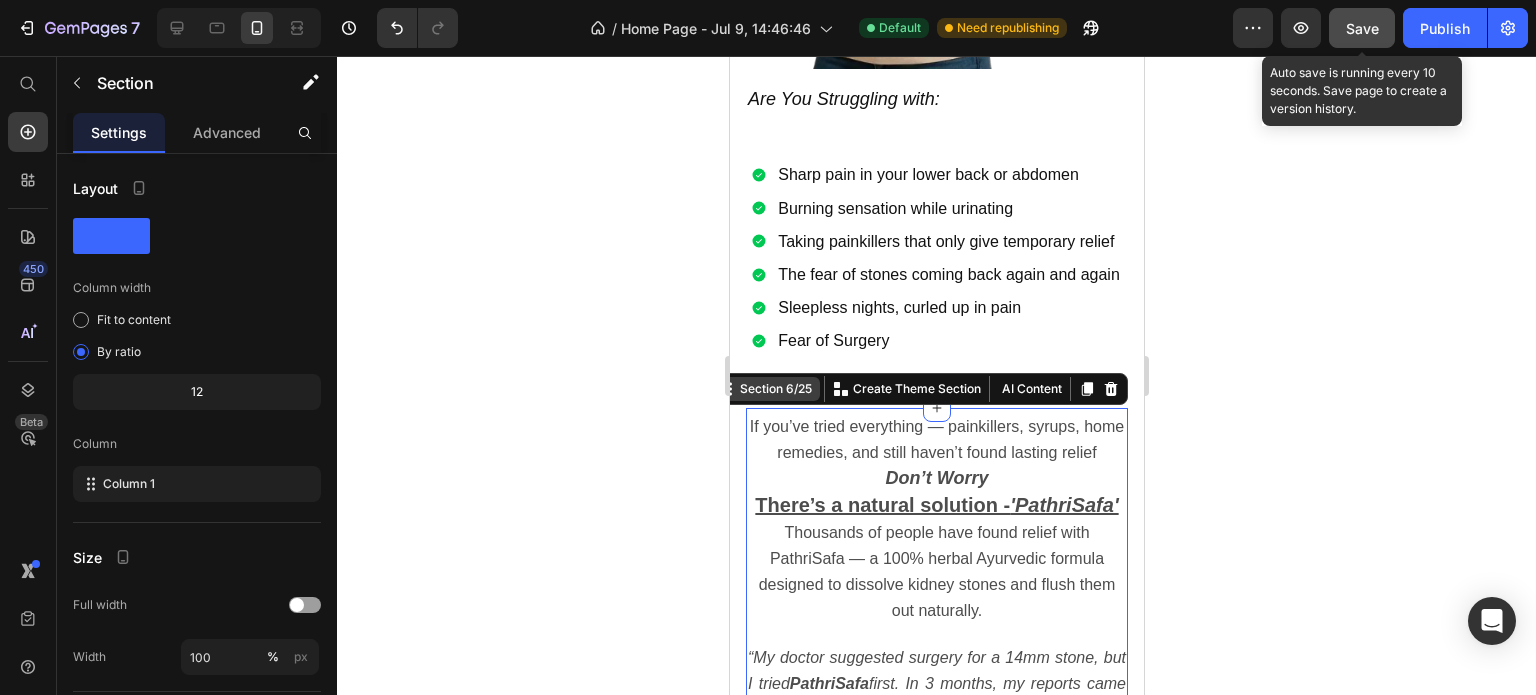 click on "Section 6/25   You can create reusable sections Create Theme Section AI Content Write with GemAI What would you like to describe here? Tone and Voice Persuasive Product Show more Generate" at bounding box center [918, 389] 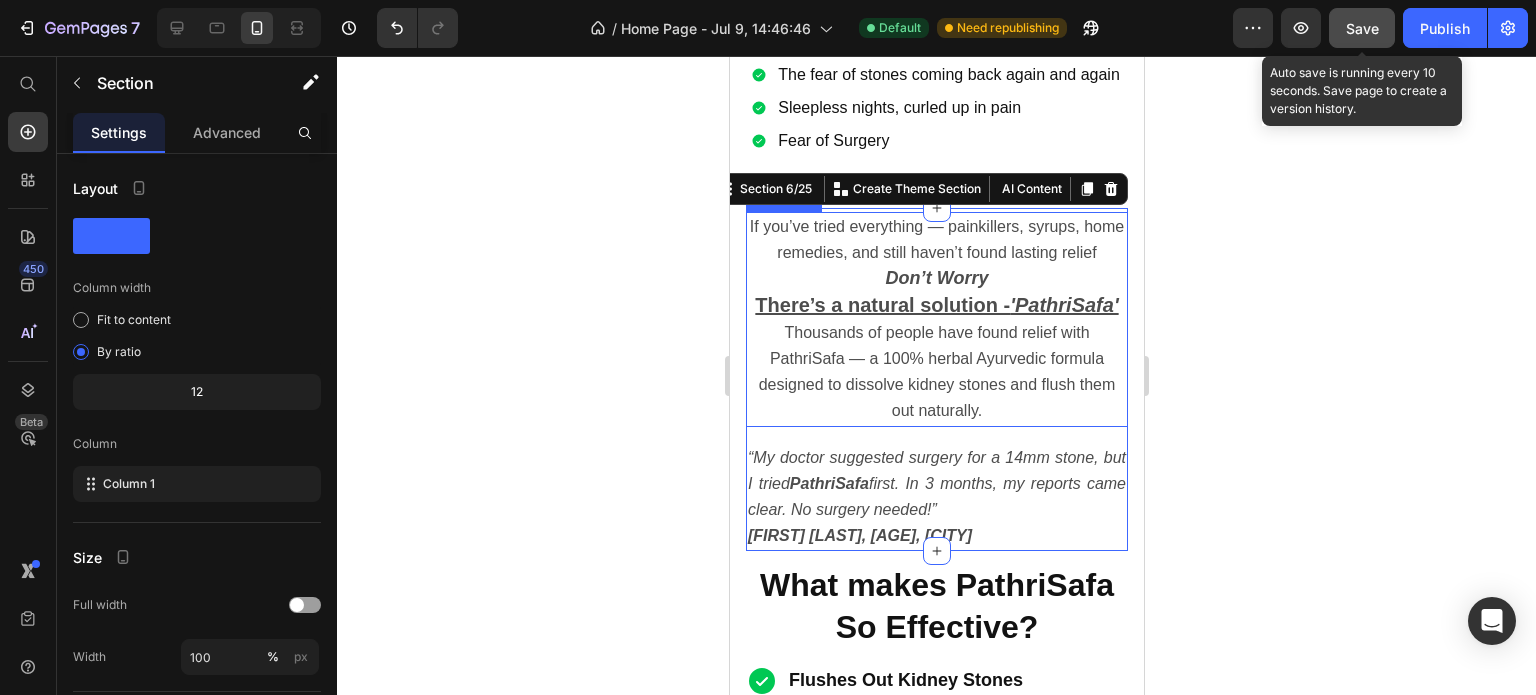 scroll, scrollTop: 1900, scrollLeft: 0, axis: vertical 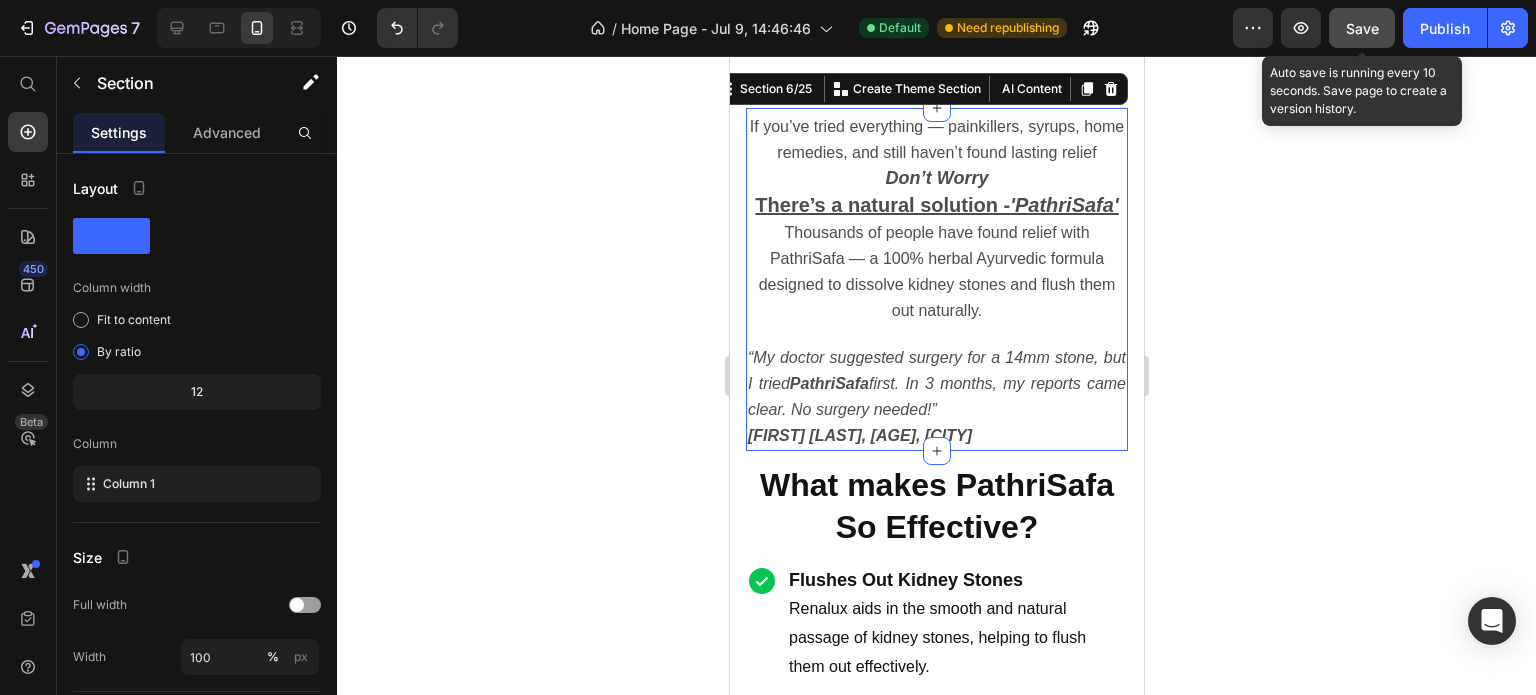 click 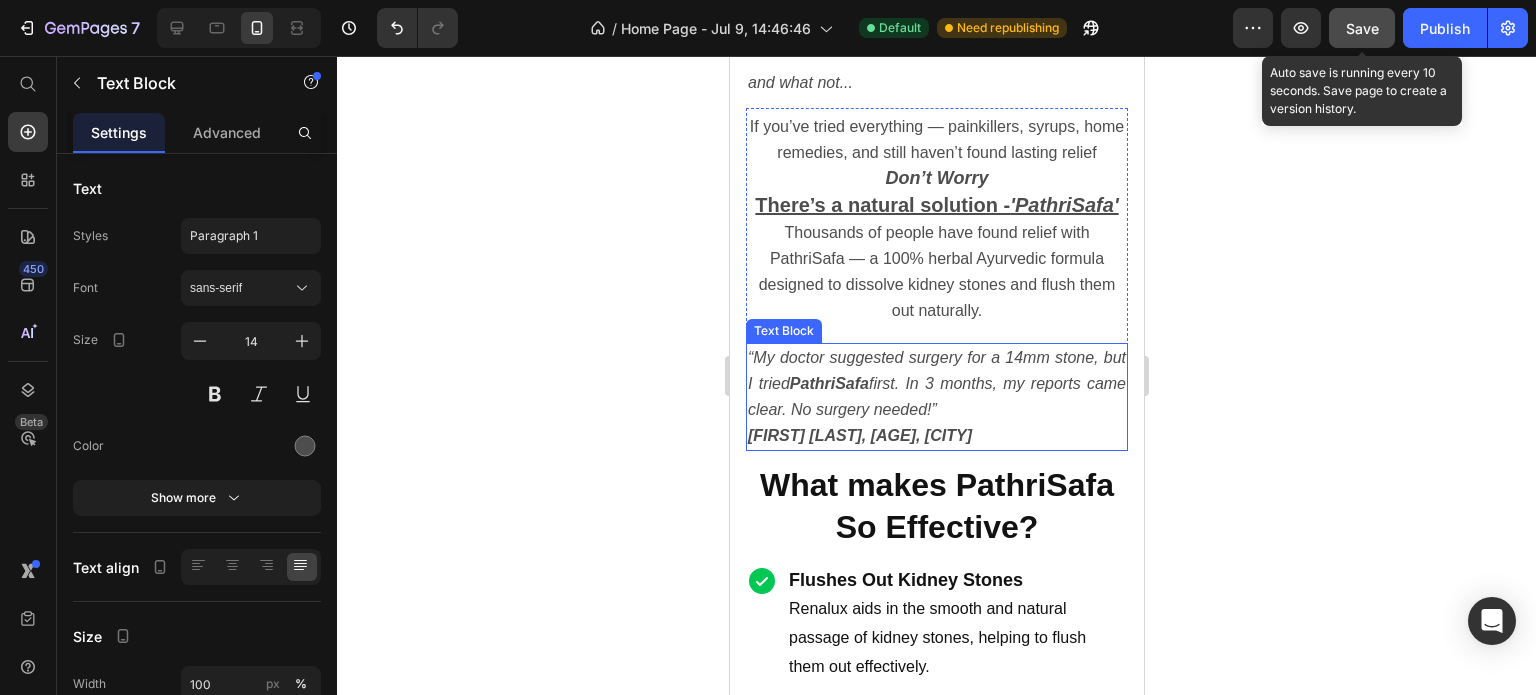 click on "PathriSafa" at bounding box center [828, 383] 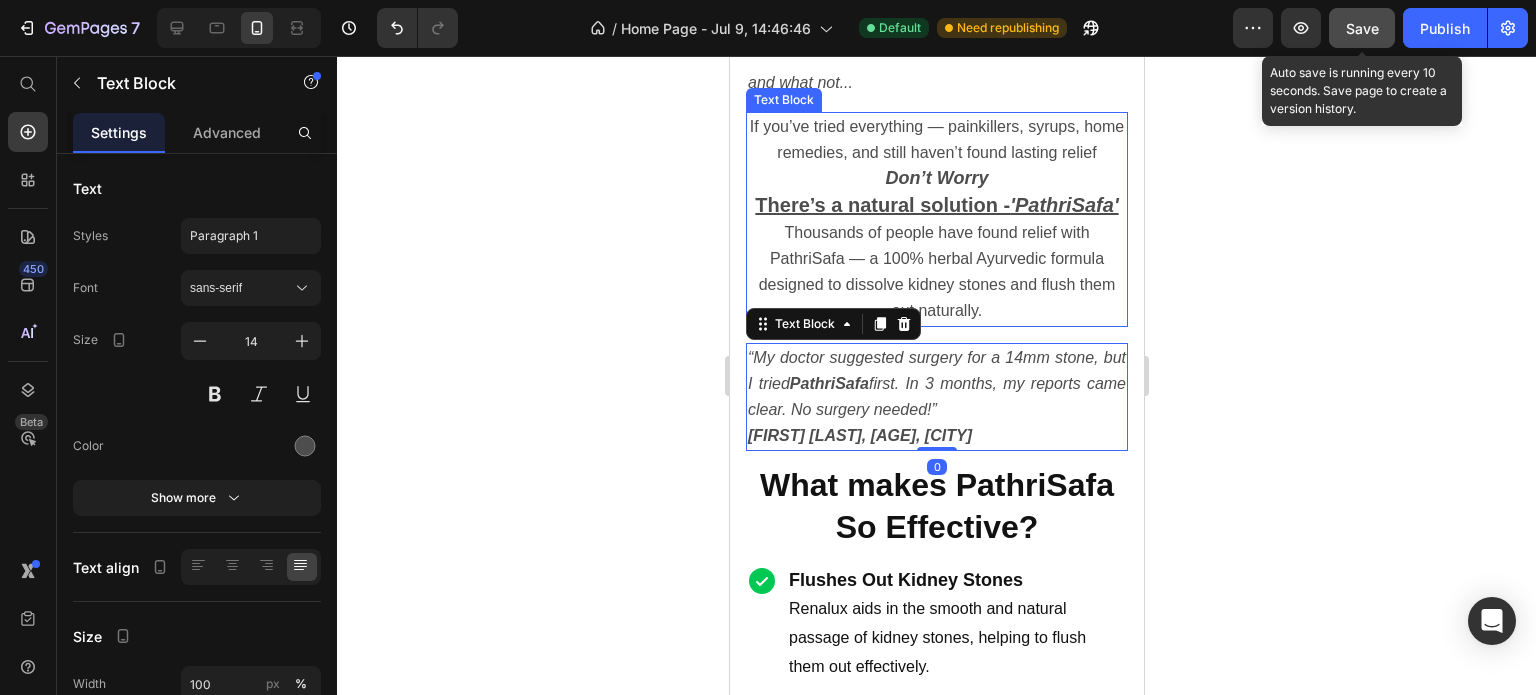 click on "Thousands of people have found relief with PathriSafa — a 100% herbal Ayurvedic formula designed to dissolve kidney stones and flush them out naturally." at bounding box center (936, 272) 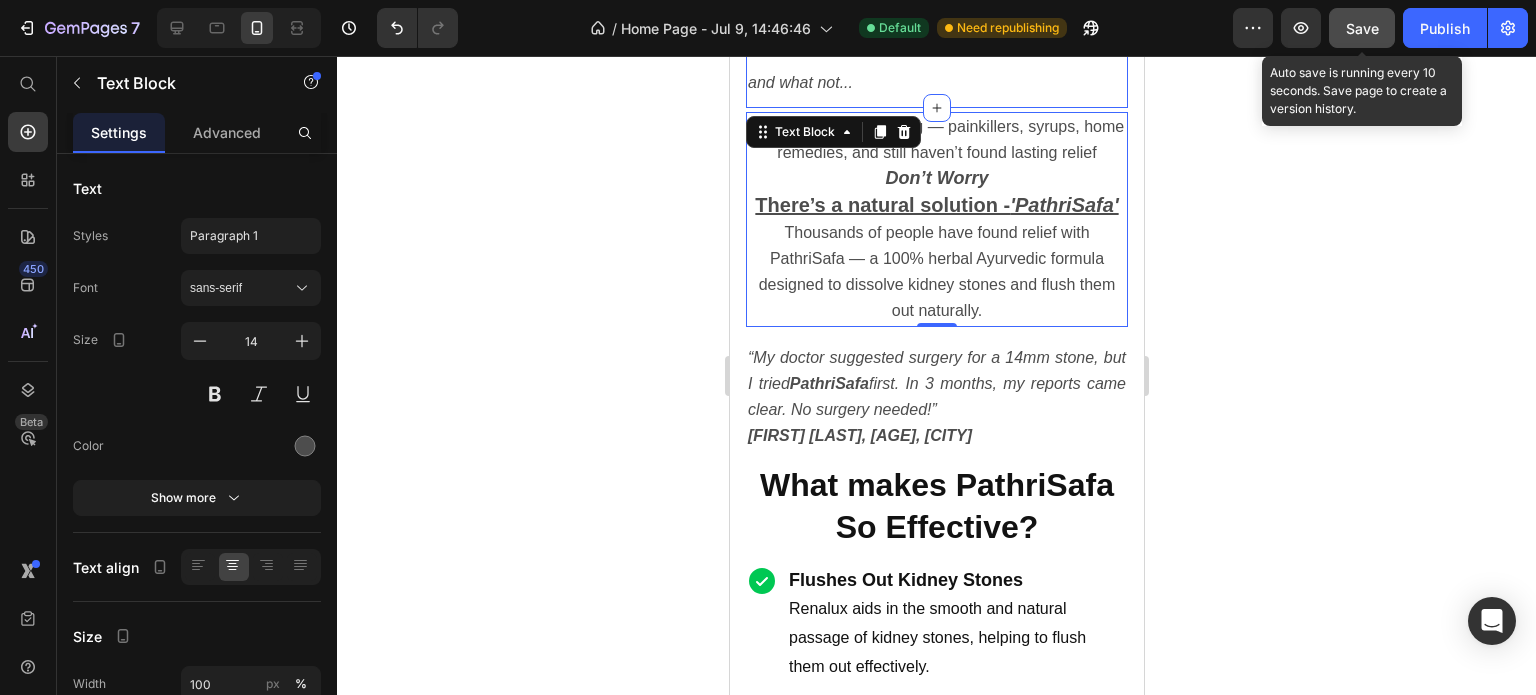 click on "Sharp pain in your lower back or abdomen Burning sensation while urinating Taking painkillers that only give temporary relief The fear of stones coming back again and again Sleepless nights, curled up in pain Fear of Surgery Item List Row and what not... Text Block Section 5/25" at bounding box center [936, -38] 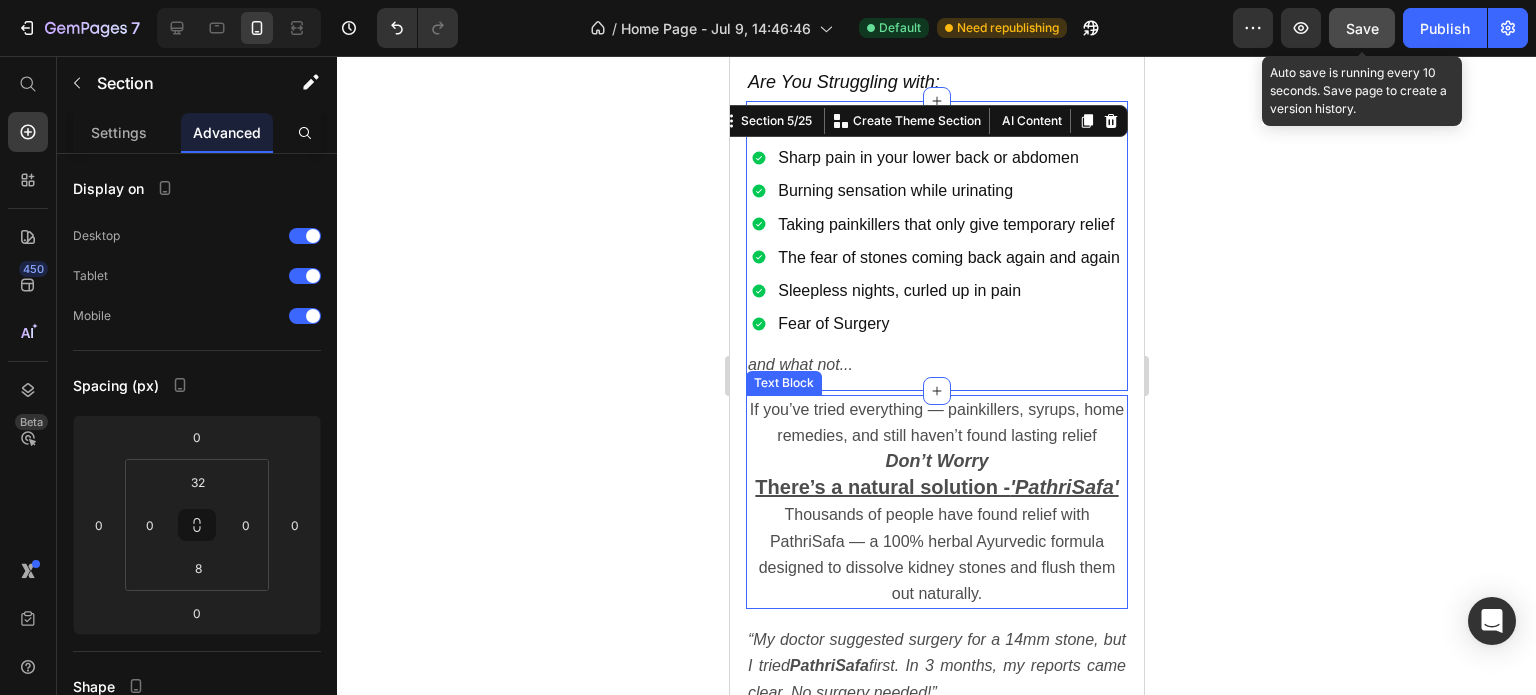 scroll, scrollTop: 1500, scrollLeft: 0, axis: vertical 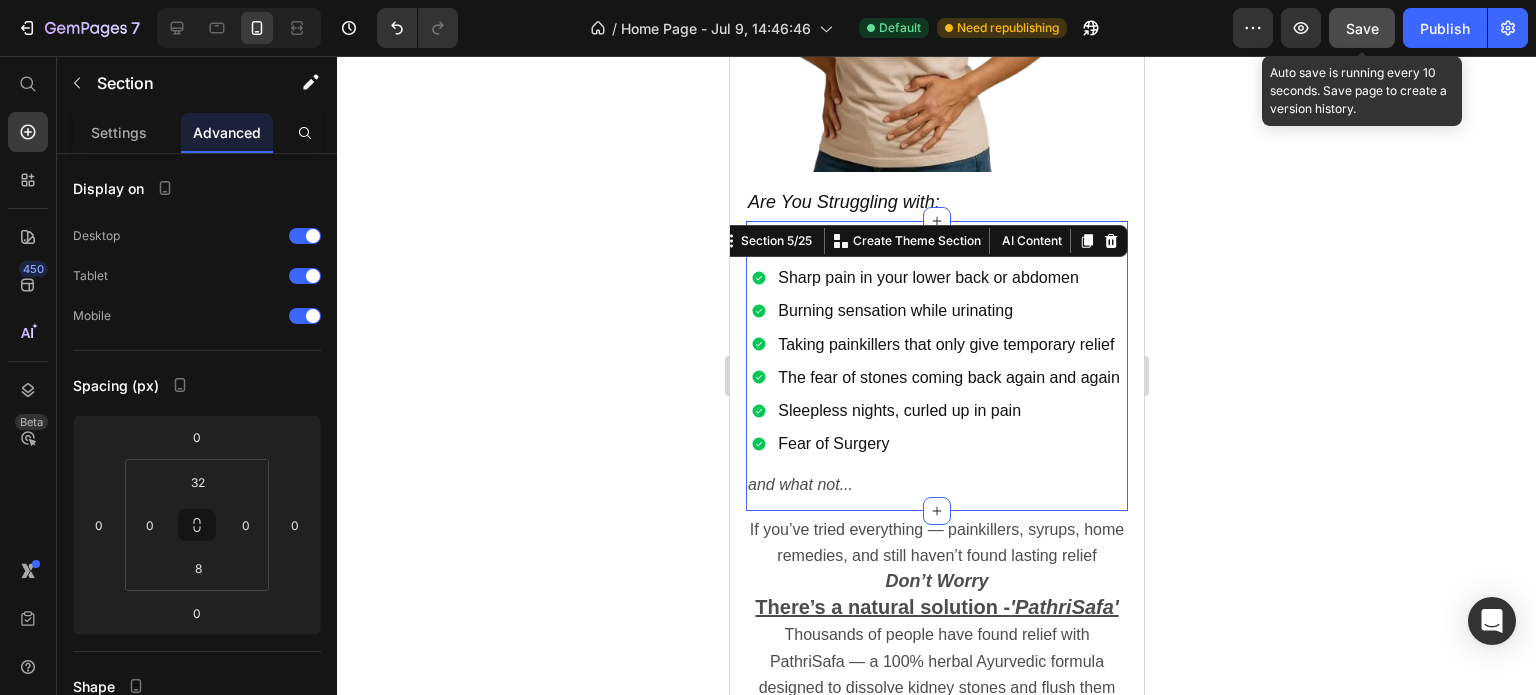 click 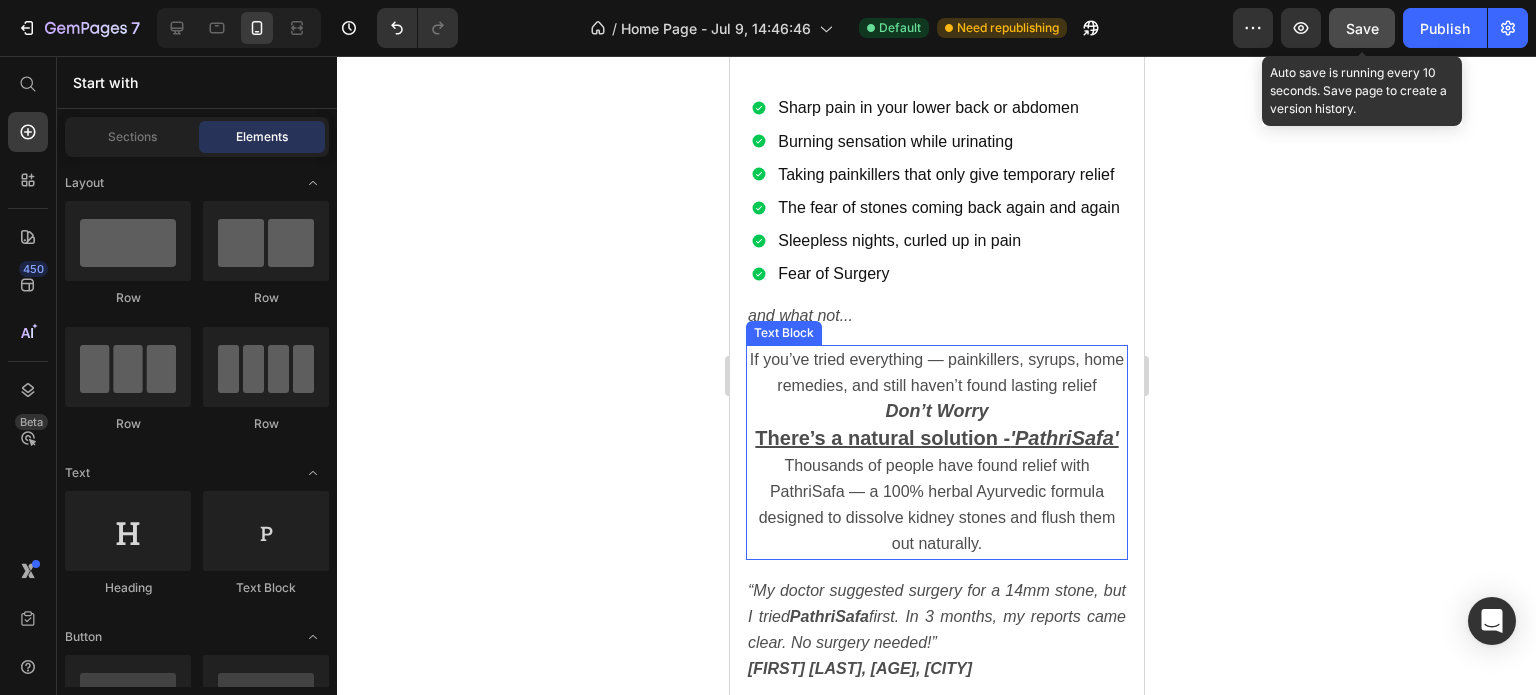 scroll, scrollTop: 1900, scrollLeft: 0, axis: vertical 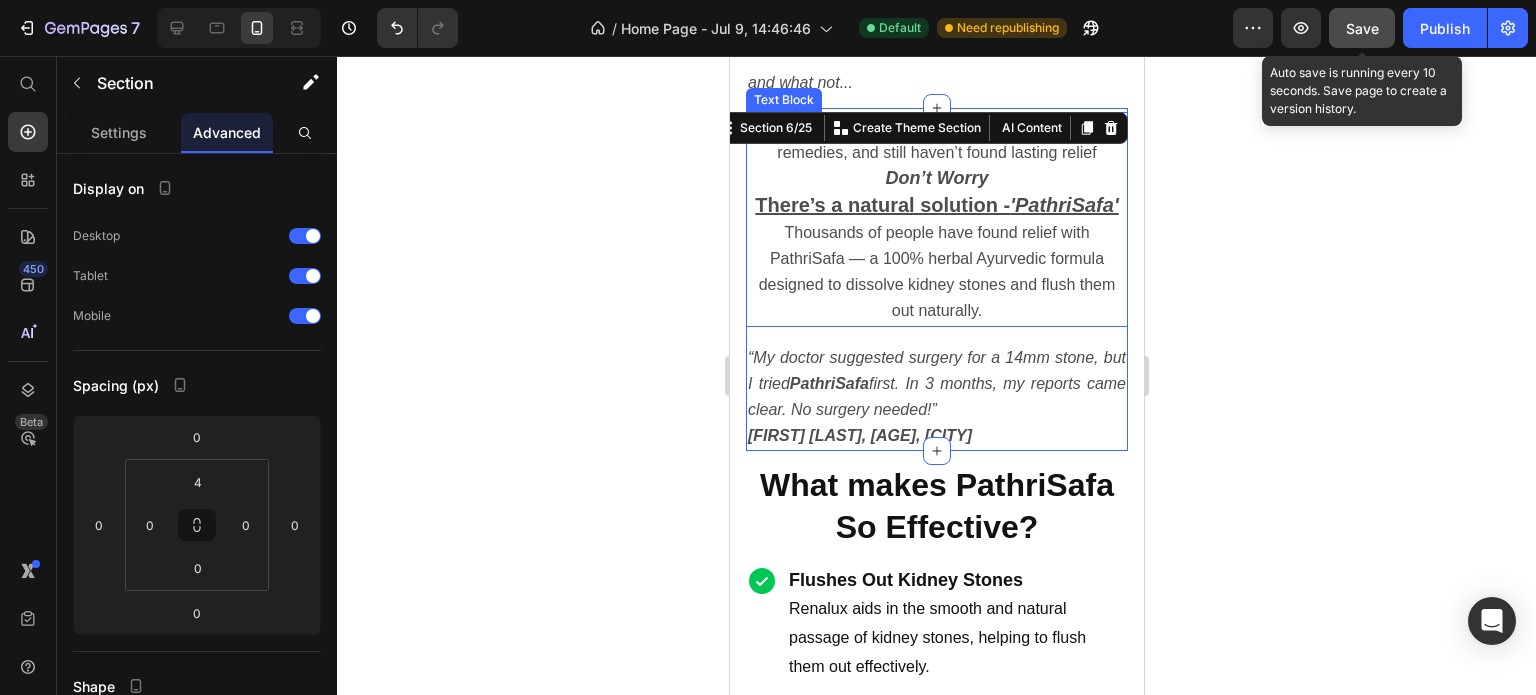 click on "Thousands of people have found relief with PathriSafa — a 100% herbal Ayurvedic formula designed to dissolve kidney stones and flush them out naturally." at bounding box center (936, 272) 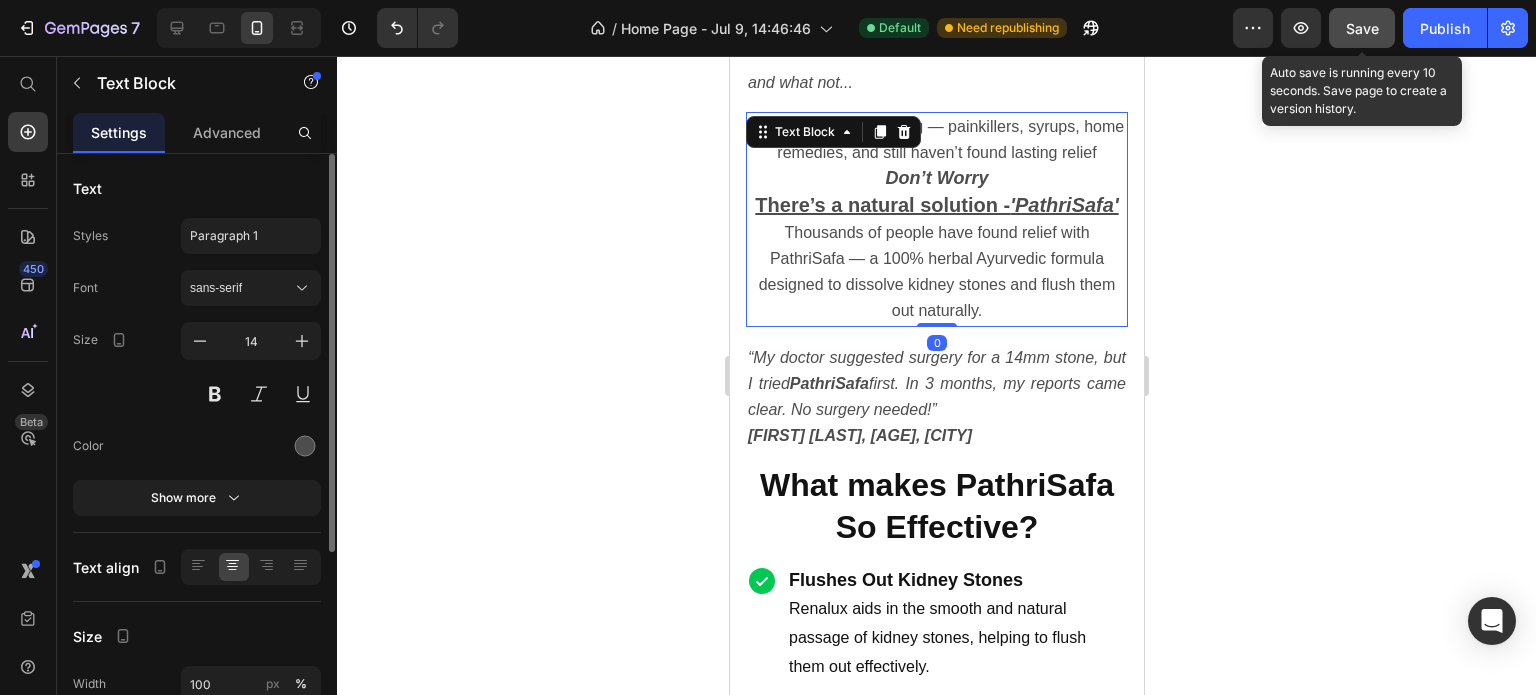 scroll, scrollTop: 294, scrollLeft: 0, axis: vertical 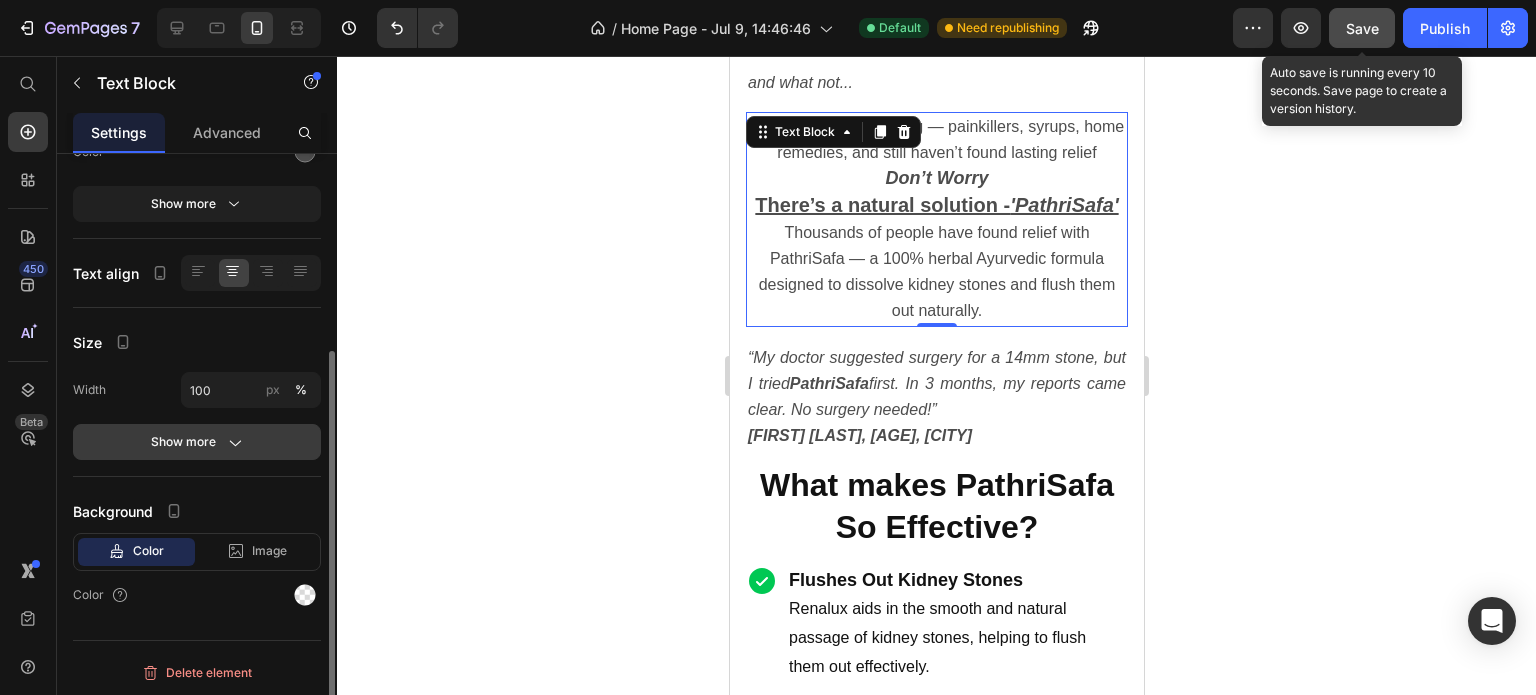 click on "Show more" at bounding box center (197, 442) 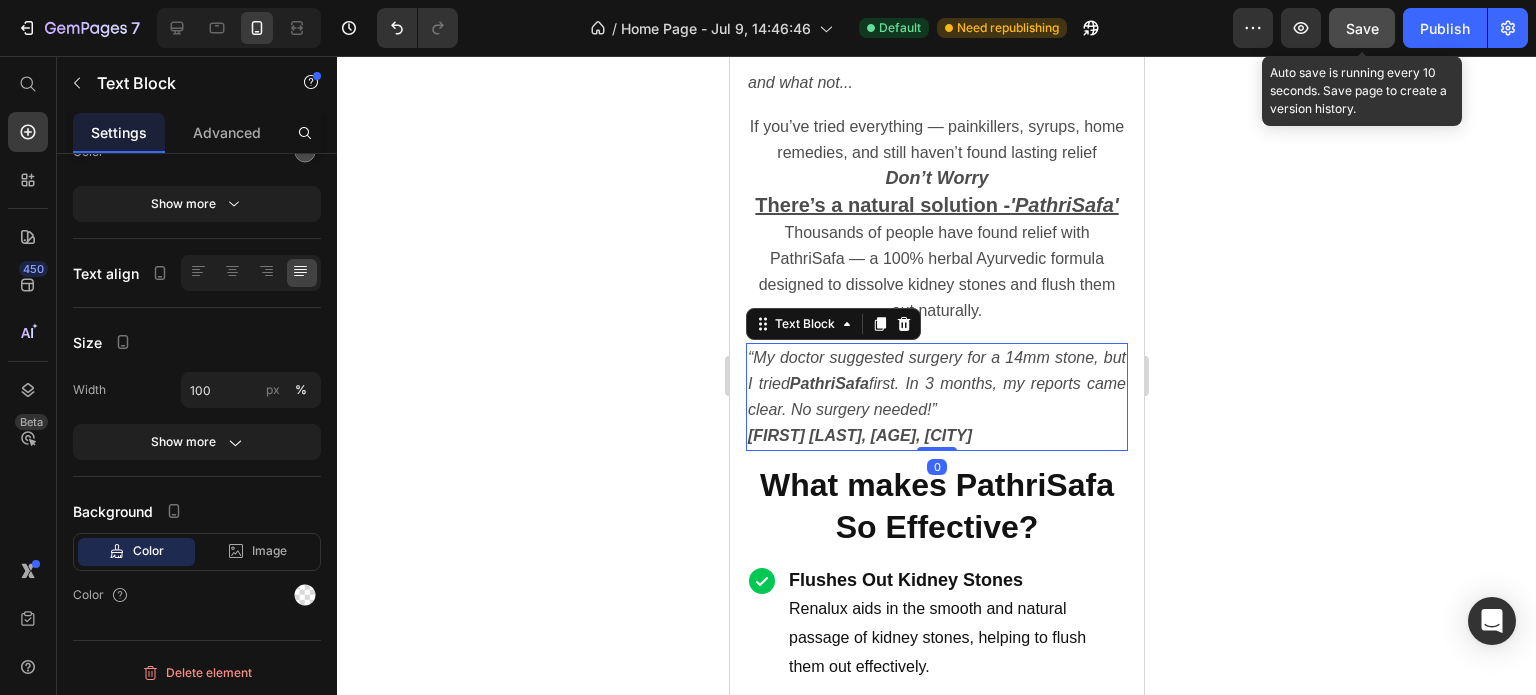 click on "“My doctor suggested surgery for a 14mm stone, but I tried  PathriSafa  first. In 3 months, my reports came clear. No surgery needed!” Anil Verma, 42, Jaipur" at bounding box center [936, 397] 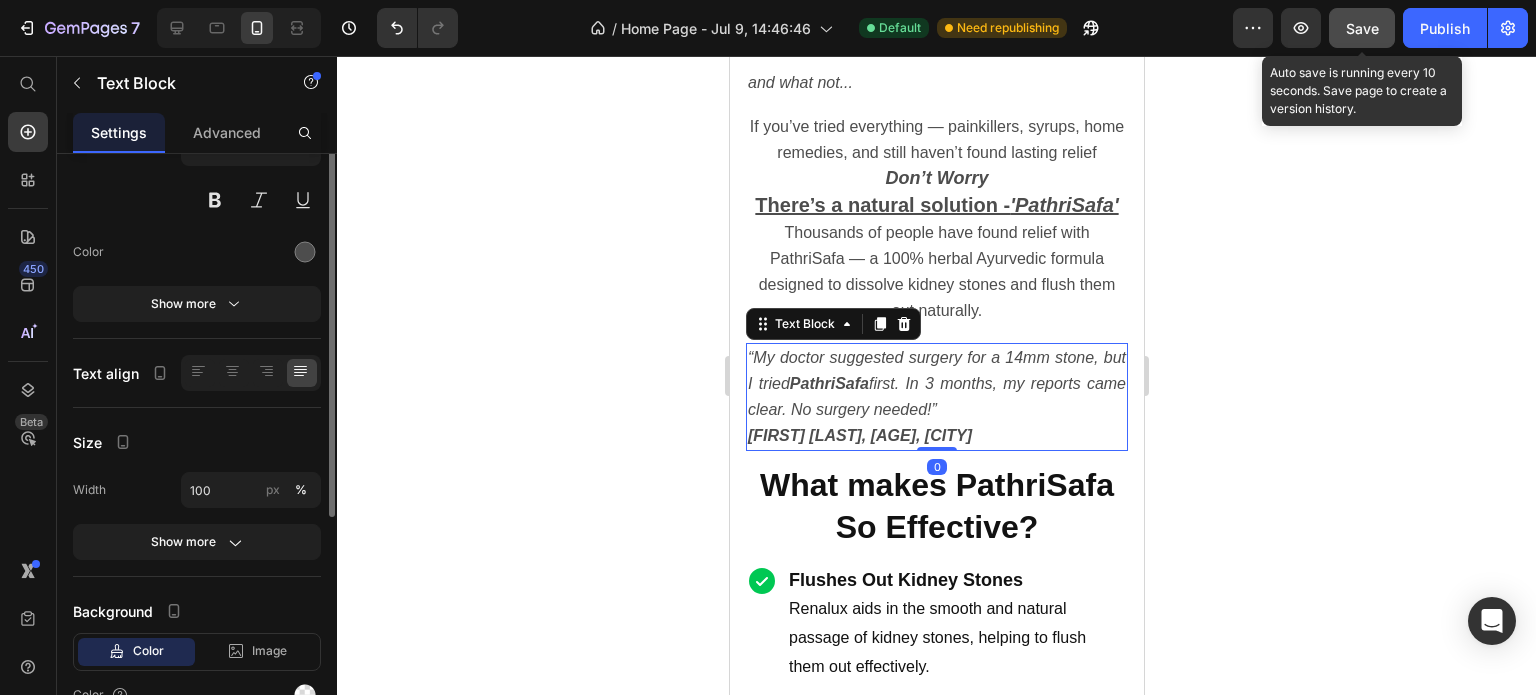 scroll, scrollTop: 294, scrollLeft: 0, axis: vertical 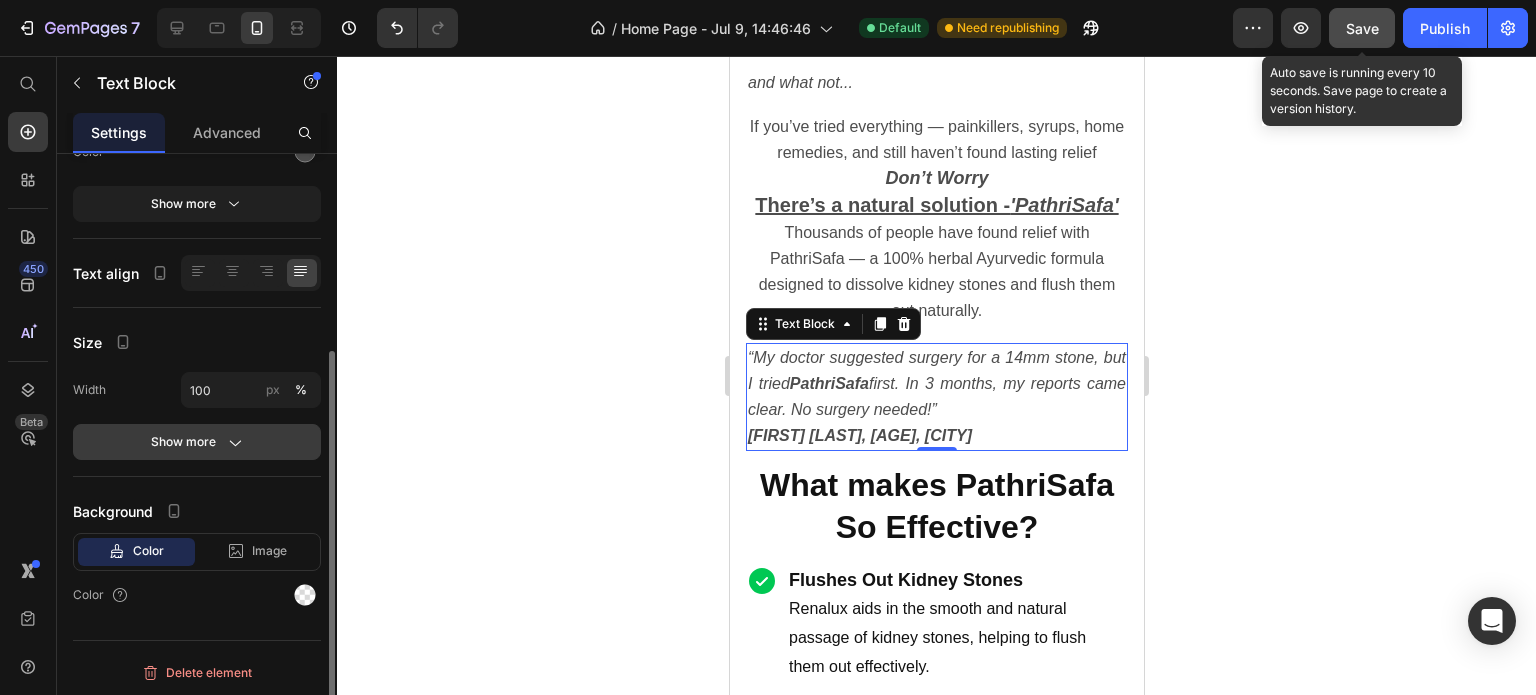 click on "Show more" at bounding box center (197, 442) 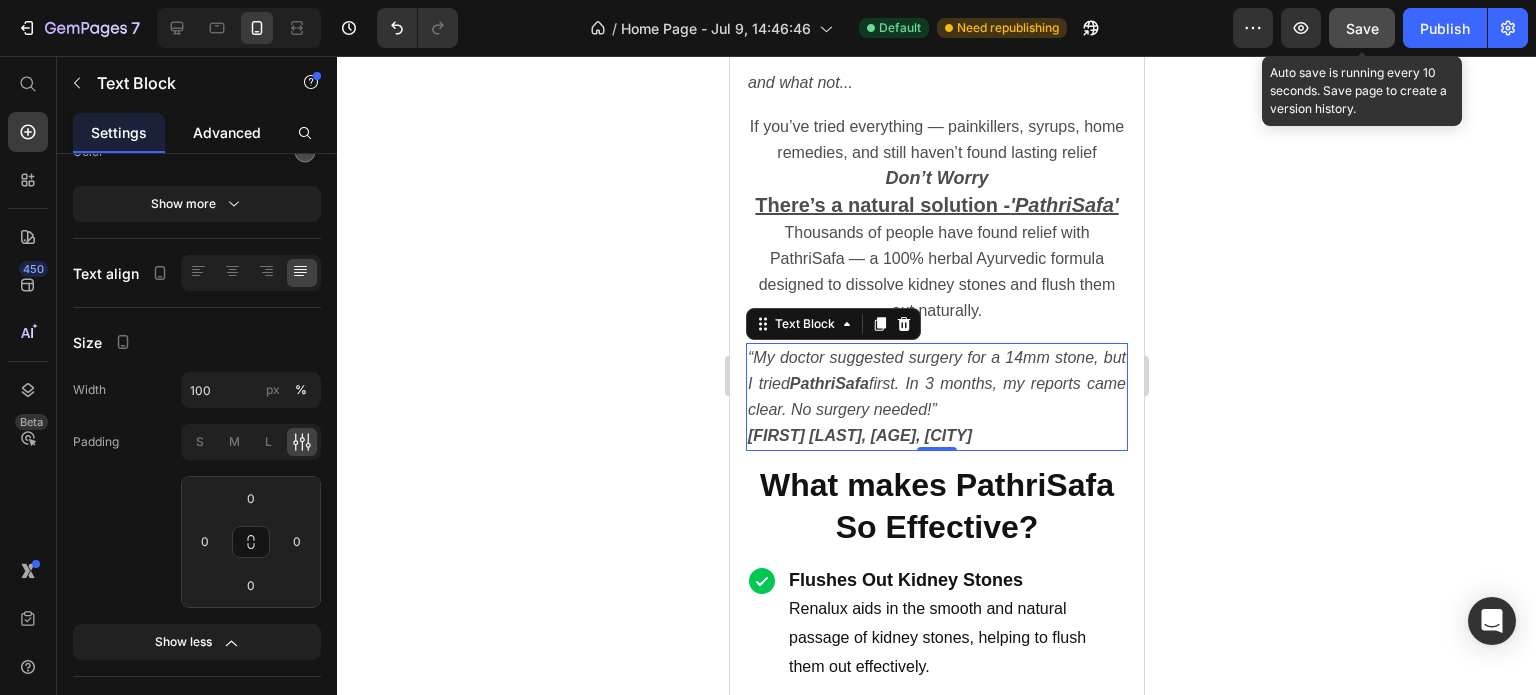 click on "Advanced" 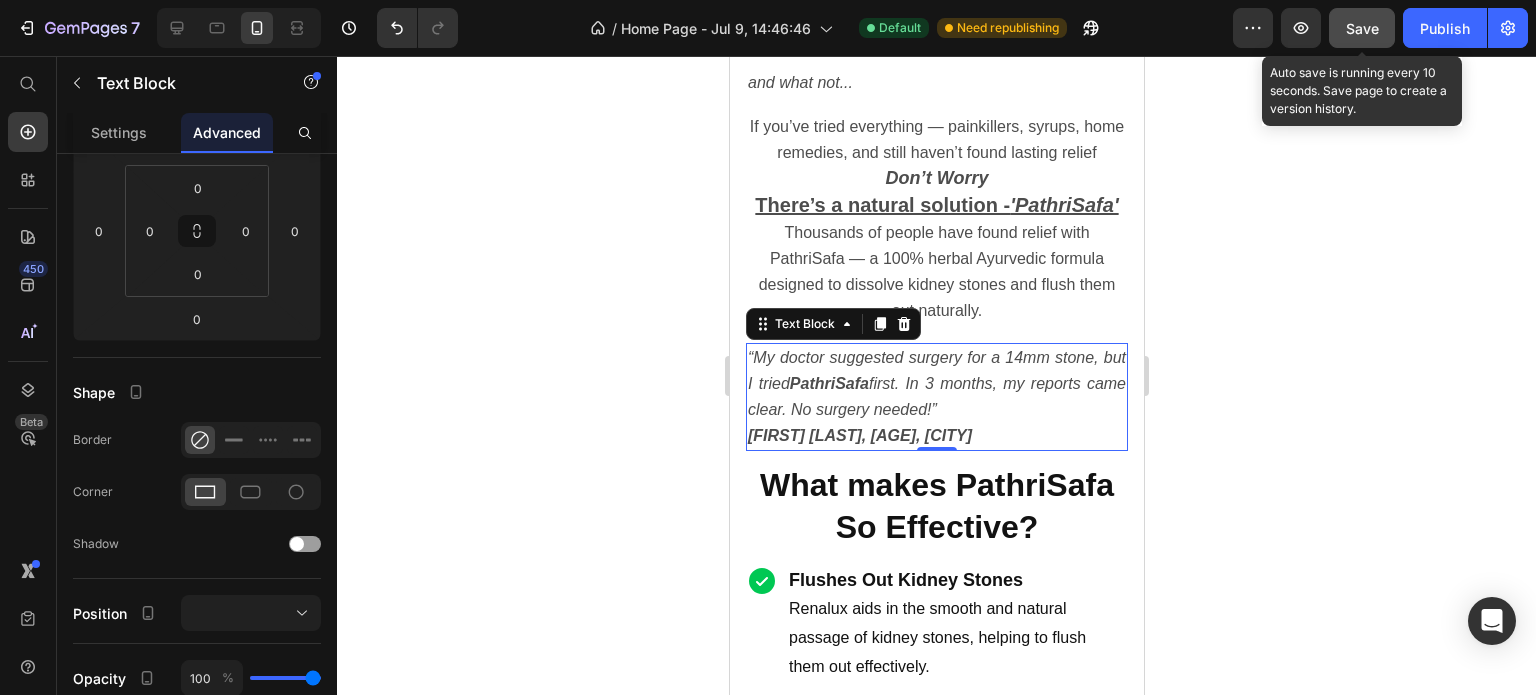 scroll, scrollTop: 0, scrollLeft: 0, axis: both 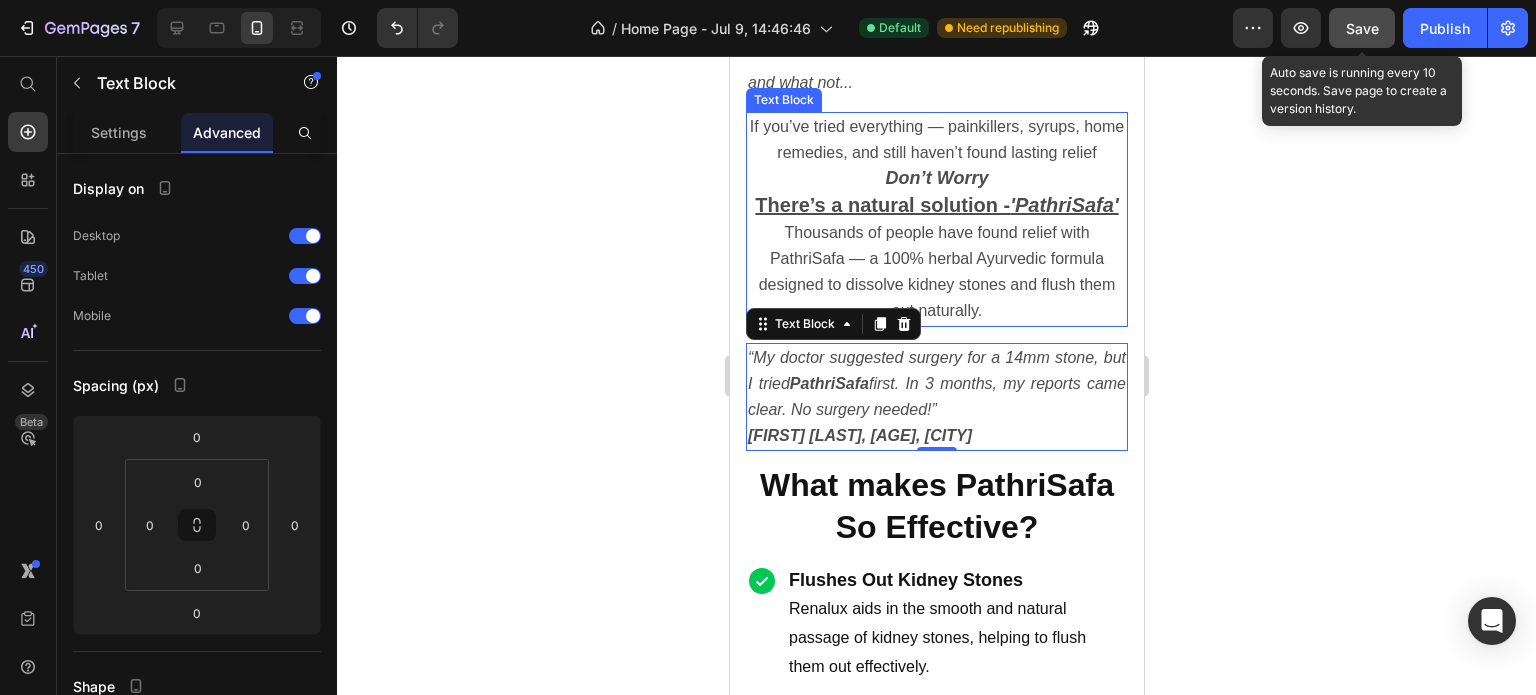 click on "Thousands of people have found relief with PathriSafa — a 100% herbal Ayurvedic formula designed to dissolve kidney stones and flush them out naturally." at bounding box center [936, 272] 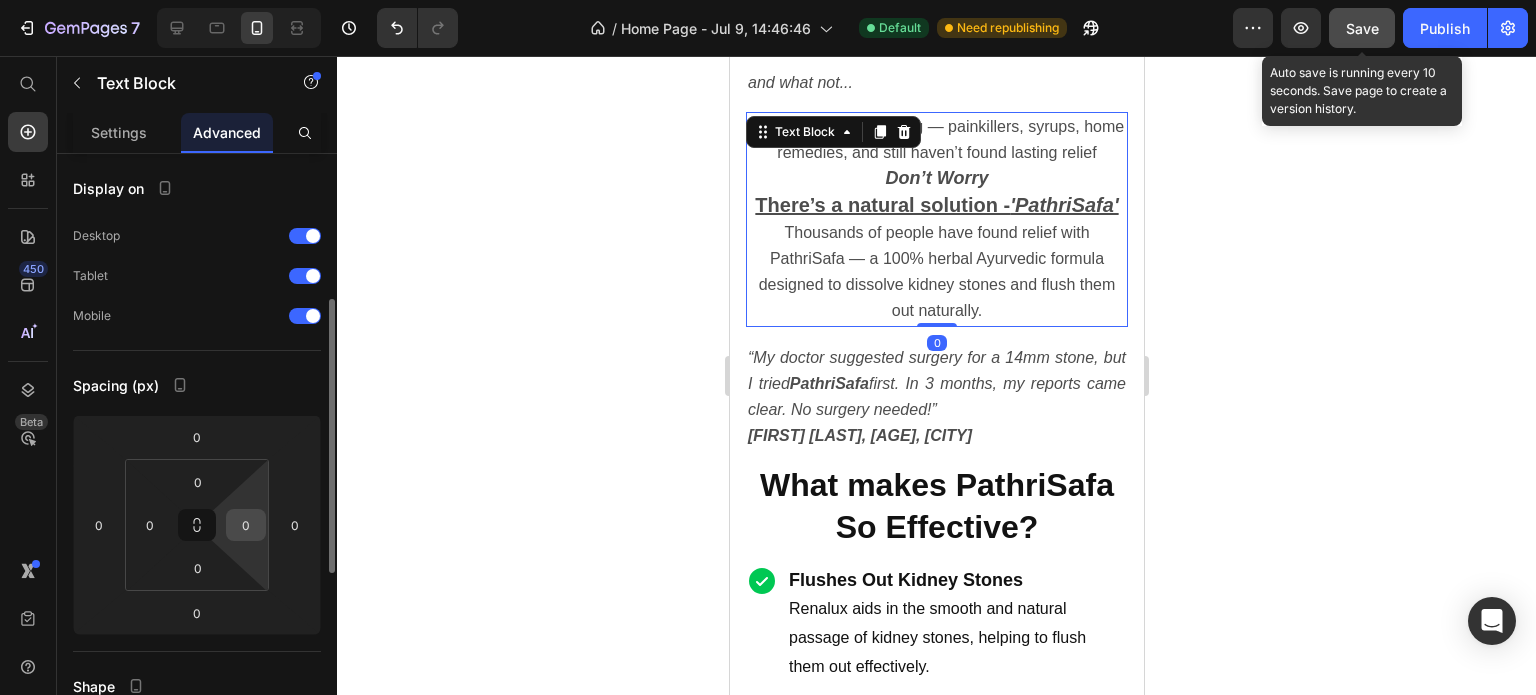 scroll, scrollTop: 200, scrollLeft: 0, axis: vertical 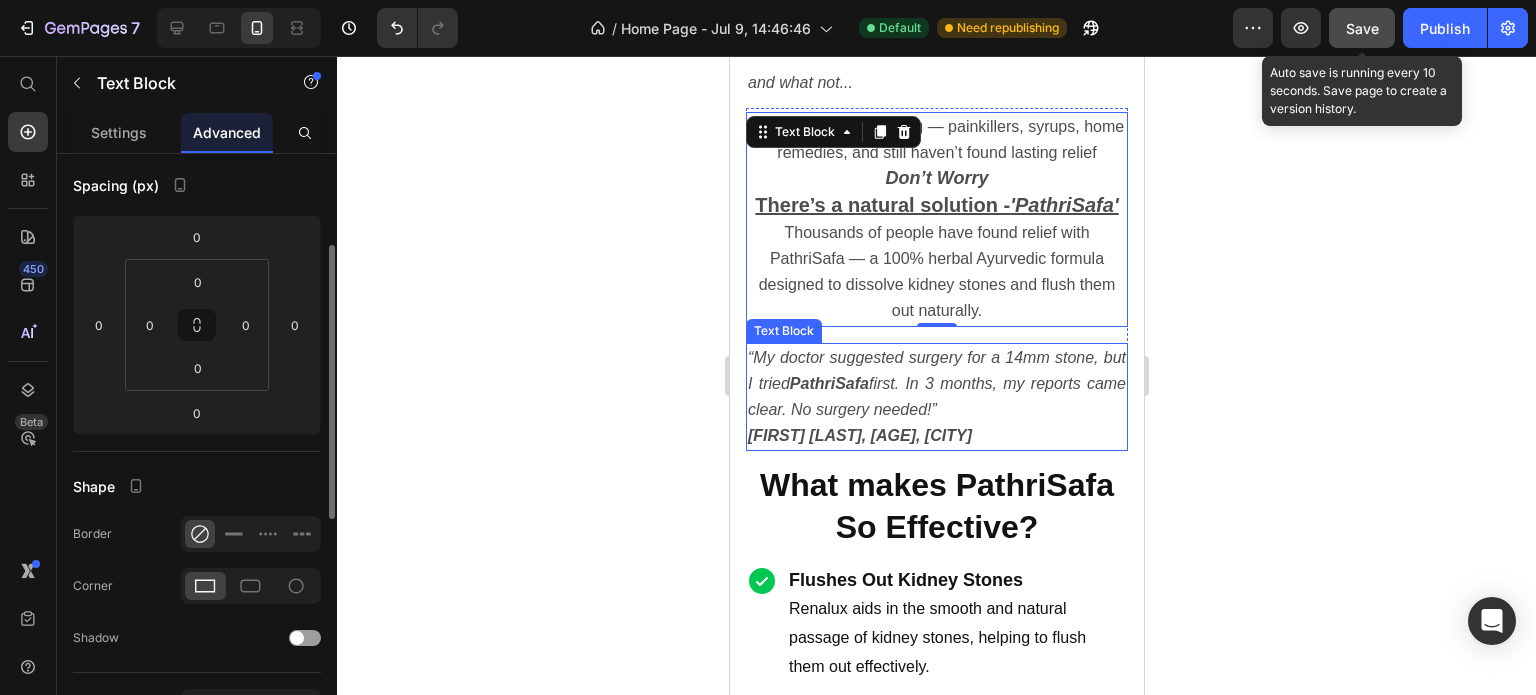 click 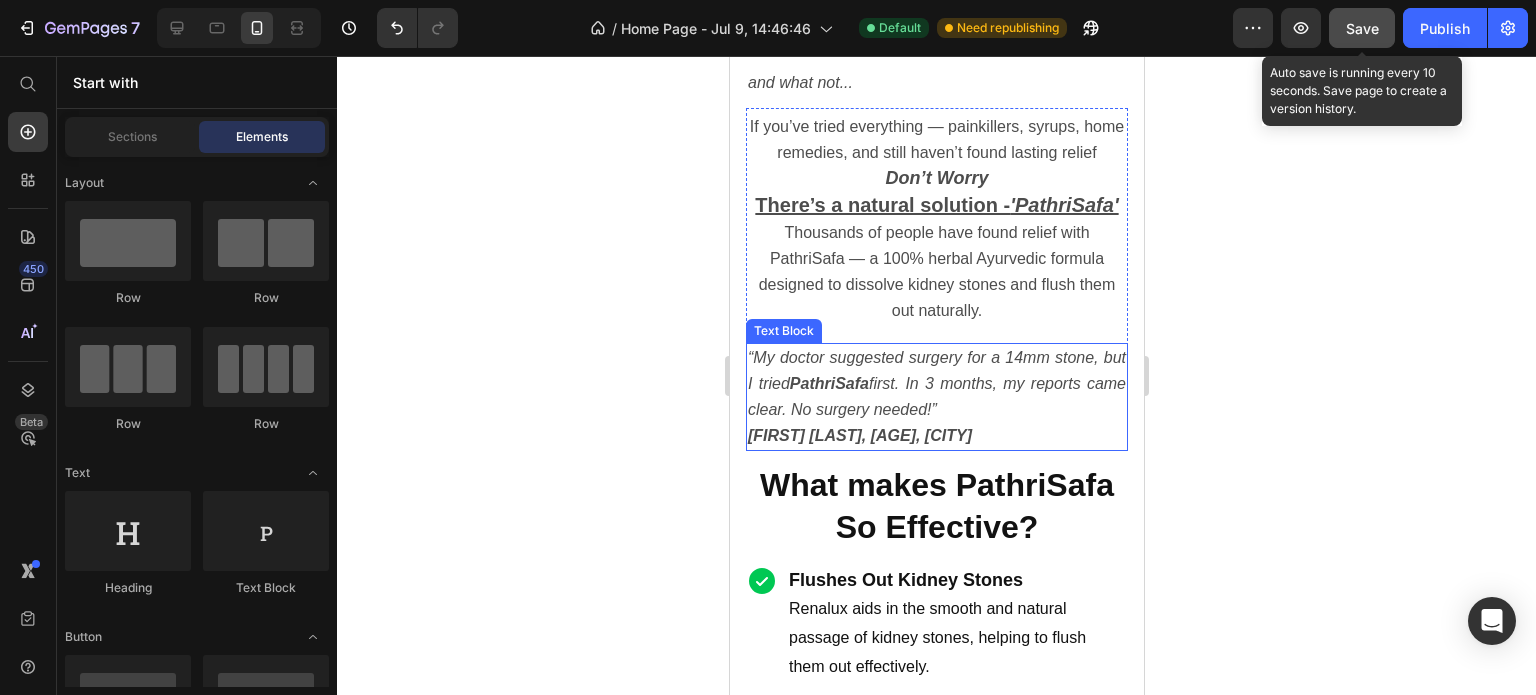 click 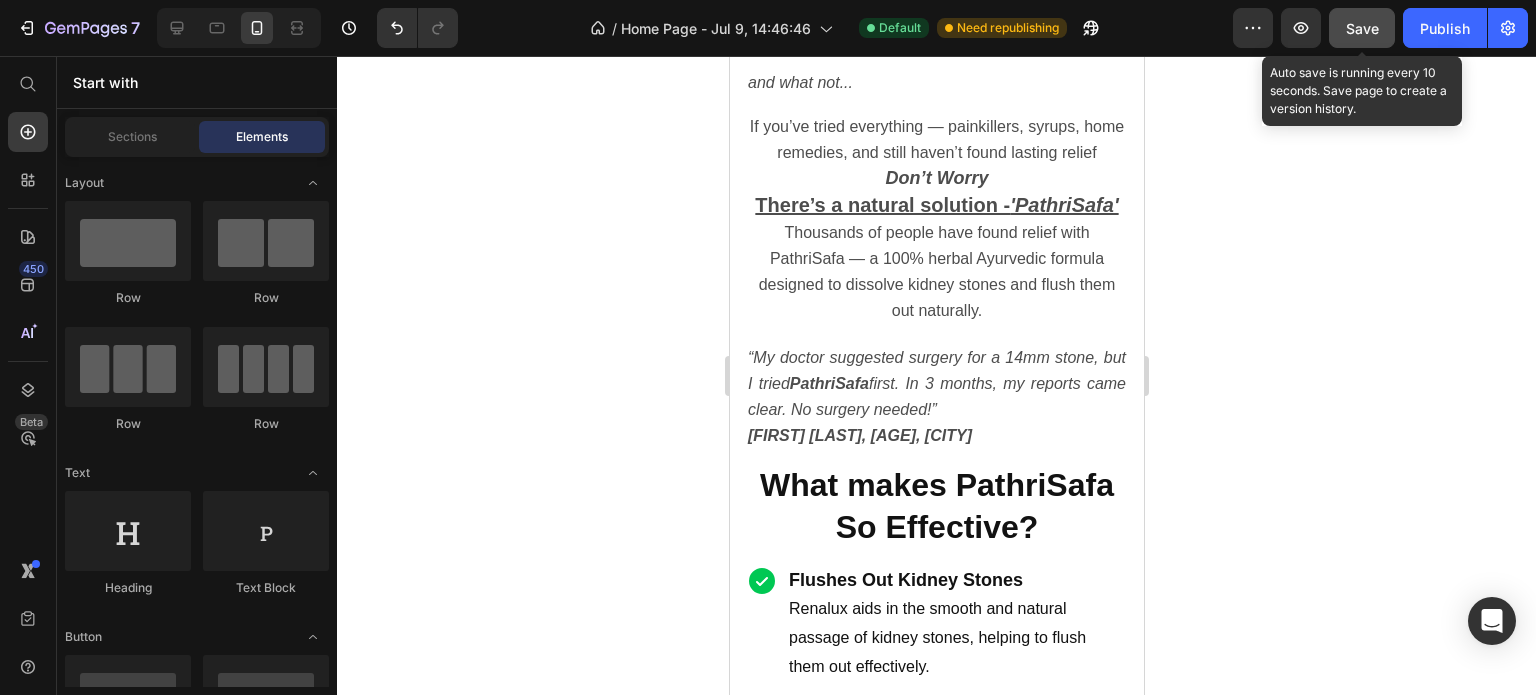 click 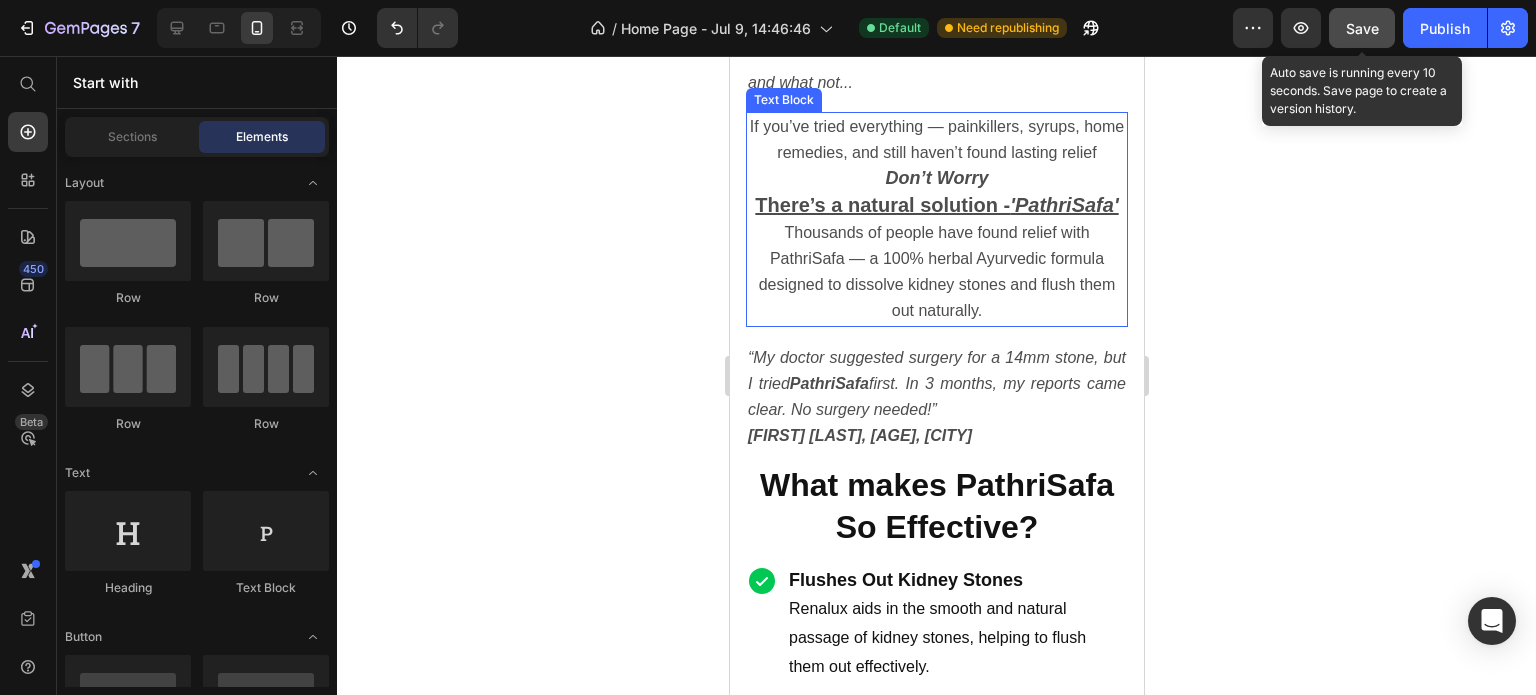 click on "If you’ve tried everything — painkillers, syrups, home remedies, and still haven’t found lasting relief" at bounding box center [936, 140] 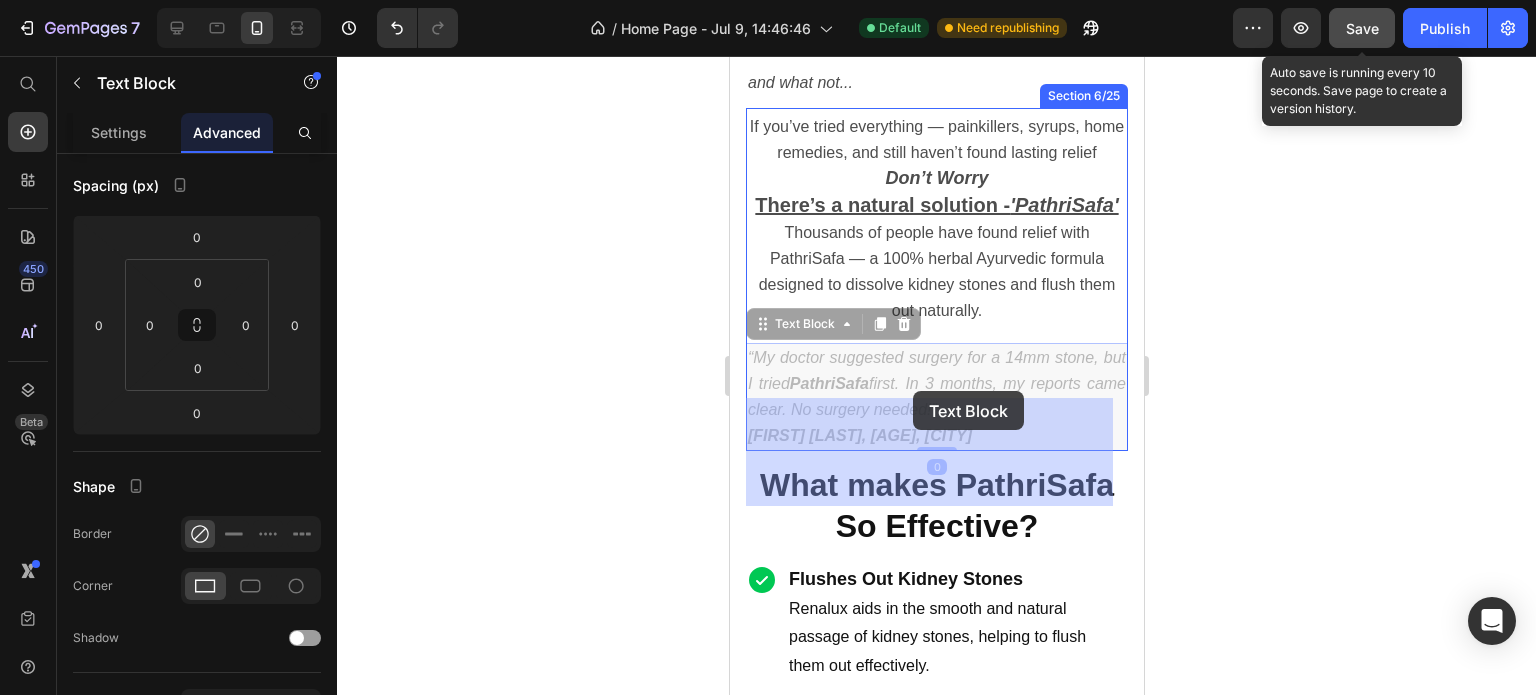 drag, startPoint x: 909, startPoint y: 402, endPoint x: 912, endPoint y: 391, distance: 11.401754 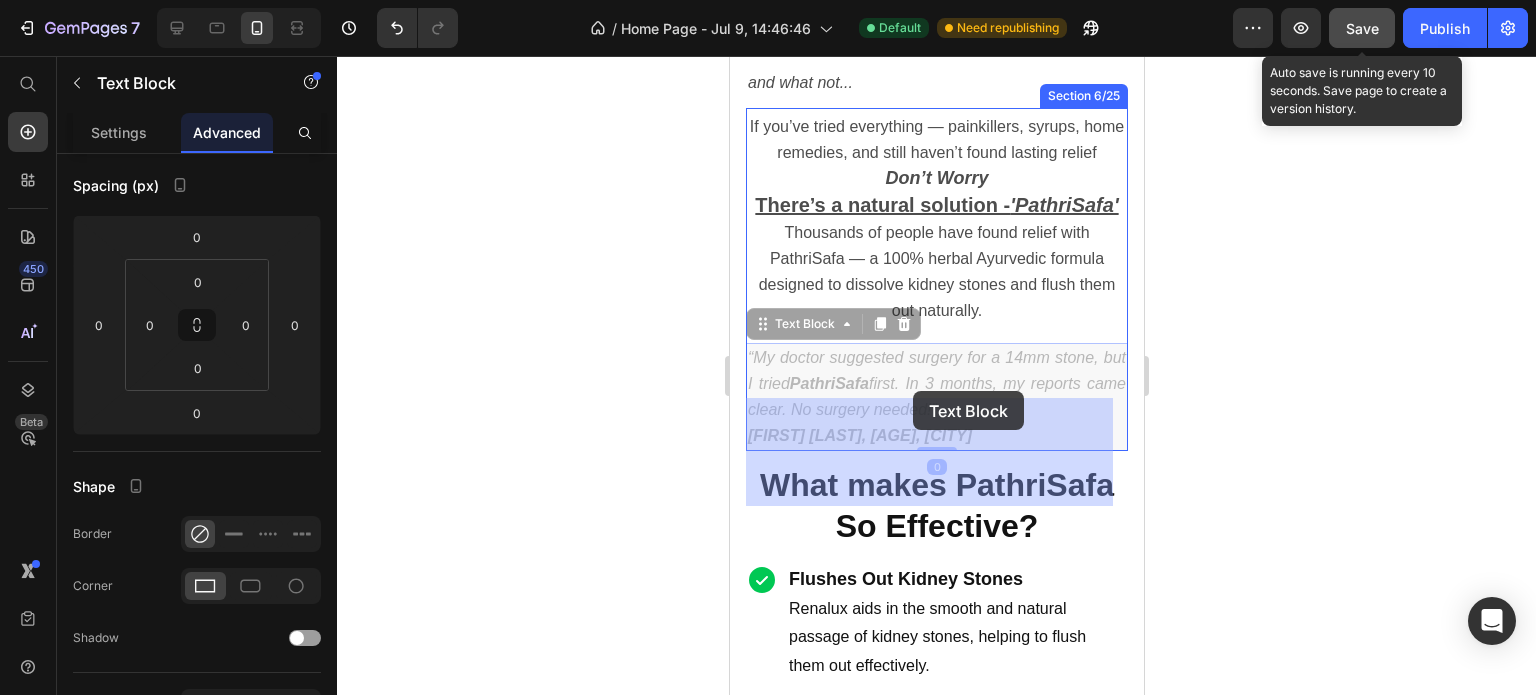 click on "Header Are you suffering from kidney stones? Heading Image Are You Struggling with: Heading Section 4/25 Sharp pain in your lower back or abdomen Burning sensation while urinating Taking painkillers that only give temporary relief The fear of stones coming back again and again Sleepless nights, curled up in pain Fear of Surgery Item List Row and what not... Text Block Section 5/25 If you’ve tried everything — painkillers, syrups, home remedies, and still haven’t found lasting relief Don’t Worry There’s a natural solution -  'PathriSafa' Thousands of people have found relief with PathriSafa — a 100% herbal Ayurvedic formula designed to dissolve kidney stones and flush them out naturally. Text Block Row “My doctor suggested surgery for a 14mm stone, but I tried  PathriSafa  first. In 3 months, my reports came clear. No surgery needed!” Anil Verma, 42, Jaipur Text Block   0 “My doctor suggested surgery for a 14mm stone, but I tried  PathriSafa Anil Verma, 42, Jaipur Text Block   0 Section 6/25" at bounding box center [936, 5419] 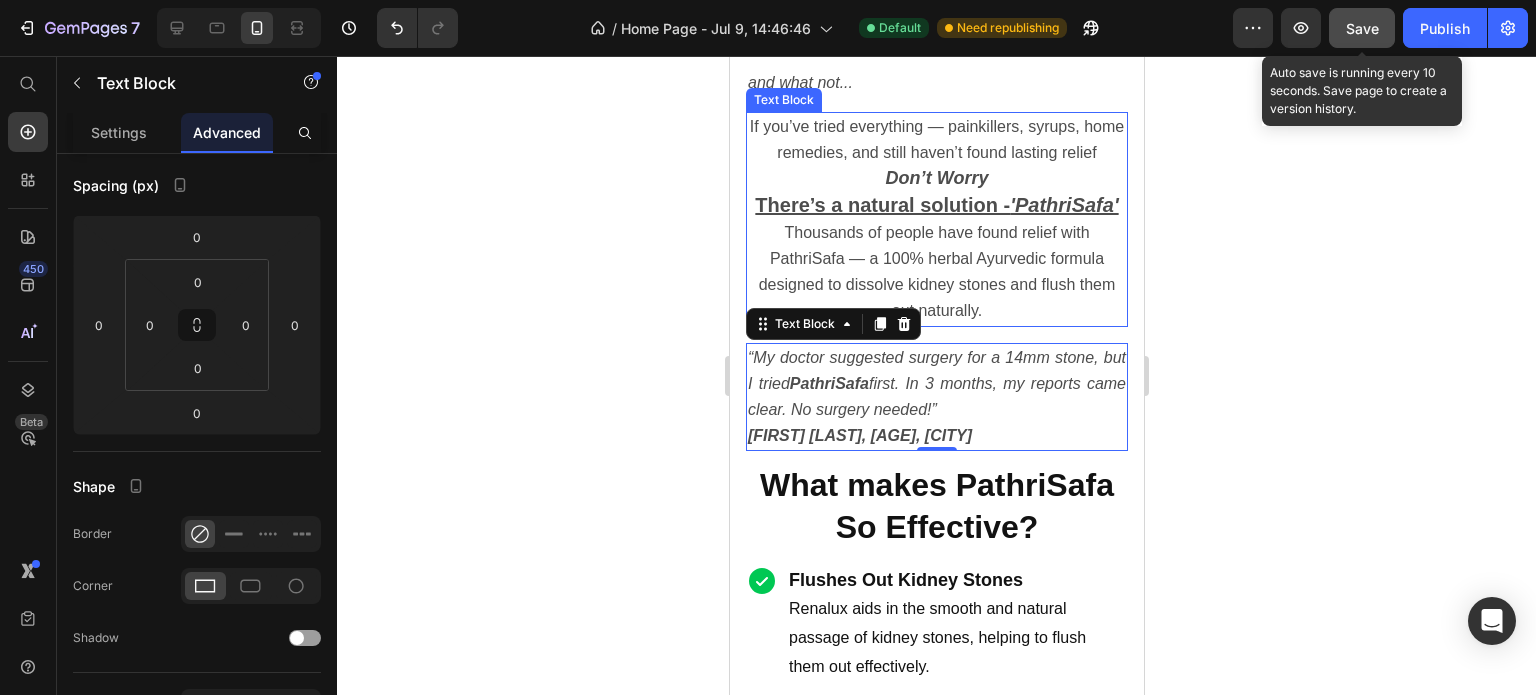 click on "Thousands of people have found relief with PathriSafa — a 100% herbal Ayurvedic formula designed to dissolve kidney stones and flush them out naturally." at bounding box center [936, 272] 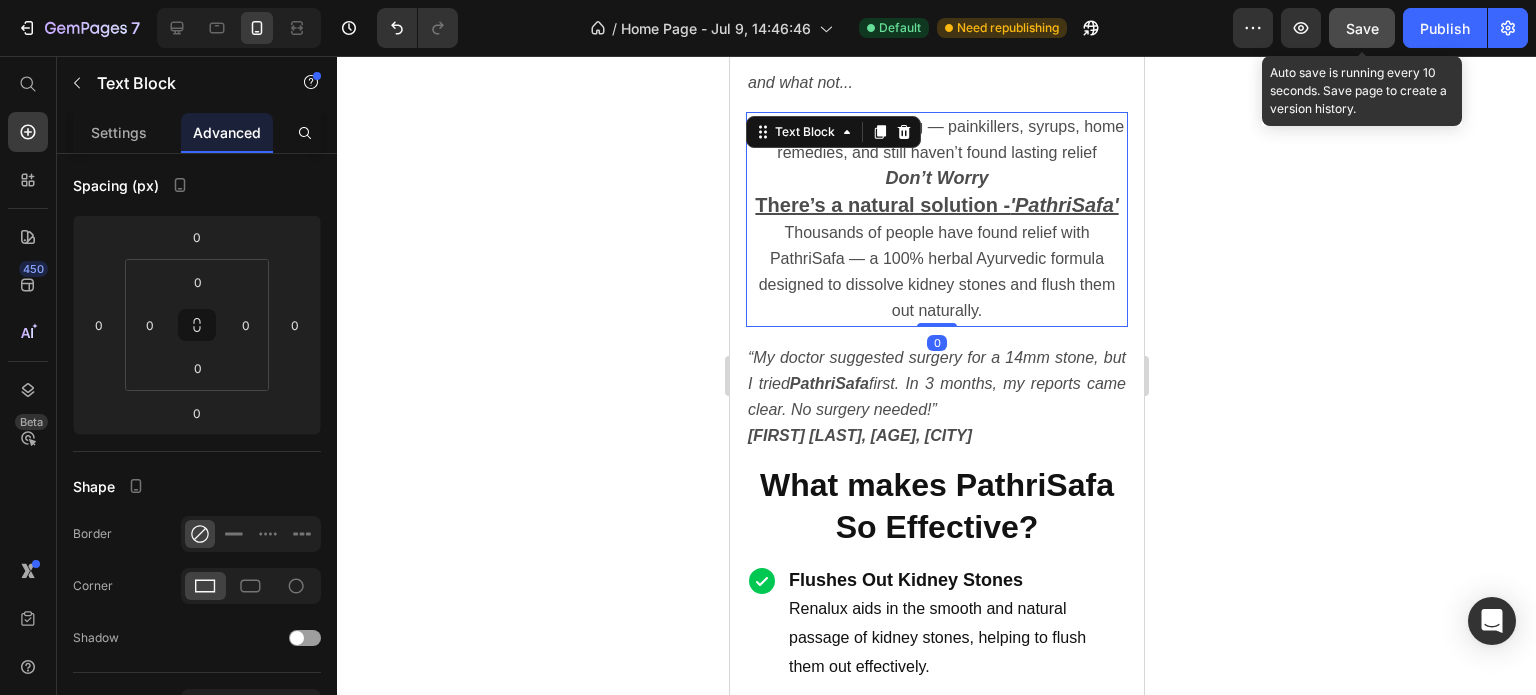 drag, startPoint x: 925, startPoint y: 378, endPoint x: 925, endPoint y: 355, distance: 23 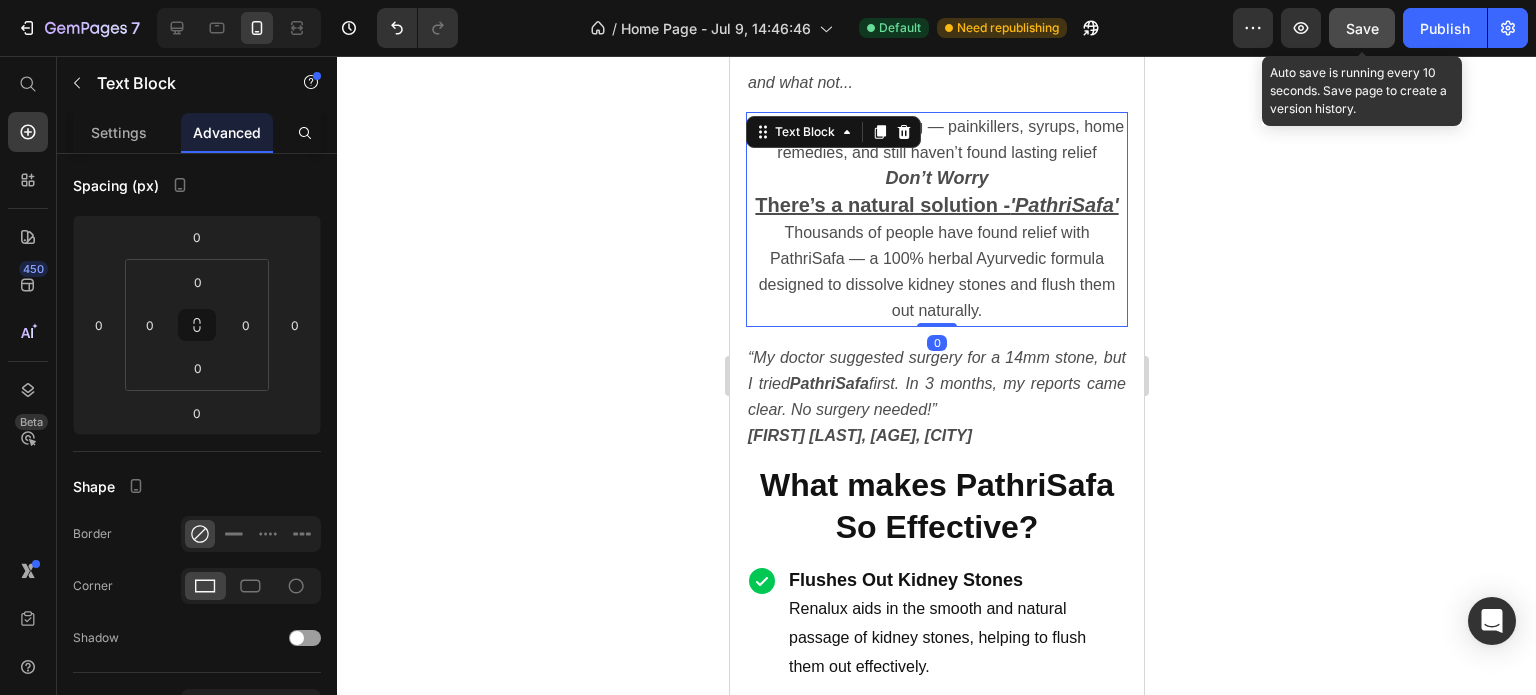 click on "If you’ve tried everything — painkillers, syrups, home remedies, and still haven’t found lasting relief Don’t Worry There’s a natural solution -  'PathriSafa' Thousands of people have found relief with PathriSafa — a 100% herbal Ayurvedic formula designed to dissolve kidney stones and flush them out naturally. Text Block   0" at bounding box center [936, 219] 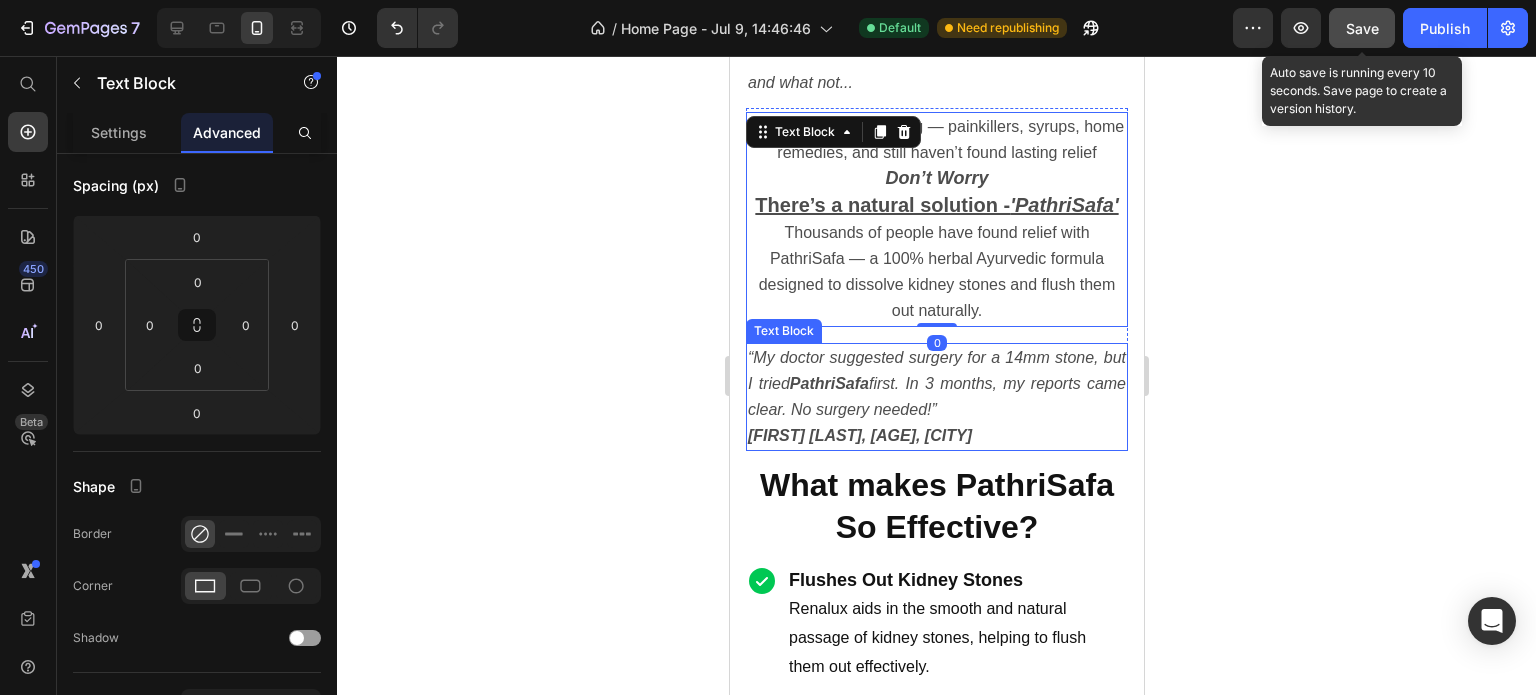 click on "“My doctor suggested surgery for a 14mm stone, but I tried  PathriSafa  first. In 3 months, my reports came clear. No surgery needed!”" at bounding box center [936, 383] 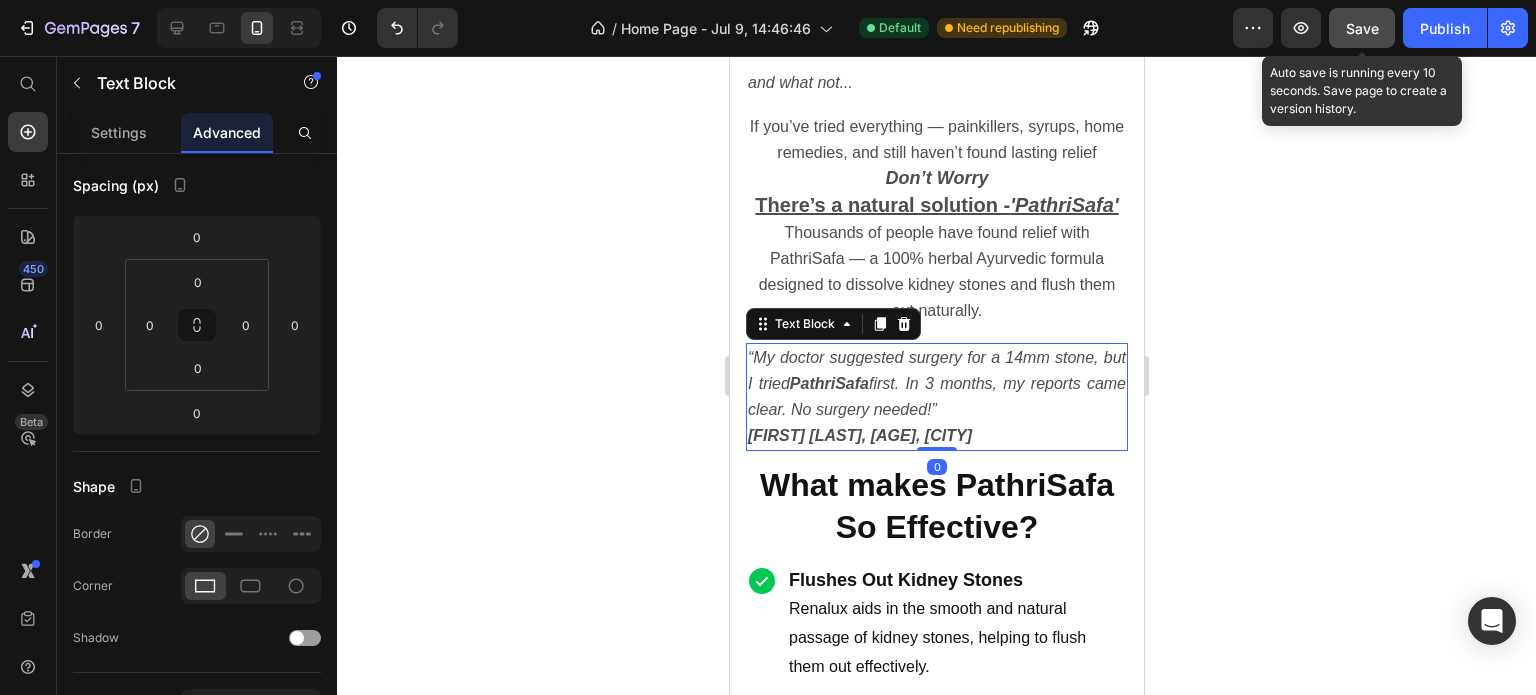 drag, startPoint x: 932, startPoint y: 503, endPoint x: 933, endPoint y: 486, distance: 17.029387 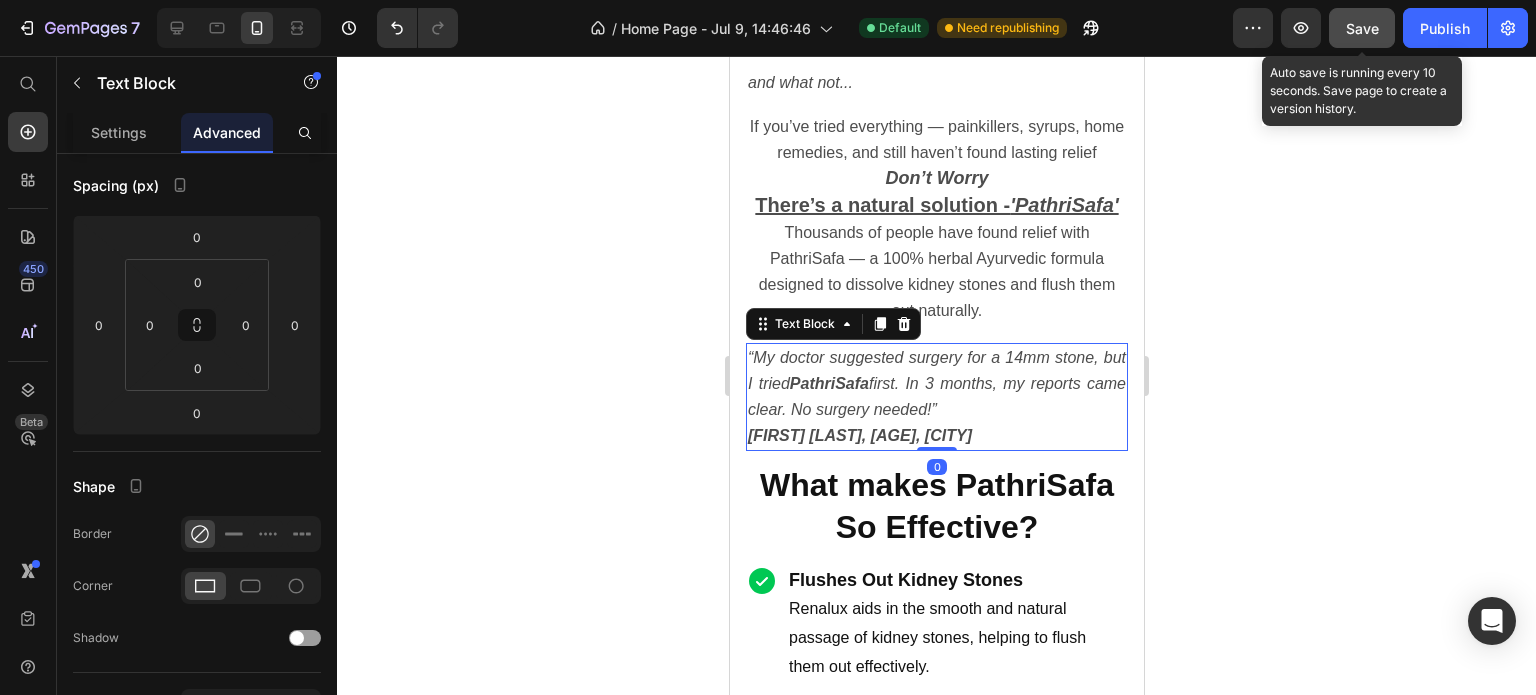 click on "“My doctor suggested surgery for a 14mm stone, but I tried  PathriSafa  first. In 3 months, my reports came clear. No surgery needed!” Anil Verma, 42, Jaipur Text Block   0" at bounding box center [936, 397] 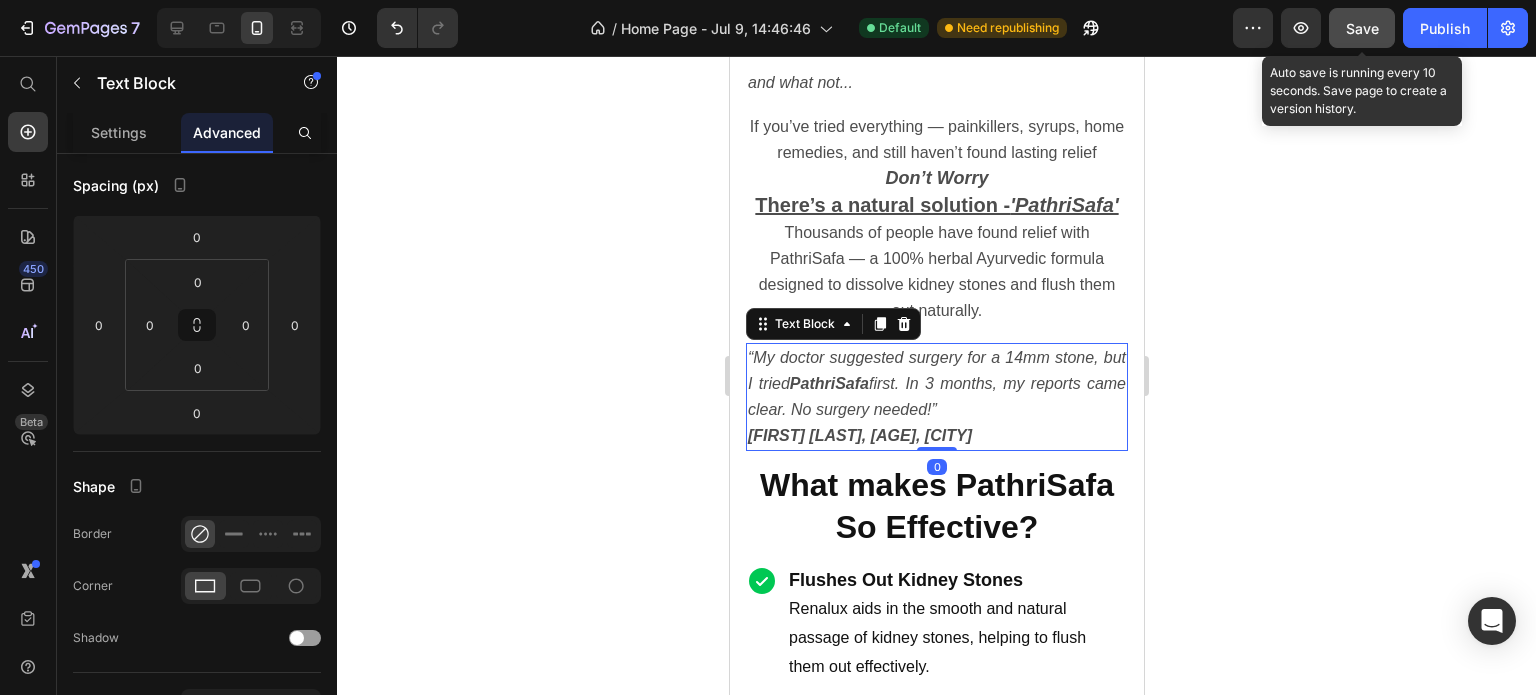click 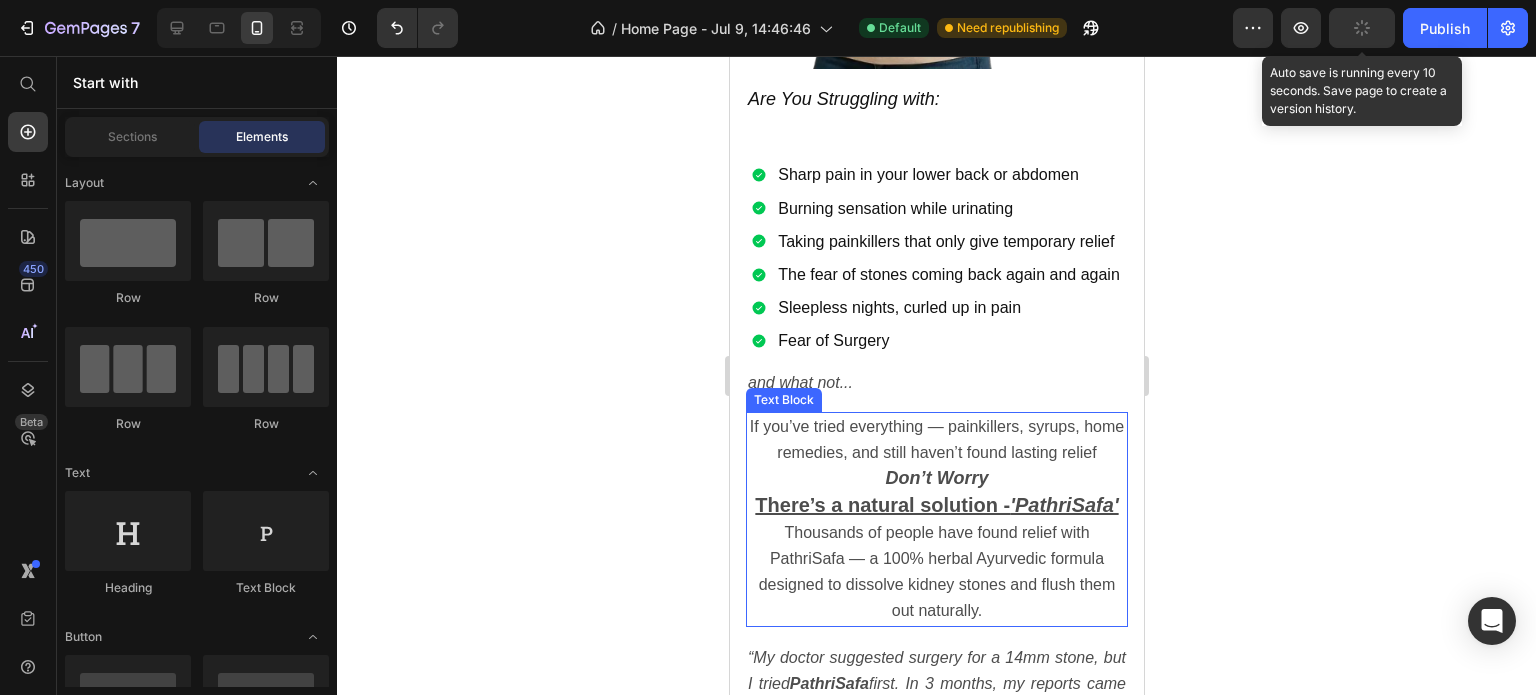 scroll, scrollTop: 1800, scrollLeft: 0, axis: vertical 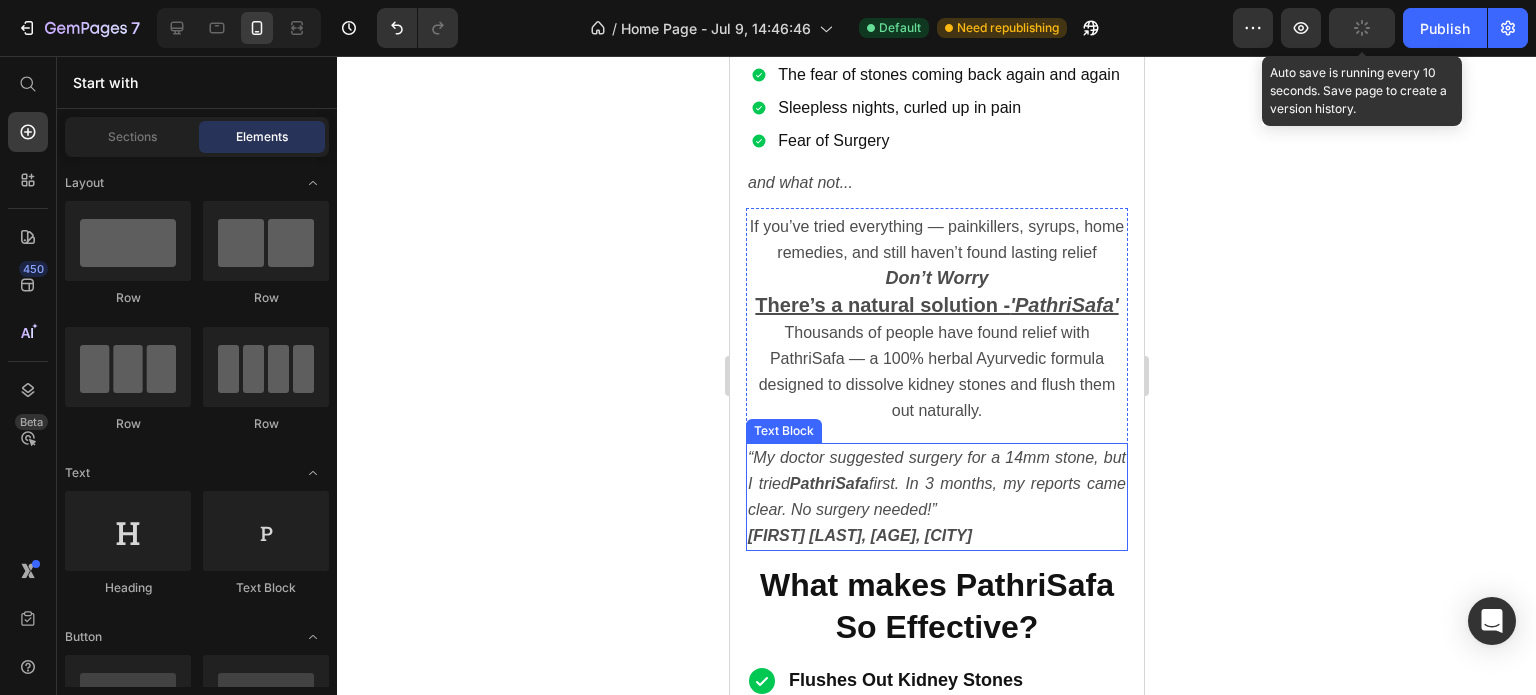 click on "“My doctor suggested surgery for a 14mm stone, but I tried  PathriSafa  first. In 3 months, my reports came clear. No surgery needed!”" at bounding box center (936, 483) 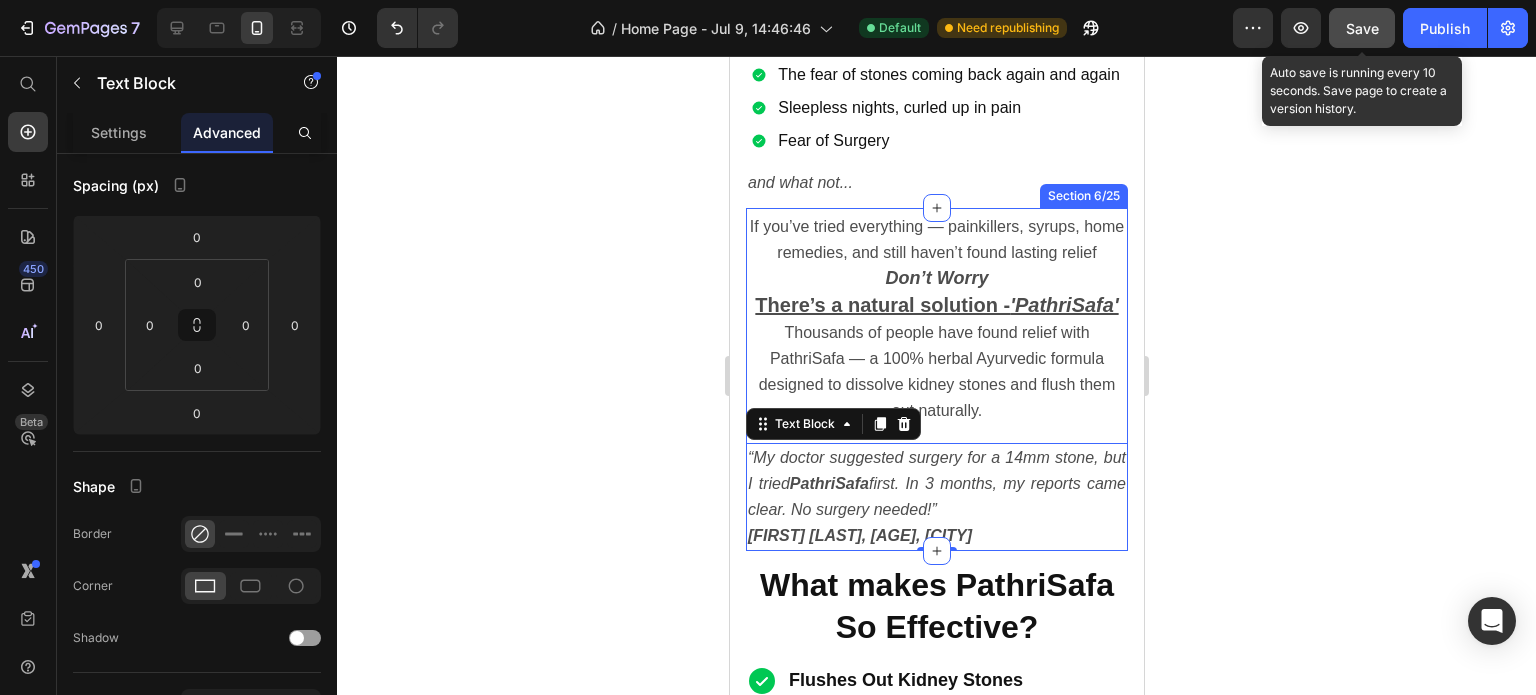 click on "If you’ve tried everything — painkillers, syrups, home remedies, and still haven’t found lasting relief Don’t Worry There’s a natural solution -  'PathriSafa' Thousands of people have found relief with PathriSafa — a 100% herbal Ayurvedic formula designed to dissolve kidney stones and flush them out naturally. Text Block Row “My doctor suggested surgery for a 14mm stone, but I tried  PathriSafa  first. In 3 months, my reports came clear. No surgery needed!” Anil Verma, 42, Jaipur Text Block   0" at bounding box center [936, 381] 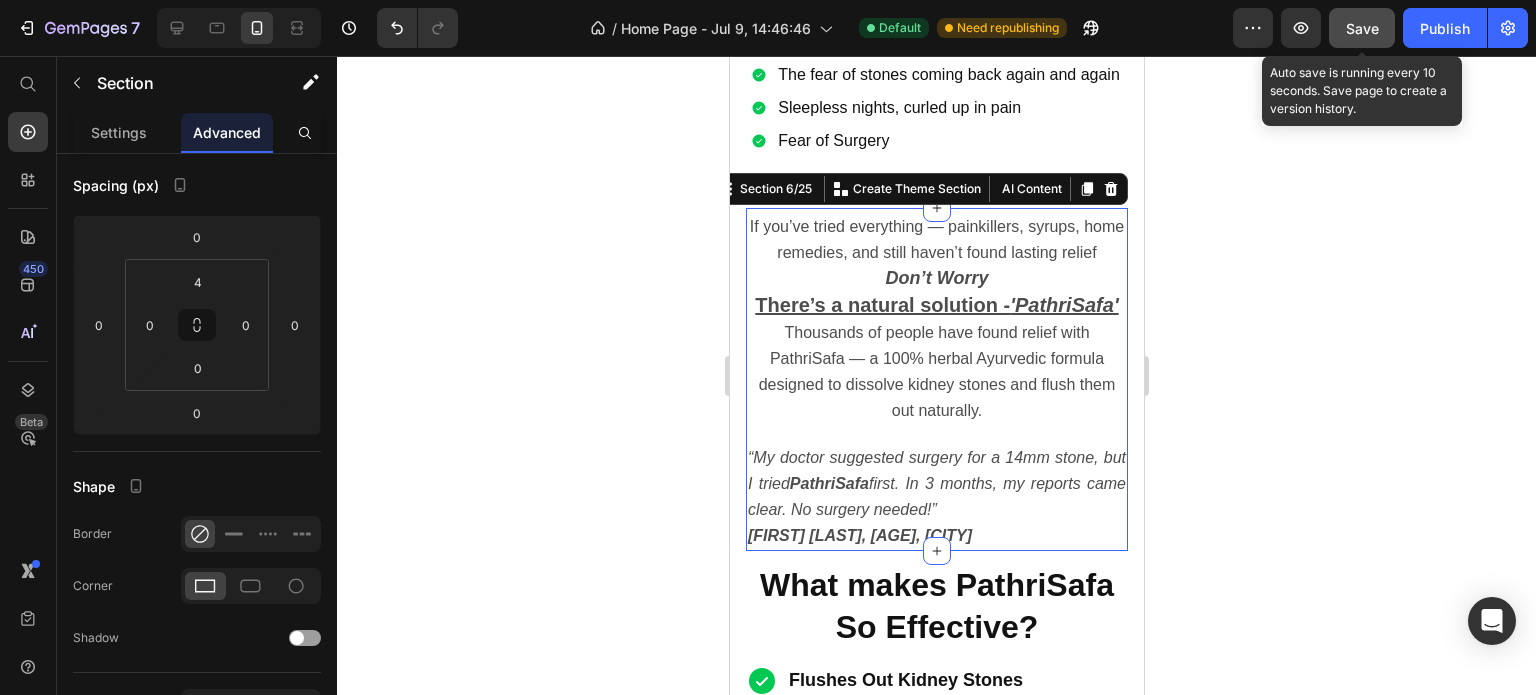 scroll, scrollTop: 0, scrollLeft: 0, axis: both 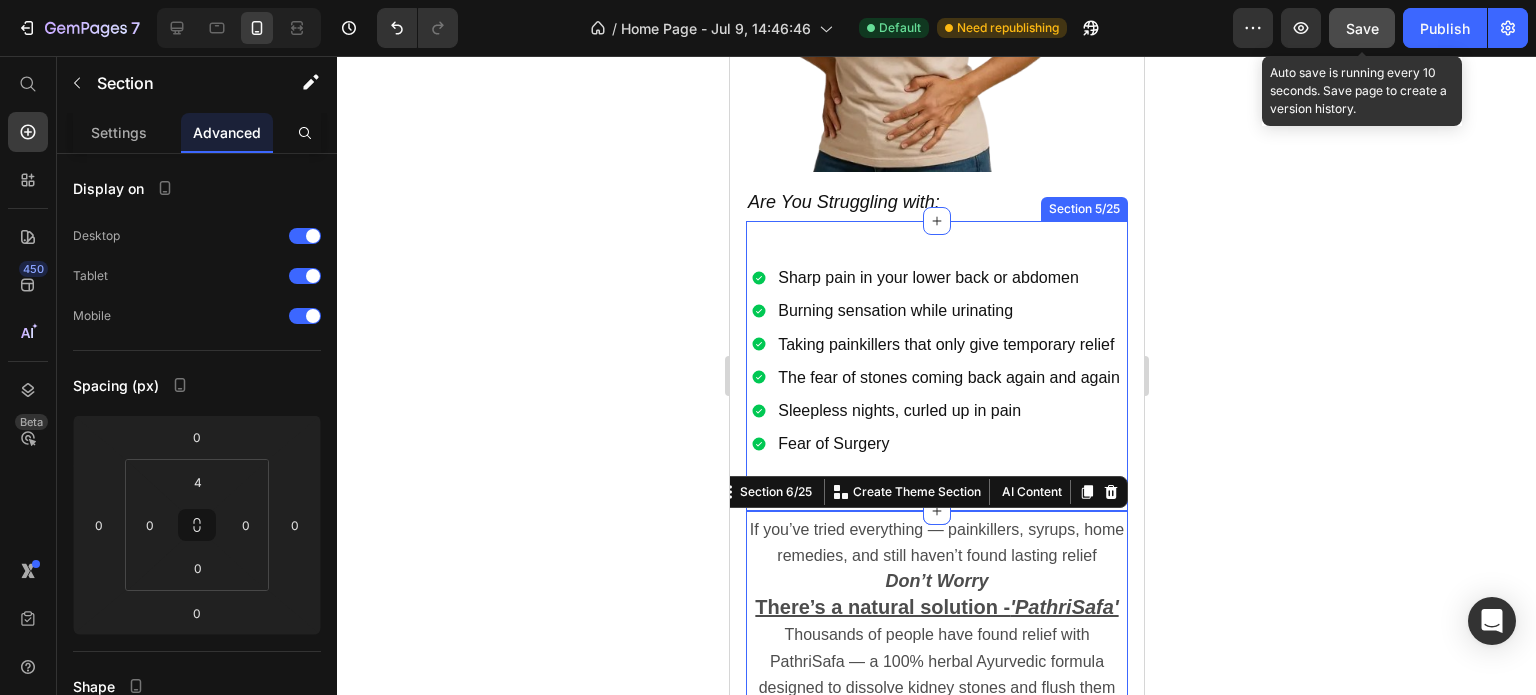 click on "Sharp pain in your lower back or abdomen Burning sensation while urinating Taking painkillers that only give temporary relief The fear of stones coming back again and again Sleepless nights, curled up in pain Fear of Surgery Item List" at bounding box center (936, 354) 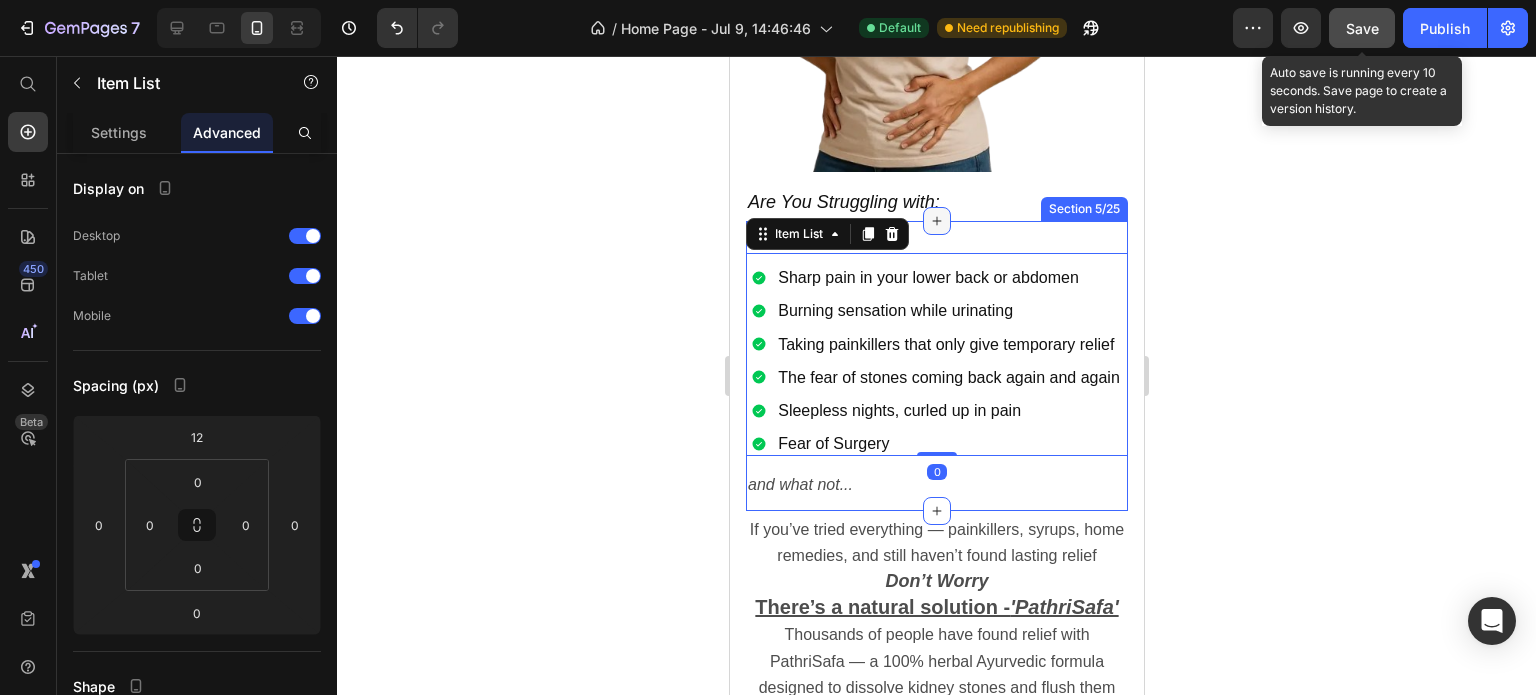click at bounding box center [936, 221] 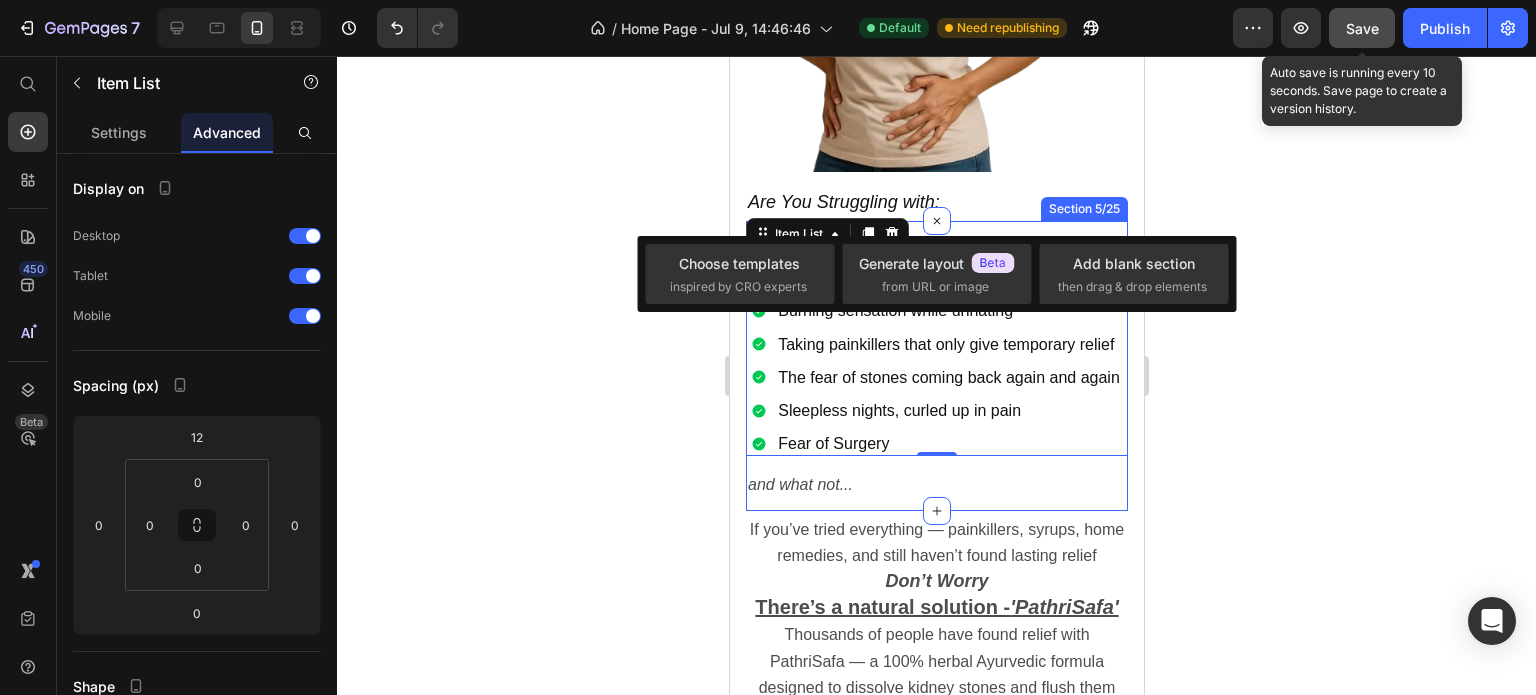 click on "Sharp pain in your lower back or abdomen Burning sensation while urinating Taking painkillers that only give temporary relief The fear of stones coming back again and again Sleepless nights, curled up in pain Fear of Surgery Item List   0 Row and what not... Text Block Section 5/25" at bounding box center (936, 365) 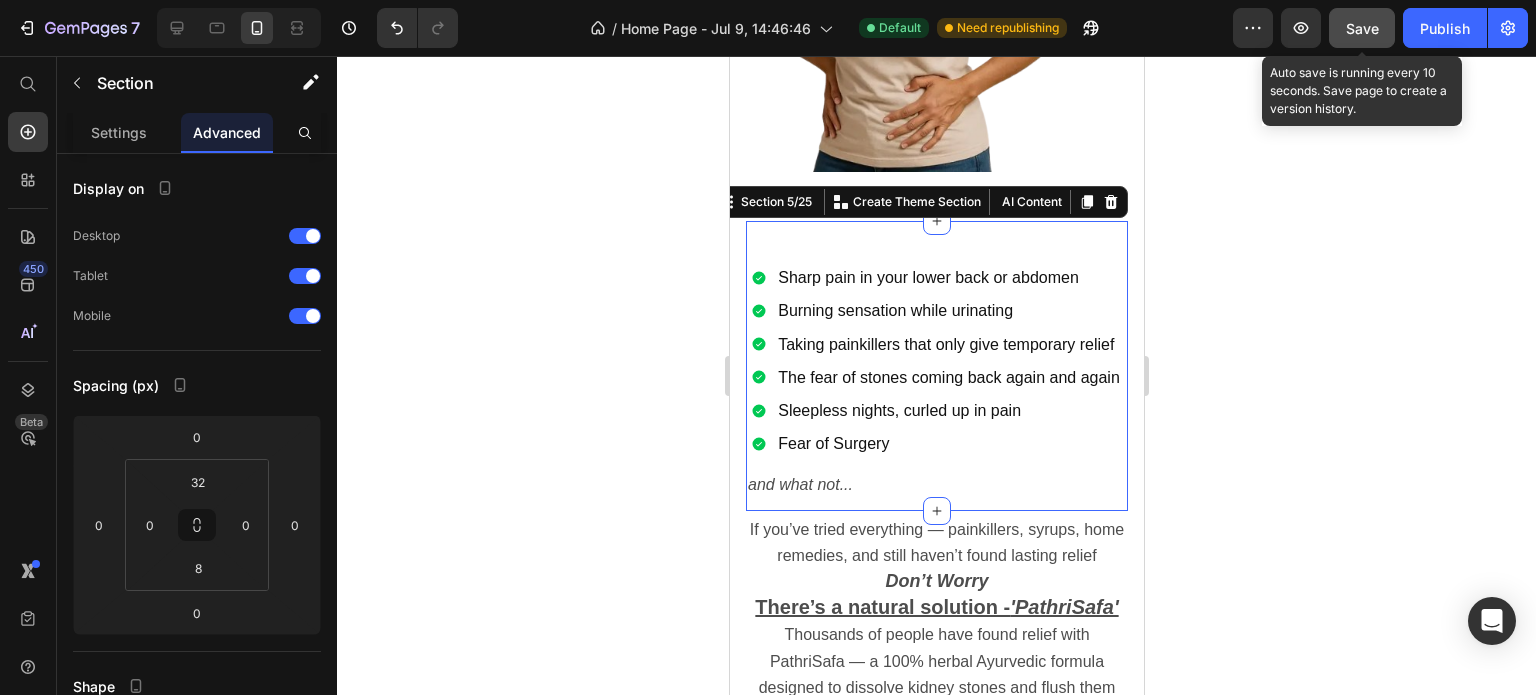 click 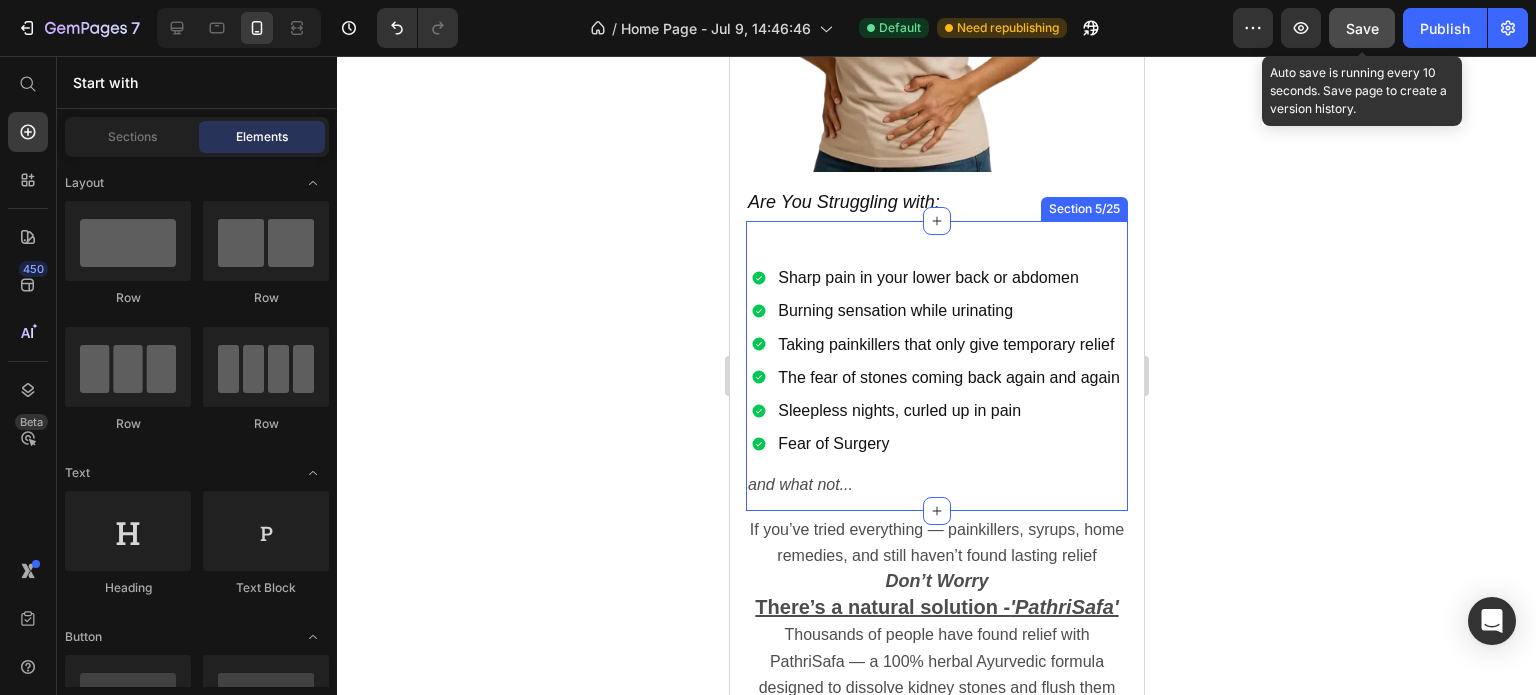 click on "Sharp pain in your lower back or abdomen Burning sensation while urinating Taking painkillers that only give temporary relief The fear of stones coming back again and again Sleepless nights, curled up in pain Fear of Surgery Item List Row and what not... Text Block Section 5/25" at bounding box center (936, 365) 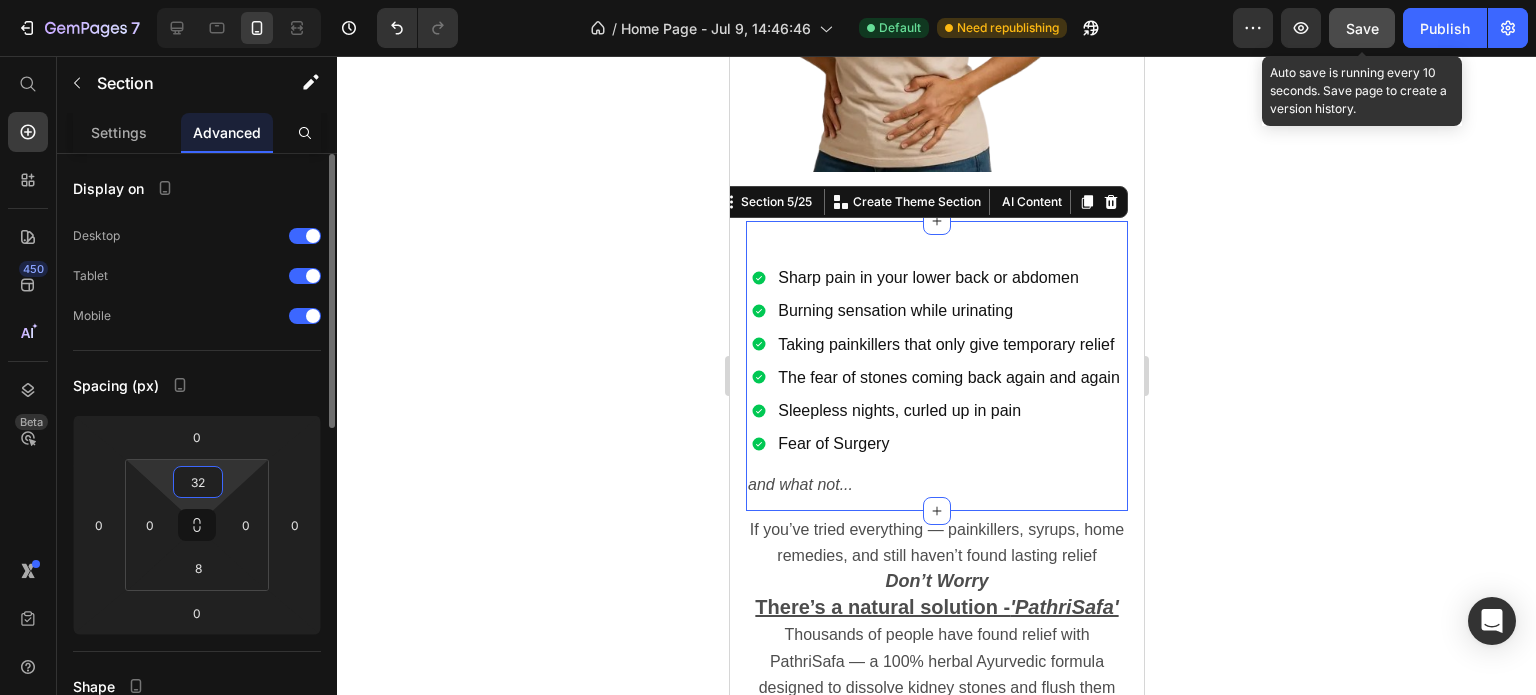 click on "32" at bounding box center (198, 482) 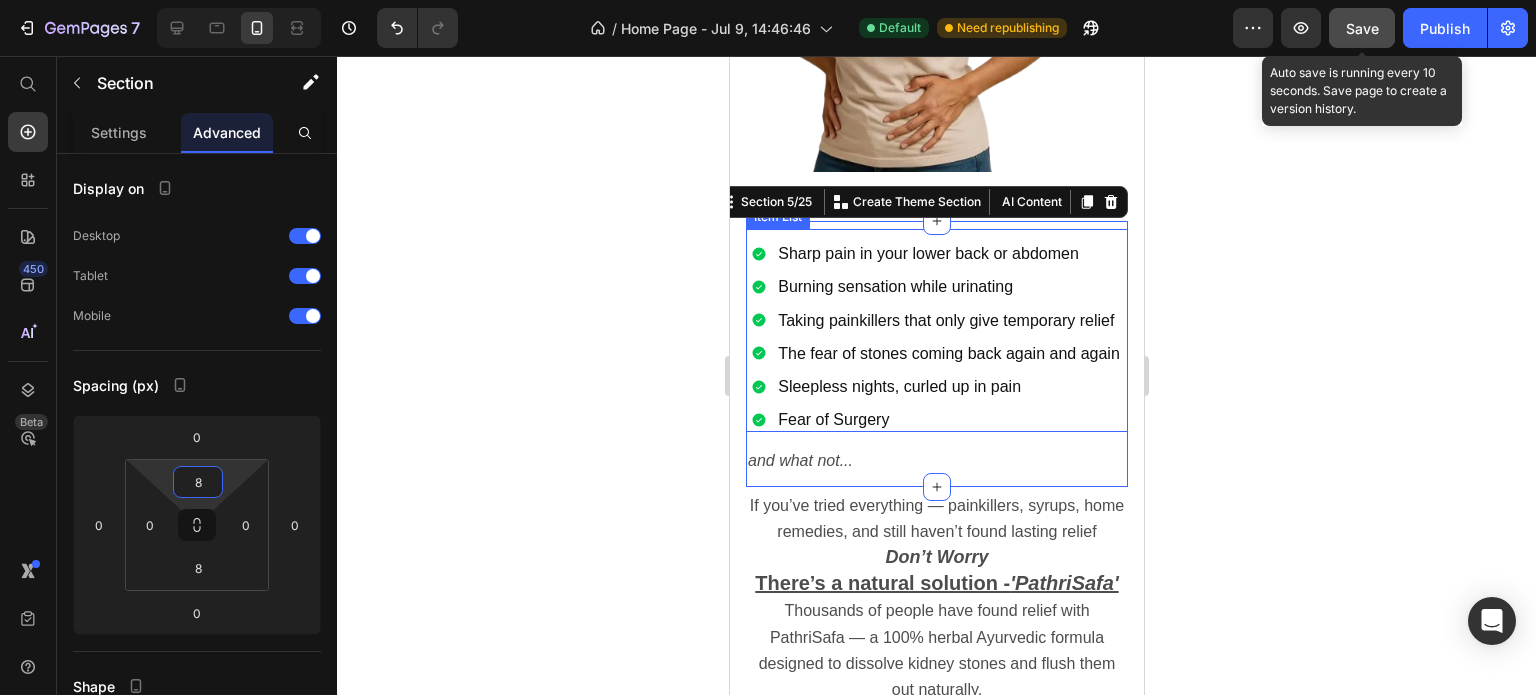 type on "8" 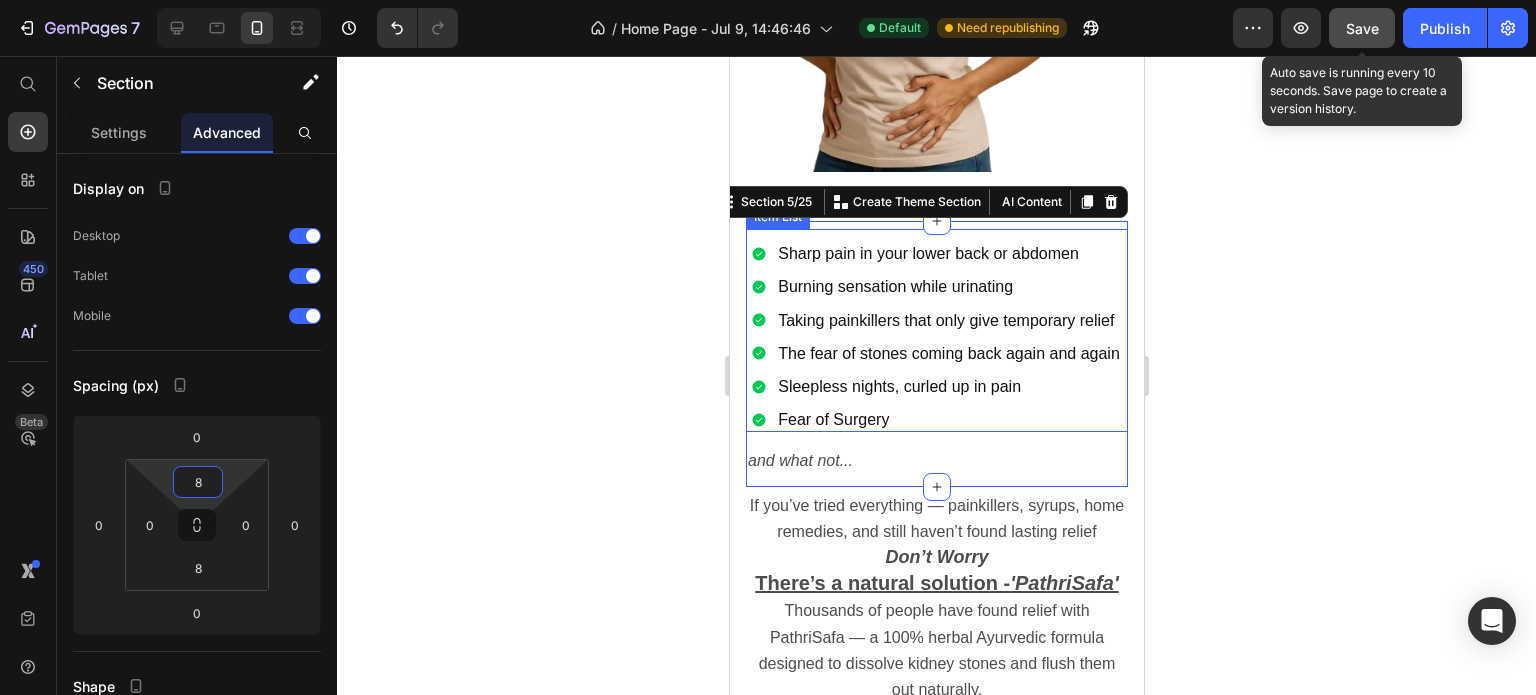 click 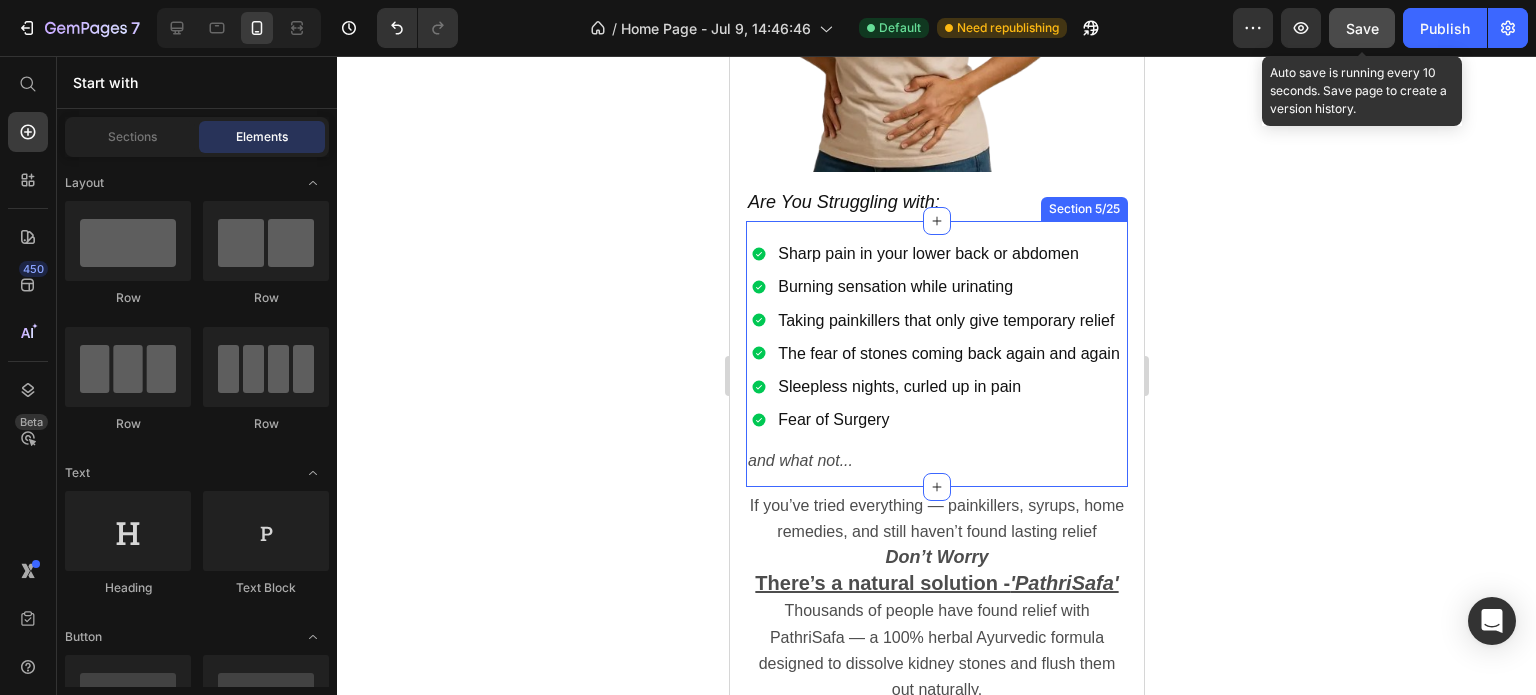 click on "Image Image Image Row Image Image Image Row Row Row Section 2/25 Image Image Image Image Row Section 3/25 Are you suffering from kidney stones? Heading Image Are You Struggling with: Heading Section 4/25 Sharp pain in your lower back or abdomen Burning sensation while urinating Taking painkillers that only give temporary relief The fear of stones coming back again and again Sleepless nights, curled up in pain Fear of Surgery Item List Row and what not... Text Block Section 5/25 If you’ve tried everything — painkillers, syrups, home remedies, and still haven’t found lasting relief Don’t Worry There’s a natural solution -  'PathriSafa' Thousands of people have found relief with PathriSafa — a 100% herbal Ayurvedic formula designed to dissolve kidney stones and flush them out naturally. Text Block Row “My doctor suggested surgery for a 14mm stone, but I tried  PathriSafa  first. In 3 months, my reports came clear. No surgery needed!” Anil Verma, 42, Jaipur Text Block Section 6/25 Heading Root" at bounding box center [936, 5617] 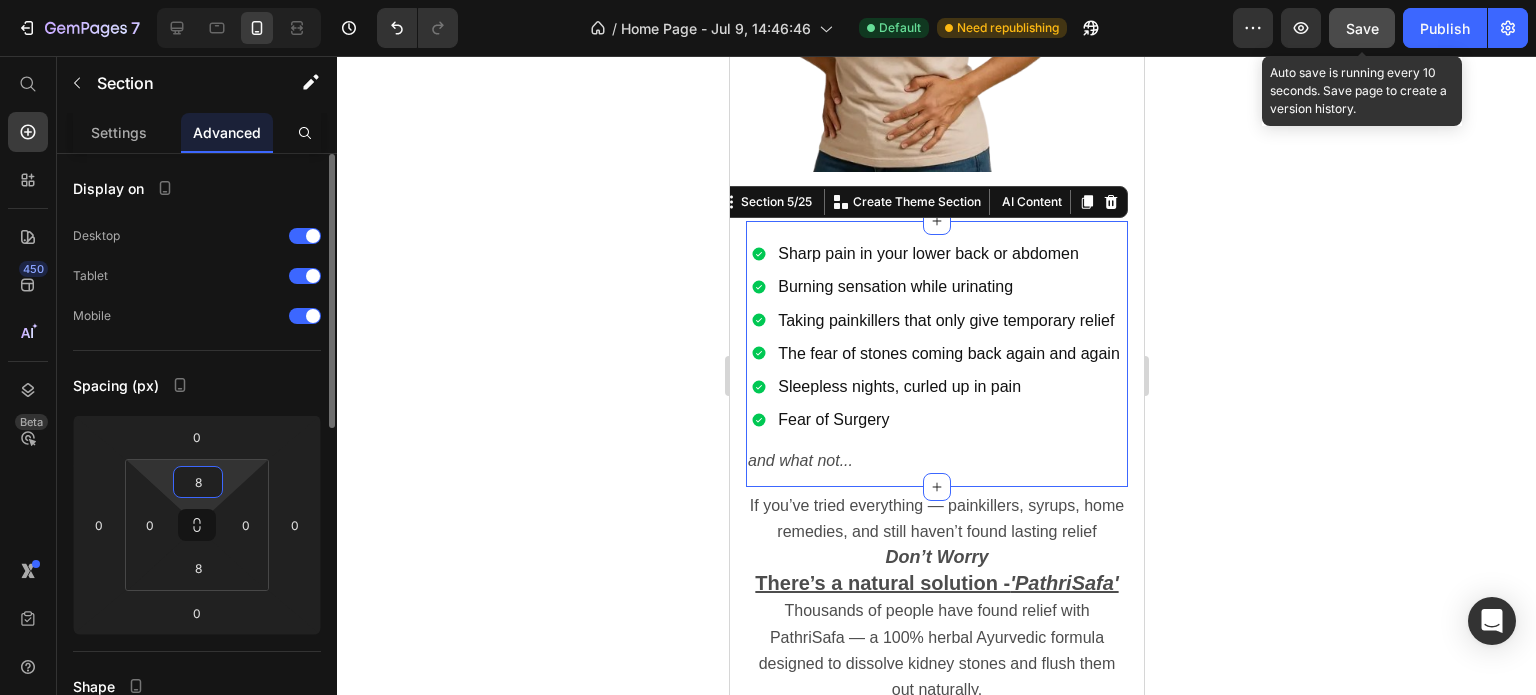 click on "8" at bounding box center (198, 482) 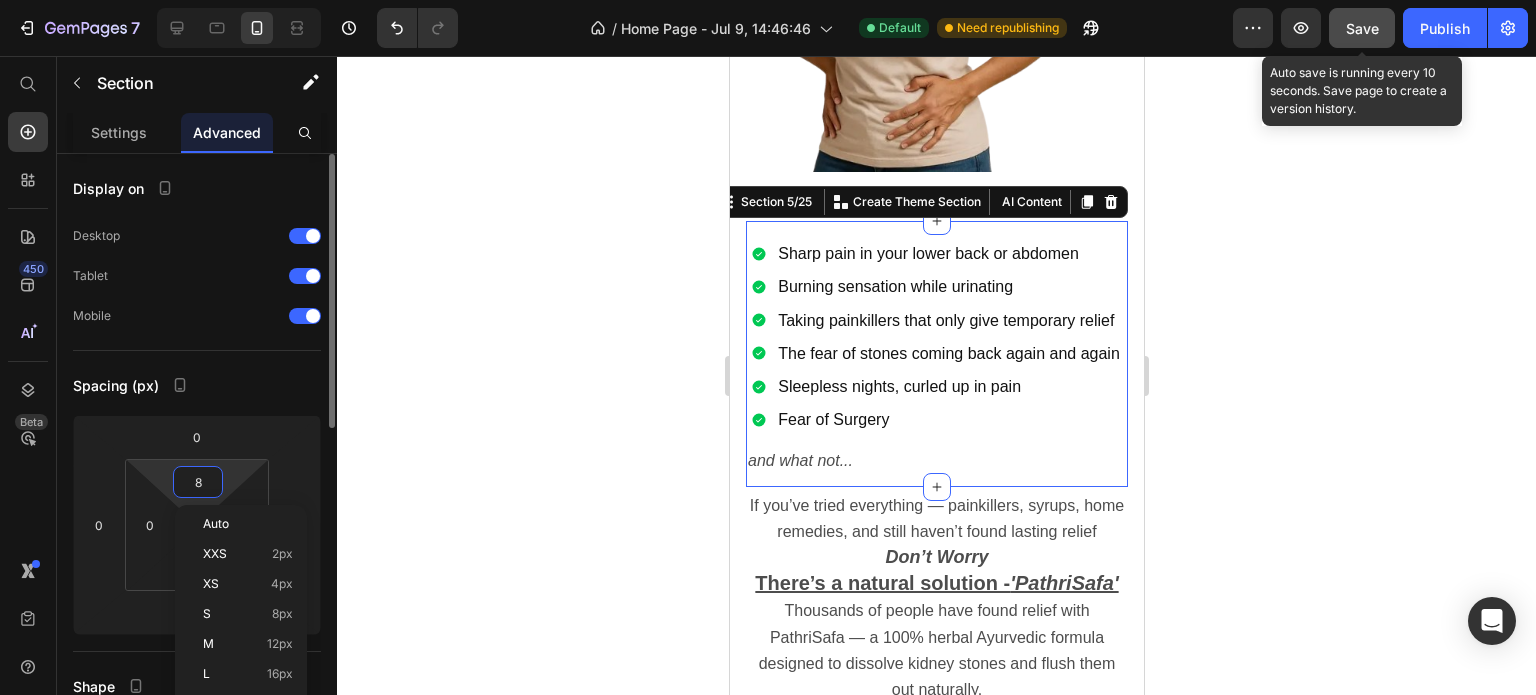 type on "4" 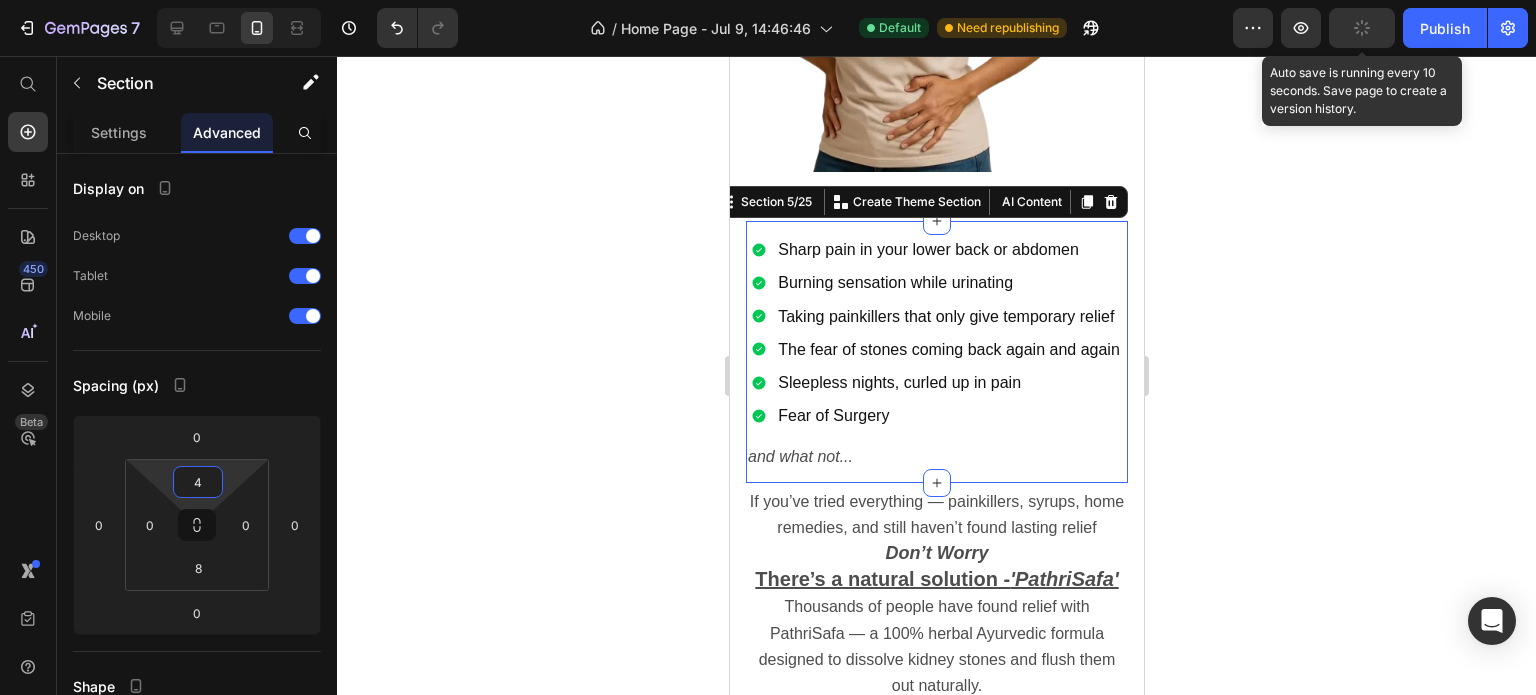 click 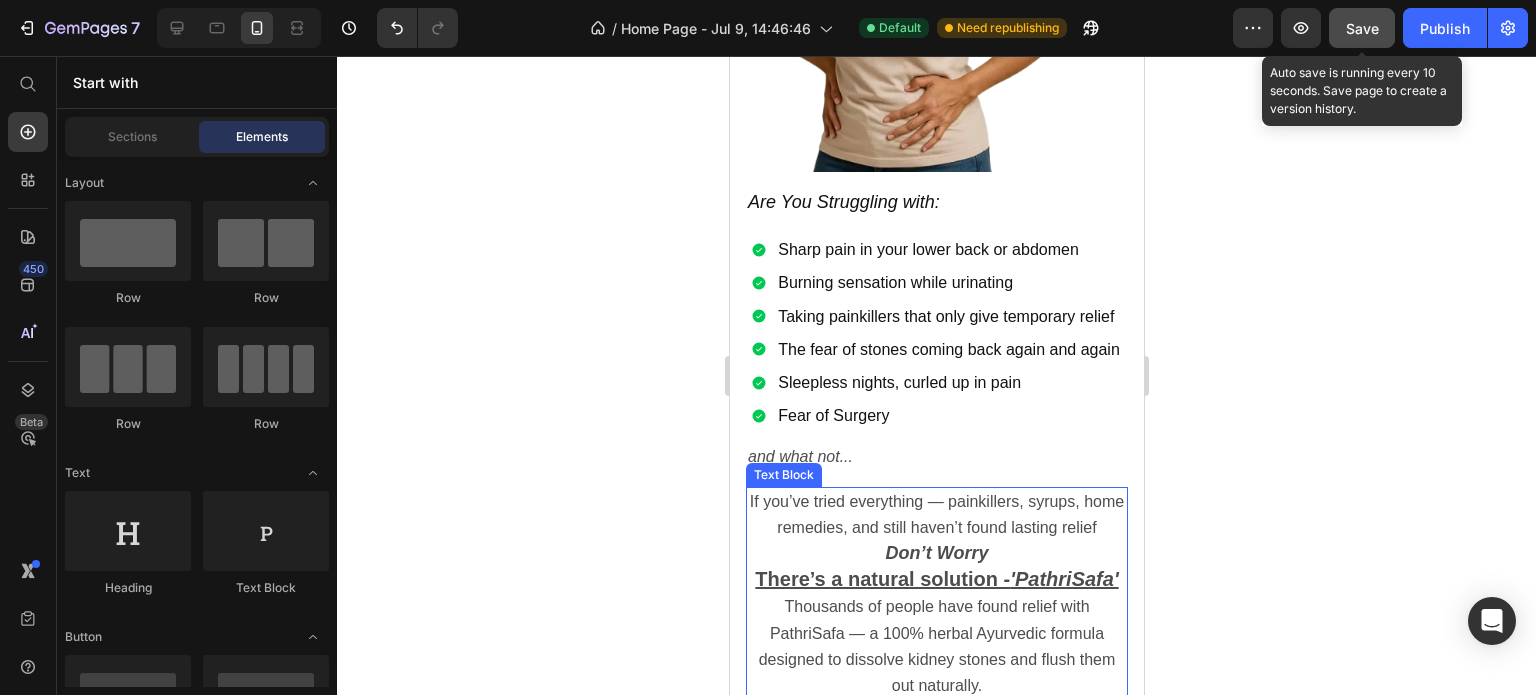click on "If you’ve tried everything — painkillers, syrups, home remedies, and still haven’t found lasting relief" at bounding box center (936, 514) 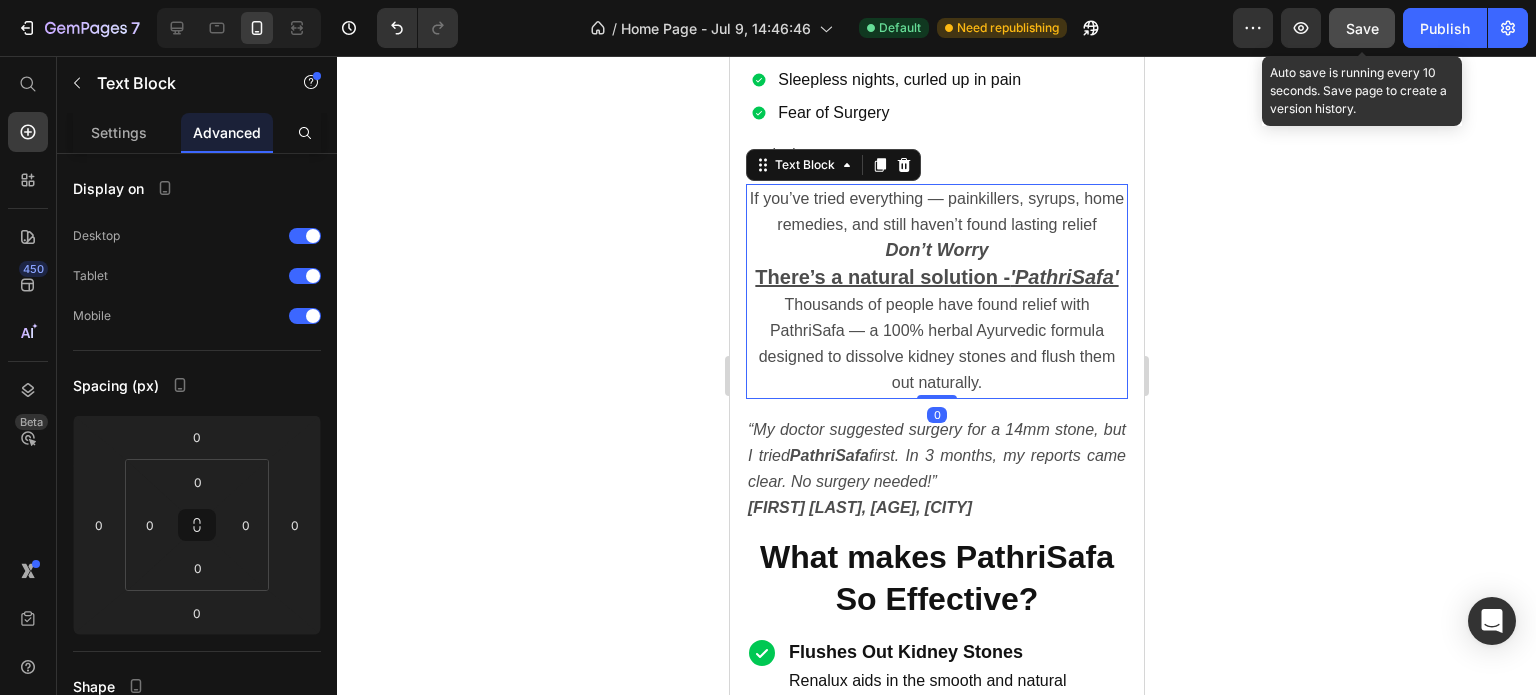 scroll, scrollTop: 1900, scrollLeft: 0, axis: vertical 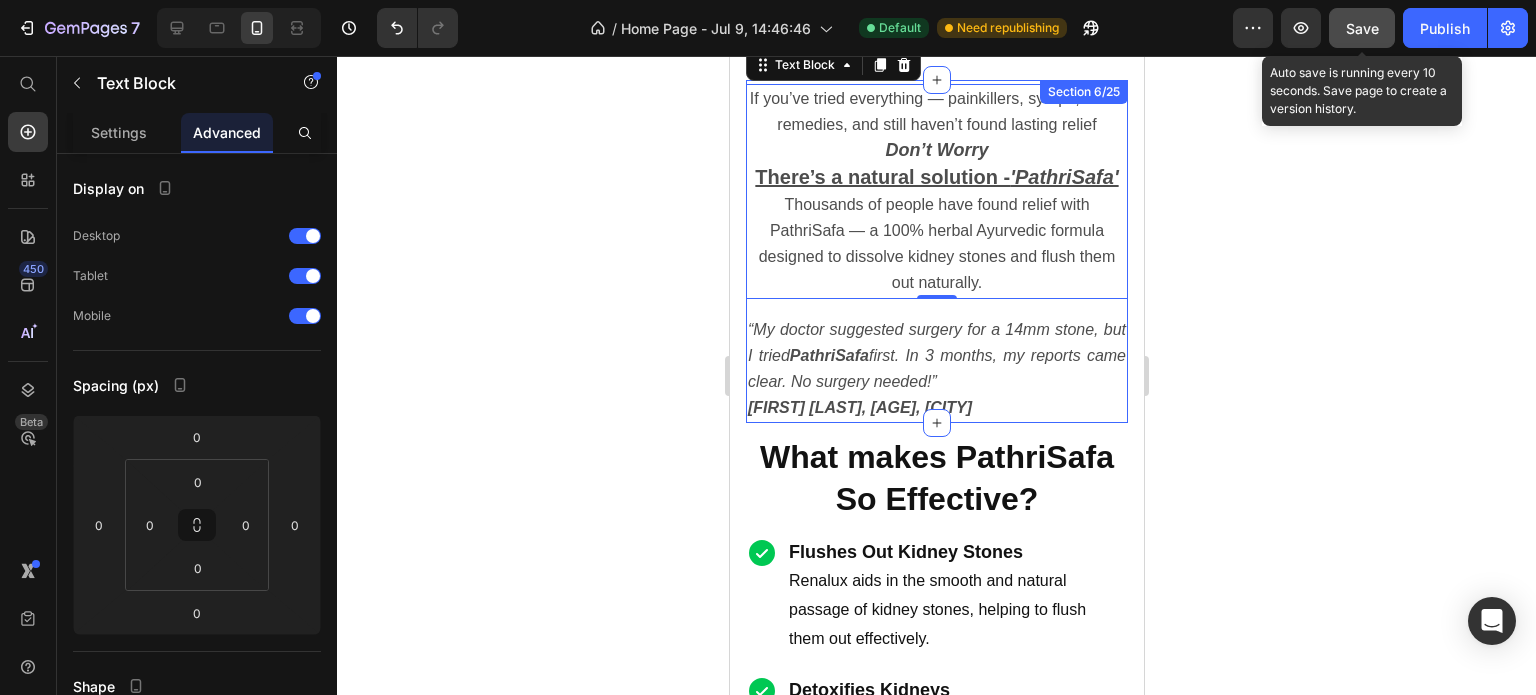 click on "If you’ve tried everything — painkillers, syrups, home remedies, and still haven’t found lasting relief Don’t Worry There’s a natural solution -  'PathriSafa' Thousands of people have found relief with PathriSafa — a 100% herbal Ayurvedic formula designed to dissolve kidney stones and flush them out naturally. Text Block   0 Row “My doctor suggested surgery for a 14mm stone, but I tried  PathriSafa  first. In 3 months, my reports came clear. No surgery needed!” Anil Verma, 42, Jaipur Text Block" at bounding box center [936, 253] 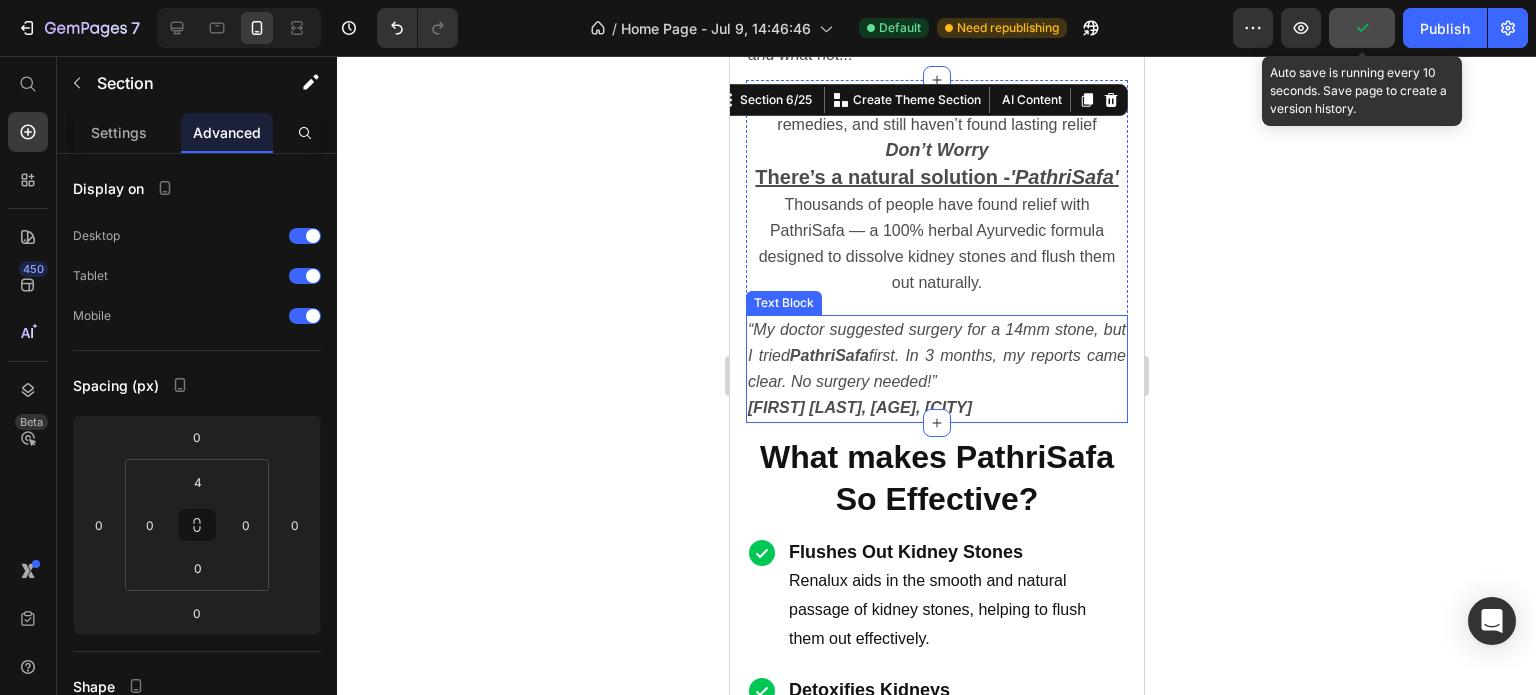 click on "“My doctor suggested surgery for a 14mm stone, but I tried  PathriSafa  first. In 3 months, my reports came clear. No surgery needed!”" at bounding box center [936, 355] 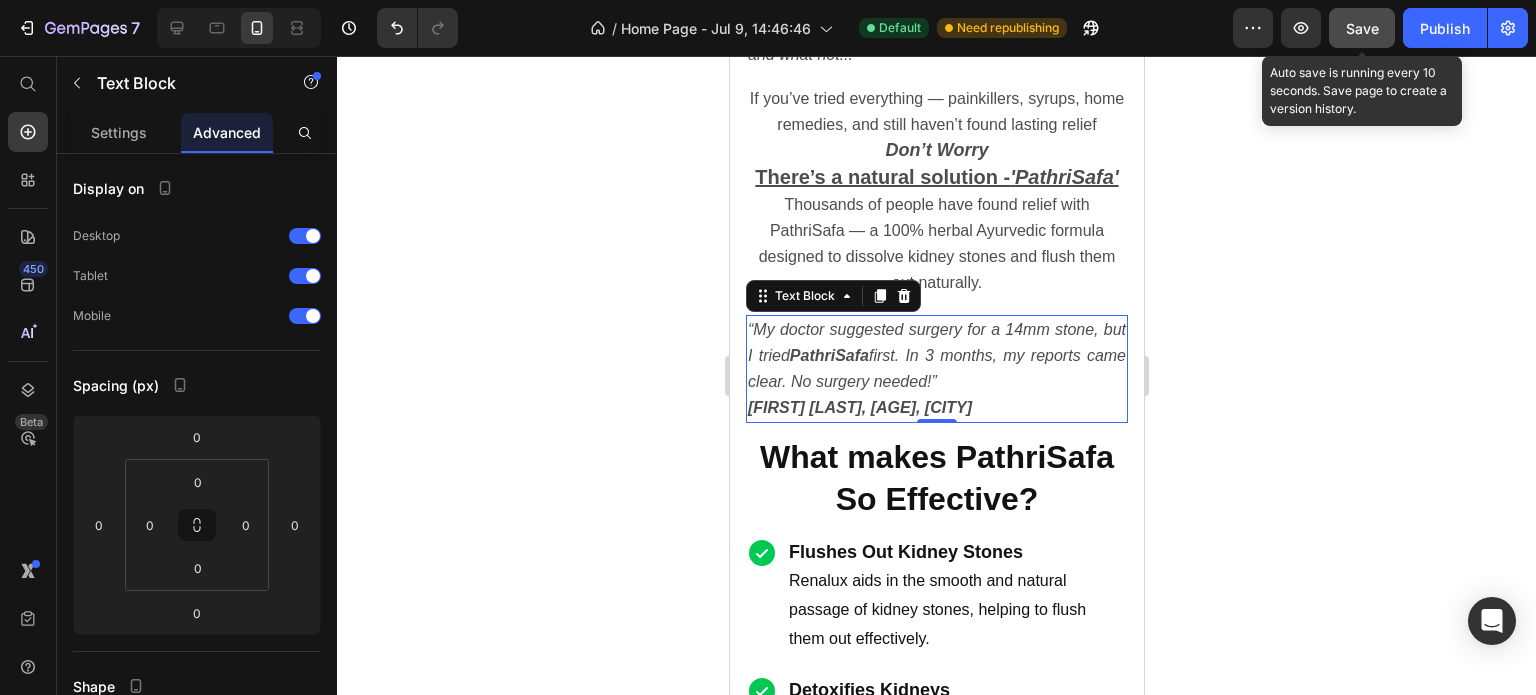 click 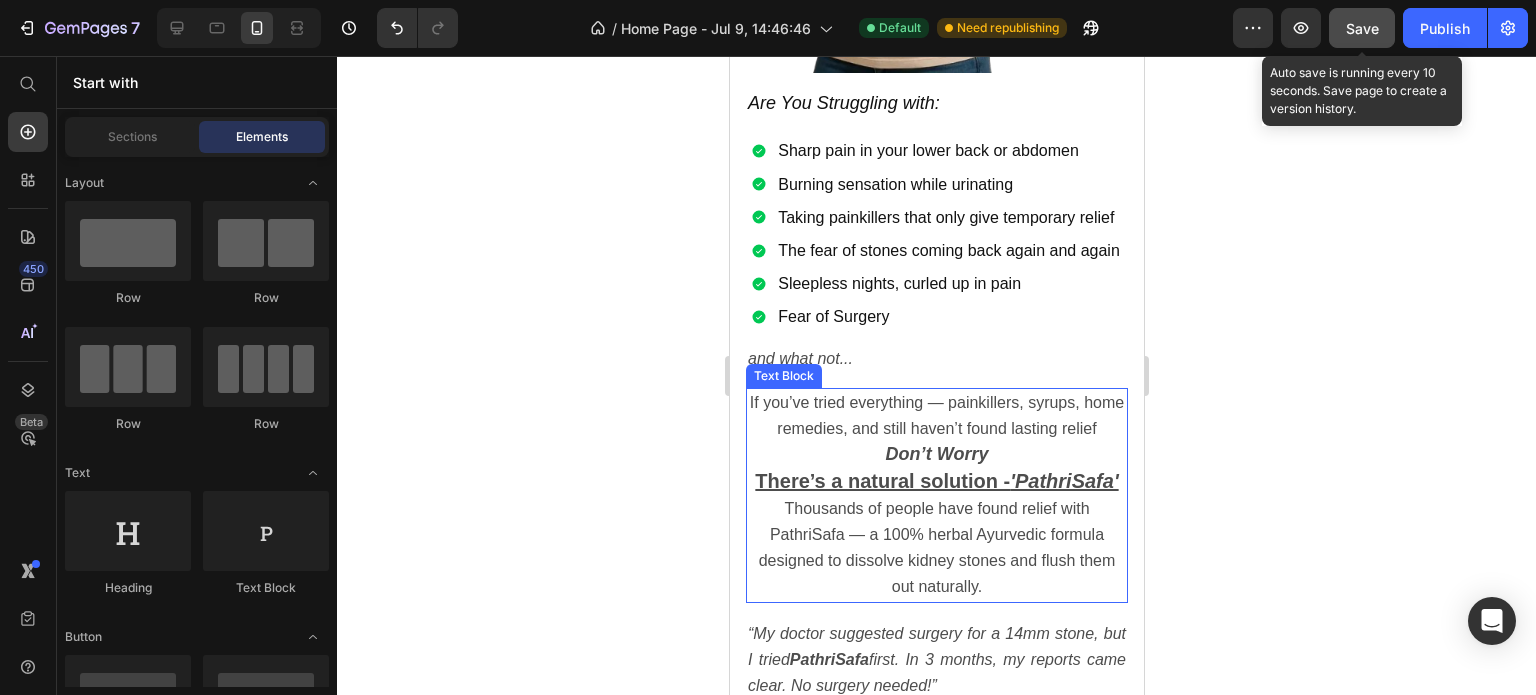 scroll, scrollTop: 1700, scrollLeft: 0, axis: vertical 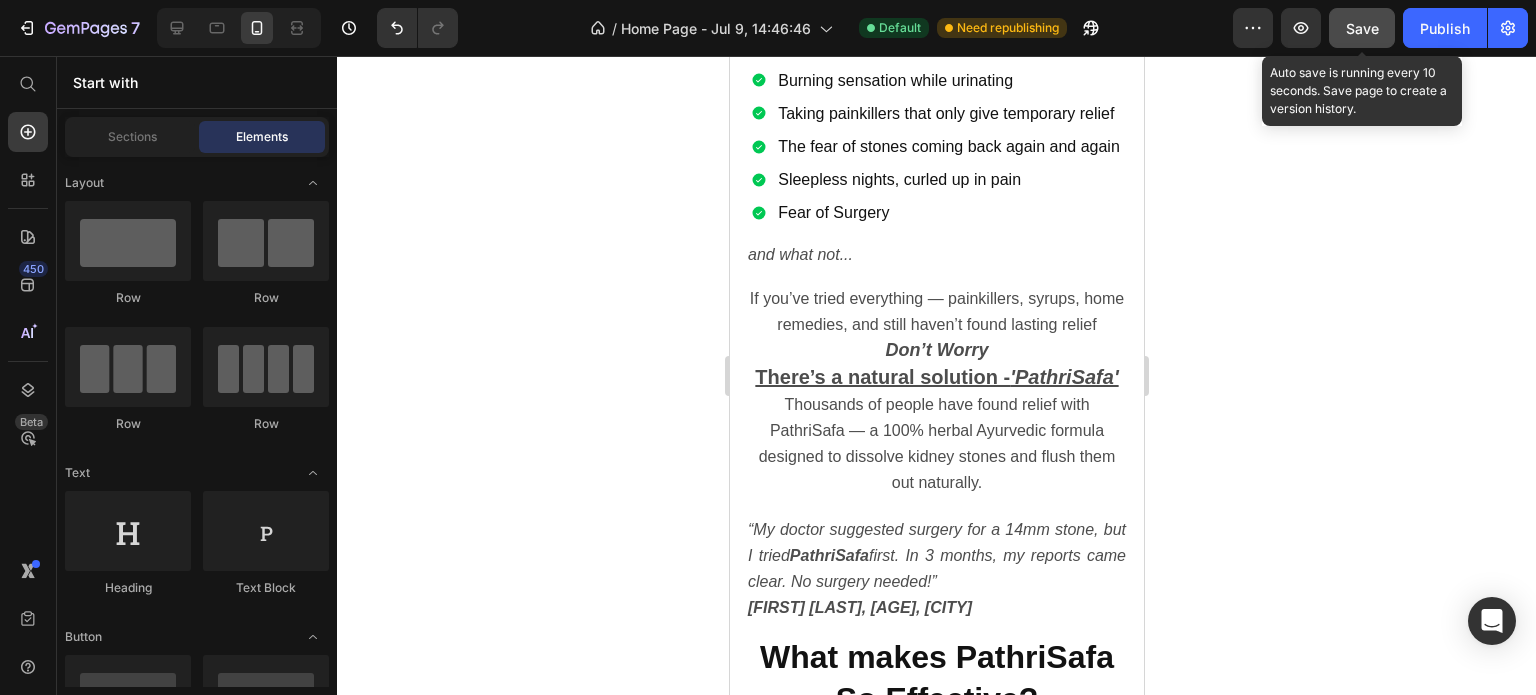 click on "Save" at bounding box center [1362, 28] 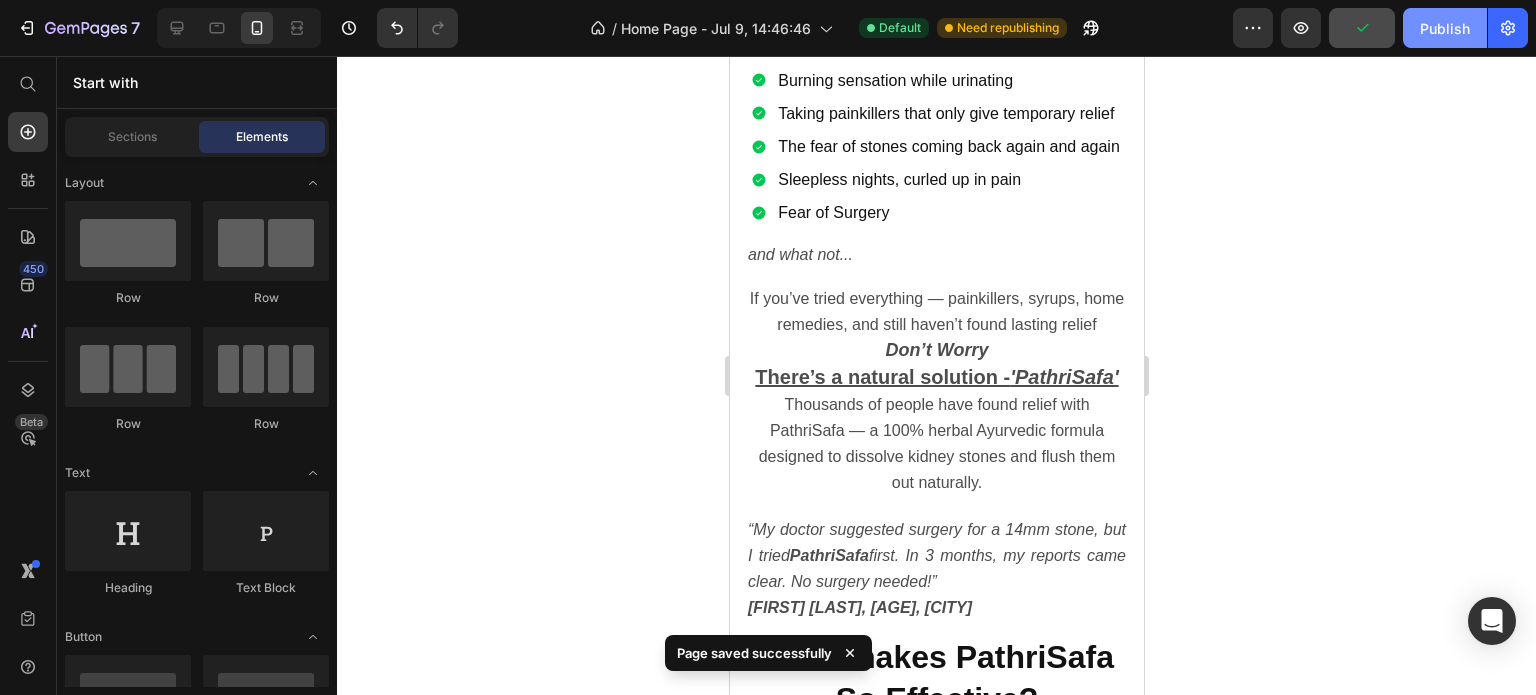 click on "Publish" at bounding box center [1445, 28] 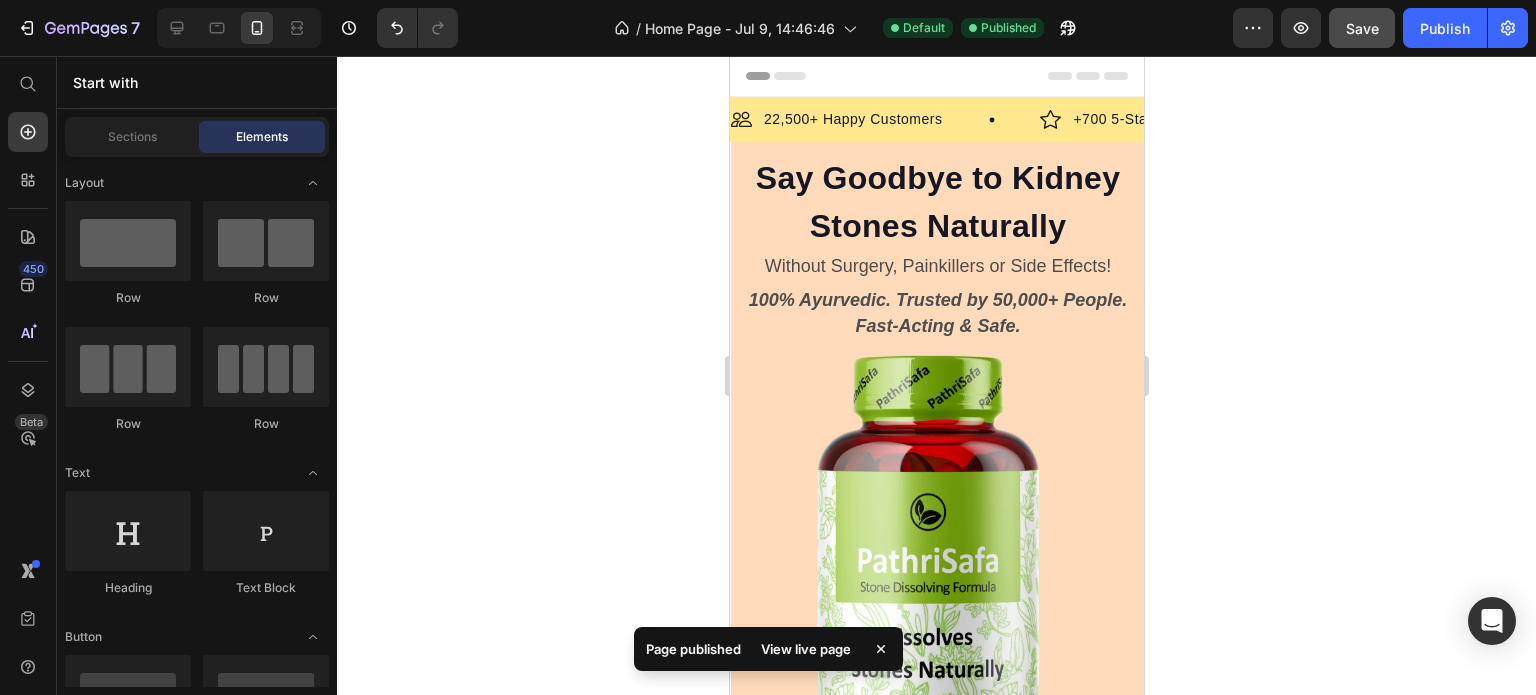 scroll, scrollTop: 200, scrollLeft: 0, axis: vertical 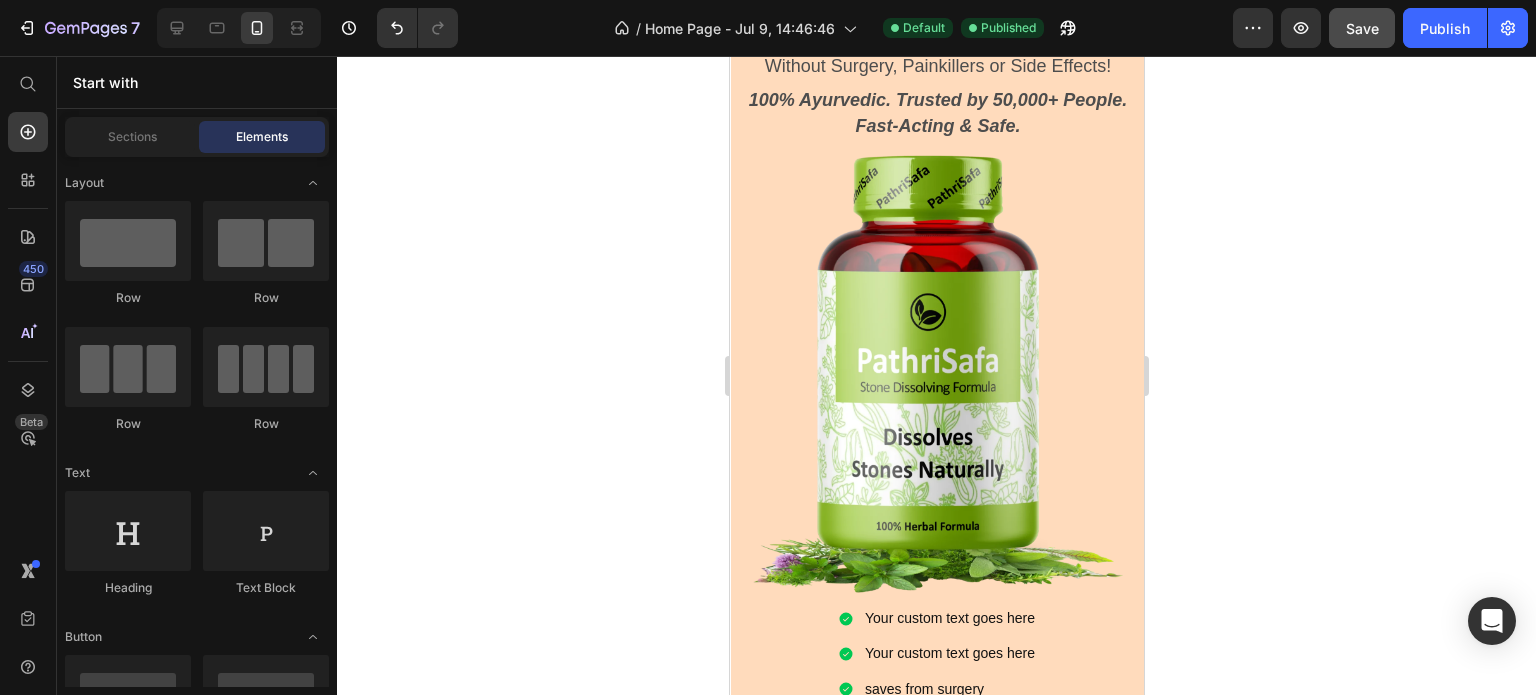 type 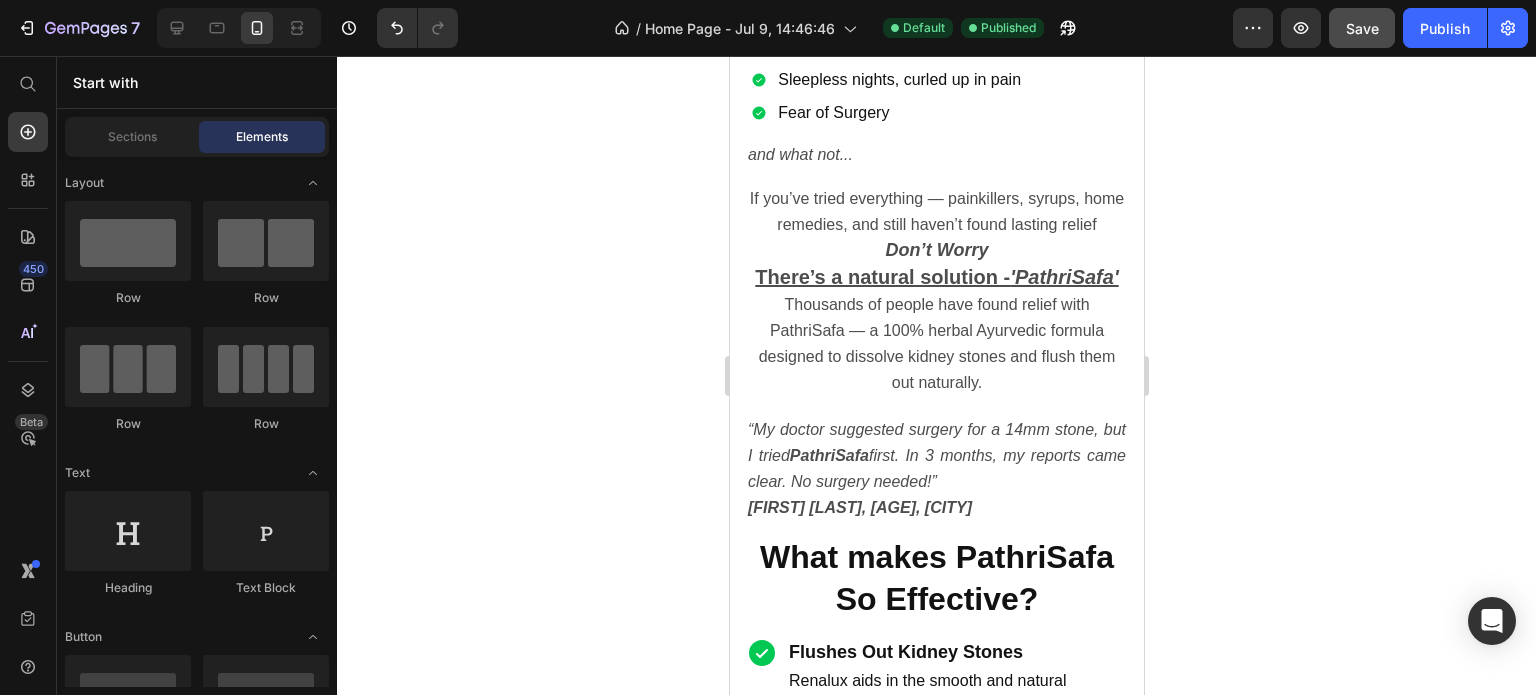 scroll, scrollTop: 1900, scrollLeft: 0, axis: vertical 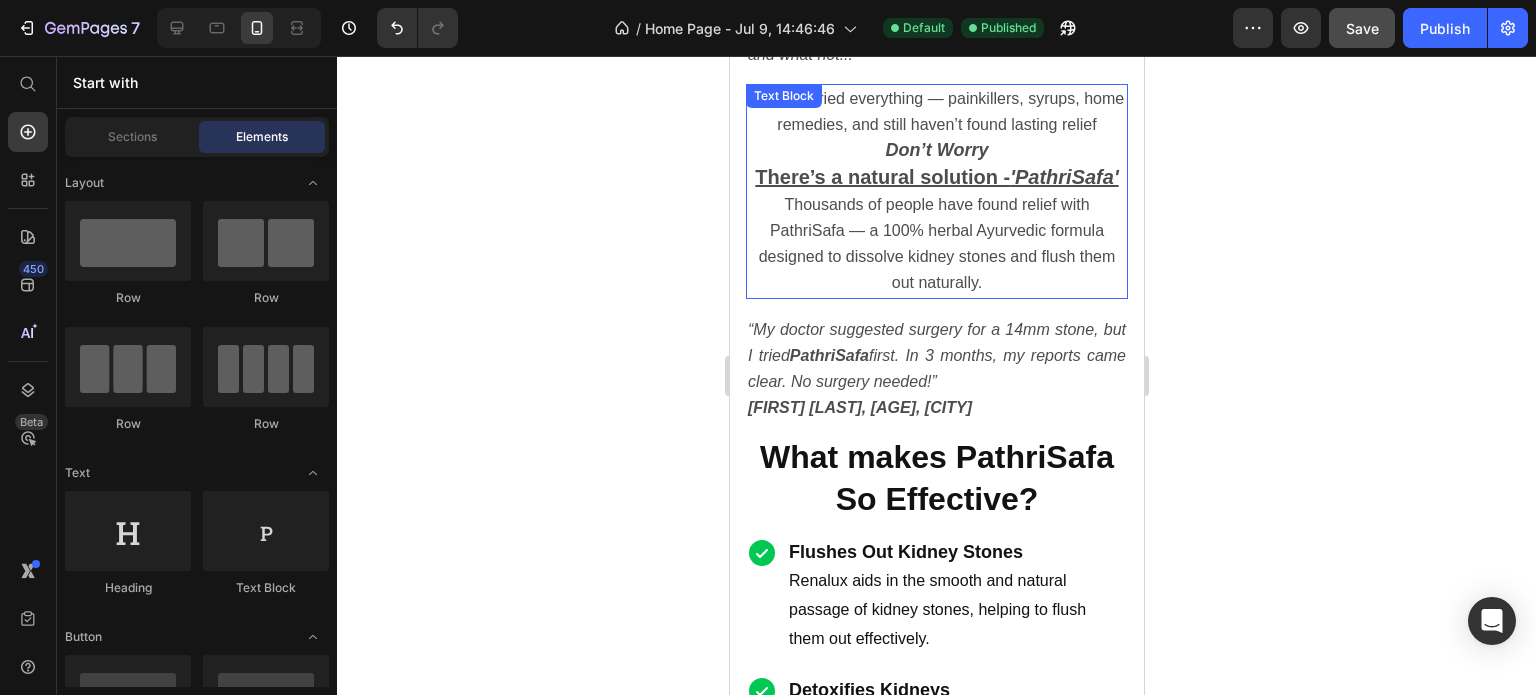 click on "Thousands of people have found relief with PathriSafa — a 100% herbal Ayurvedic formula designed to dissolve kidney stones and flush them out naturally." at bounding box center (936, 244) 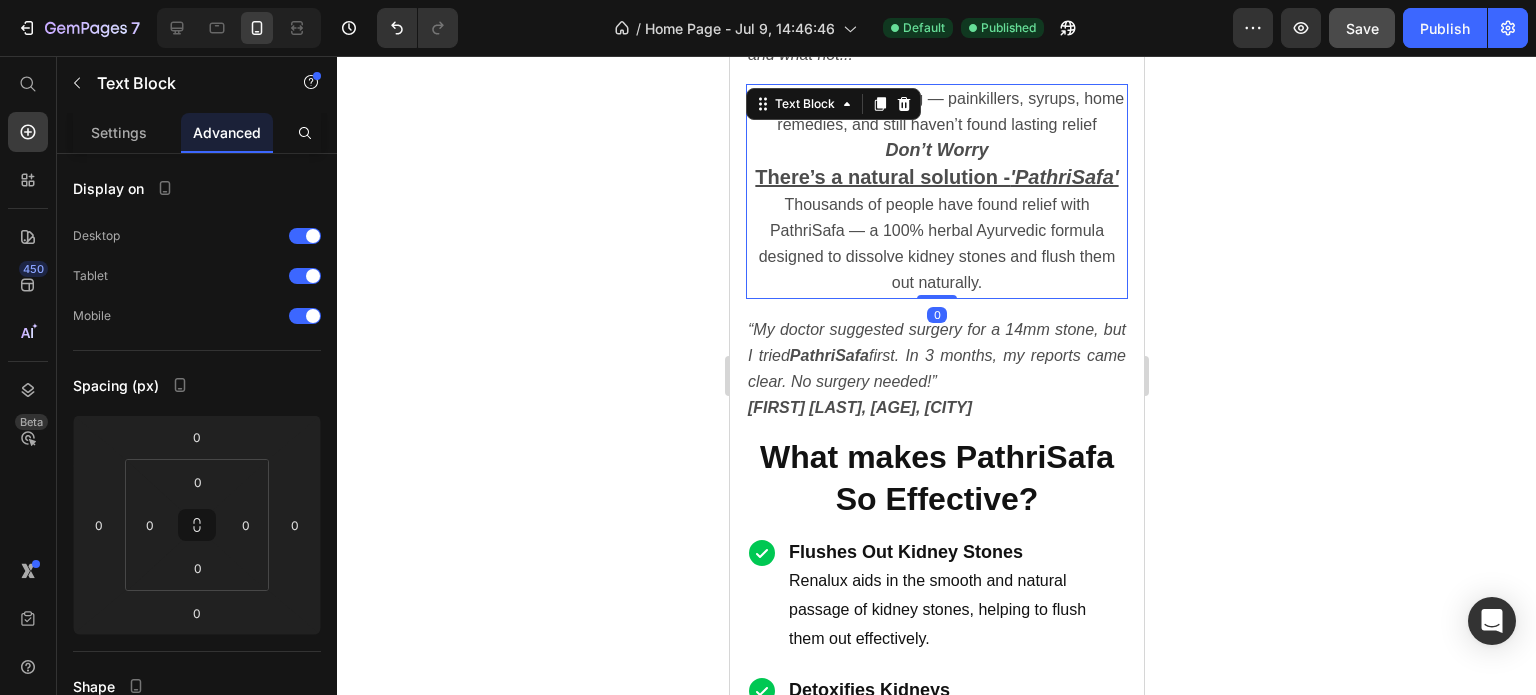 click on "Thousands of people have found relief with PathriSafa — a 100% herbal Ayurvedic formula designed to dissolve kidney stones and flush them out naturally." at bounding box center (936, 244) 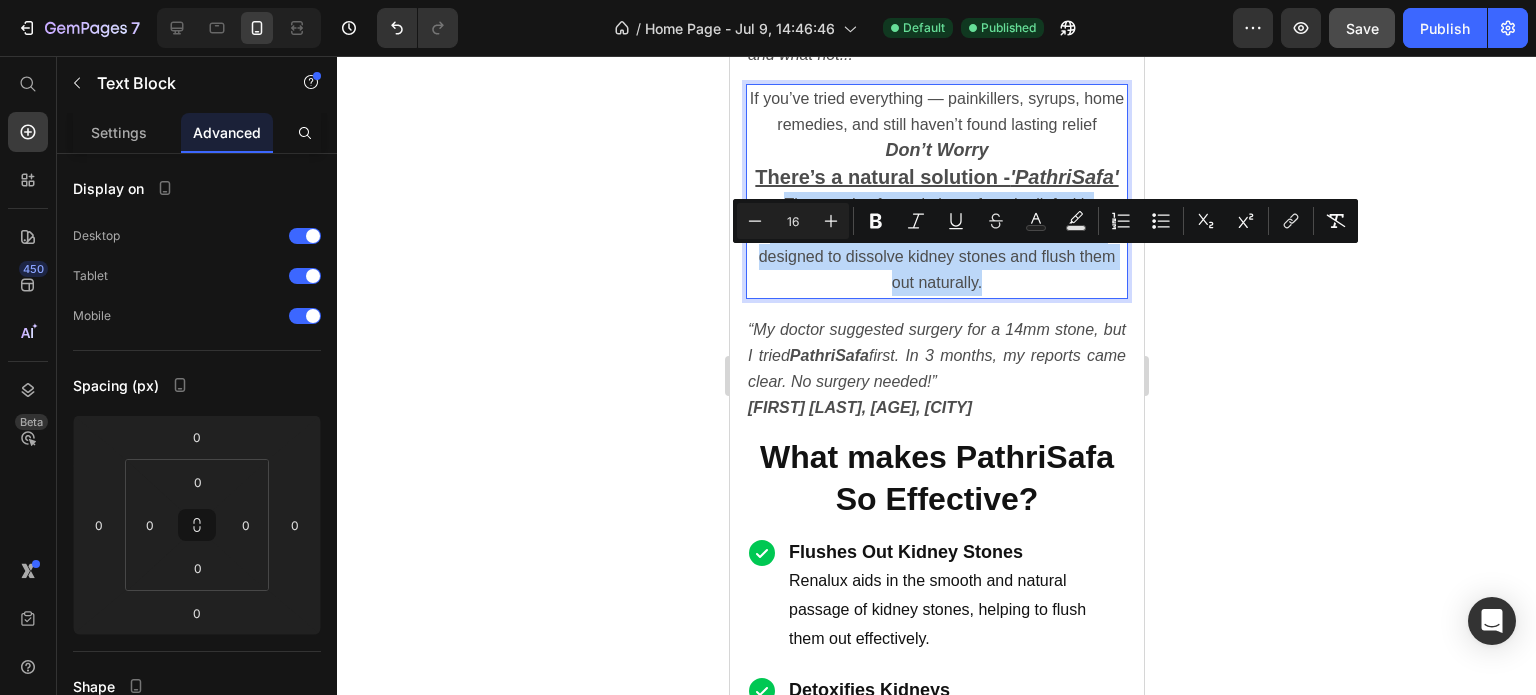 drag, startPoint x: 986, startPoint y: 344, endPoint x: 765, endPoint y: 259, distance: 236.78261 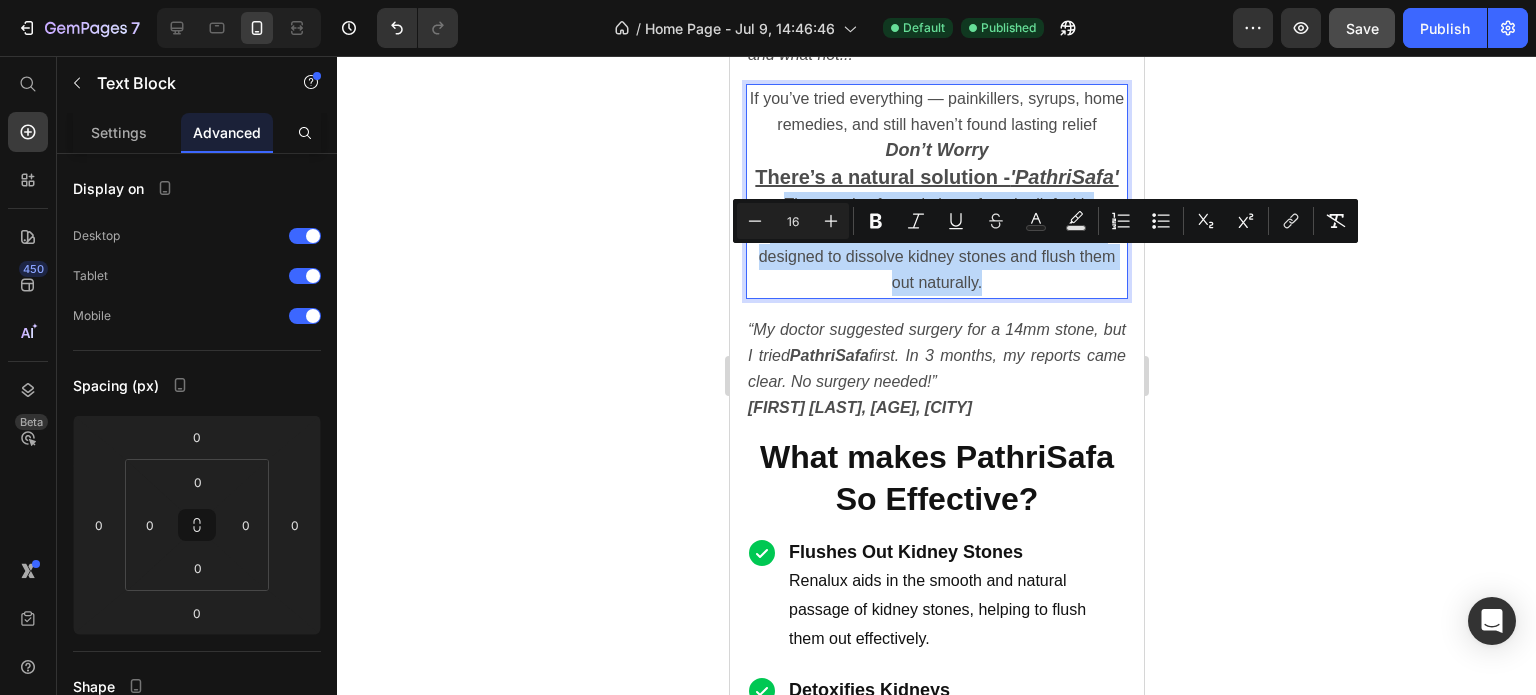 click on "Thousands of people have found relief with PathriSafa — a 100% herbal Ayurvedic formula designed to dissolve kidney stones and flush them out naturally." at bounding box center (936, 244) 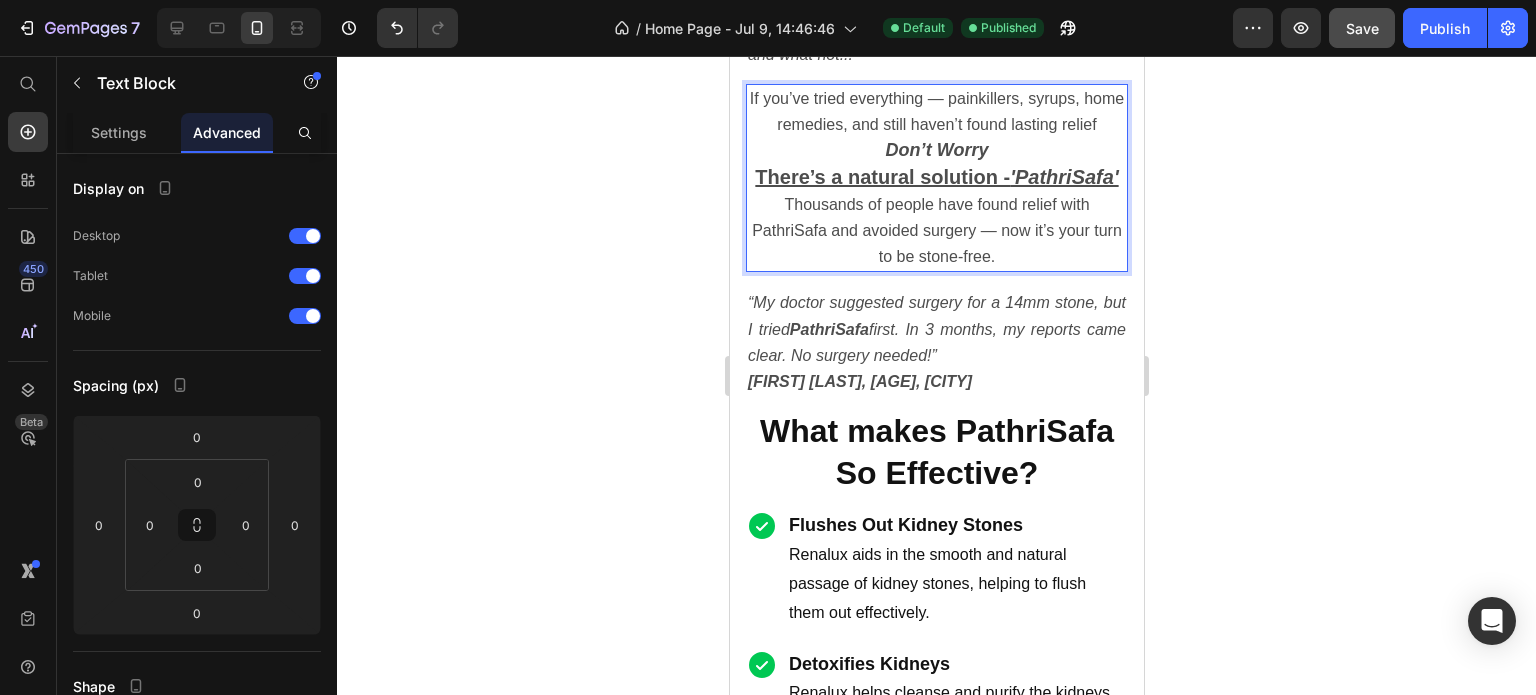 click on "Thousands of people have found relief with PathriSafa and avoided surgery — now it’s your turn to be stone-free." at bounding box center (936, 230) 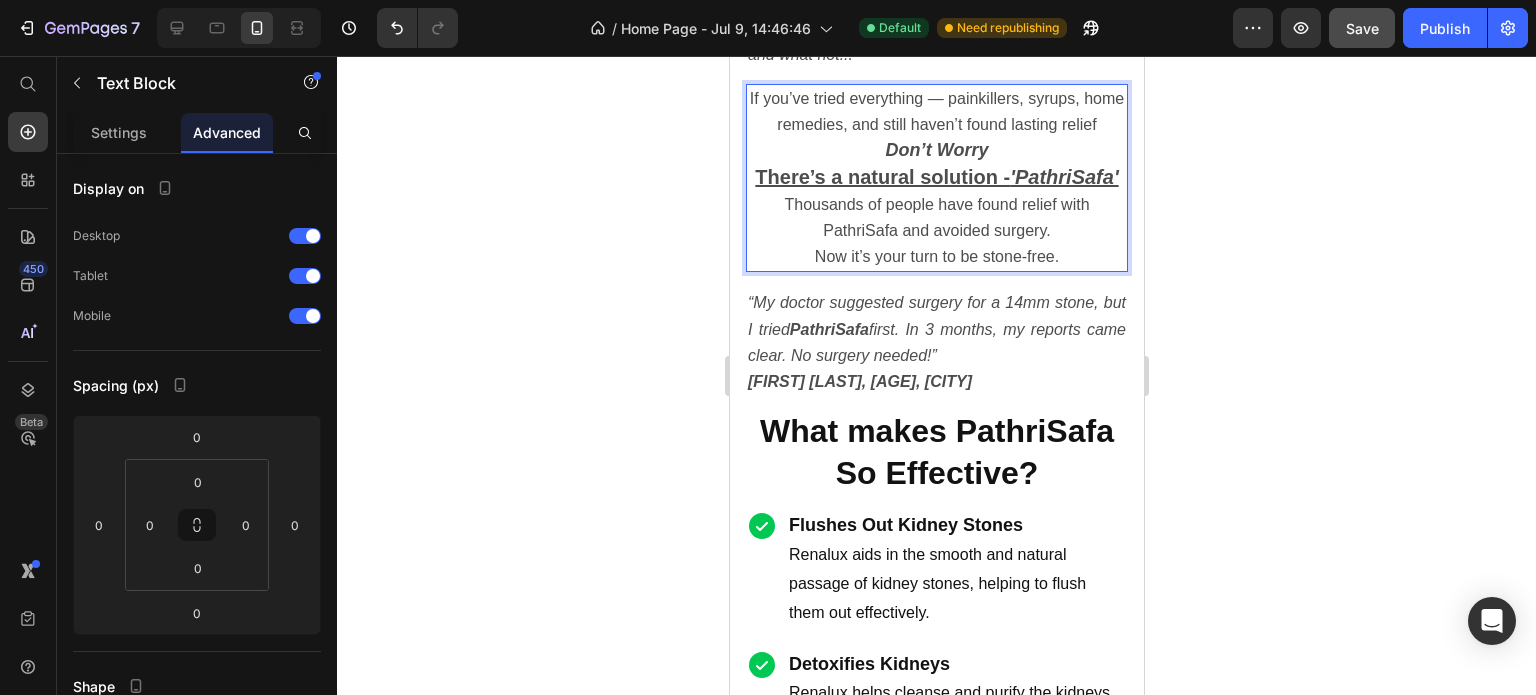 click on "Now it’s your turn to be stone-free." at bounding box center (936, 257) 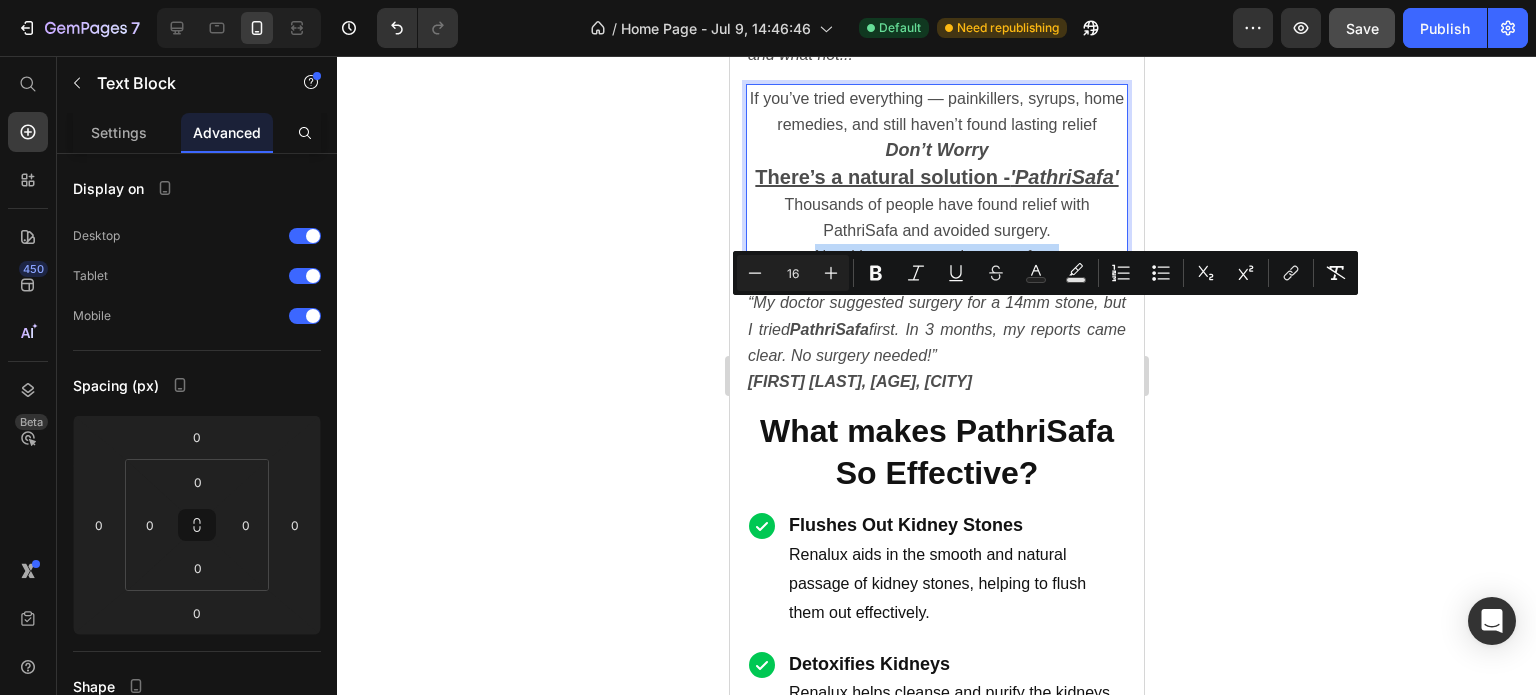drag, startPoint x: 1055, startPoint y: 313, endPoint x: 798, endPoint y: 315, distance: 257.00778 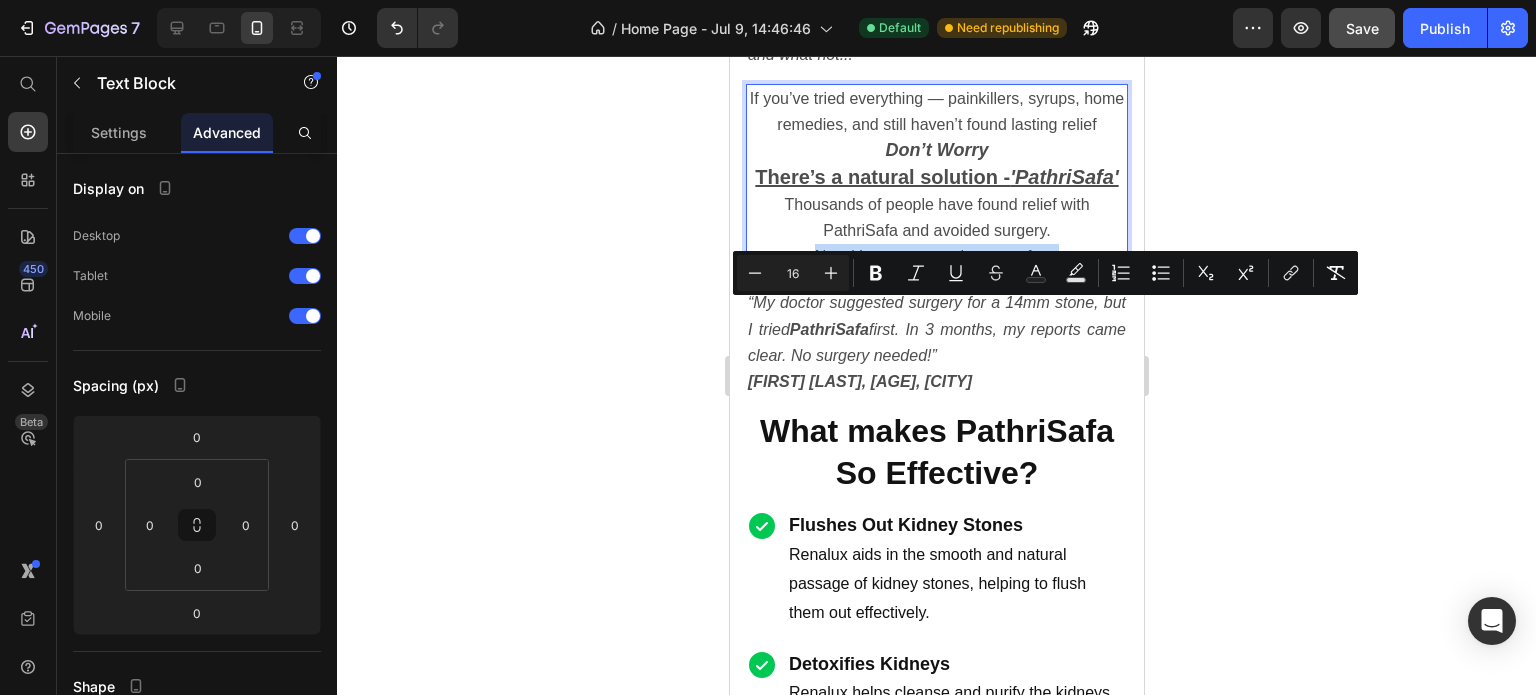 click on "Now it’s your turn to be stone-free." at bounding box center (936, 257) 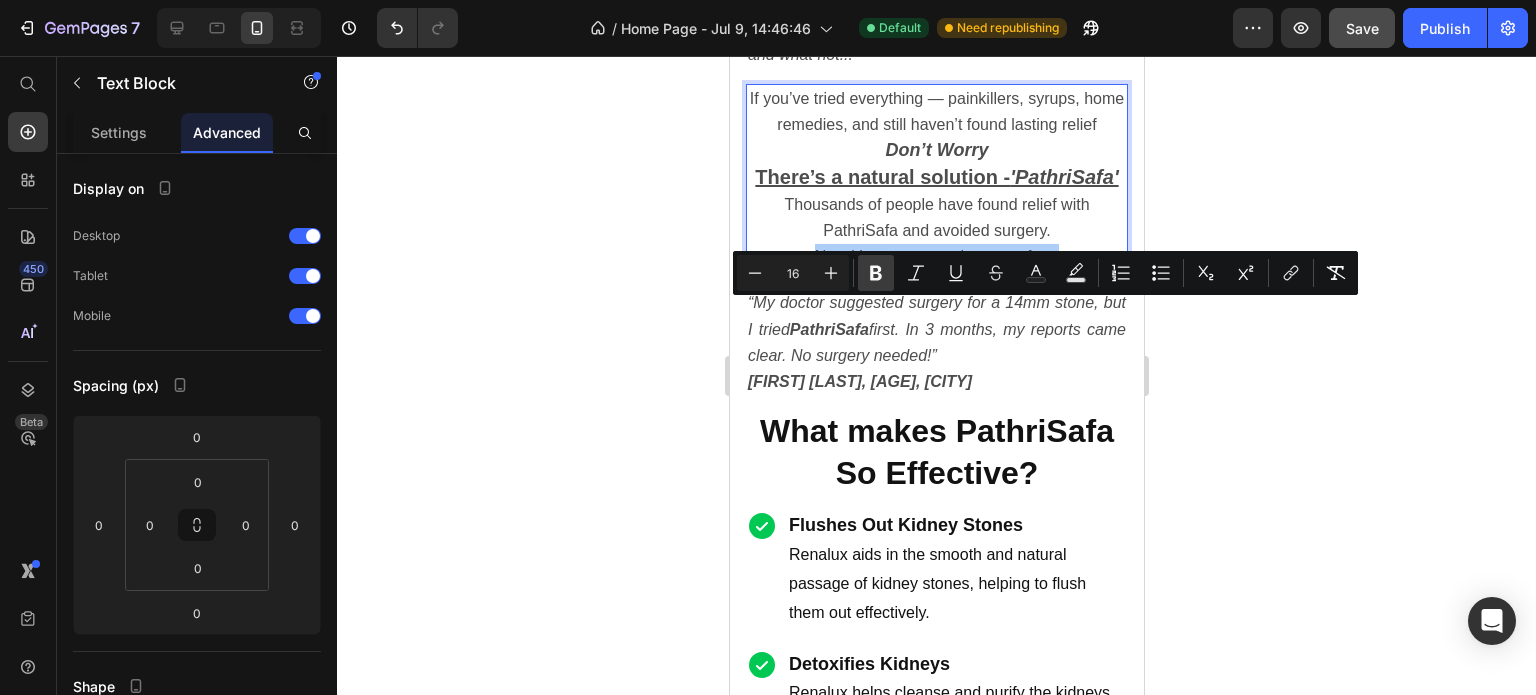click 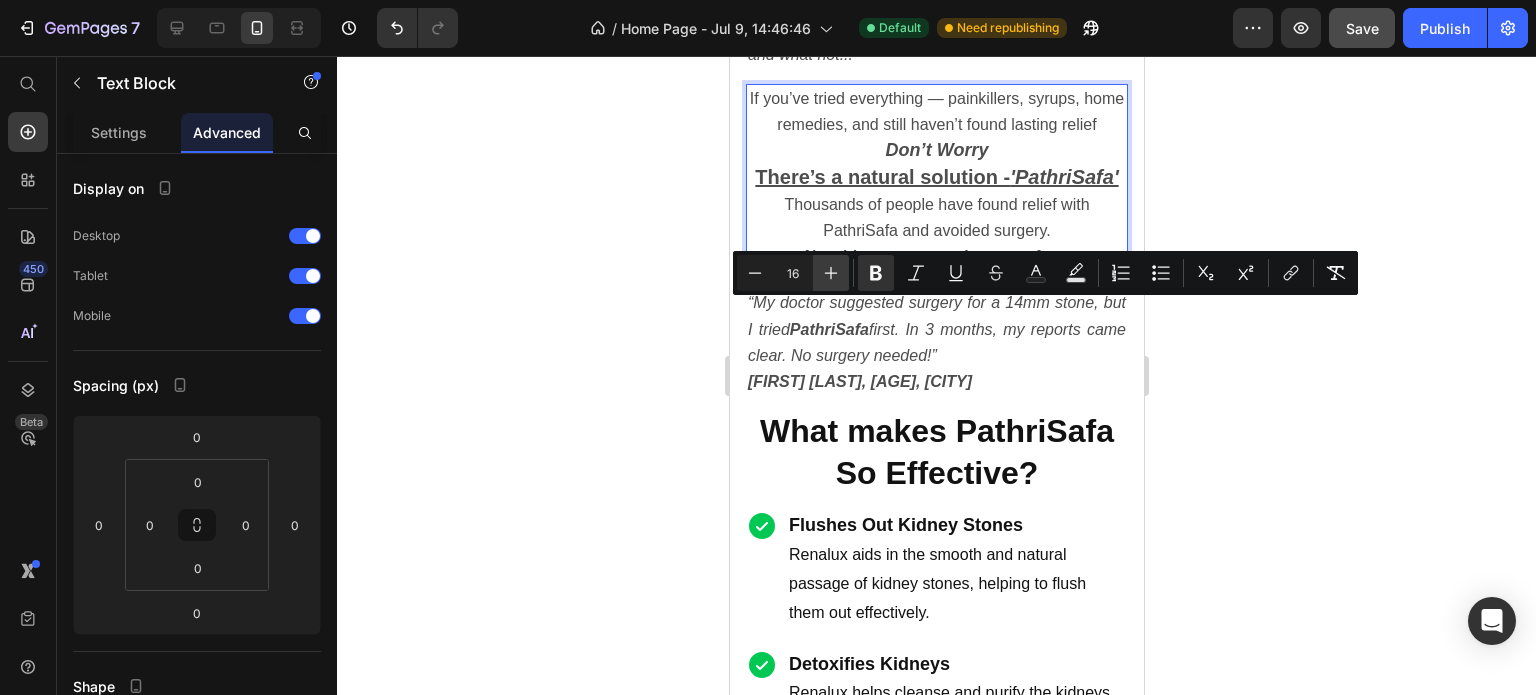 click 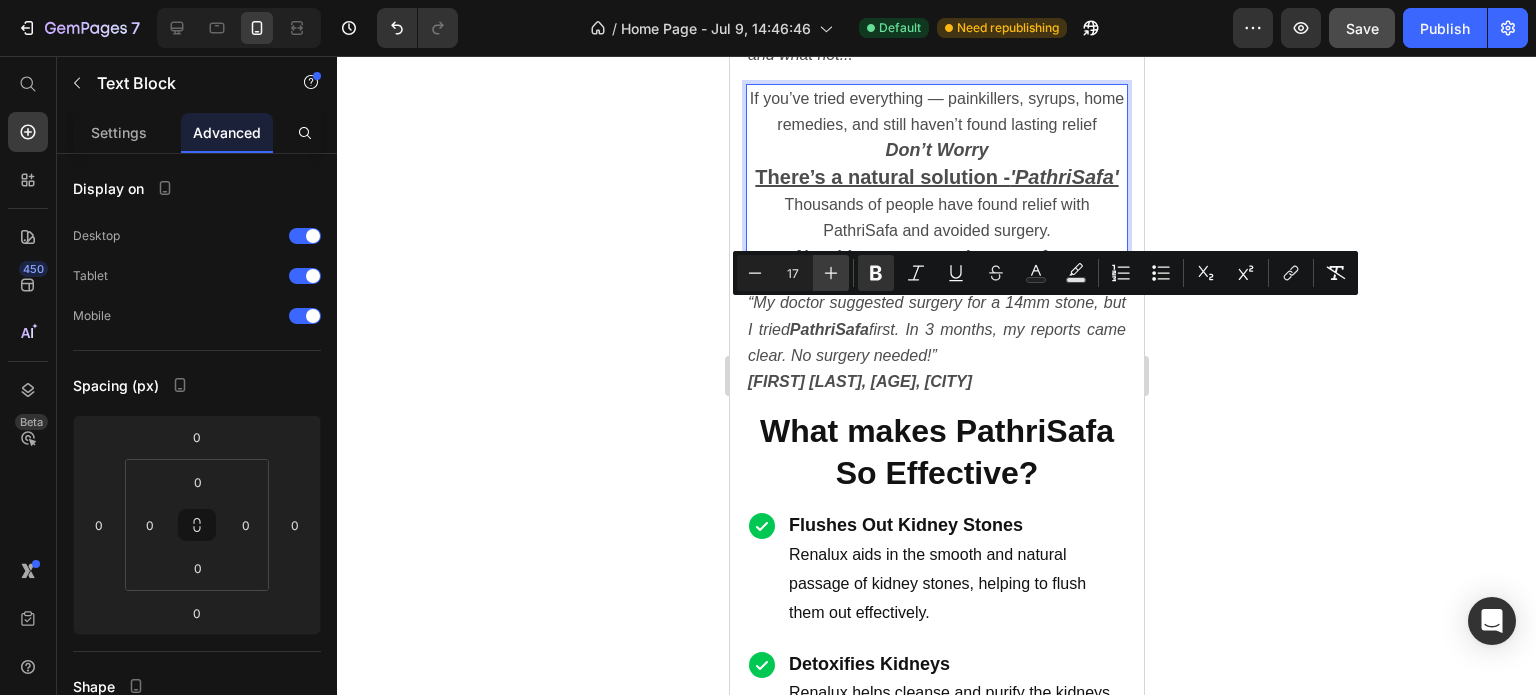 click 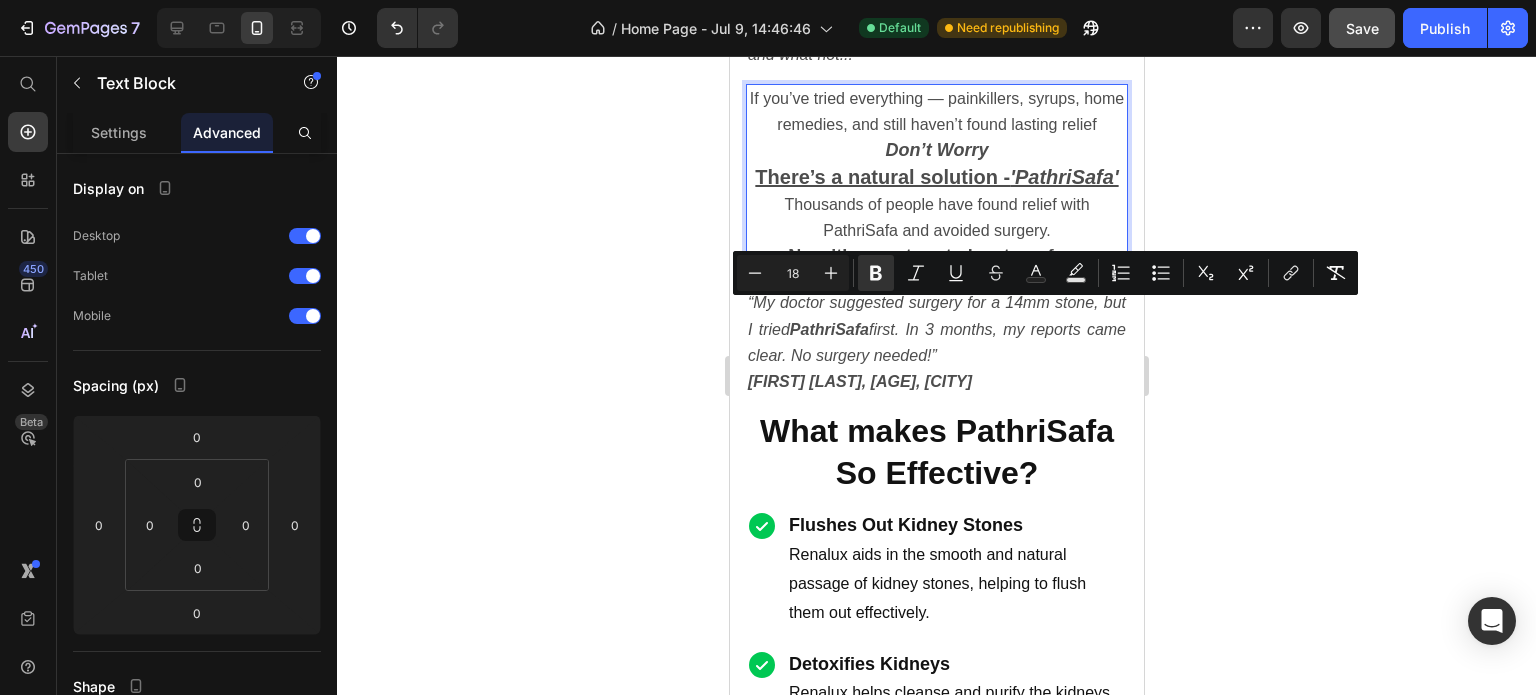 click 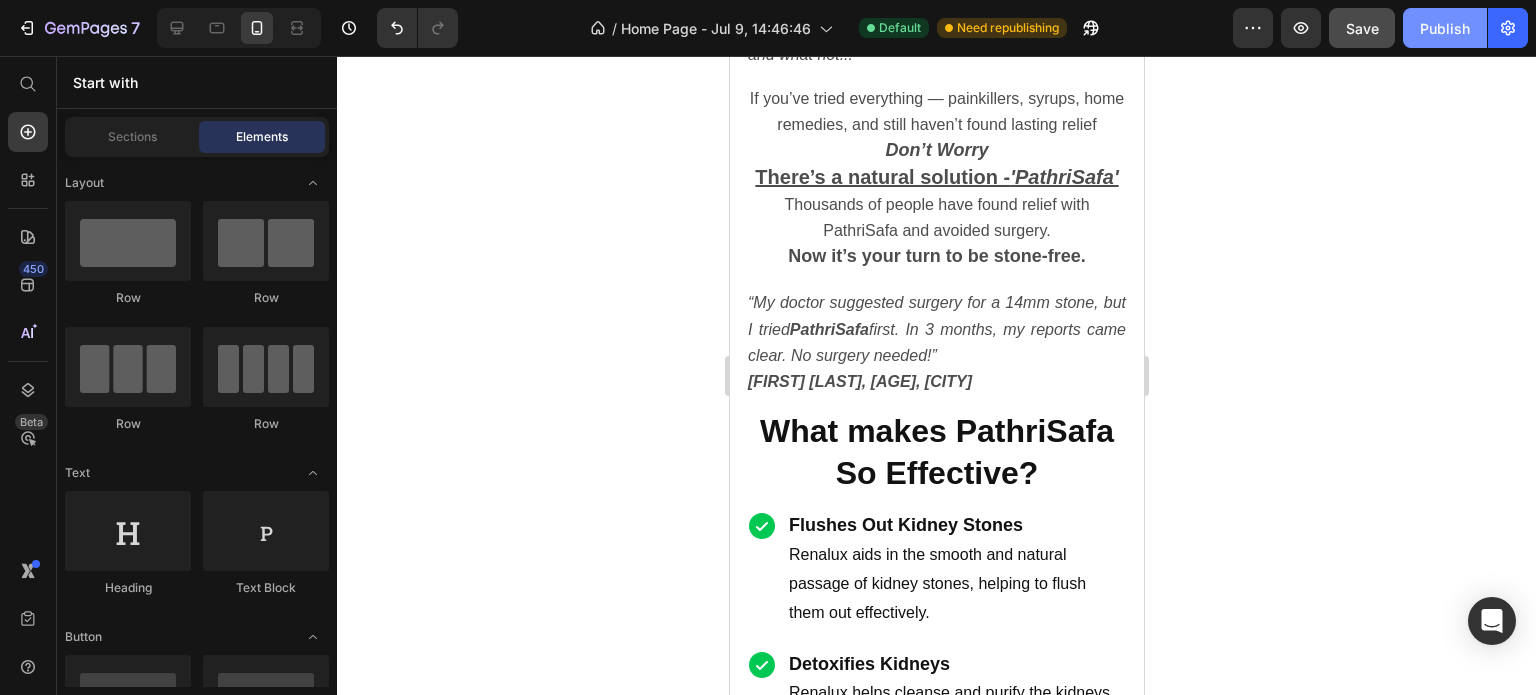 click on "Publish" at bounding box center [1445, 28] 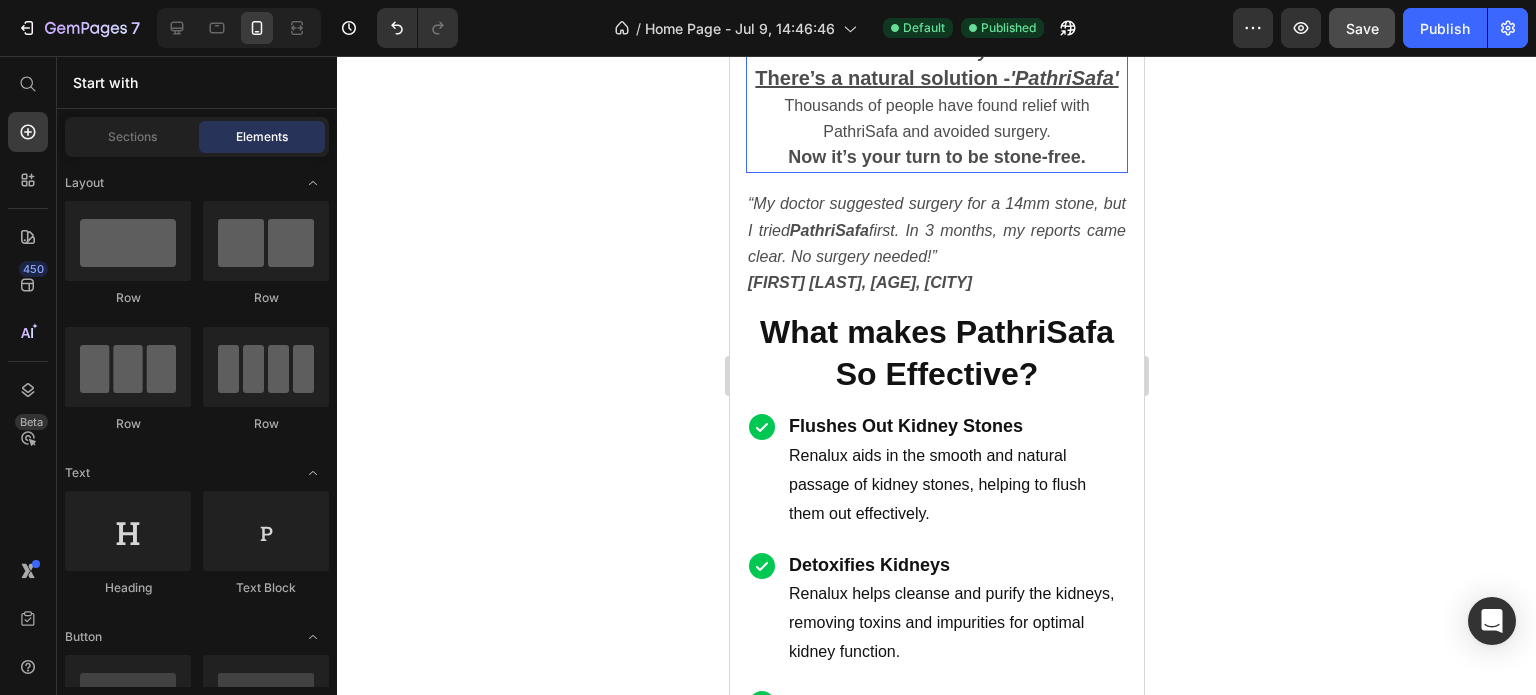 scroll, scrollTop: 2000, scrollLeft: 0, axis: vertical 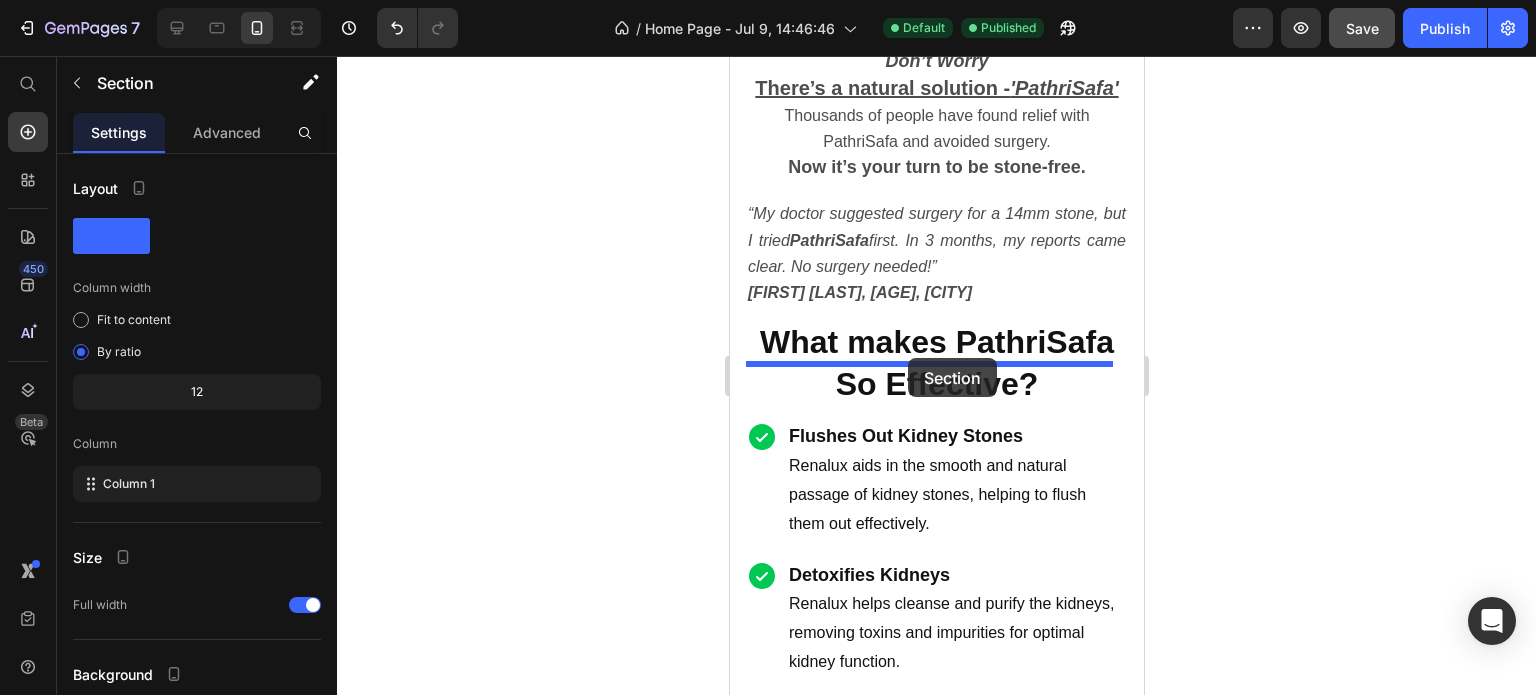 drag, startPoint x: 988, startPoint y: 461, endPoint x: 907, endPoint y: 358, distance: 131.03435 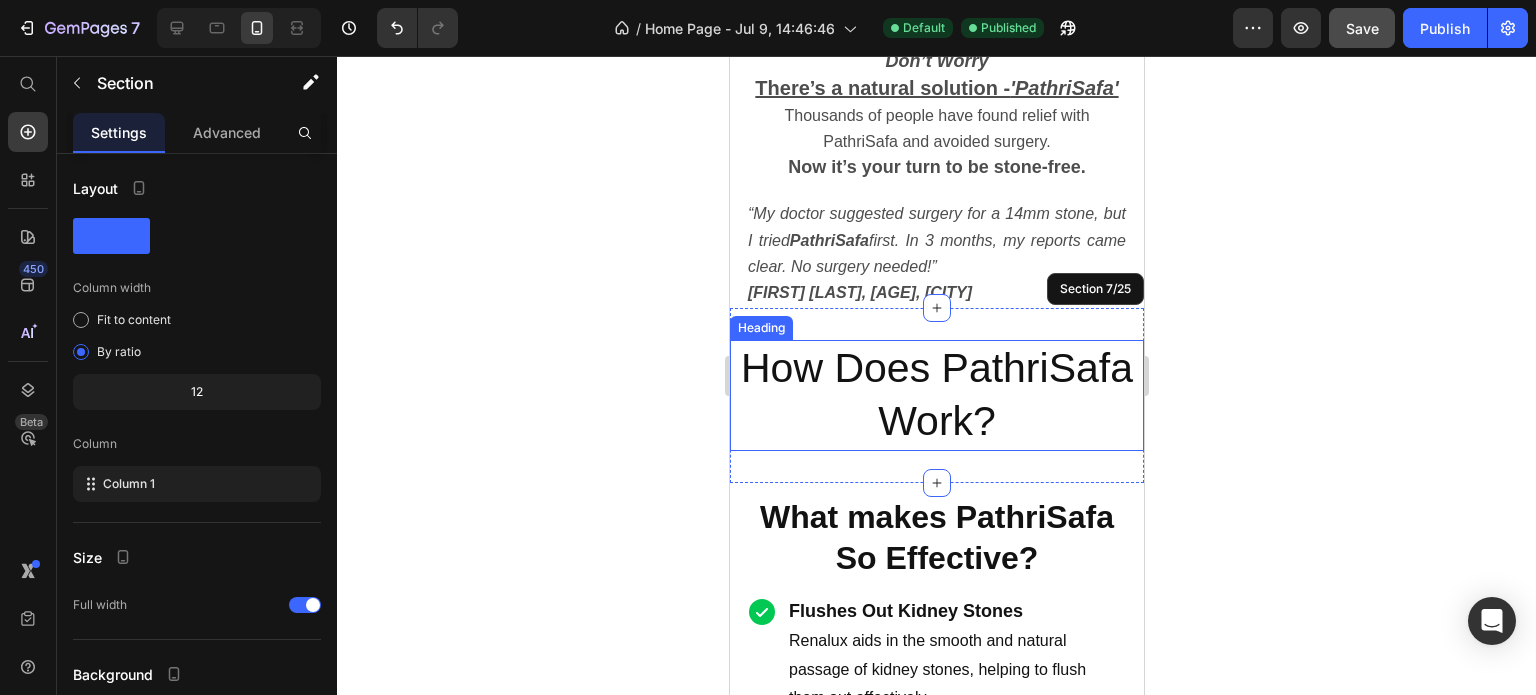 click on "How Does PathriSafa Work?" at bounding box center [936, 395] 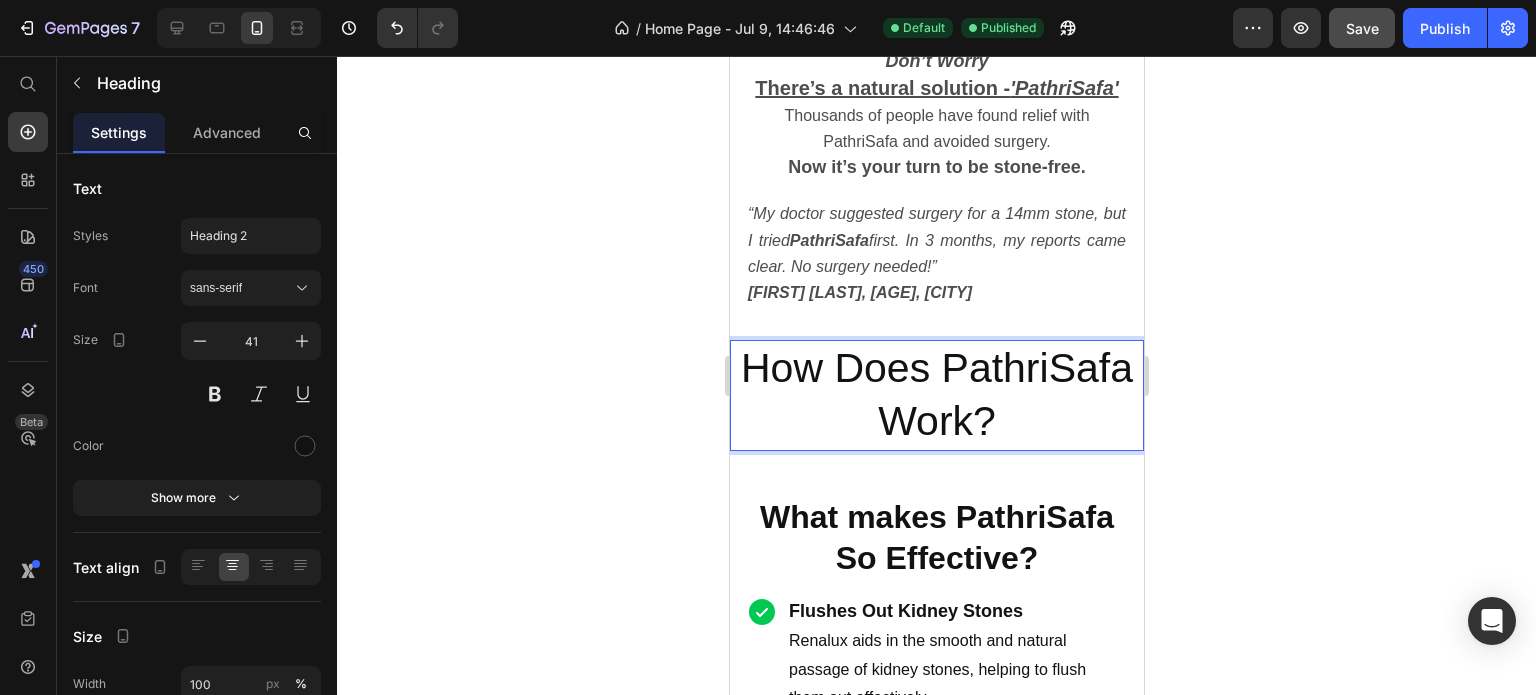 click on "How Does PathriSafa Work?" at bounding box center [936, 395] 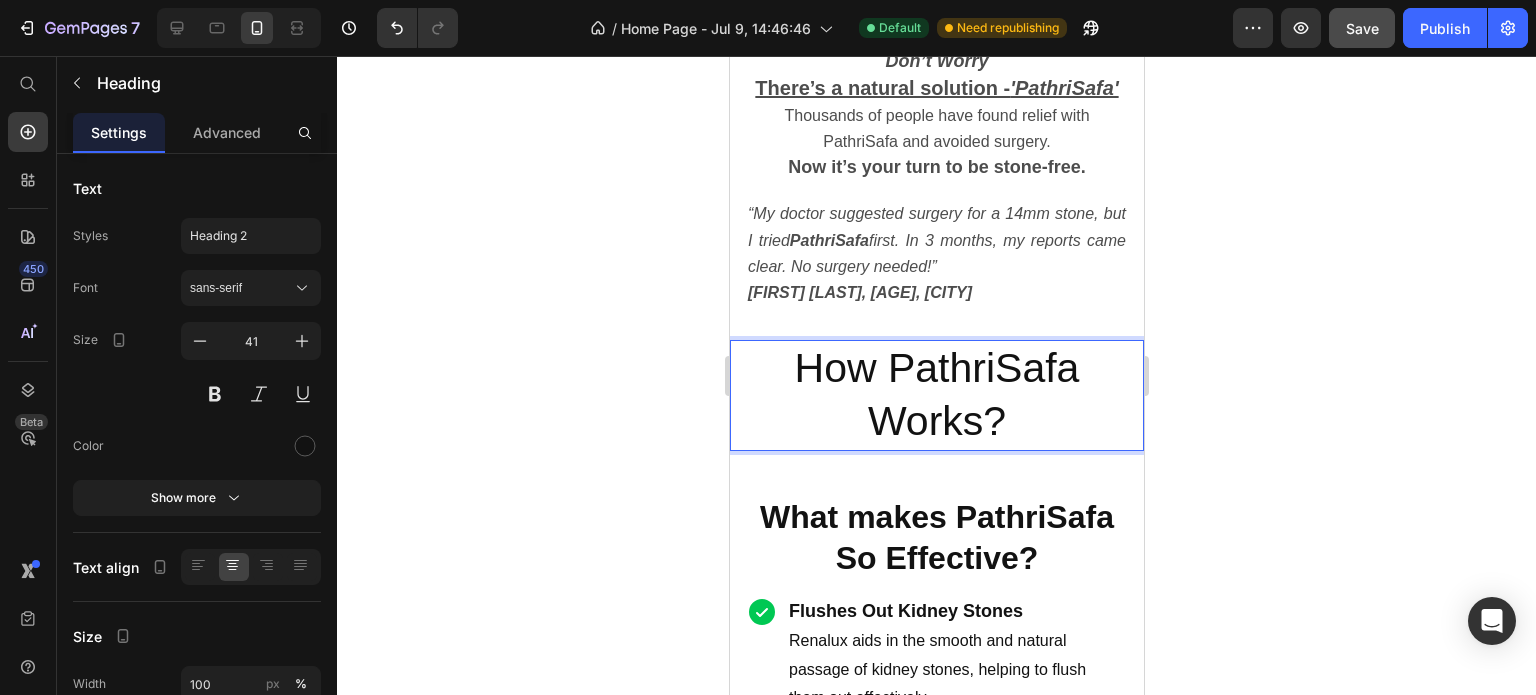 click 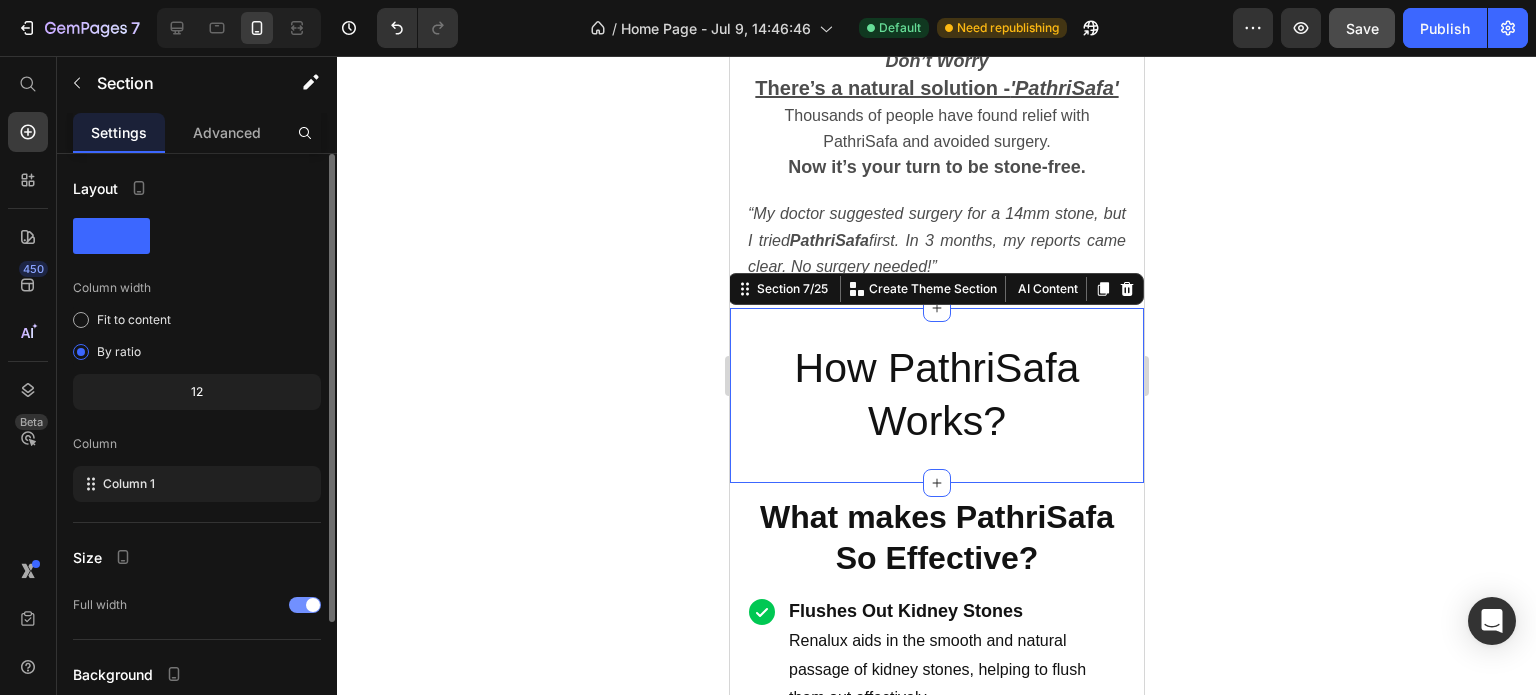 click at bounding box center (305, 605) 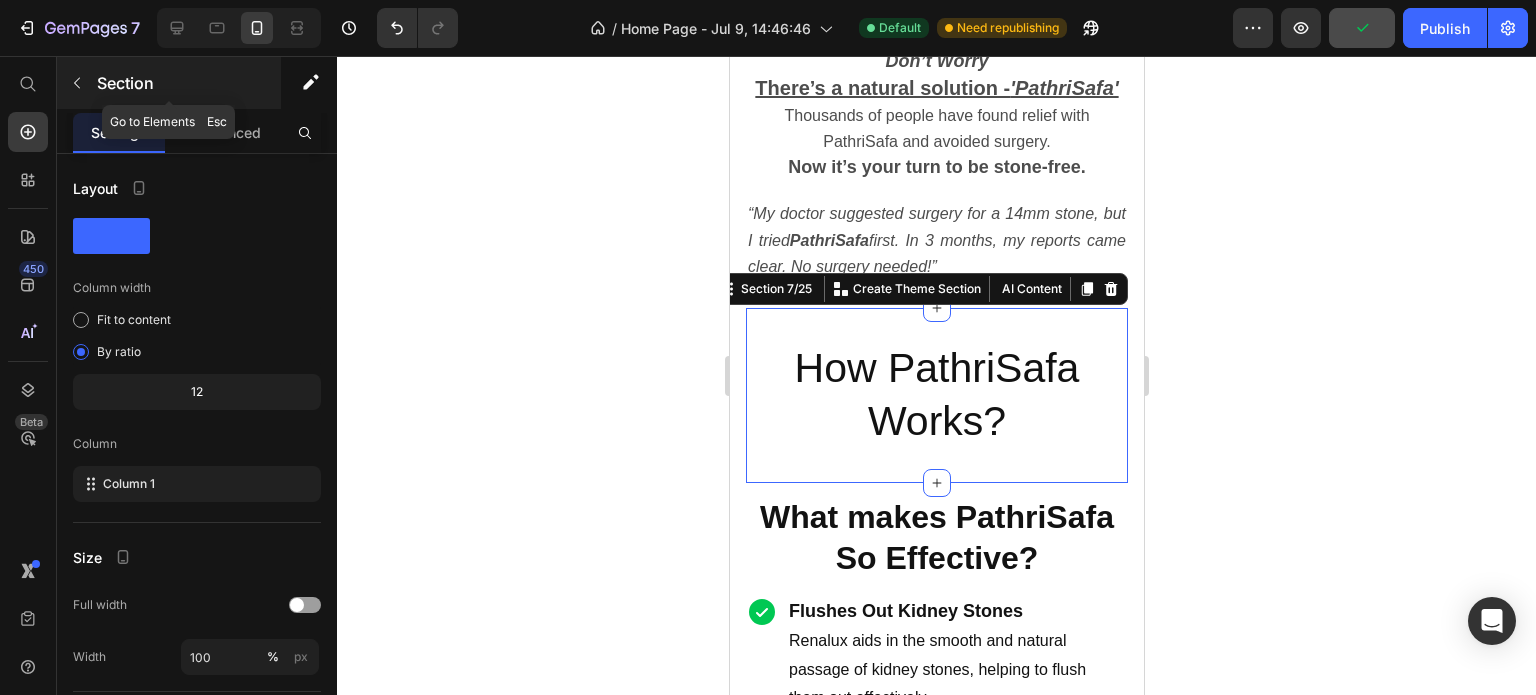 click 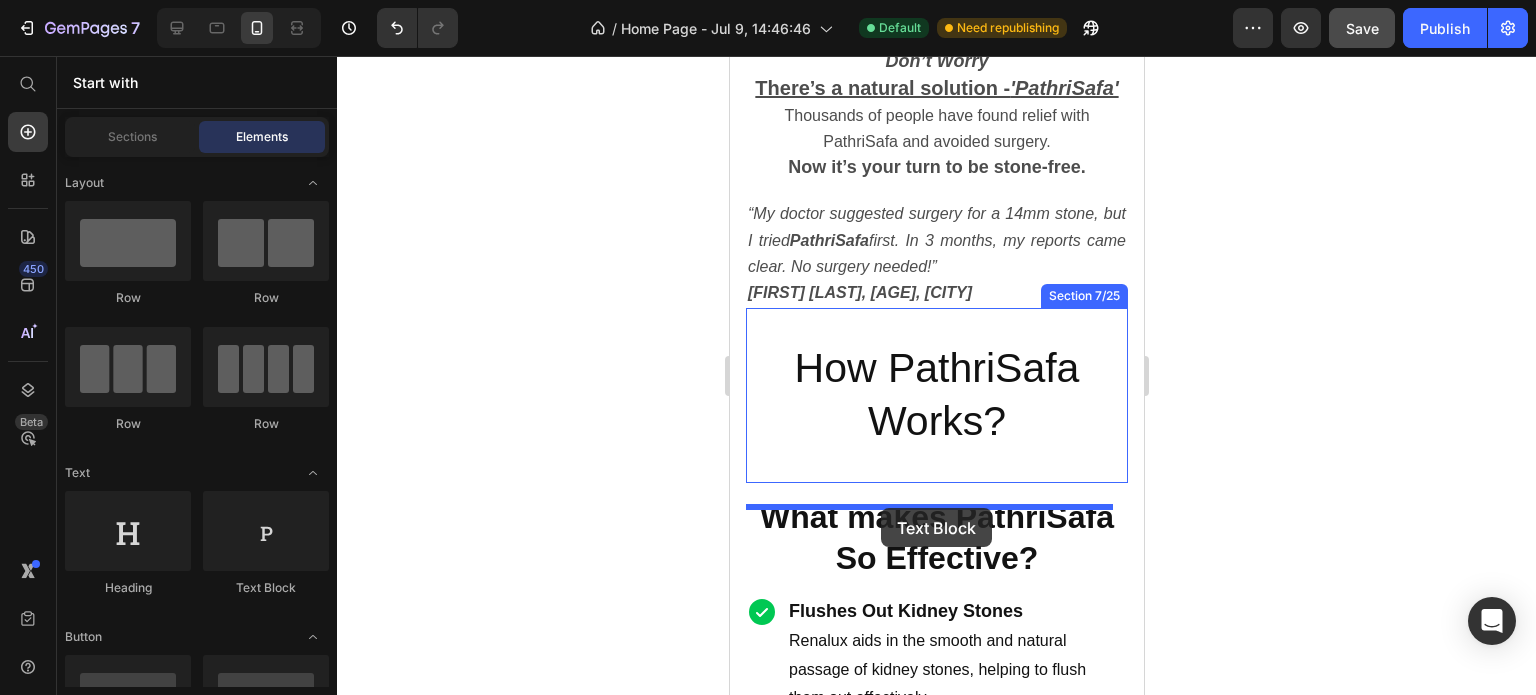 drag, startPoint x: 997, startPoint y: 591, endPoint x: 880, endPoint y: 508, distance: 143.45033 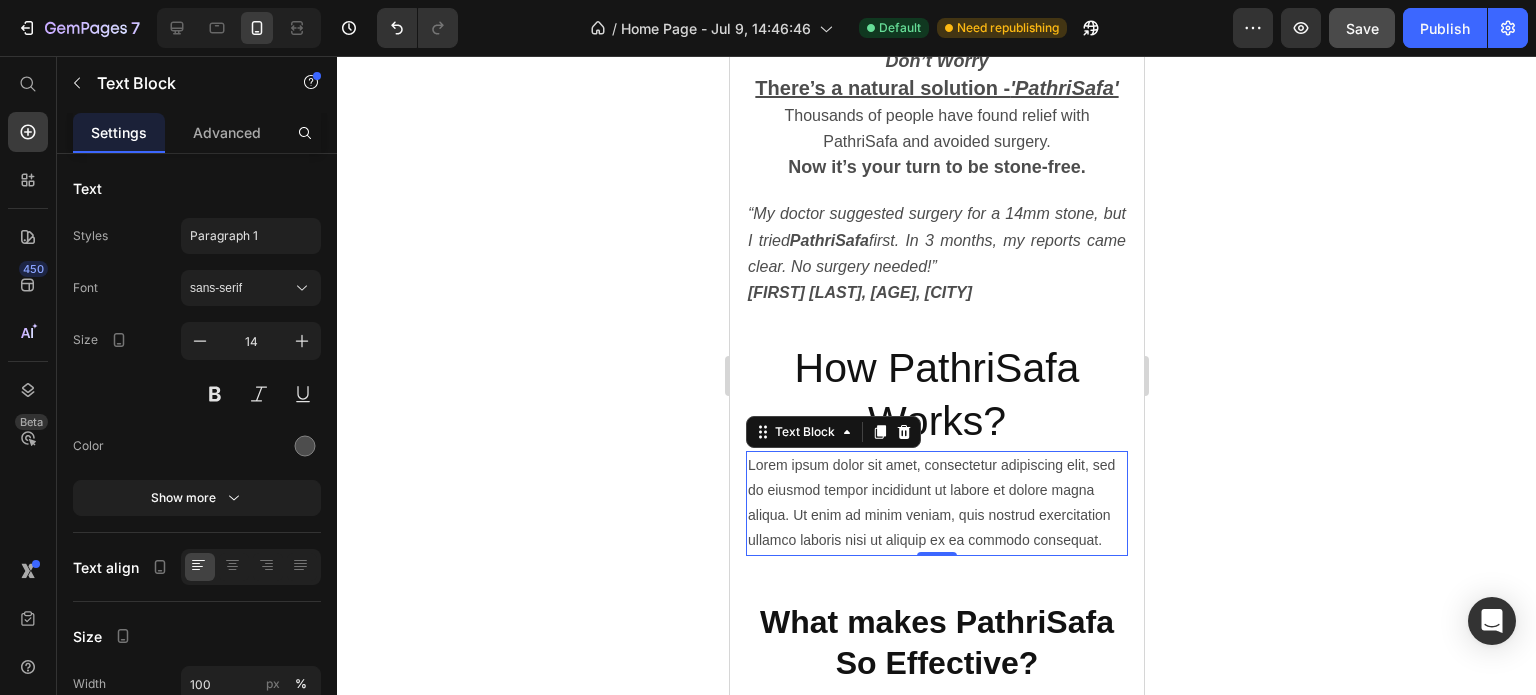 click on "Lorem ipsum dolor sit amet, consectetur adipiscing elit, sed do eiusmod tempor incididunt ut labore et dolore magna aliqua. Ut enim ad minim veniam, quis nostrud exercitation ullamco laboris nisi ut aliquip ex ea commodo consequat." at bounding box center [936, 503] 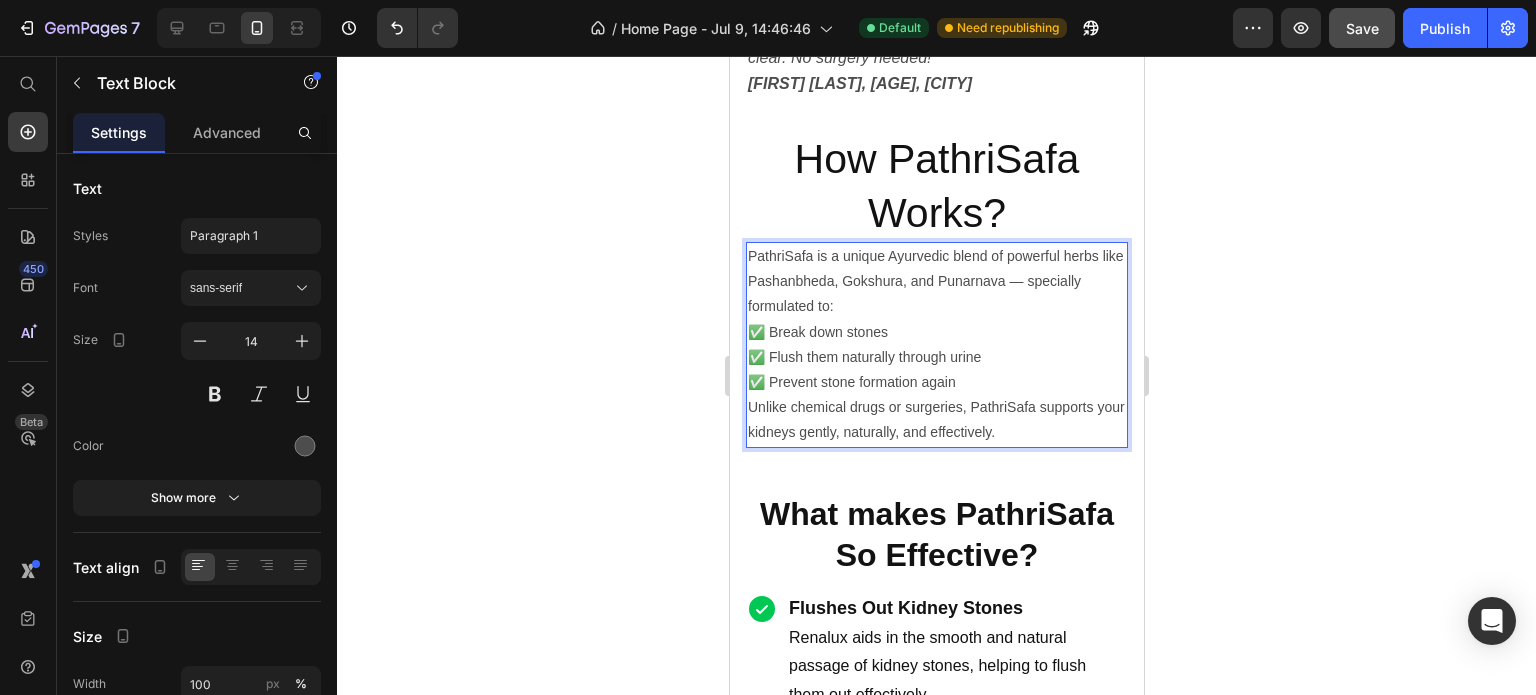 scroll, scrollTop: 2219, scrollLeft: 0, axis: vertical 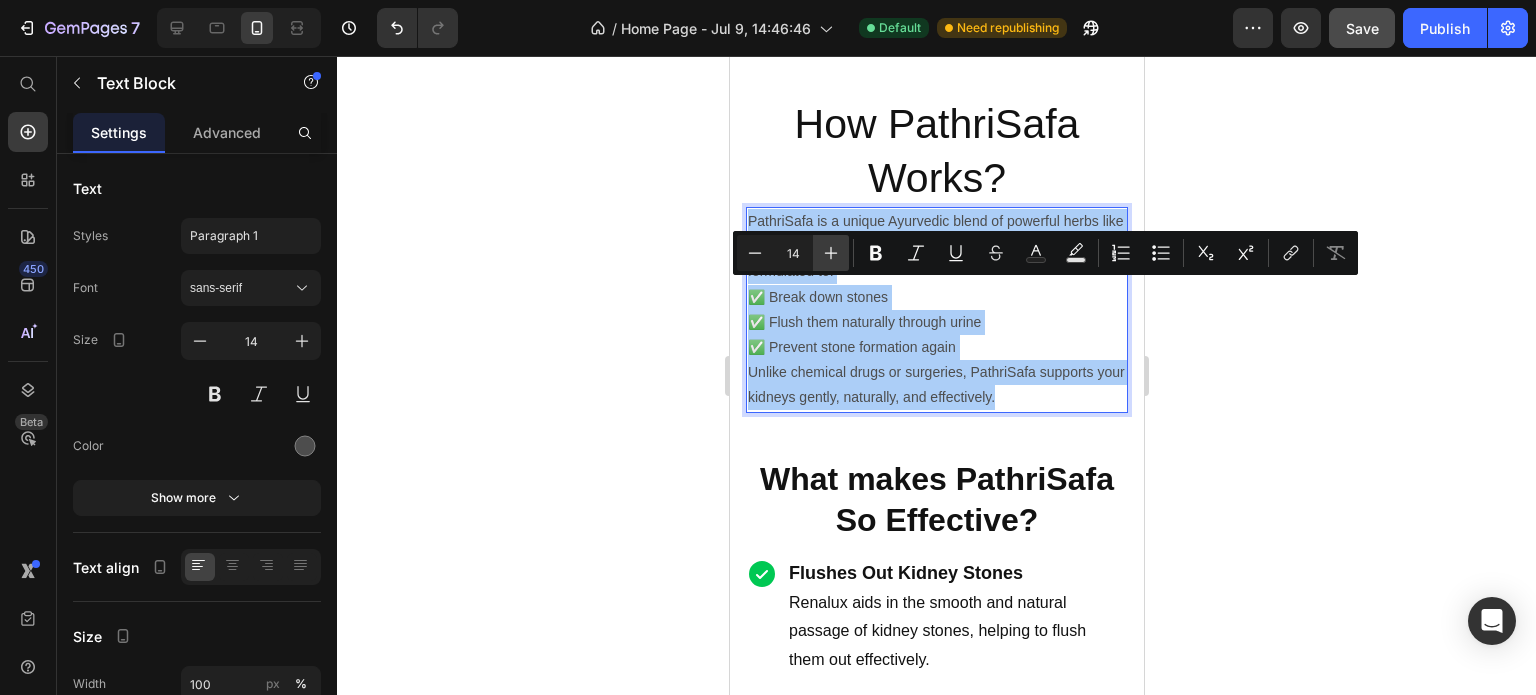 click 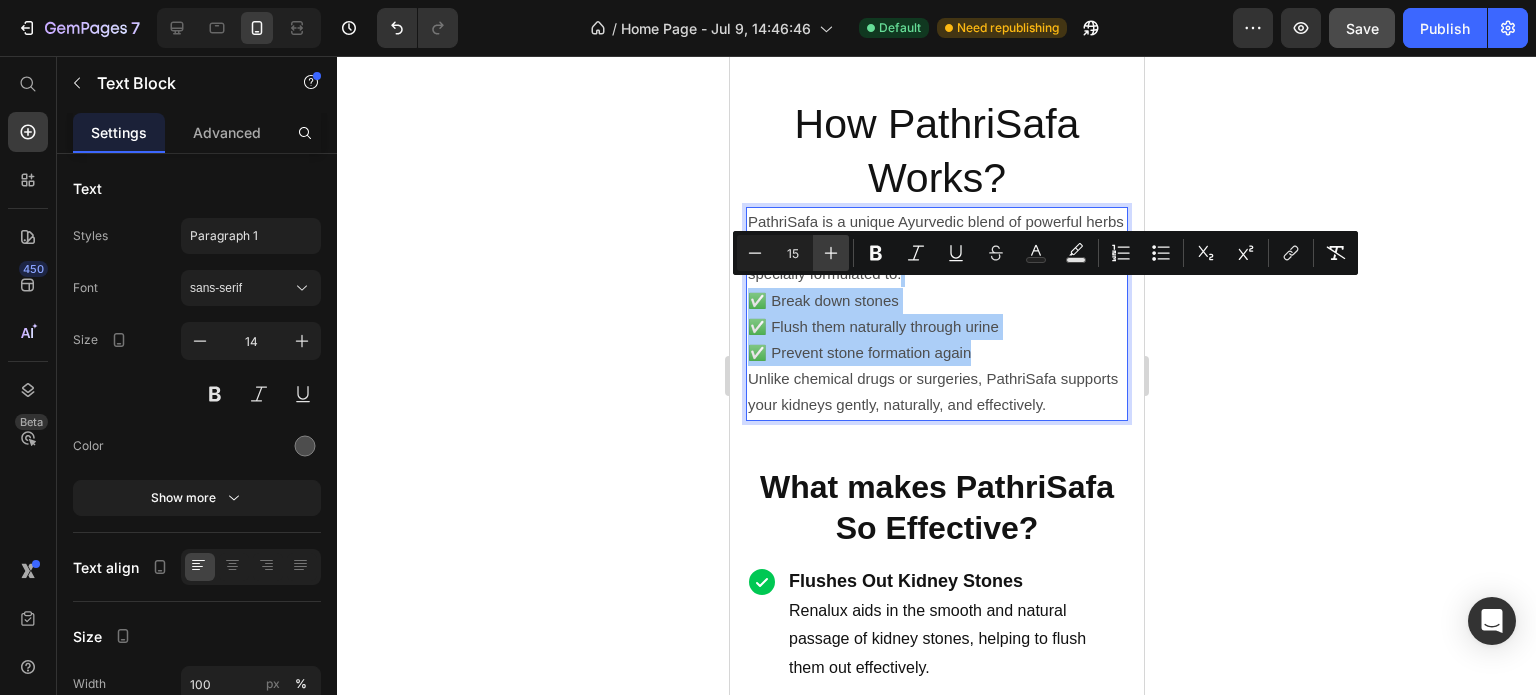 click 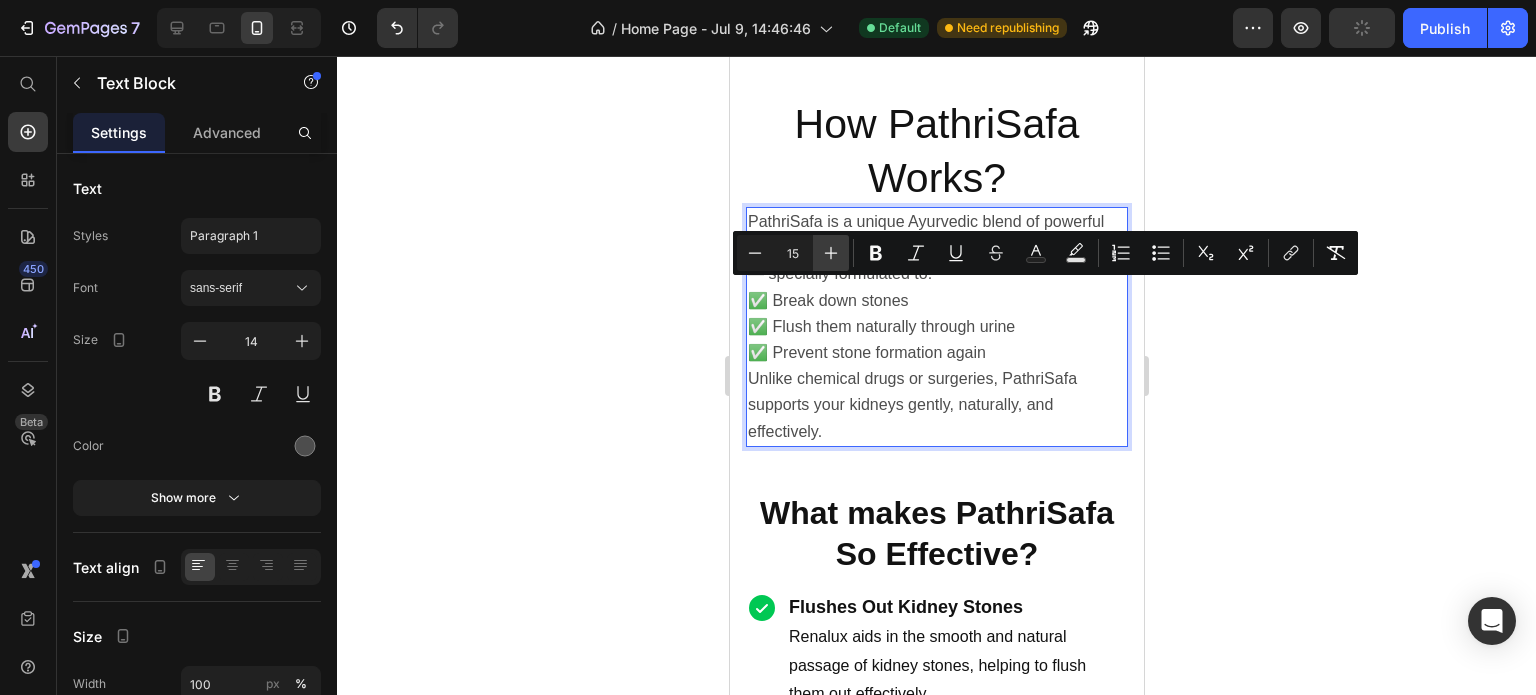 type on "16" 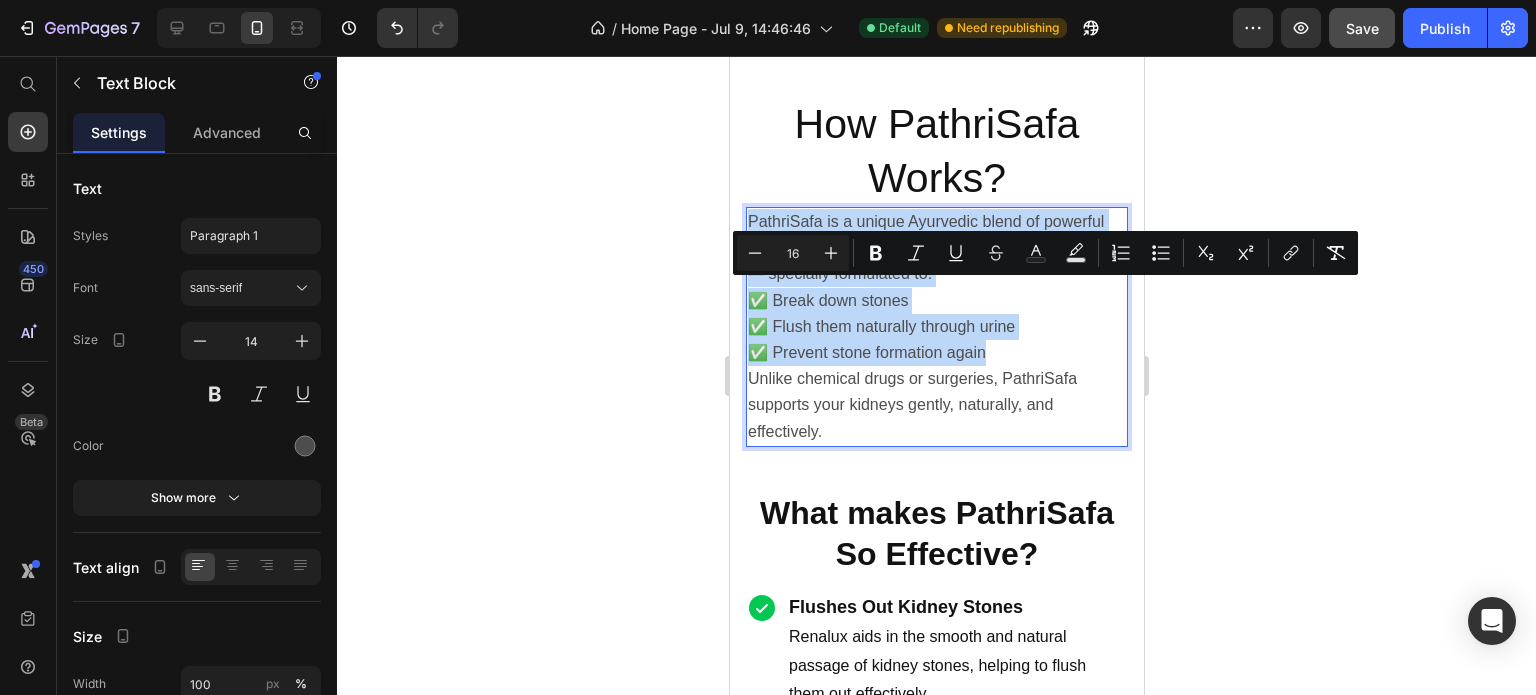 click on "Unlike chemical drugs or surgeries, PathriSafa supports your kidneys gently, naturally, and effectively." at bounding box center (936, 405) 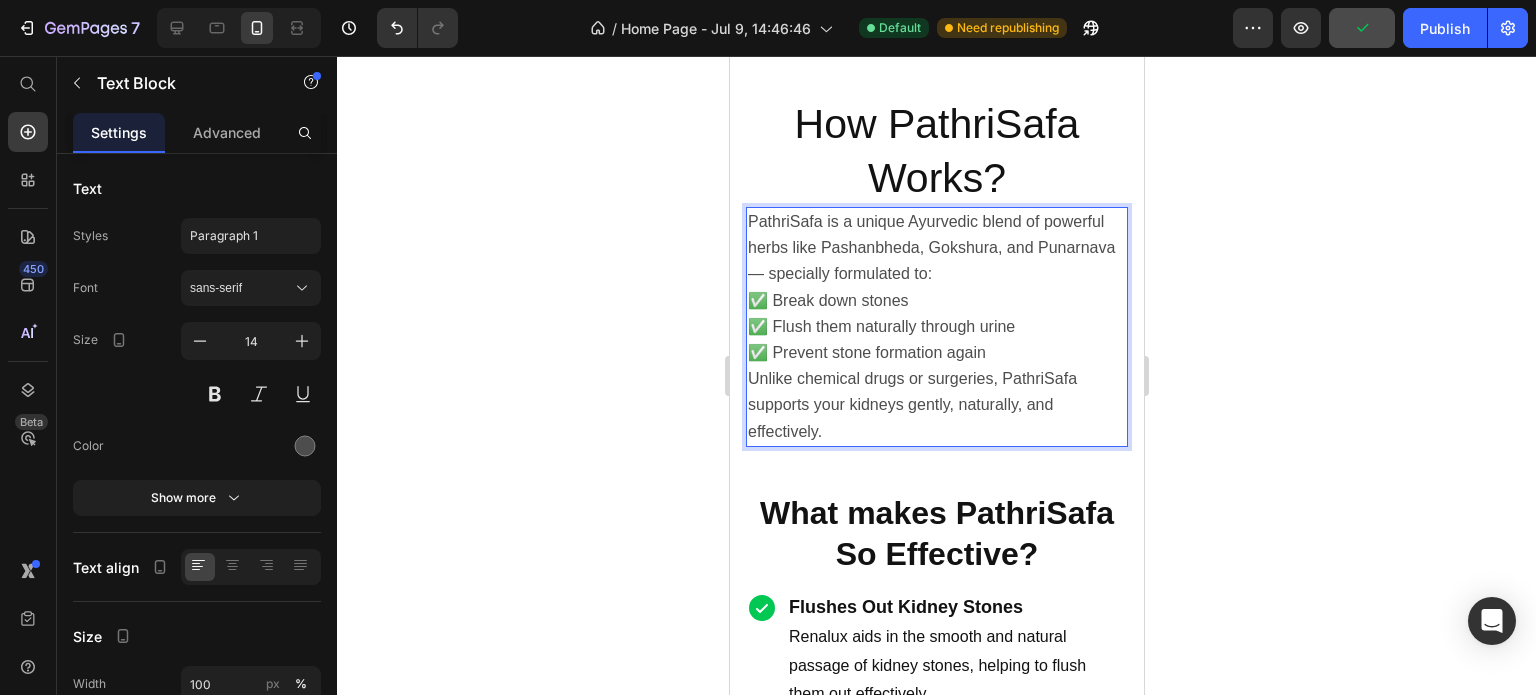 click on "Unlike chemical drugs or surgeries, PathriSafa supports your kidneys gently, naturally, and effectively." at bounding box center (936, 405) 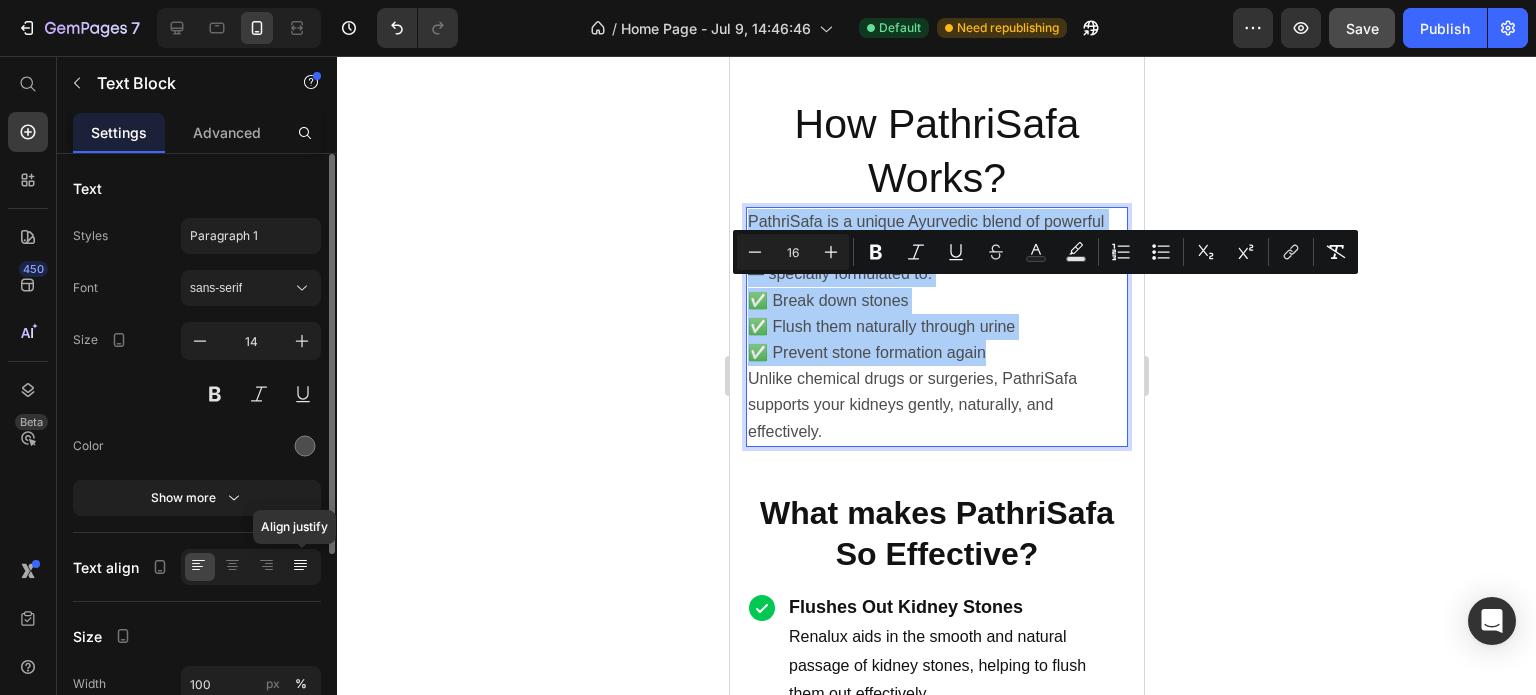 click 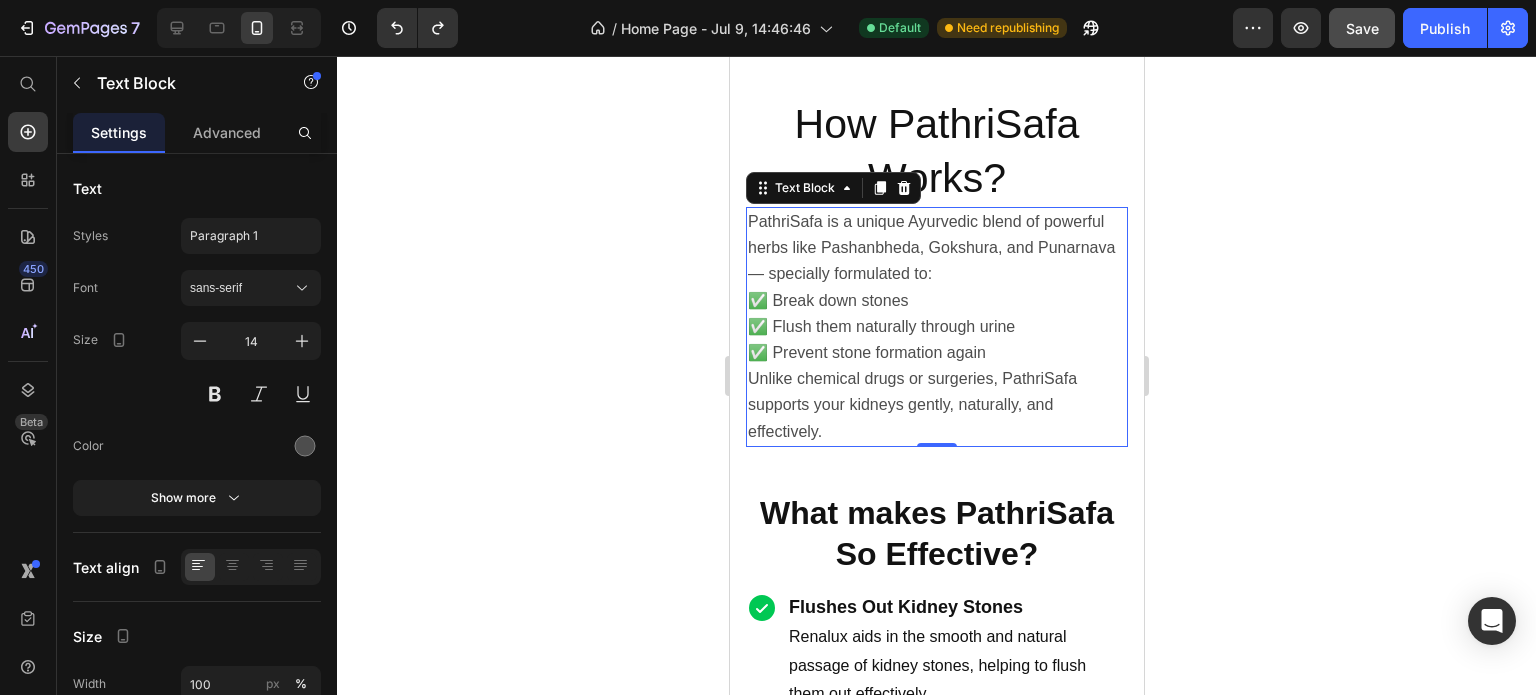 click on "Unlike chemical drugs or surgeries, PathriSafa supports your kidneys gently, naturally, and effectively." at bounding box center [936, 405] 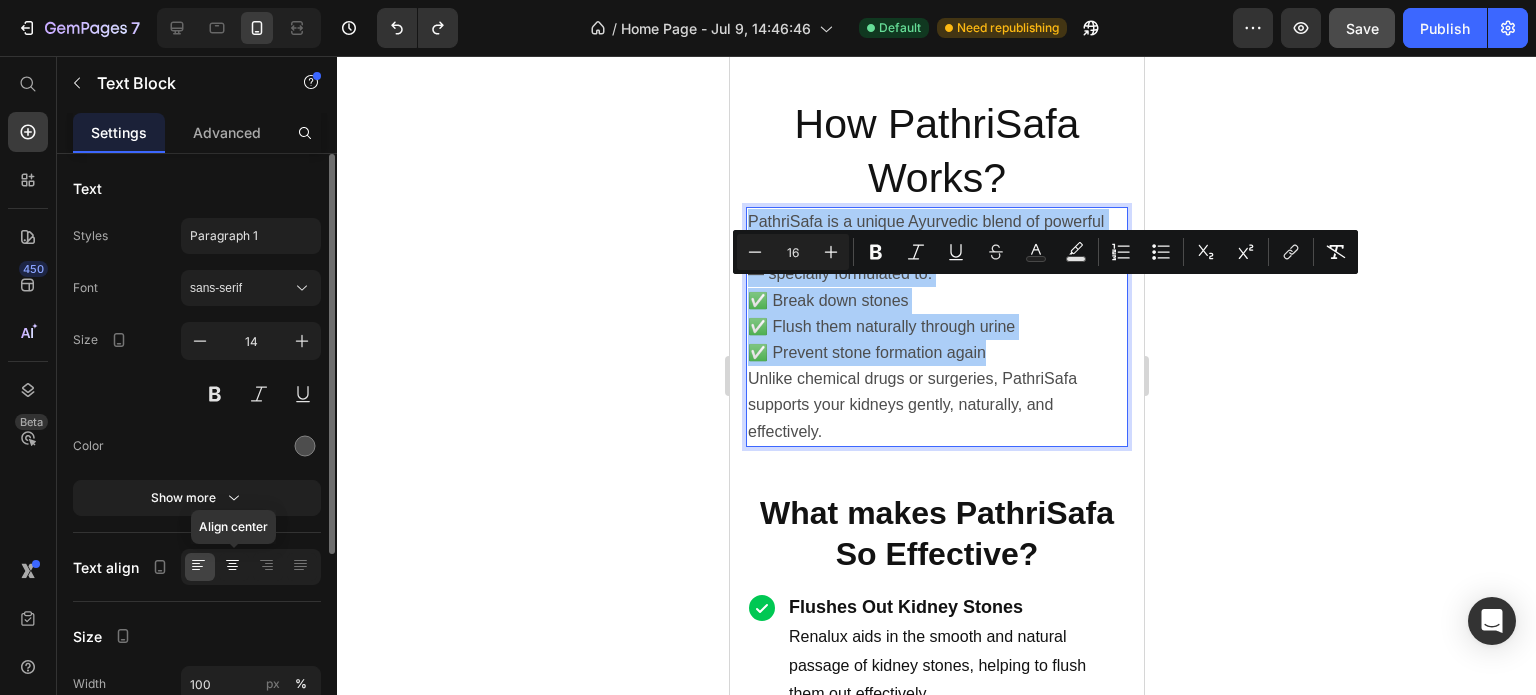 click 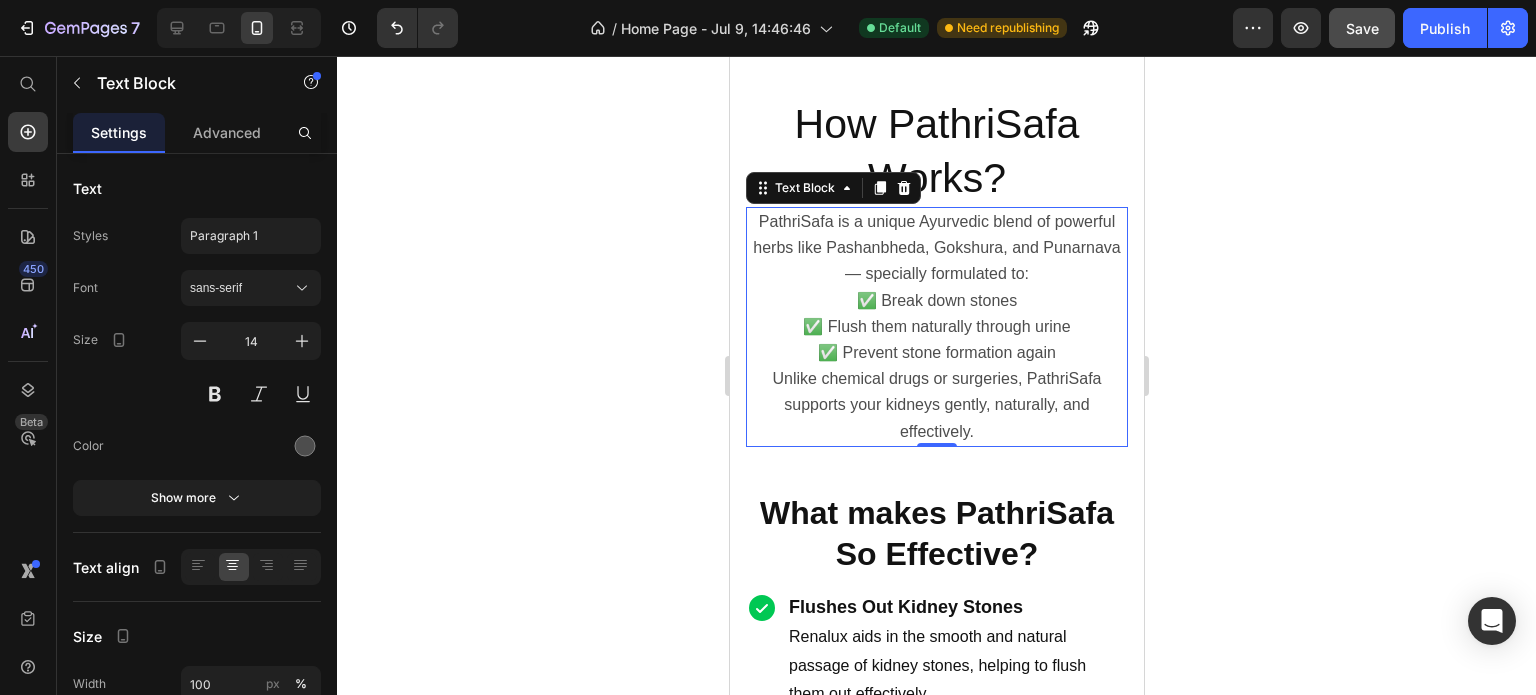 click 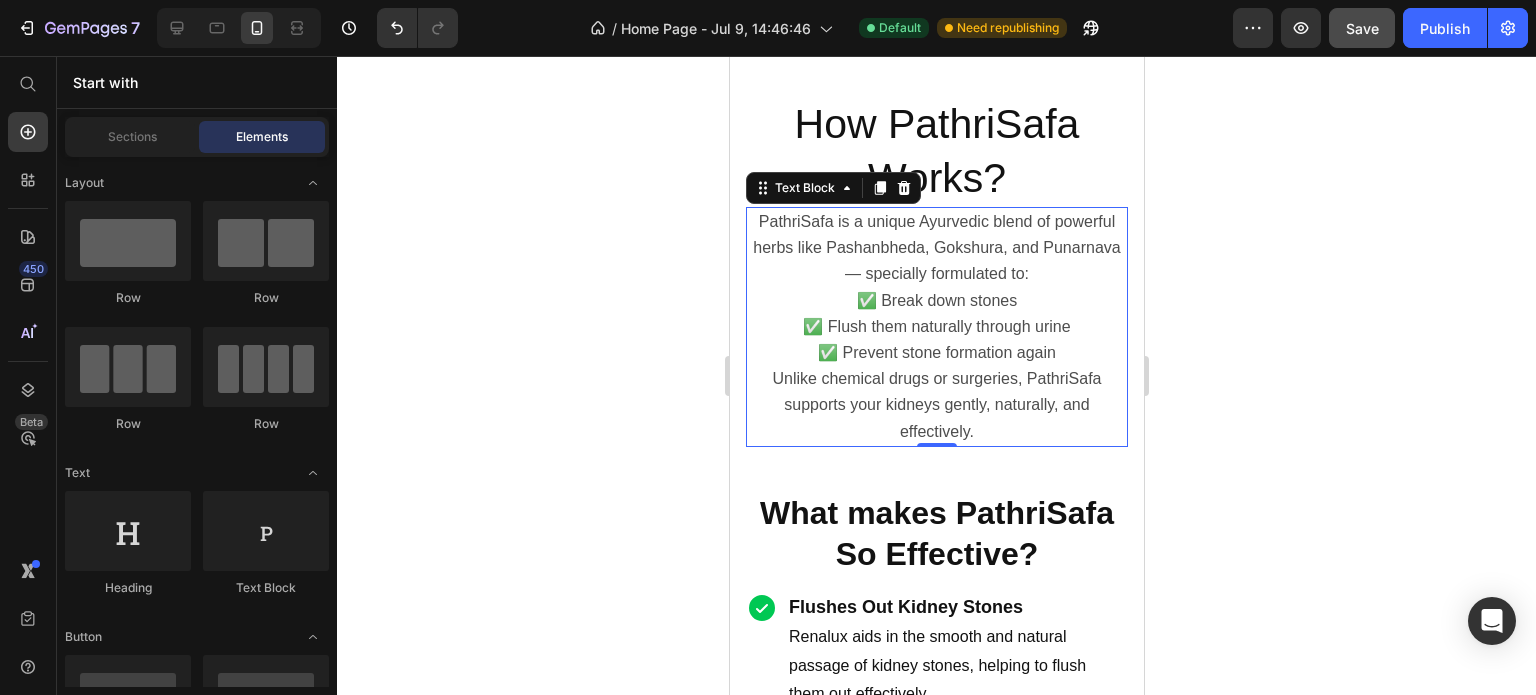scroll, scrollTop: 0, scrollLeft: 0, axis: both 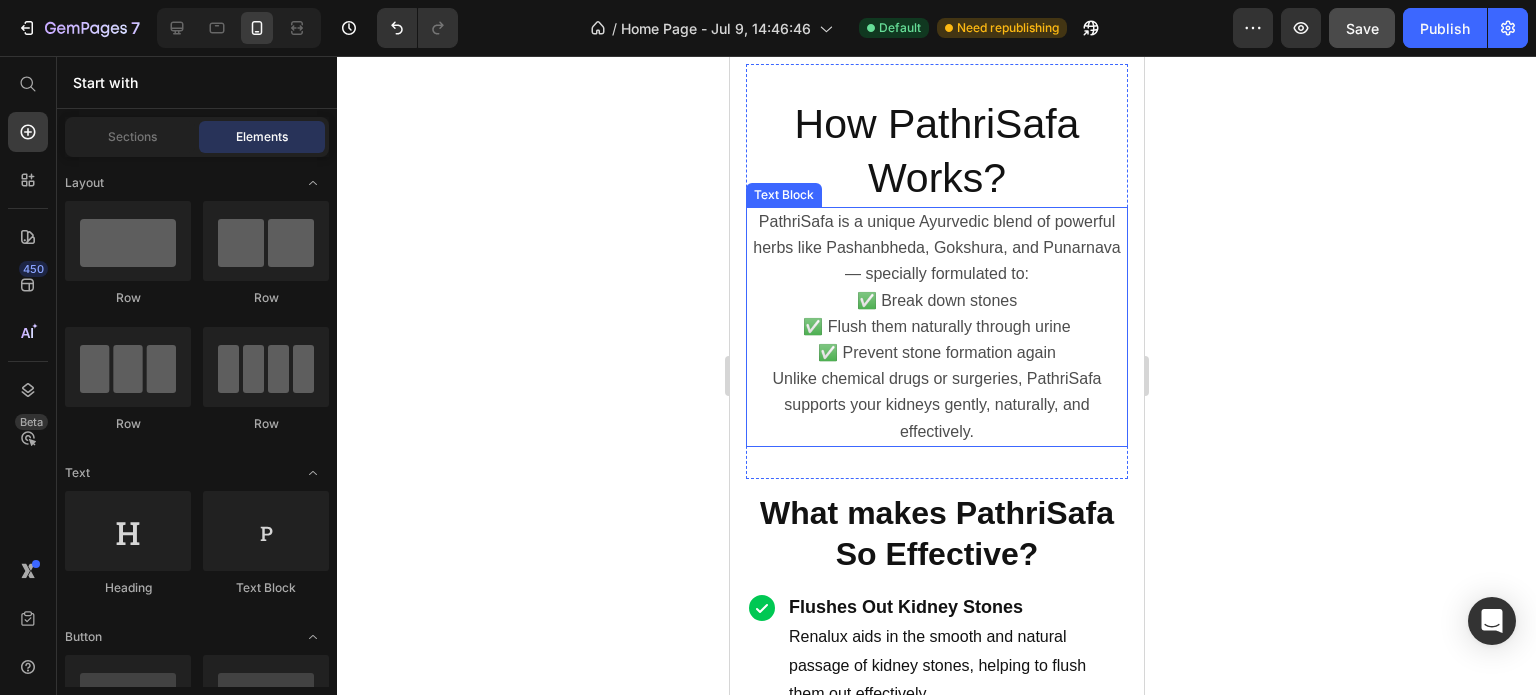 click on "Unlike chemical drugs or surgeries, PathriSafa supports your kidneys gently, naturally, and effectively." at bounding box center (936, 405) 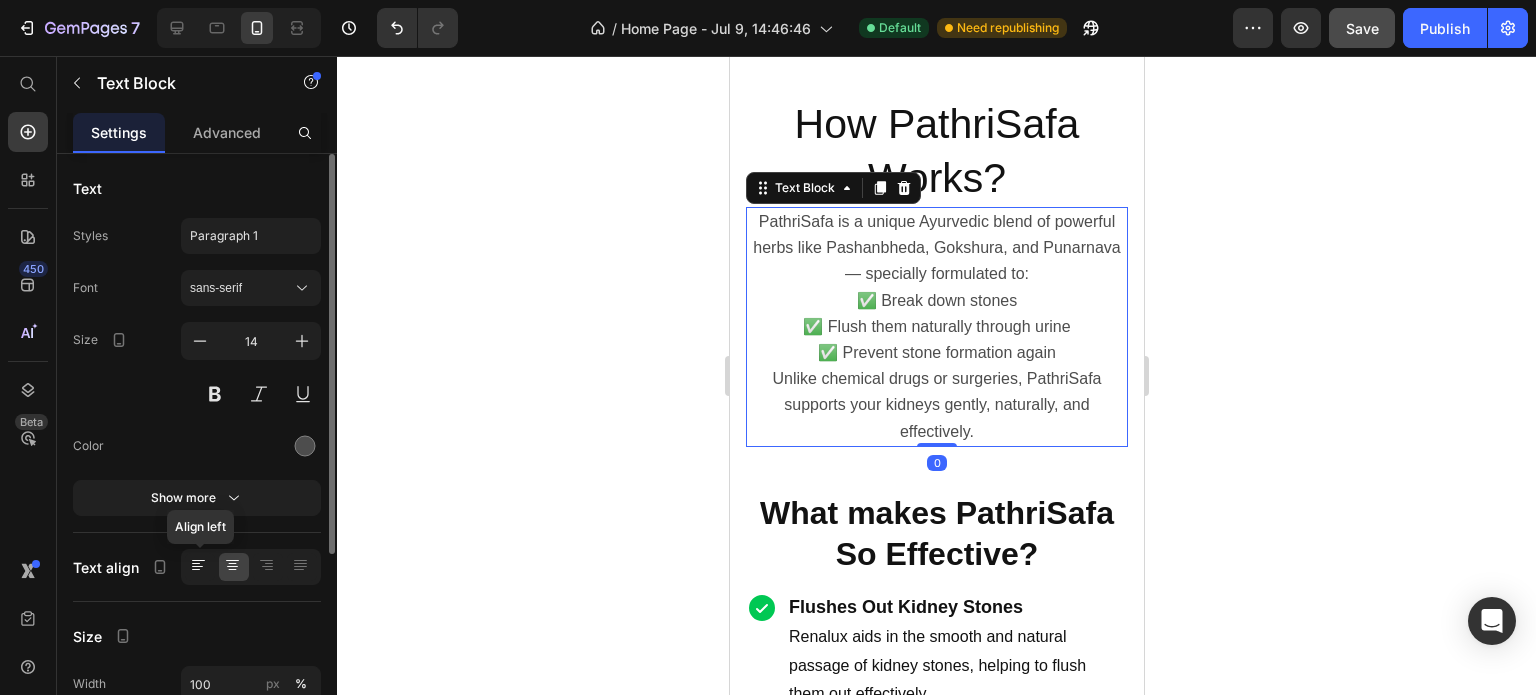click 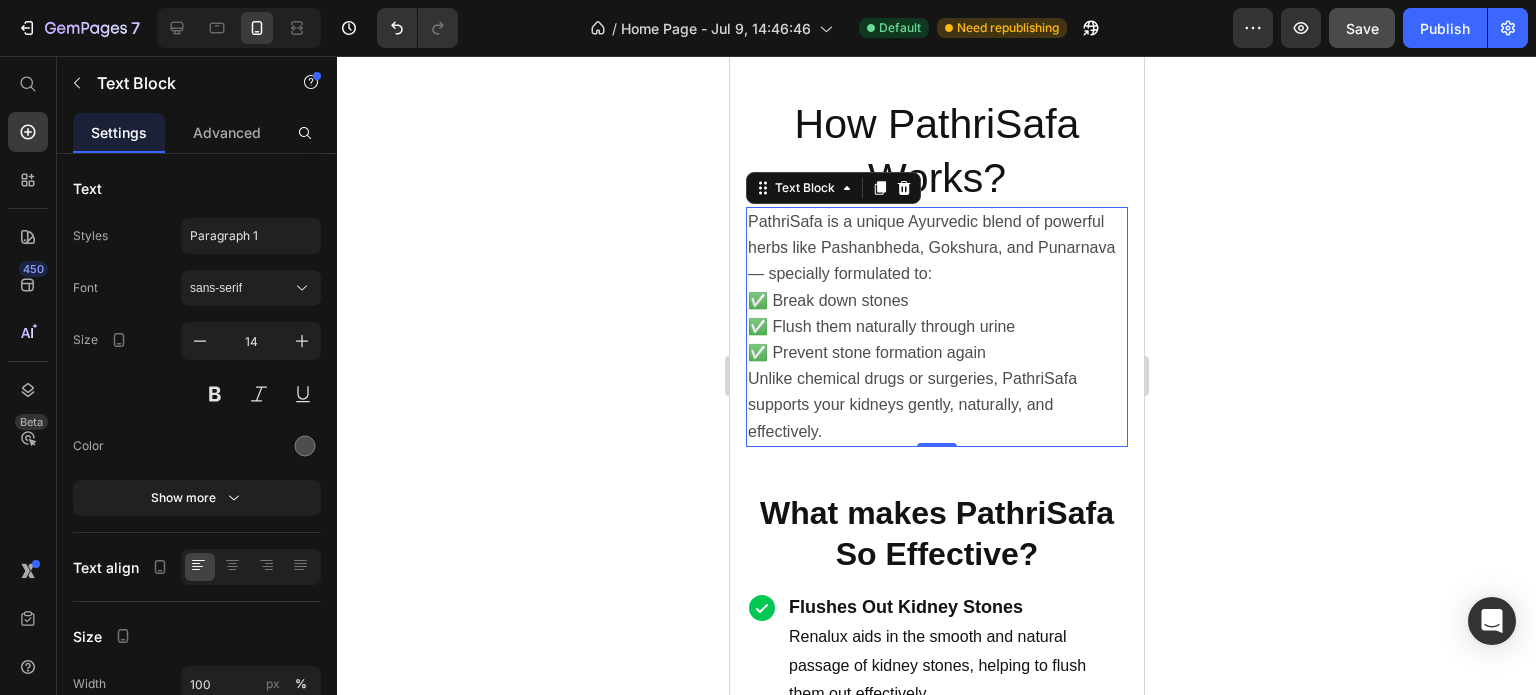 click 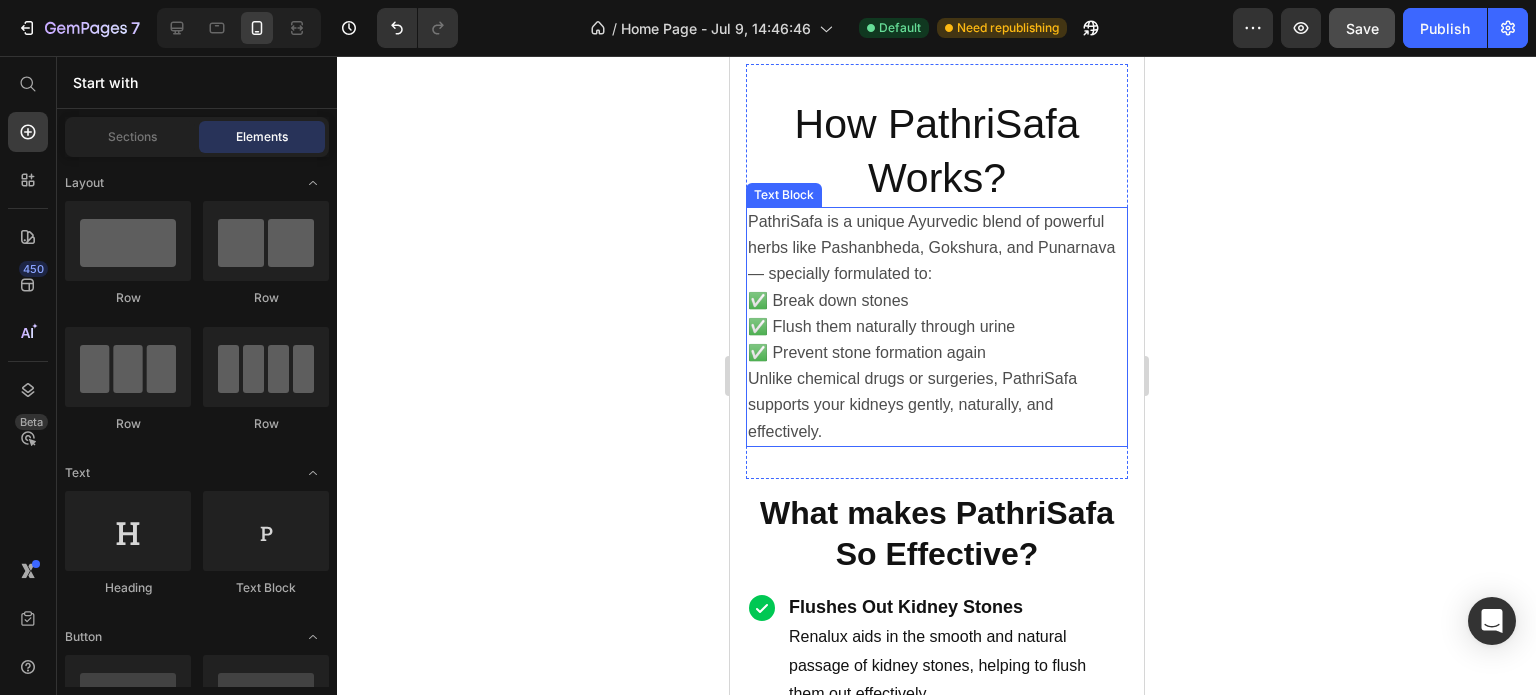click on "Unlike chemical drugs or surgeries, PathriSafa supports your kidneys gently, naturally, and effectively." at bounding box center [936, 405] 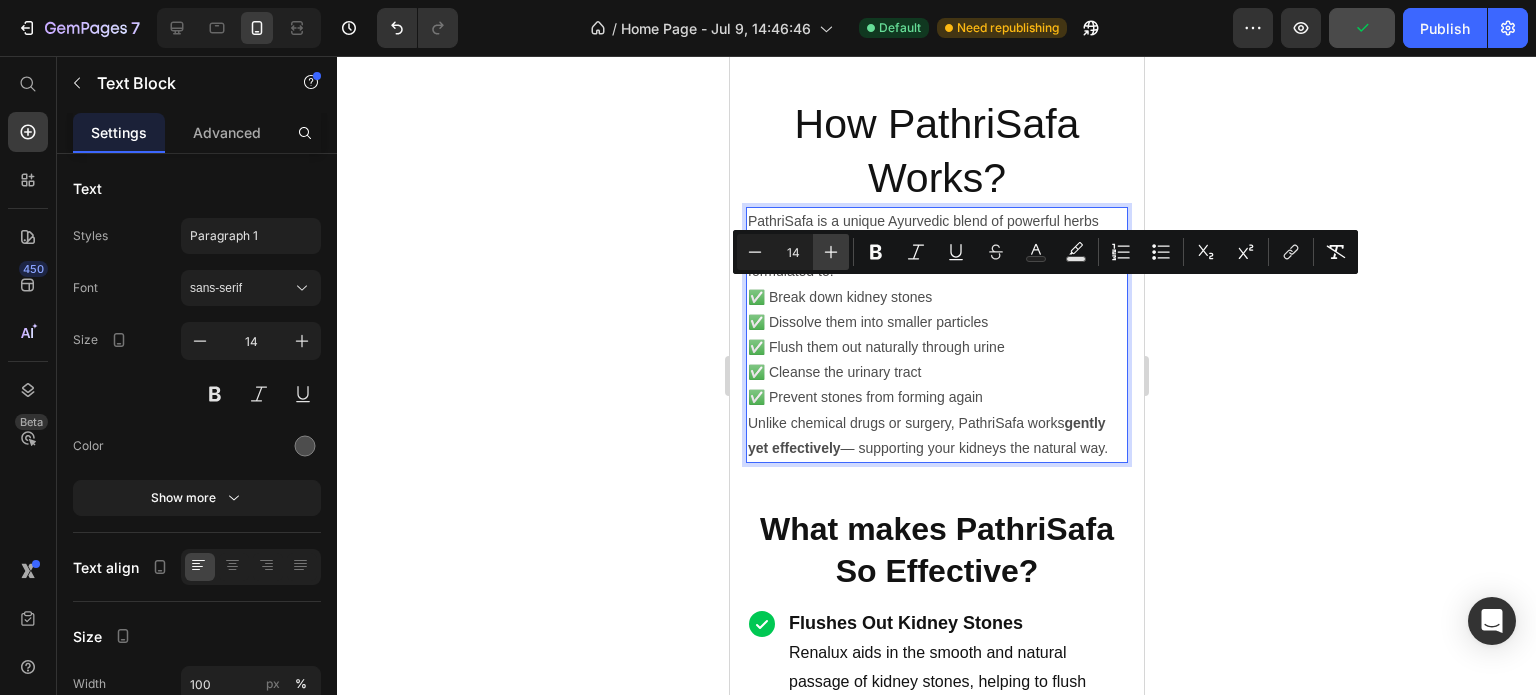 click 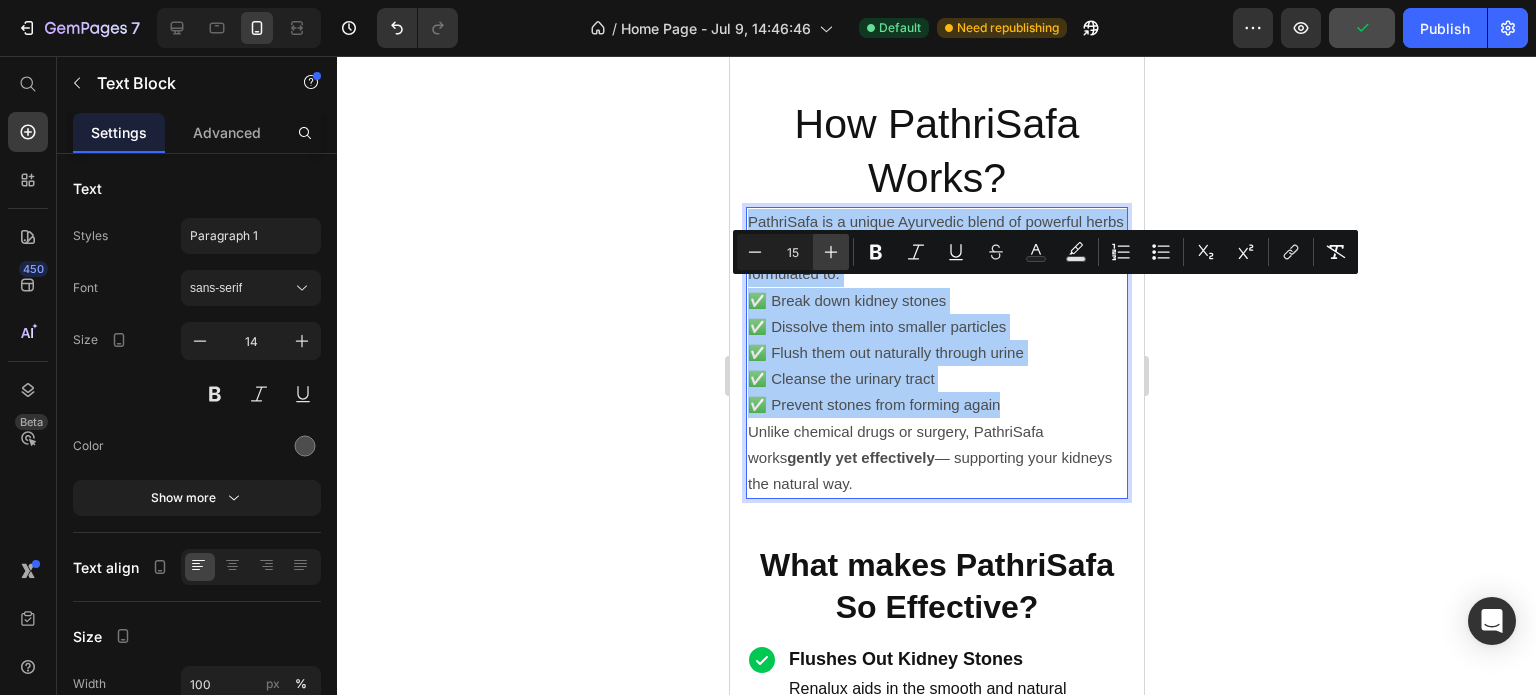 click 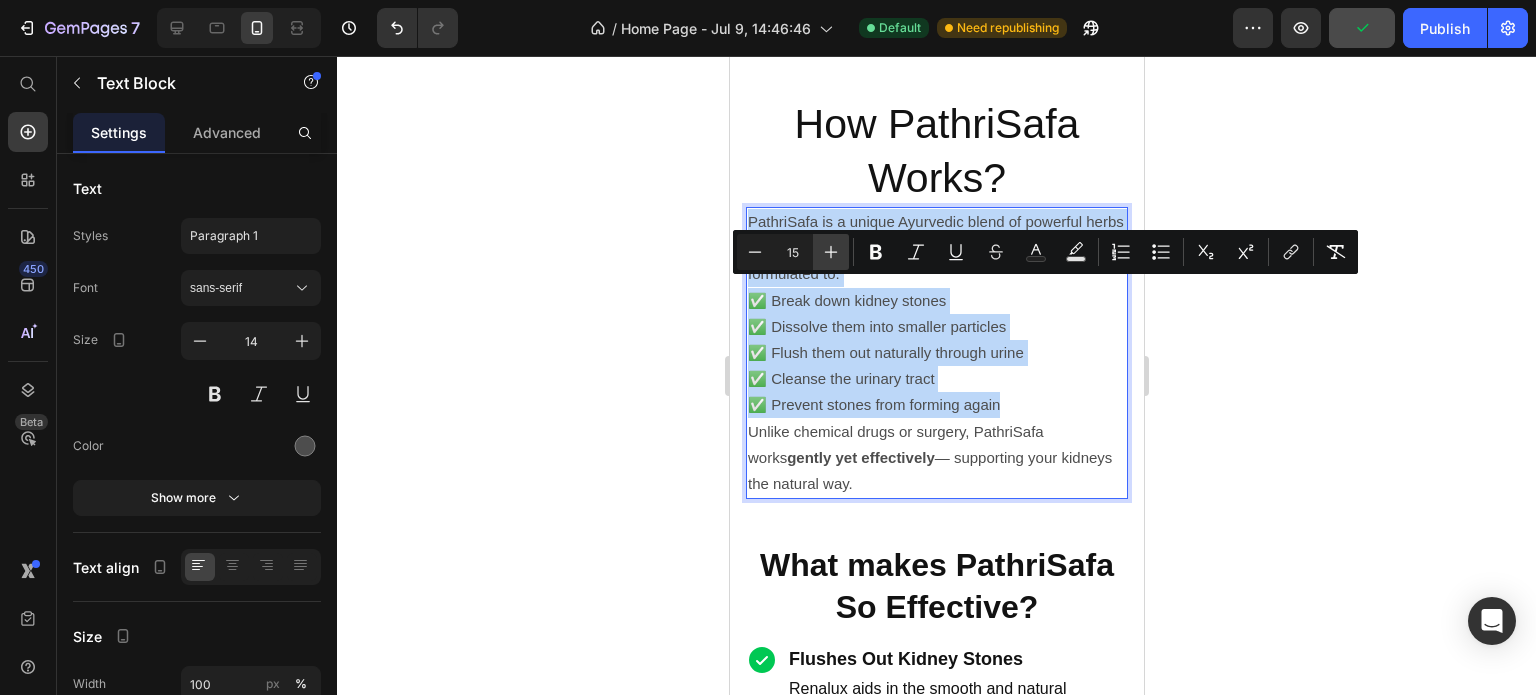 type on "16" 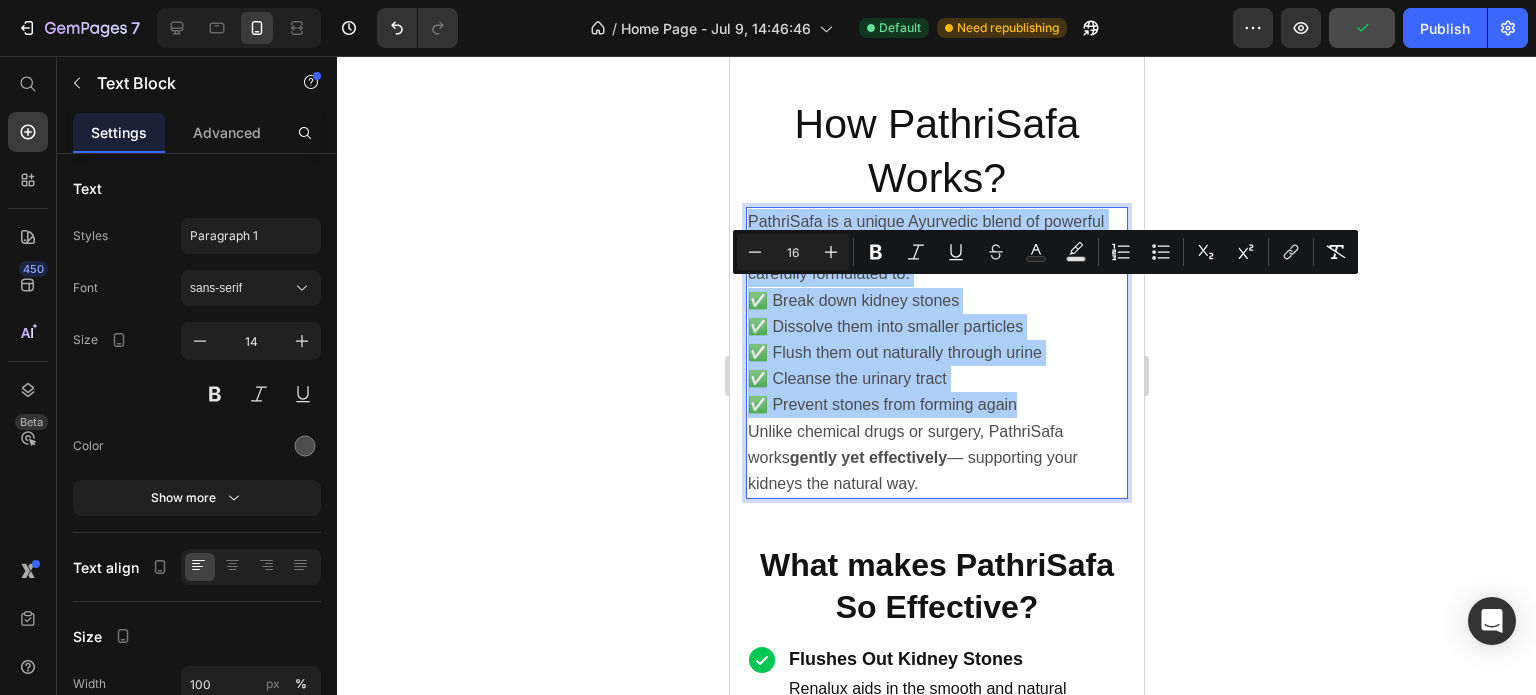 click 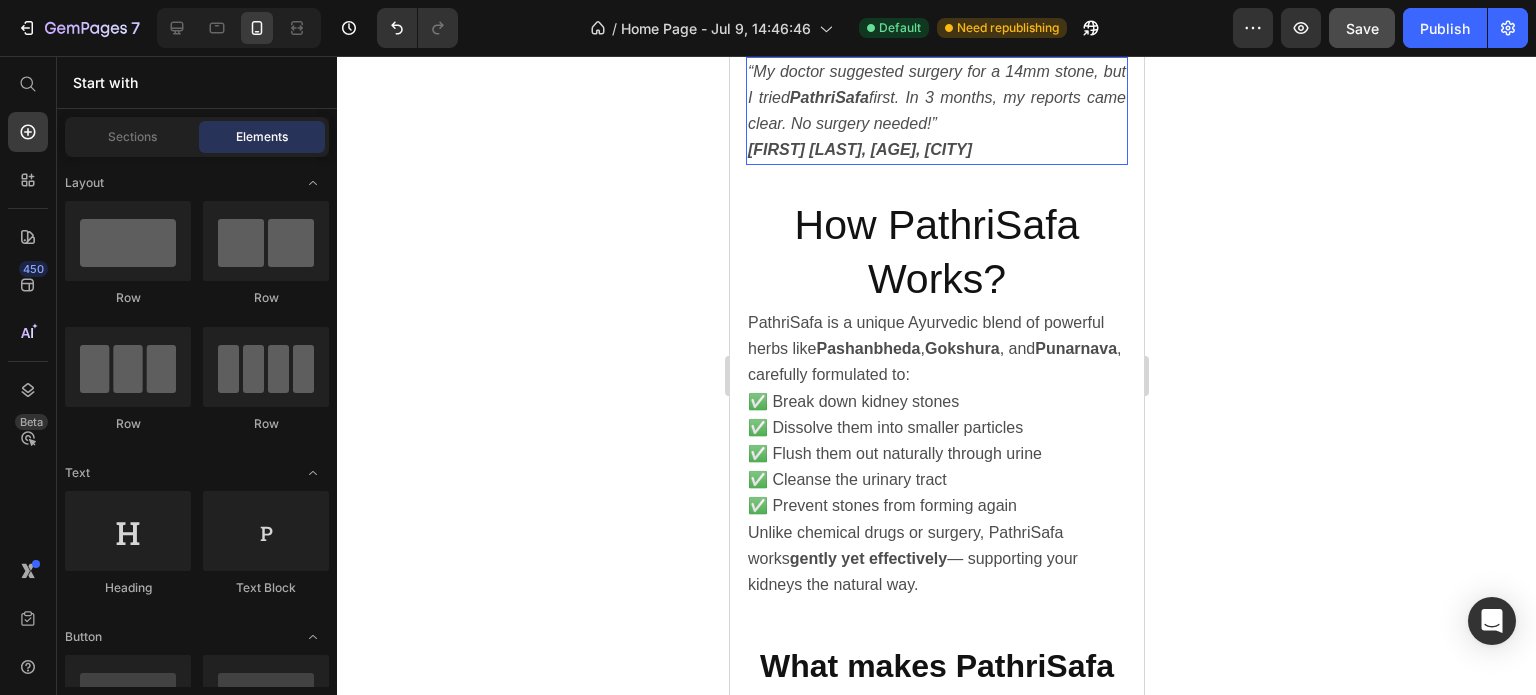 scroll, scrollTop: 2318, scrollLeft: 0, axis: vertical 